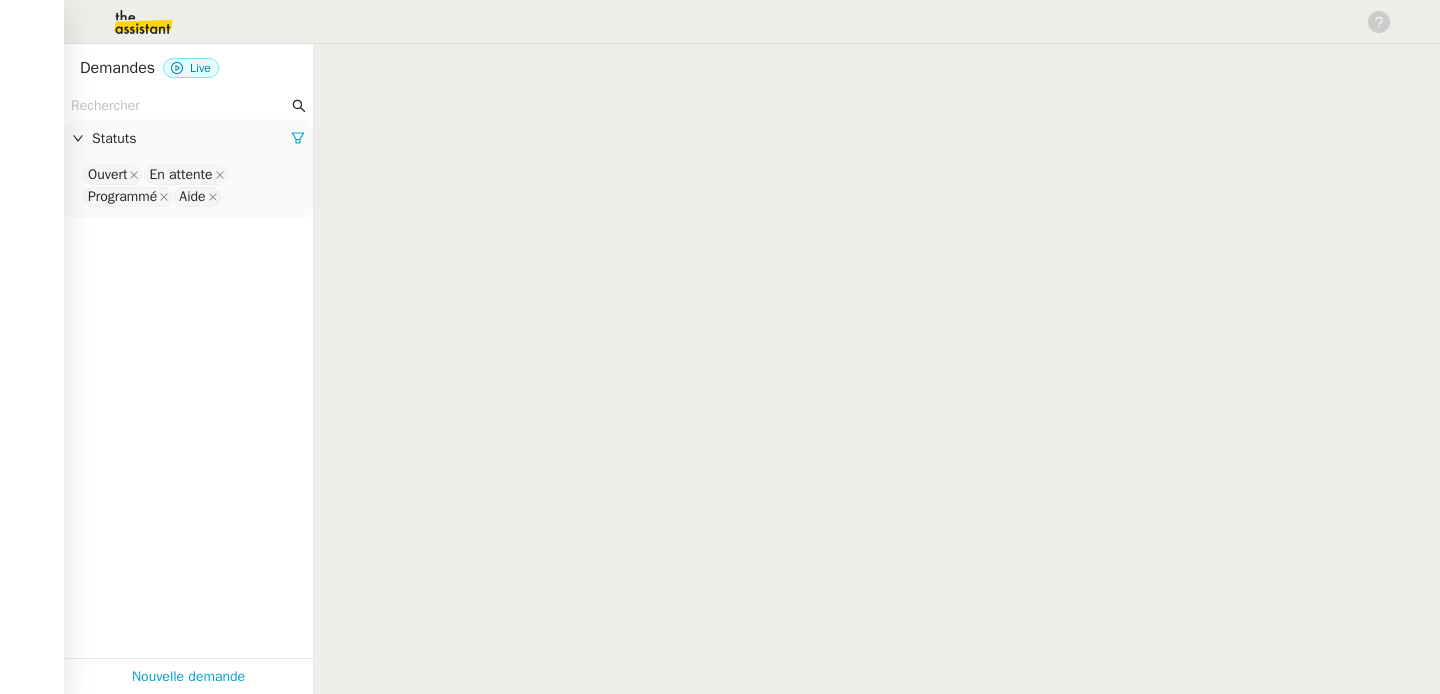 scroll, scrollTop: 0, scrollLeft: 0, axis: both 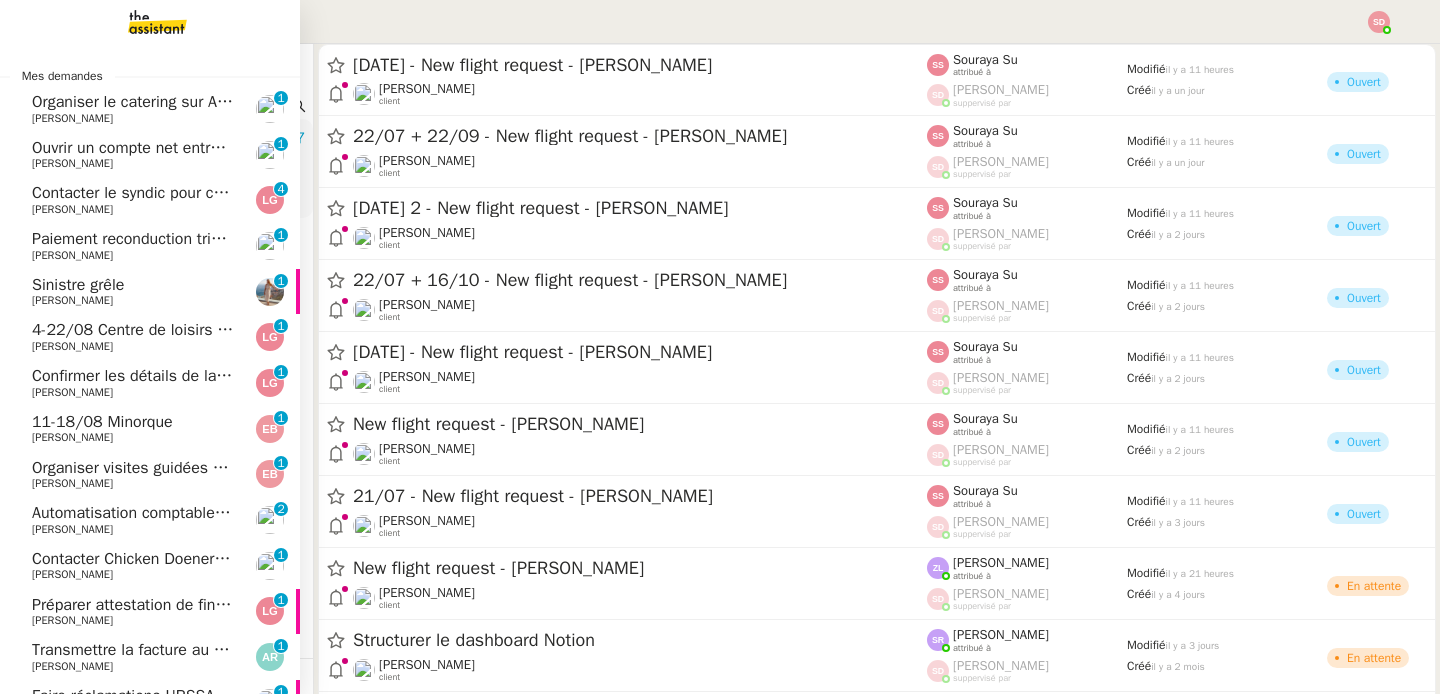 click on "[PERSON_NAME]" 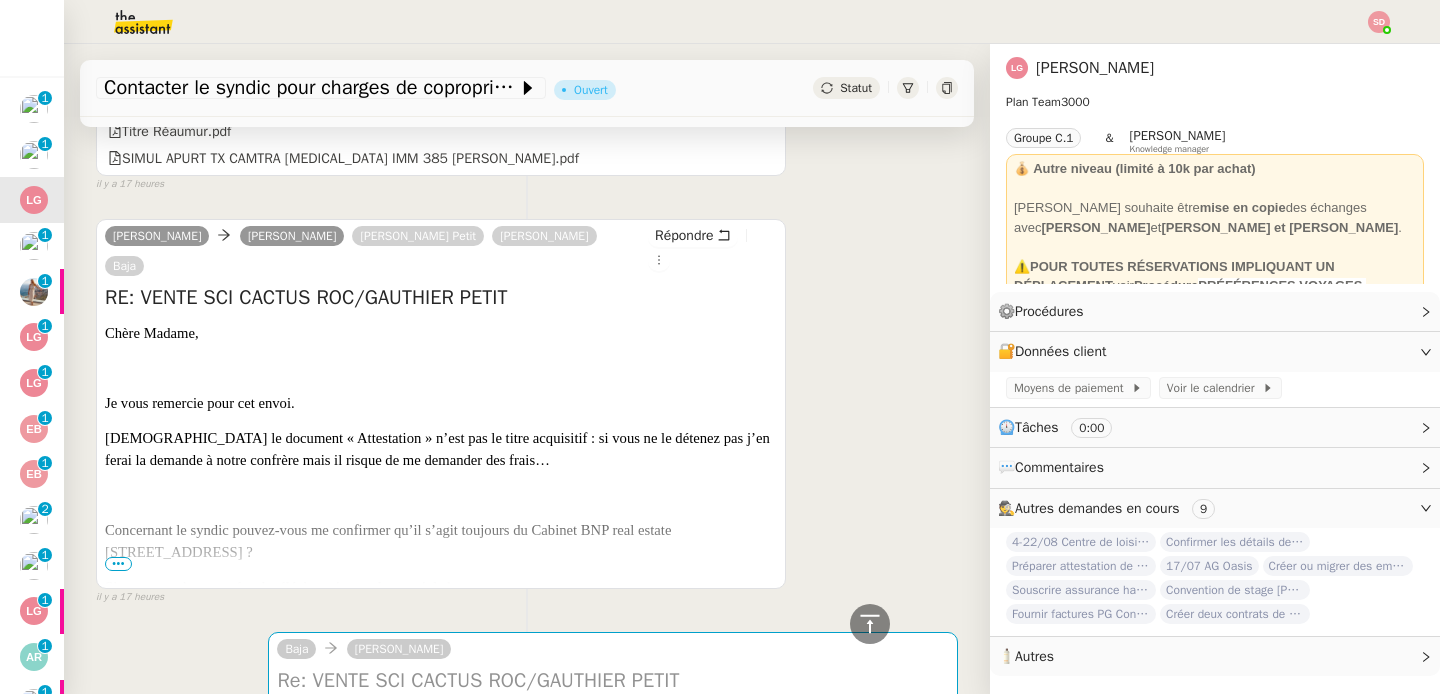 scroll, scrollTop: 978, scrollLeft: 0, axis: vertical 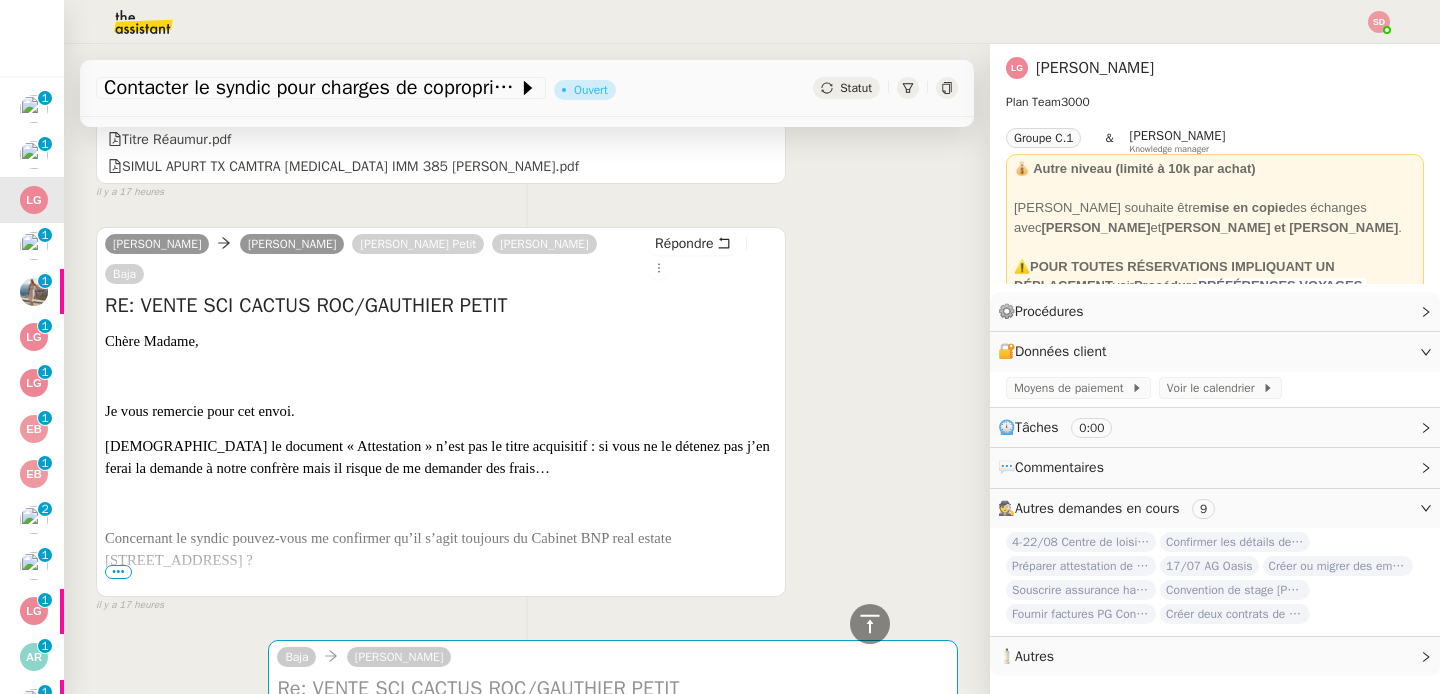 click on "•••" at bounding box center [118, 572] 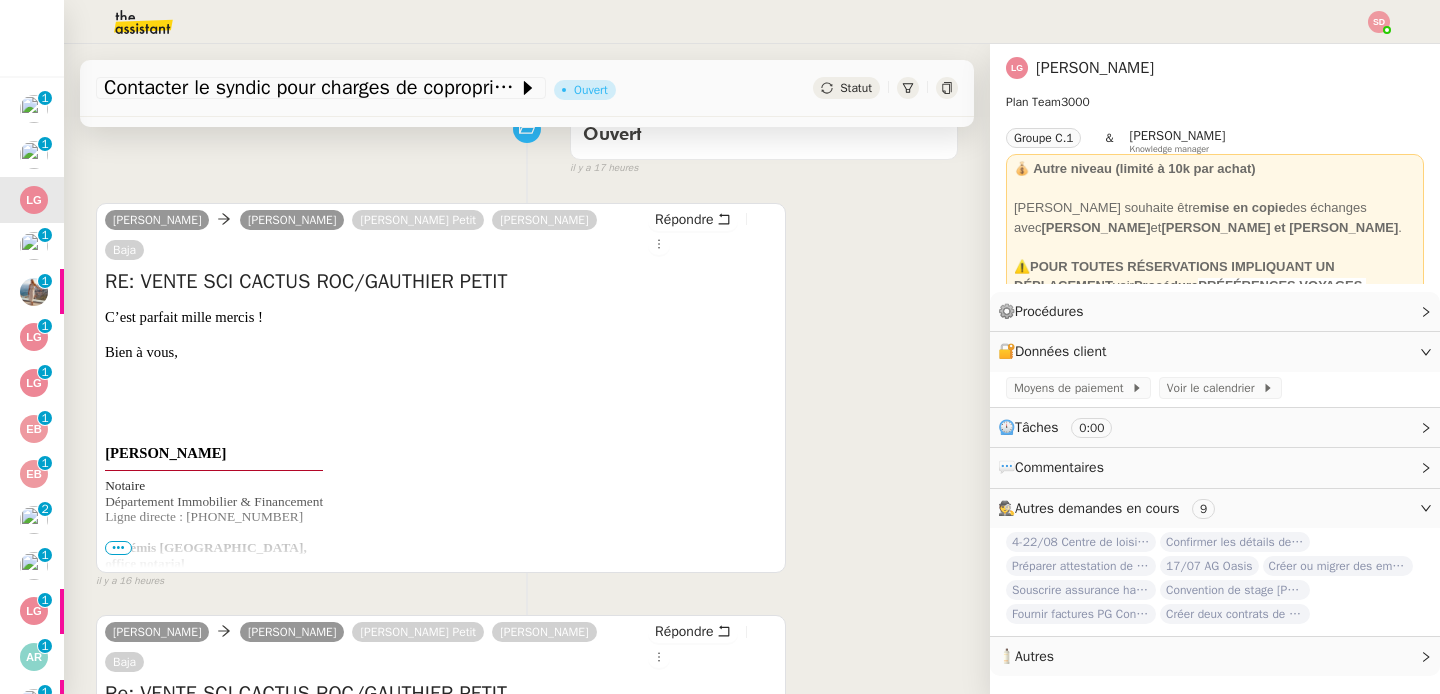 scroll, scrollTop: 0, scrollLeft: 0, axis: both 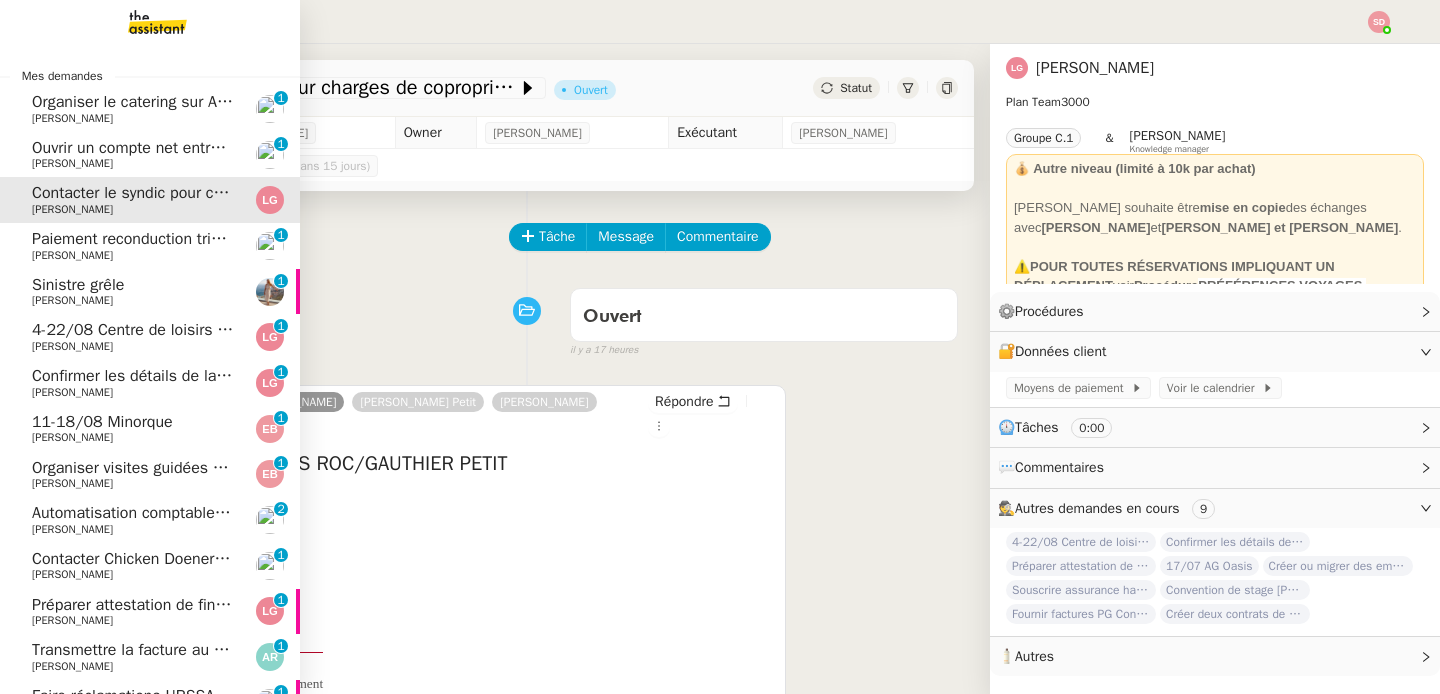 click on "4-22/08 Centre de loisirs [PERSON_NAME] & Aurélien" 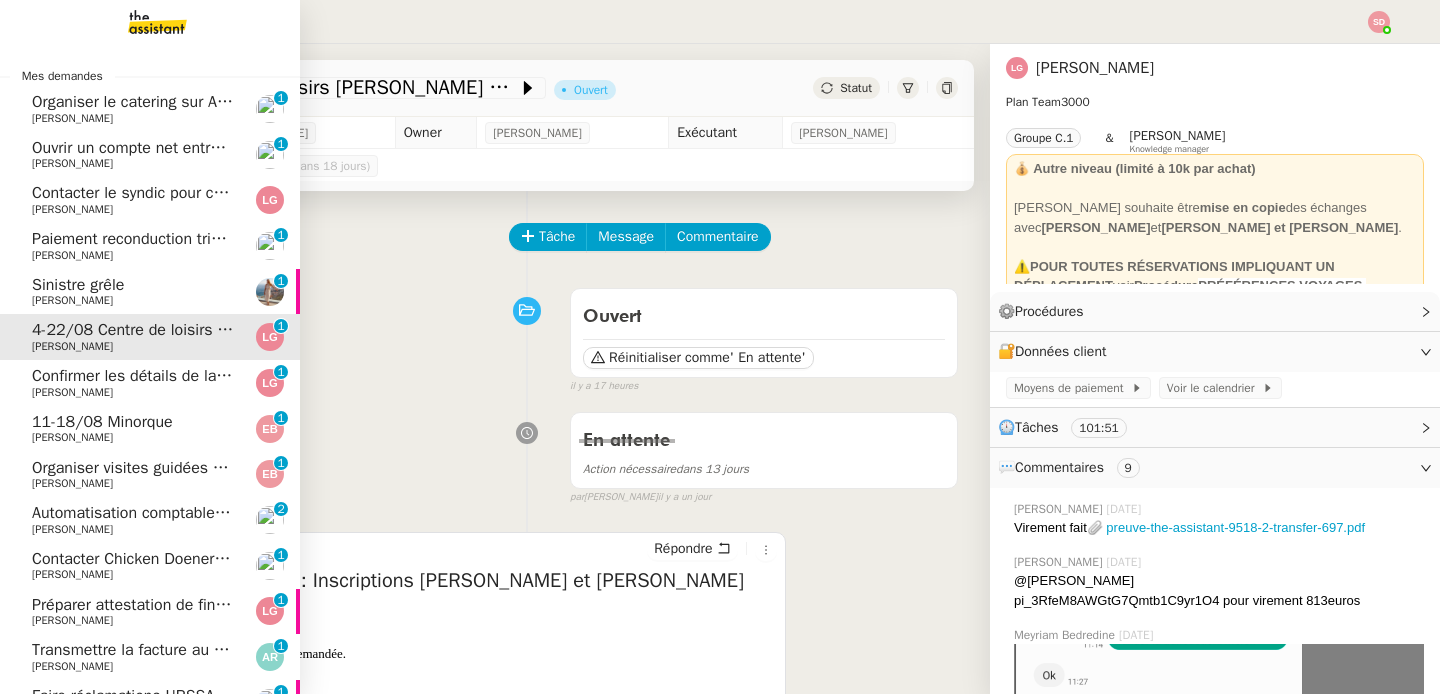 click on "Confirmer les détails de la carte AMEX" 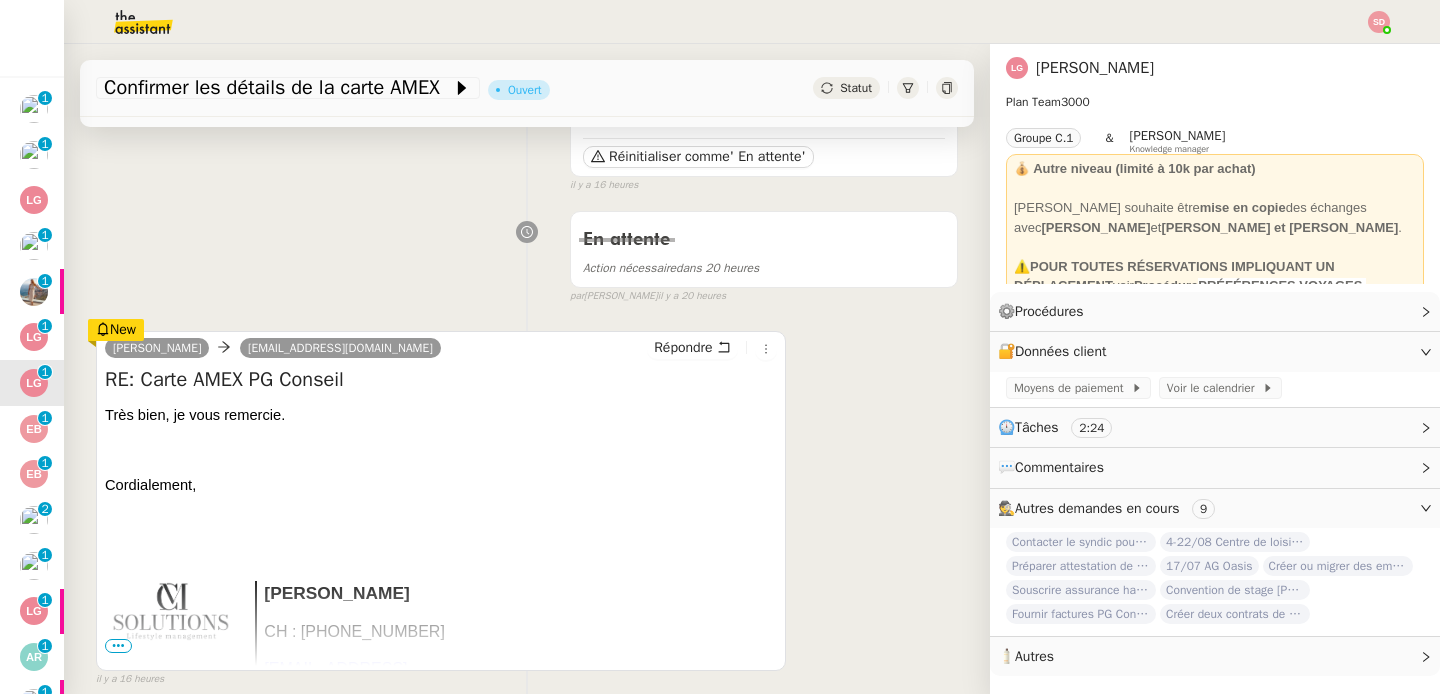 scroll, scrollTop: 235, scrollLeft: 0, axis: vertical 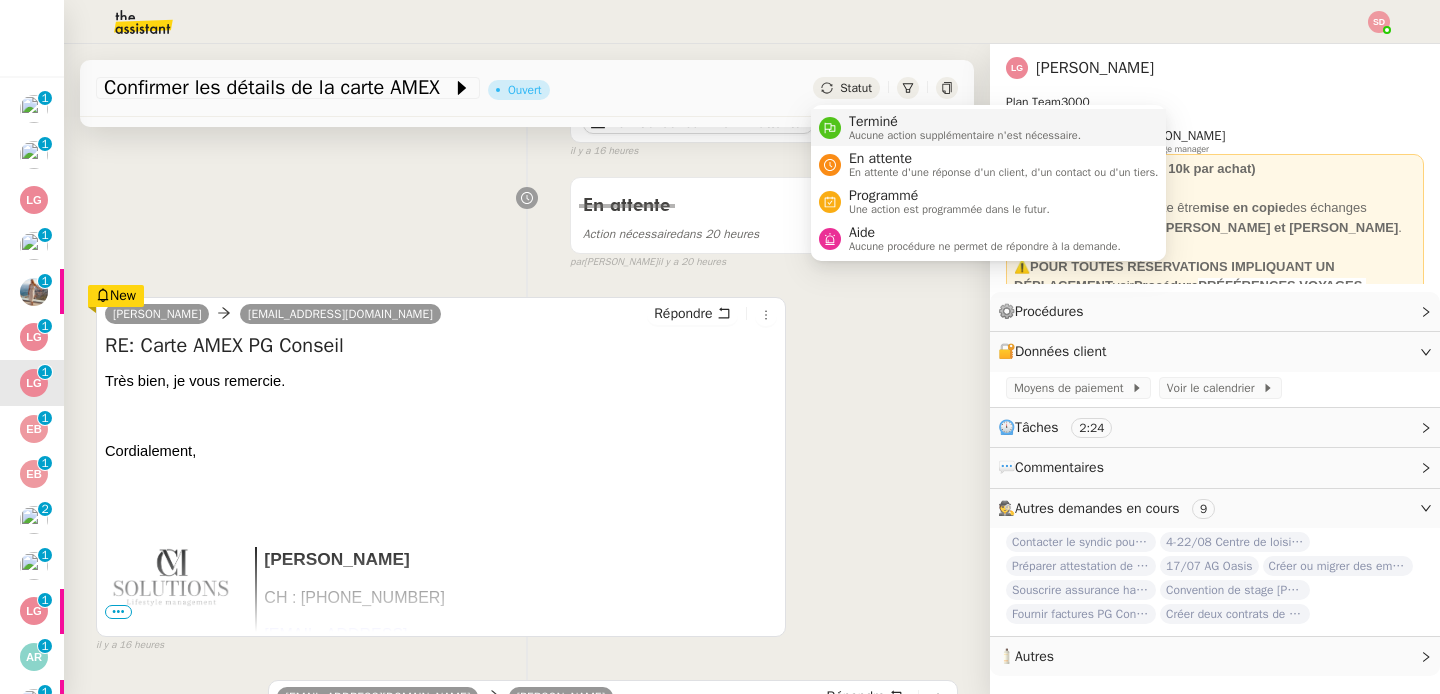 click on "Terminé" at bounding box center (965, 122) 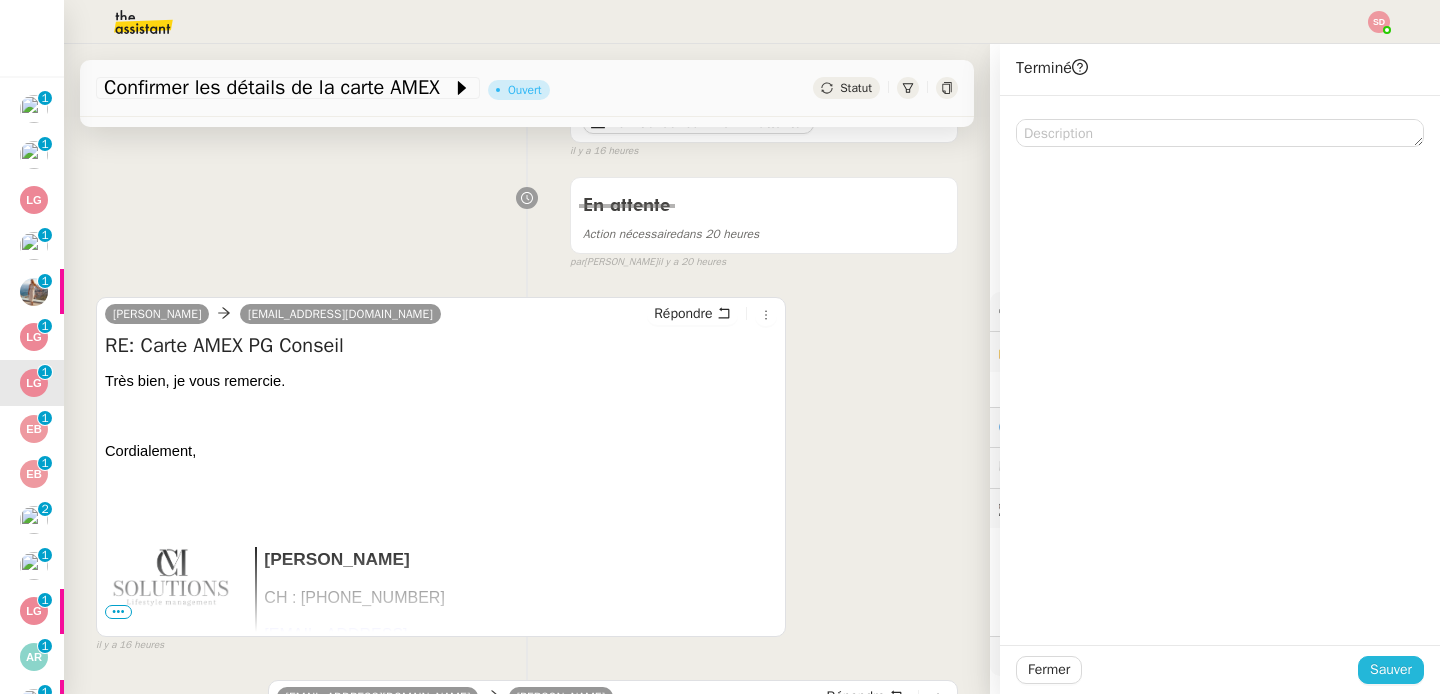 click on "Sauver" 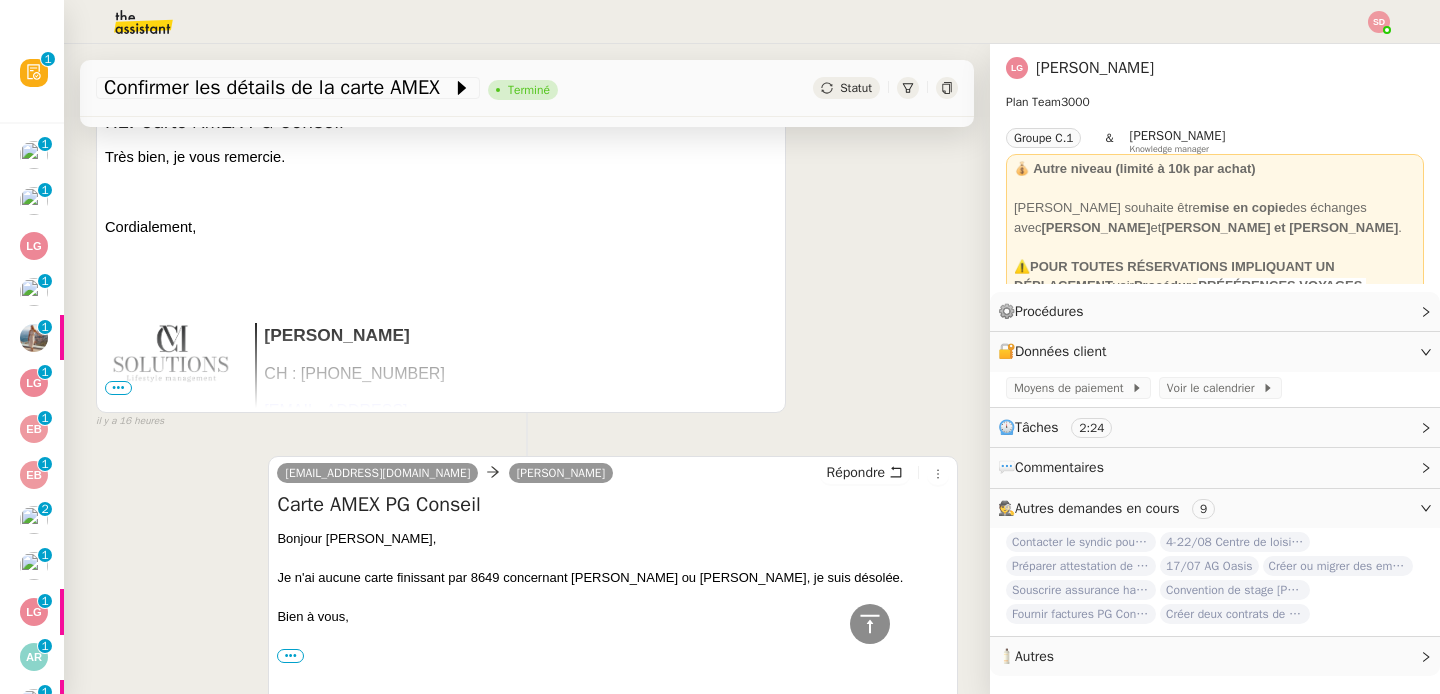 scroll, scrollTop: 0, scrollLeft: 0, axis: both 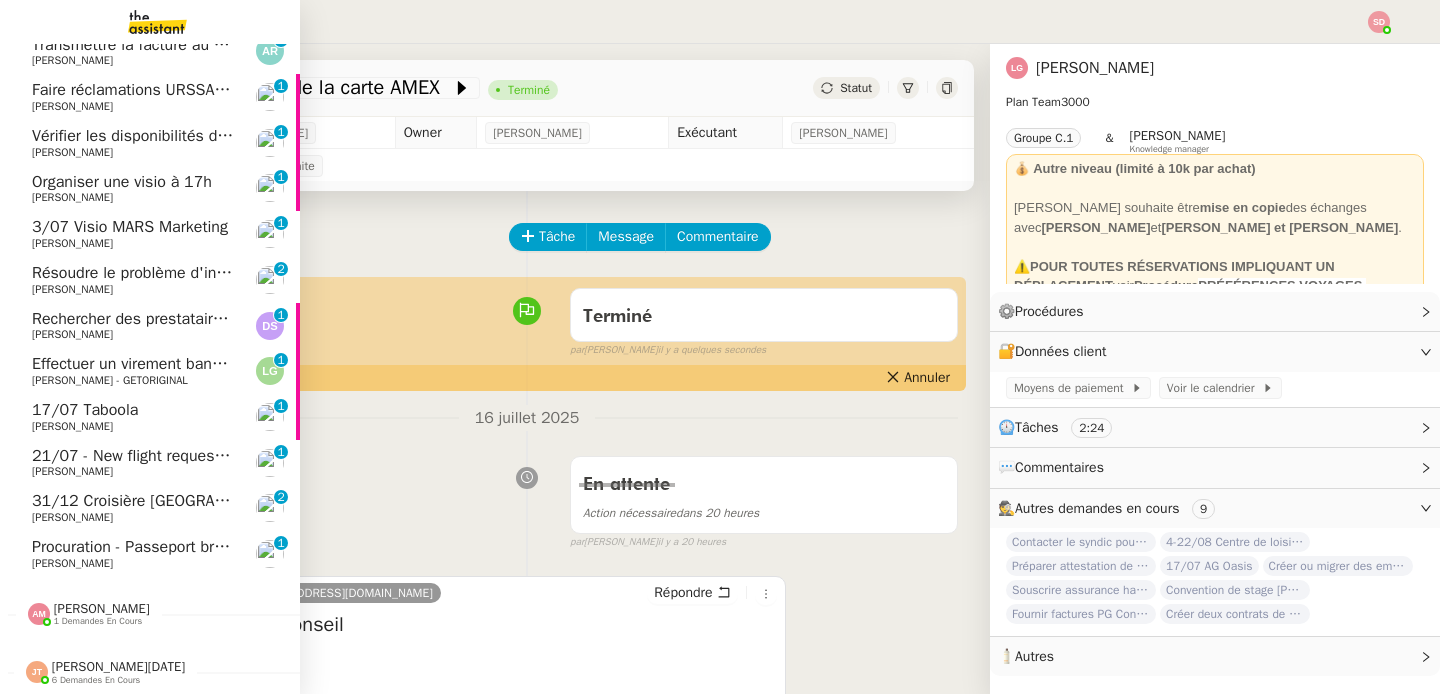 click on "17/07 Taboola" 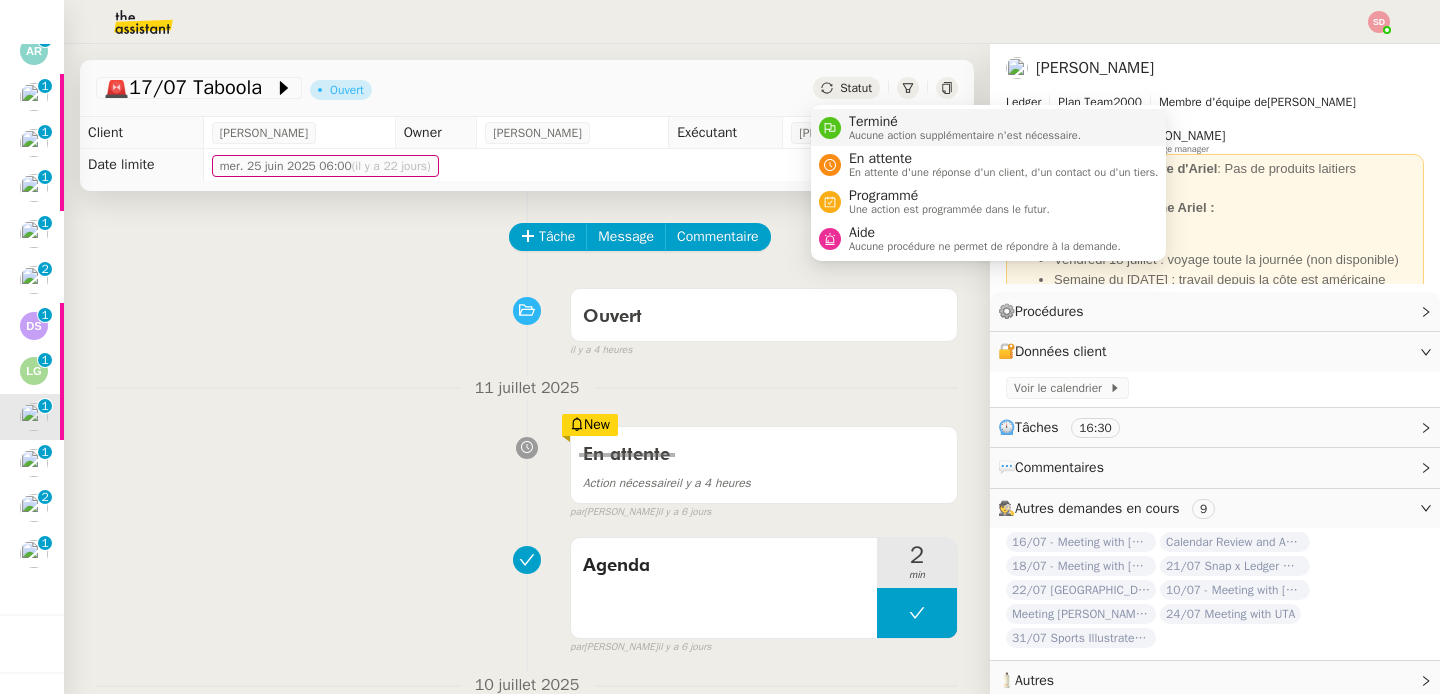 click at bounding box center [830, 128] 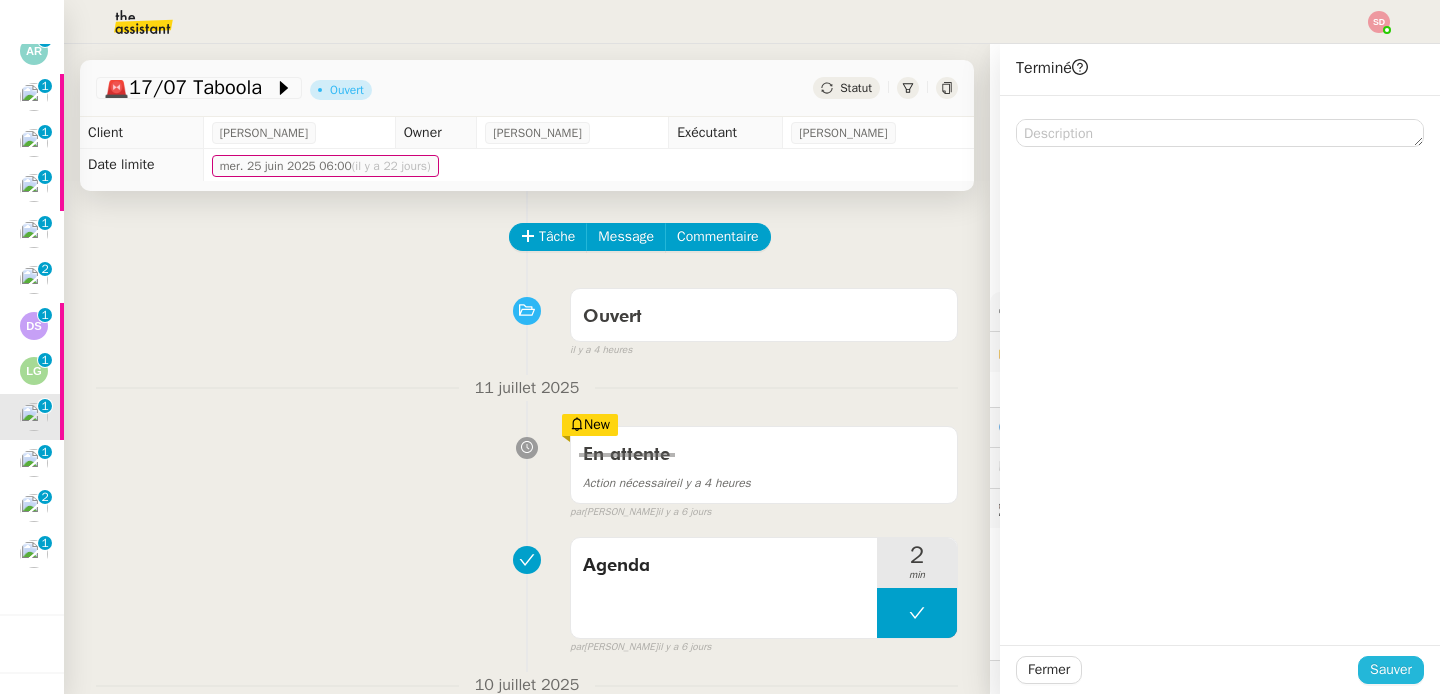 click on "Sauver" 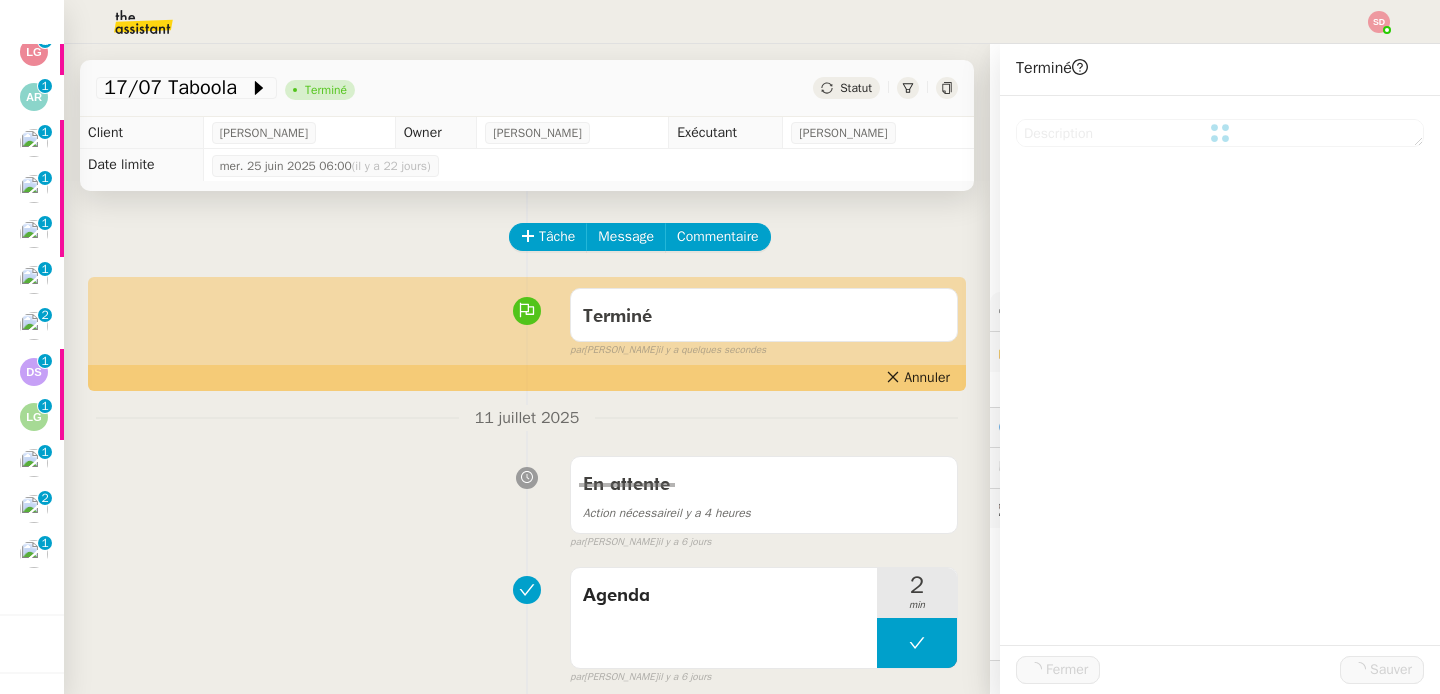 scroll, scrollTop: 560, scrollLeft: 0, axis: vertical 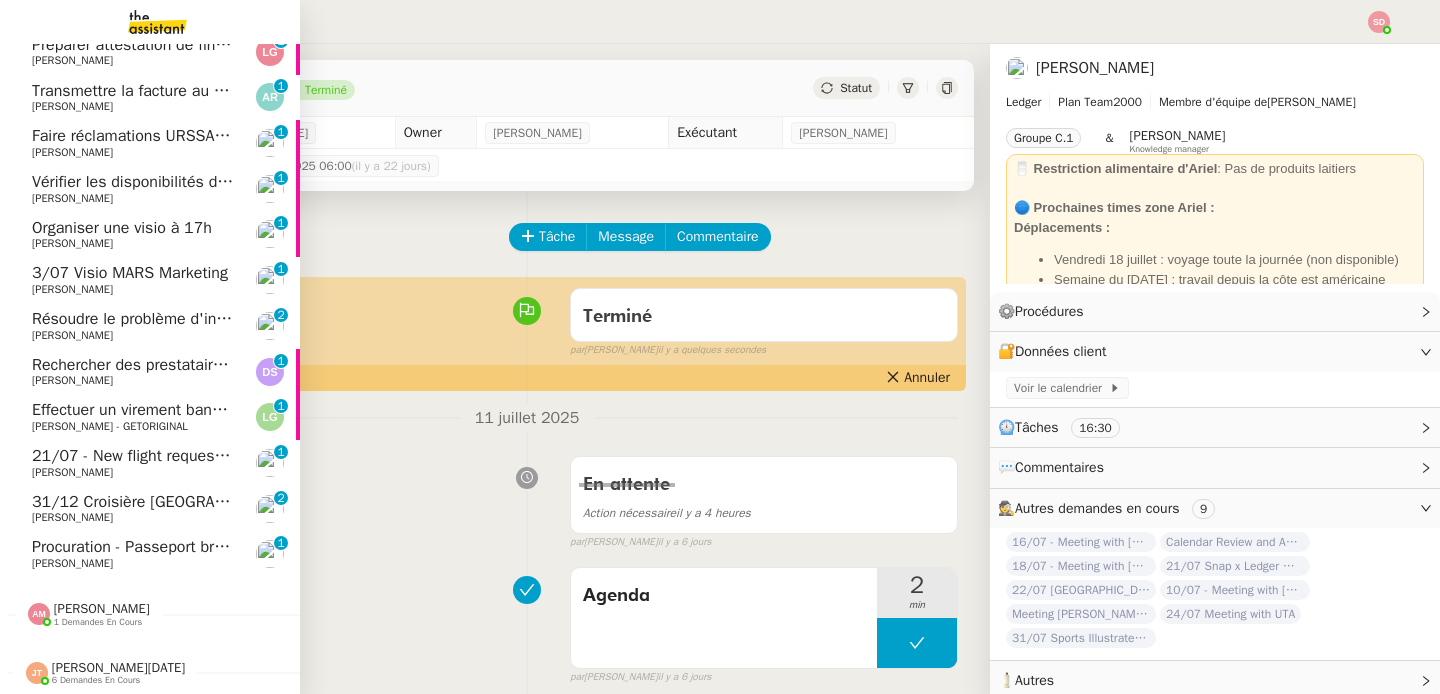 click on "Effectuer un virement bancaire" 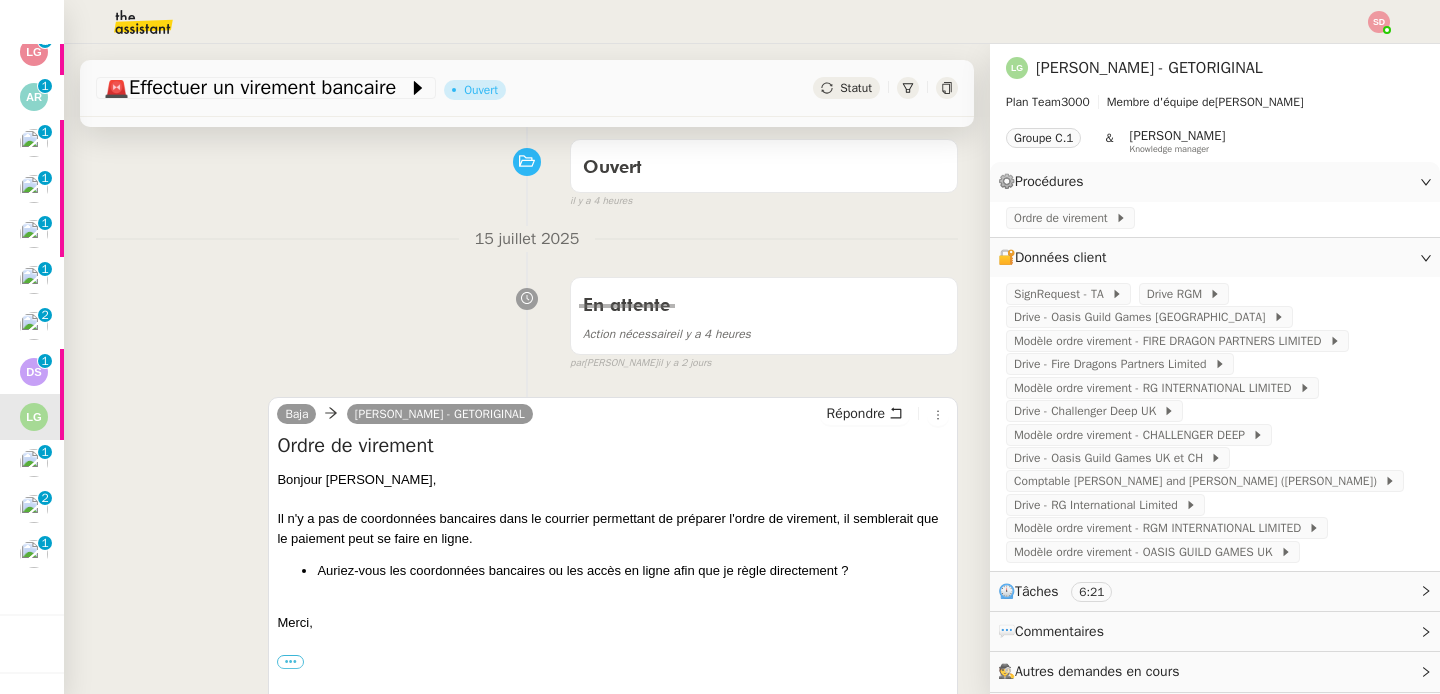 scroll, scrollTop: 0, scrollLeft: 0, axis: both 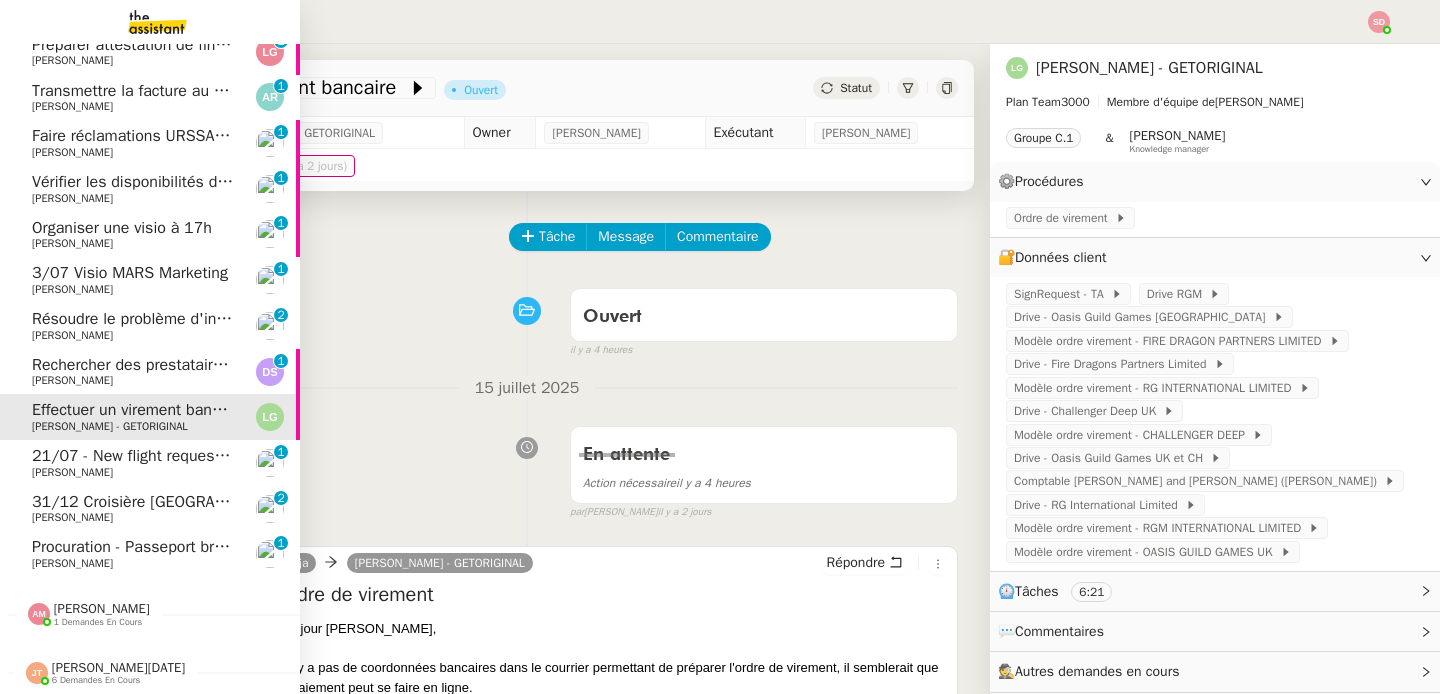 click on "Rechercher des prestataires pour formation IA" 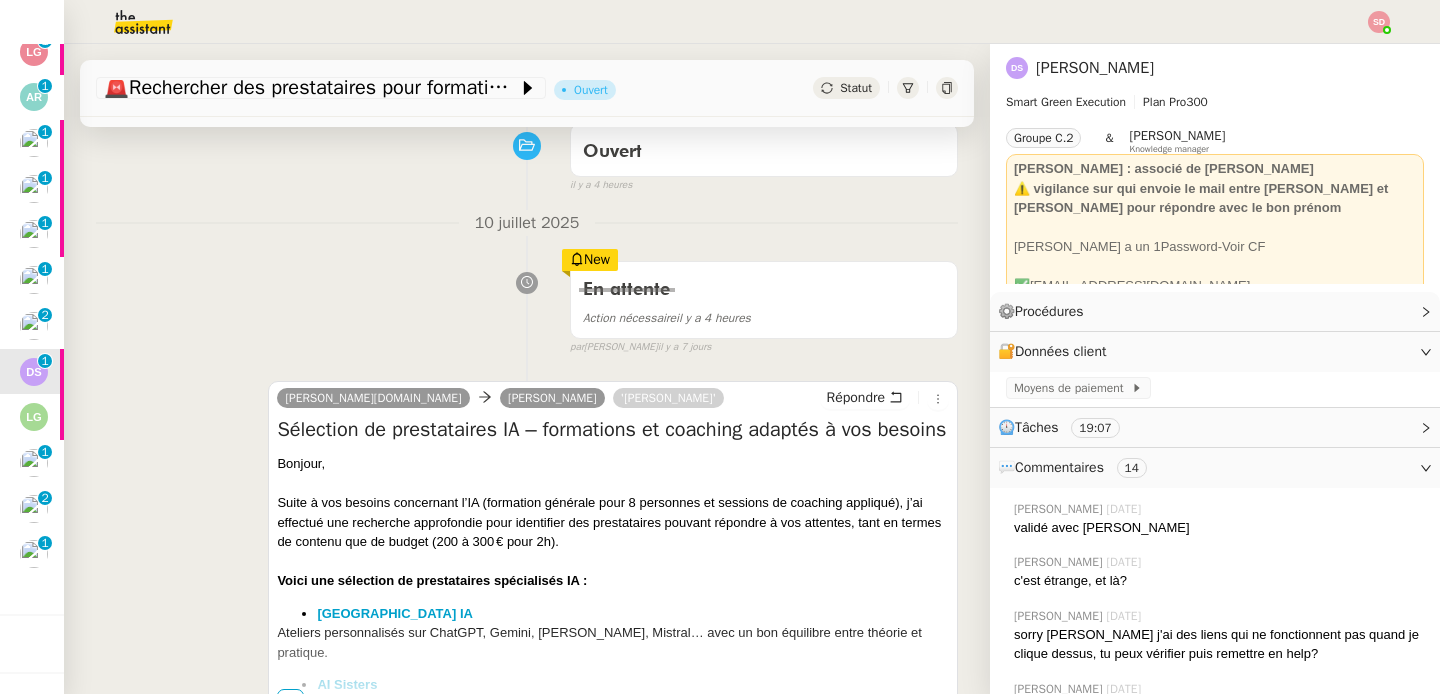scroll, scrollTop: 0, scrollLeft: 0, axis: both 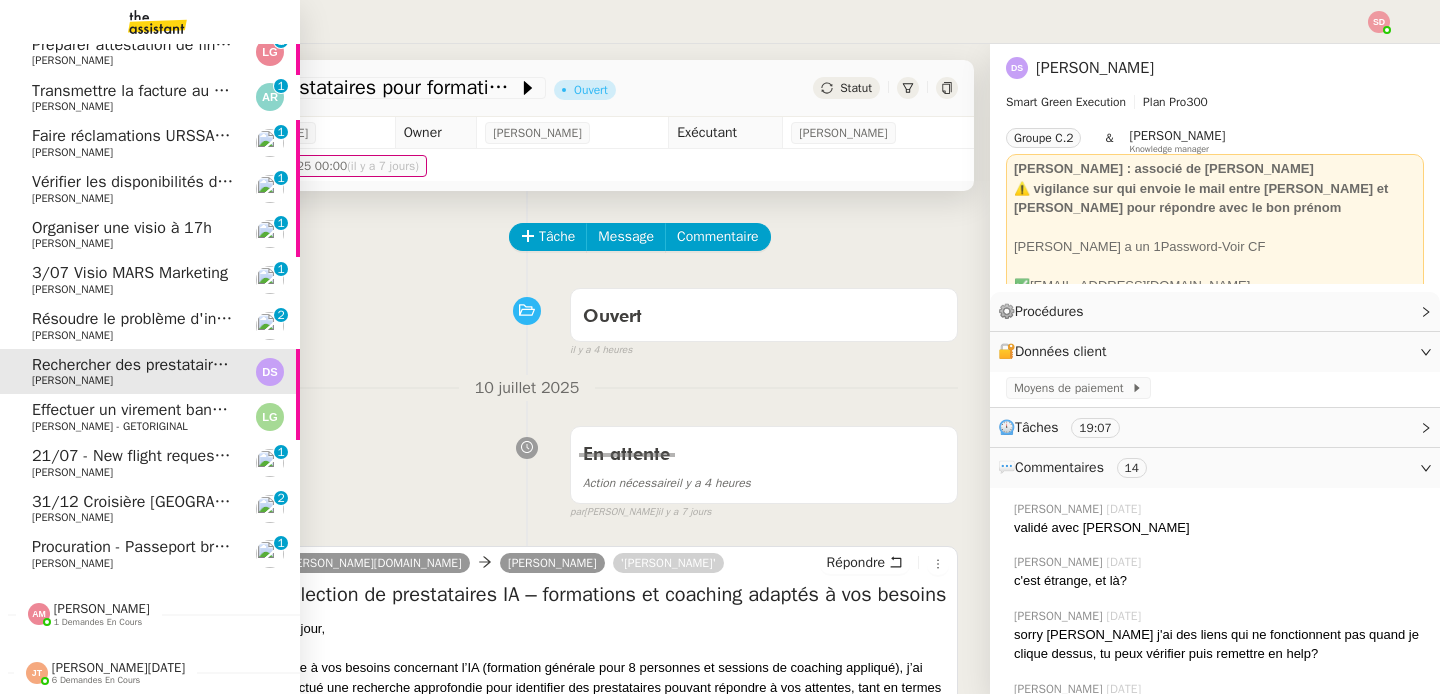 click on "Résoudre le problème d'intégration des questionnaires" 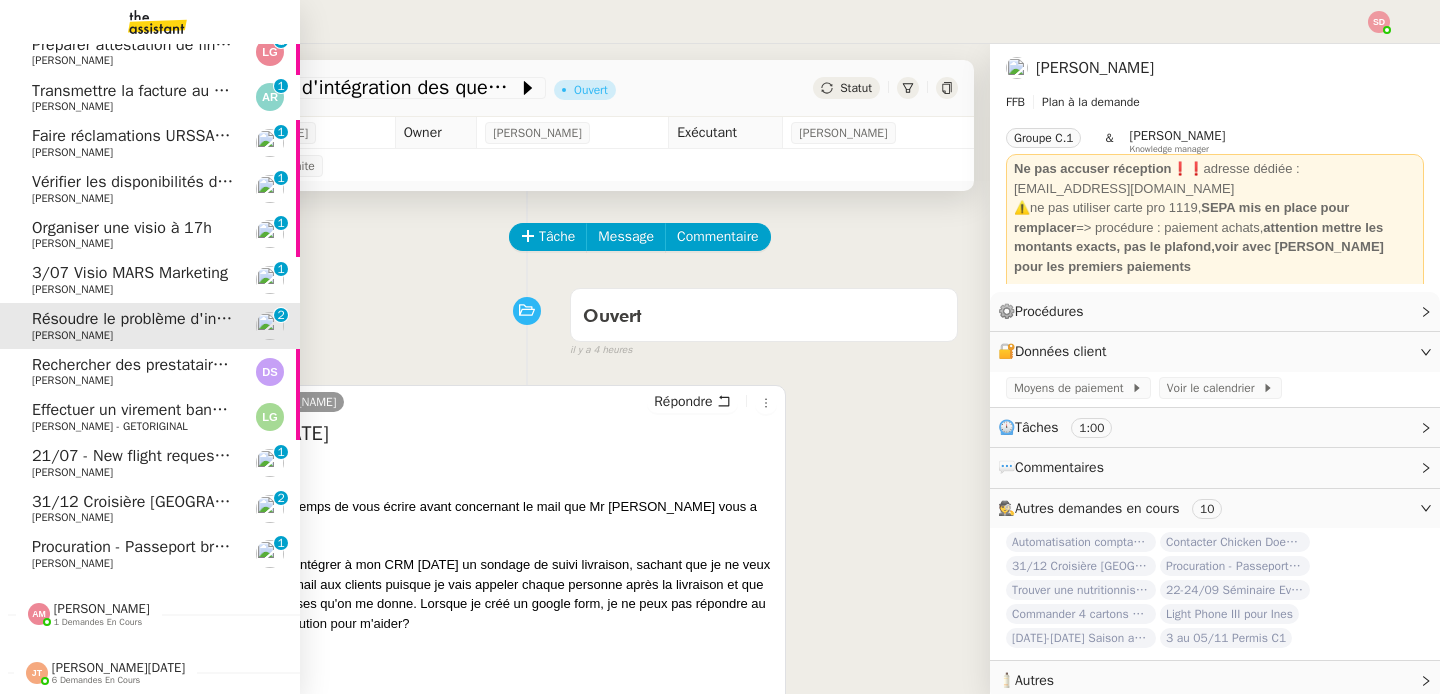 scroll, scrollTop: 514, scrollLeft: 0, axis: vertical 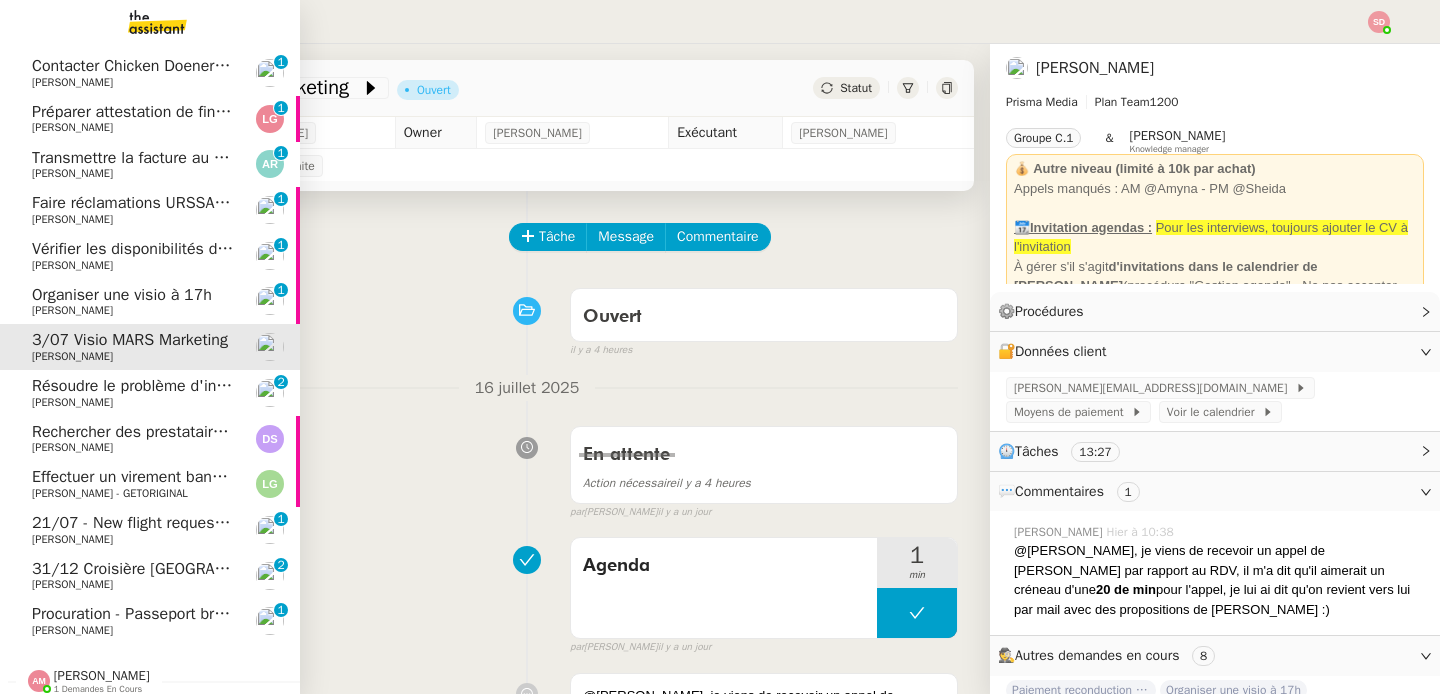 click on "Vérifier les disponibilités d'Ian" 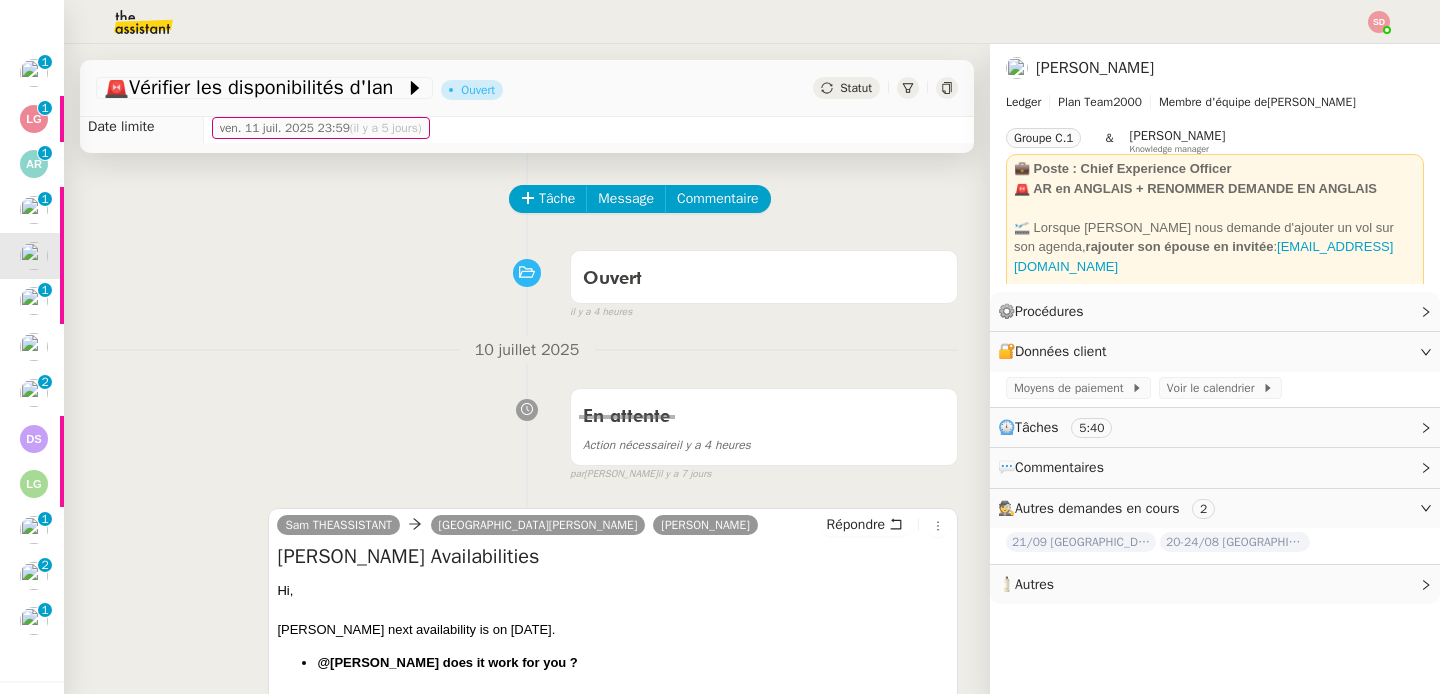 scroll, scrollTop: 0, scrollLeft: 0, axis: both 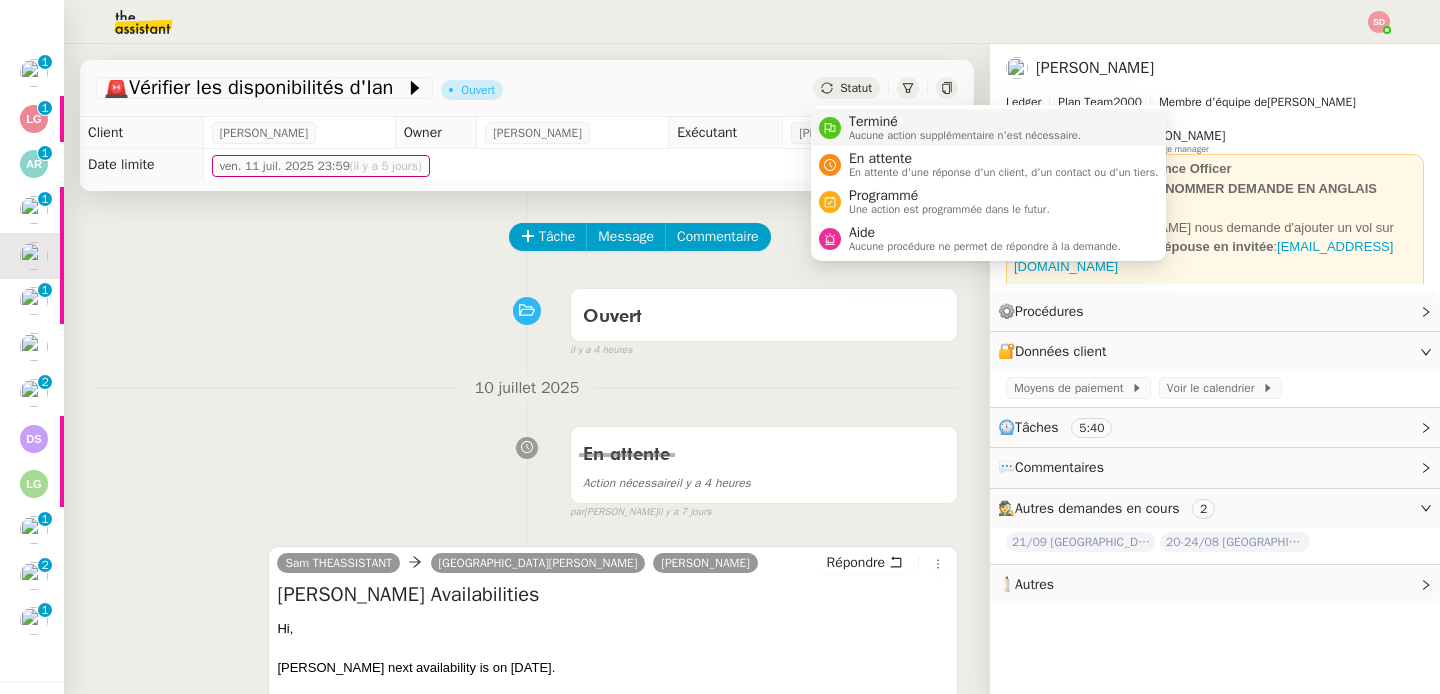 click 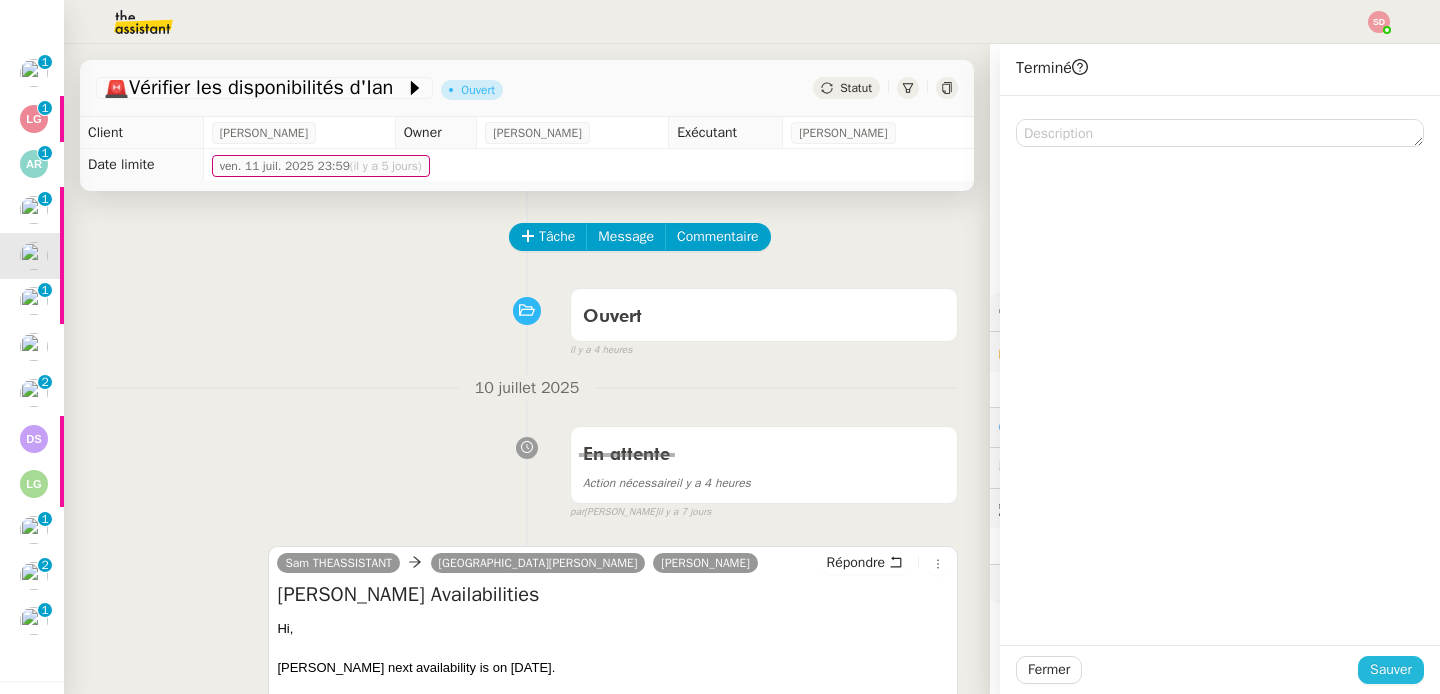 click on "Sauver" 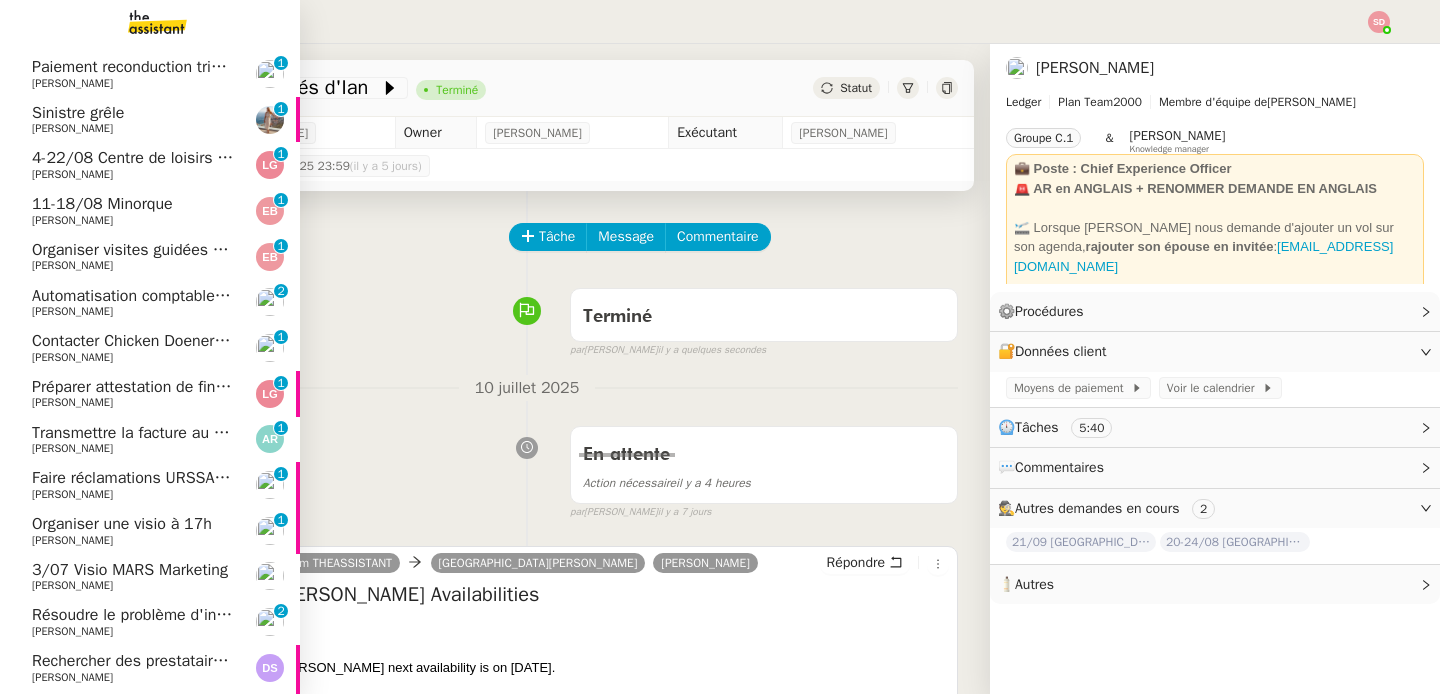 scroll, scrollTop: 168, scrollLeft: 0, axis: vertical 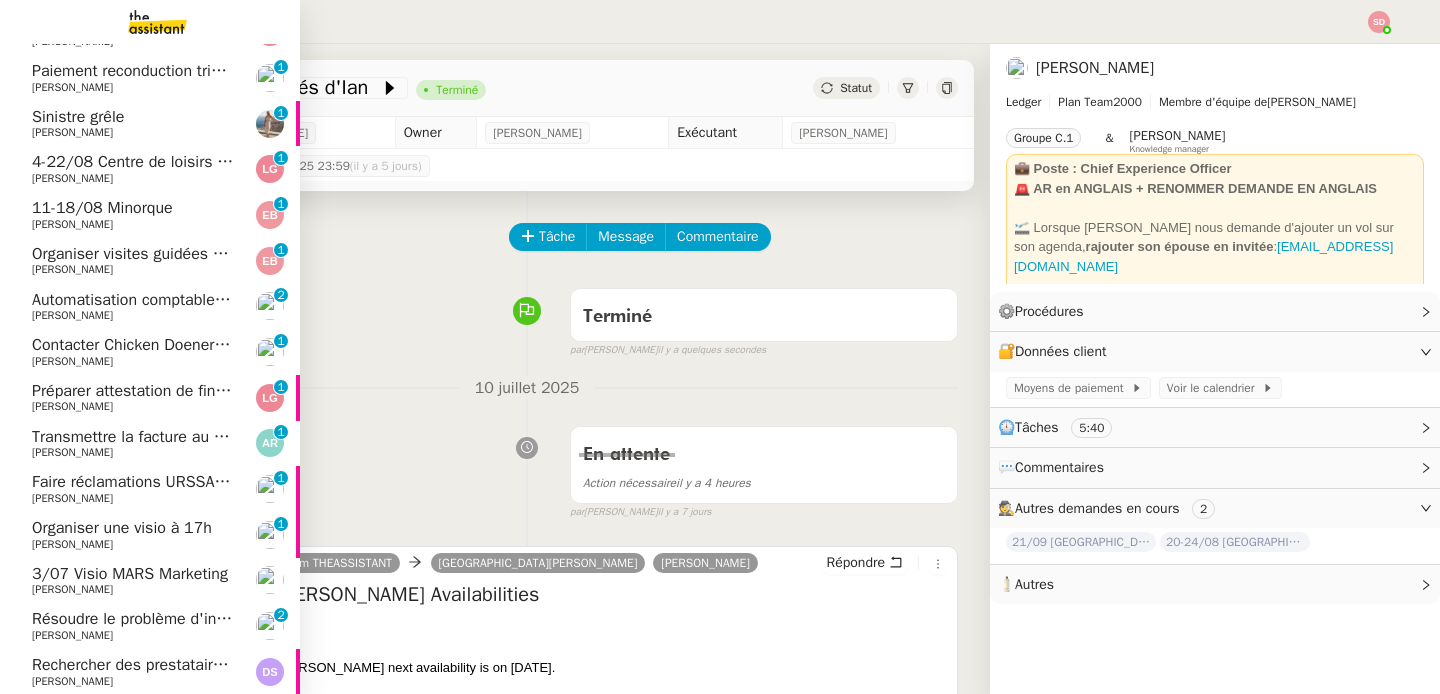click on "[PERSON_NAME]" 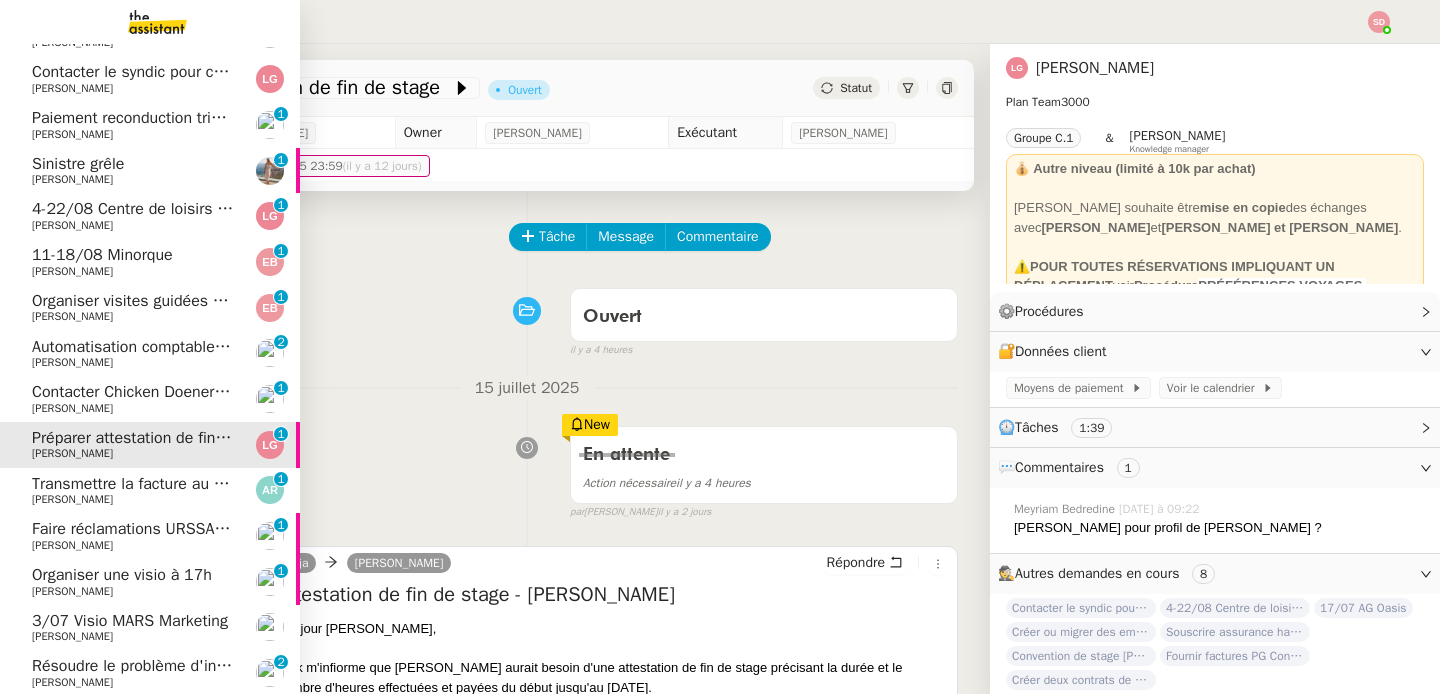 scroll, scrollTop: 120, scrollLeft: 0, axis: vertical 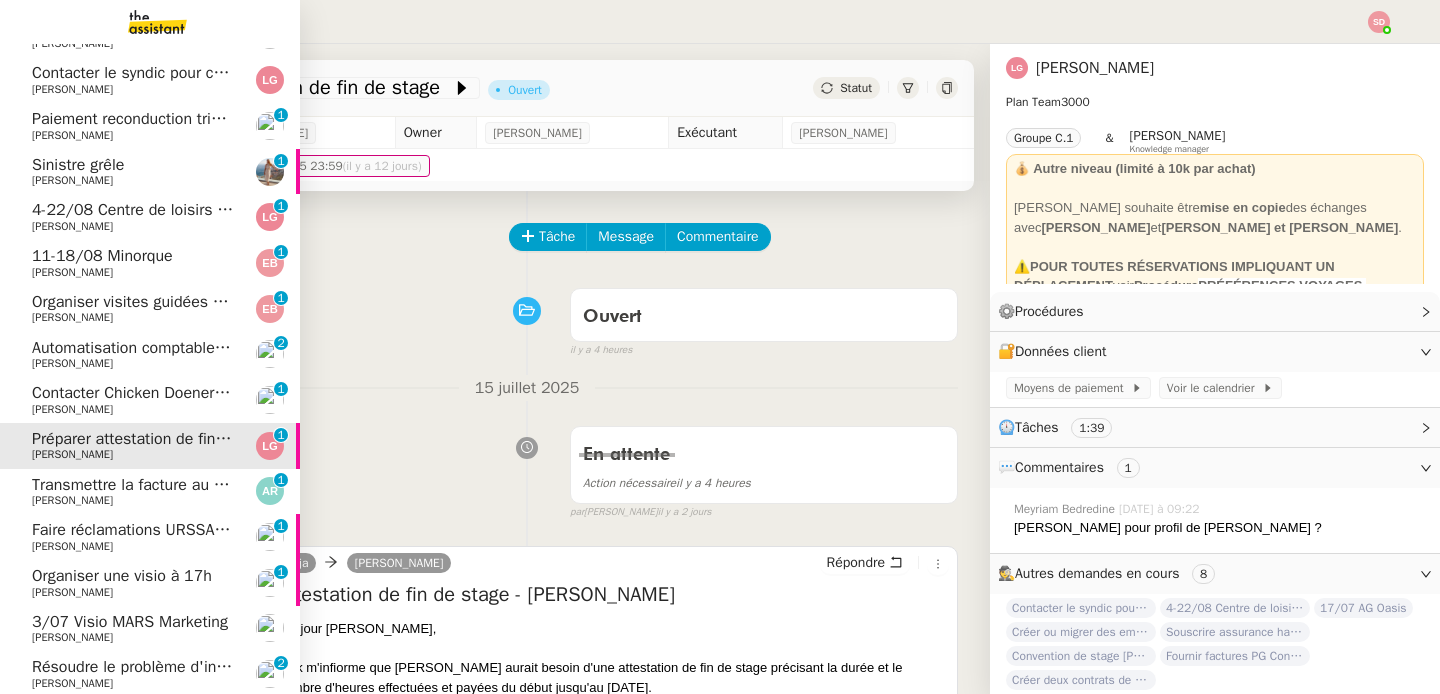 click on "Contacter Chicken Doener pour tarification" 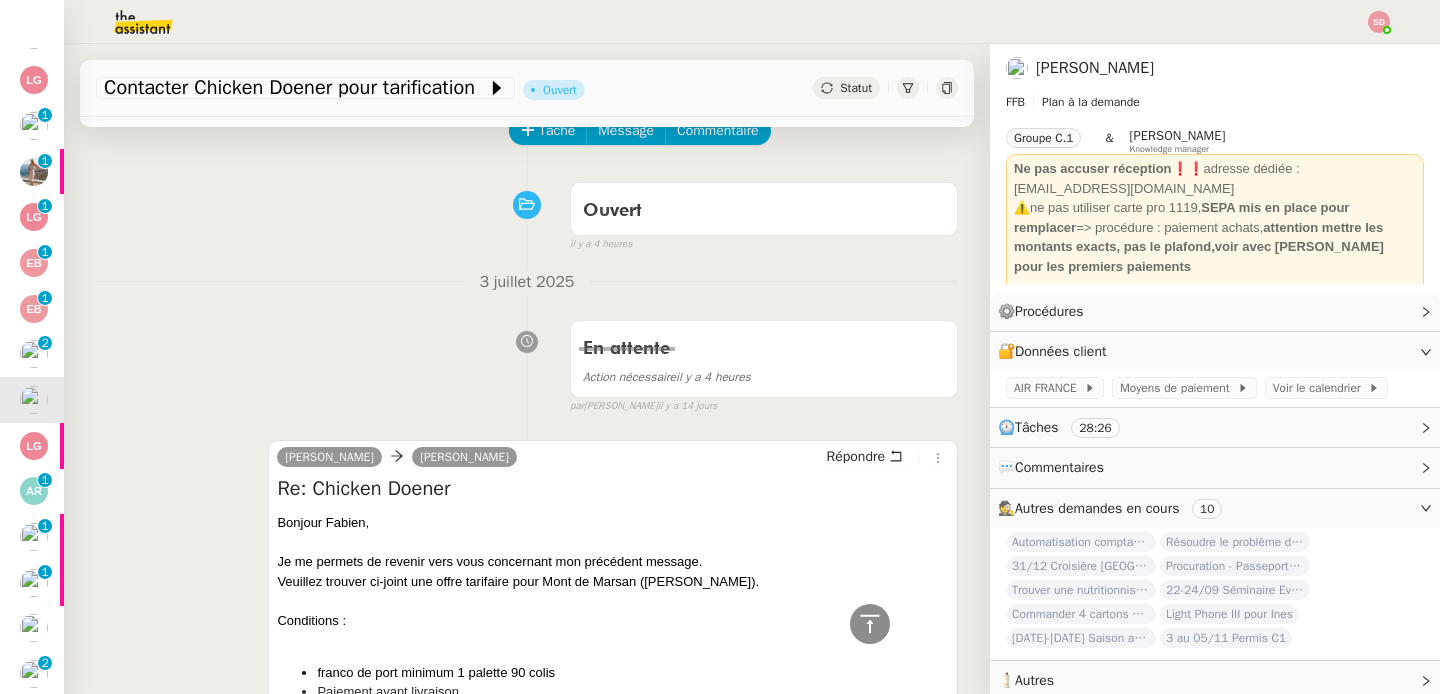 scroll, scrollTop: 0, scrollLeft: 0, axis: both 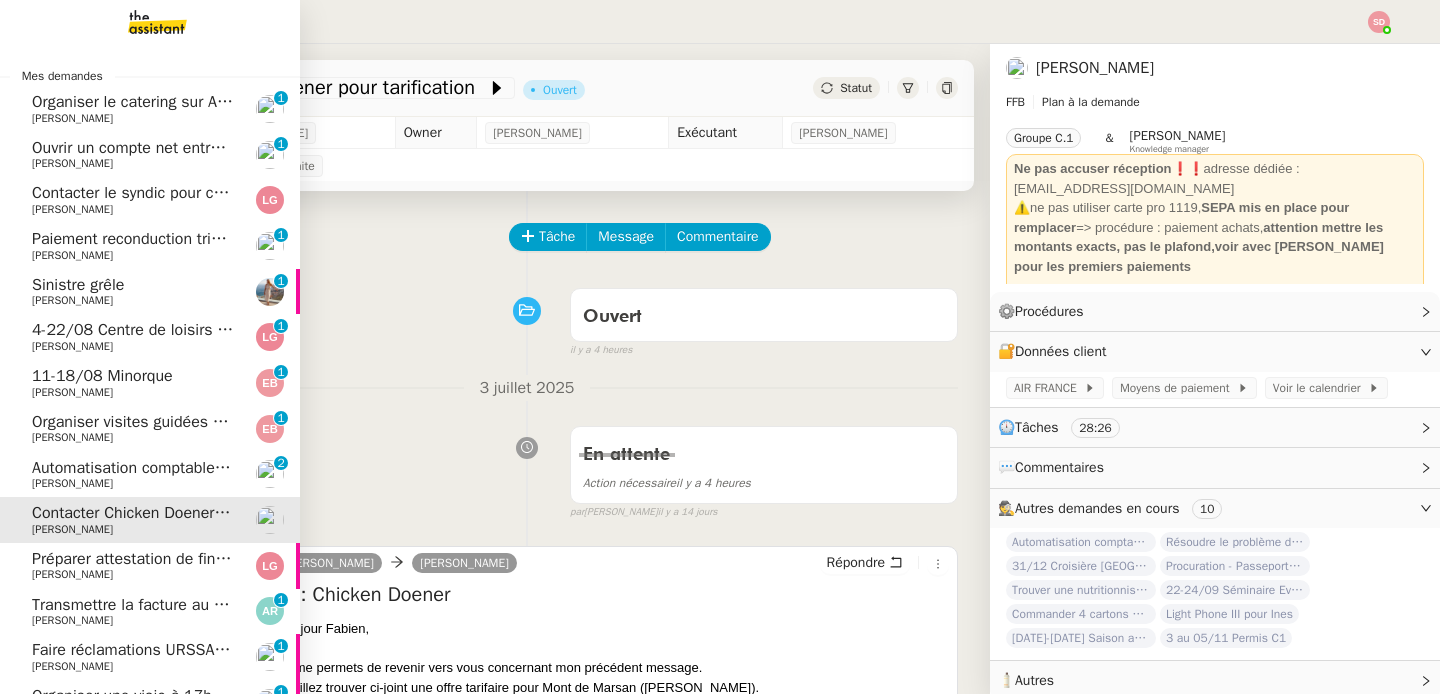 click on "[PERSON_NAME]" 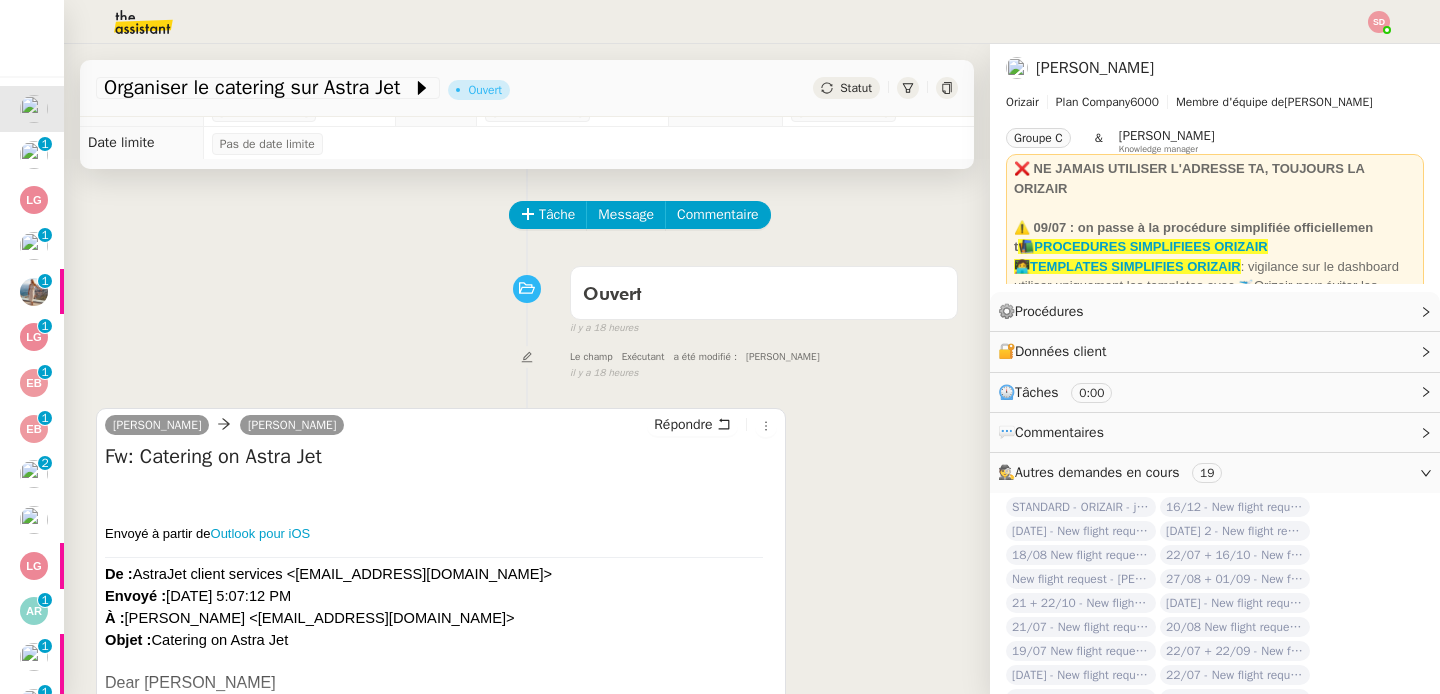scroll, scrollTop: 0, scrollLeft: 0, axis: both 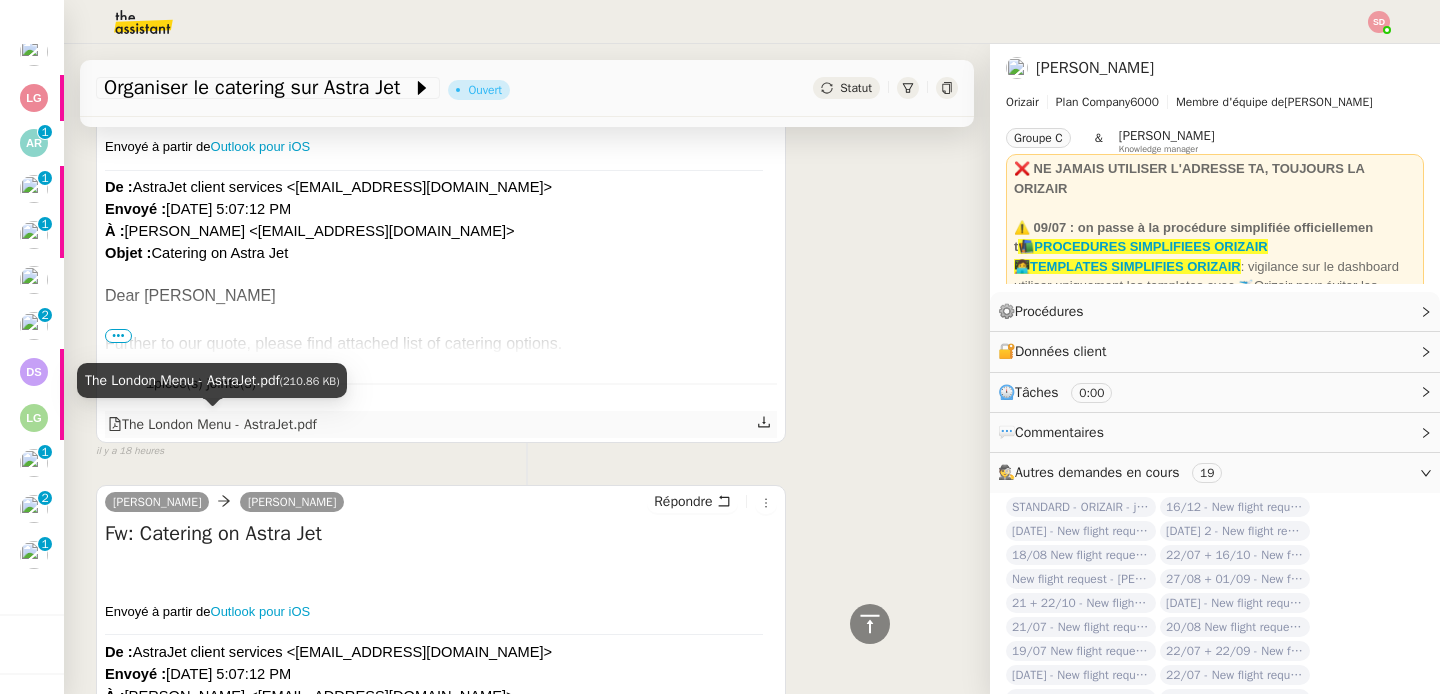 click on "The London Menu - AstraJet.pdf" 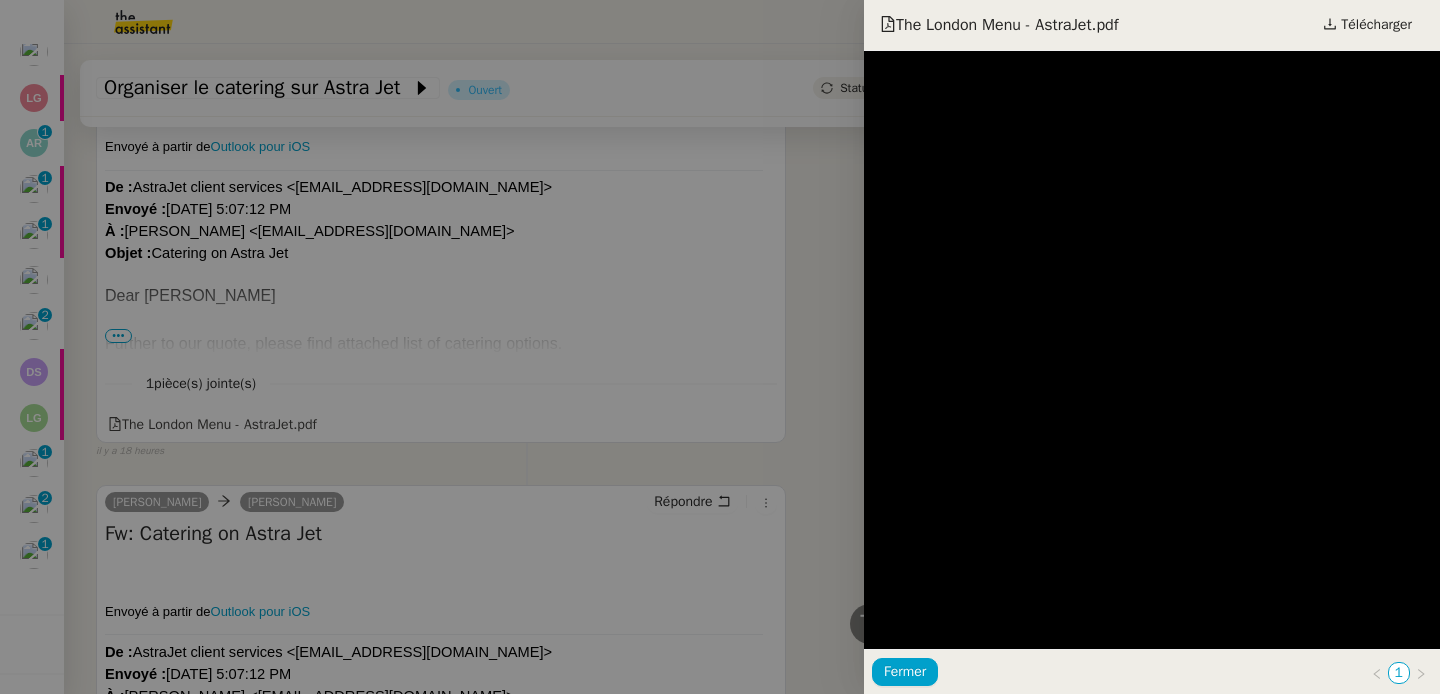 click at bounding box center (720, 347) 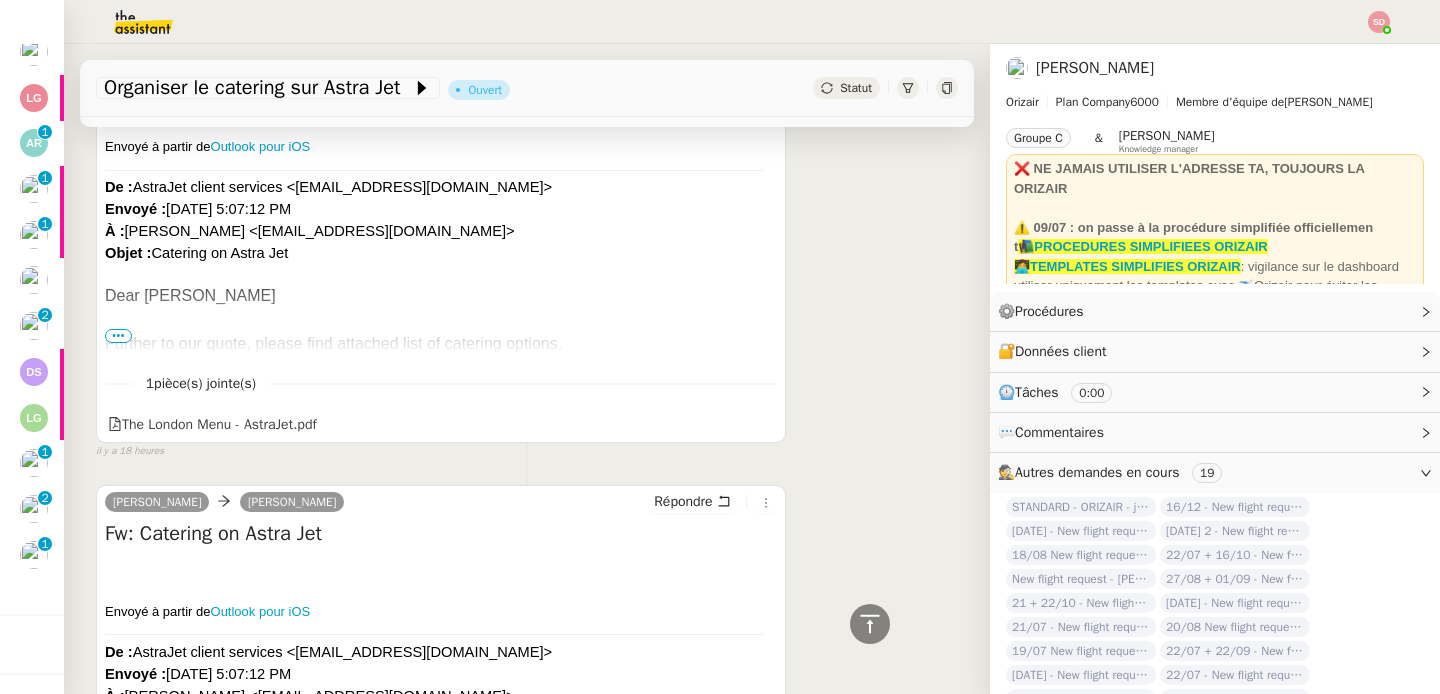 click on "•••" at bounding box center [118, 336] 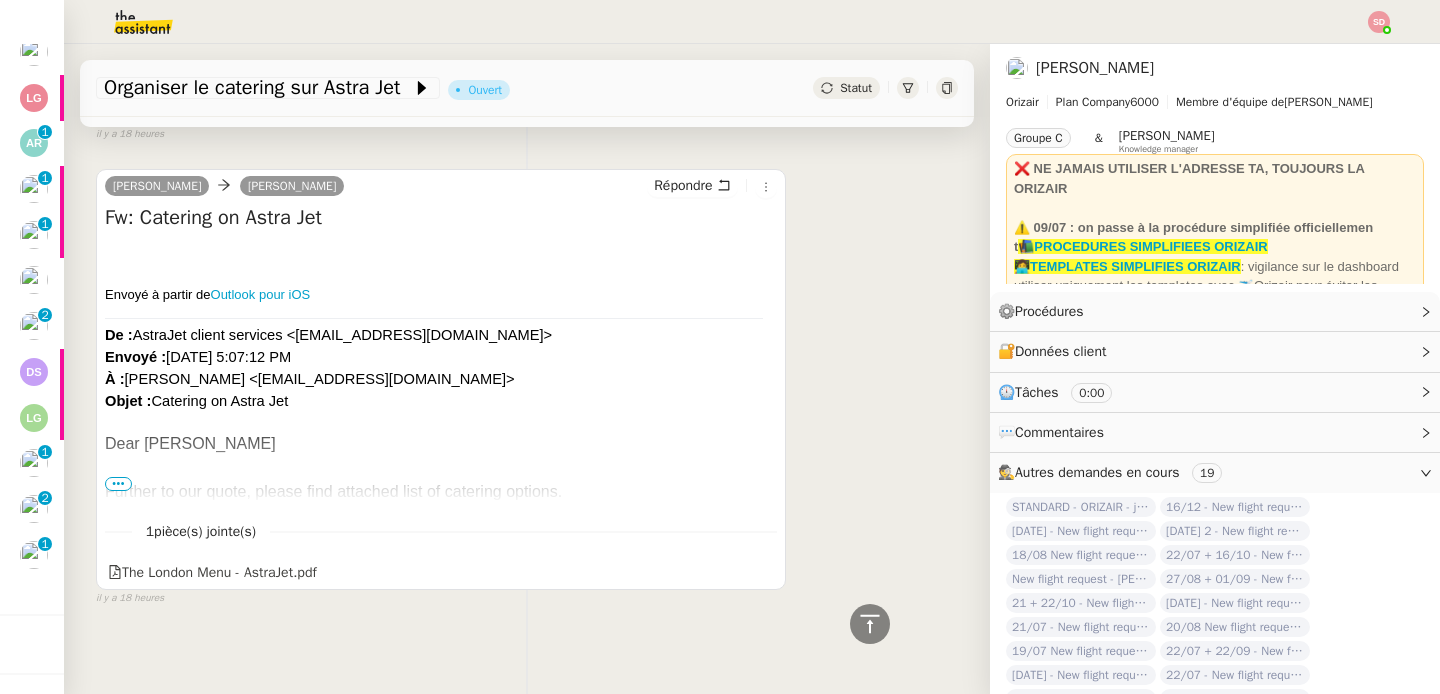 scroll, scrollTop: 1264, scrollLeft: 0, axis: vertical 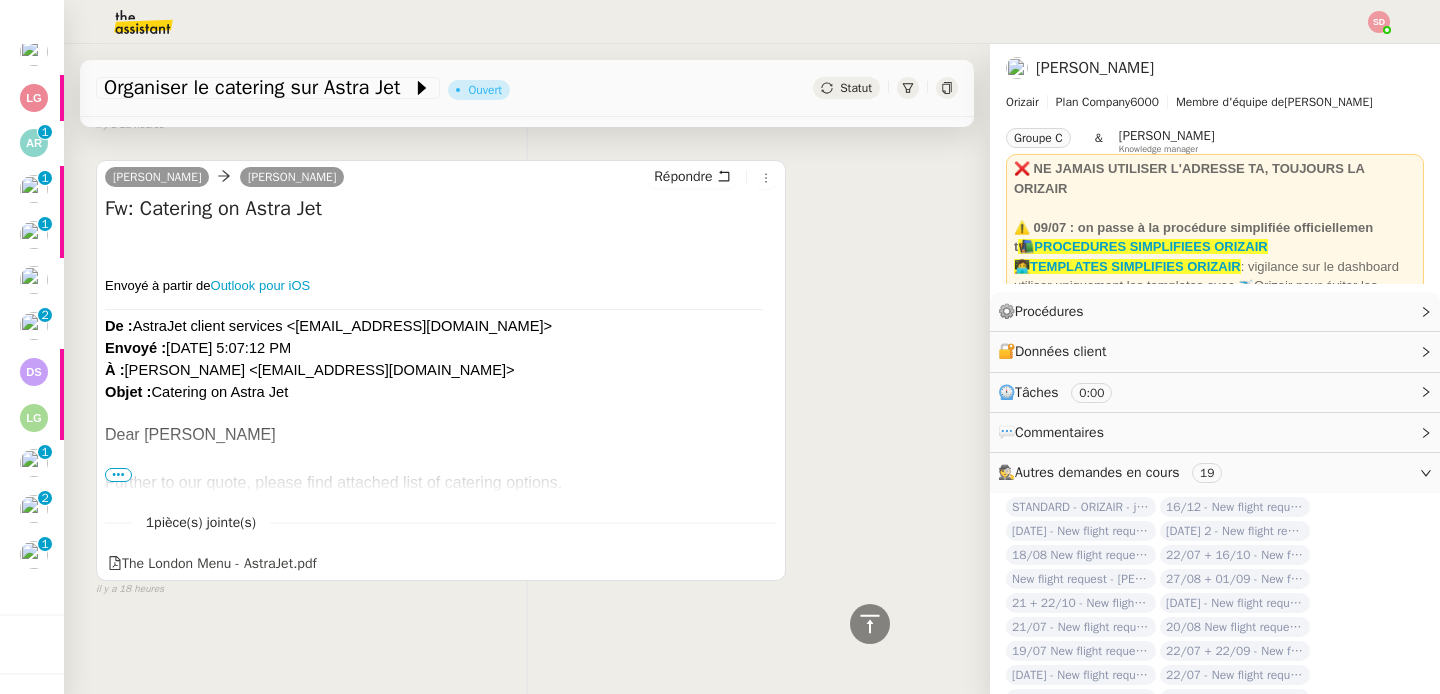 click on "•••" at bounding box center (118, 475) 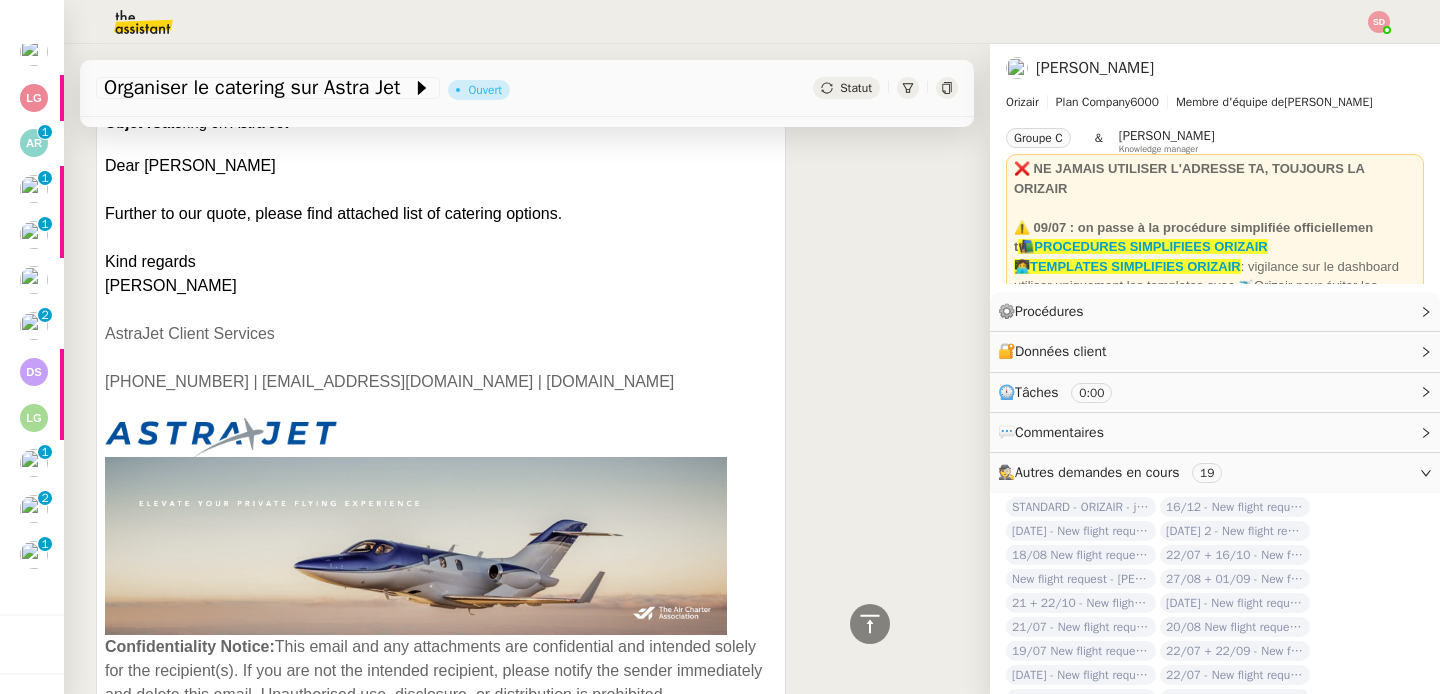 scroll, scrollTop: 0, scrollLeft: 0, axis: both 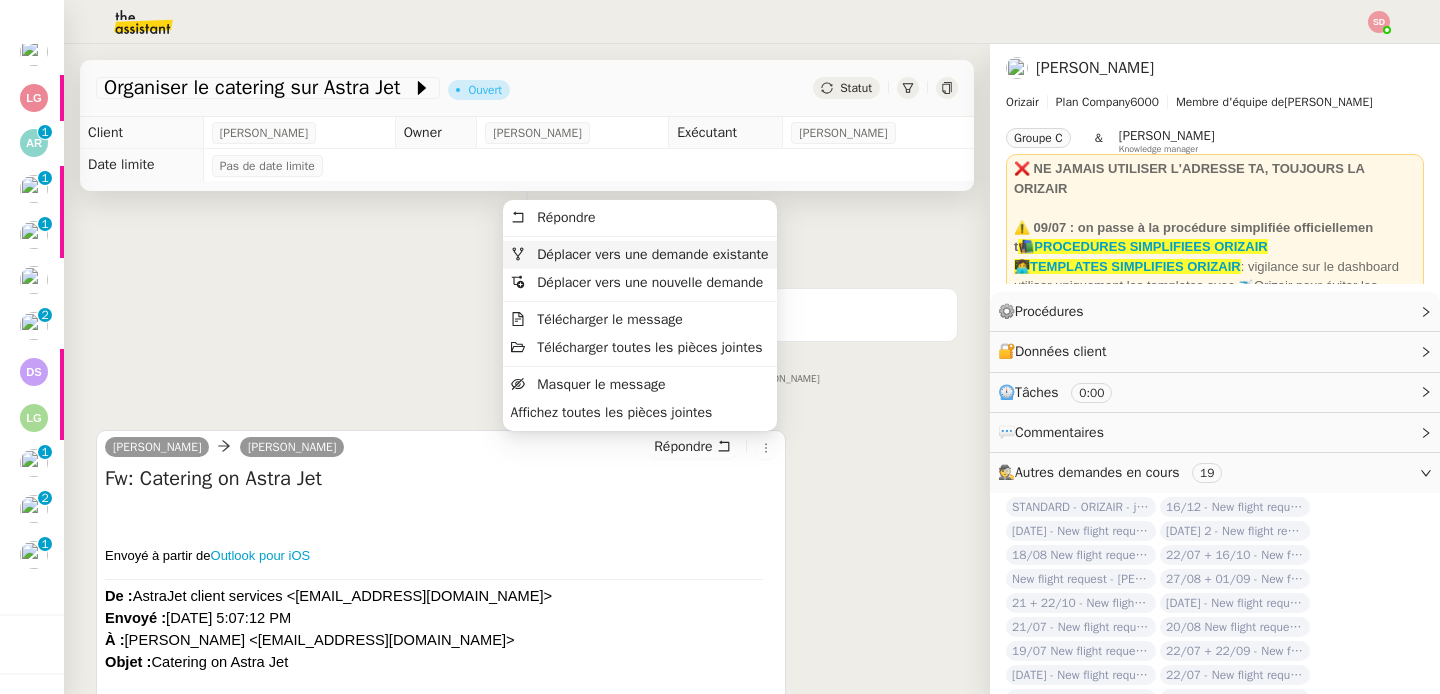 click on "Déplacer vers une demande existante" at bounding box center [640, 255] 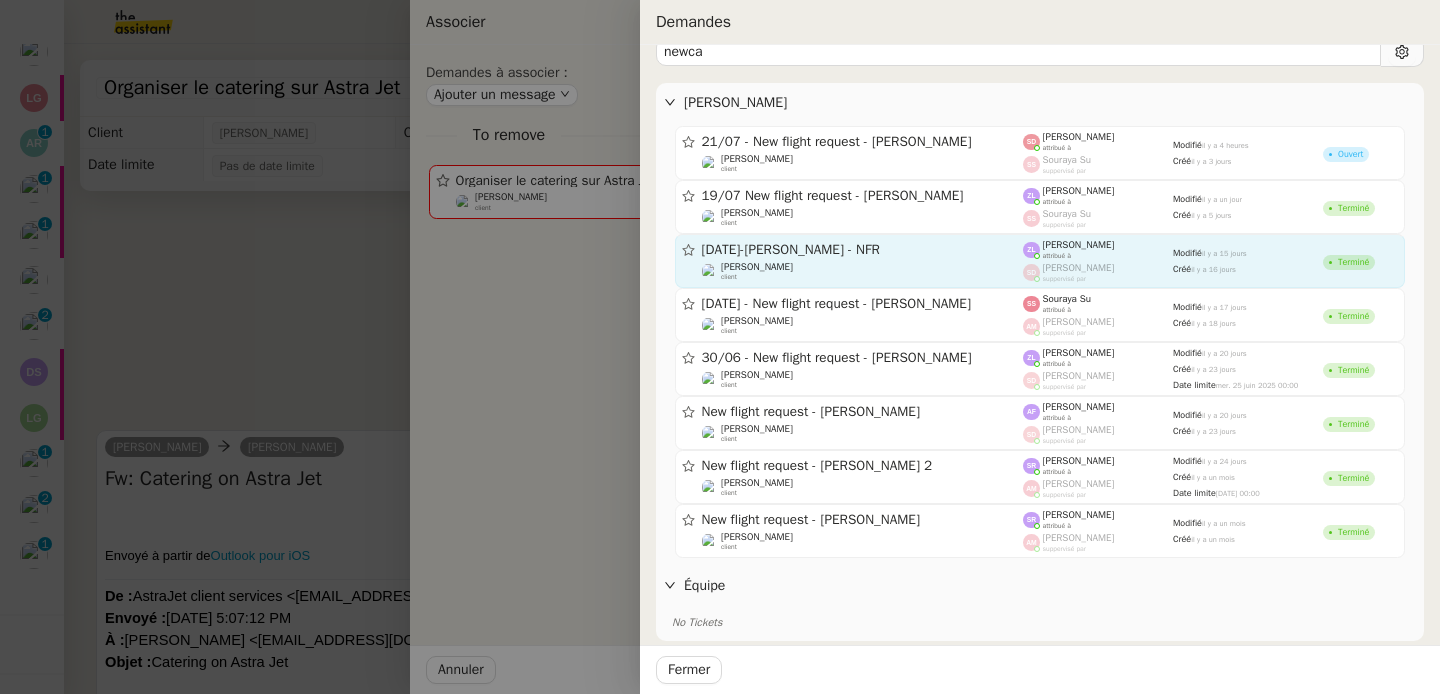 scroll, scrollTop: 0, scrollLeft: 0, axis: both 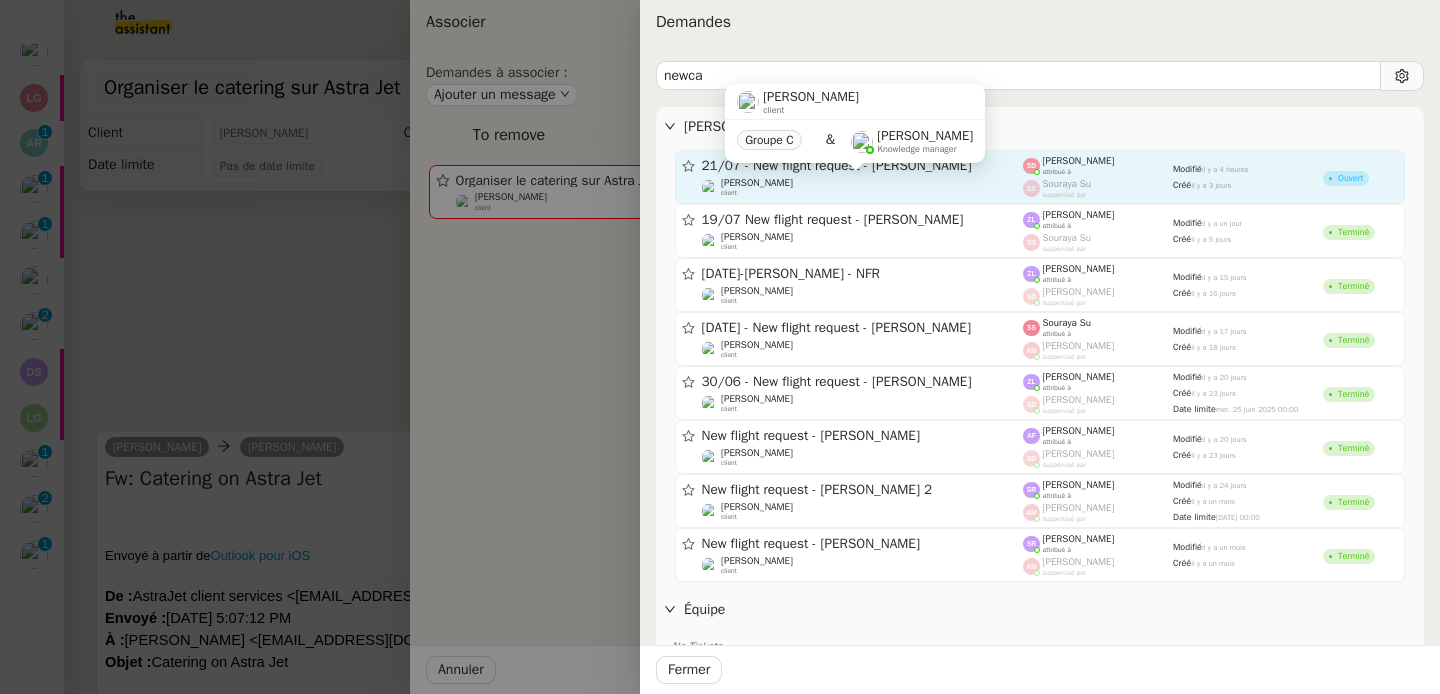type on "newca" 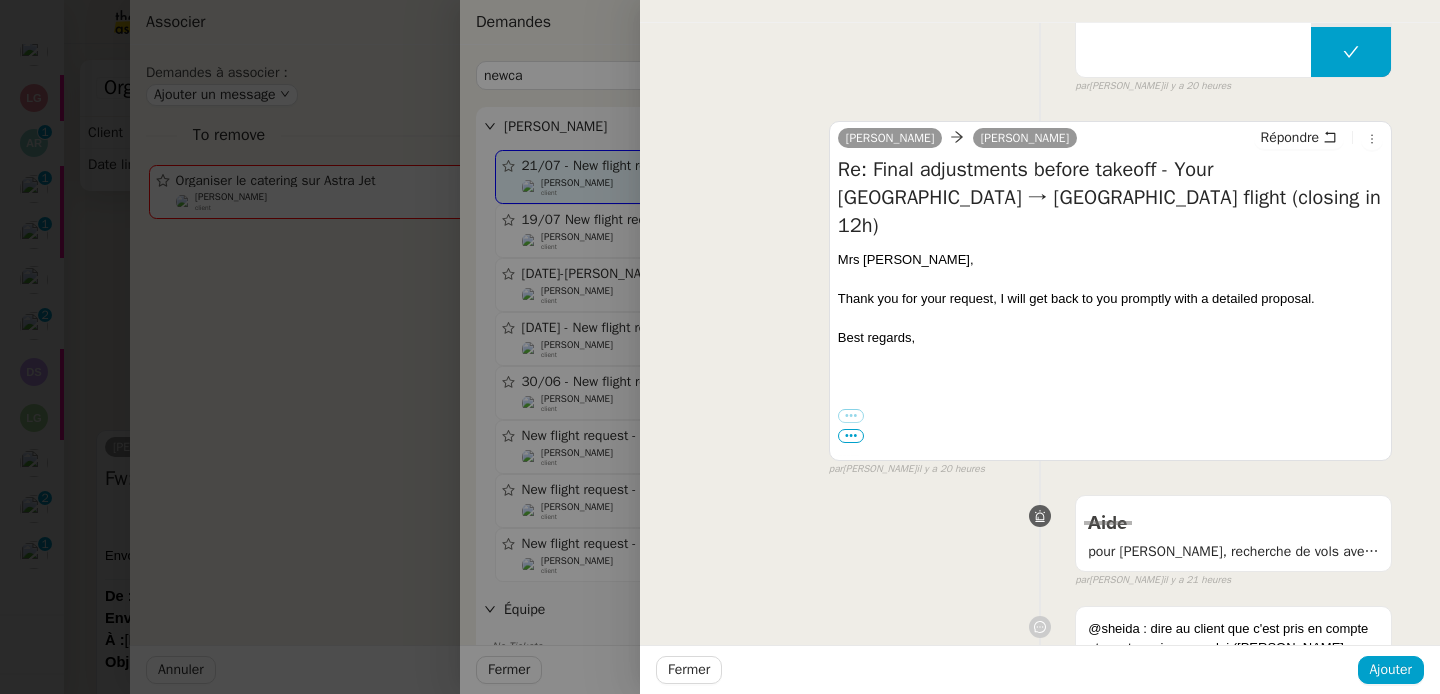 scroll, scrollTop: 528, scrollLeft: 0, axis: vertical 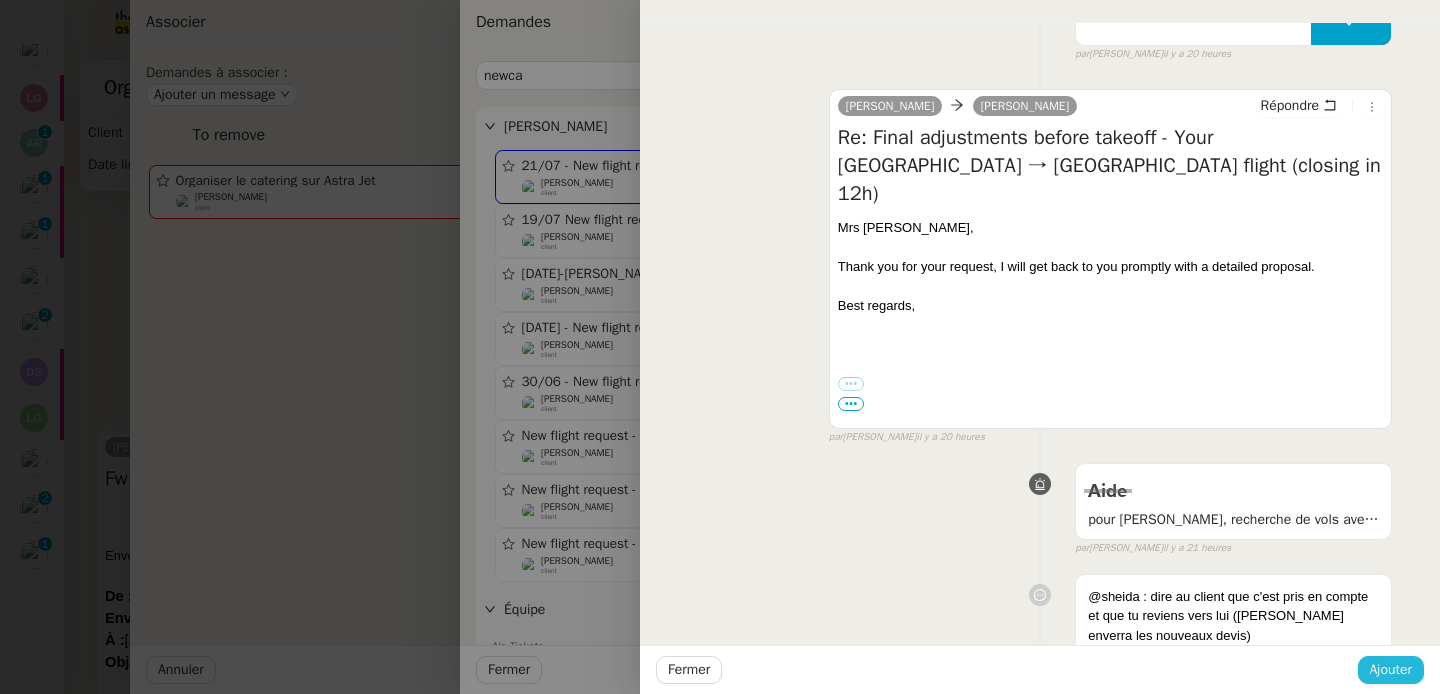 click on "Ajouter" at bounding box center (1391, 669) 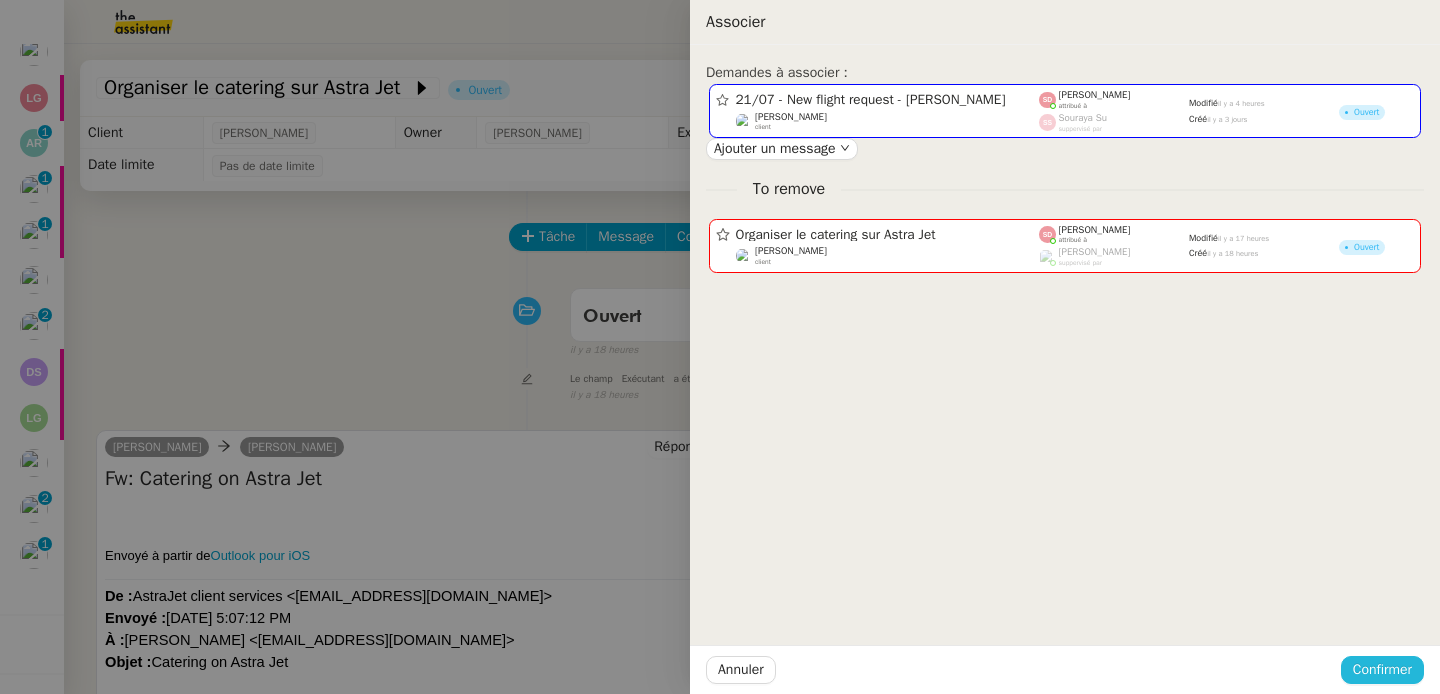 click on "Confirmer" at bounding box center [1382, 669] 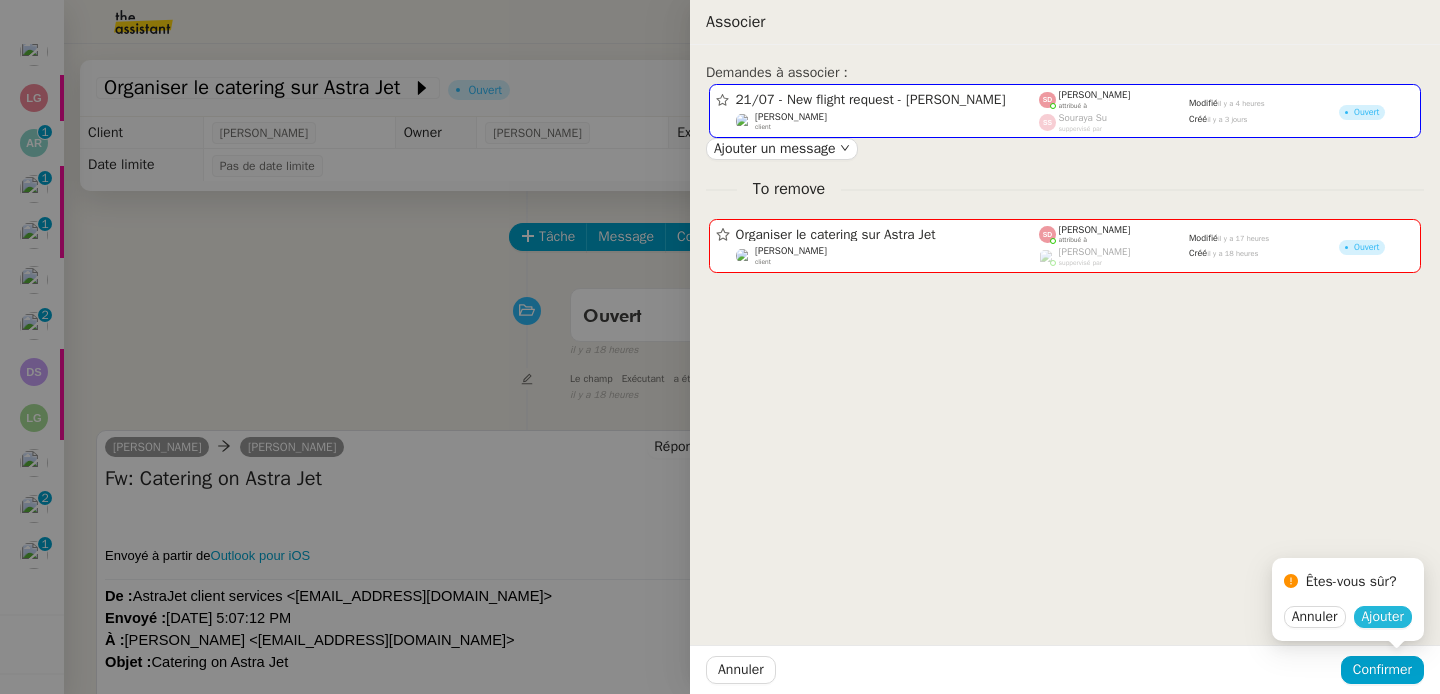 click on "Ajouter" at bounding box center [1383, 617] 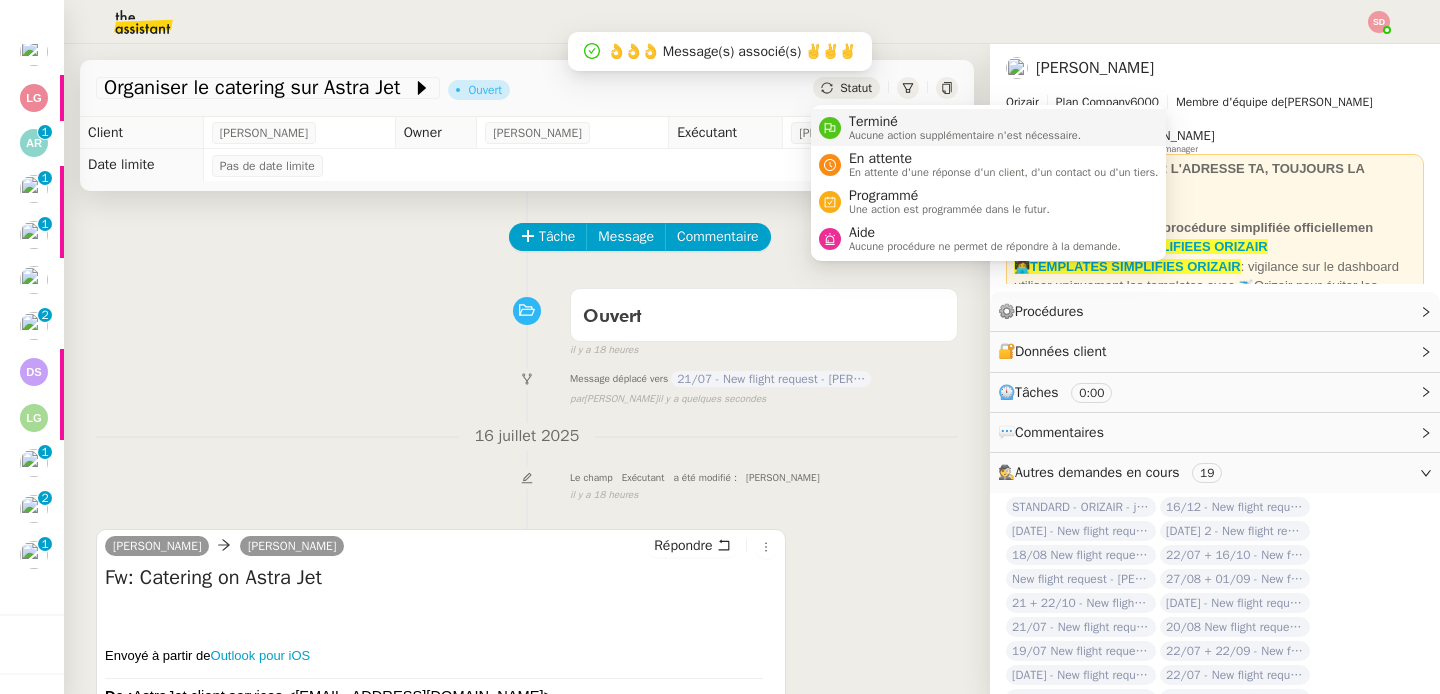 click on "Terminé Aucune action supplémentaire n'est nécessaire." at bounding box center (961, 127) 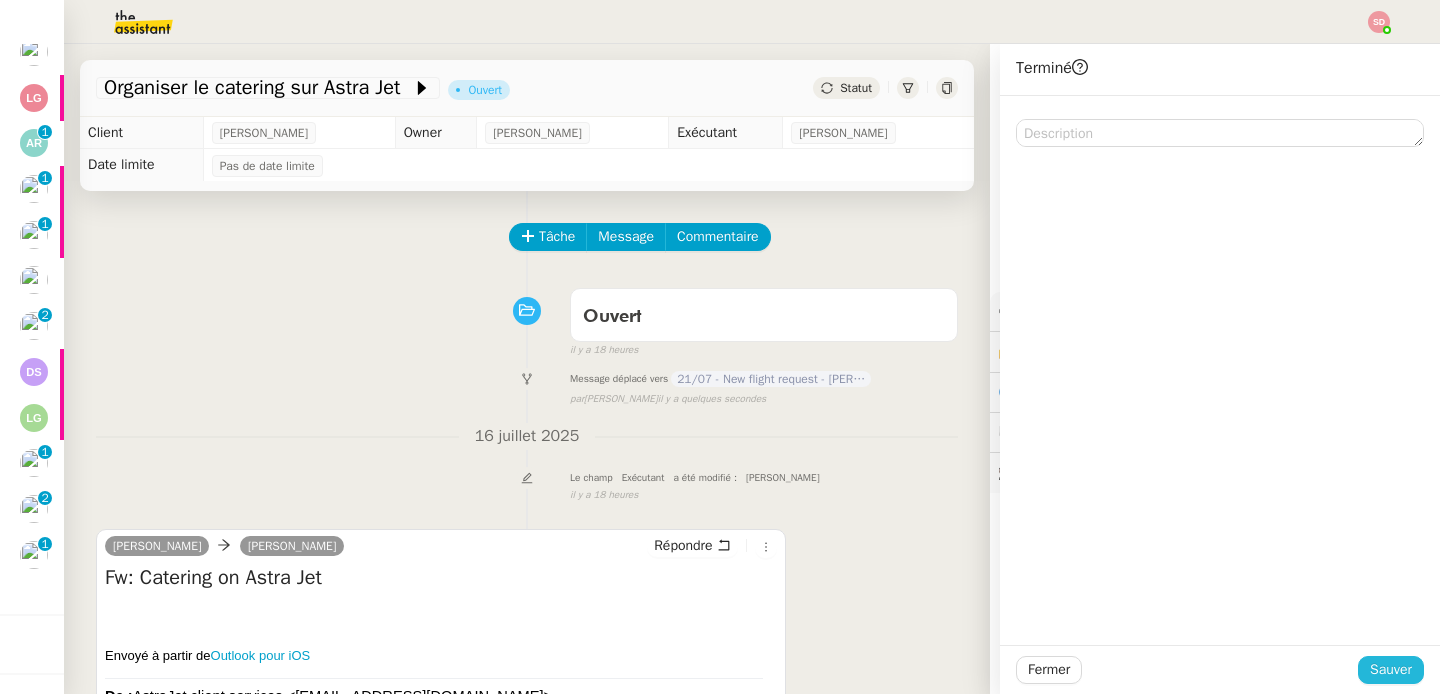 click on "Sauver" 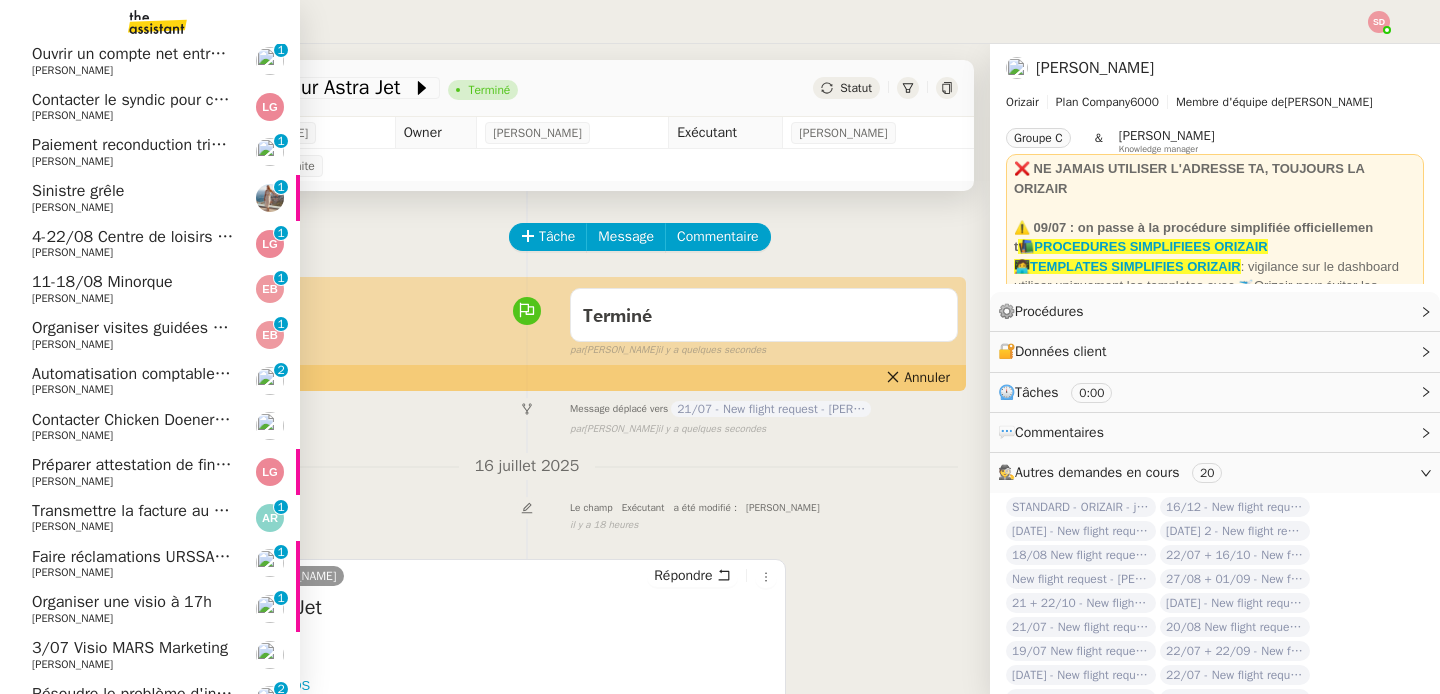 scroll, scrollTop: 0, scrollLeft: 0, axis: both 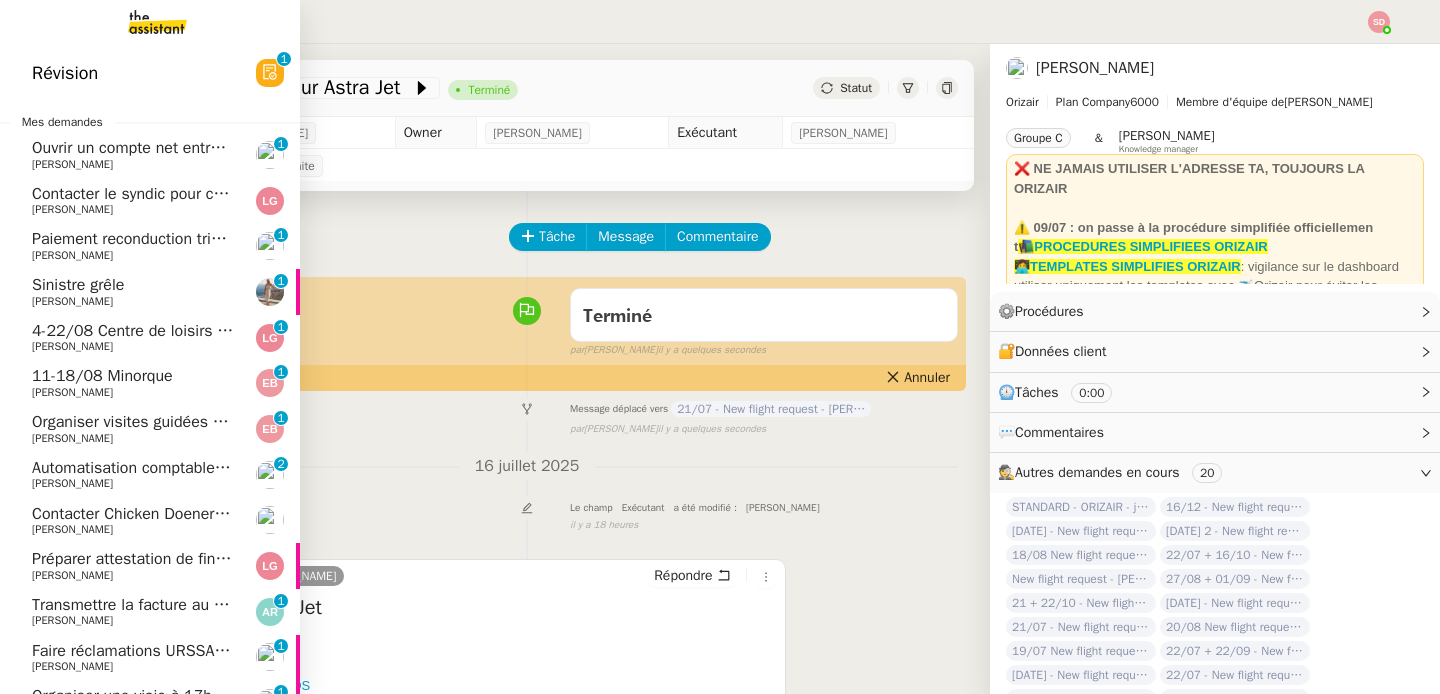 click on "Ouvrir un compte net entreprise" 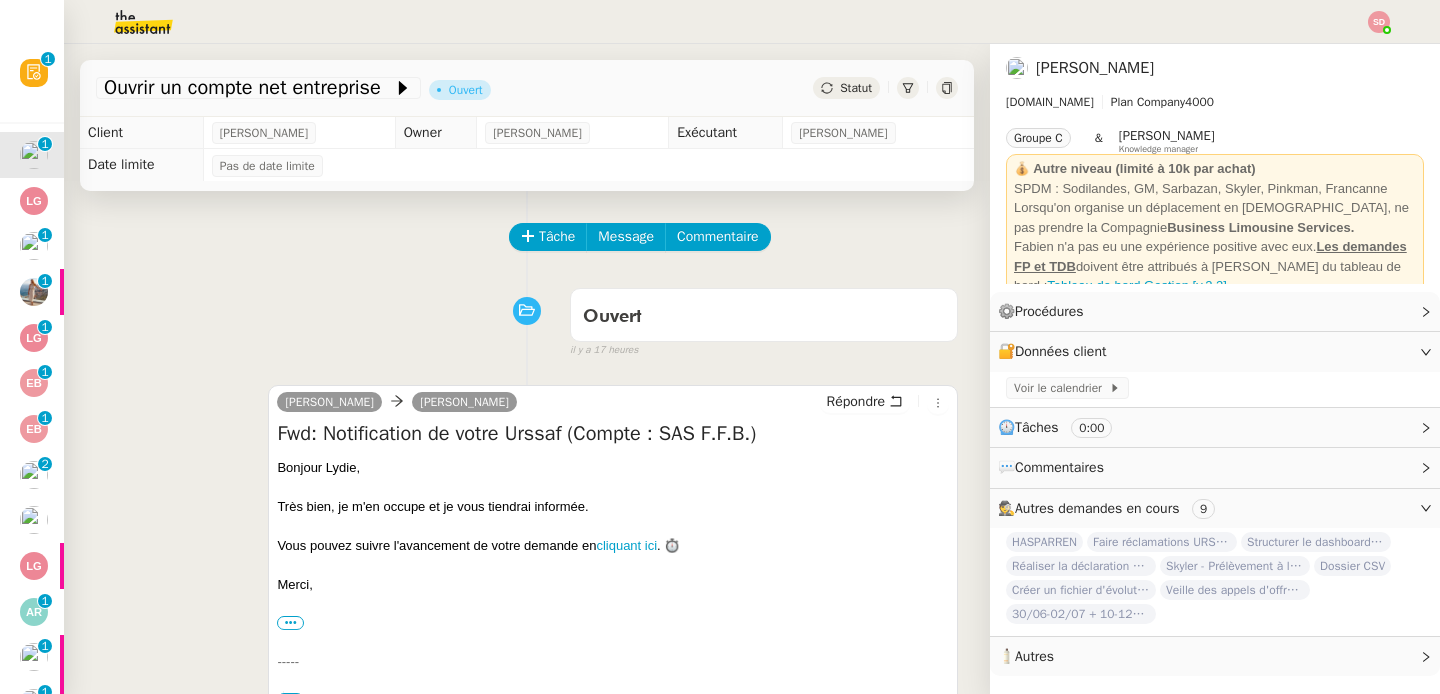 scroll, scrollTop: 338, scrollLeft: 0, axis: vertical 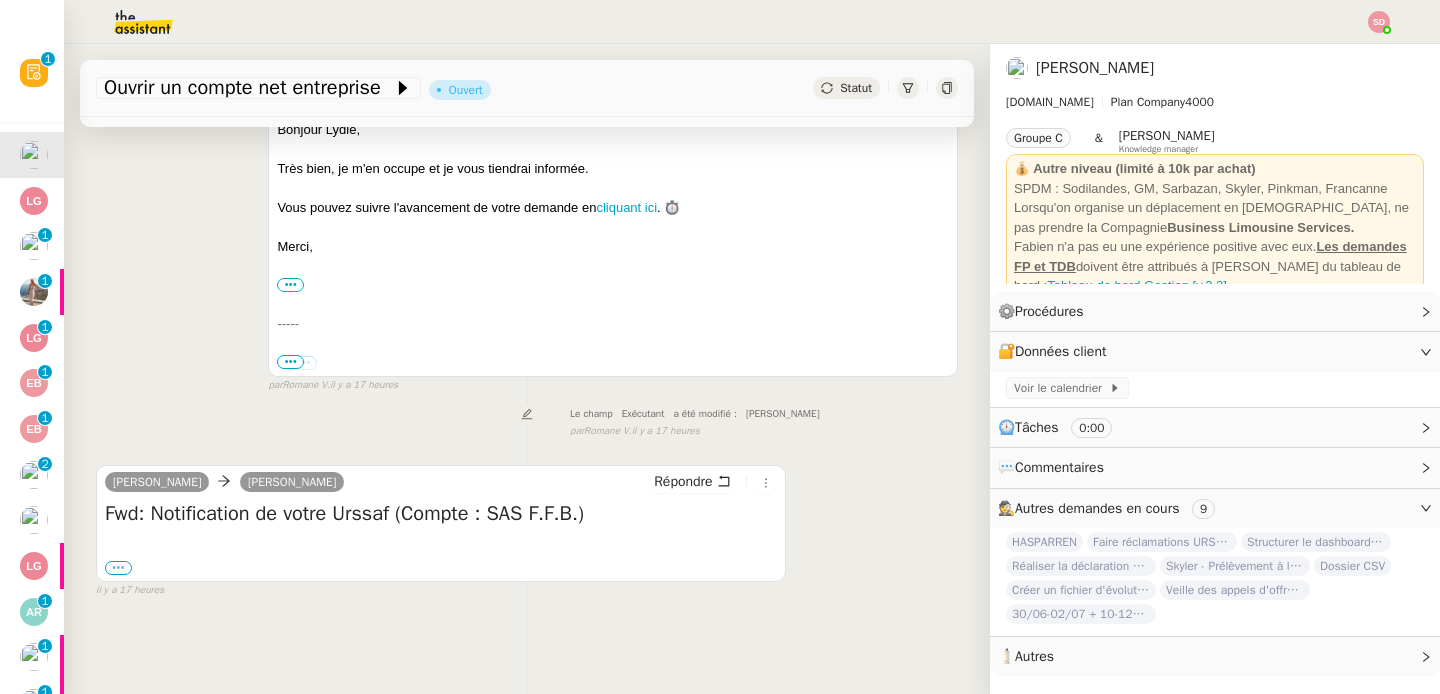 click on "•••" at bounding box center (118, 568) 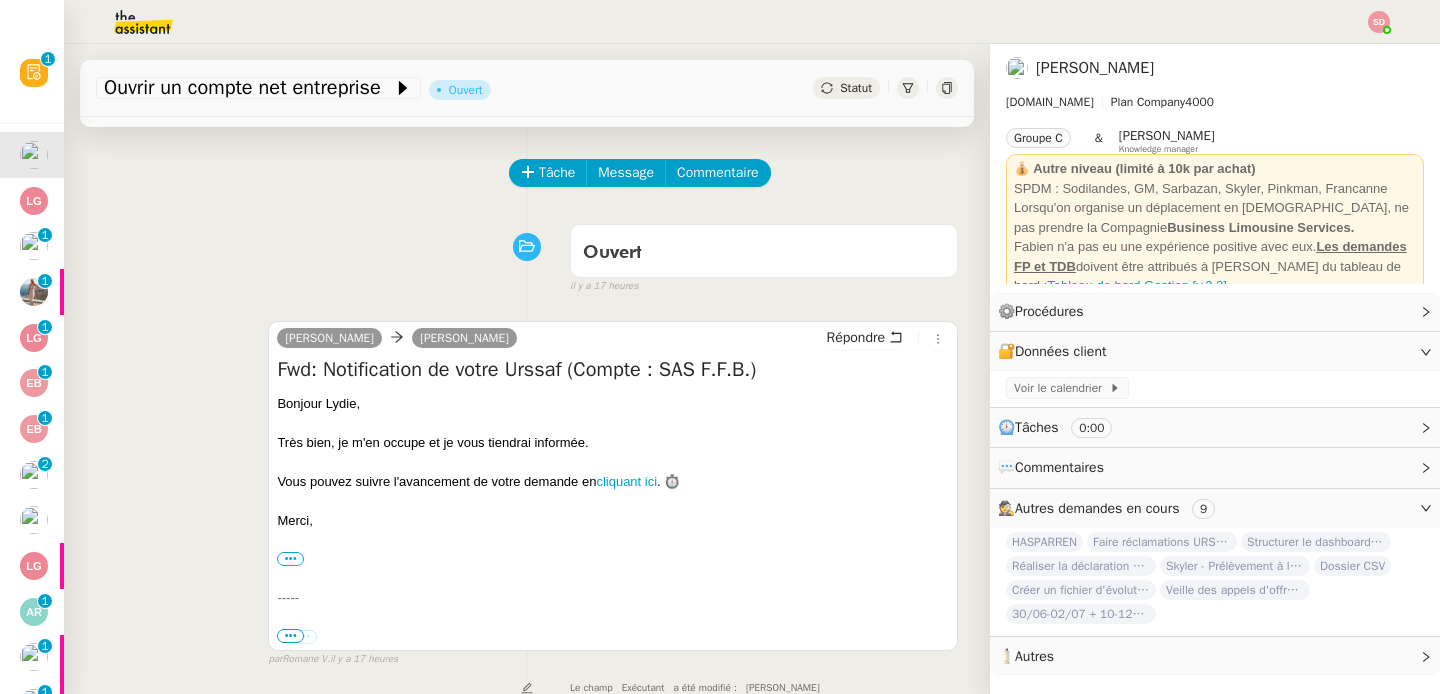 scroll, scrollTop: 0, scrollLeft: 0, axis: both 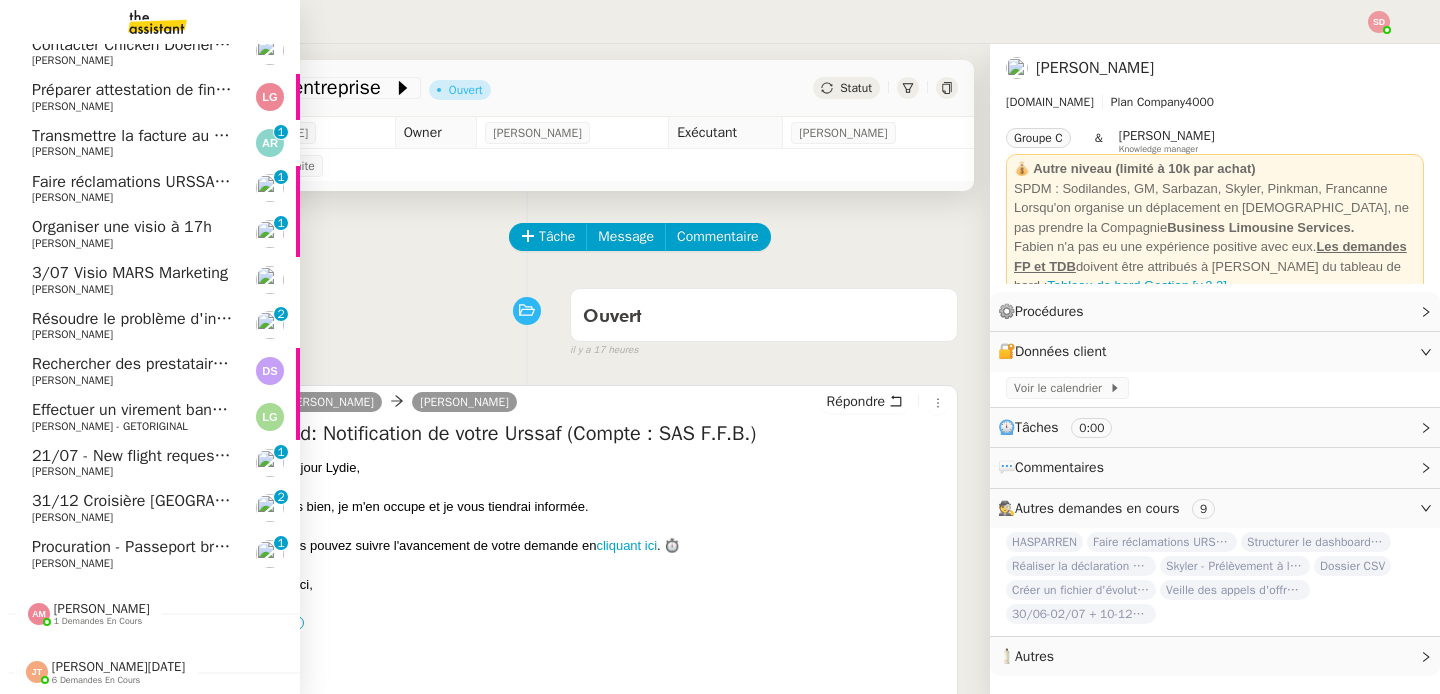 click on "Résoudre le problème d'intégration des questionnaires    [DEMOGRAPHIC_DATA][PERSON_NAME]     0   1   2   3   4   5   6   7   8   9" 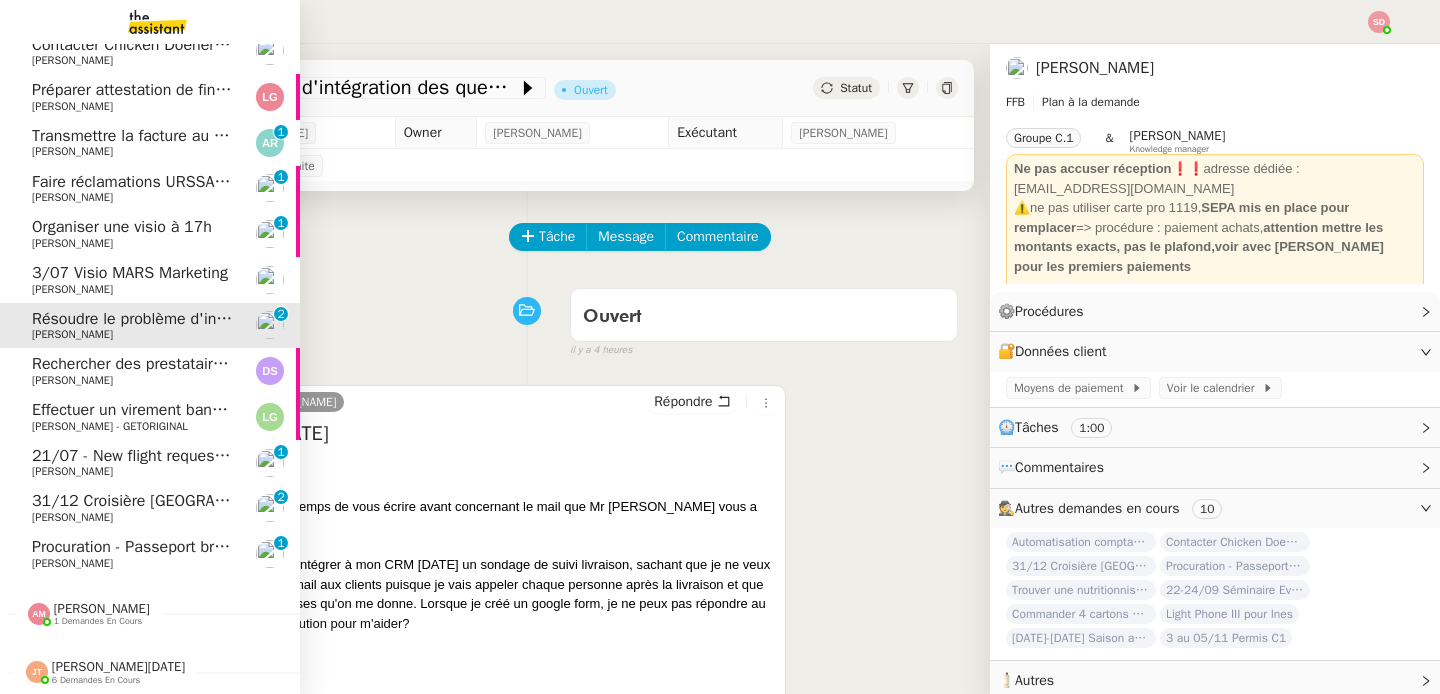 click on "[PERSON_NAME]" 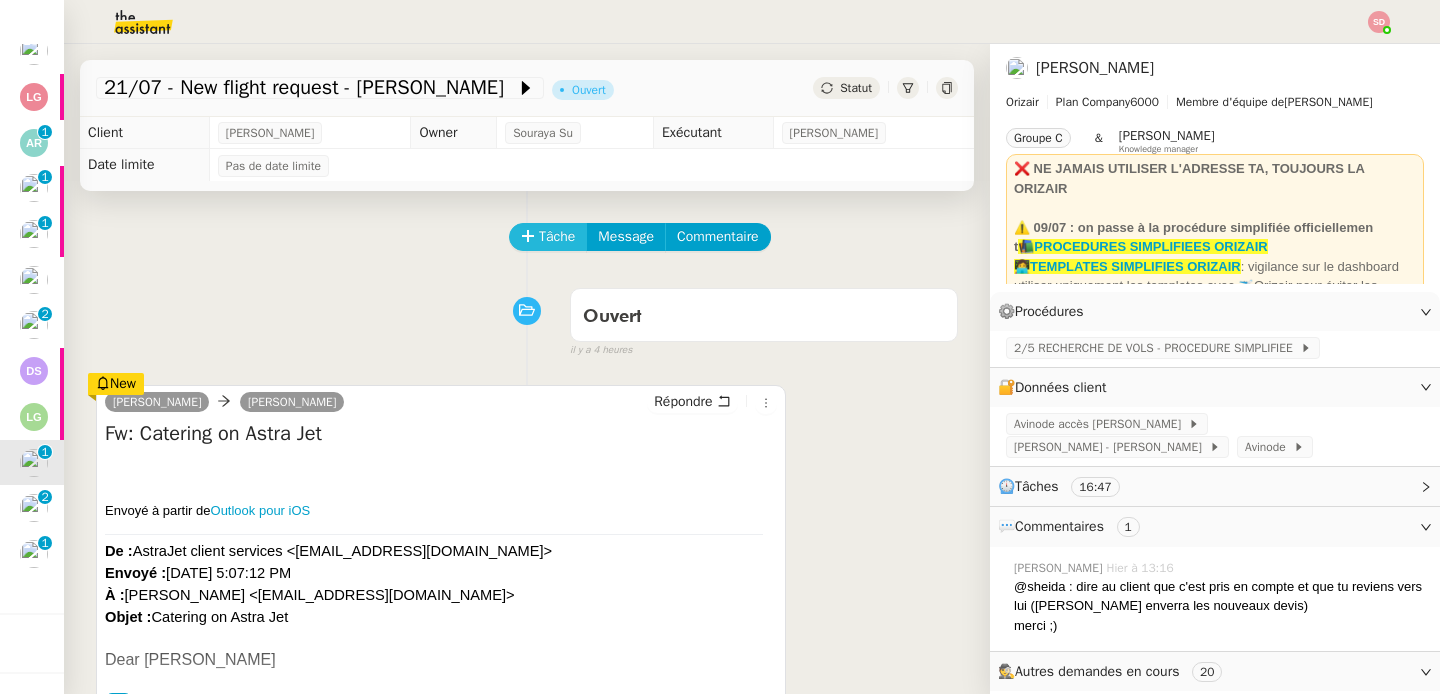 click on "Tâche" 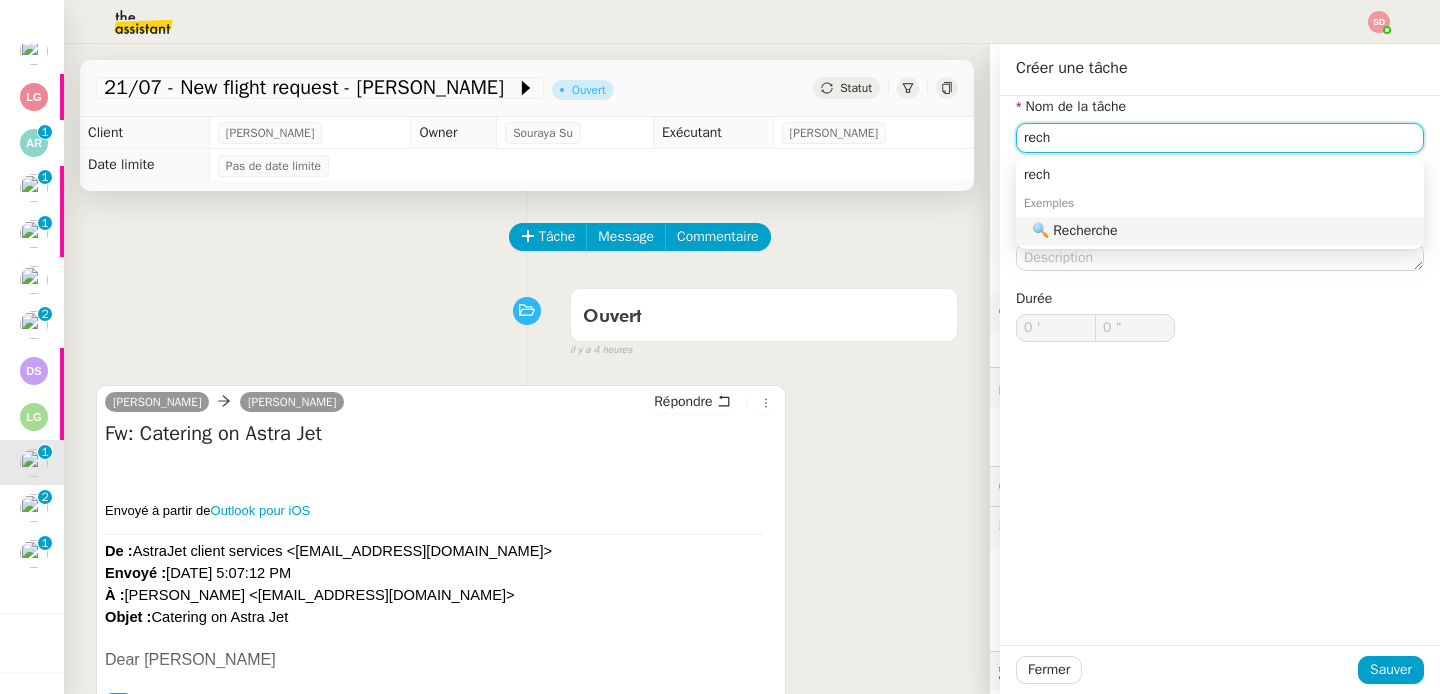 click on "🔍 Recherche" 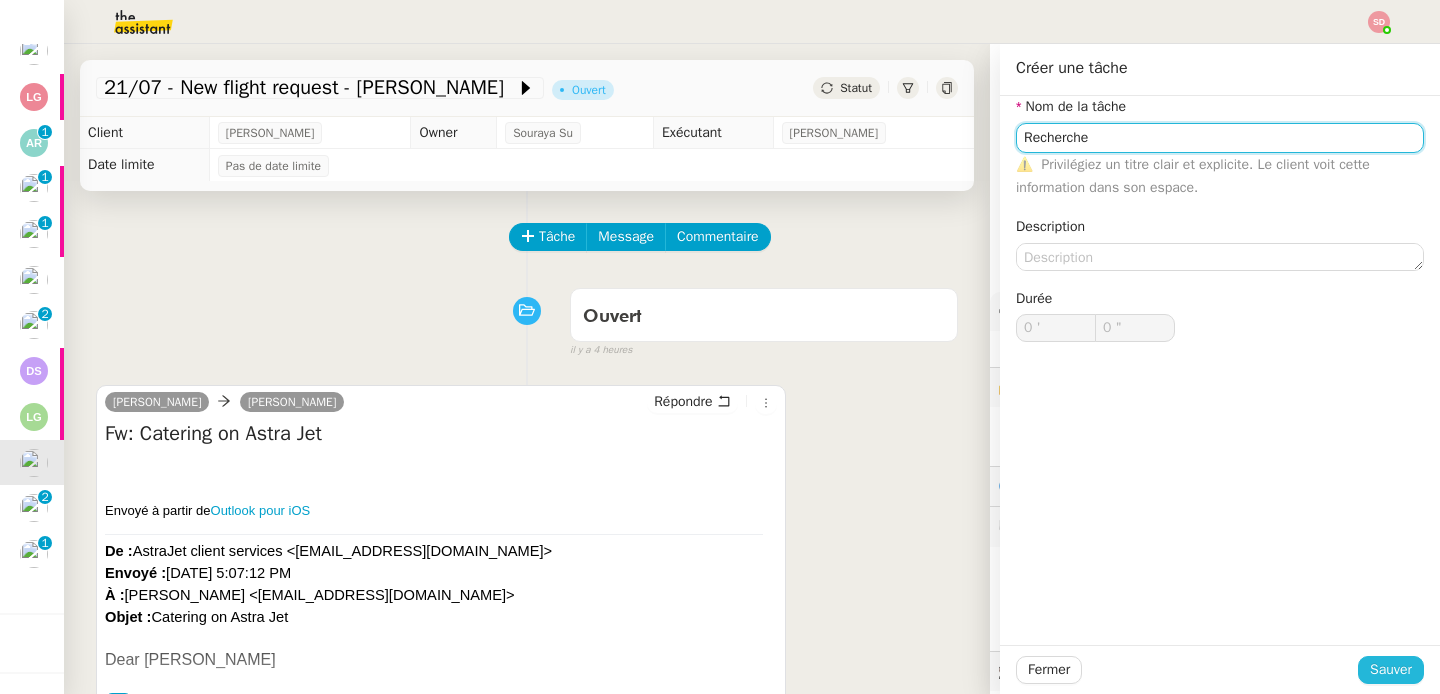 type on "Recherche" 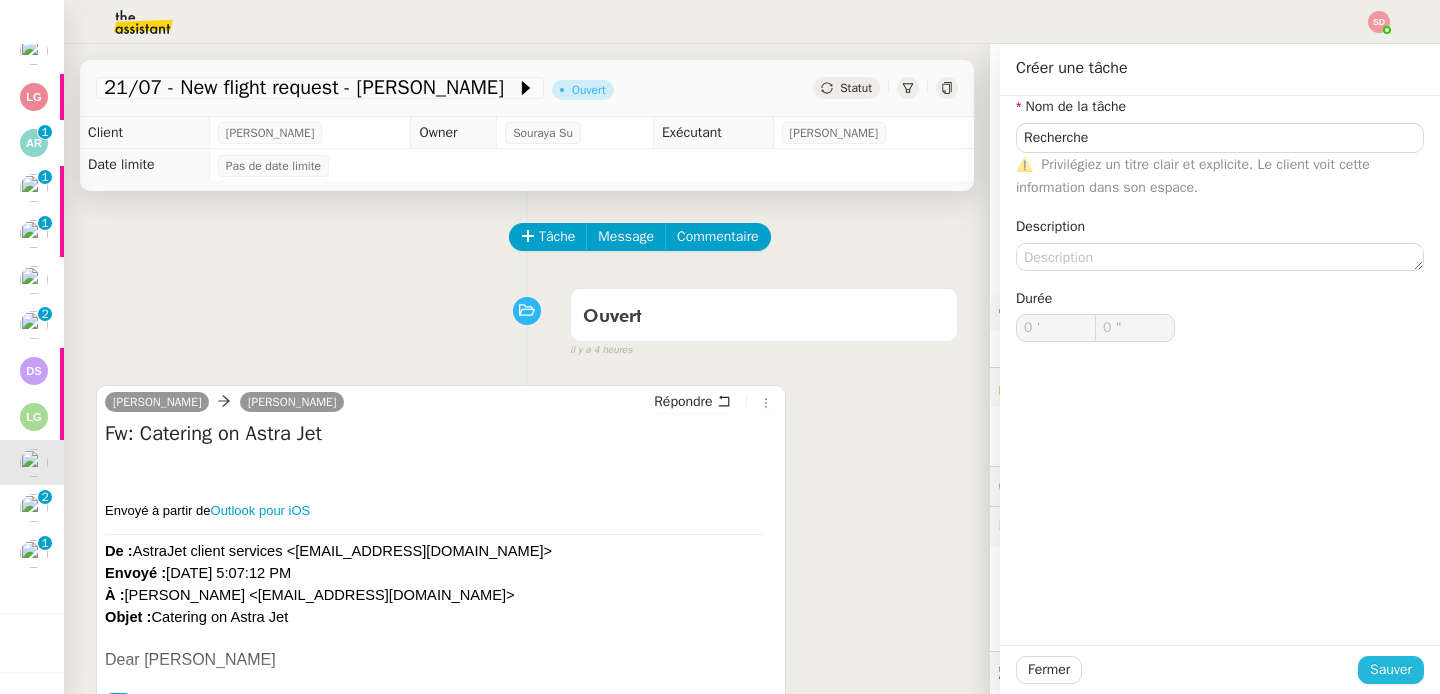 click on "Sauver" 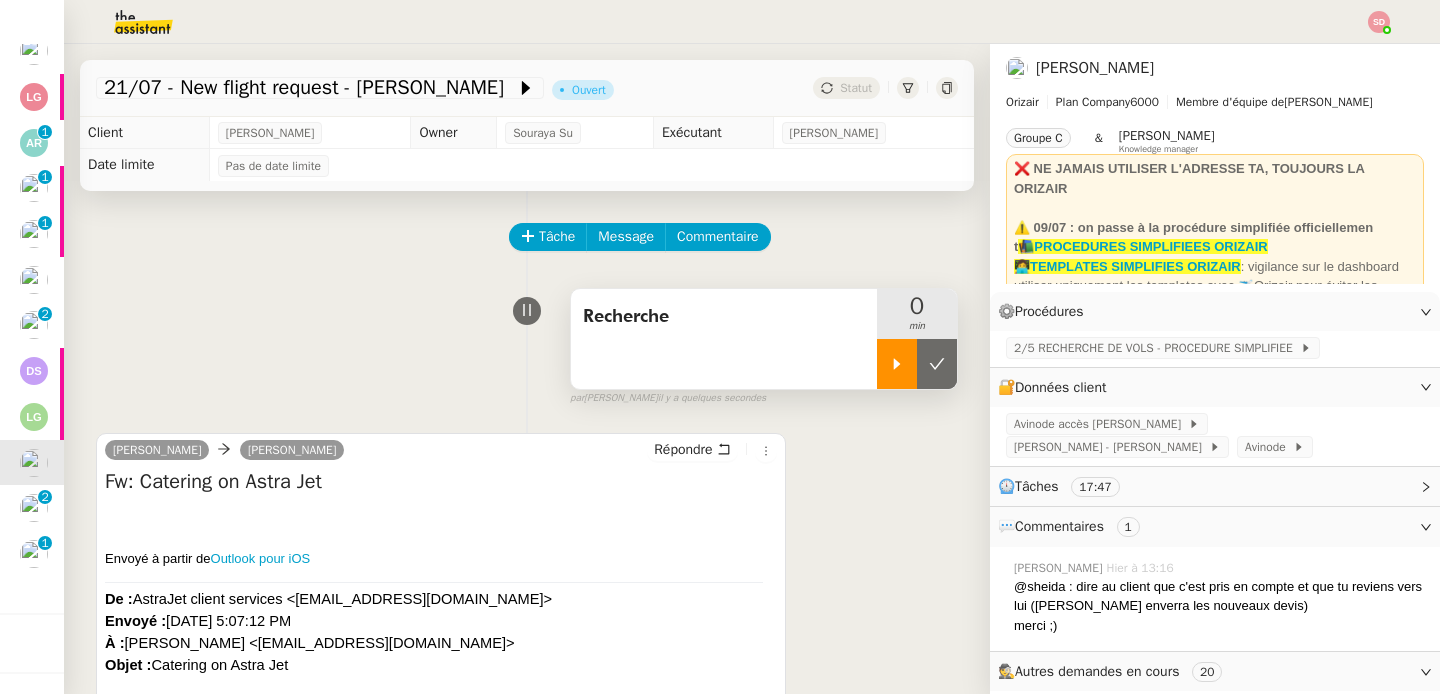 click at bounding box center (897, 364) 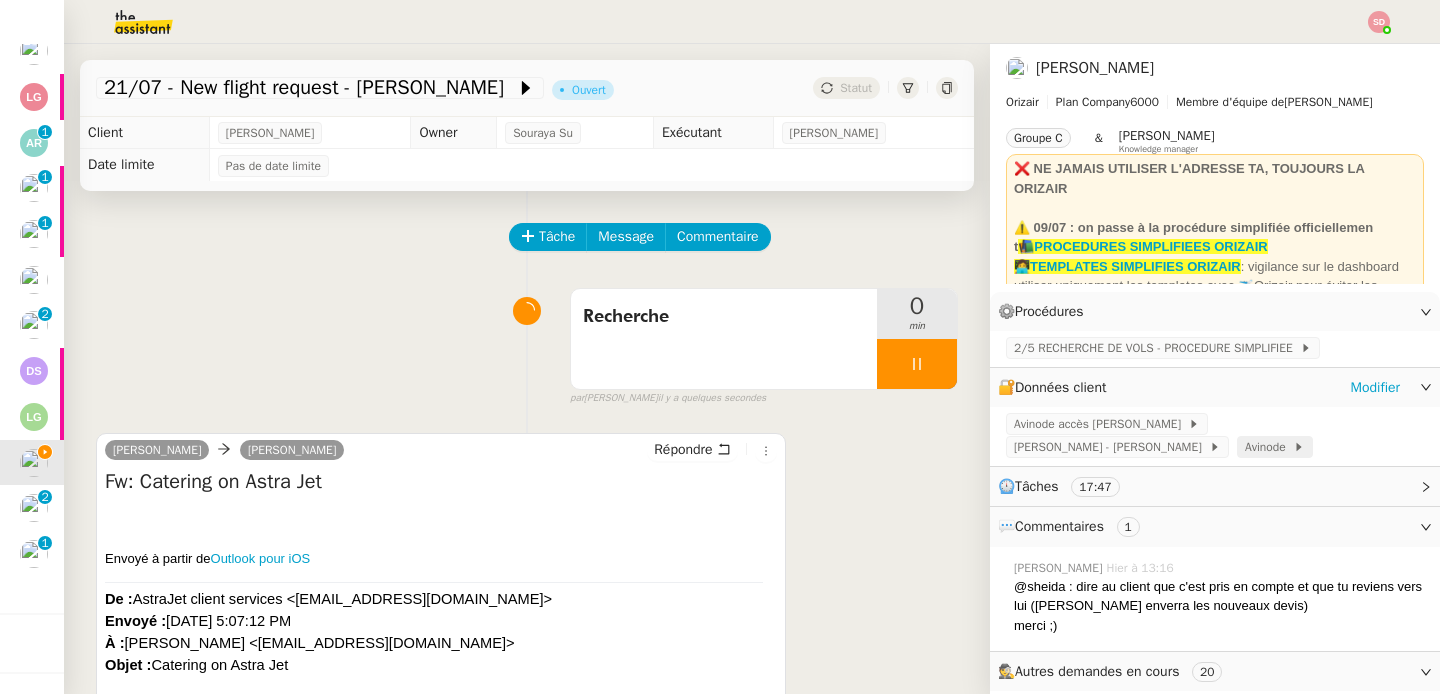 click on "Avinode" 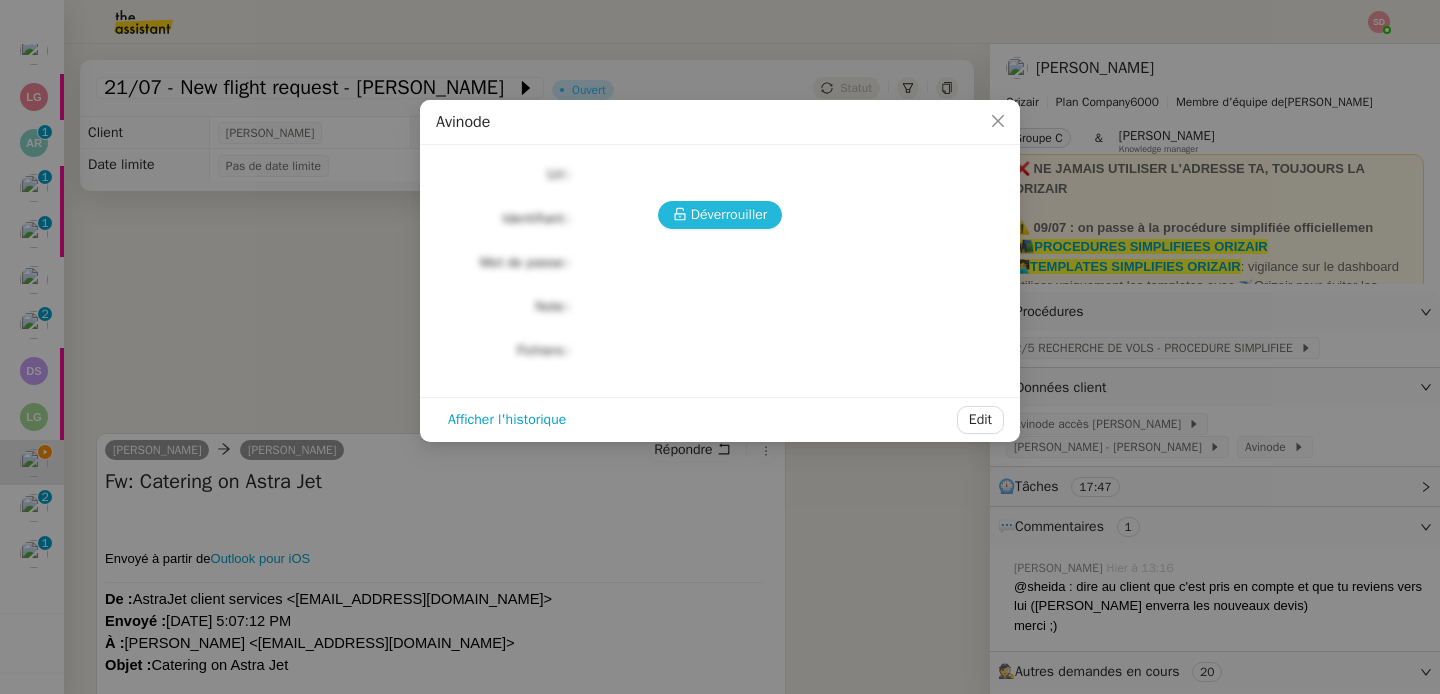 click on "Déverrouiller" at bounding box center [729, 214] 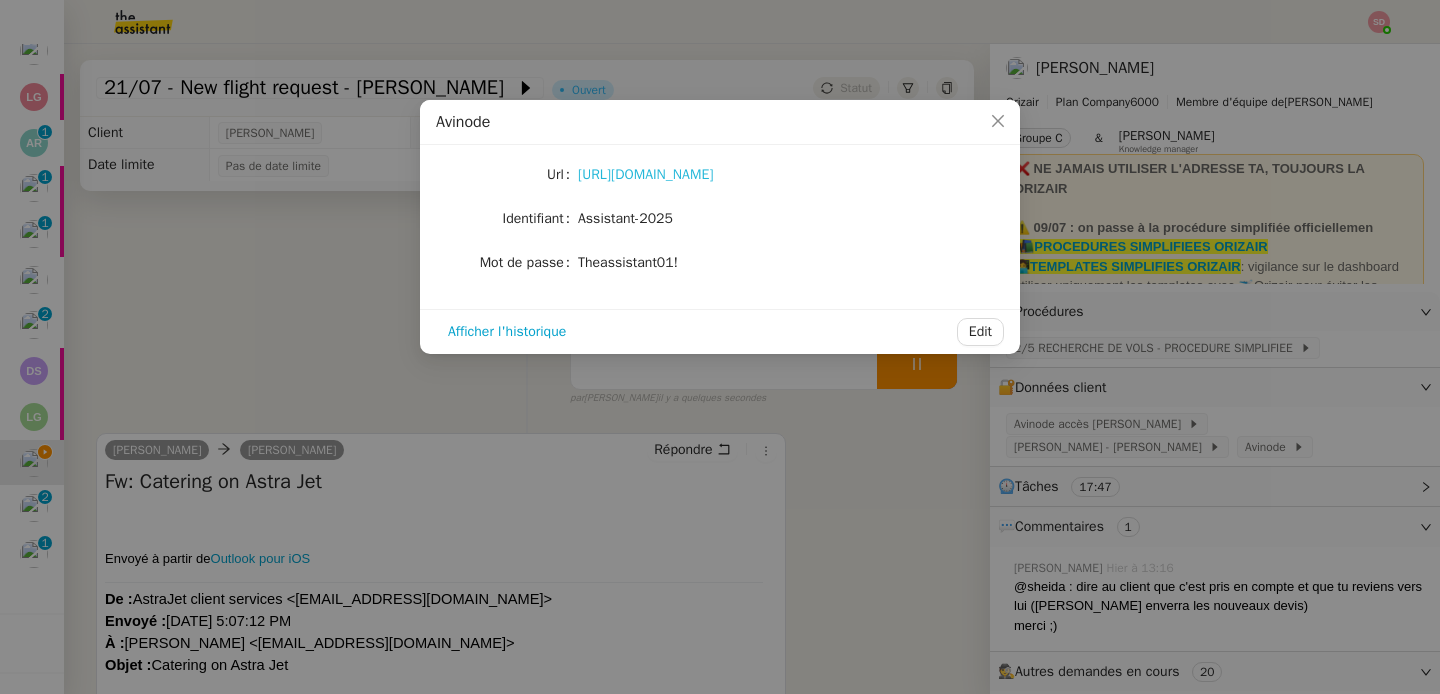 click on "[URL][DOMAIN_NAME]" 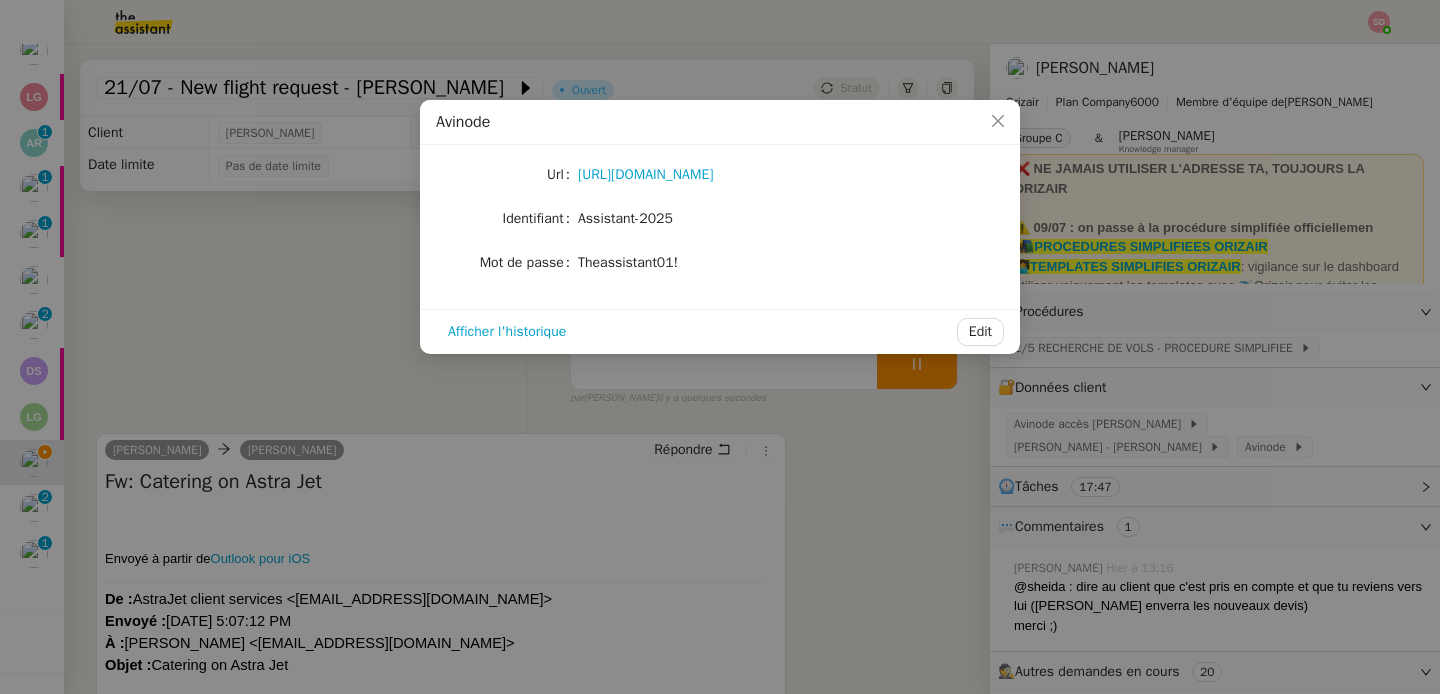 click on "Assistant-2025" 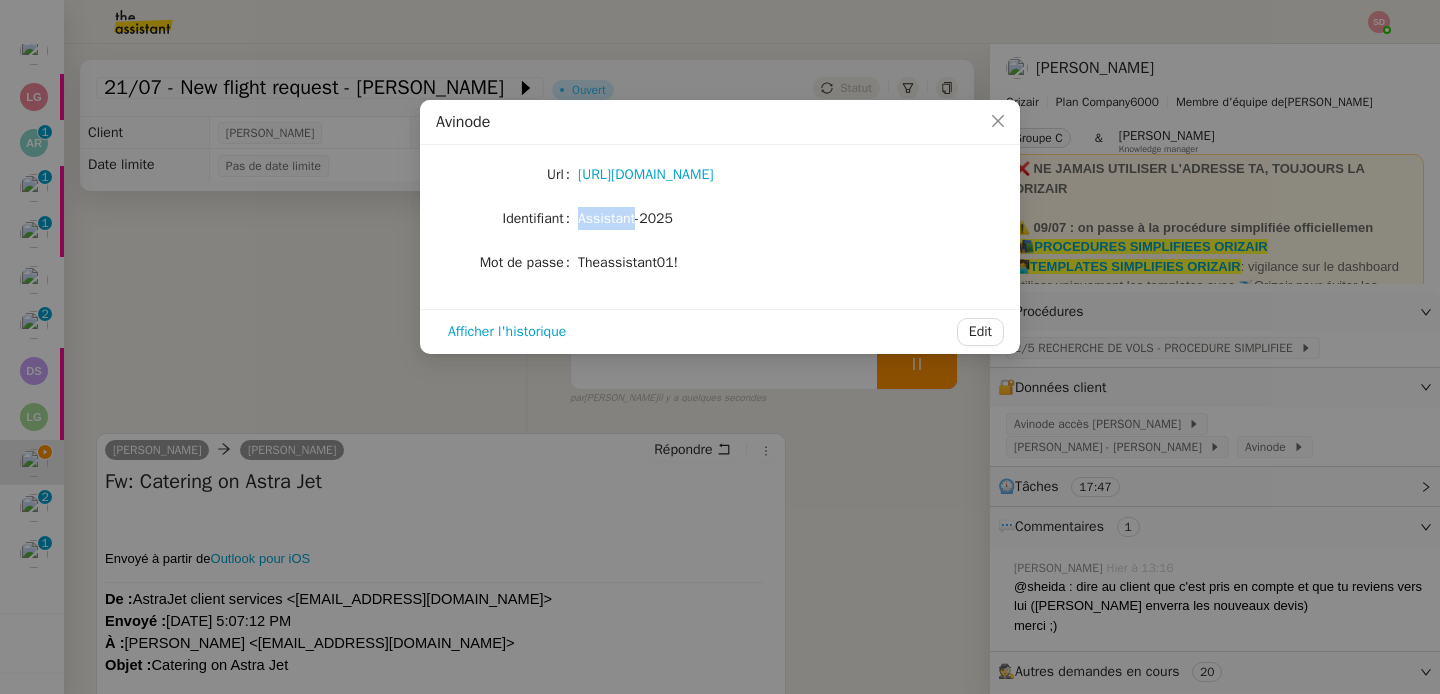 click on "Assistant-2025" 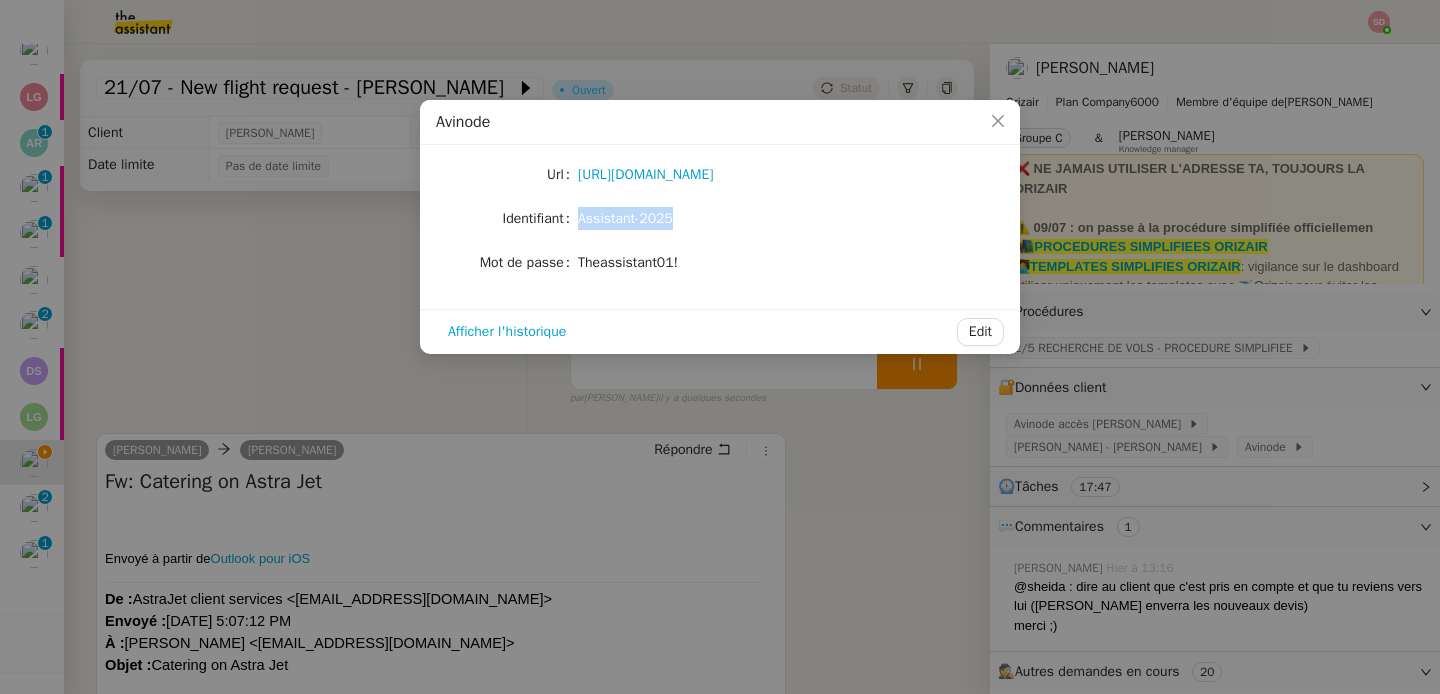 click on "Assistant-2025" 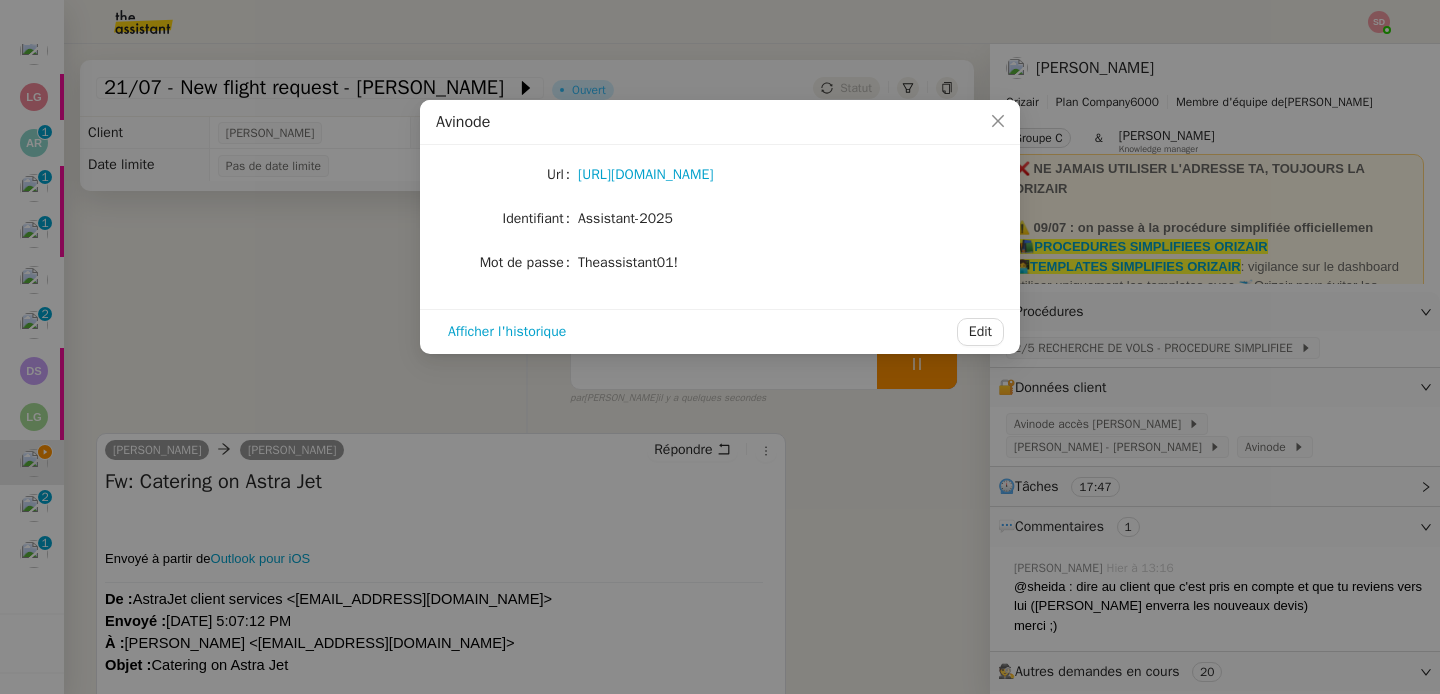 click on "Theassistant01!" 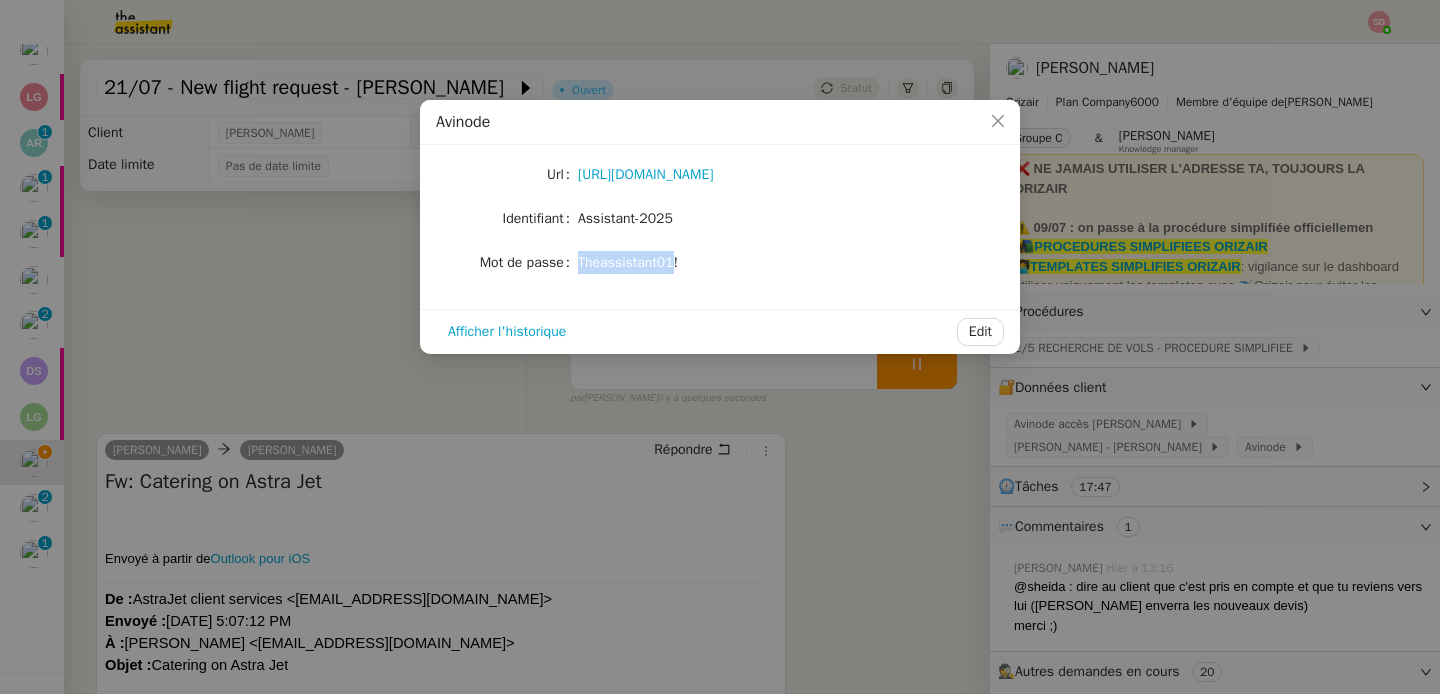 click on "Theassistant01!" 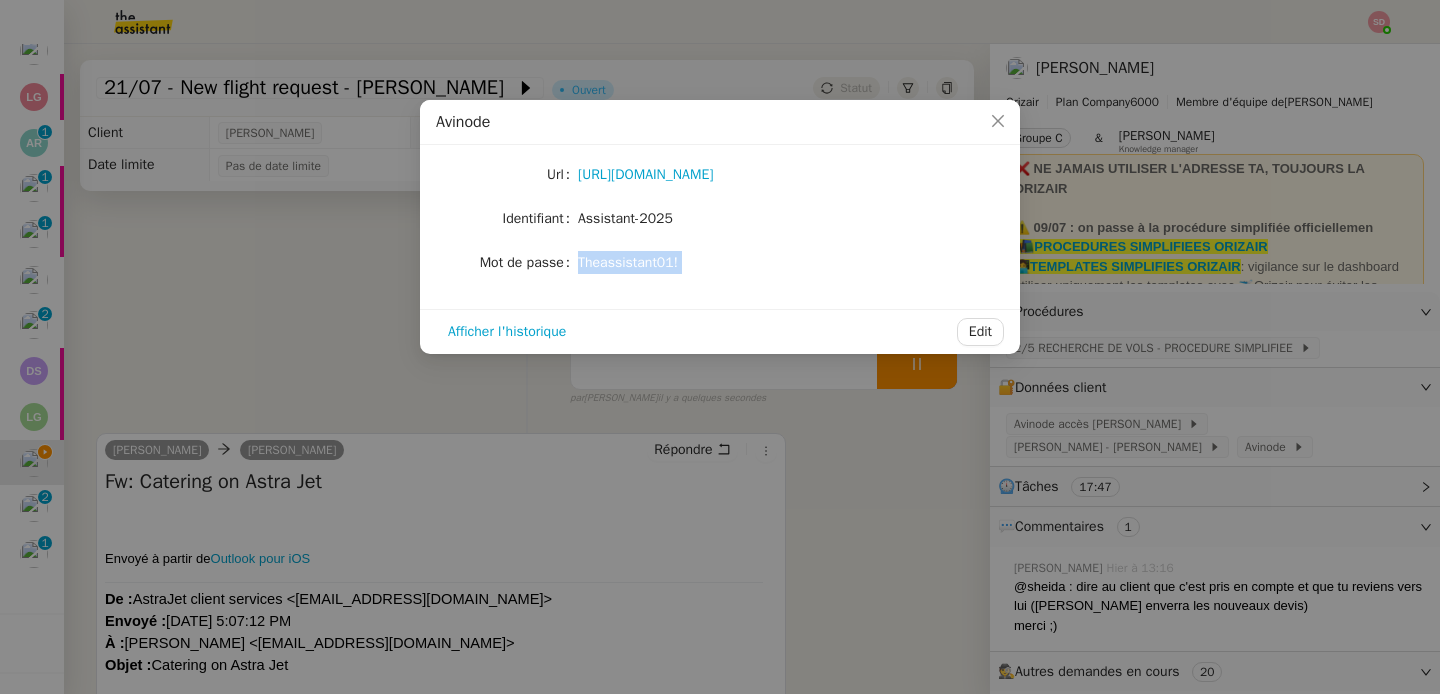 click on "Theassistant01!" 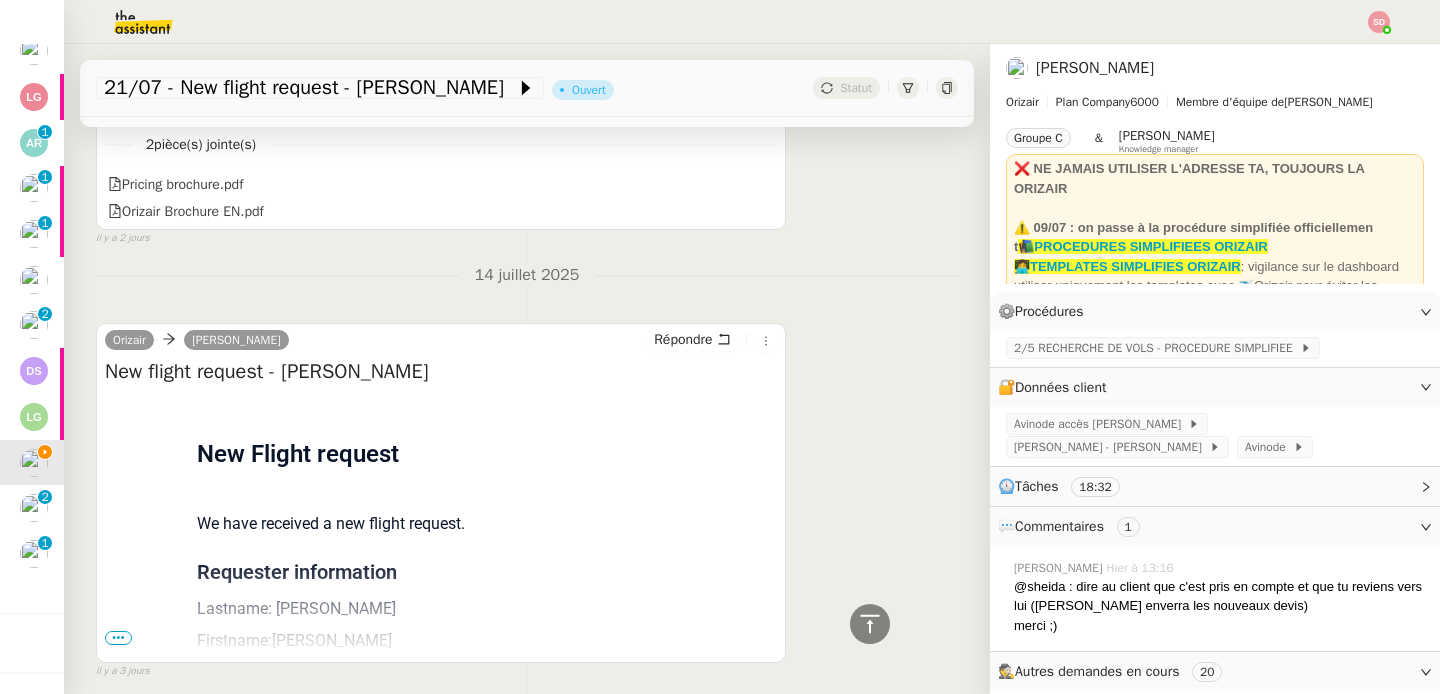 scroll, scrollTop: 3811, scrollLeft: 0, axis: vertical 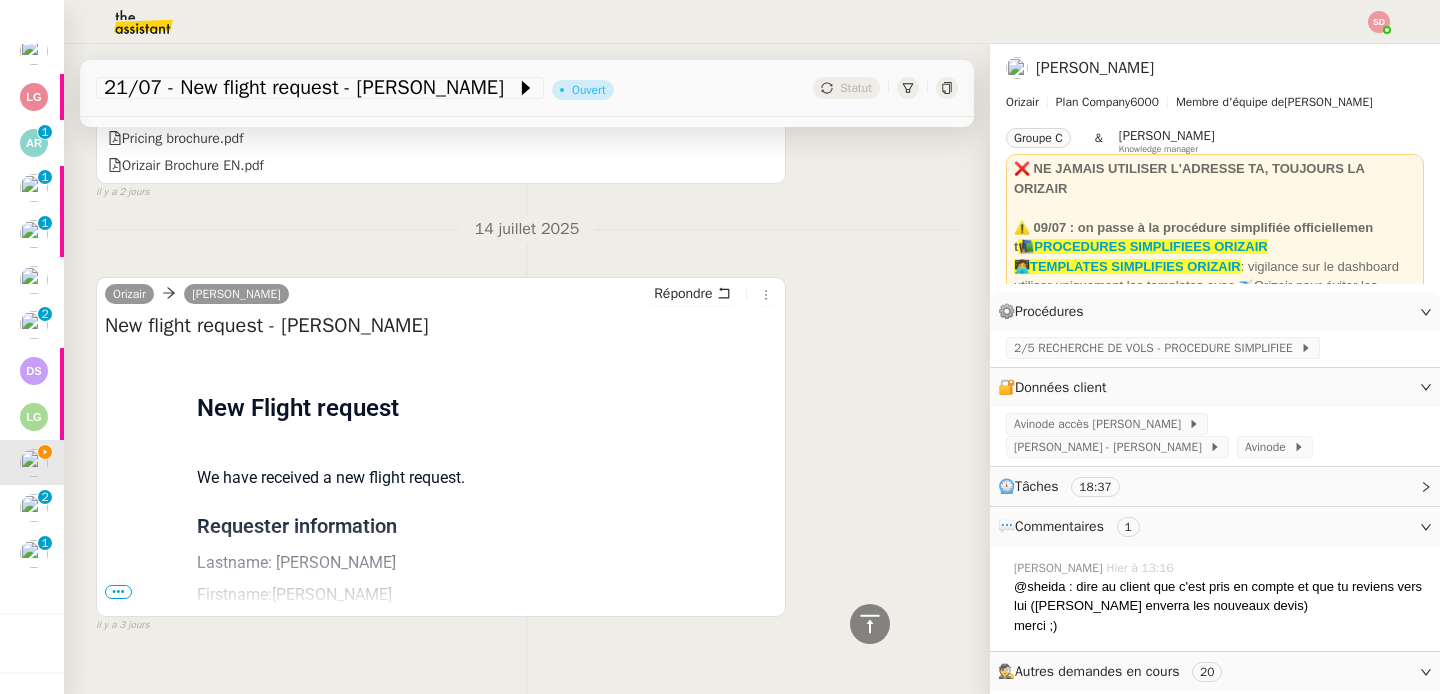 drag, startPoint x: 294, startPoint y: 287, endPoint x: 512, endPoint y: 290, distance: 218.02065 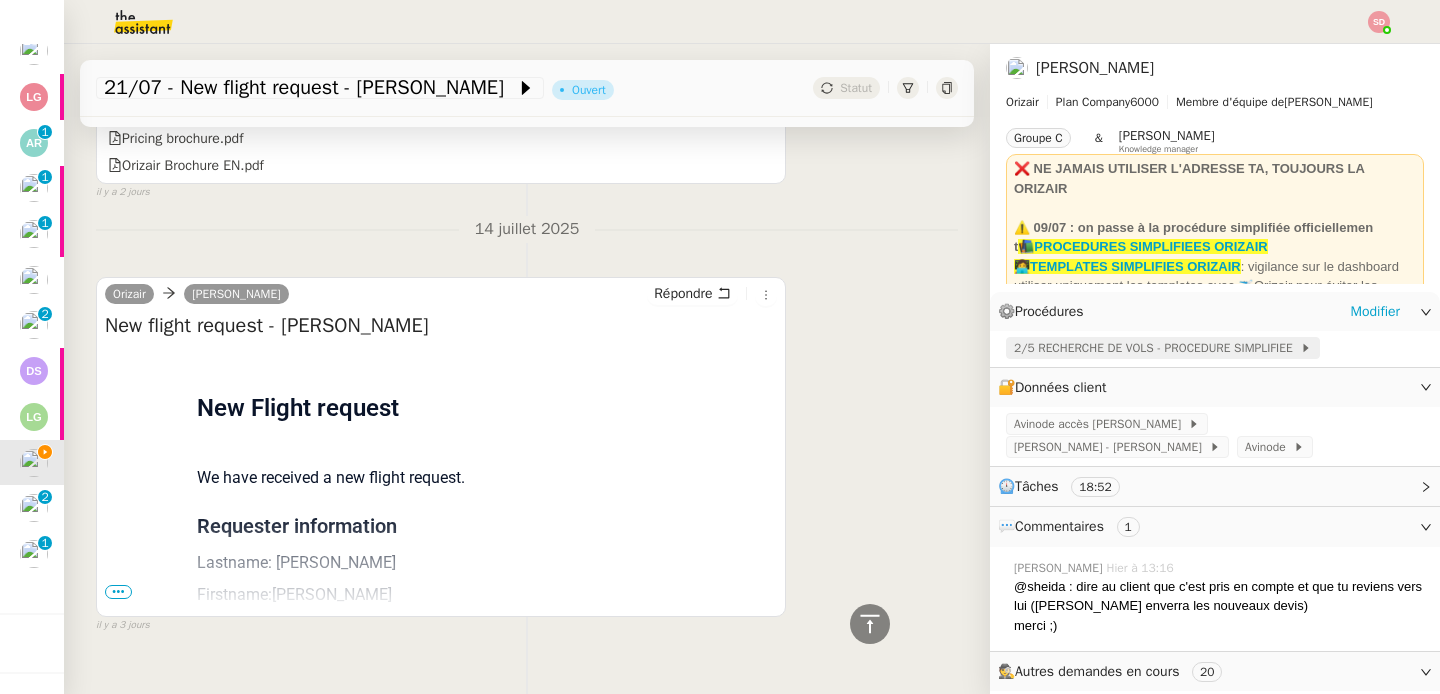 click on "2/5 RECHERCHE DE VOLS - PROCEDURE SIMPLIFIEE" 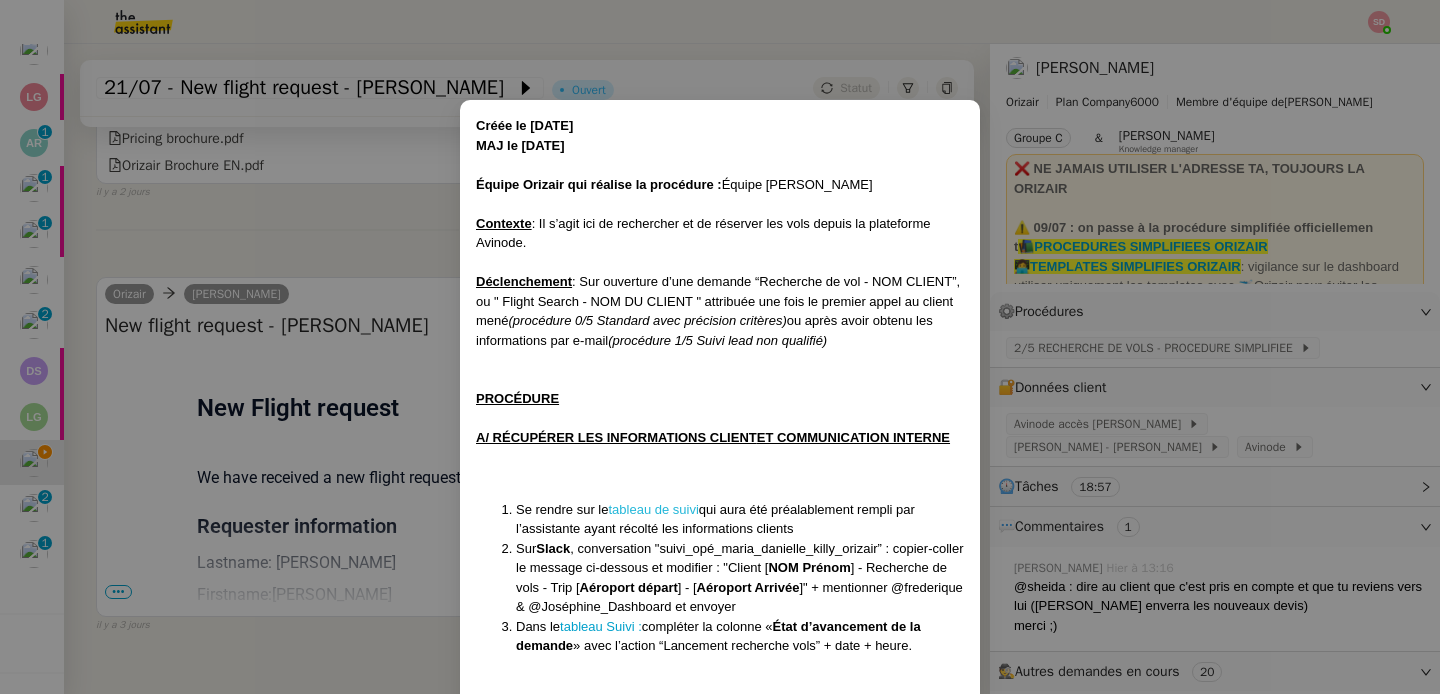 click on "tableau de suivi" at bounding box center [654, 509] 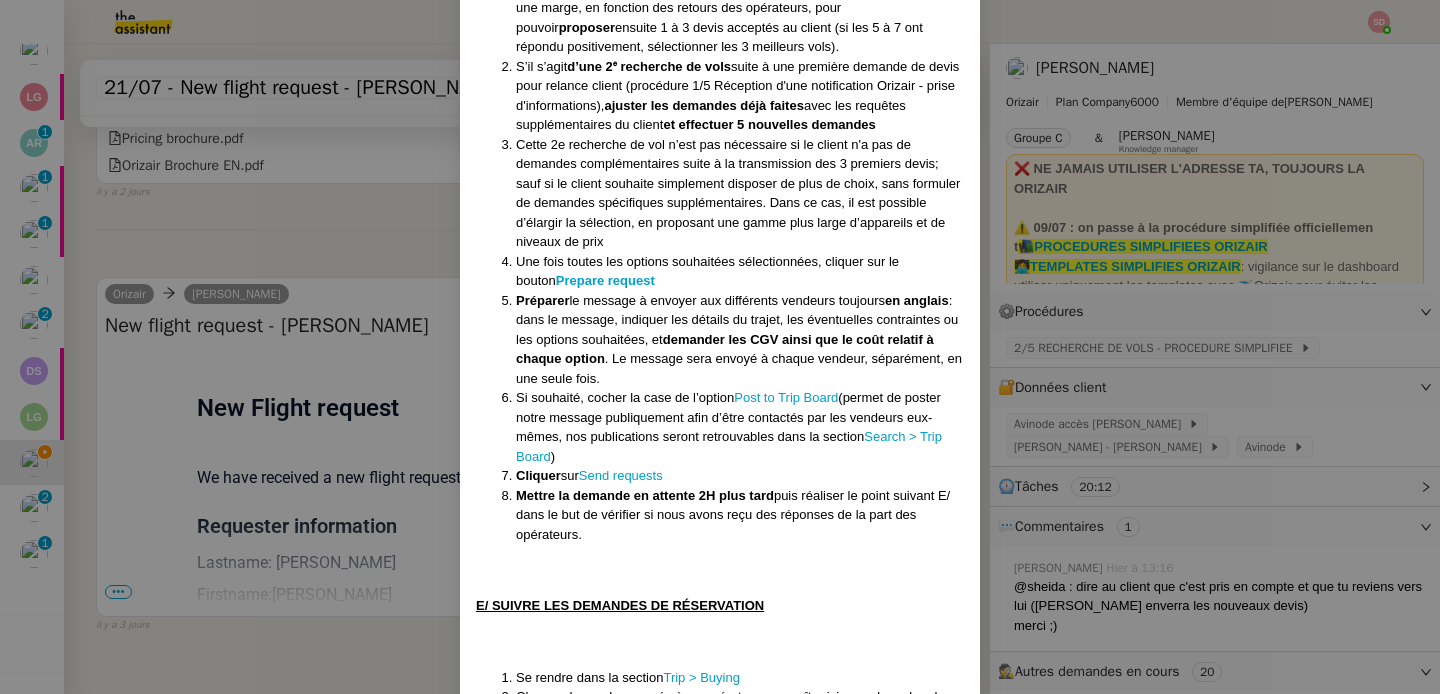 scroll, scrollTop: 3089, scrollLeft: 0, axis: vertical 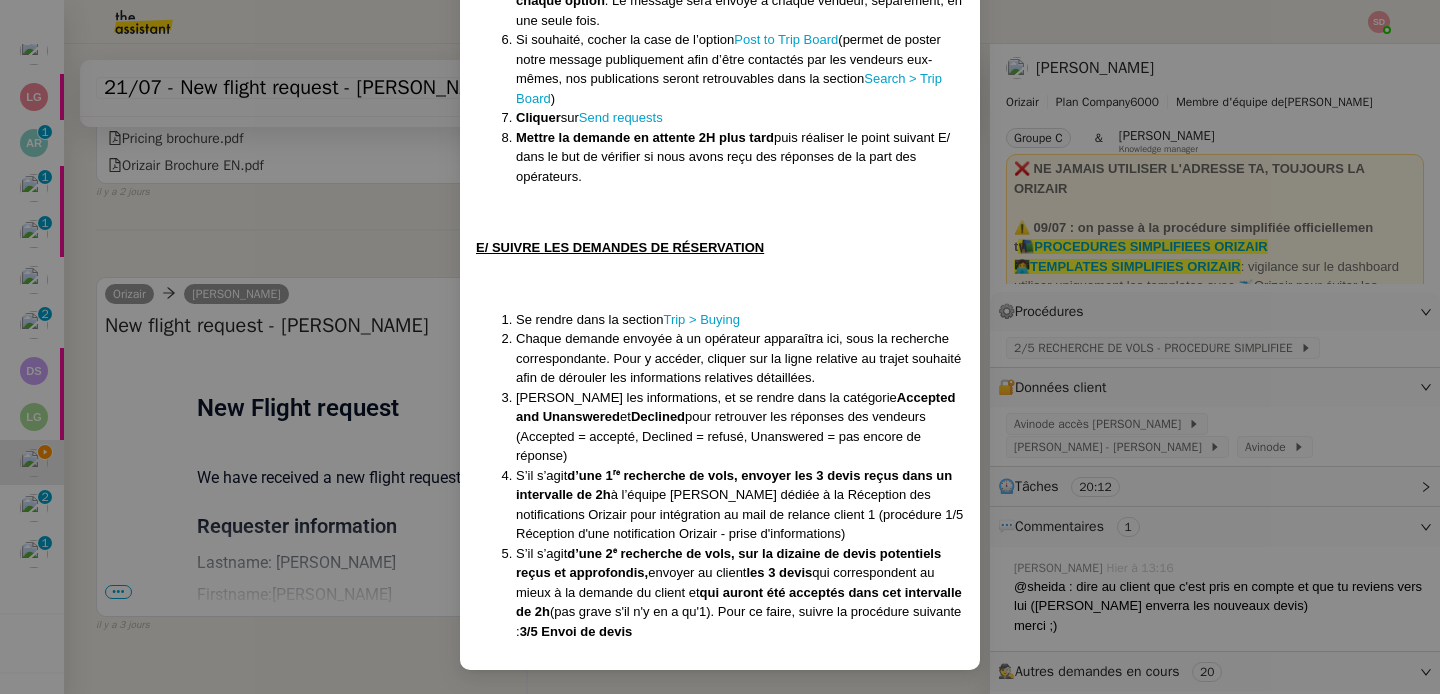 click on "Créée le [DATE]  MAJ le [DATE] Équipe Orizair qui réalise la procédure :  Équipe [PERSON_NAME]  Contexte  : Il s’agit ici de rechercher et de réserver les vols depuis la plateforme Avinode. Déclenchement  : Sur ouverture d’une demande “Recherche de vol - NOM CLIENT”, ou " Flight Search - NOM DU CLIENT " attribuée une fois le premier appel au client mené  (procédure 0/5 Standard avec précision critères)  ou après avoir obtenu les informations par e-mail  (procédure 1/5 Suivi lead non qualifié)   PROCÉDURE   A/ RÉCUPÉRER LES INFORMATIONS CLIENT  ET COMMUNICATION INTERNE Se rendre sur le  tableau de suivi  qui aura été préalablement rempli par l’assistante ayant récolté les informations clients Sur  Slack , conversation "suivi_opé_maria_danielle_killy_orizair” : copier-coller le message ci-dessous et modifier : "Client [ NOM Prénom ] - Recherche de vols - Trip [ Aéroport départ ] - [ Aéroport Arrivée Dans le  tableau Suivi :  compléter la colonne « M   +" at bounding box center [720, 347] 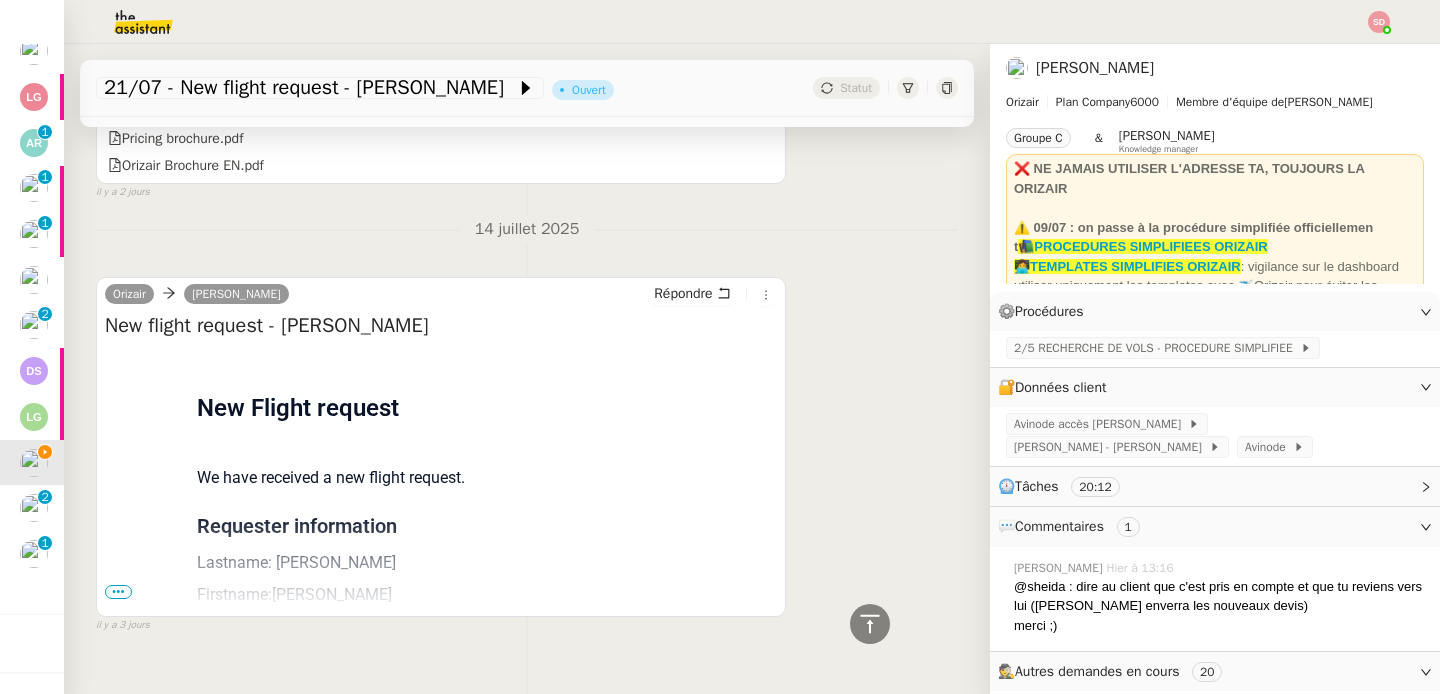 scroll, scrollTop: 2989, scrollLeft: 0, axis: vertical 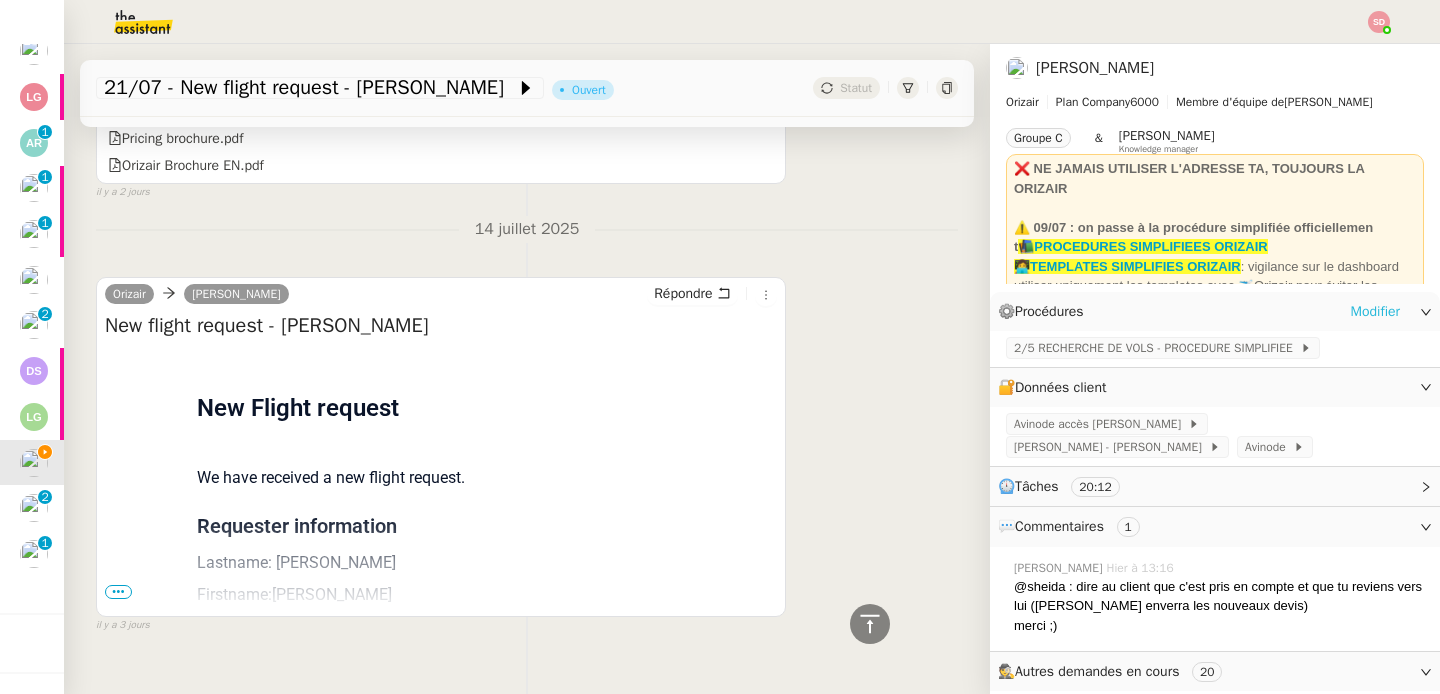 click on "Modifier" 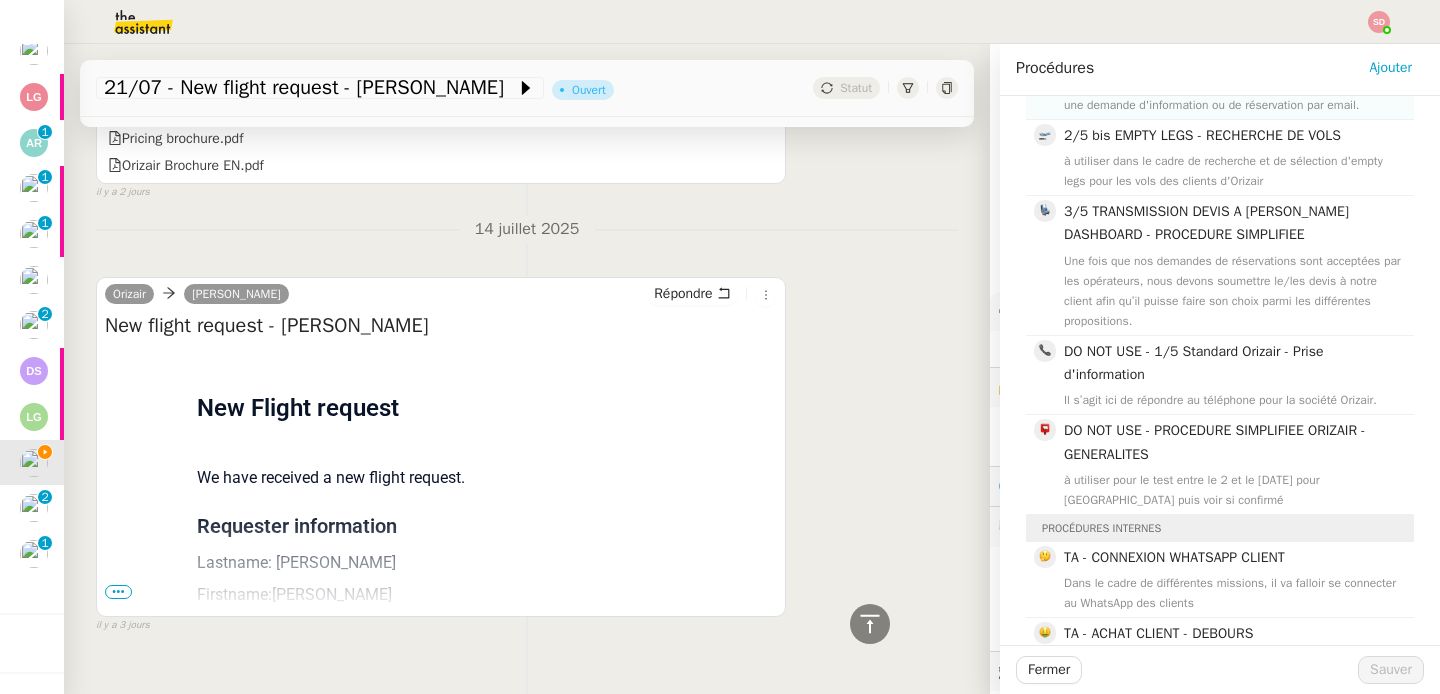 scroll, scrollTop: 335, scrollLeft: 0, axis: vertical 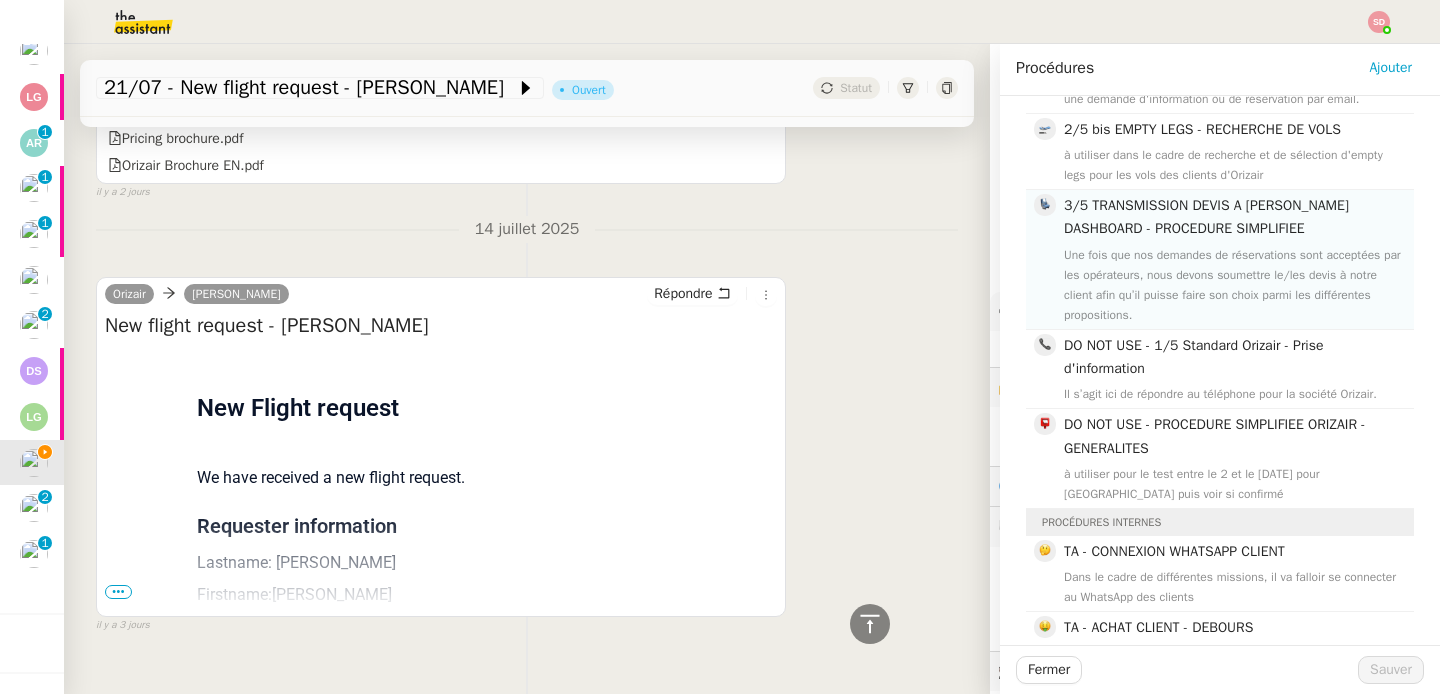 click on "Une fois que nos demandes de réservations sont acceptées par les opérateurs, nous devons soumettre le/les devis à notre client afin qu’il puisse faire son choix parmi les différentes propositions." 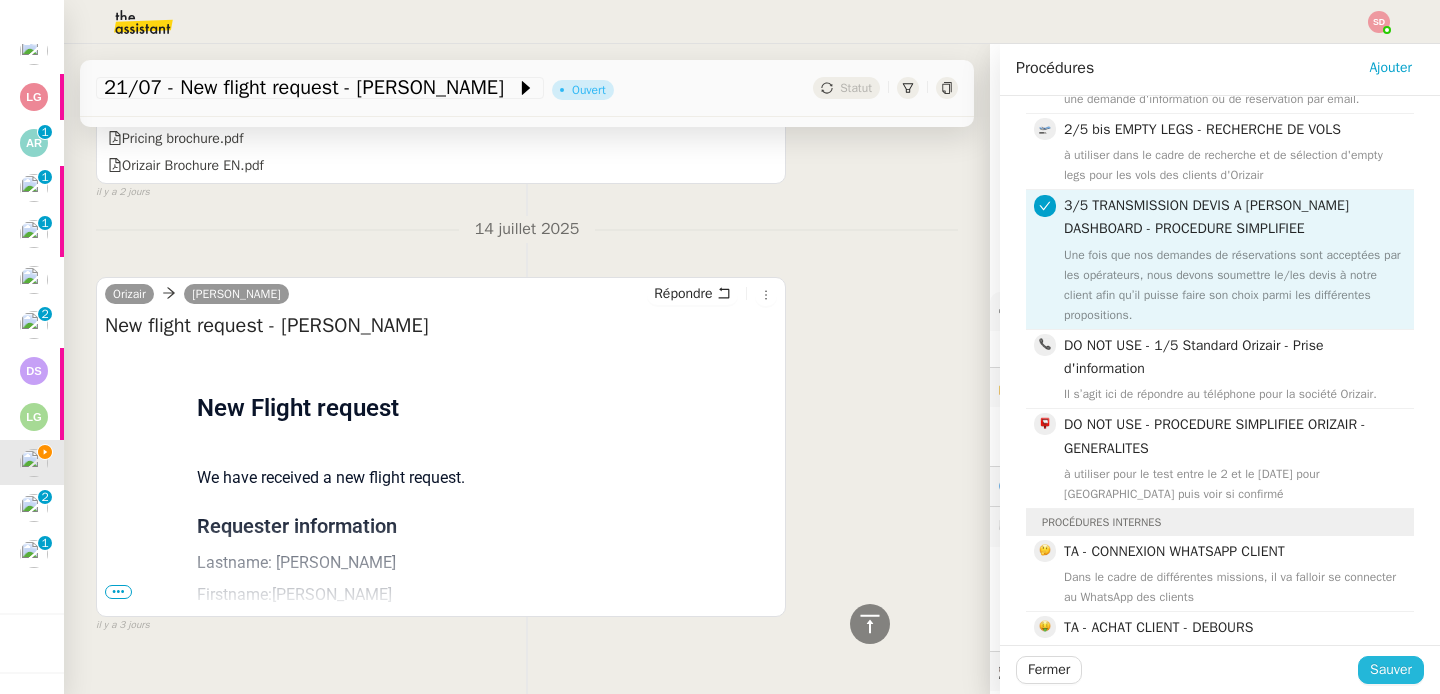 click on "Sauver" 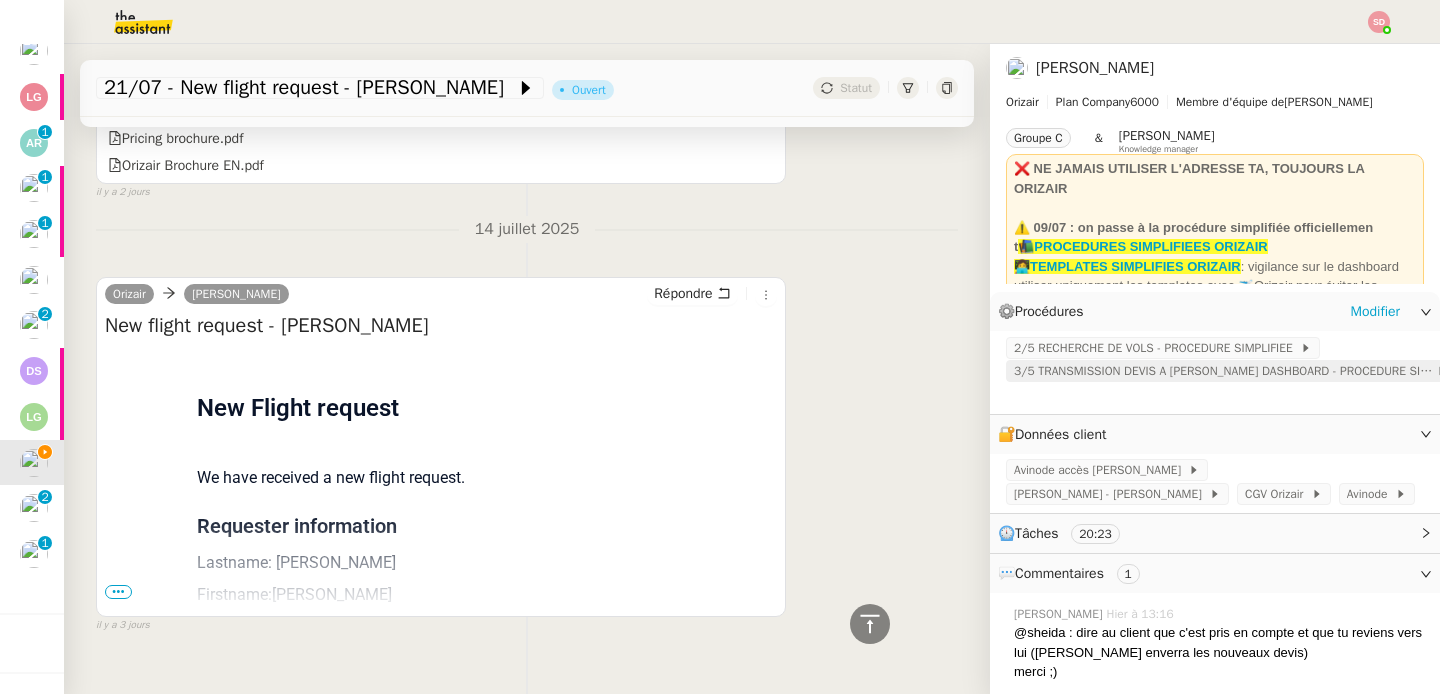 click on "3/5 TRANSMISSION DEVIS A [PERSON_NAME] DASHBOARD - PROCEDURE SIMPLIFIEE" 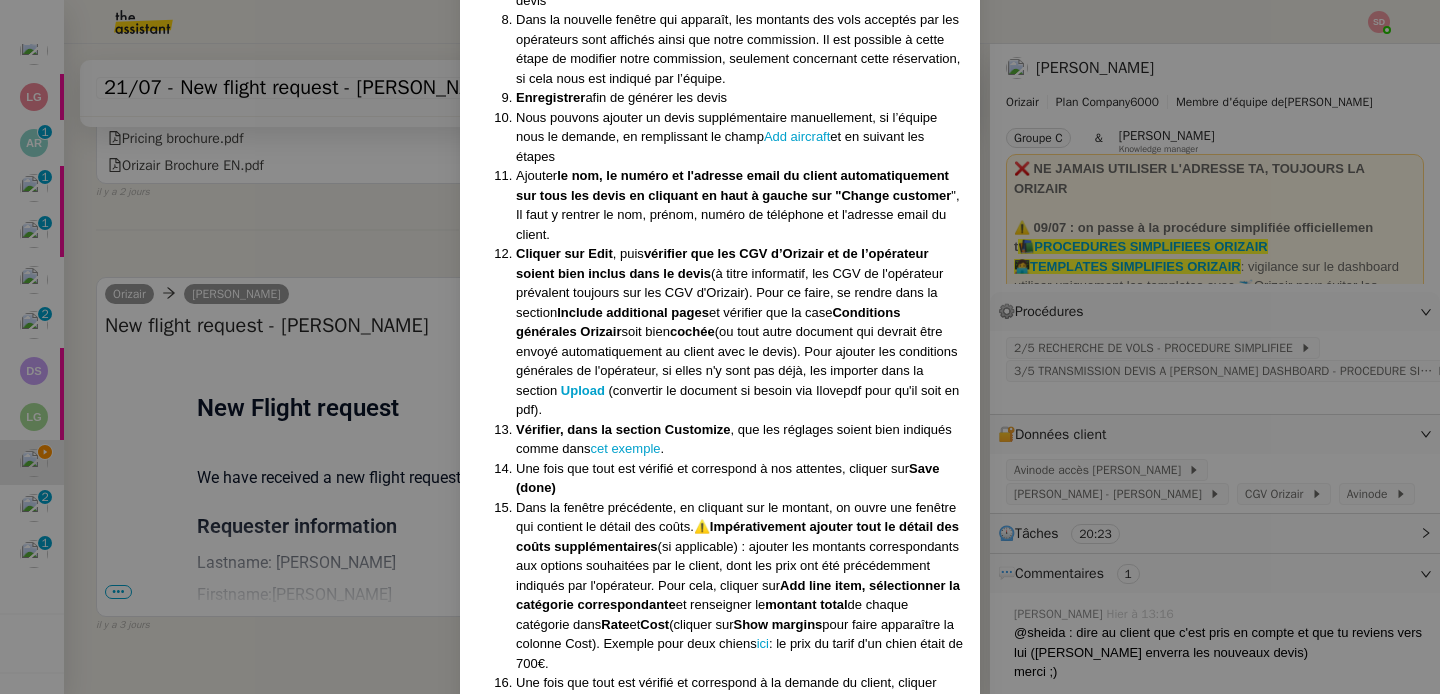 scroll, scrollTop: 969, scrollLeft: 0, axis: vertical 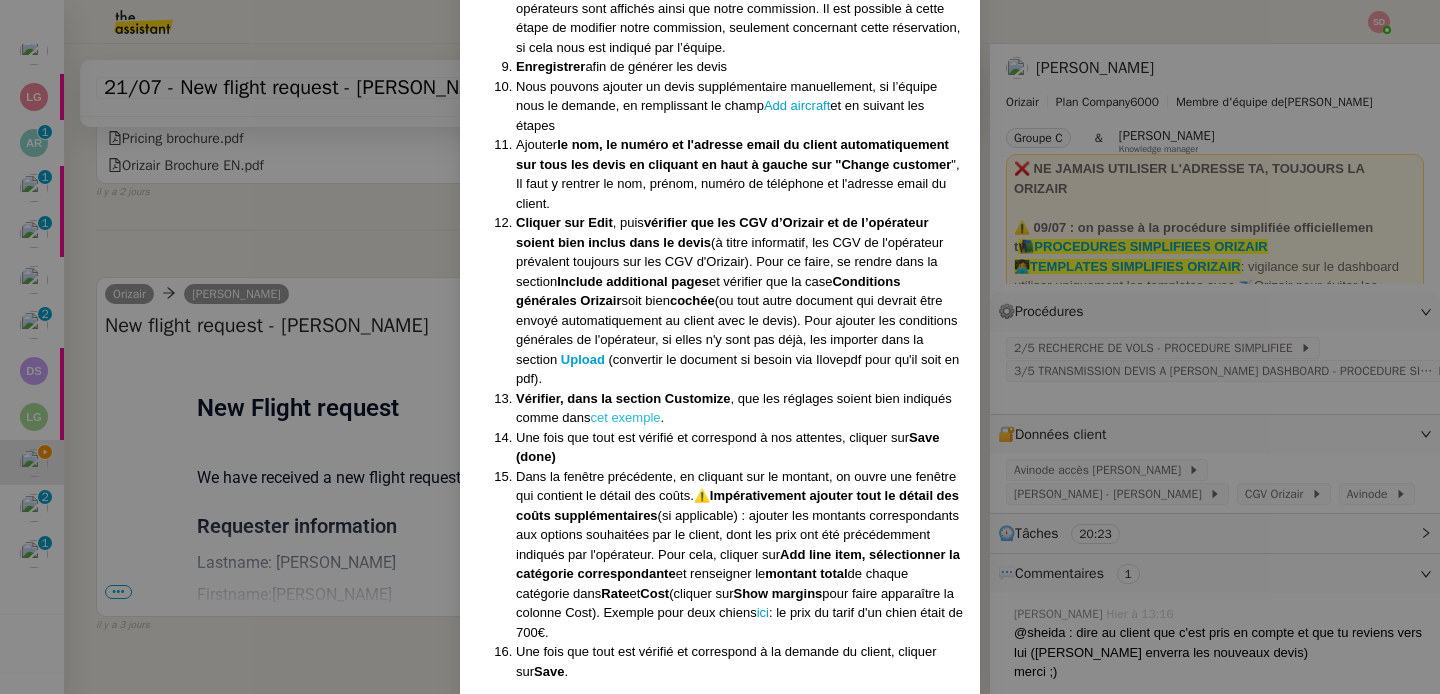 click on "cet exemple" at bounding box center (625, 417) 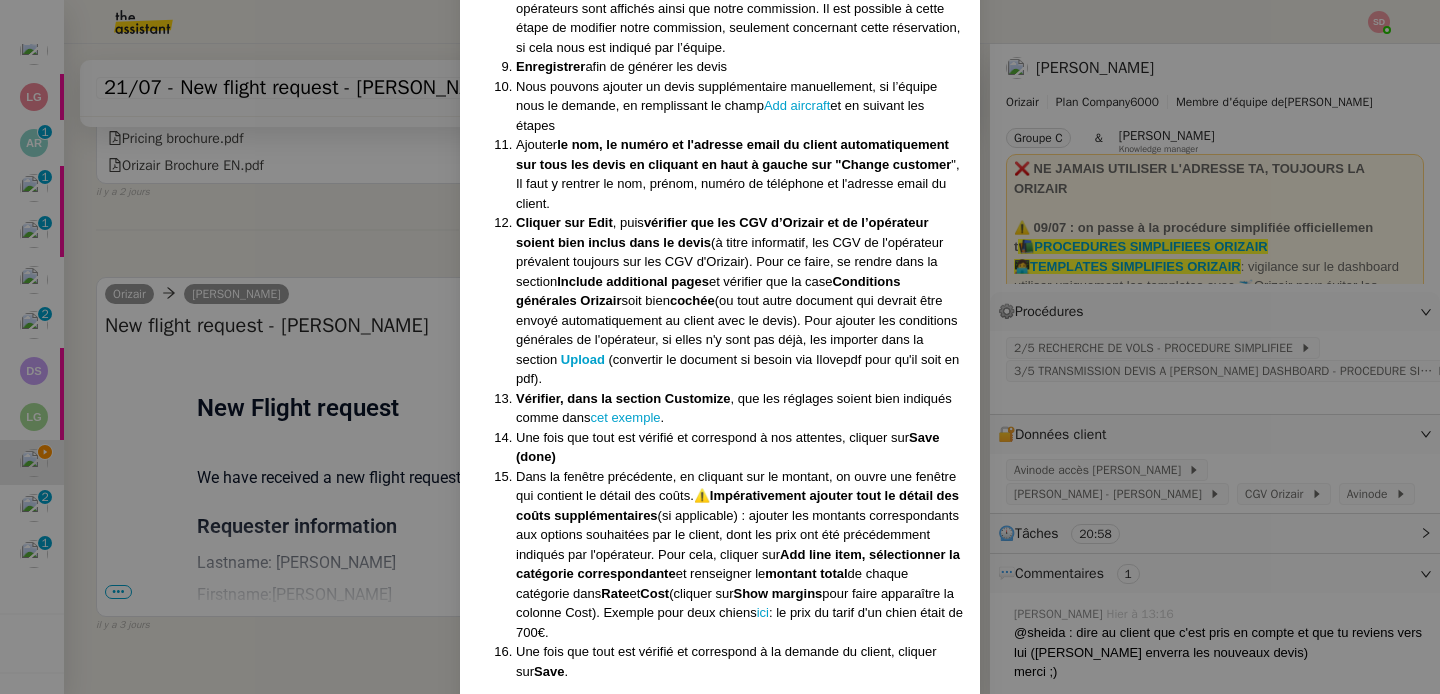 click on "Créée le [DATE] MAJ le [DATE] Équipe Orizair qui réalise la procédure :  Équipe [PERSON_NAME] Contexte  : Une fois que nos demandes de réservations sont acceptées par les opérateurs, nous devons soumettre le/les devis à notre client afin qu’il puisse faire son choix parmi les différentes propositions. Déclenchement  : Sur réception d’une notification d’acceptation de la part d’un opérateur PROCEDURE A/ GÉNÉRER LES DEVIS Se rendre dans la section Avinode Marketplace (M) puis  Trip > Buying  et cliquer sur la ligne correspondante au trajet. Cliquer sur le vendeur  pour voir son message : il contiendra automatiquement le  prix final  (en haut de la fenêtre de conversation), le  devis  ainsi que les  termes et conditions  du voyage. ⚠️  A cette étape : bien lire l'intégralité des documents et des annotations de l'opérateur,  ⚠️ La transparence des prix pour Orizair vis-à-vis de ses clients est primordiale. Dans le cas où l'opérateur ne répondrait pas  Import" at bounding box center (720, 347) 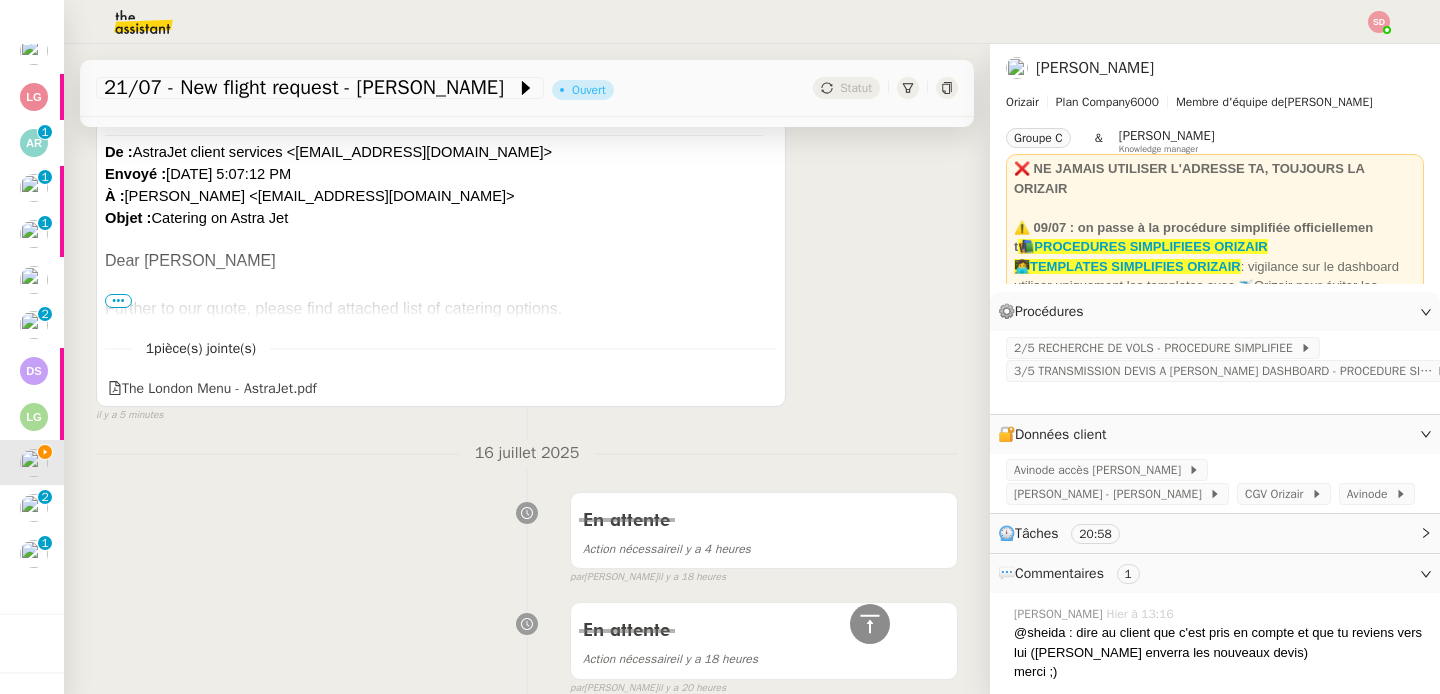 scroll, scrollTop: 469, scrollLeft: 0, axis: vertical 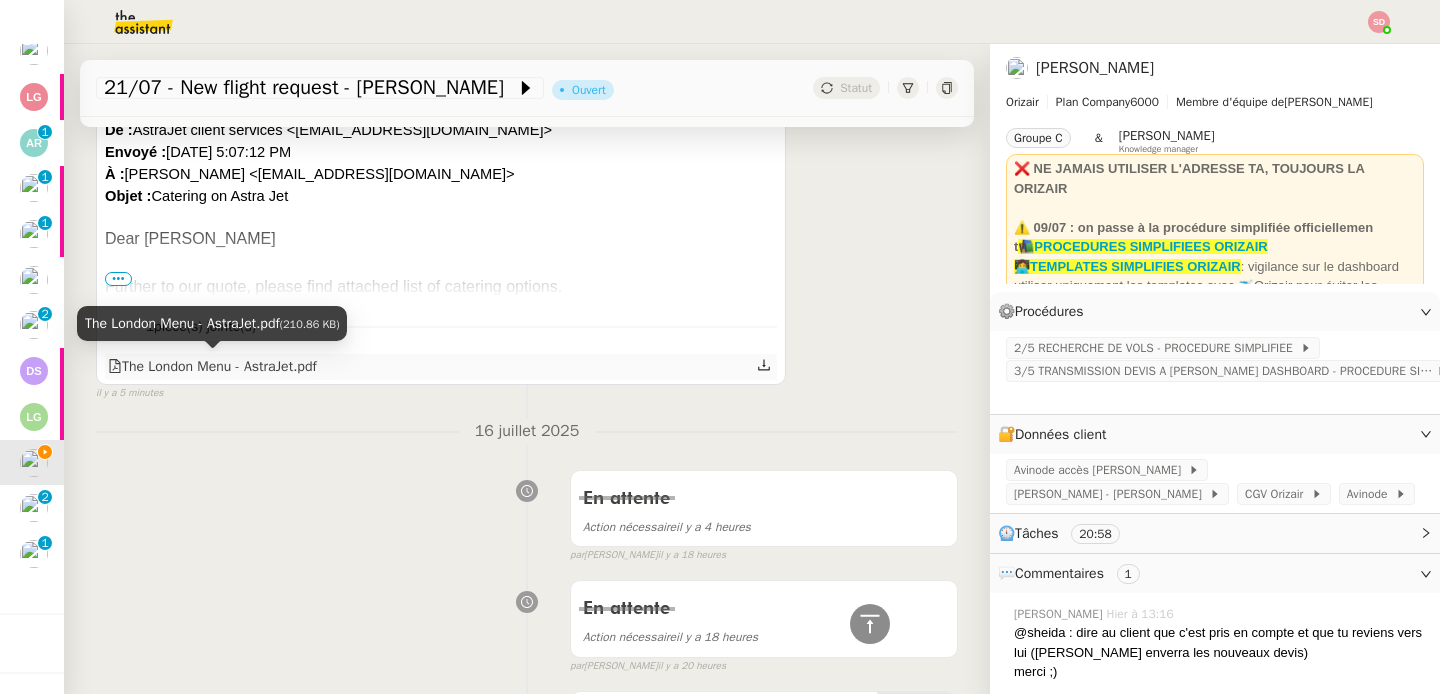 click on "The London Menu - AstraJet.pdf" 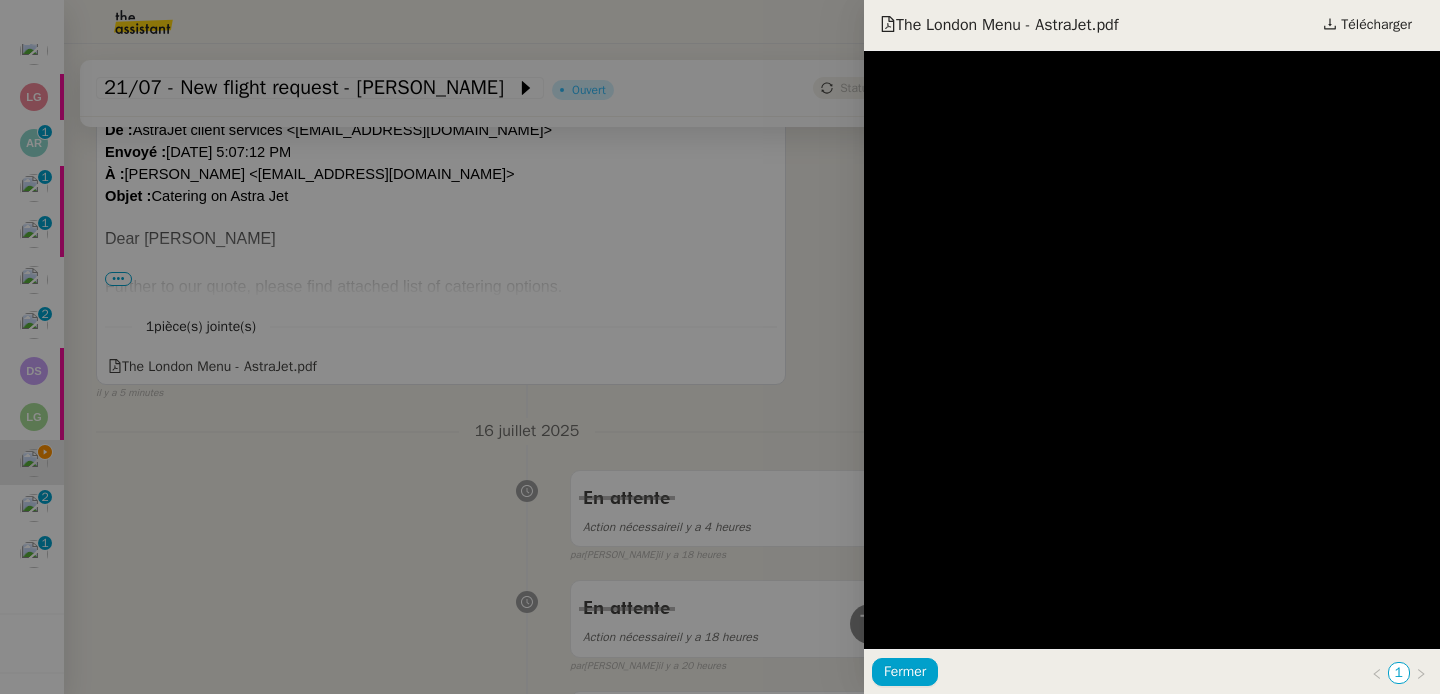 click on "The London Menu - AstraJet.pdf  Télécharger" at bounding box center (1152, 25) 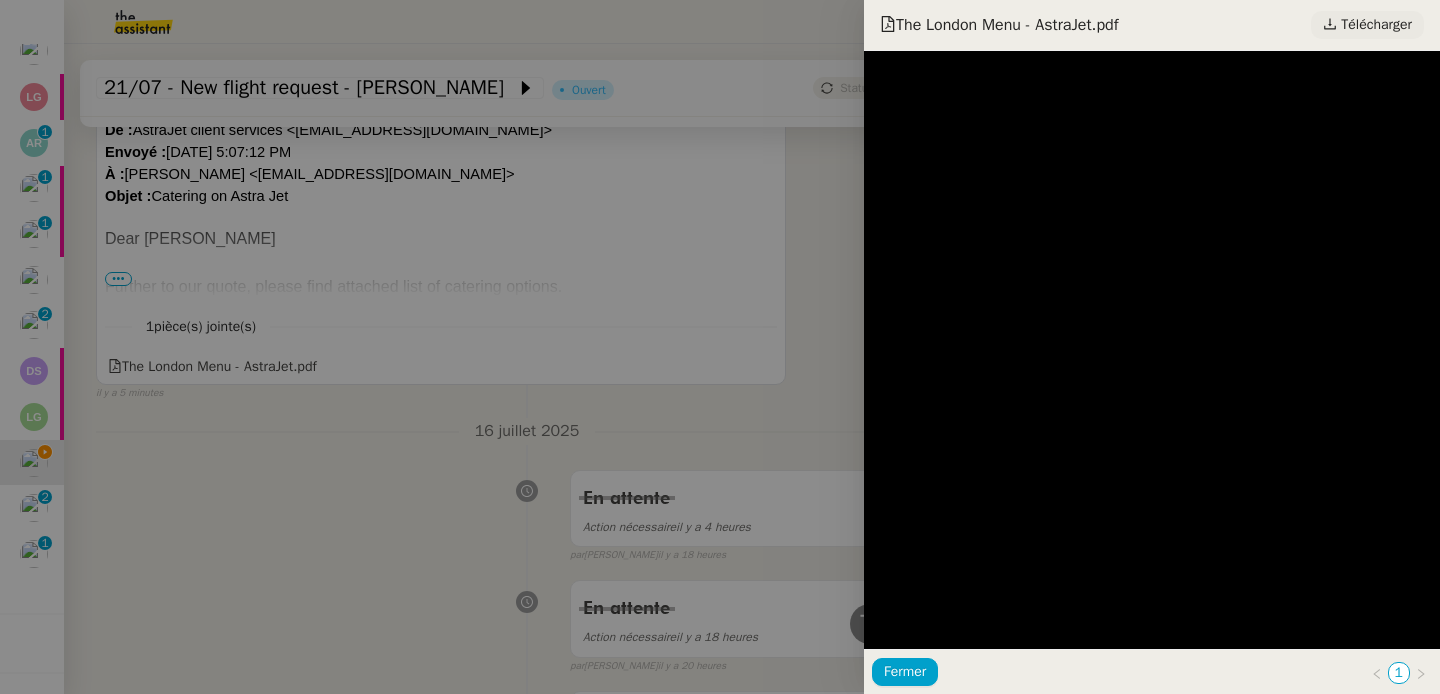 click on "Télécharger" at bounding box center (1367, 25) 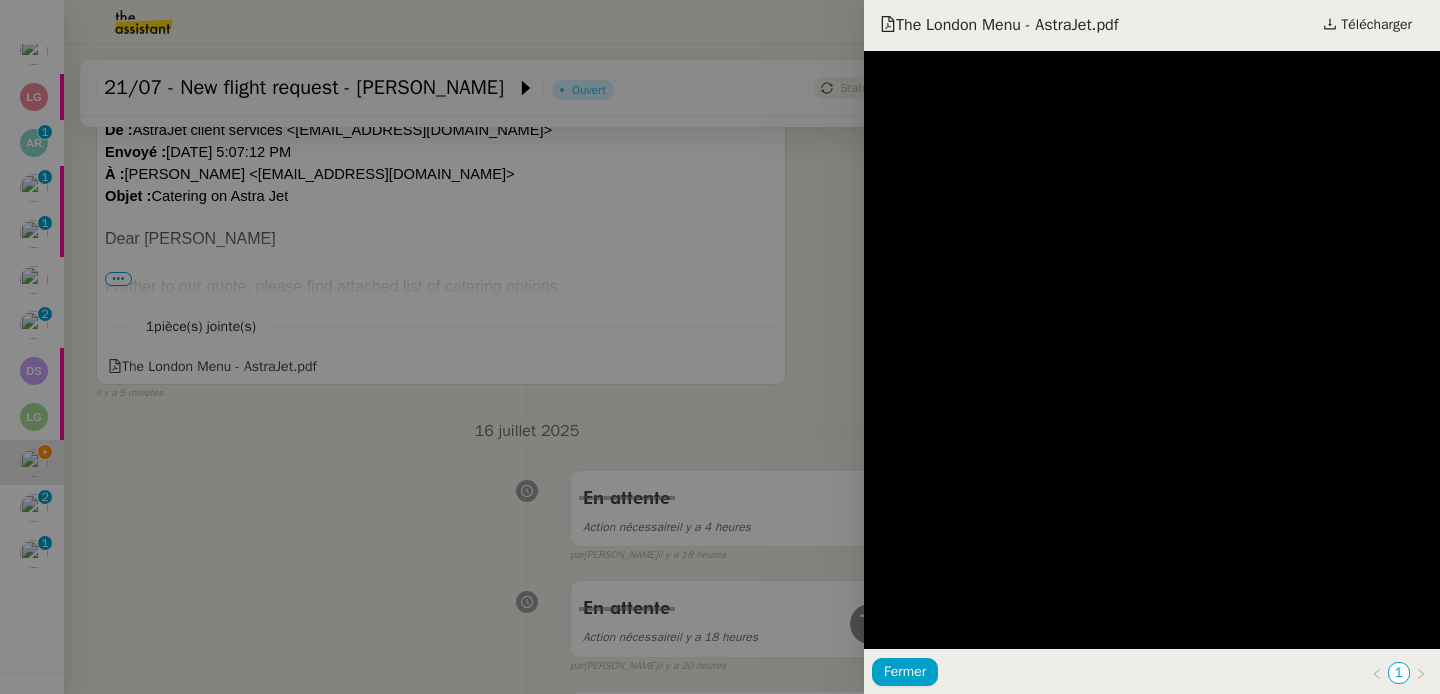 click at bounding box center [720, 347] 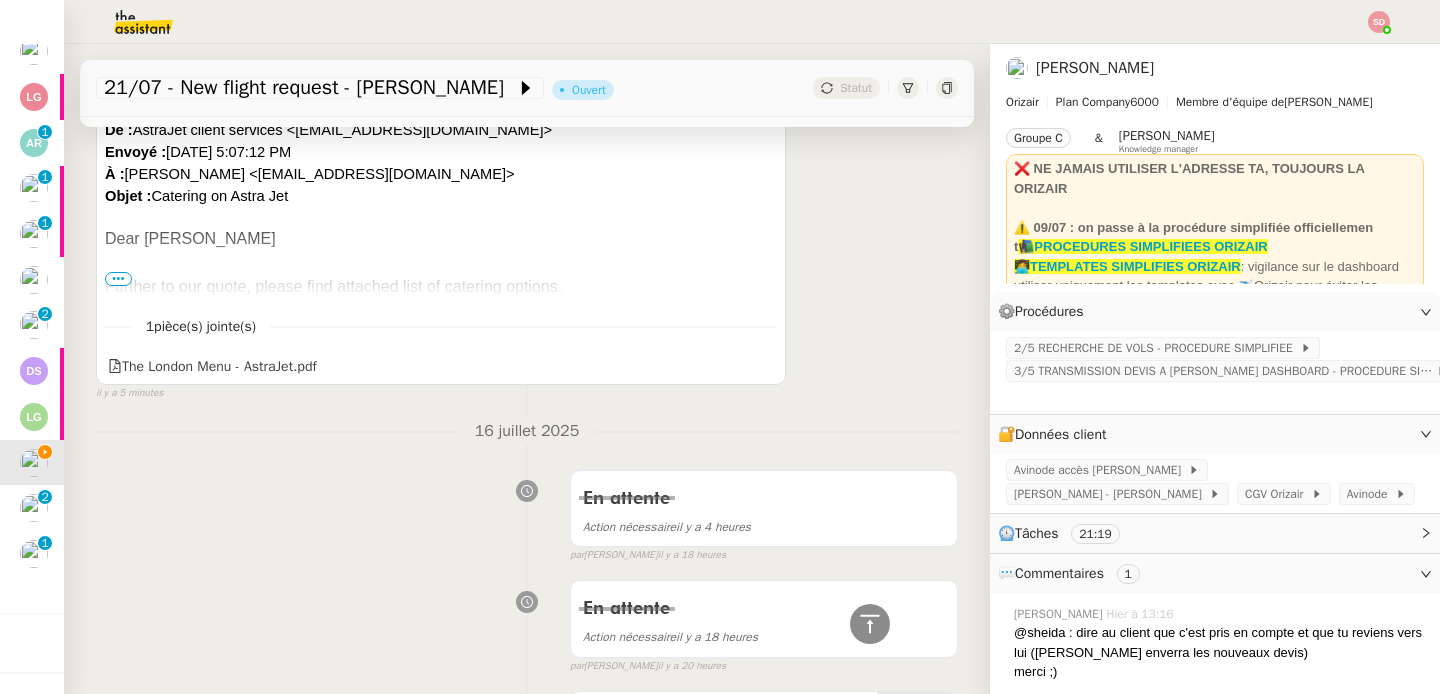scroll, scrollTop: 0, scrollLeft: 0, axis: both 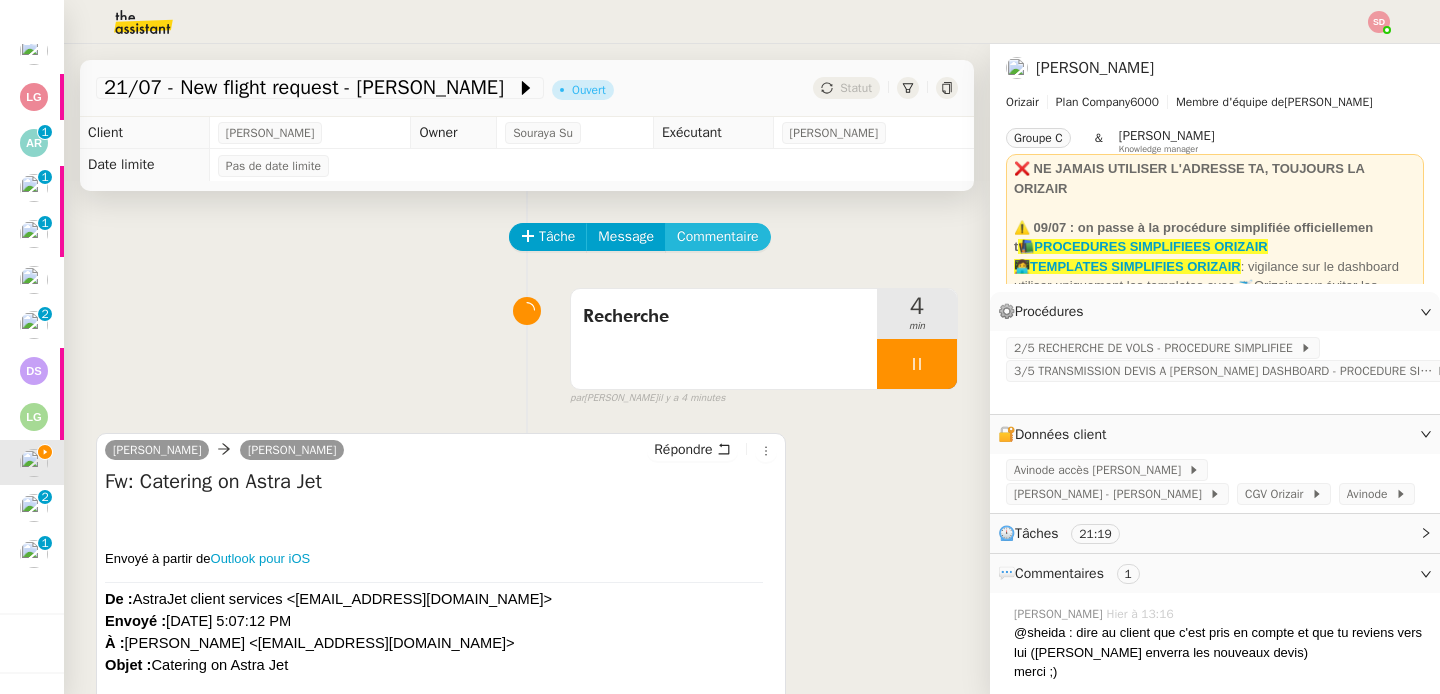 click on "Commentaire" 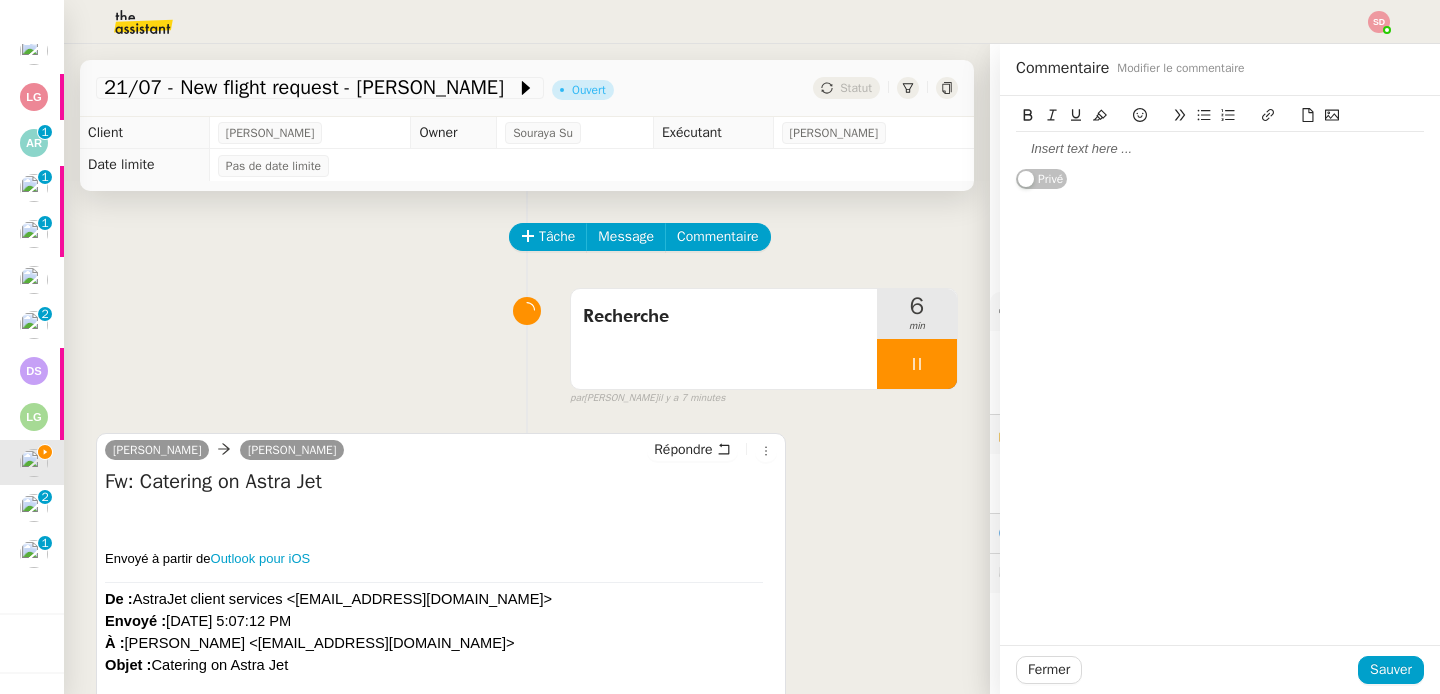 click 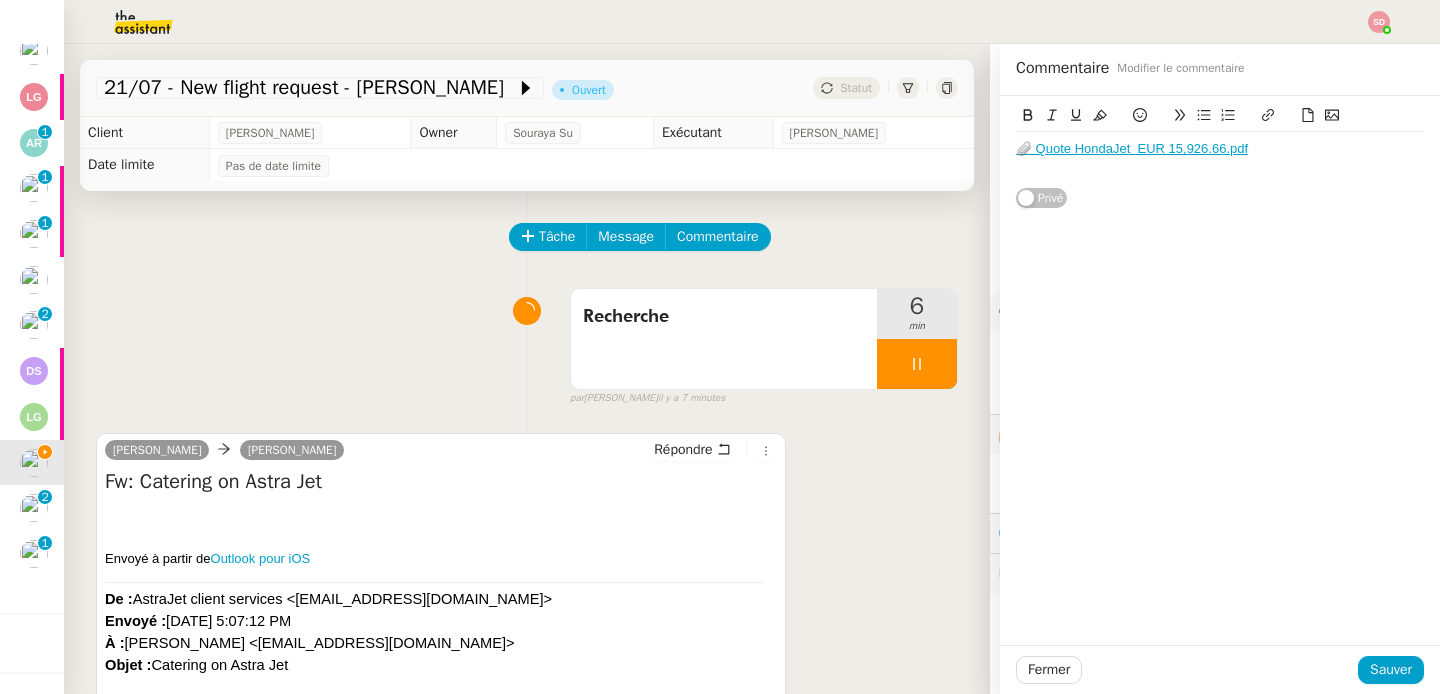 click 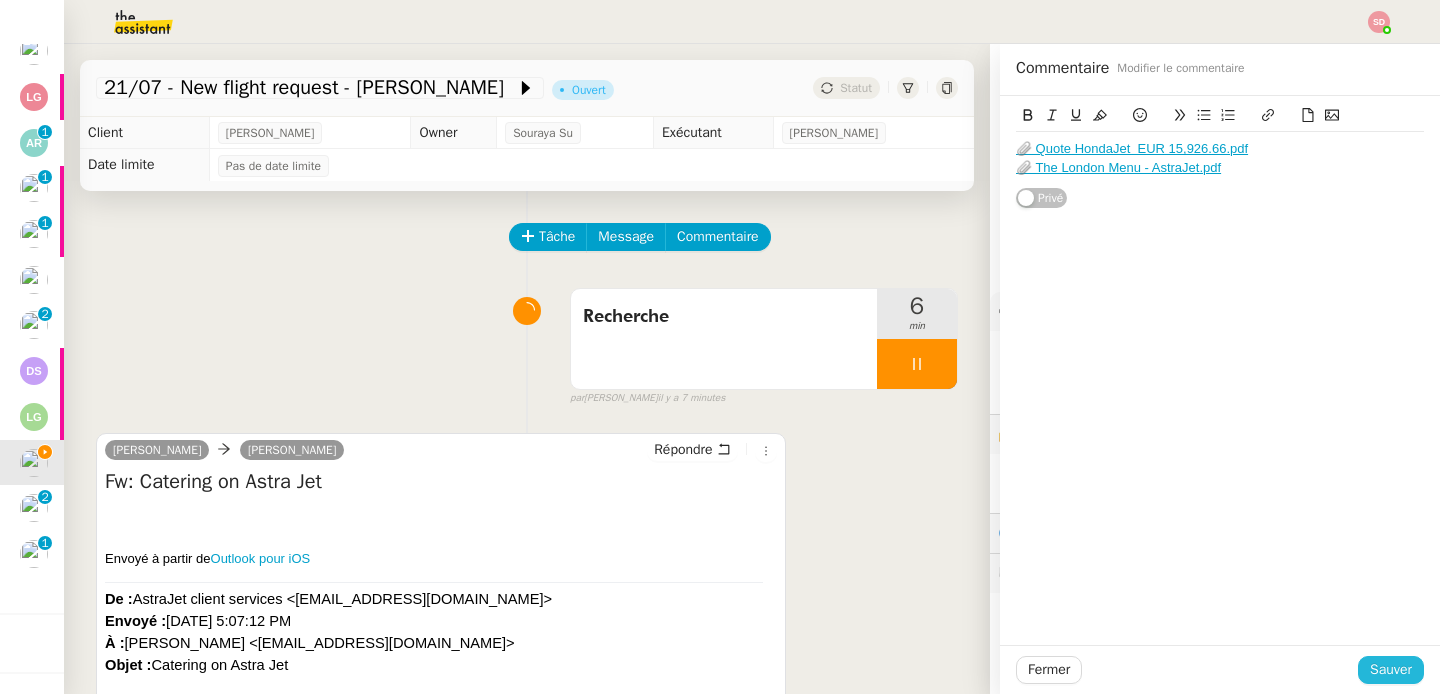 click on "Sauver" 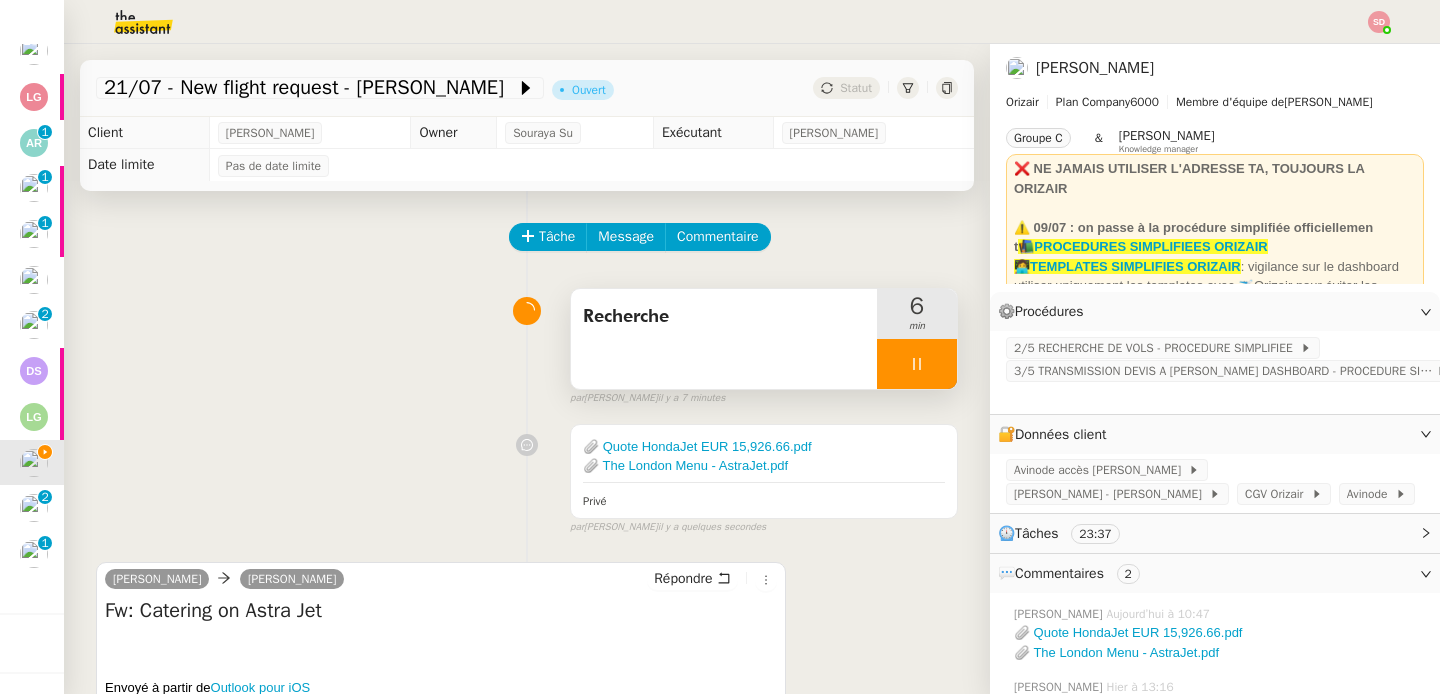 click at bounding box center (917, 364) 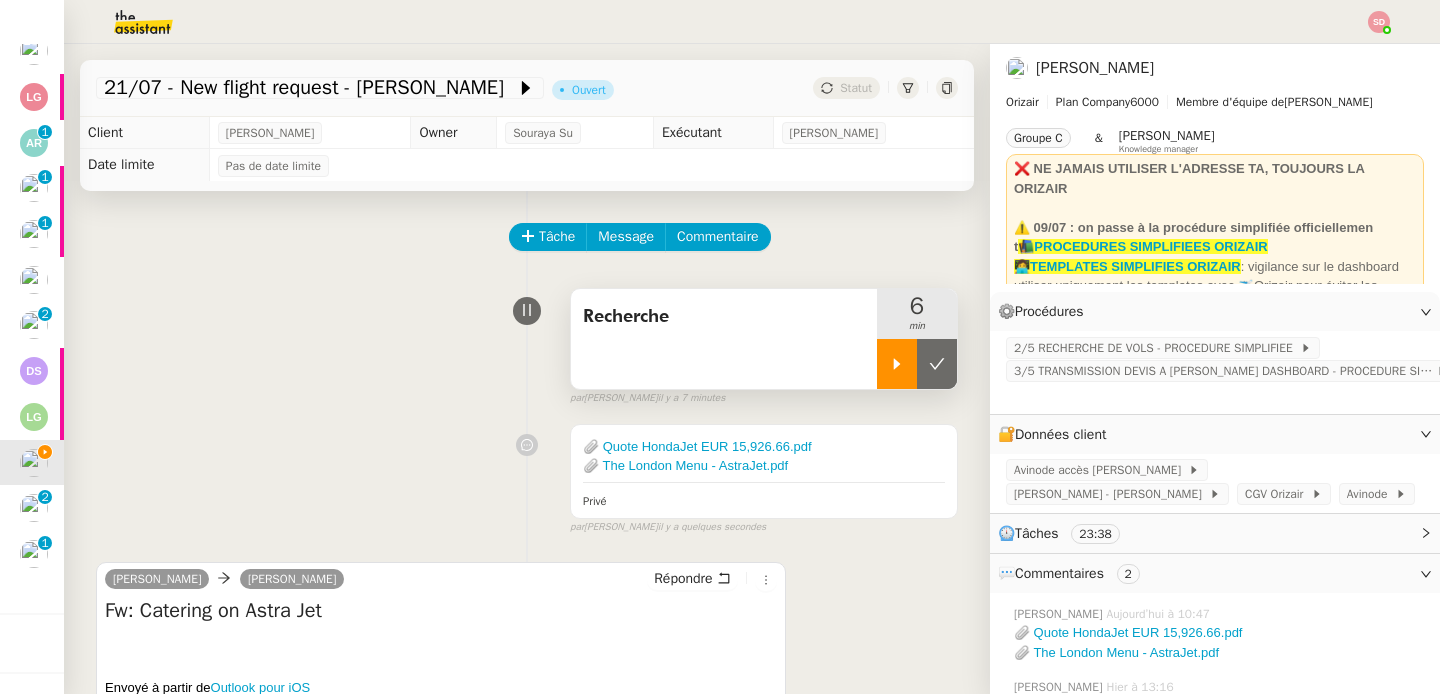 click at bounding box center [937, 364] 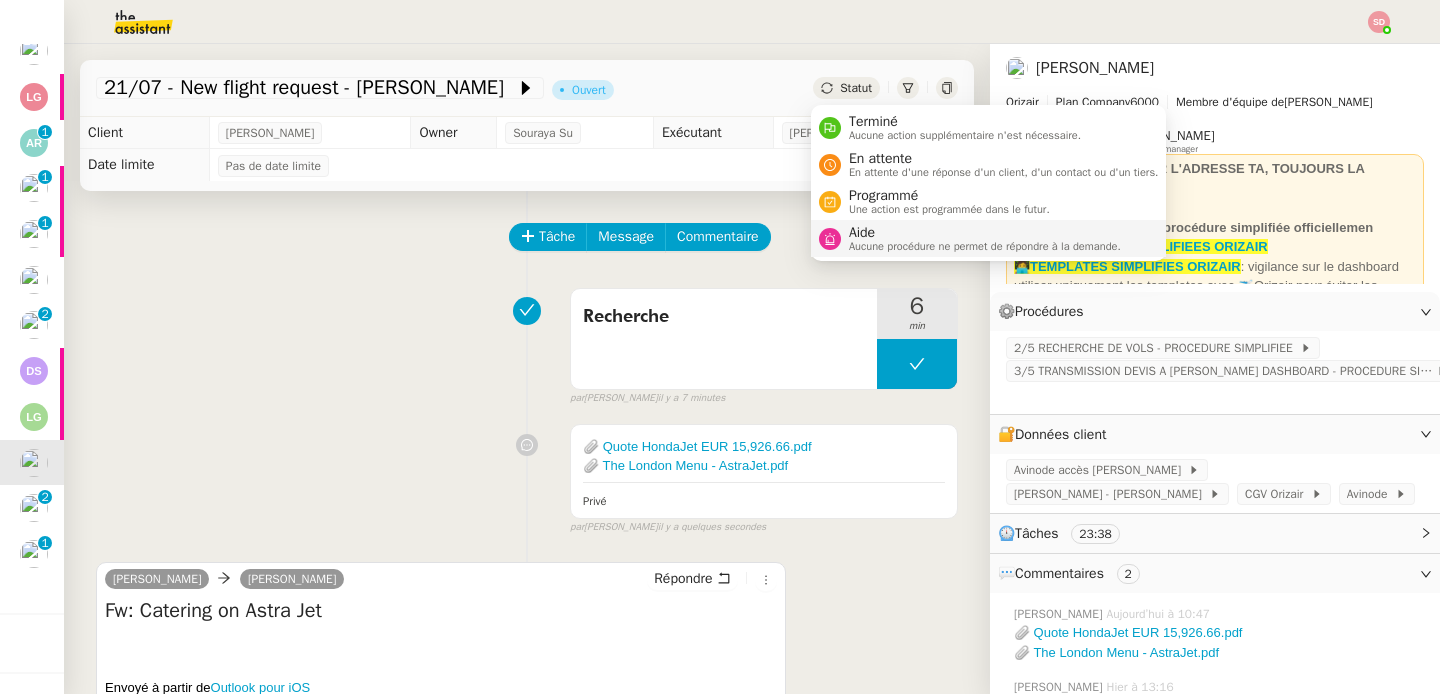 click at bounding box center (830, 239) 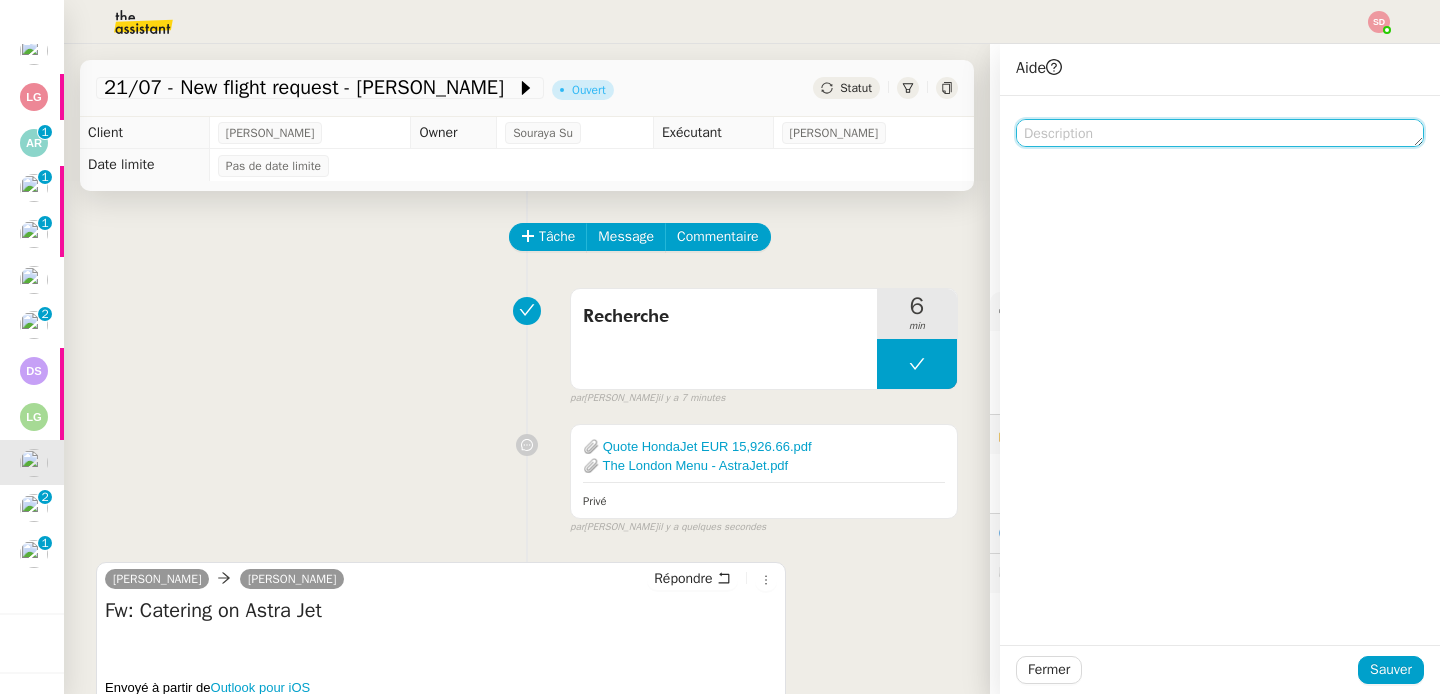 click 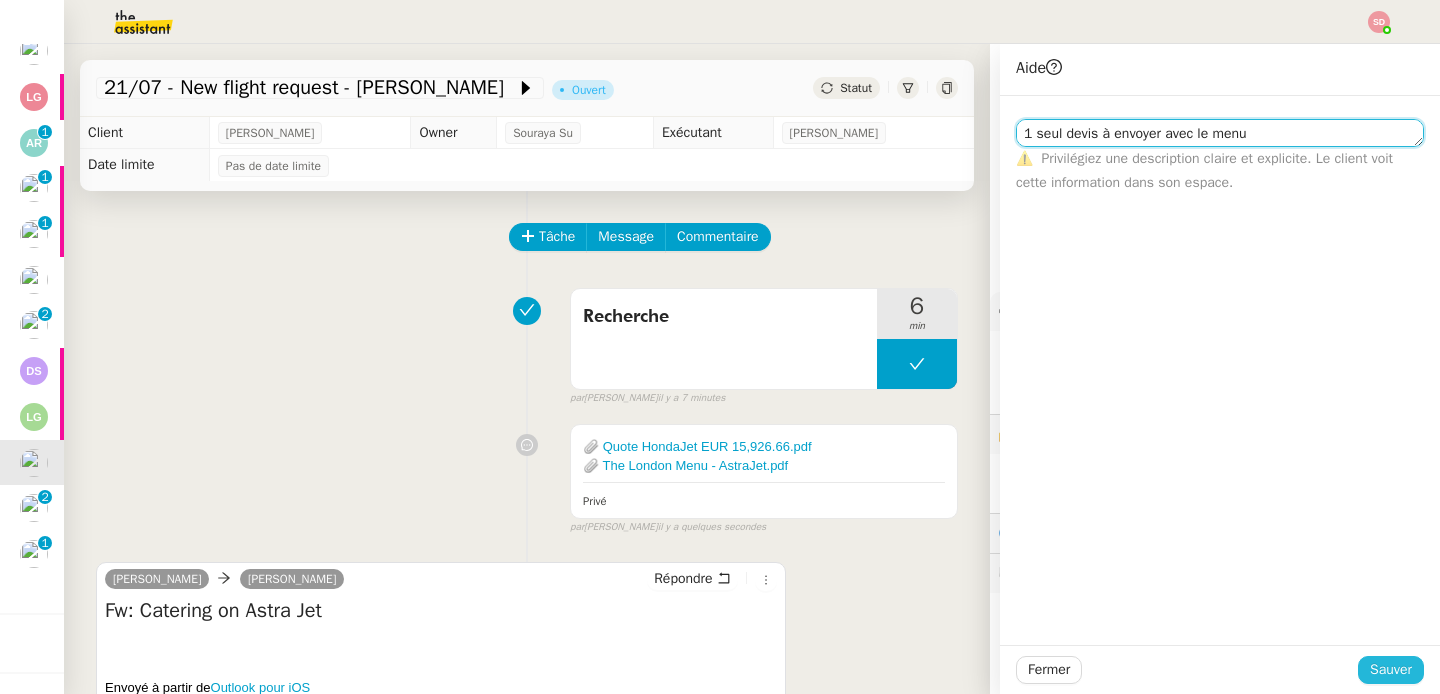 type on "1 seul devis à envoyer avec le menu" 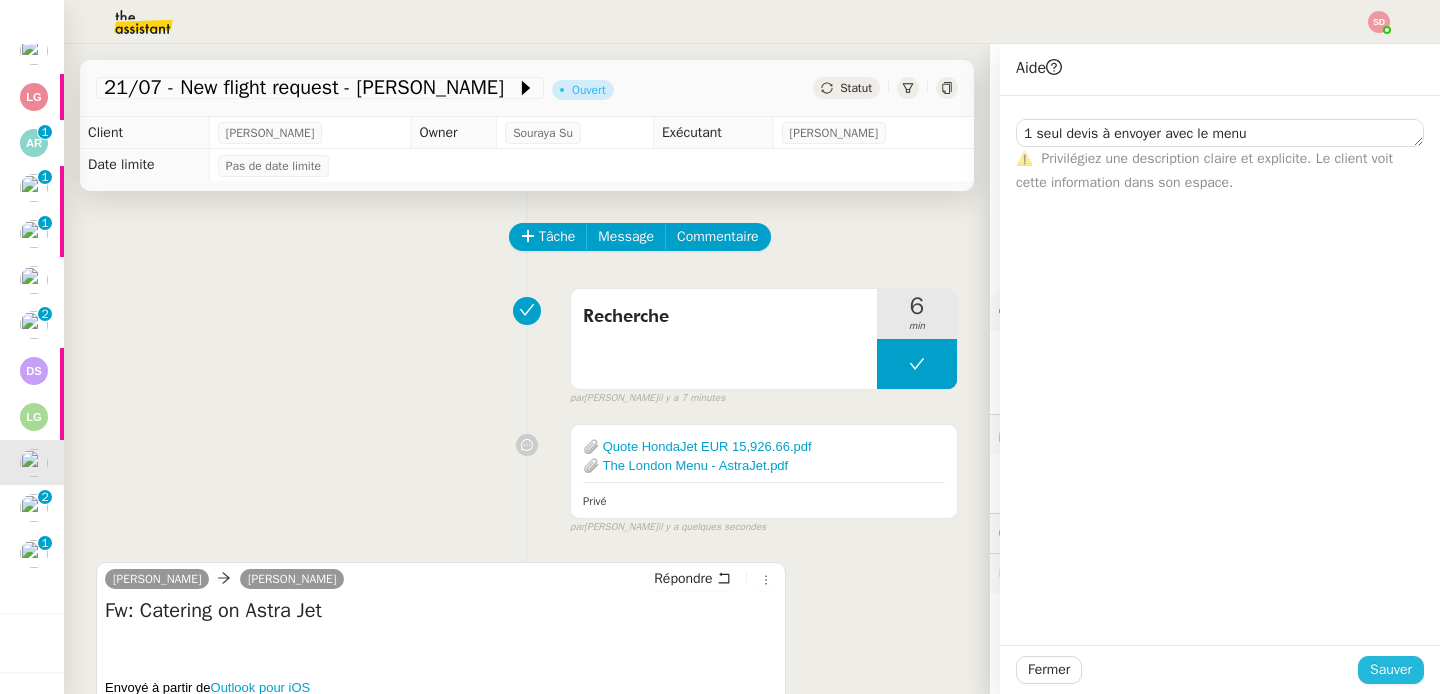 click on "Sauver" 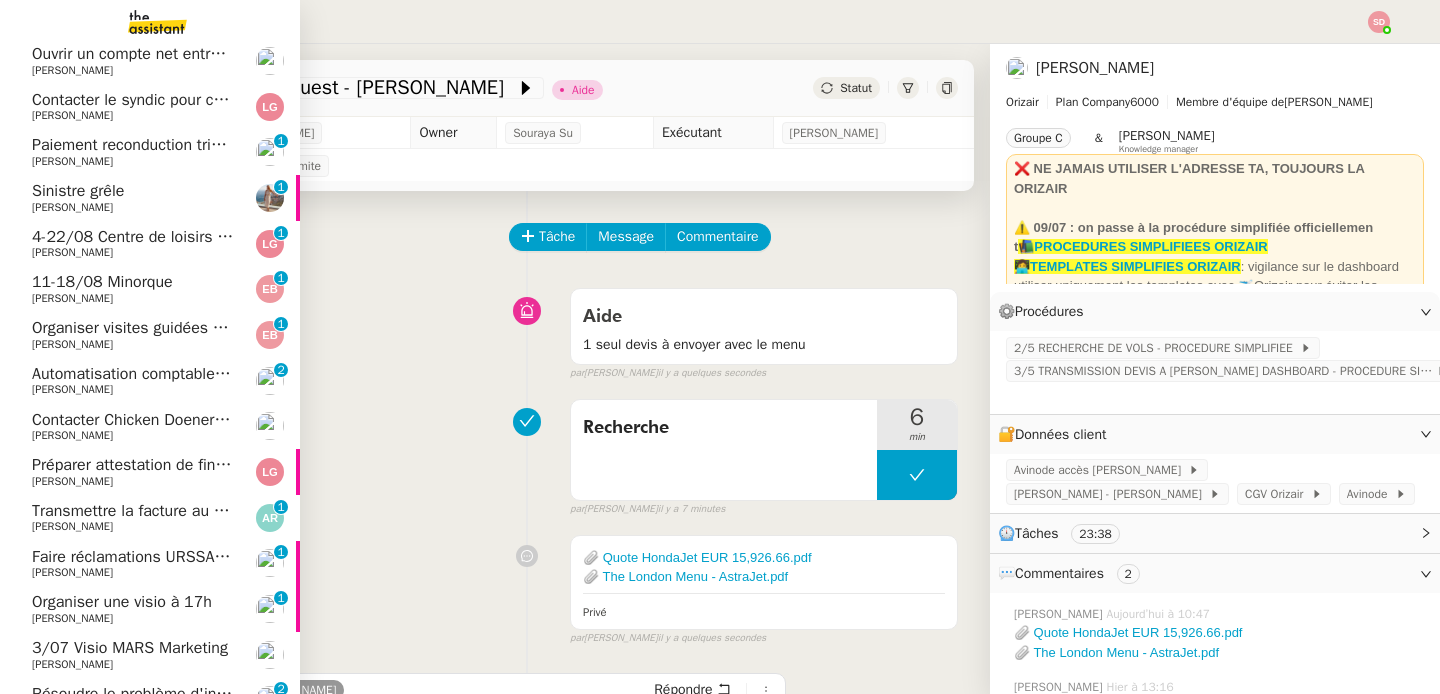 scroll, scrollTop: 0, scrollLeft: 0, axis: both 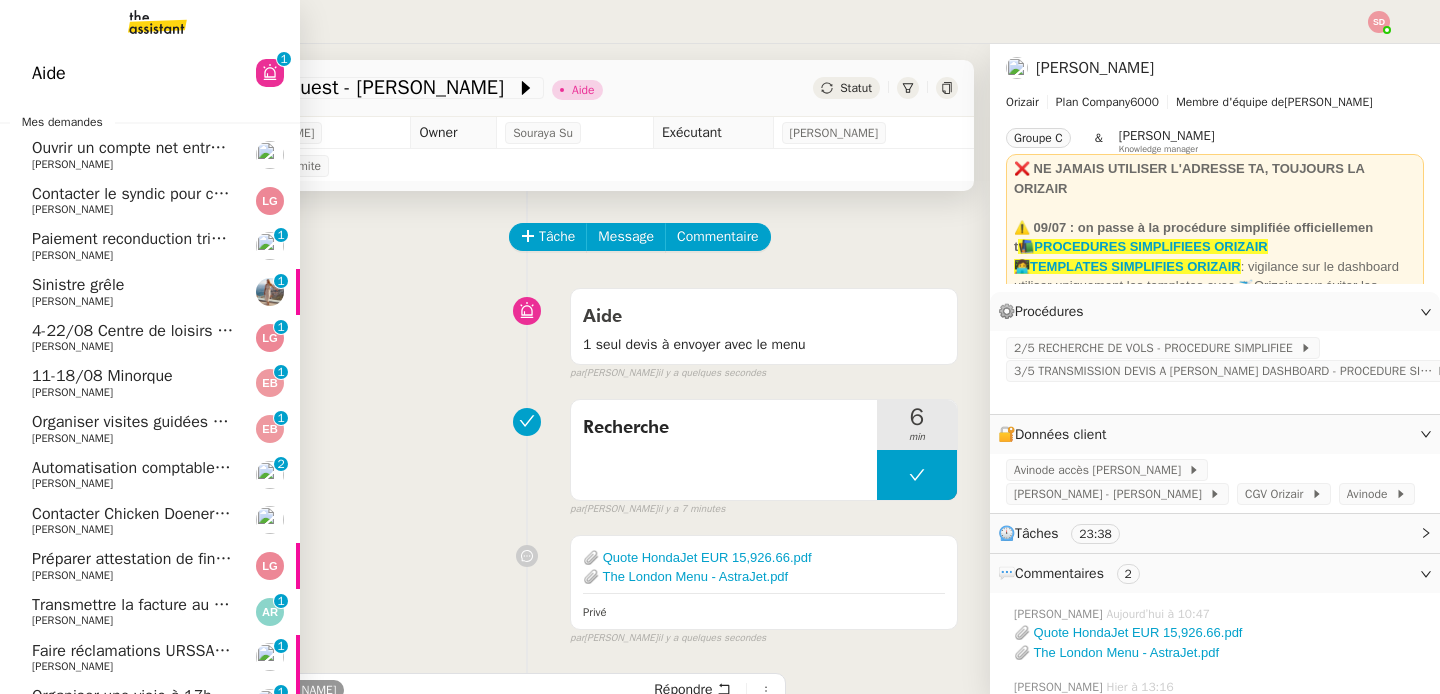 click on "Paiement reconduction trimestrielle The Assistant" 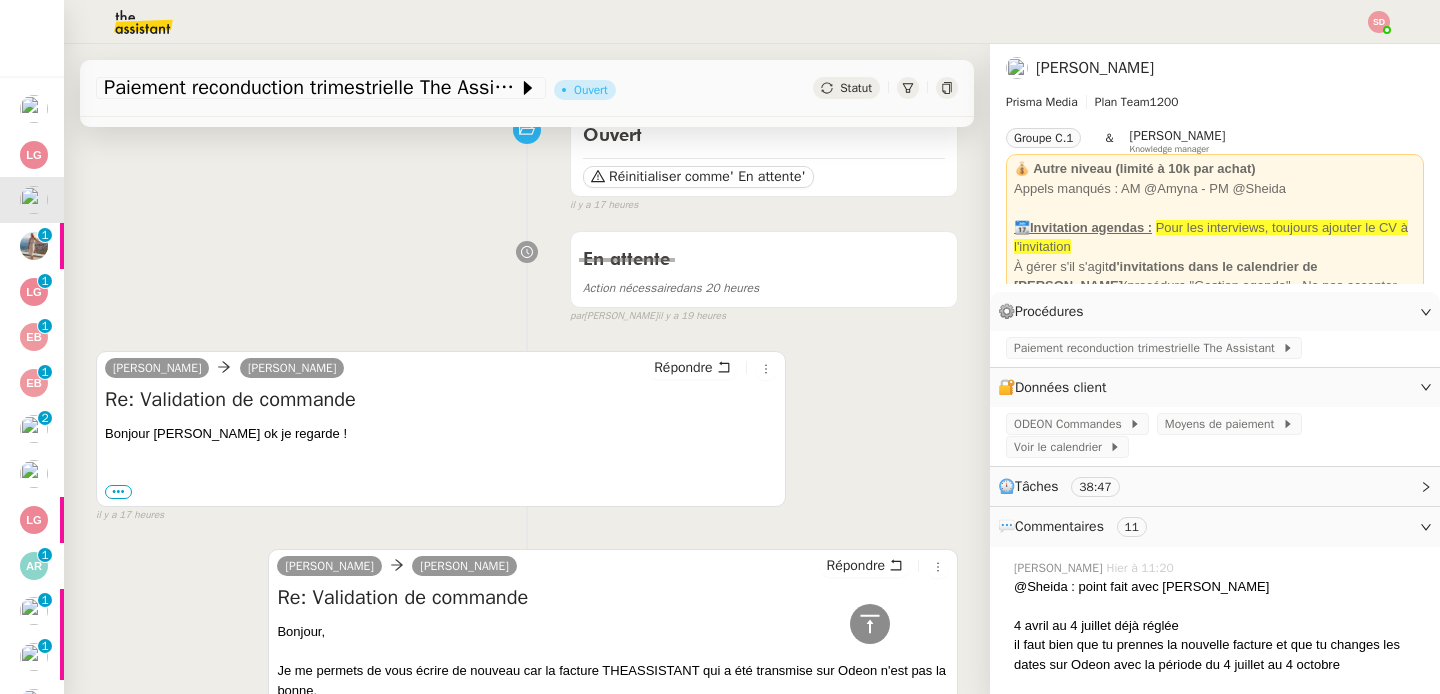 scroll, scrollTop: 0, scrollLeft: 0, axis: both 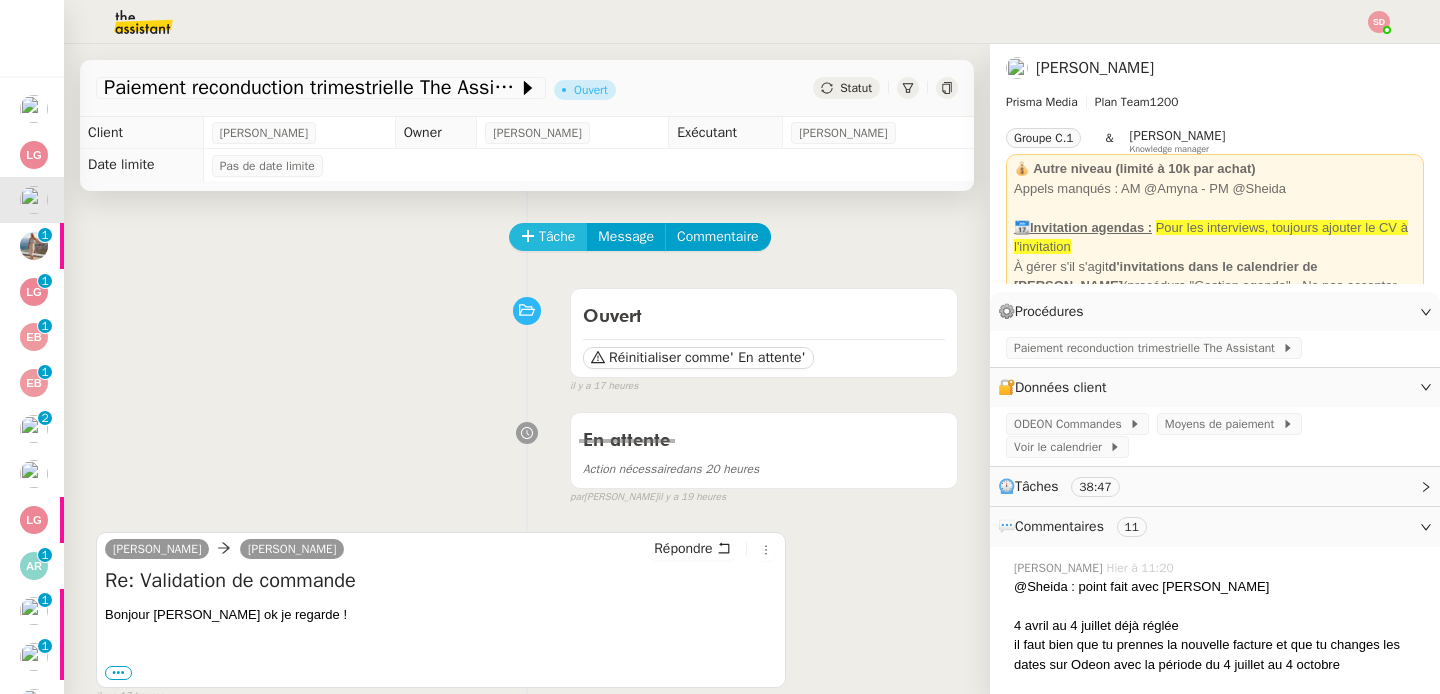 click 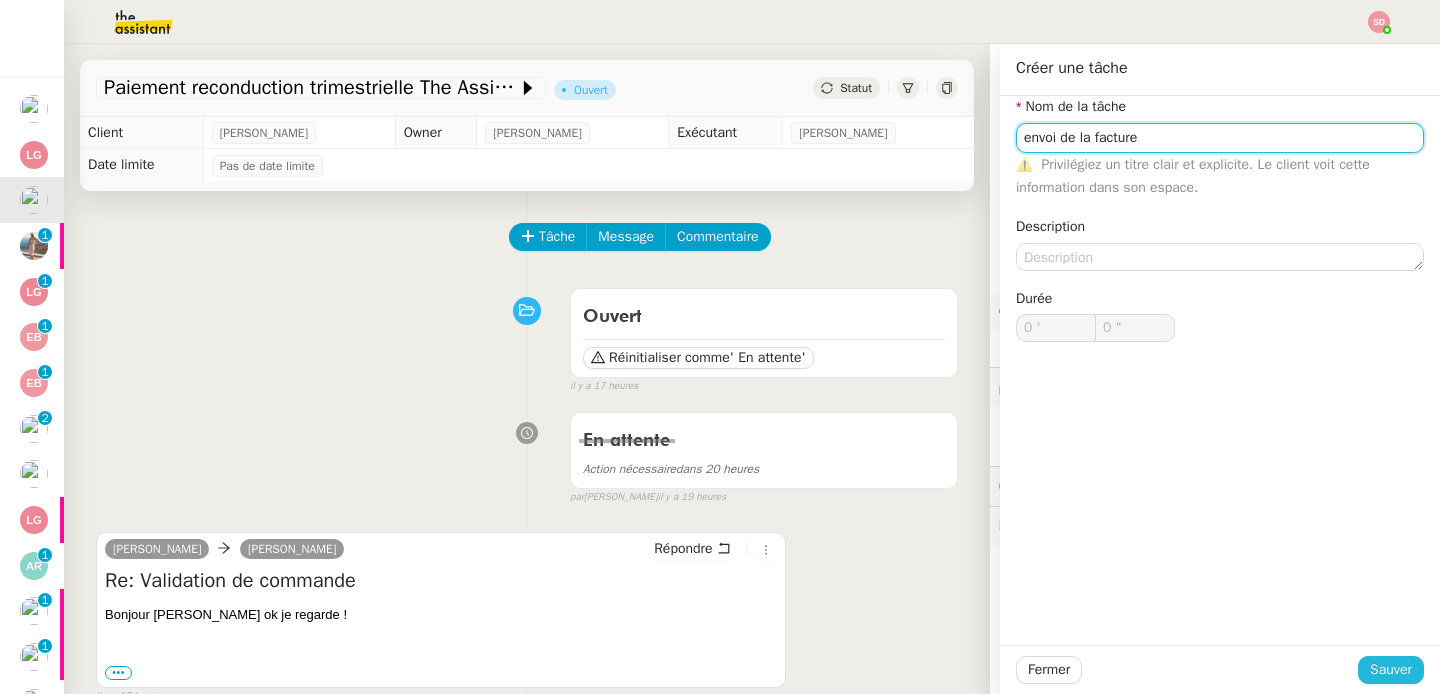 type on "envoi de la facture" 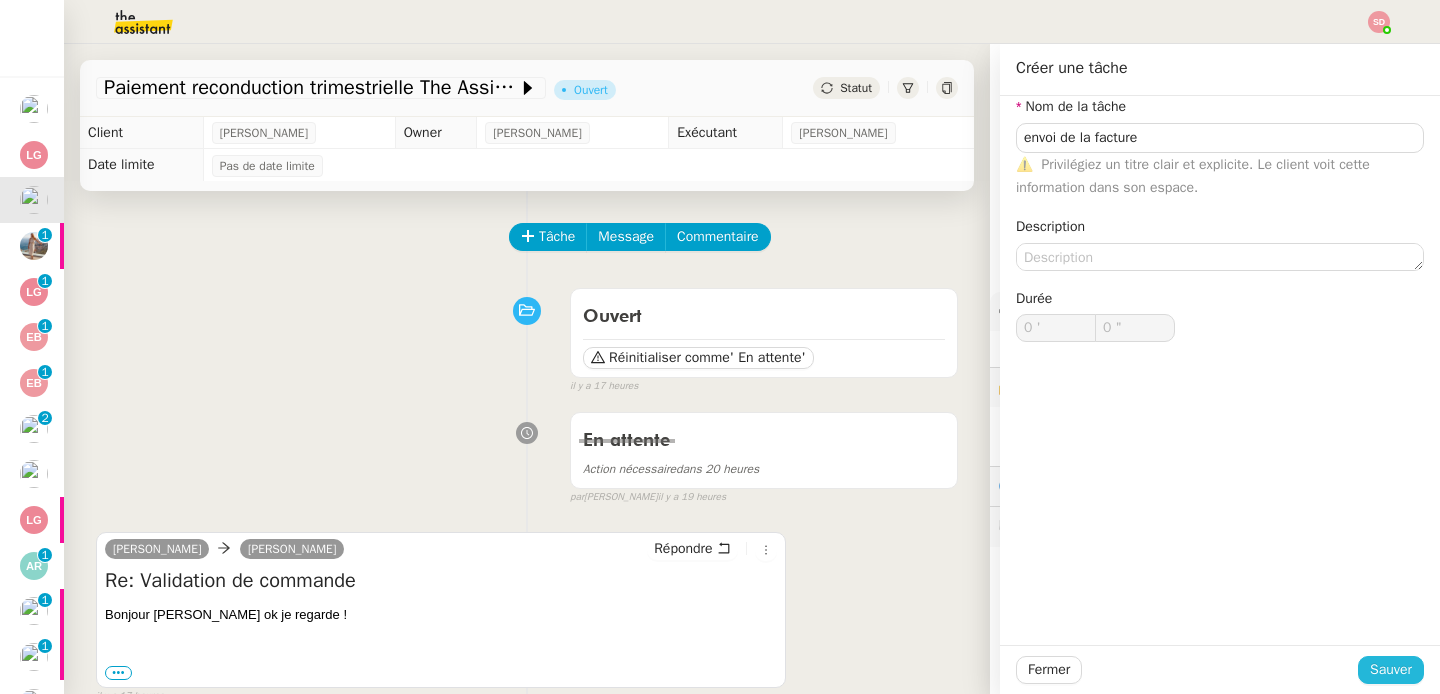 click on "Sauver" 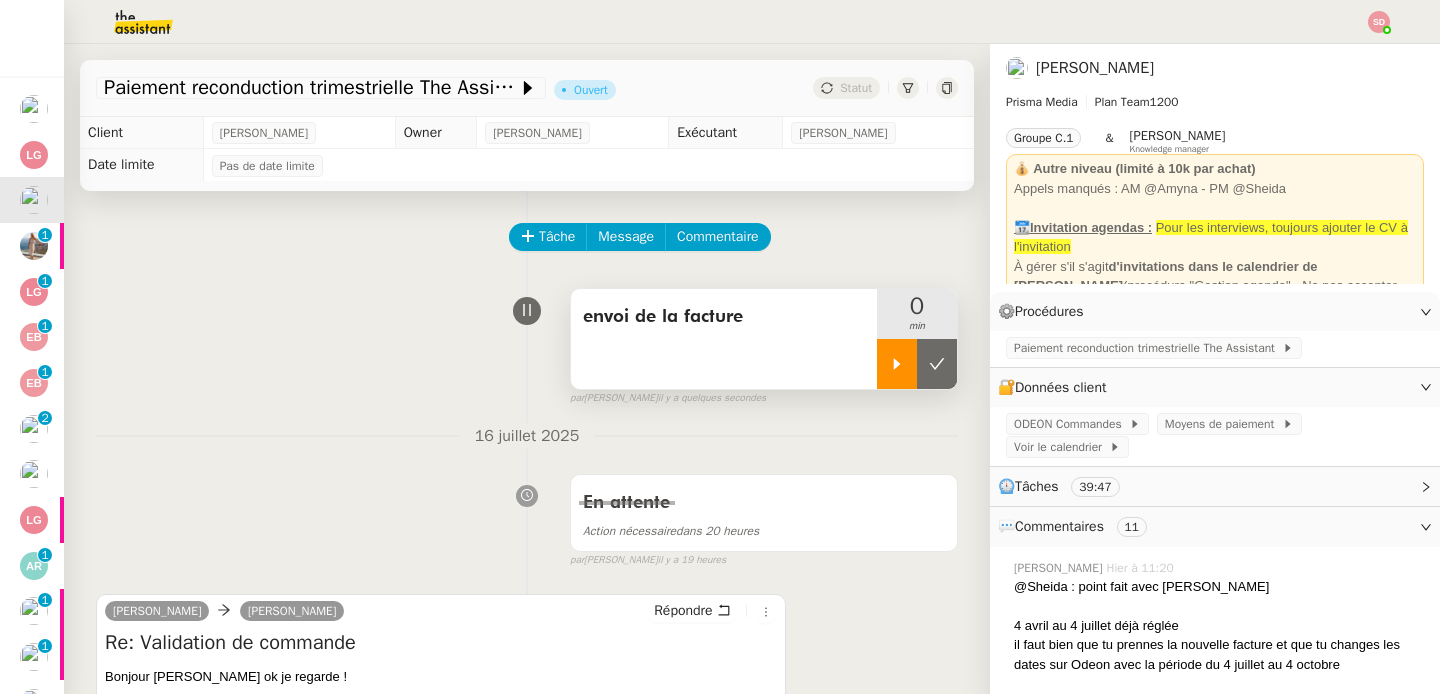 click 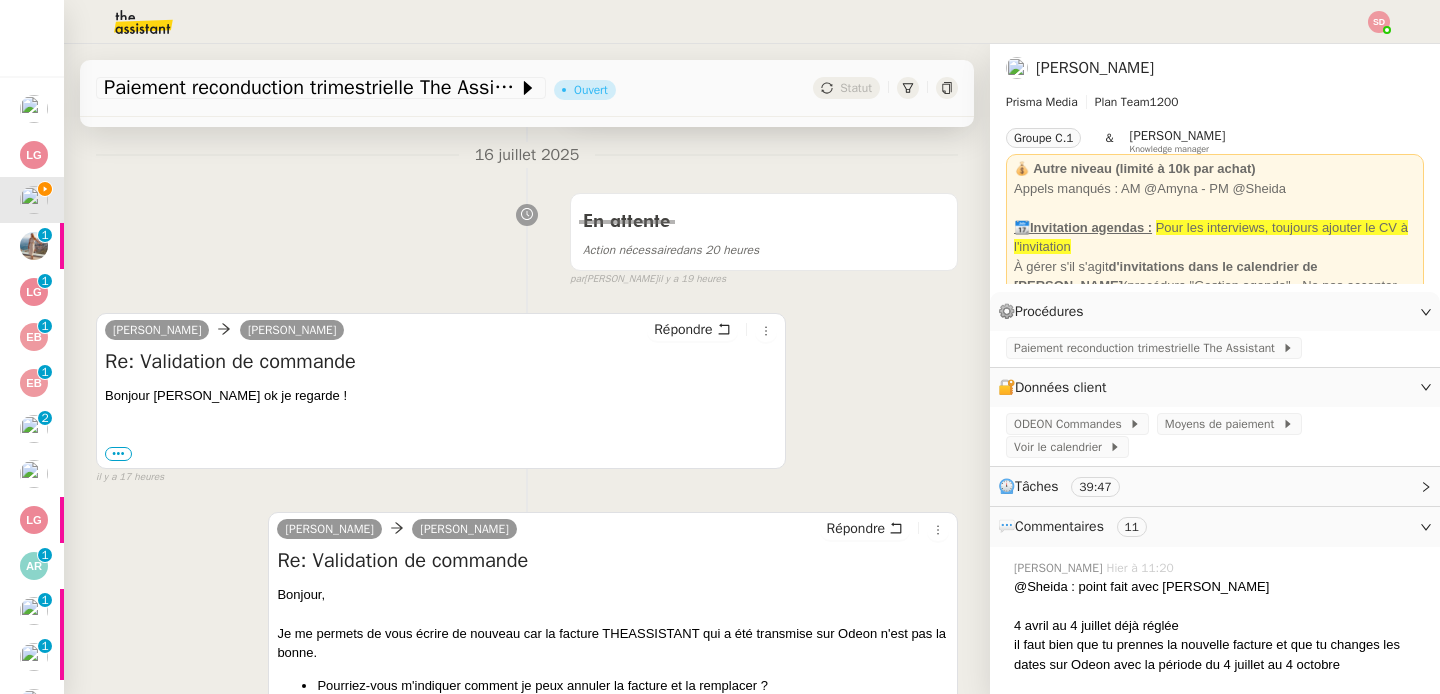 scroll, scrollTop: 471, scrollLeft: 0, axis: vertical 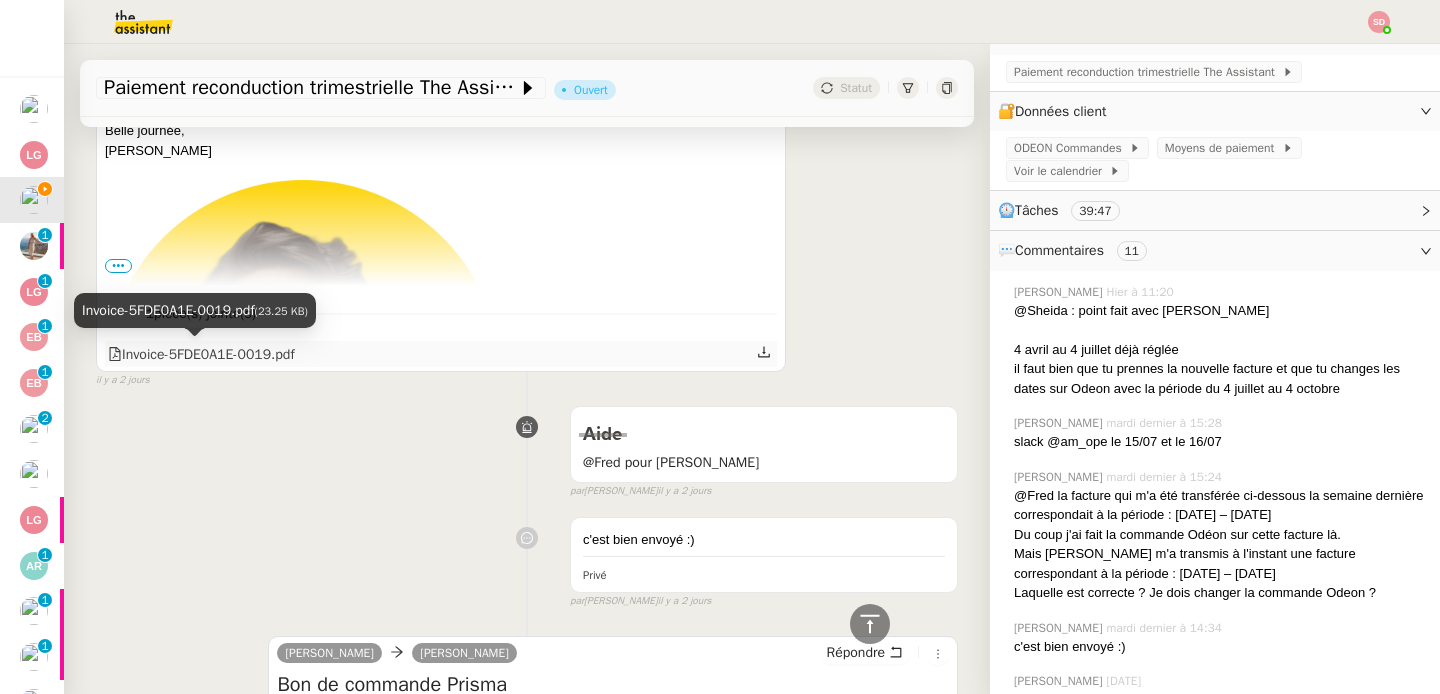 click on "Invoice-5FDE0A1E-0019.pdf" 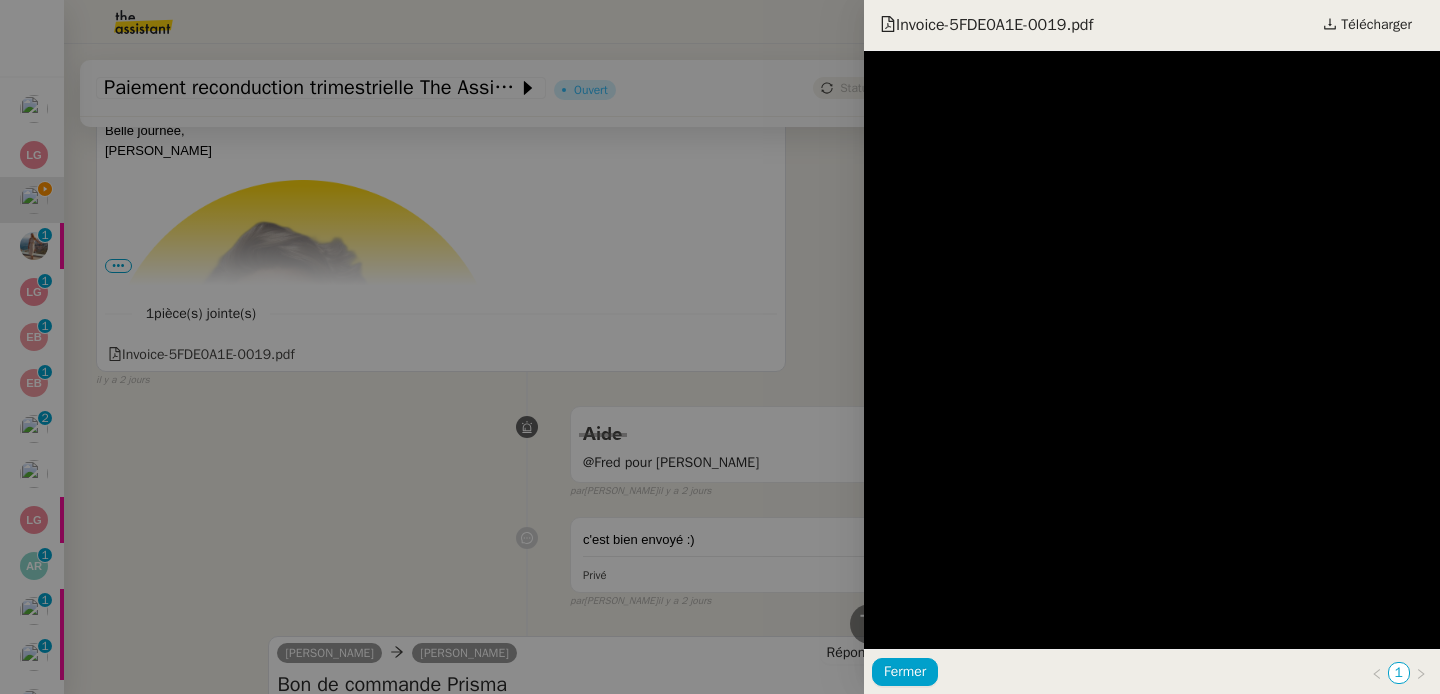 click on "Invoice-5FDE0A1E-0019.pdf  Télécharger" at bounding box center (1152, 25) 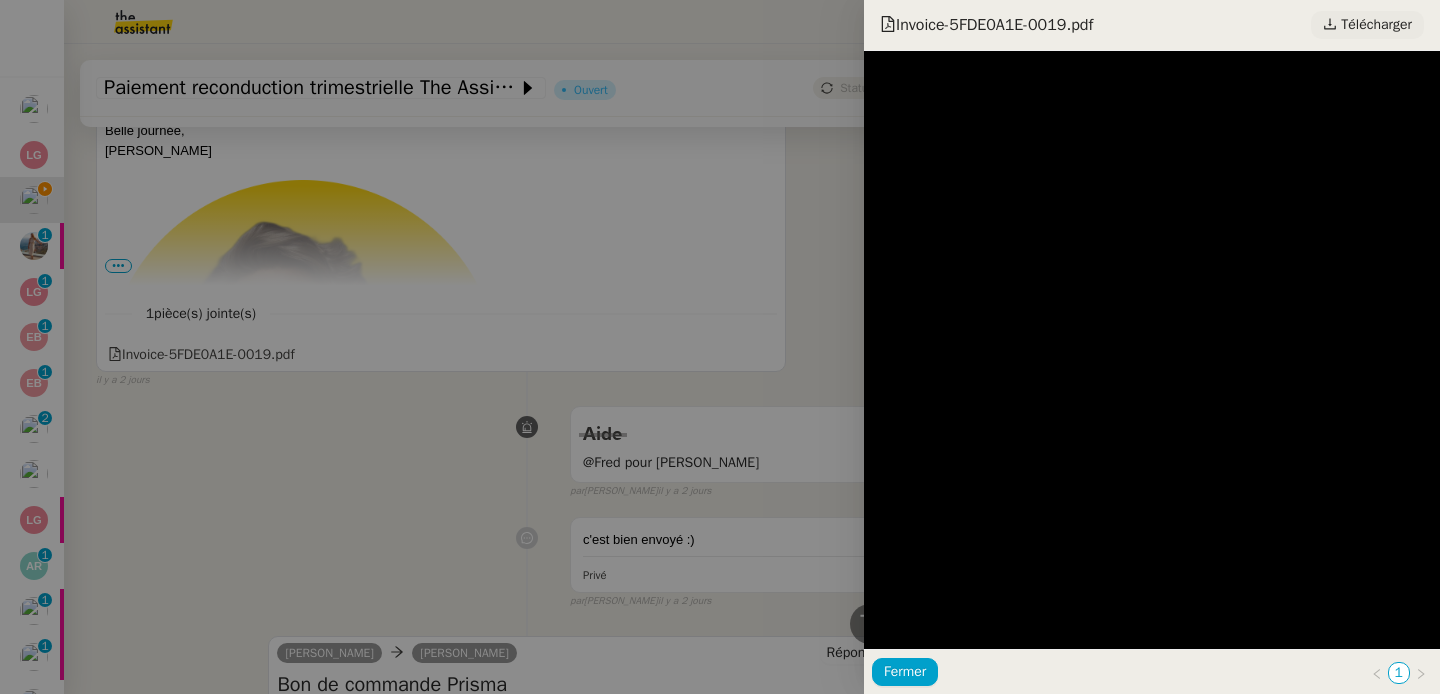 click on "Télécharger" at bounding box center (1376, 25) 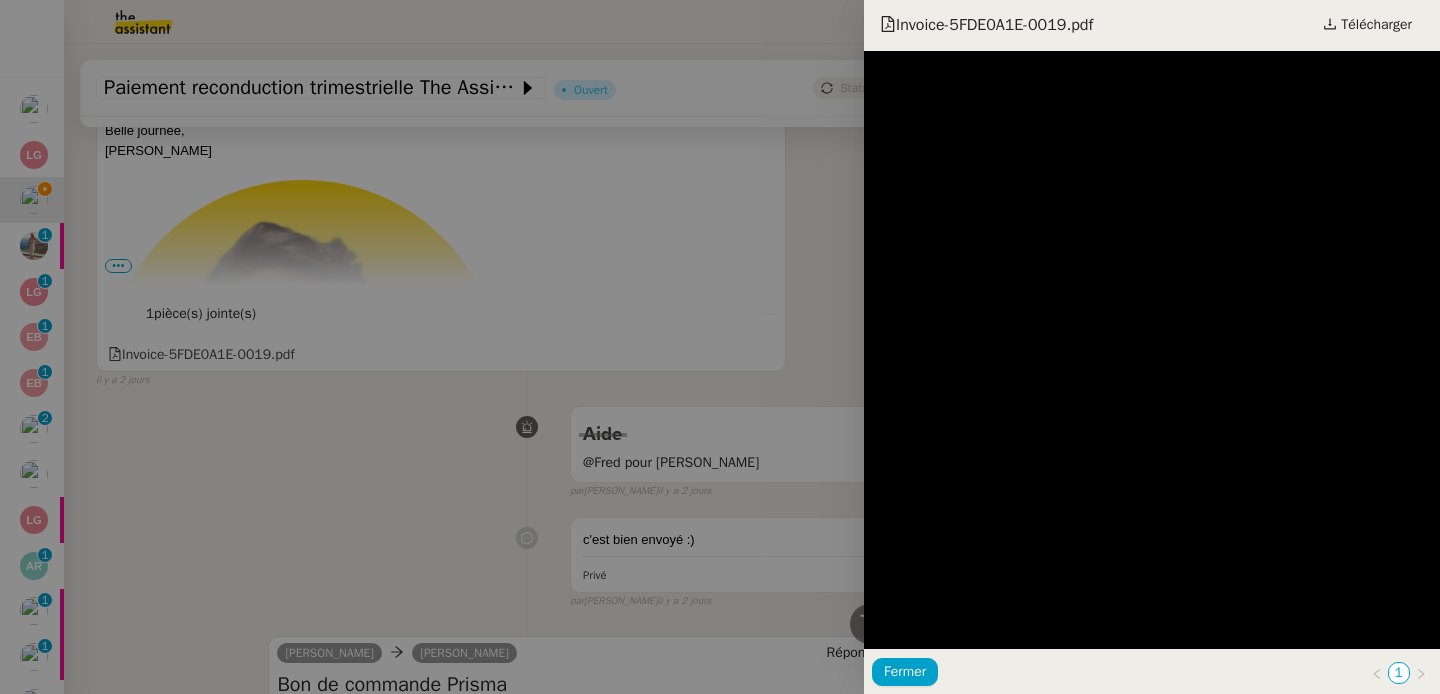 click at bounding box center (720, 347) 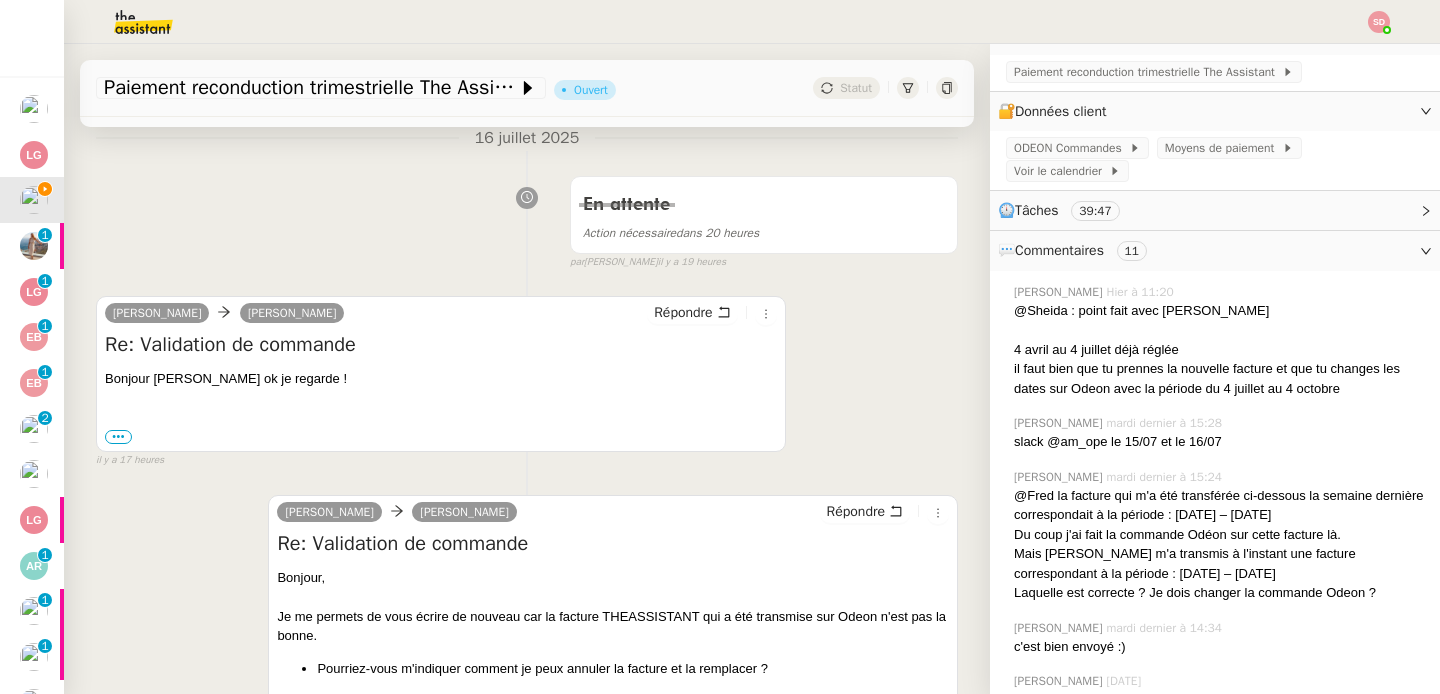 scroll, scrollTop: 355, scrollLeft: 0, axis: vertical 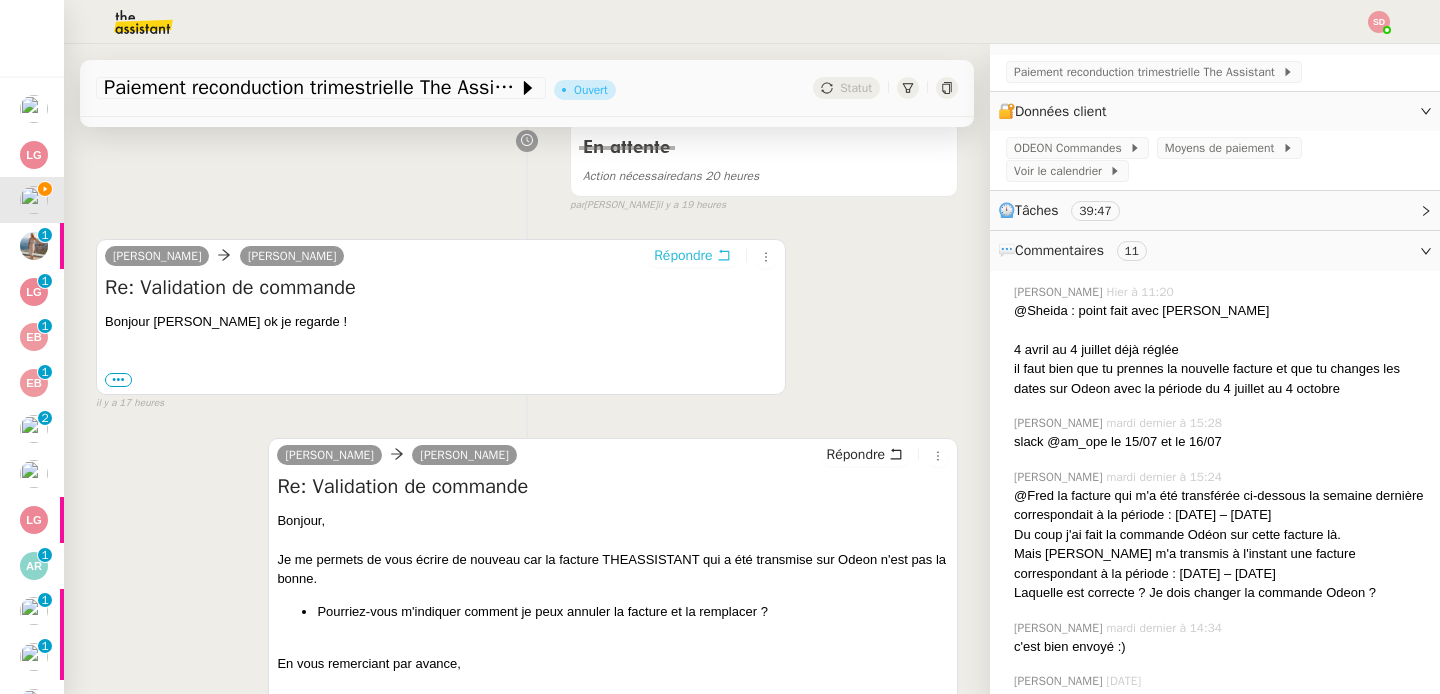 click on "Répondre" at bounding box center (683, 256) 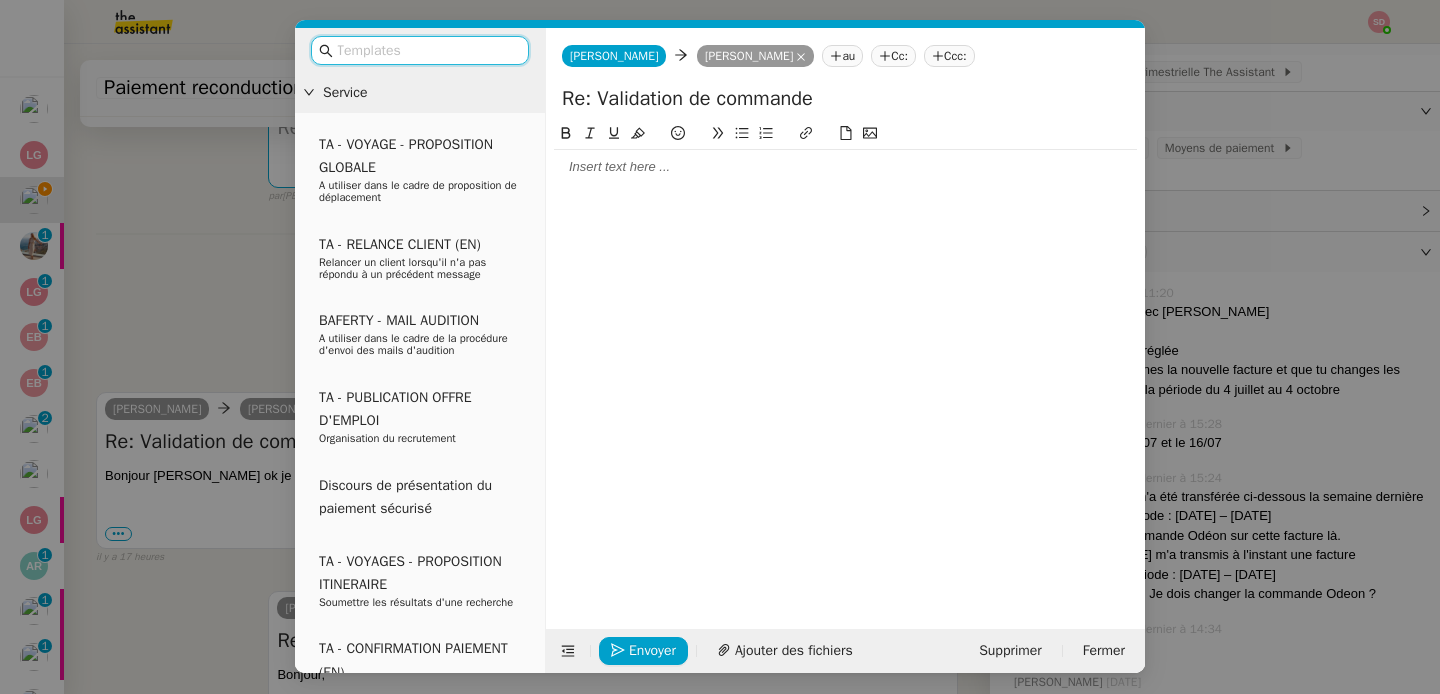 click 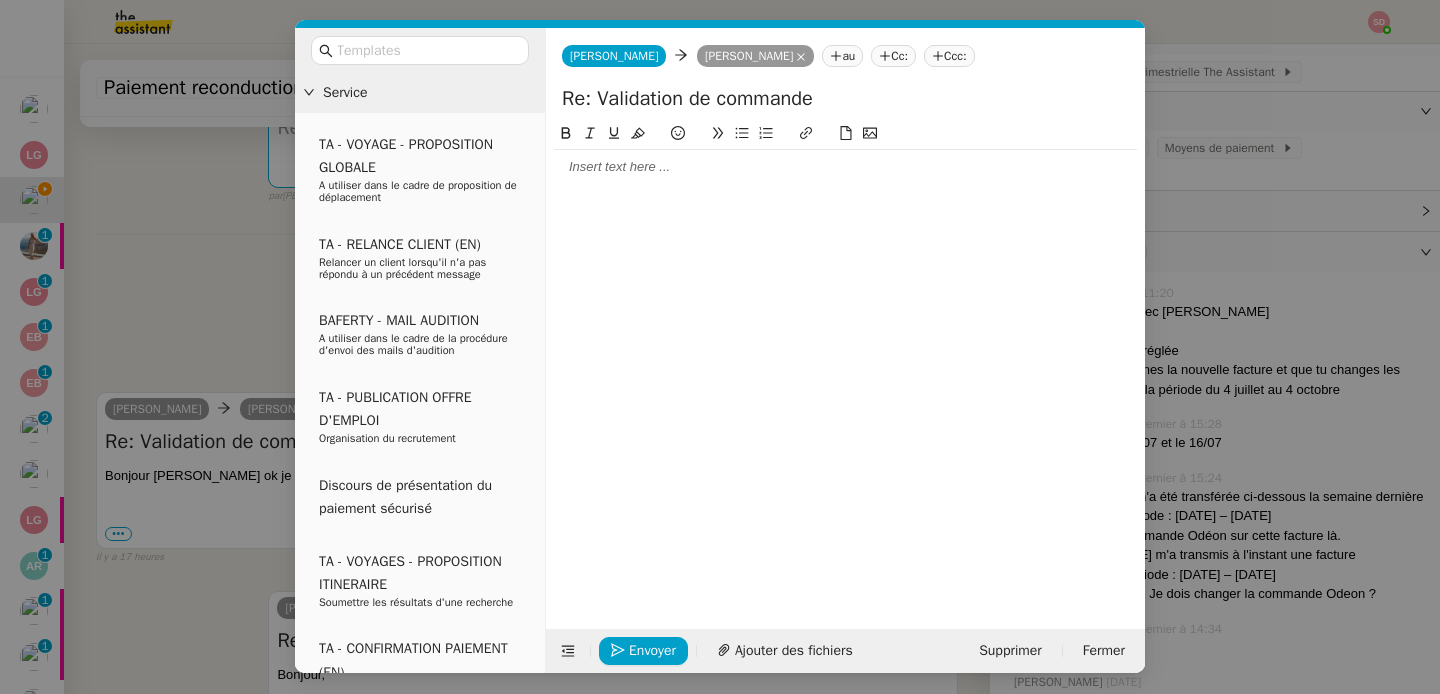 type 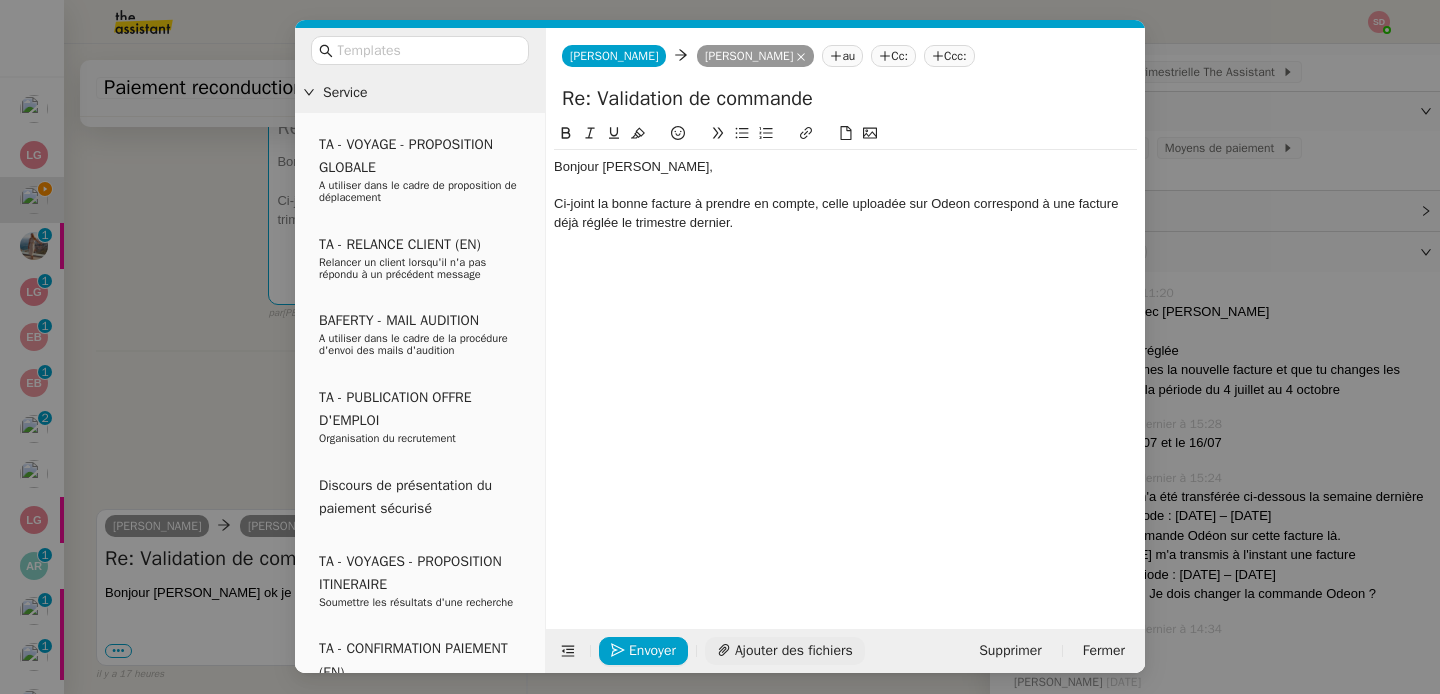 click on "Ajouter des fichiers" 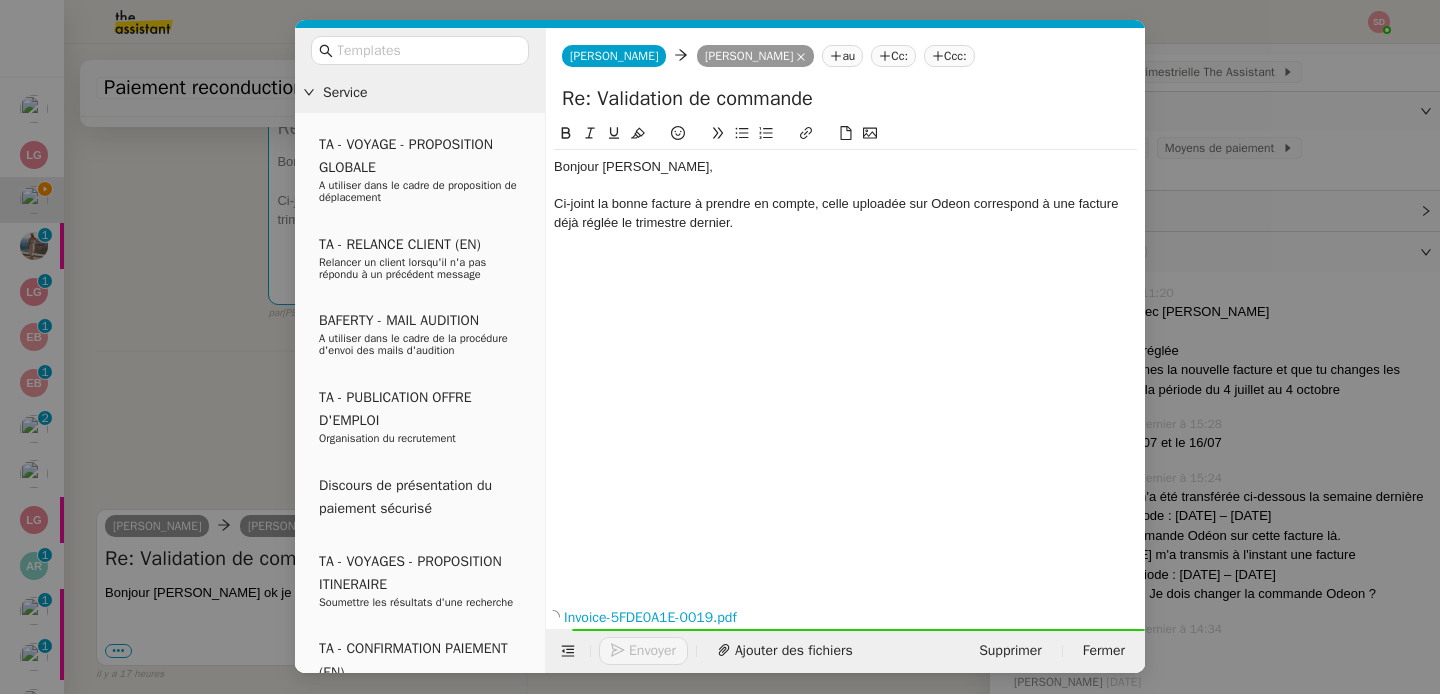 click 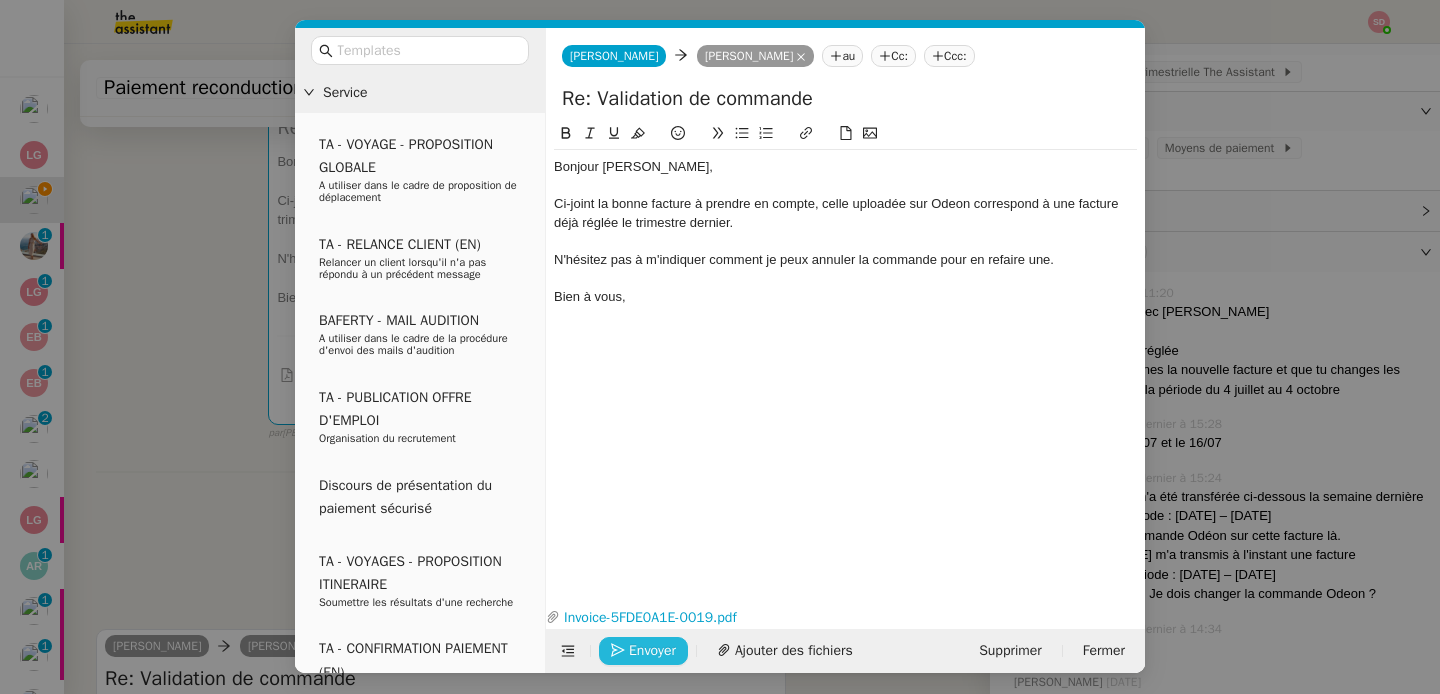 click on "Envoyer" 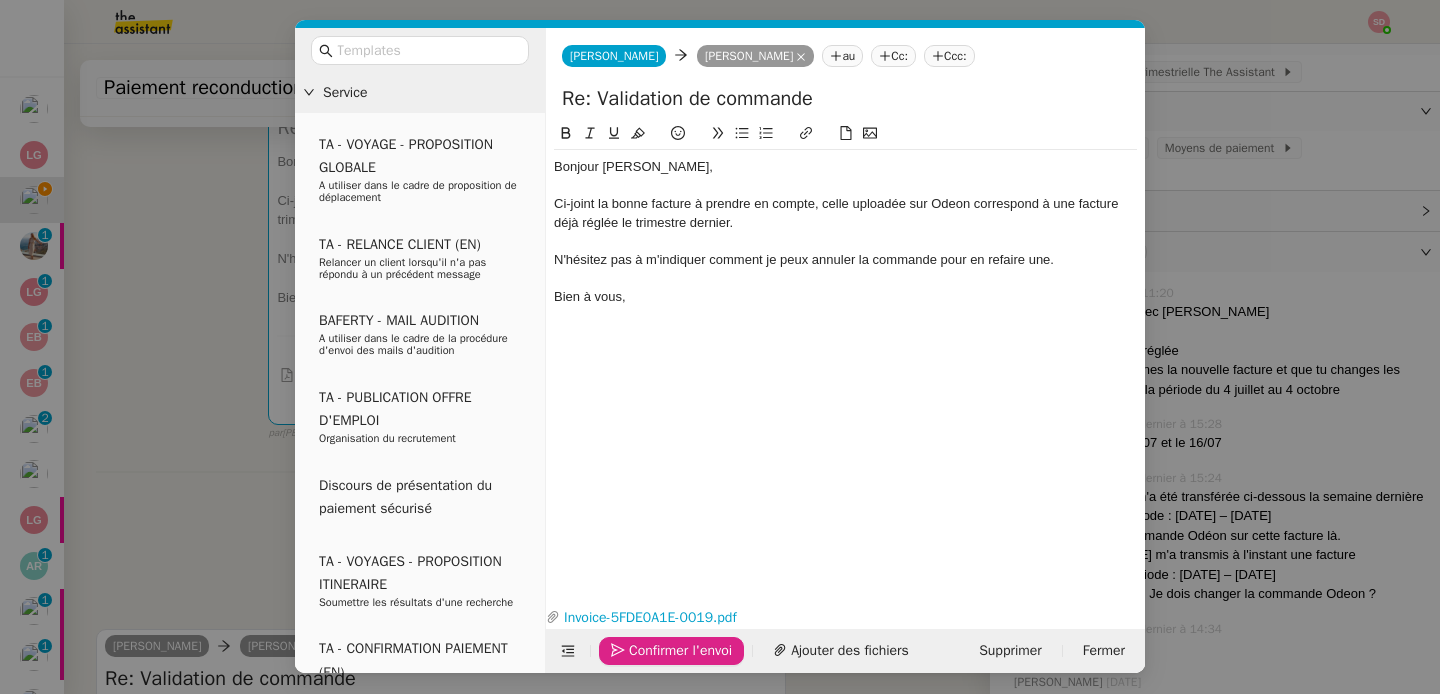 click on "Confirmer l'envoi" 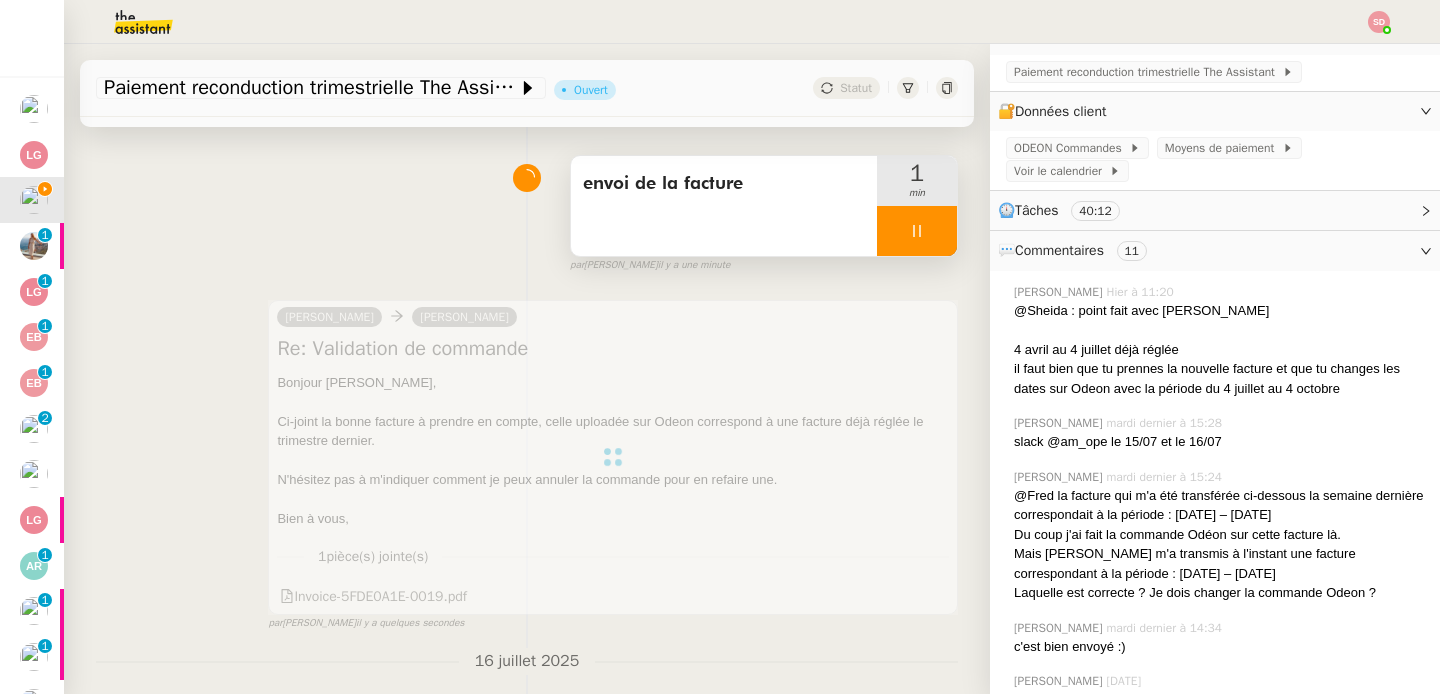 scroll, scrollTop: 0, scrollLeft: 0, axis: both 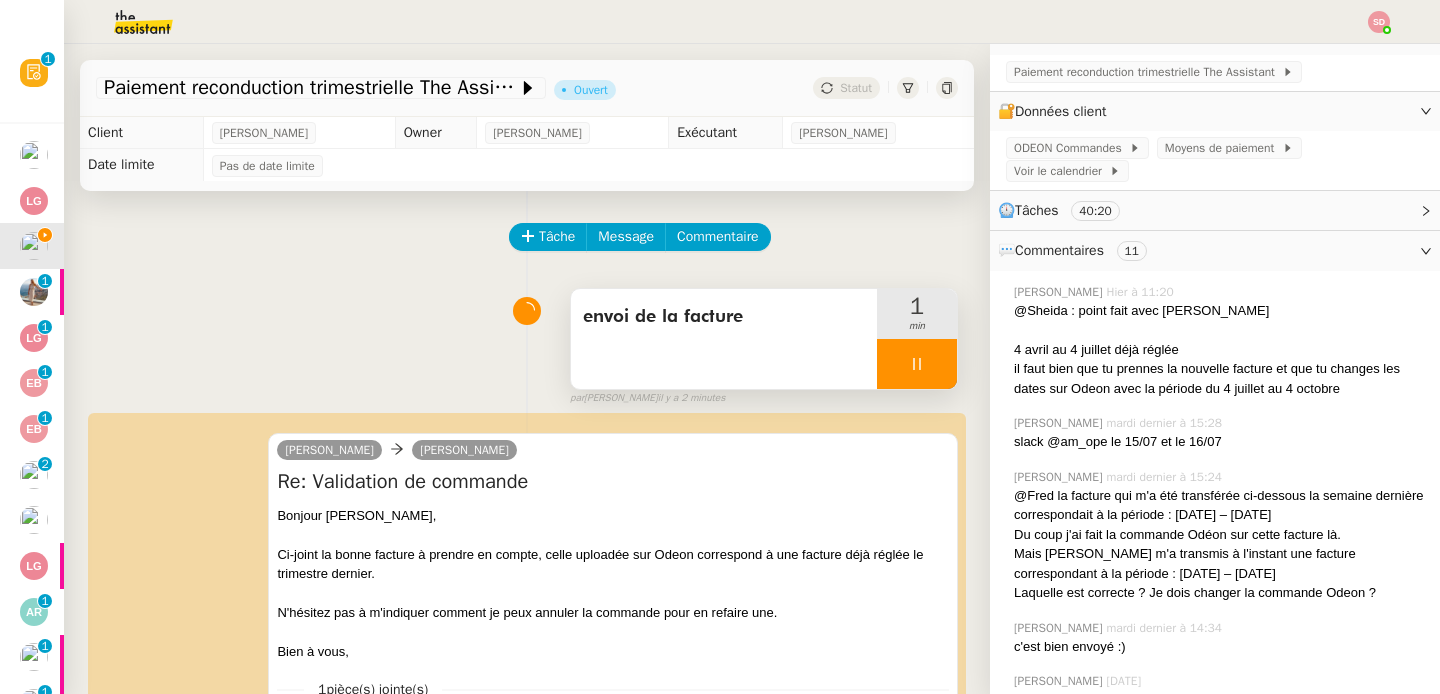 click at bounding box center [917, 364] 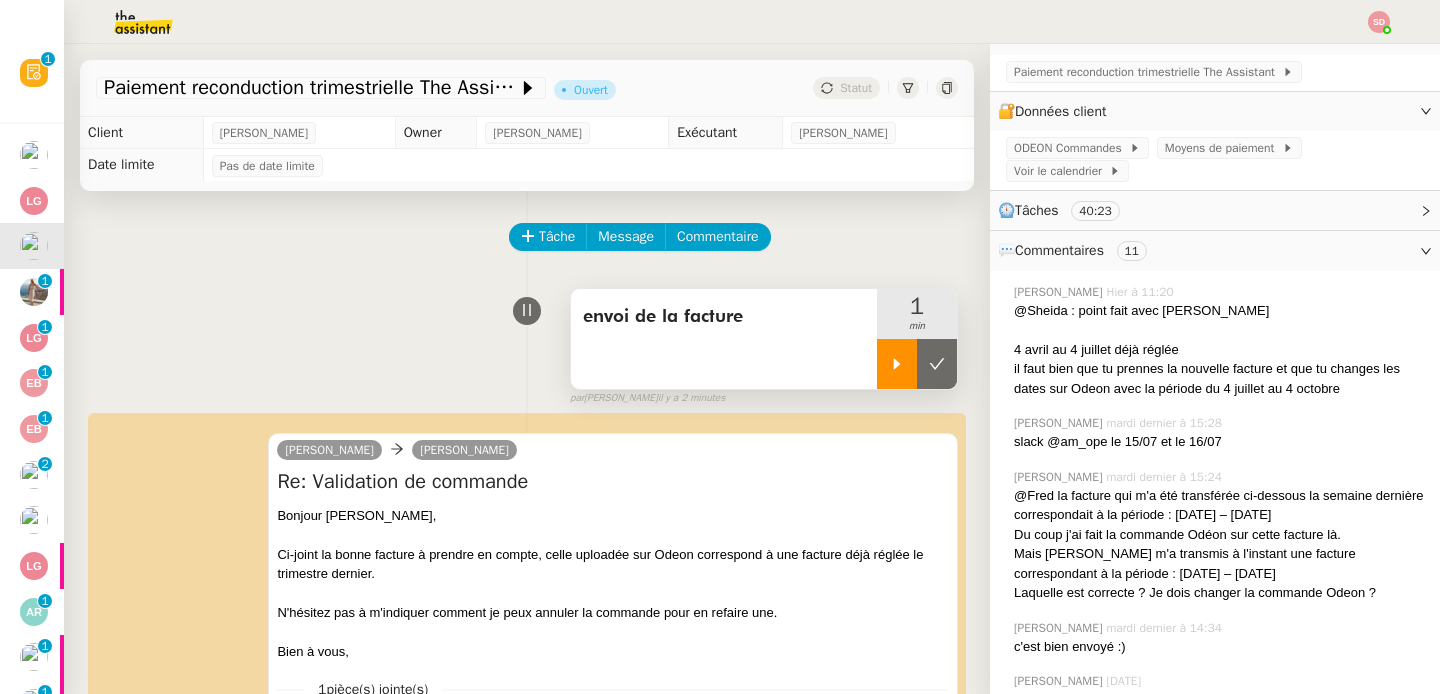 click 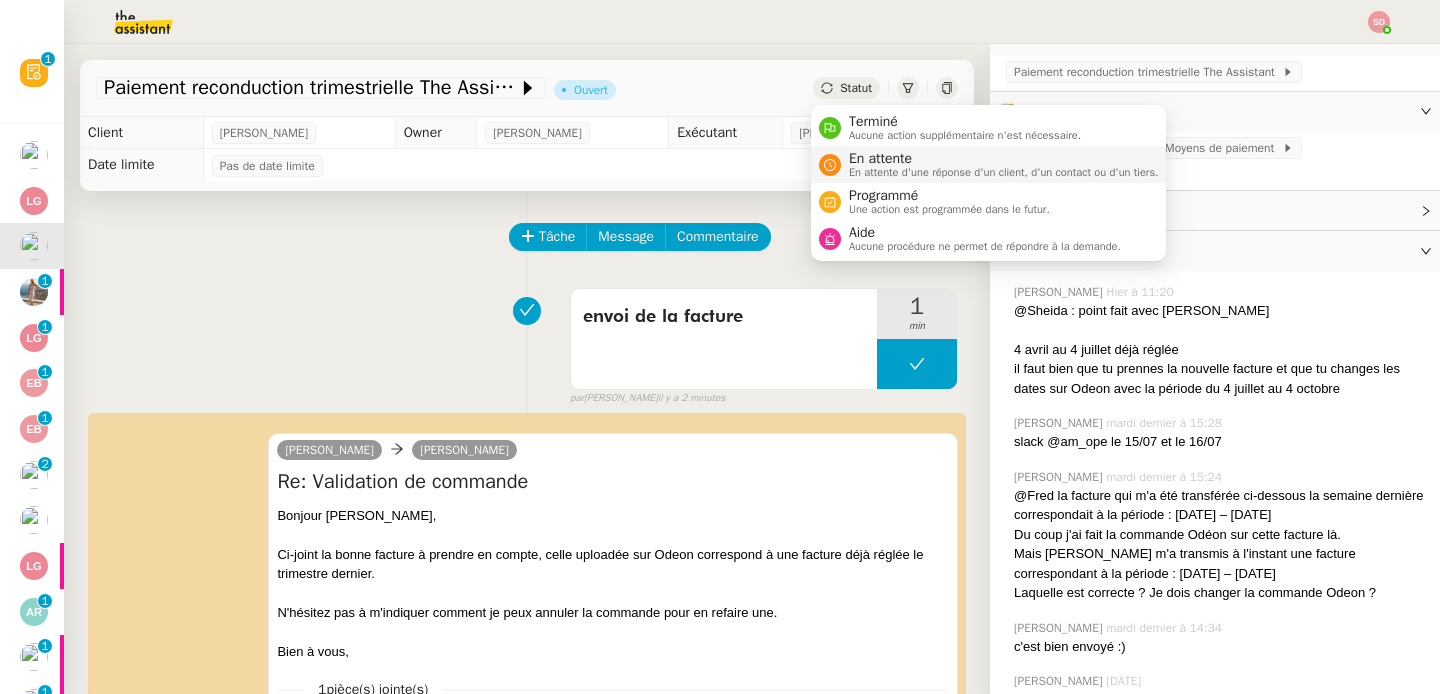 click on "En attente" at bounding box center [1004, 159] 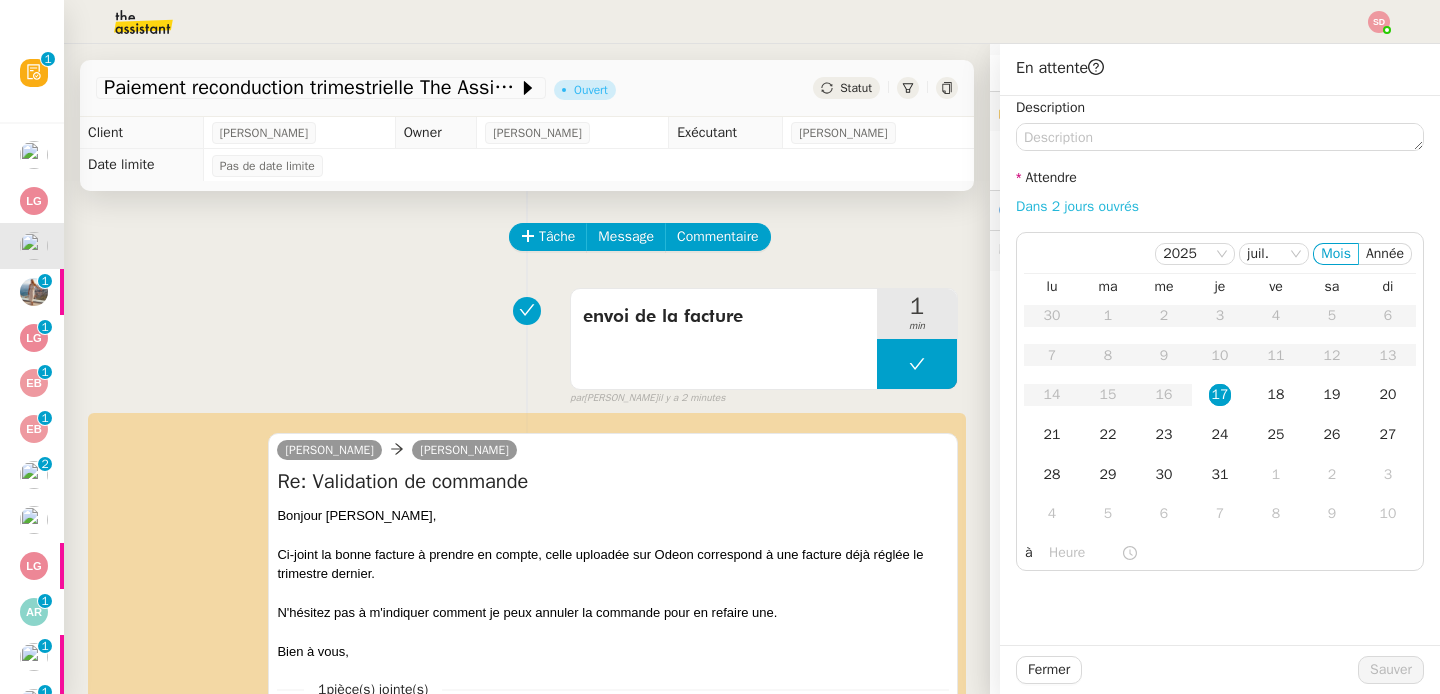 click on "Dans 2 jours ouvrés" 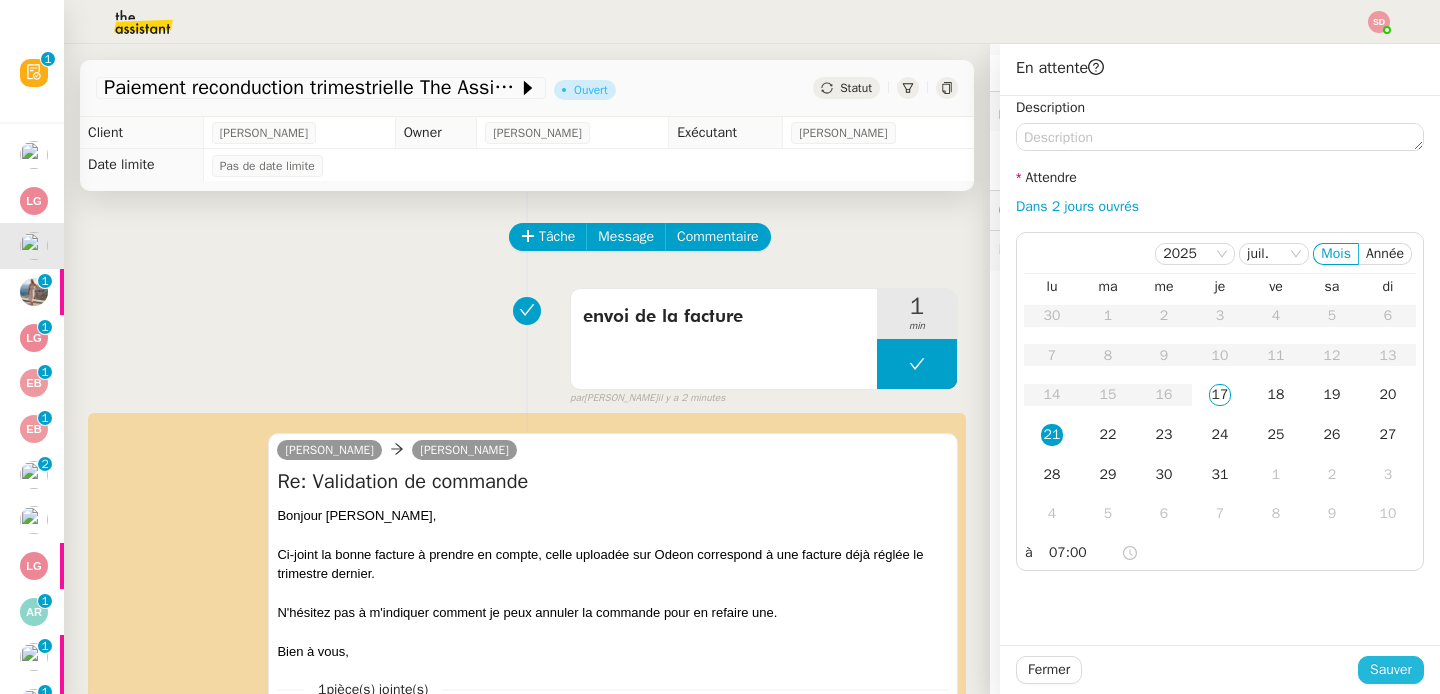 click on "Sauver" 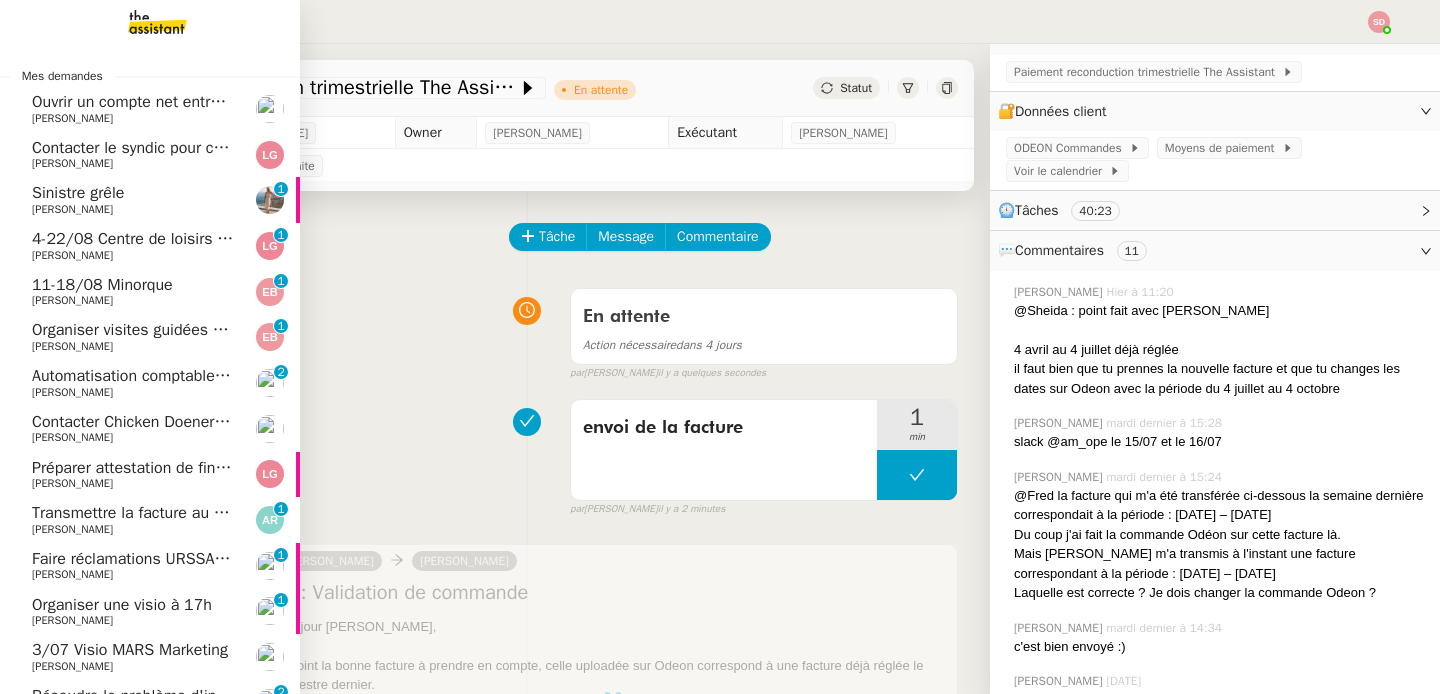 click on "4-22/08 Centre de loisirs [PERSON_NAME] & Aurélien" 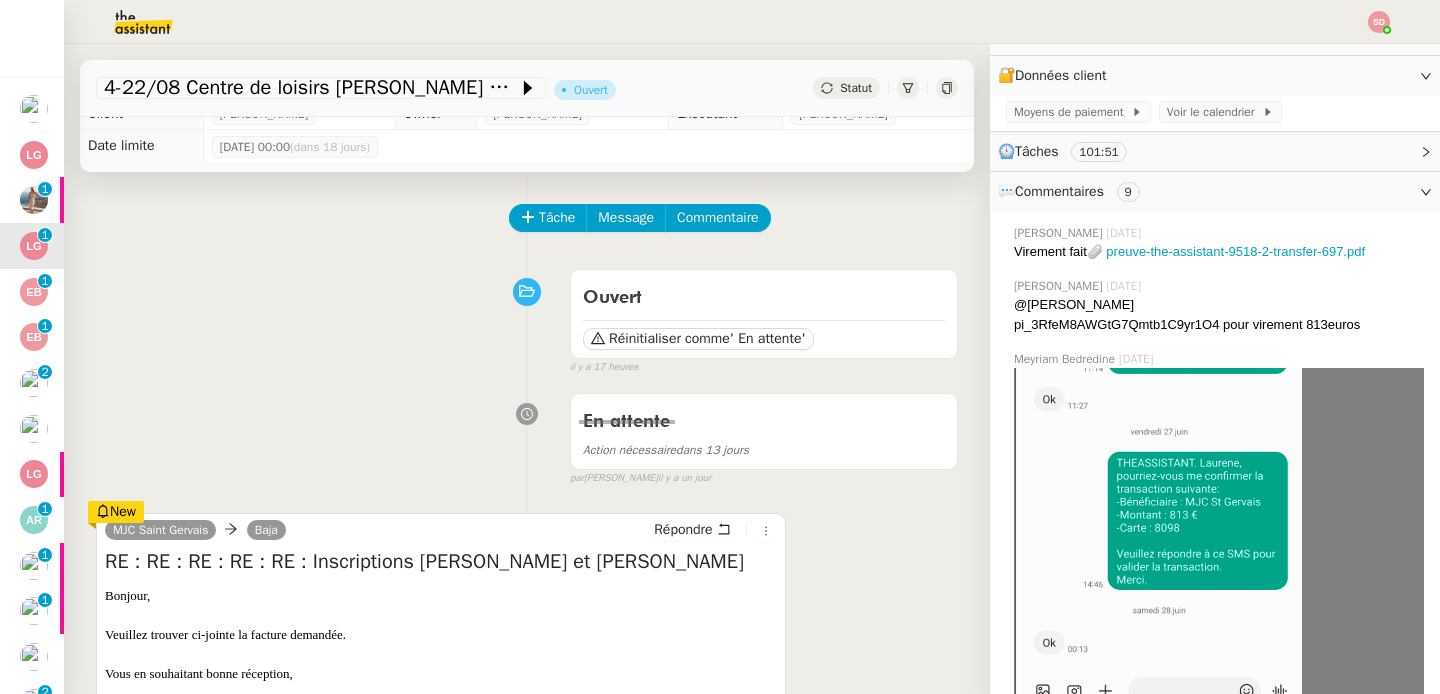 scroll, scrollTop: 27, scrollLeft: 0, axis: vertical 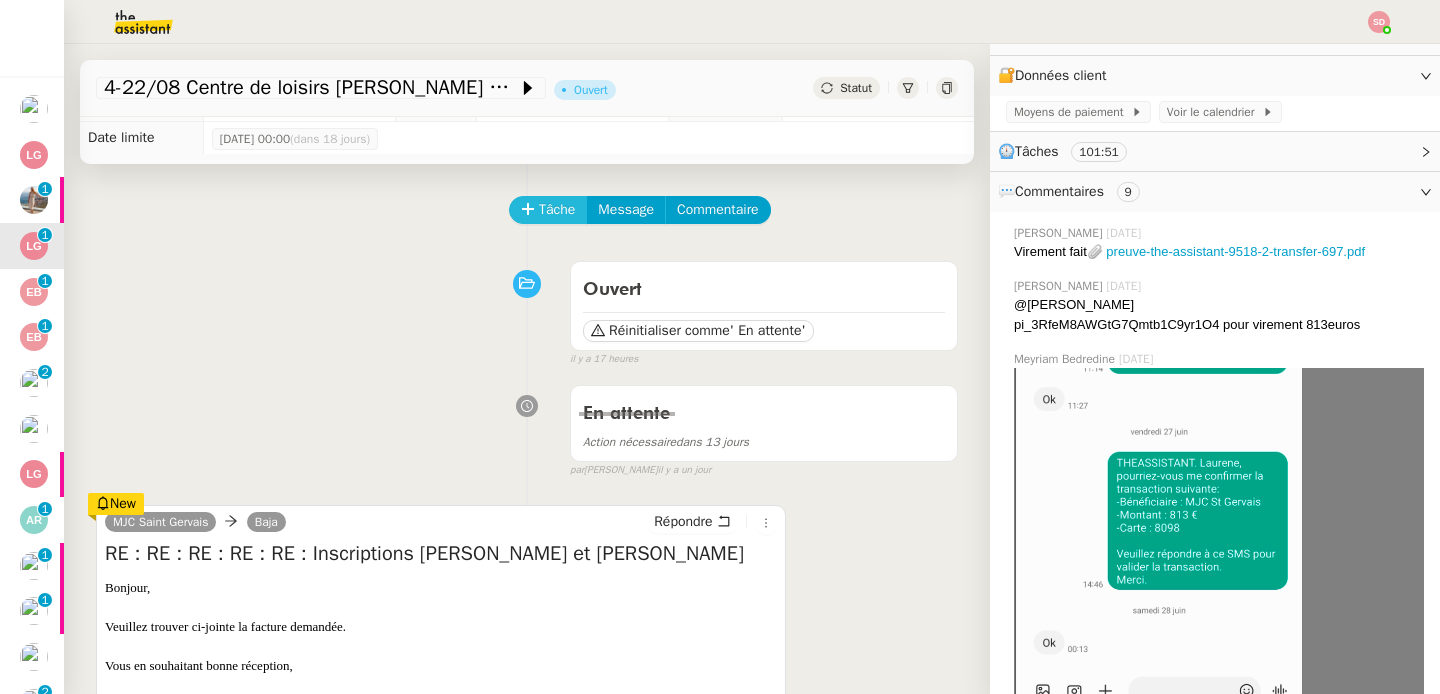 click on "Tâche" 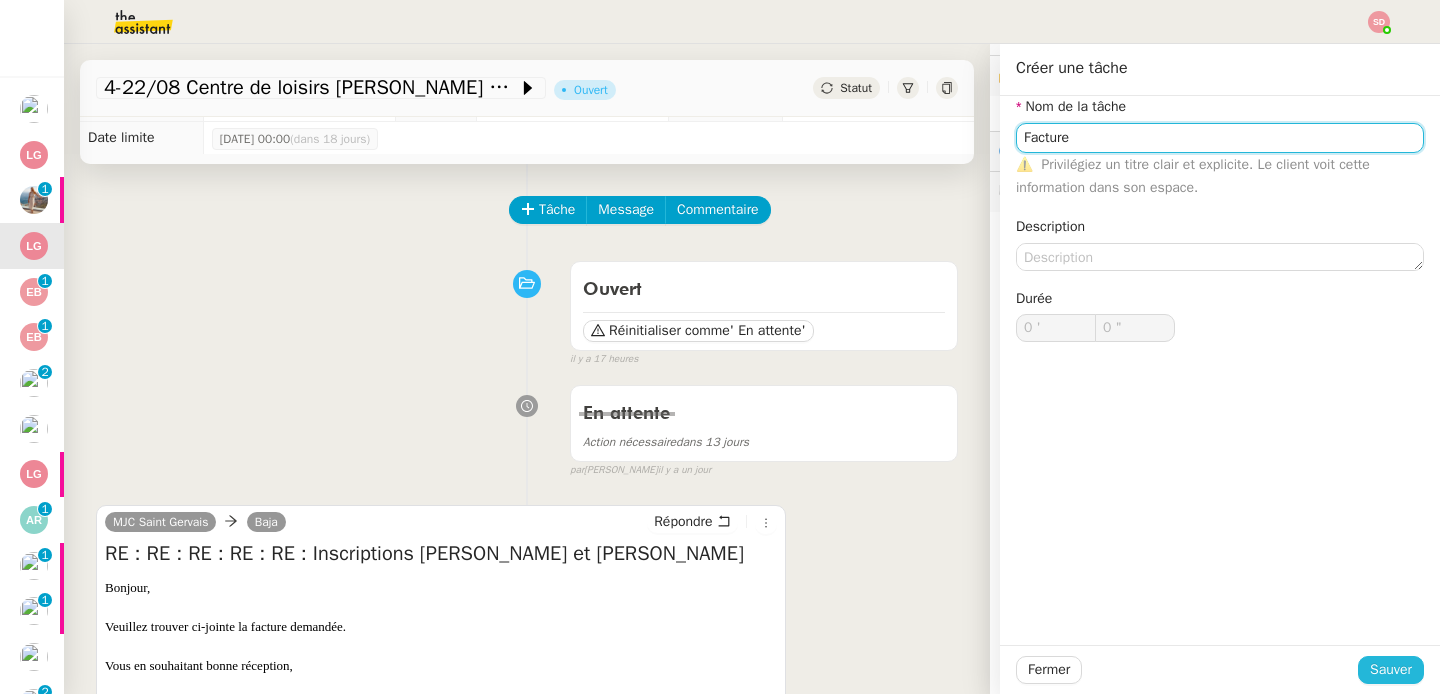 type on "Facture" 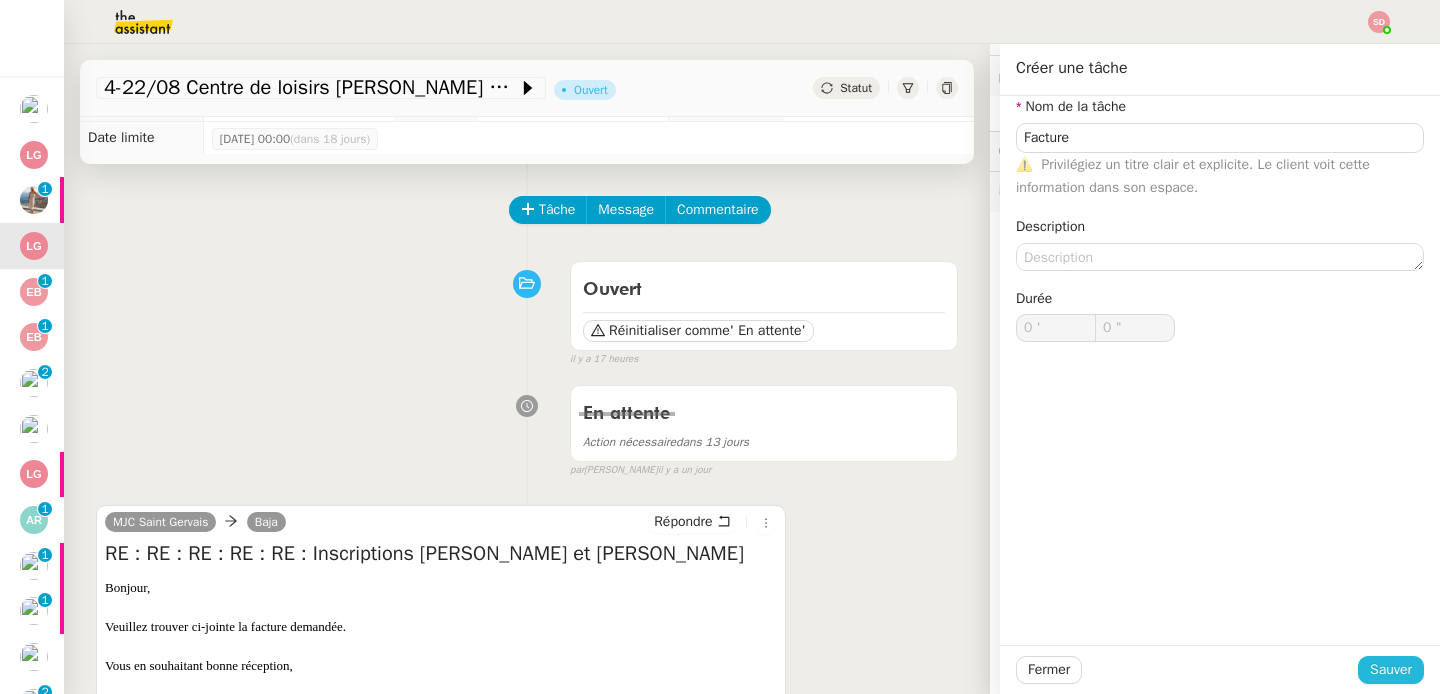click on "Sauver" 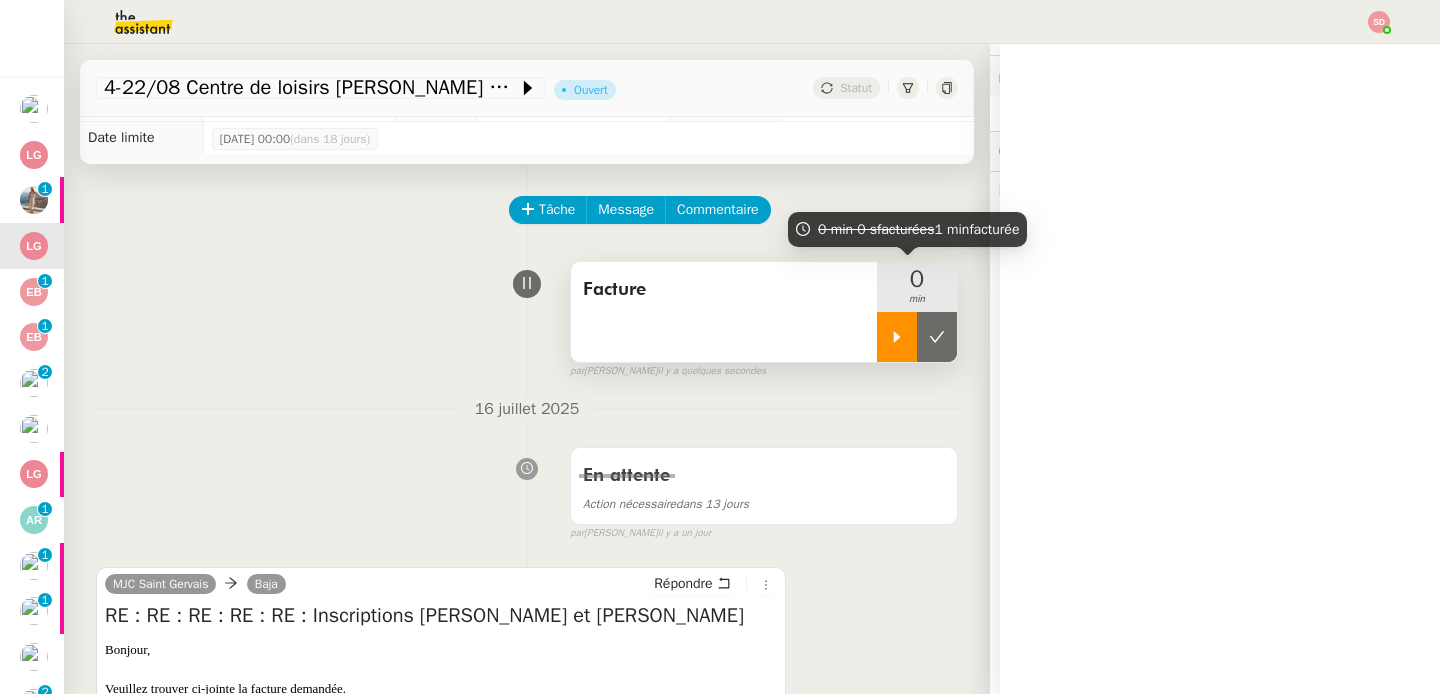 click 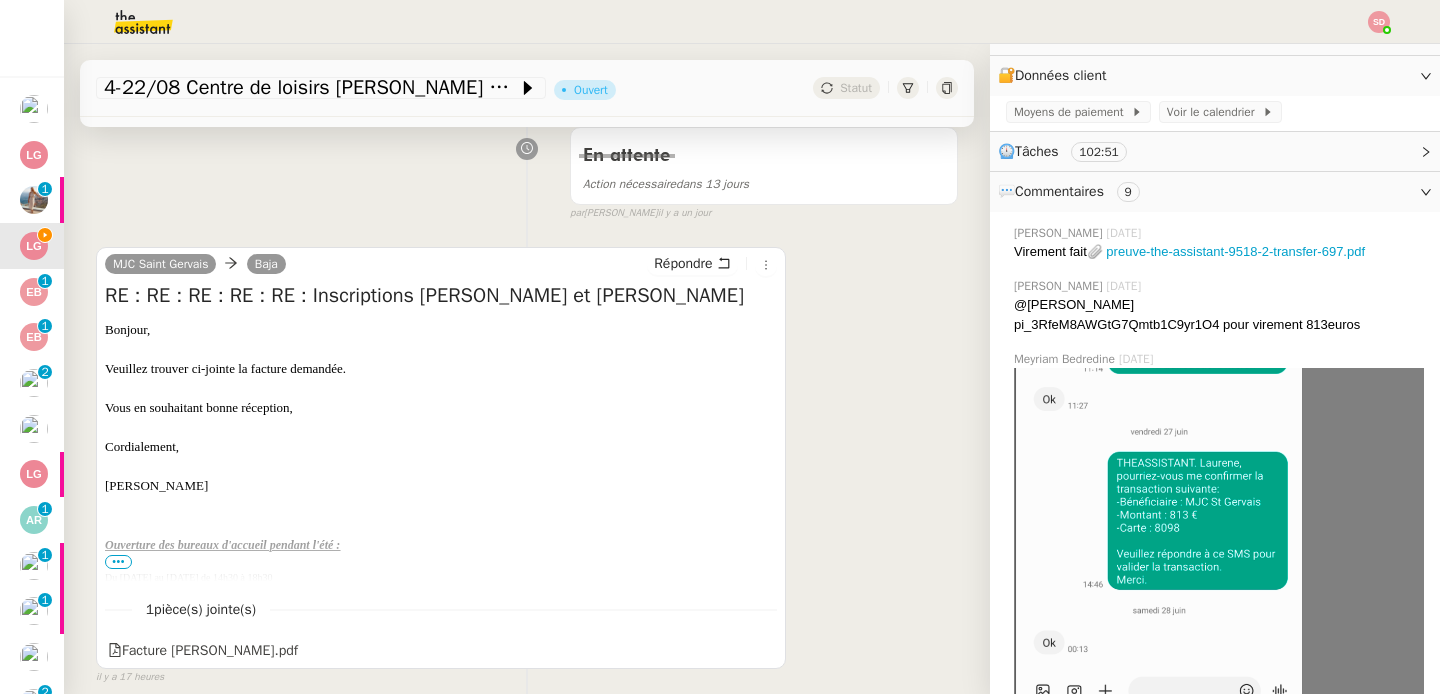 scroll, scrollTop: 491, scrollLeft: 0, axis: vertical 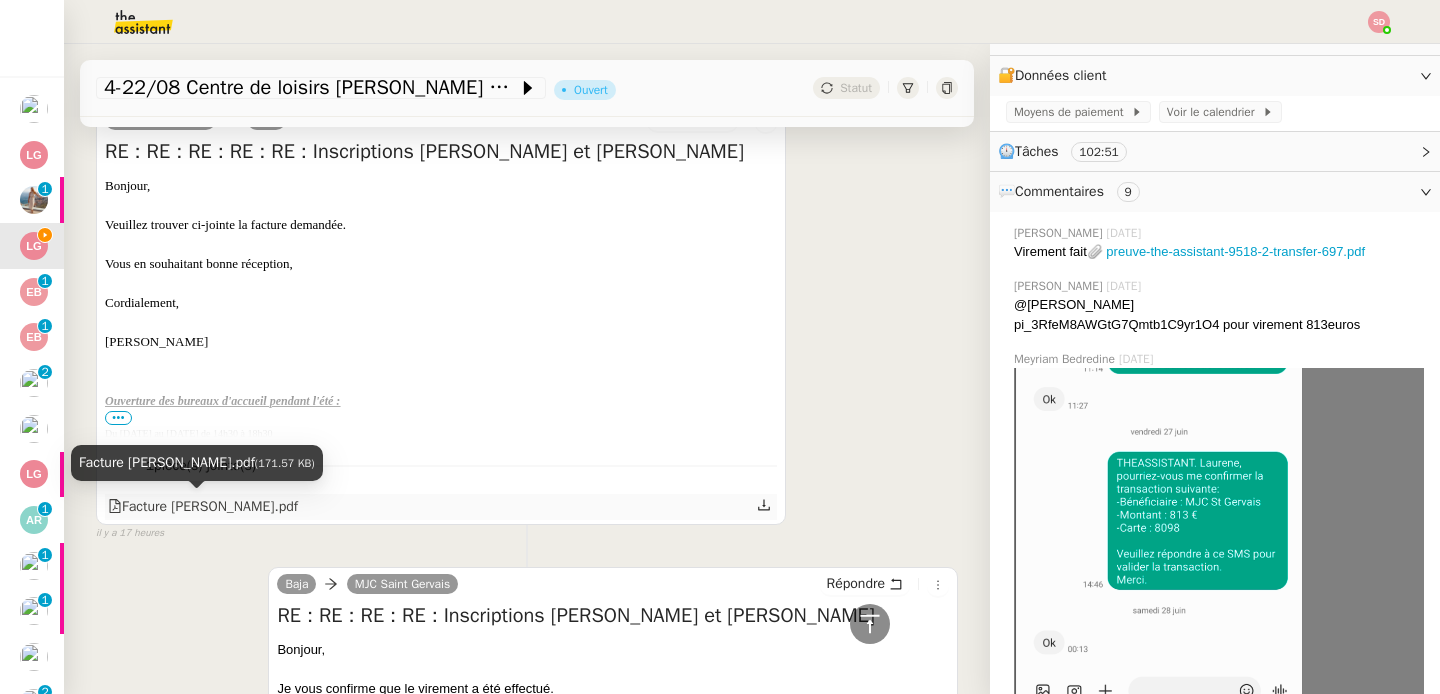 click on "Facture [PERSON_NAME].pdf" 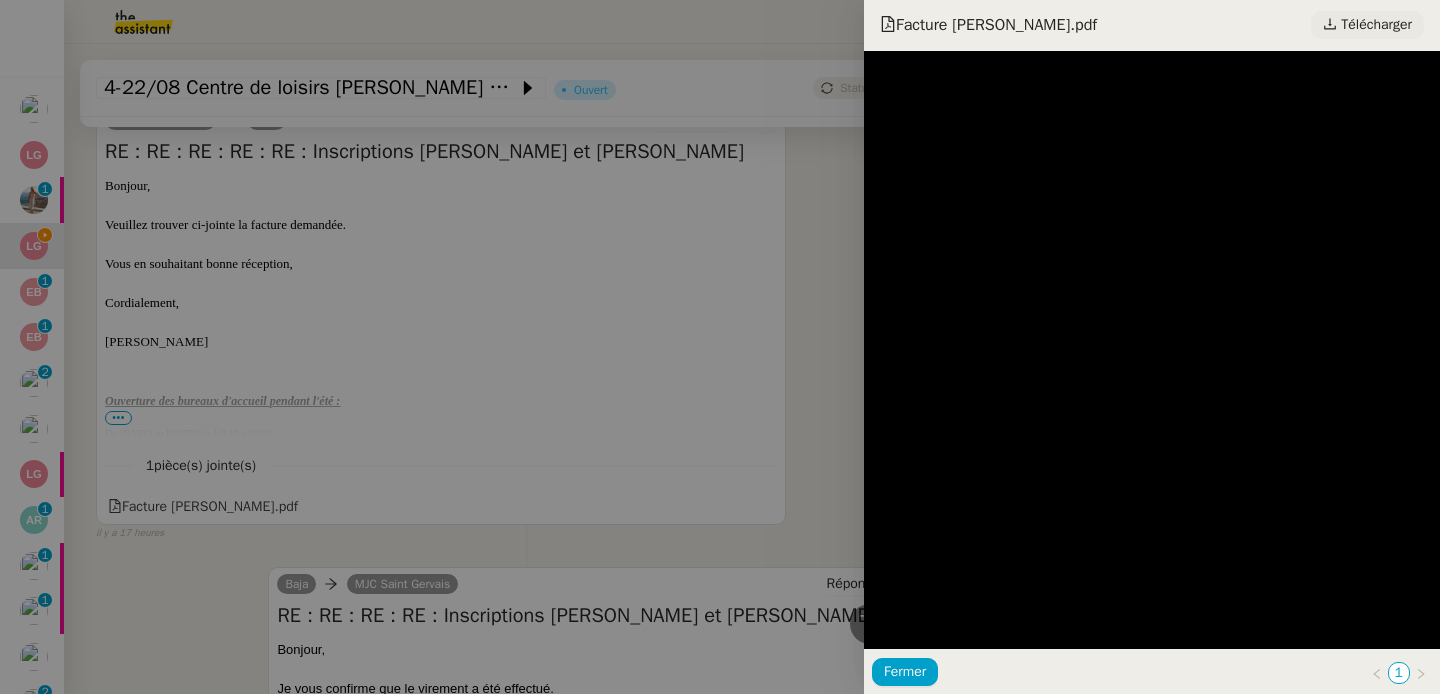click on "Télécharger" at bounding box center (1376, 25) 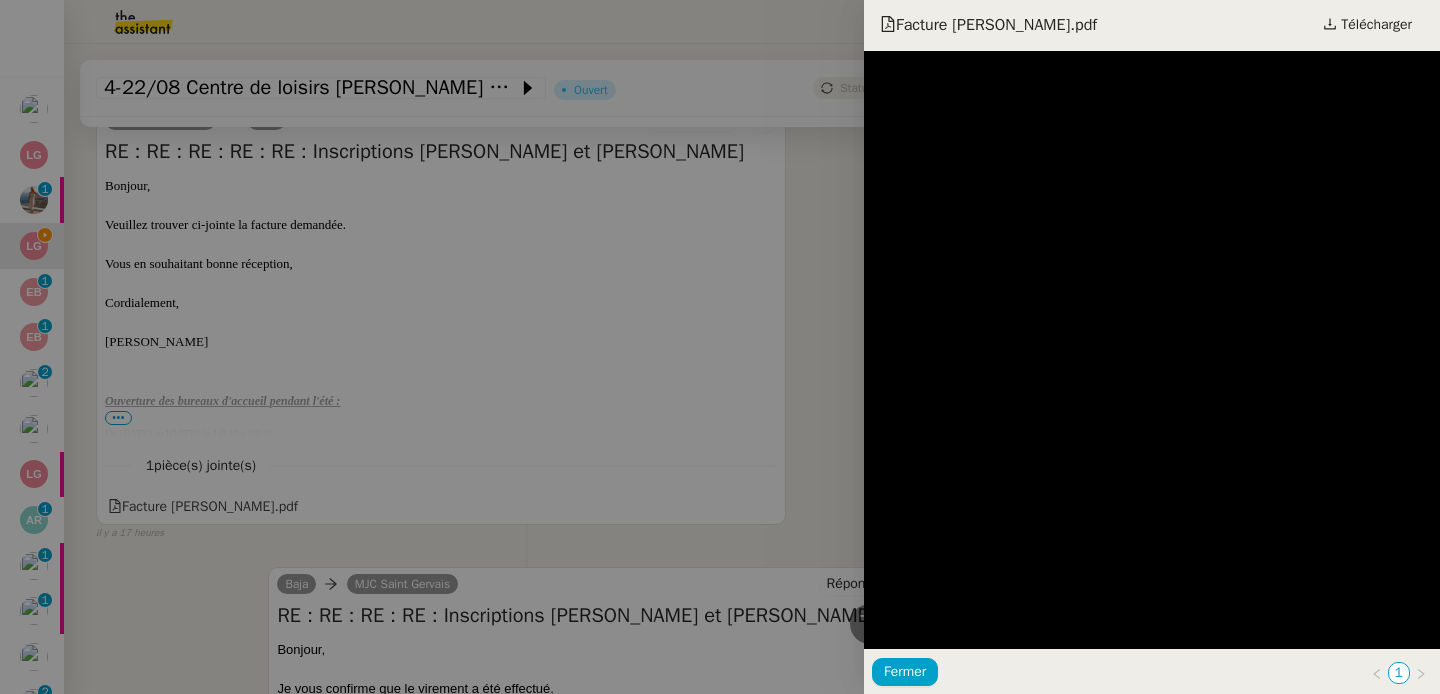 click at bounding box center [720, 347] 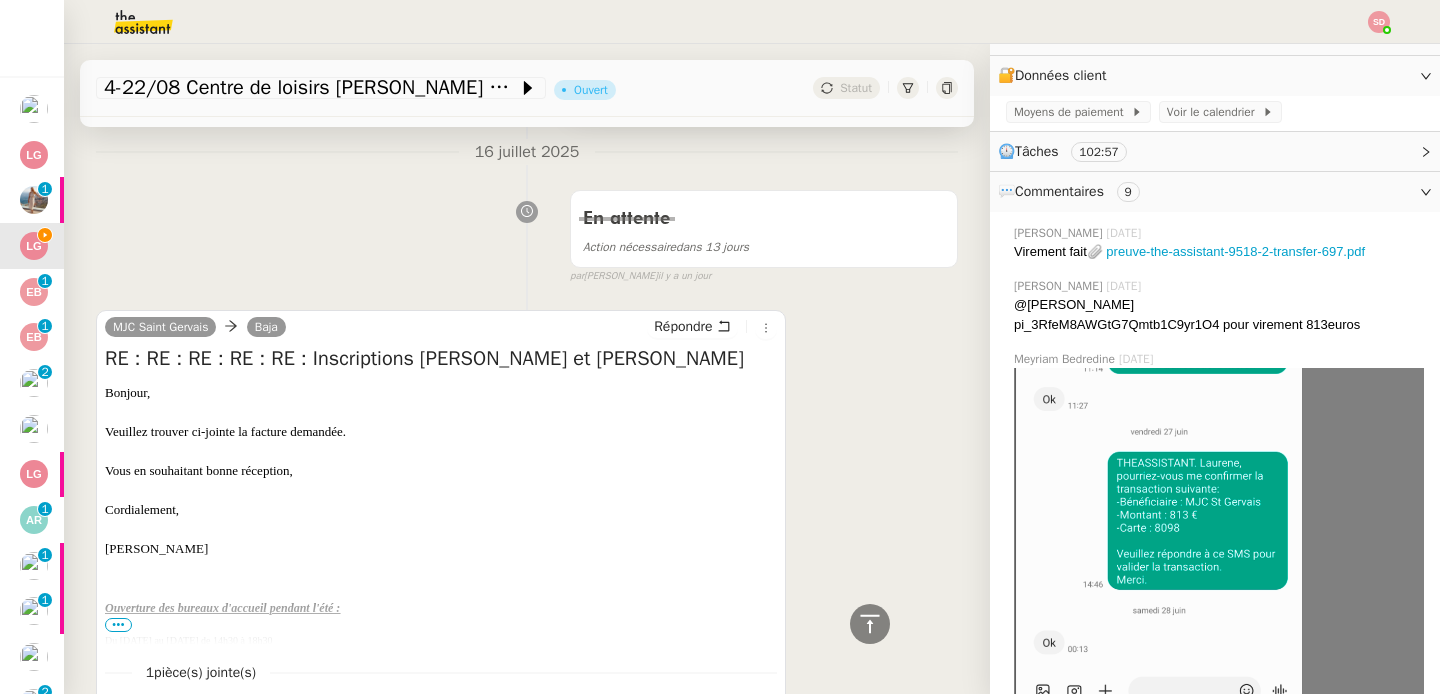scroll, scrollTop: 0, scrollLeft: 0, axis: both 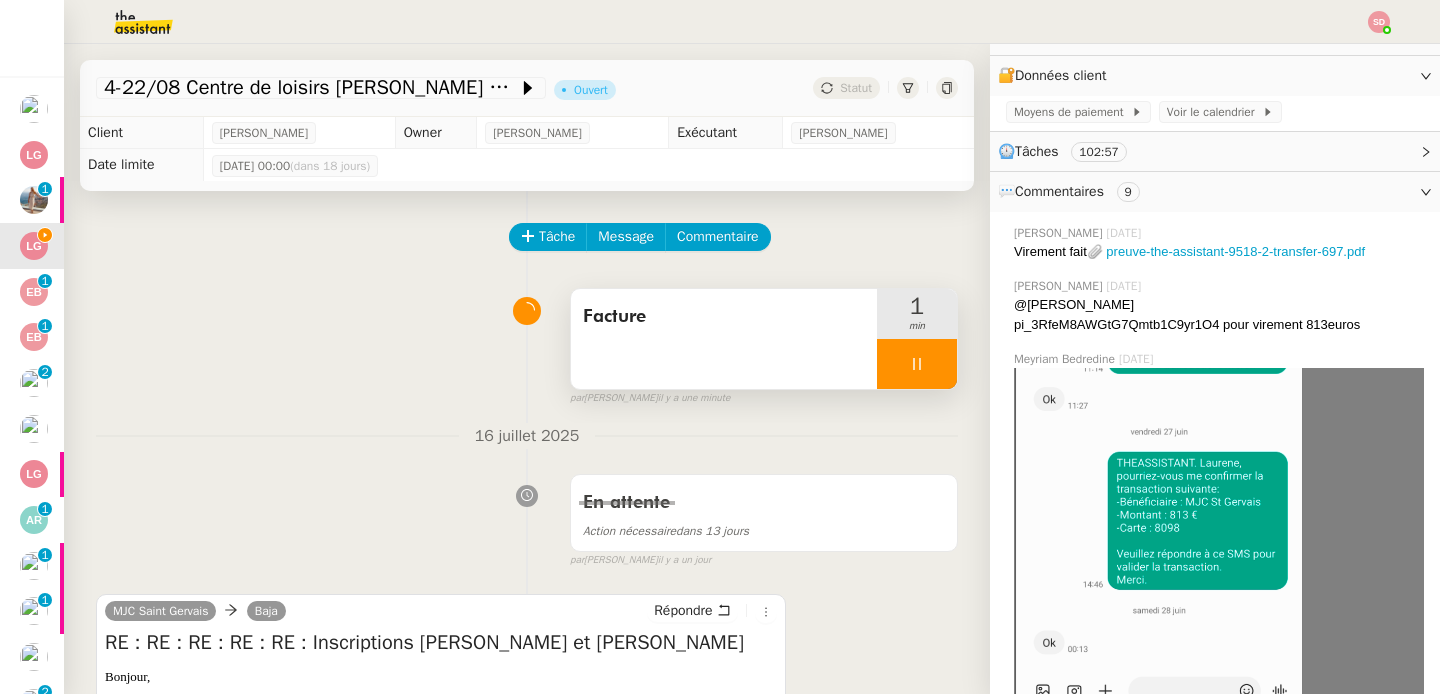 click at bounding box center [917, 364] 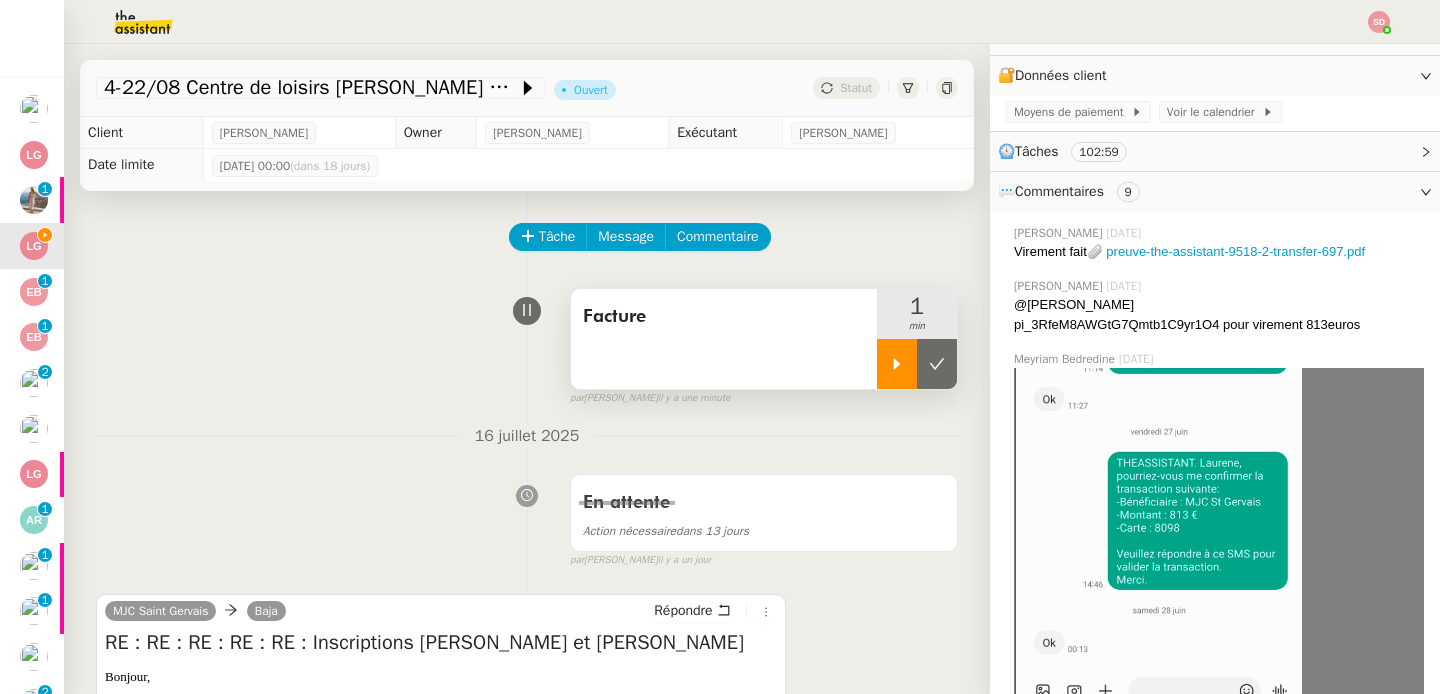 click 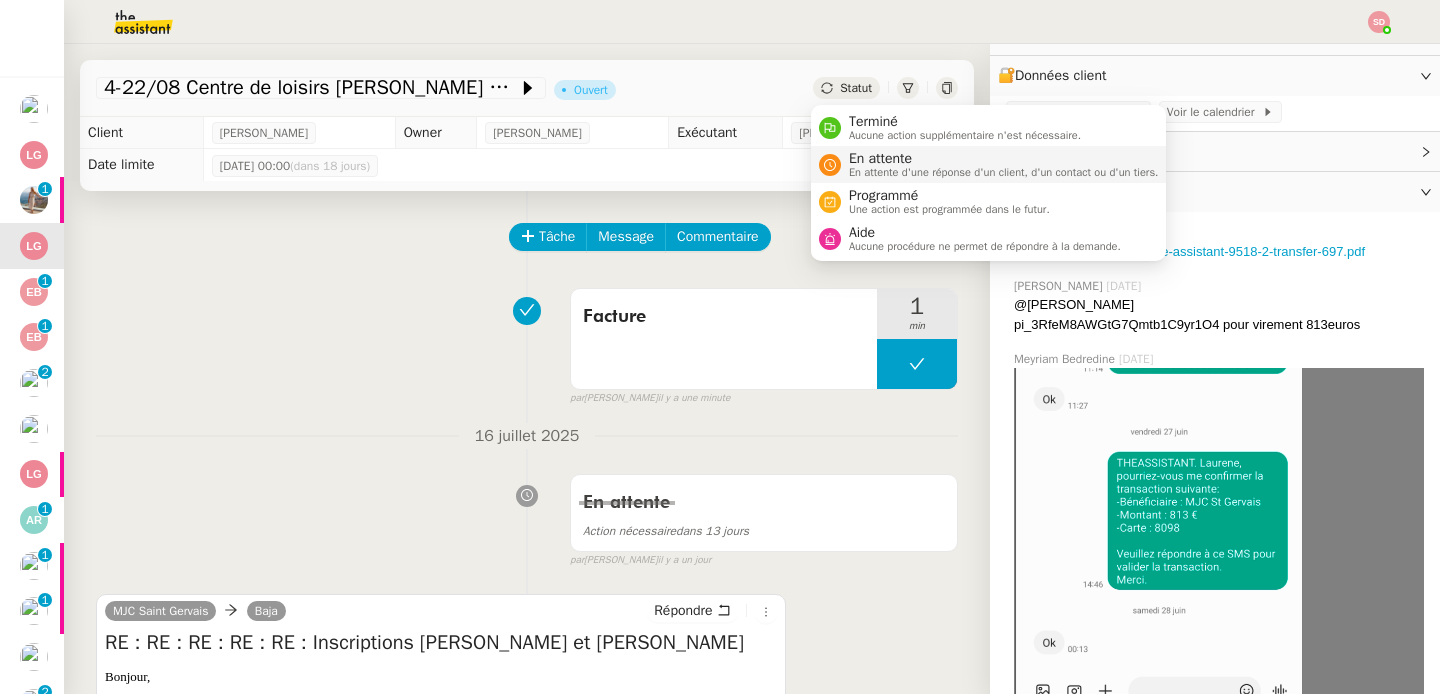 click on "En attente" at bounding box center [1004, 159] 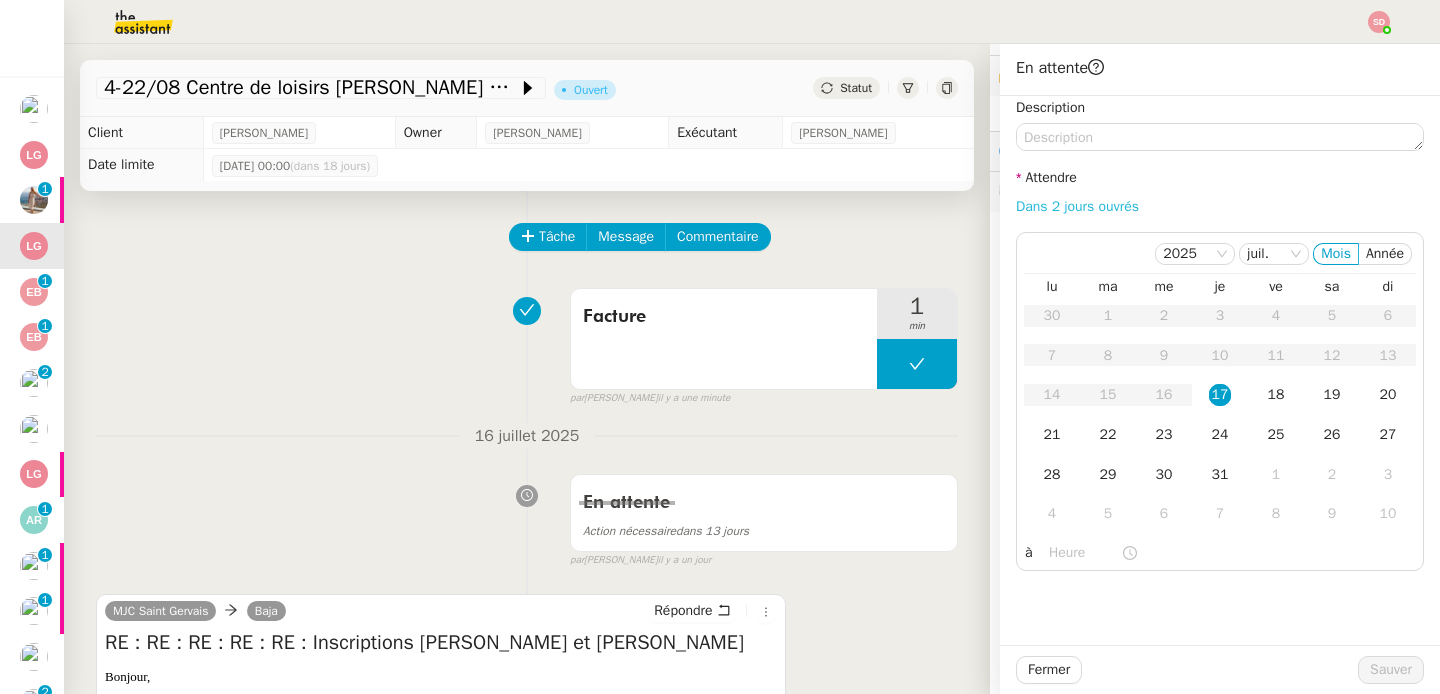 click on "Dans 2 jours ouvrés" 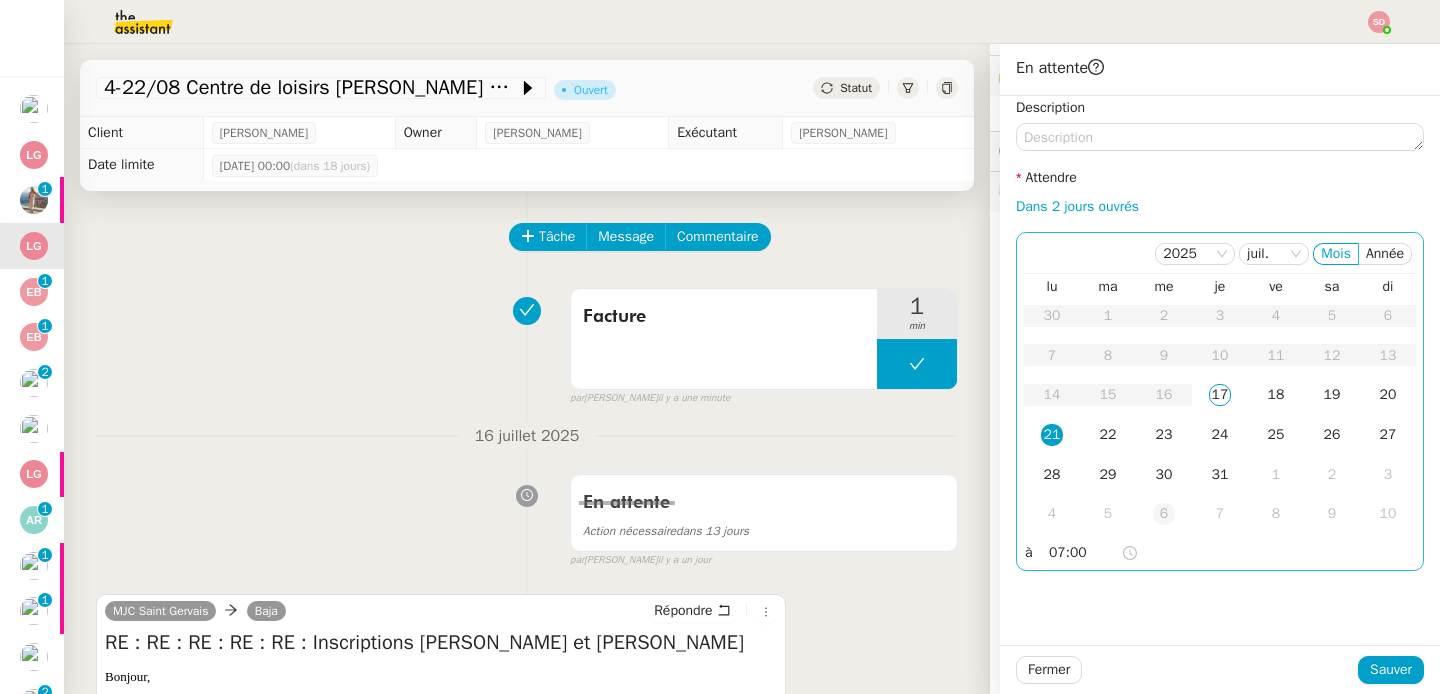 click on "6" 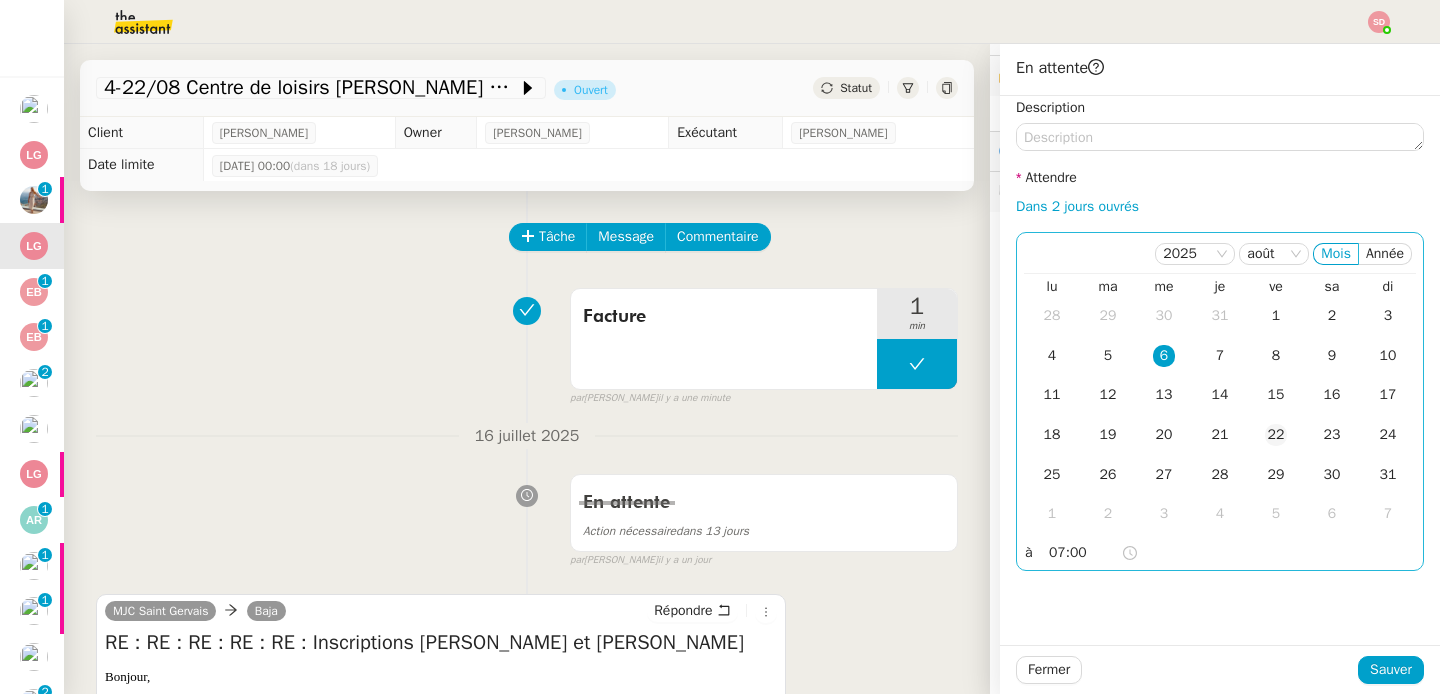 click on "22" 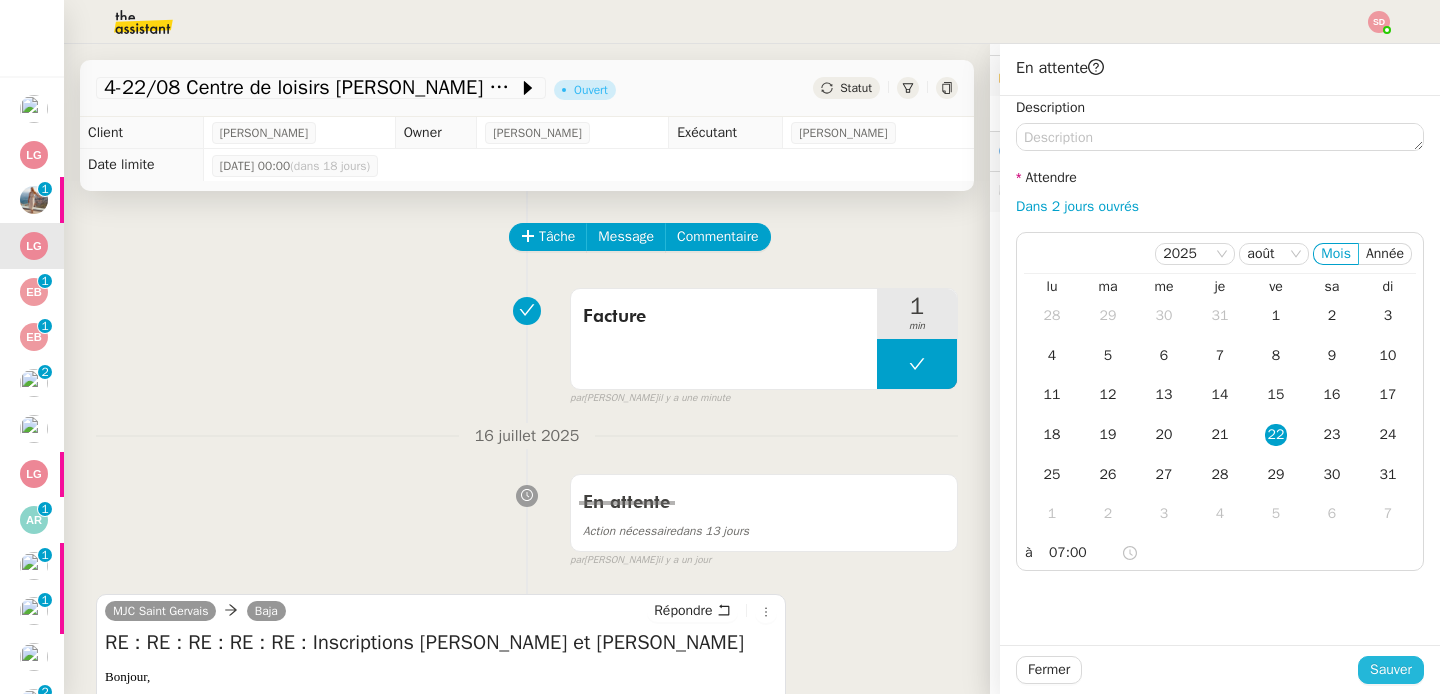 click on "Sauver" 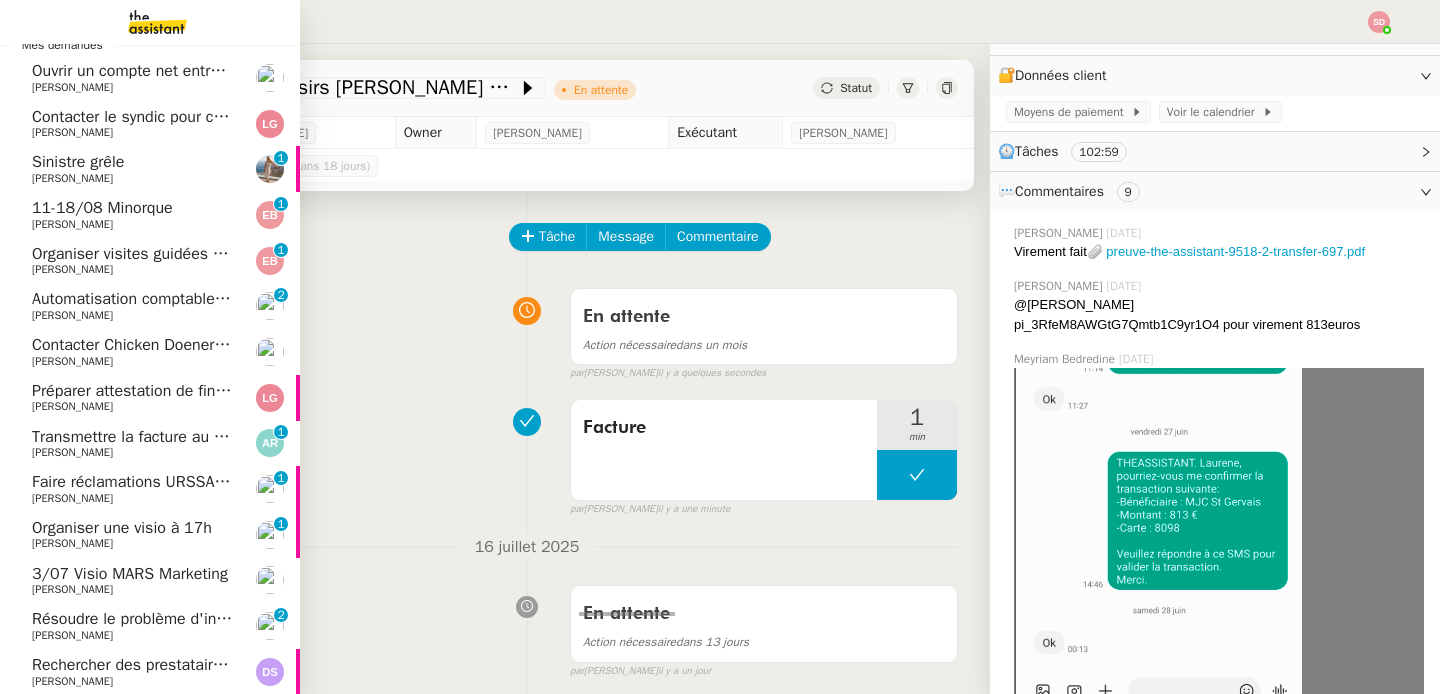 scroll, scrollTop: 33, scrollLeft: 0, axis: vertical 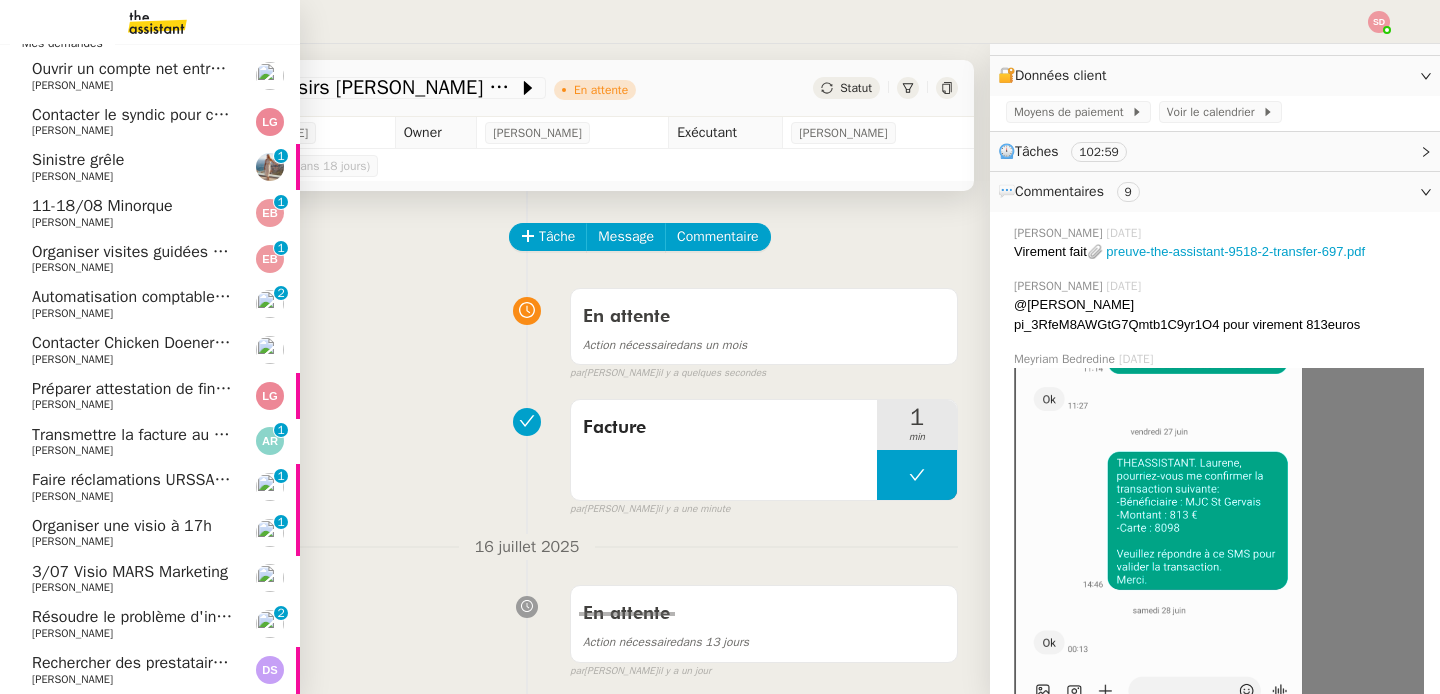 click on "Automatisation comptable Sequance" 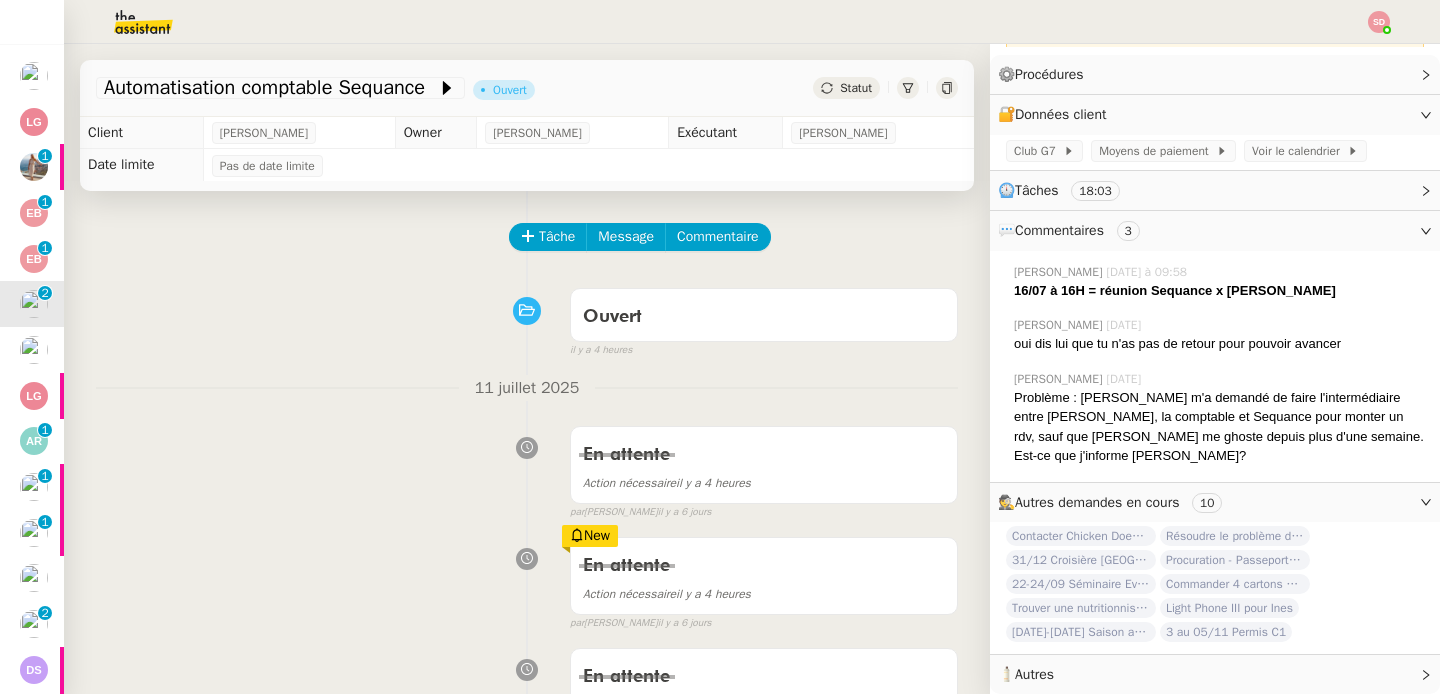 scroll, scrollTop: 237, scrollLeft: 0, axis: vertical 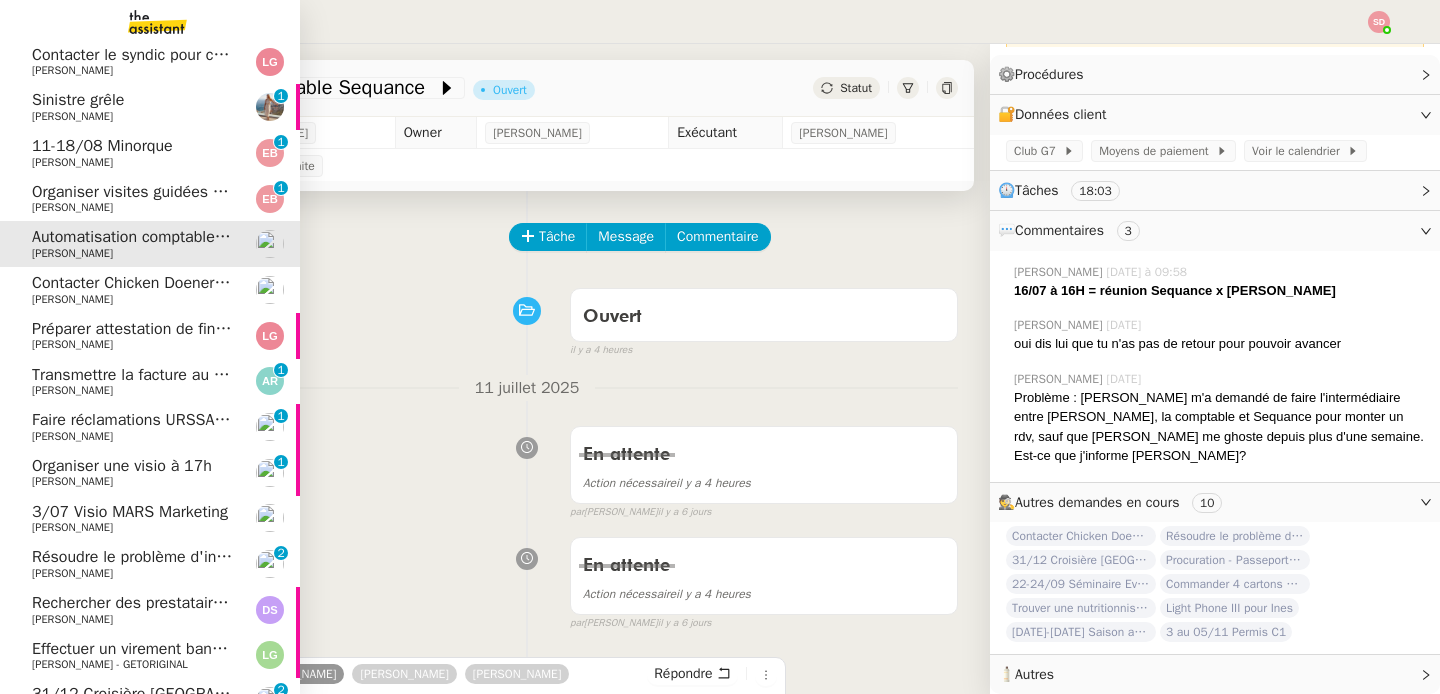 click on "[PERSON_NAME]" 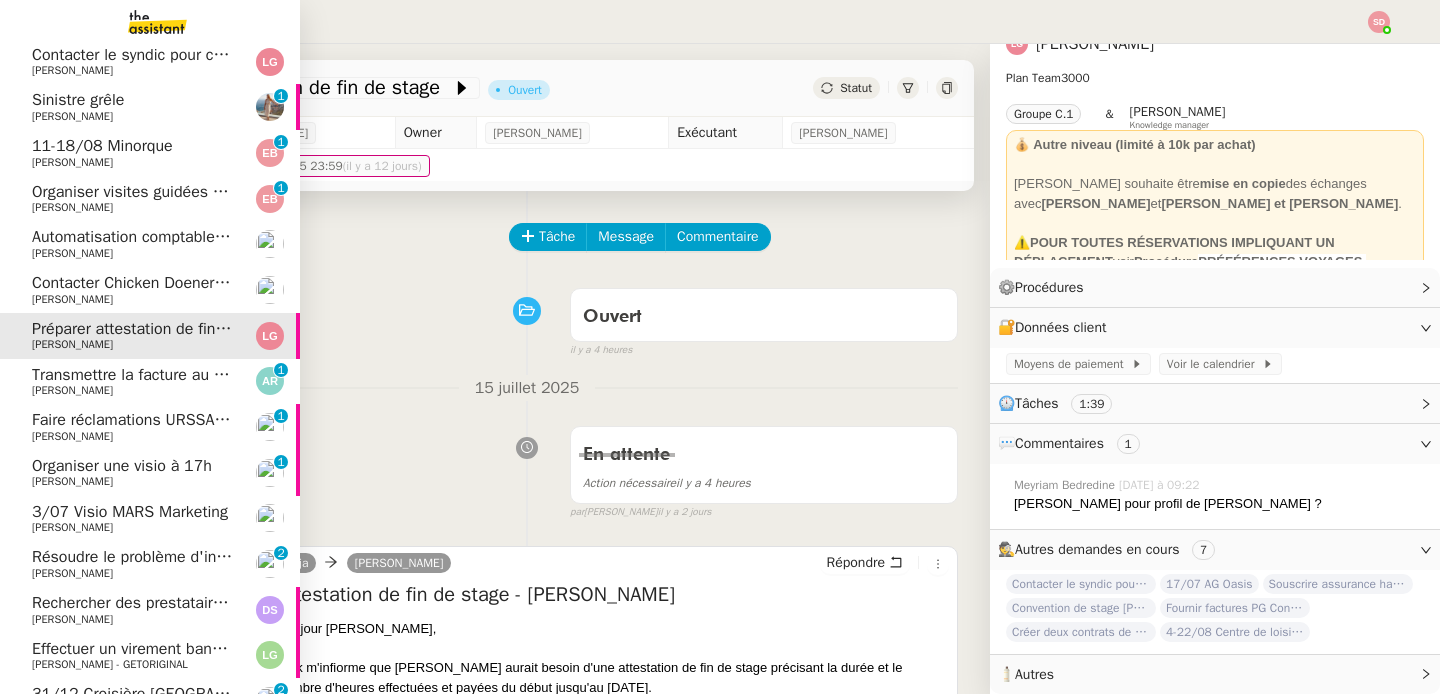 scroll, scrollTop: 48, scrollLeft: 0, axis: vertical 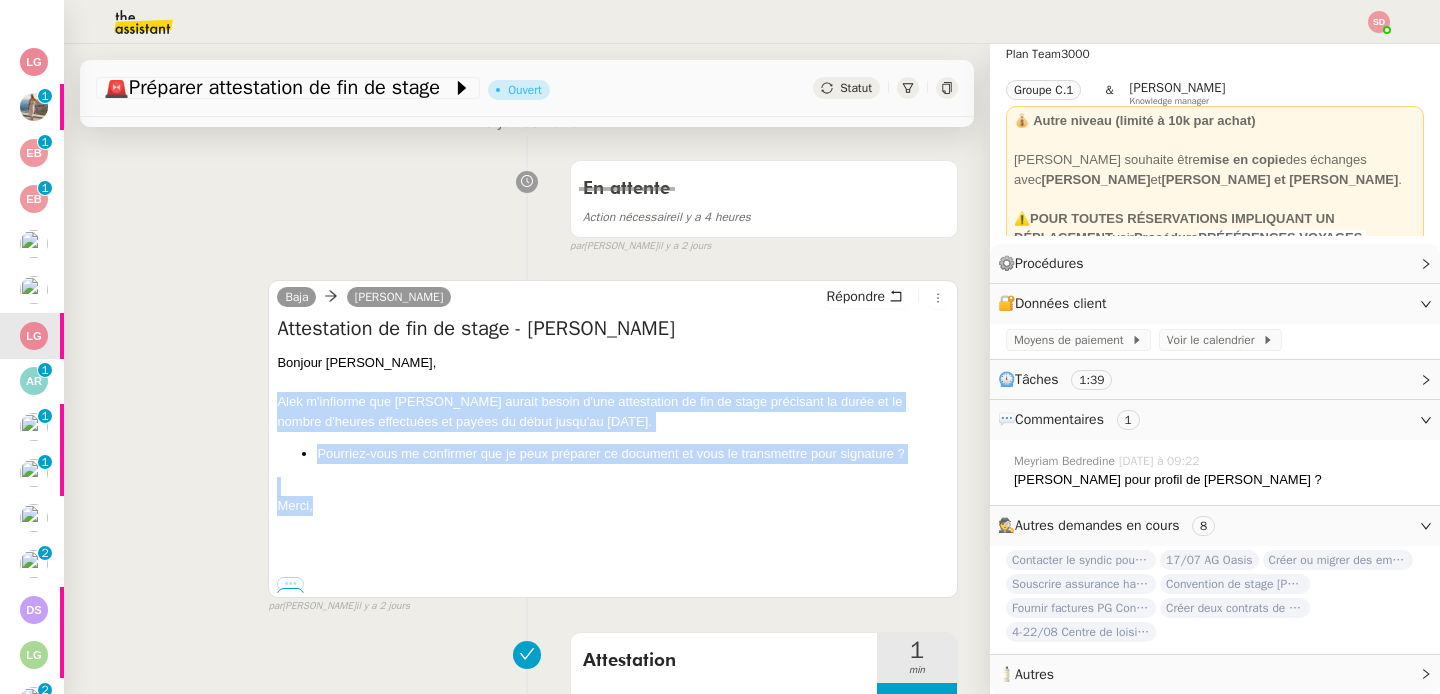 drag, startPoint x: 278, startPoint y: 401, endPoint x: 369, endPoint y: 514, distance: 145.08618 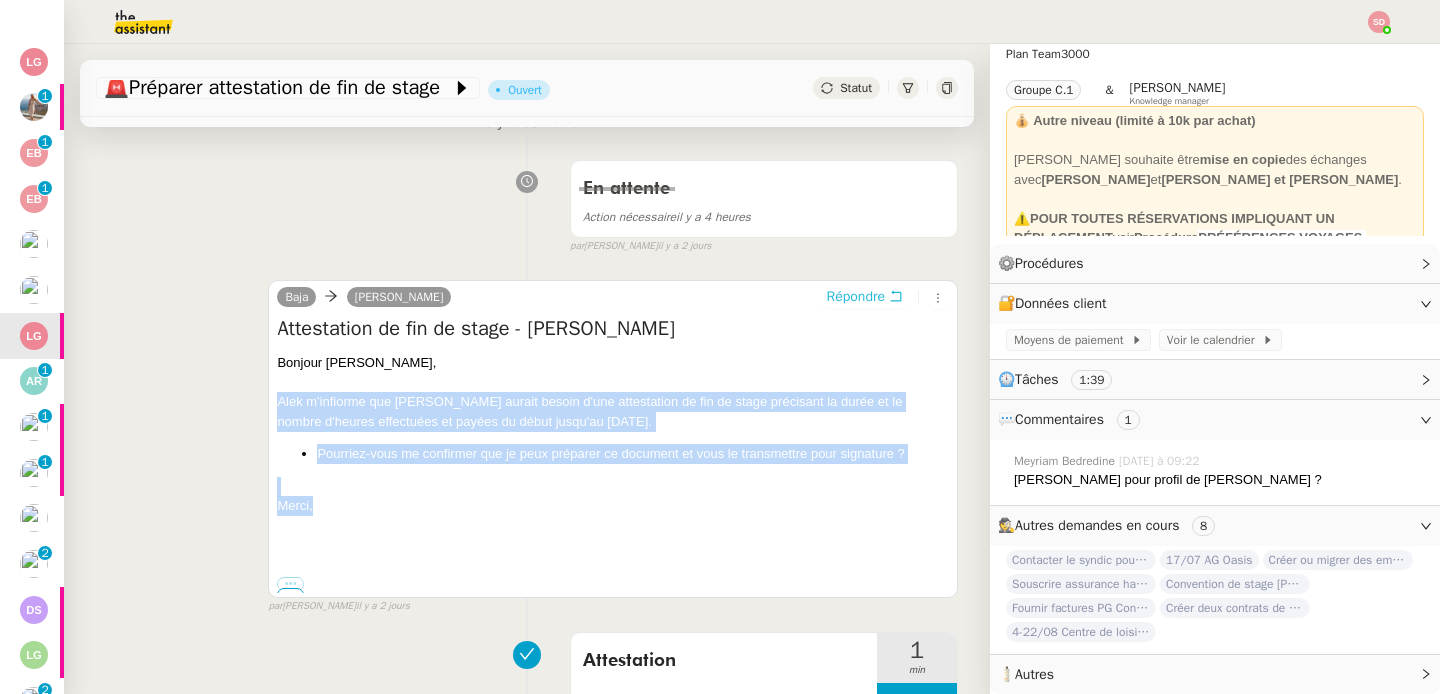click on "Répondre" at bounding box center [856, 297] 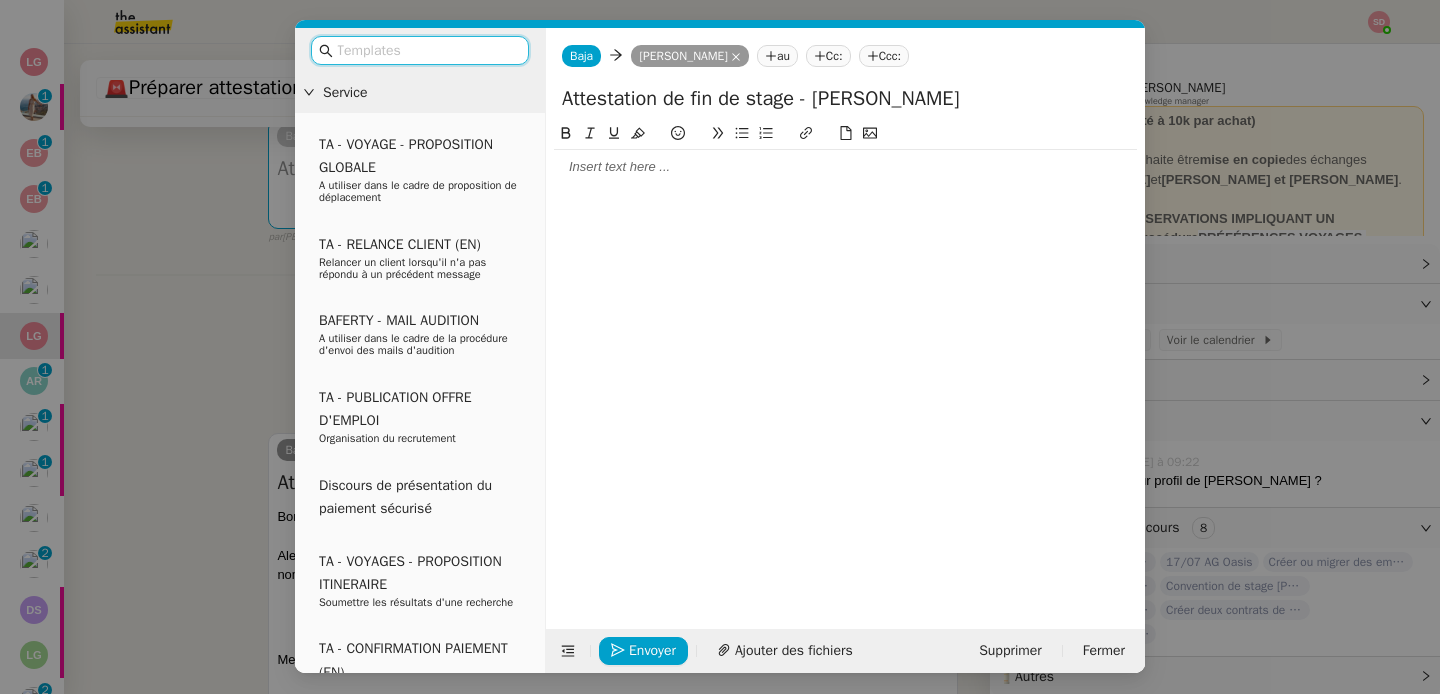 scroll, scrollTop: 50, scrollLeft: 0, axis: vertical 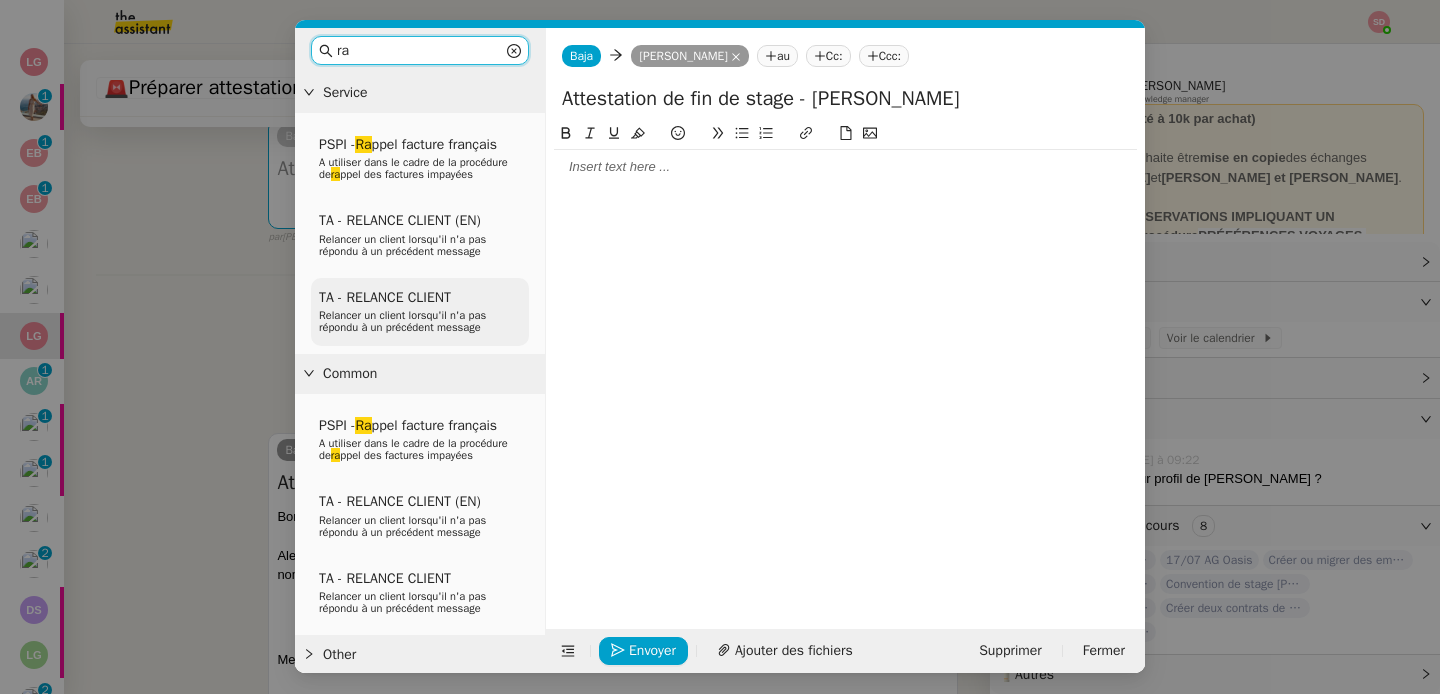 type on "ra" 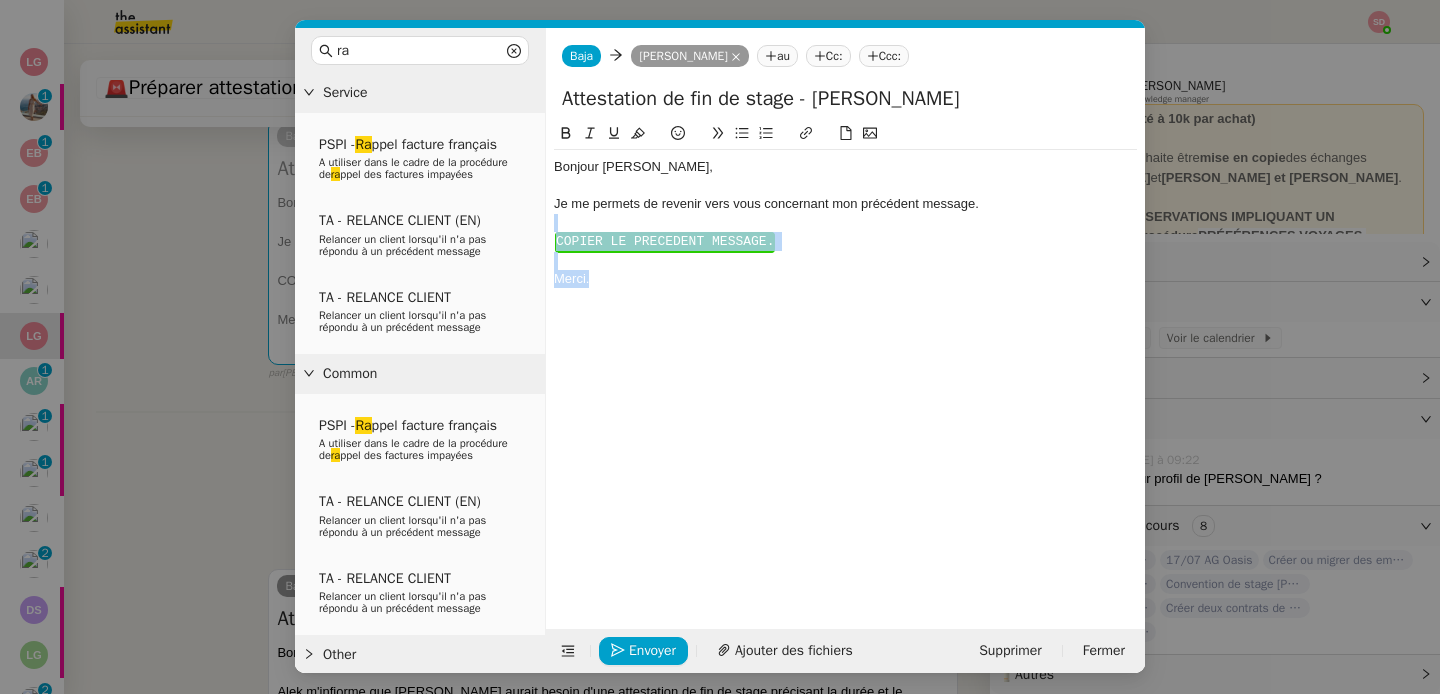 drag, startPoint x: 615, startPoint y: 296, endPoint x: 561, endPoint y: 223, distance: 90.80198 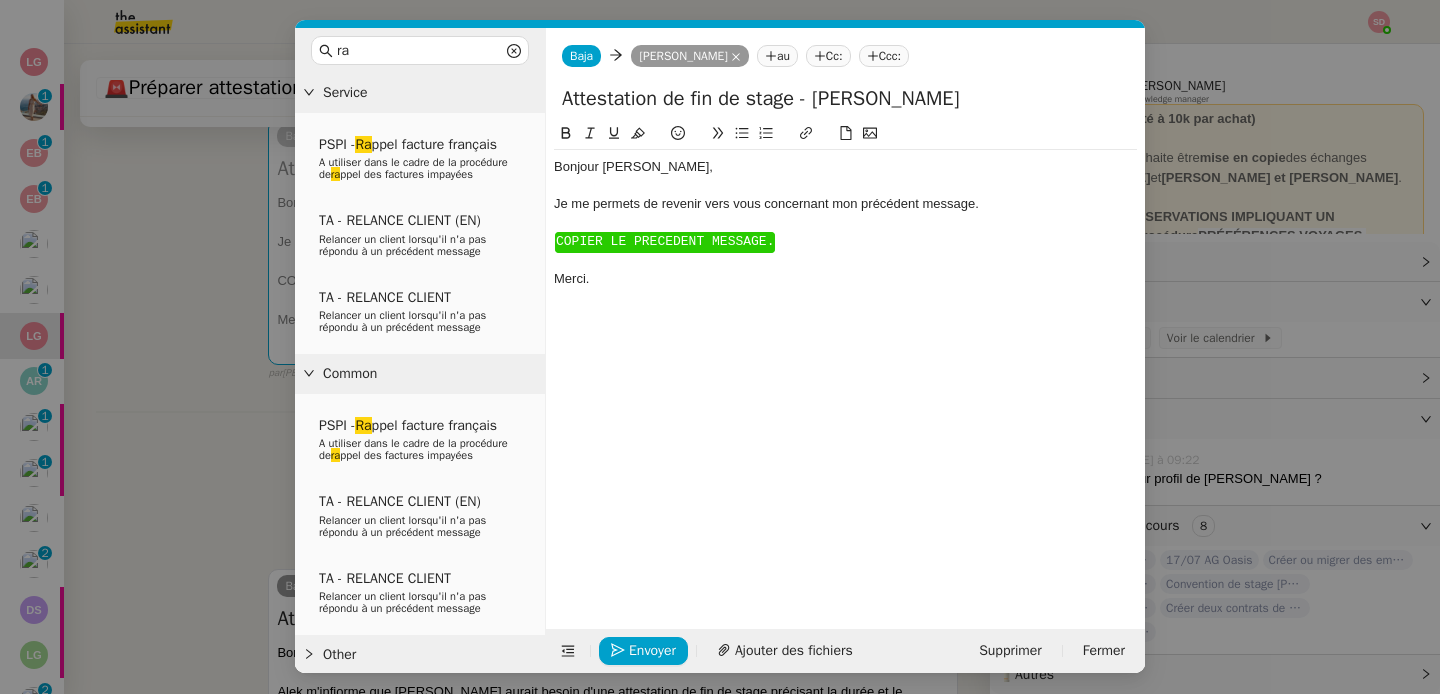 scroll, scrollTop: 0, scrollLeft: 0, axis: both 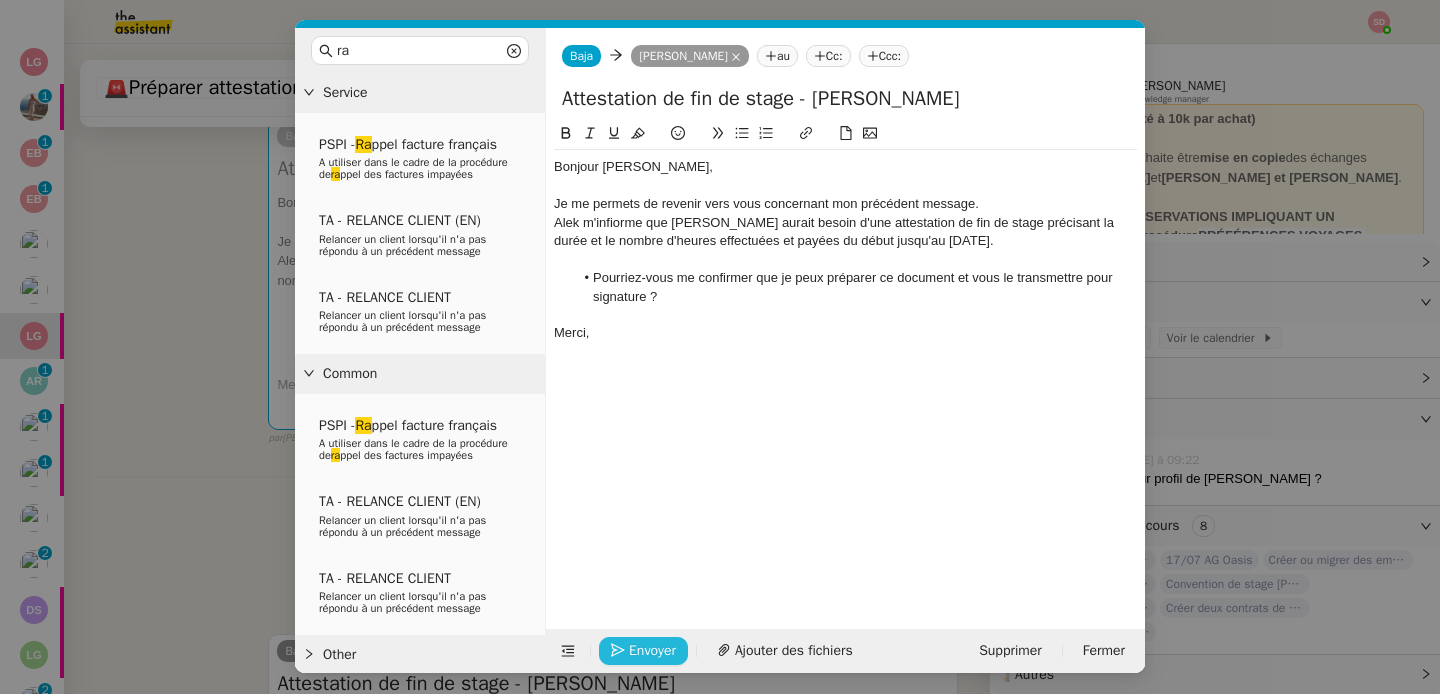 click on "Envoyer" 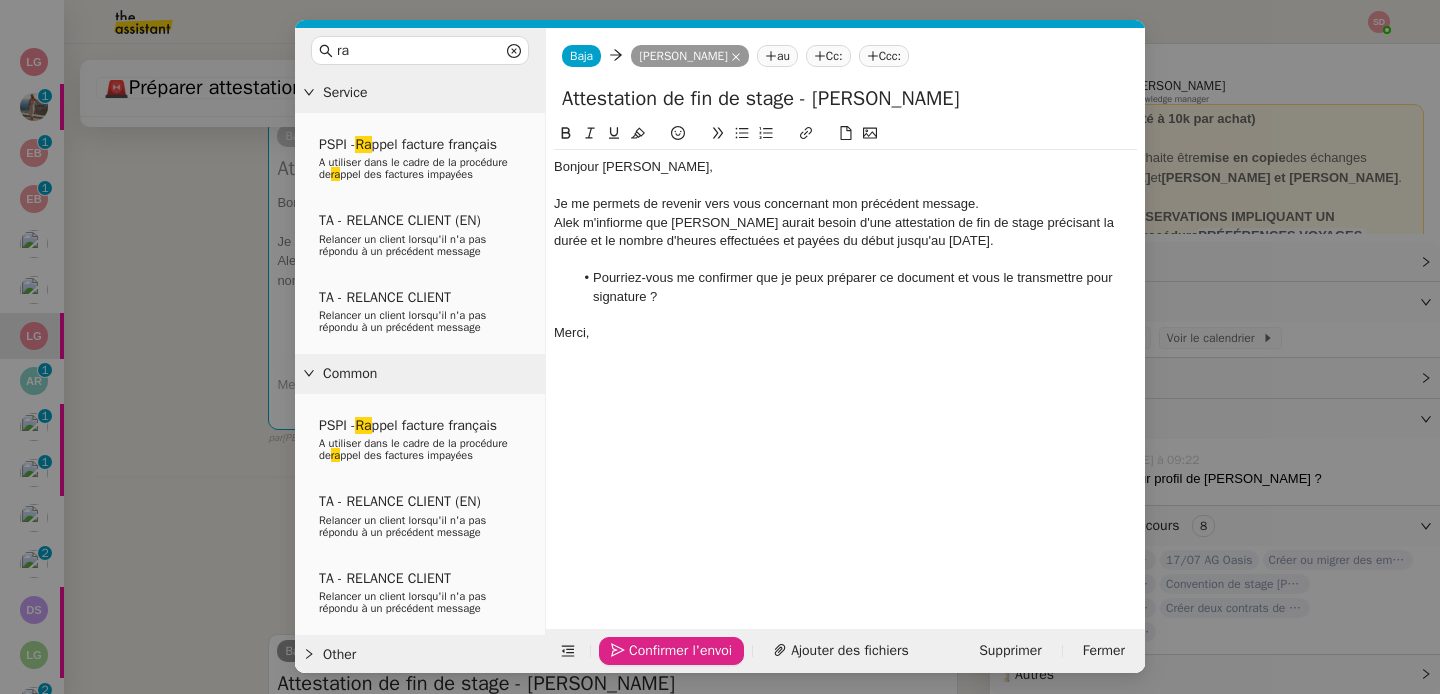 click on "Confirmer l'envoi" 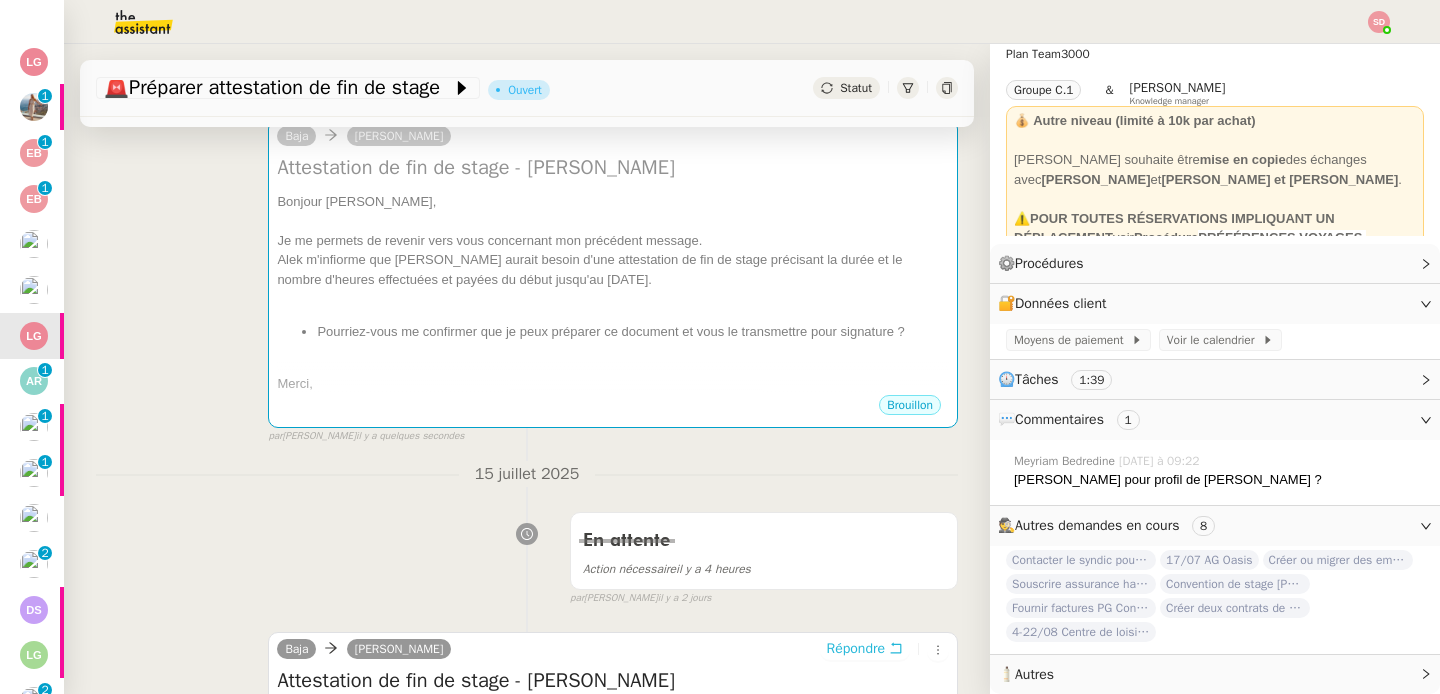 scroll, scrollTop: 48, scrollLeft: 0, axis: vertical 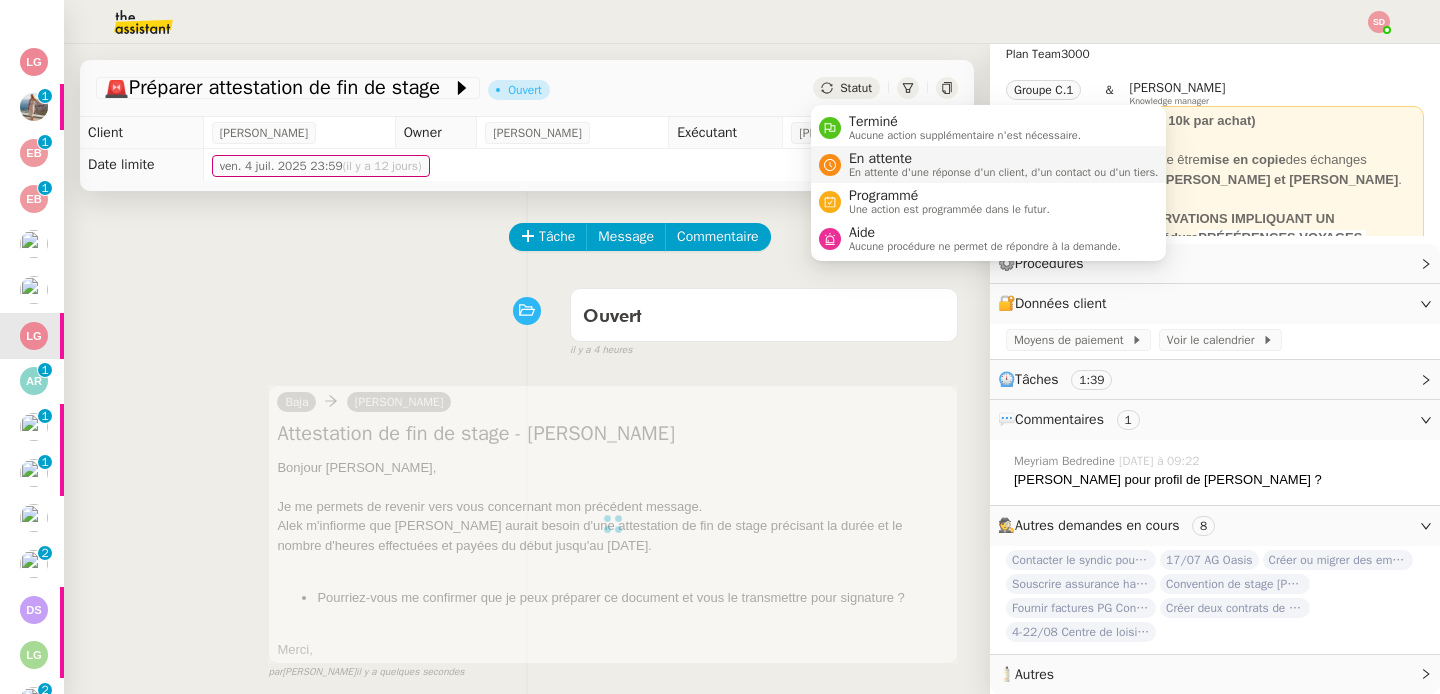click on "En attente" at bounding box center (1004, 159) 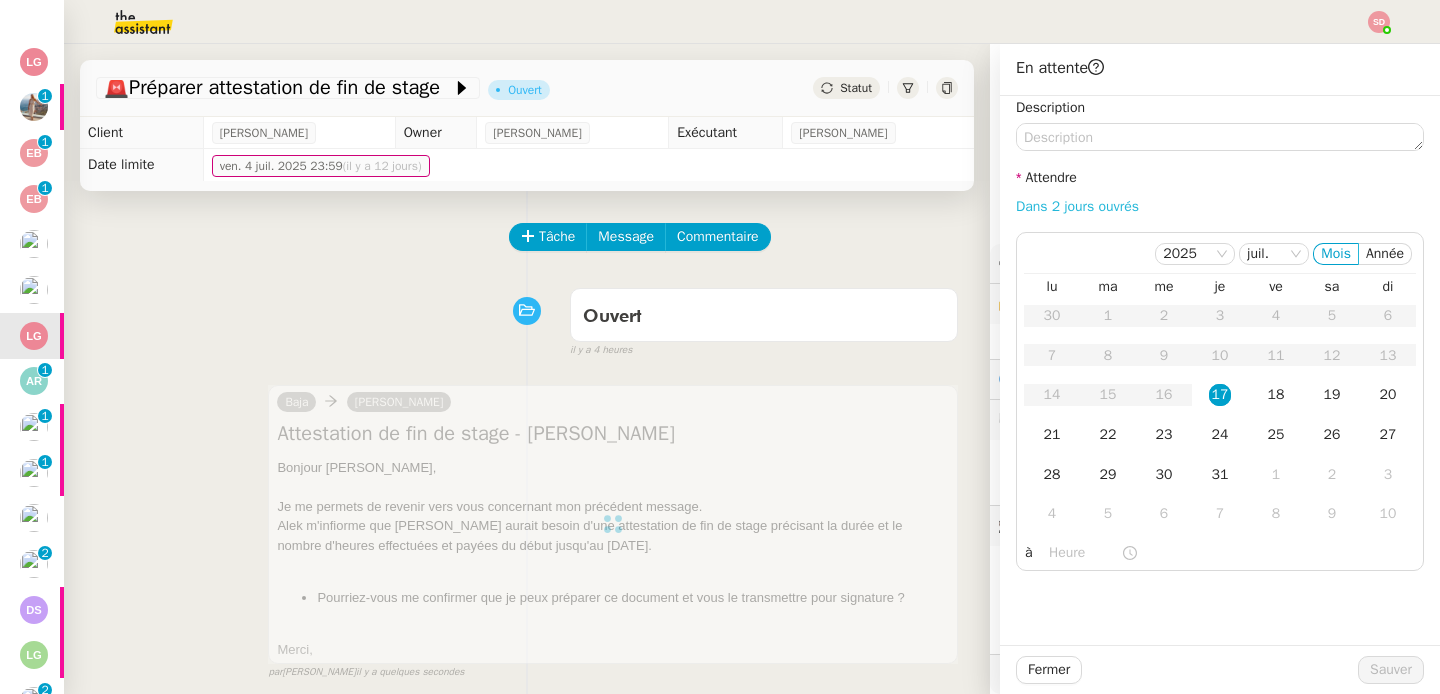 click on "Dans 2 jours ouvrés" 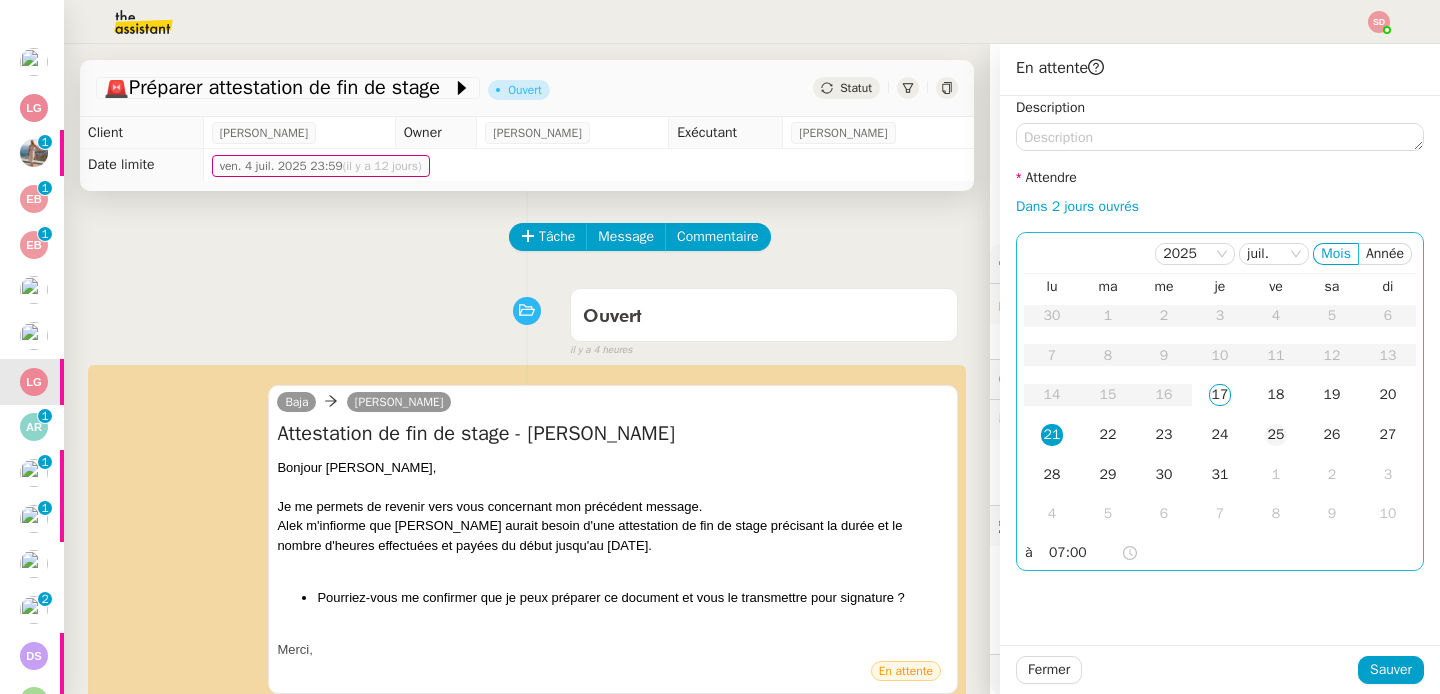 scroll, scrollTop: 139, scrollLeft: 0, axis: vertical 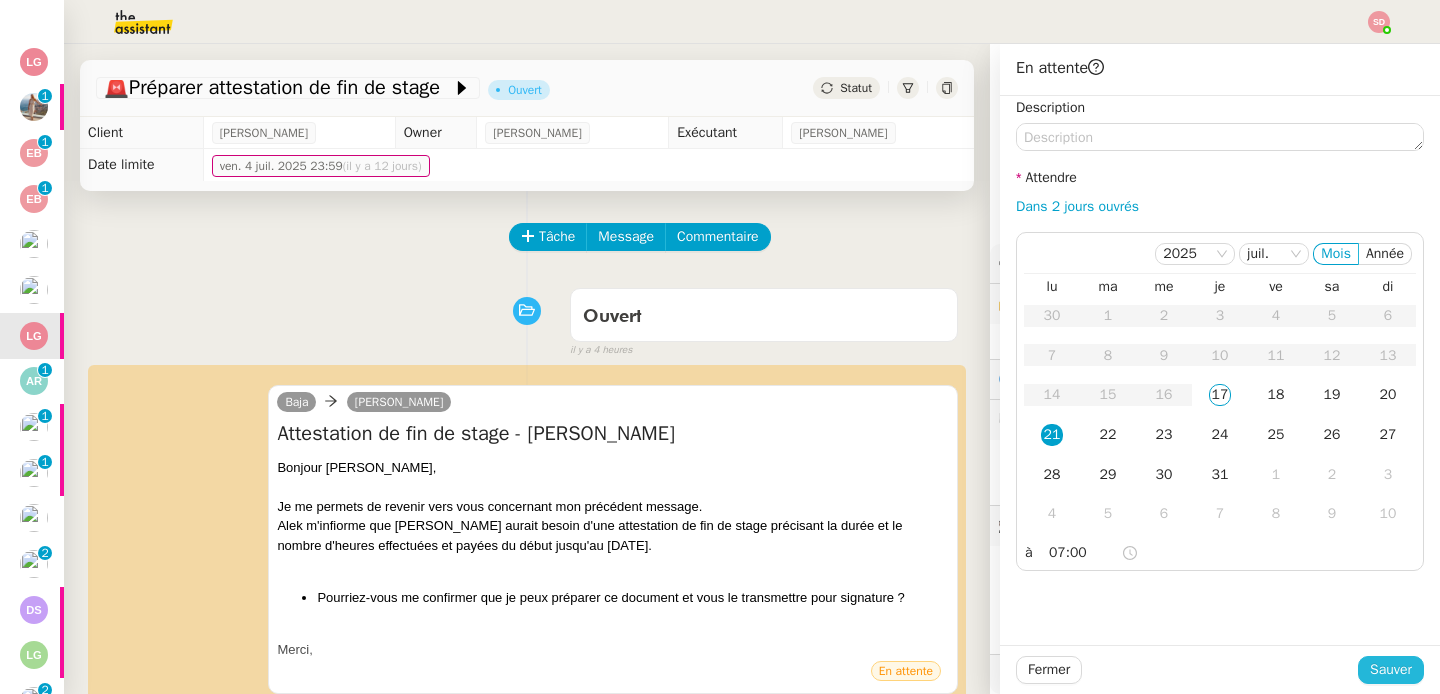 click on "Sauver" 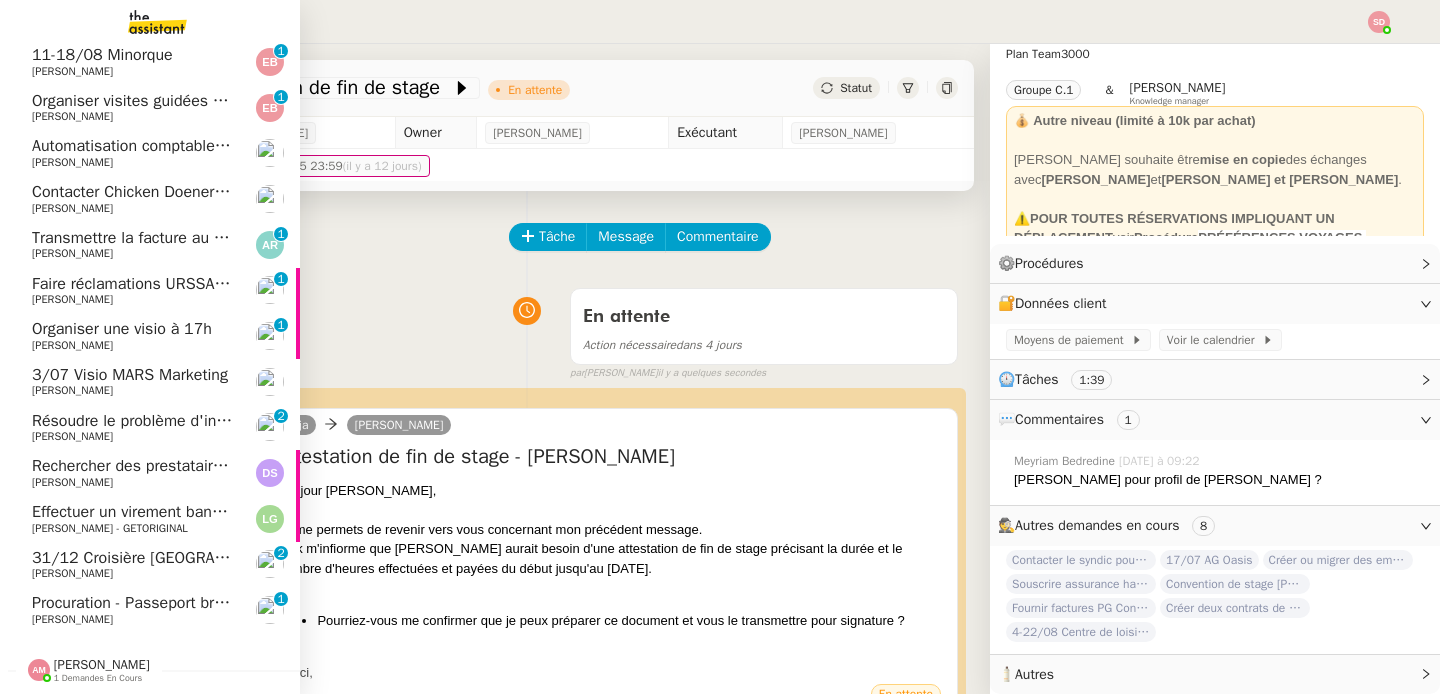 scroll, scrollTop: 232, scrollLeft: 0, axis: vertical 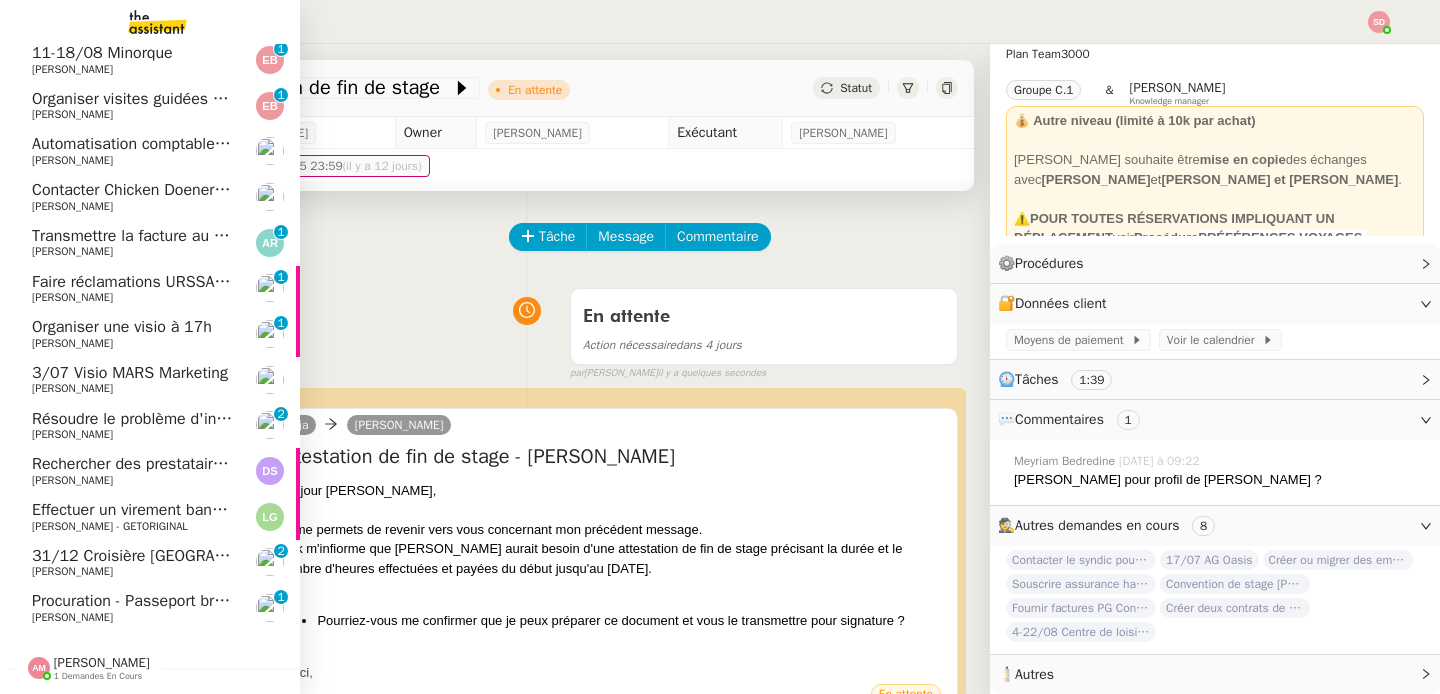 click on "Rechercher des prestataires pour formation IA" 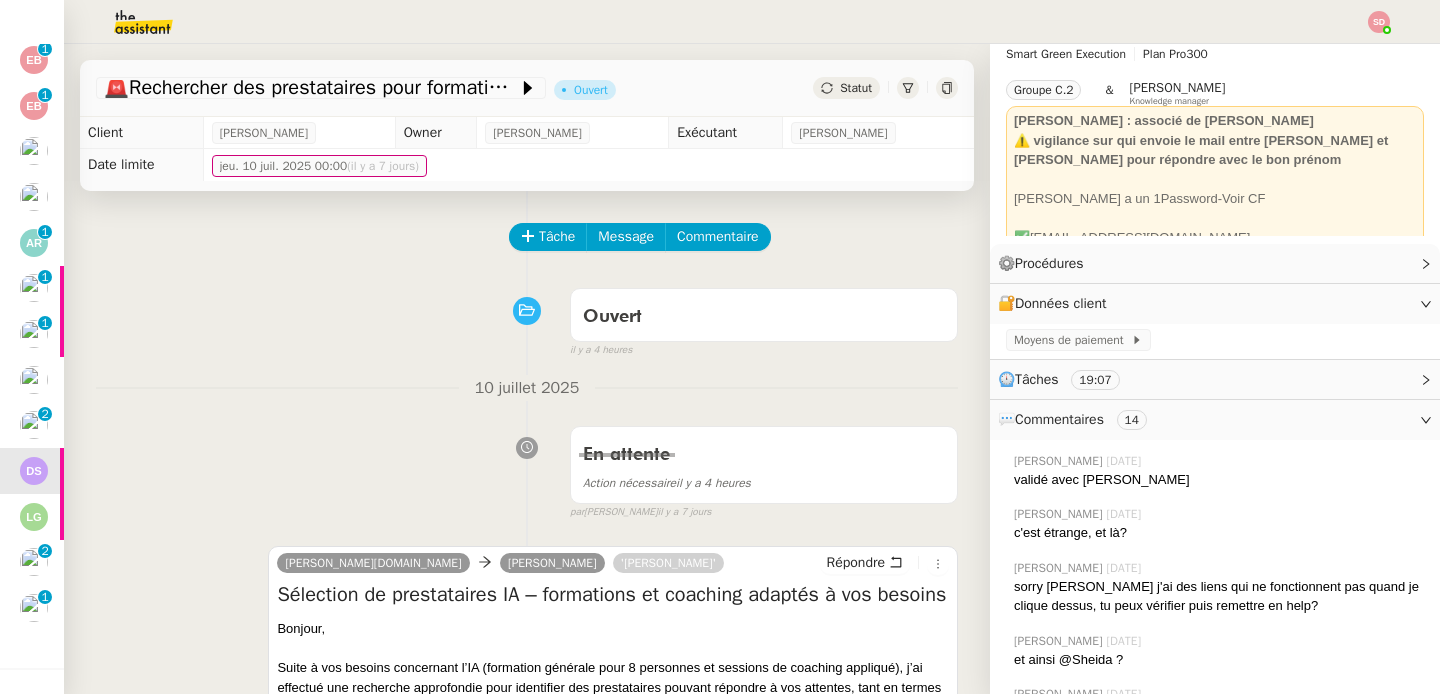 scroll, scrollTop: 276, scrollLeft: 0, axis: vertical 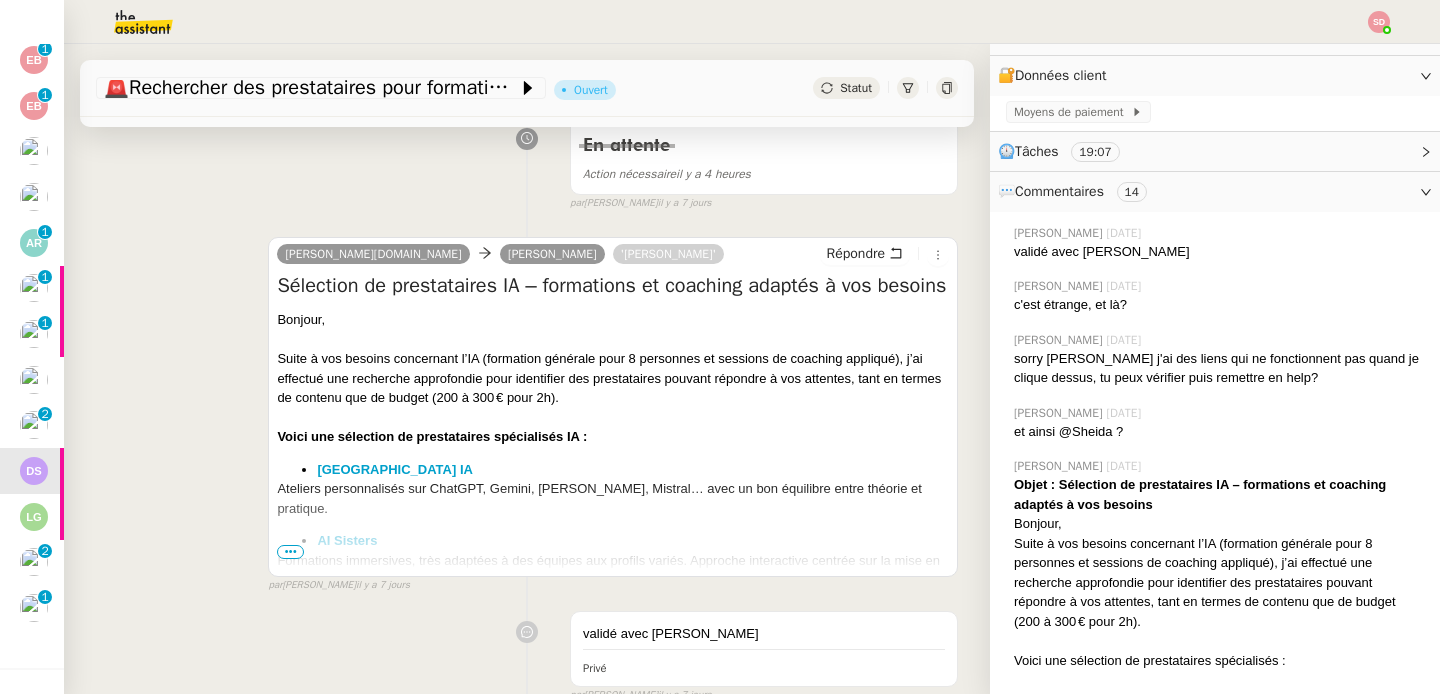 click on "•••" at bounding box center (290, 552) 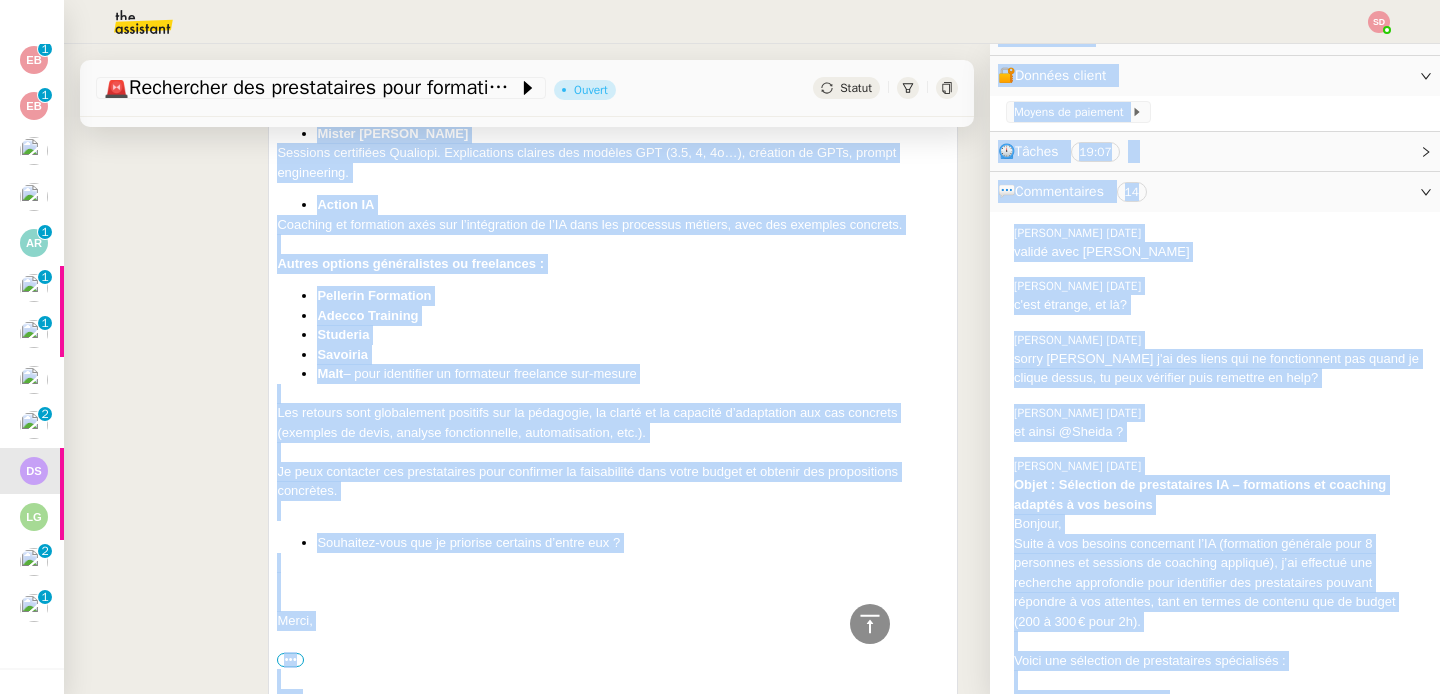 scroll, scrollTop: 800, scrollLeft: 0, axis: vertical 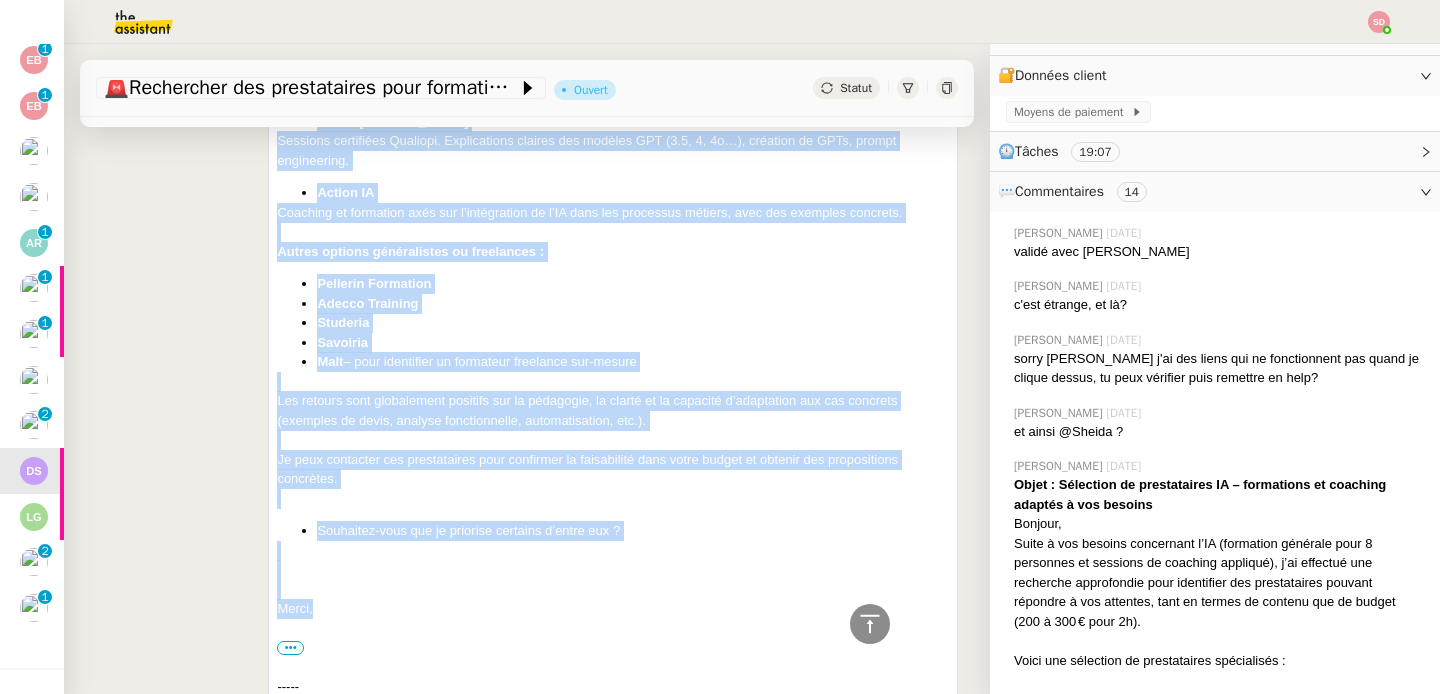 drag, startPoint x: 277, startPoint y: 385, endPoint x: 402, endPoint y: 608, distance: 255.64429 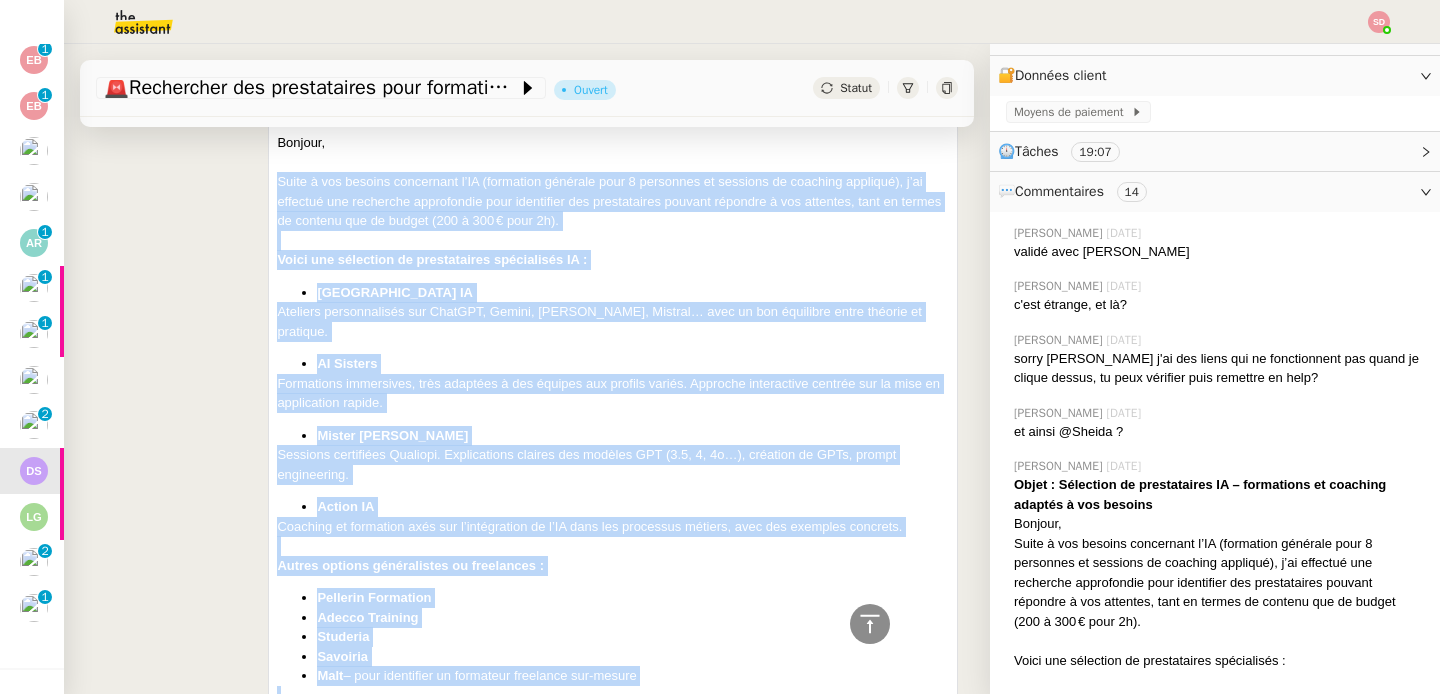 scroll, scrollTop: 321, scrollLeft: 0, axis: vertical 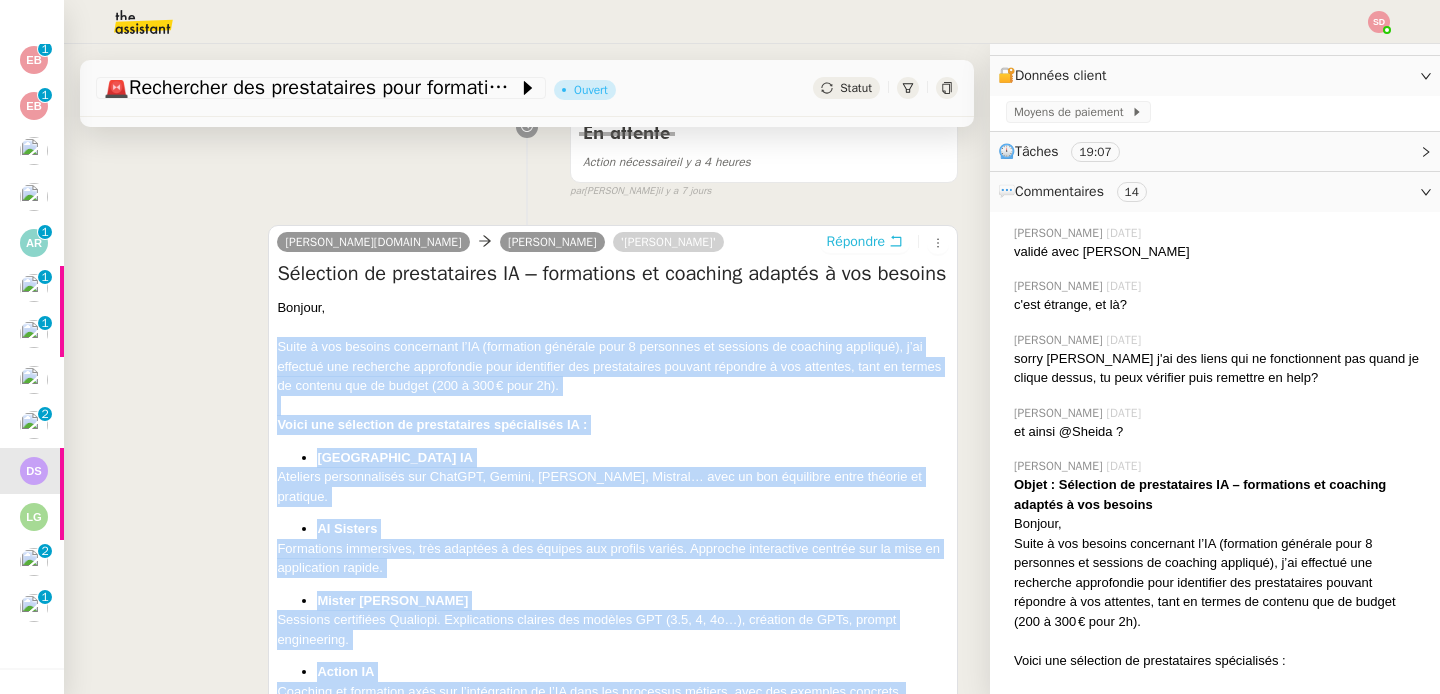 click on "Répondre" at bounding box center (856, 242) 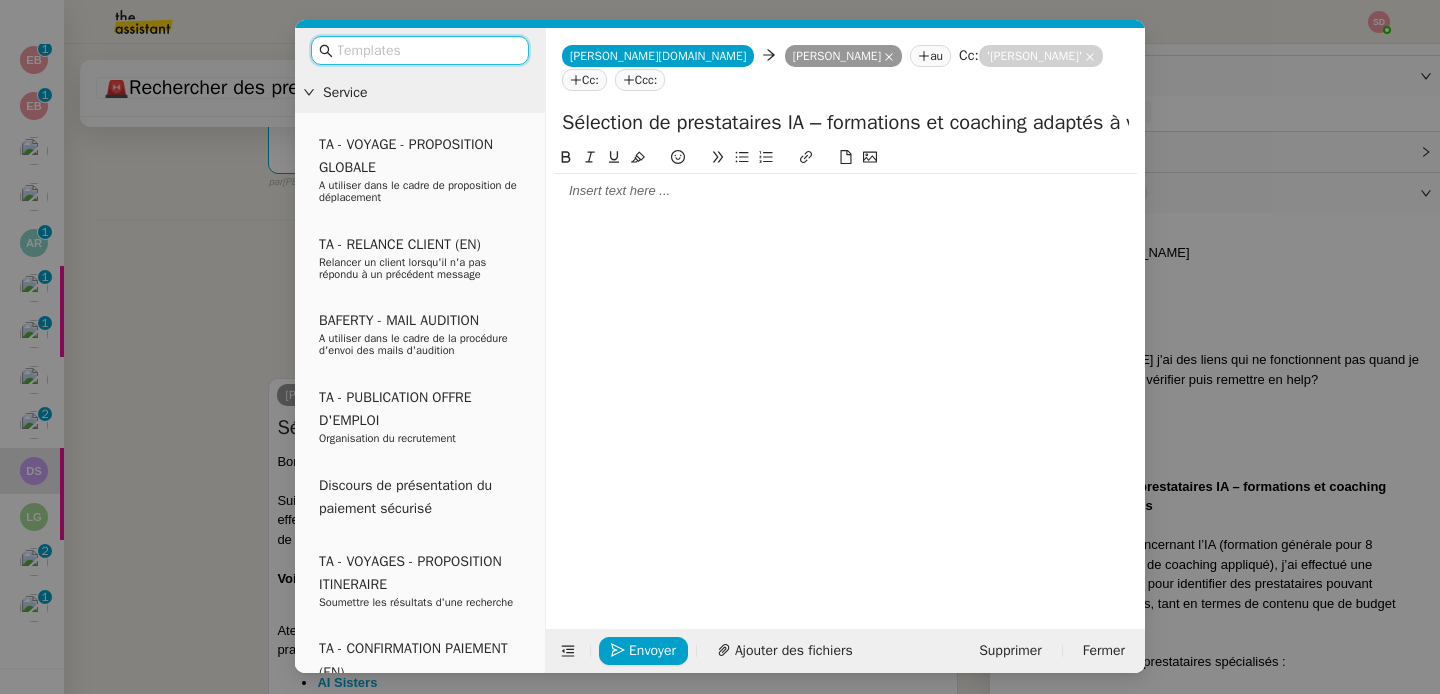 scroll, scrollTop: 502, scrollLeft: 0, axis: vertical 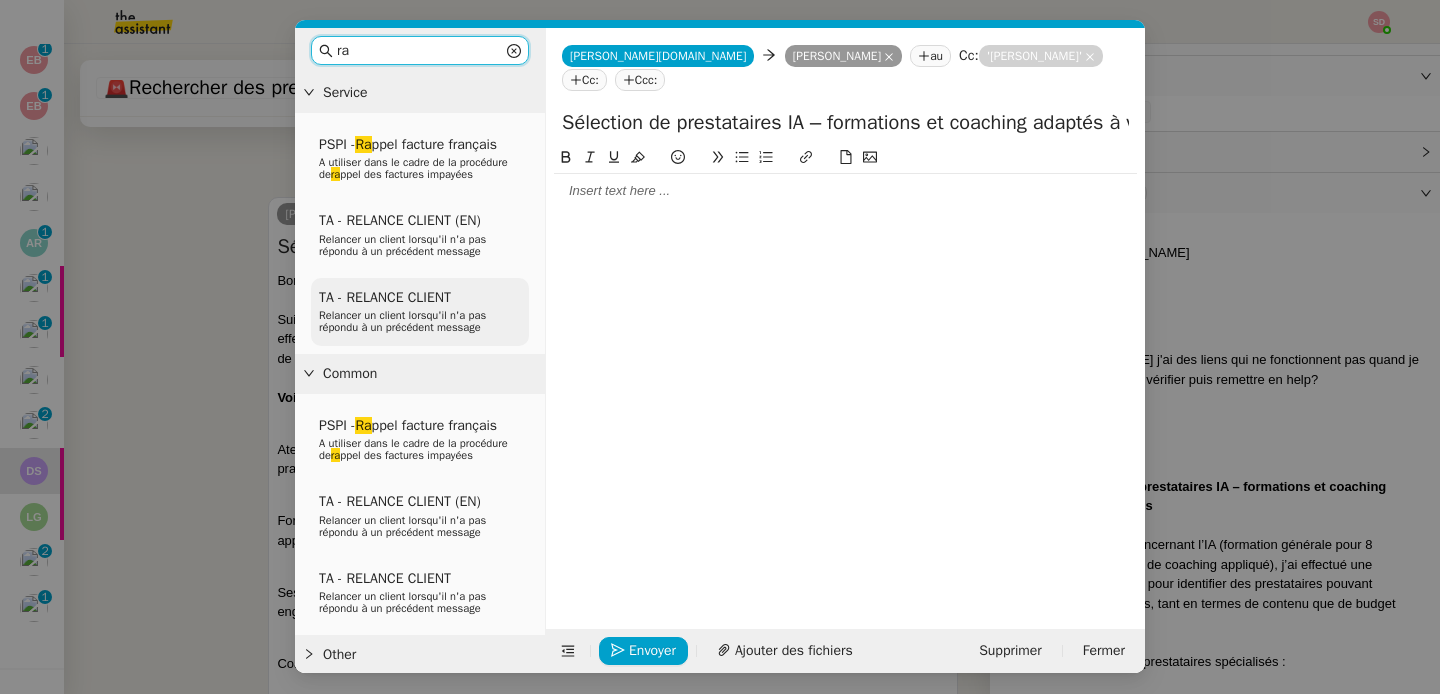 type on "ra" 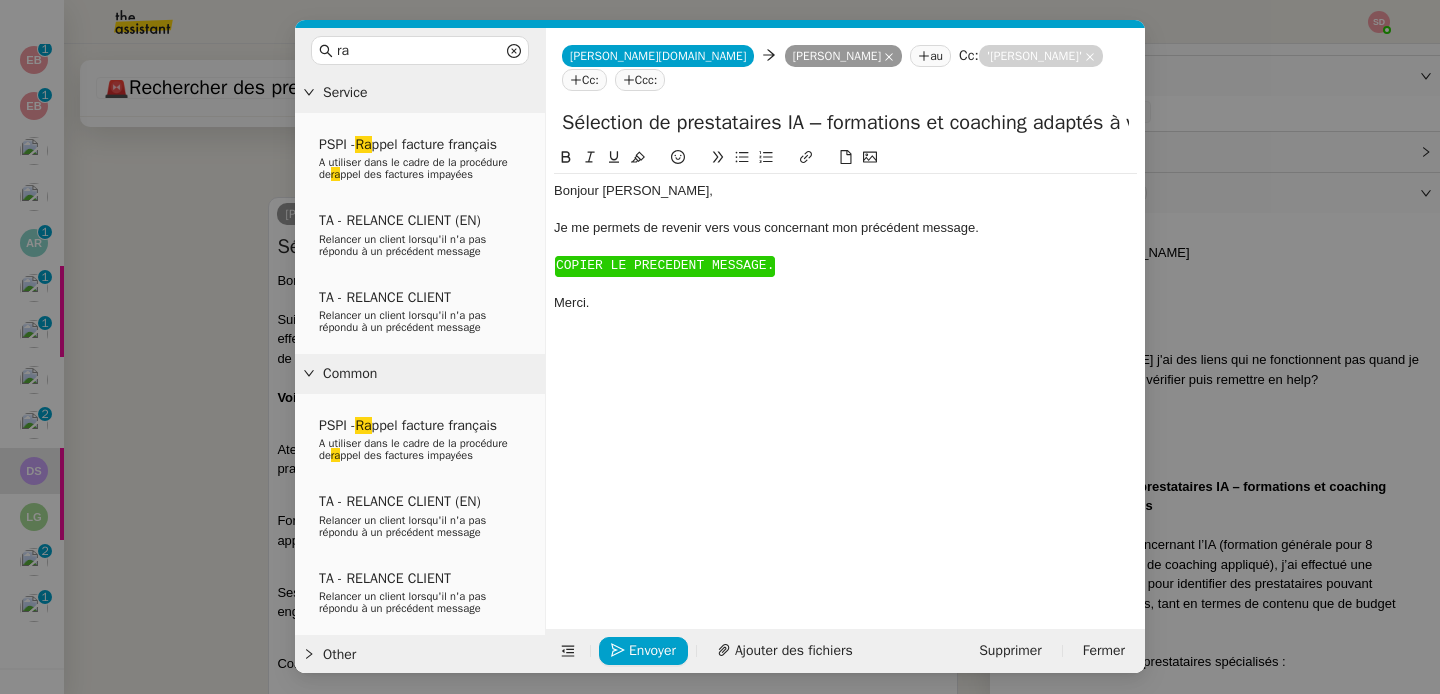 scroll, scrollTop: 638, scrollLeft: 0, axis: vertical 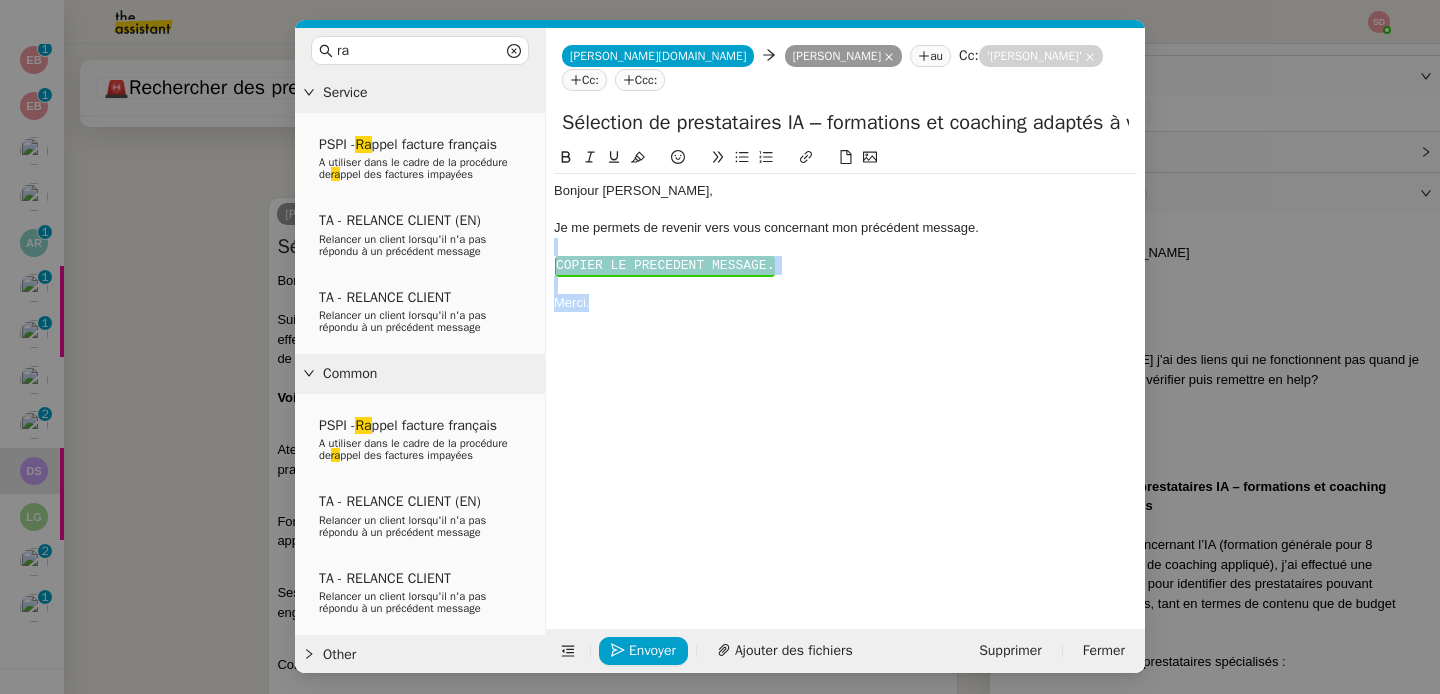 drag, startPoint x: 593, startPoint y: 323, endPoint x: 547, endPoint y: 250, distance: 86.28442 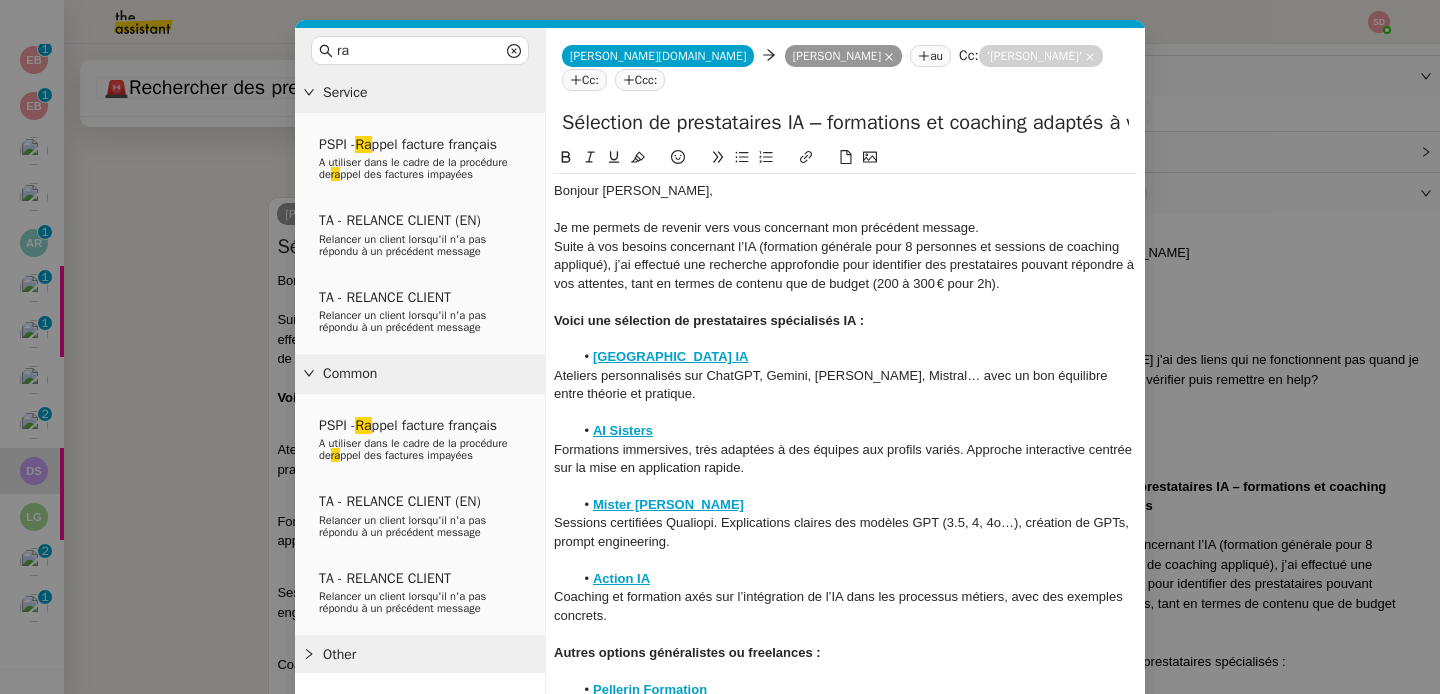 scroll, scrollTop: 0, scrollLeft: 0, axis: both 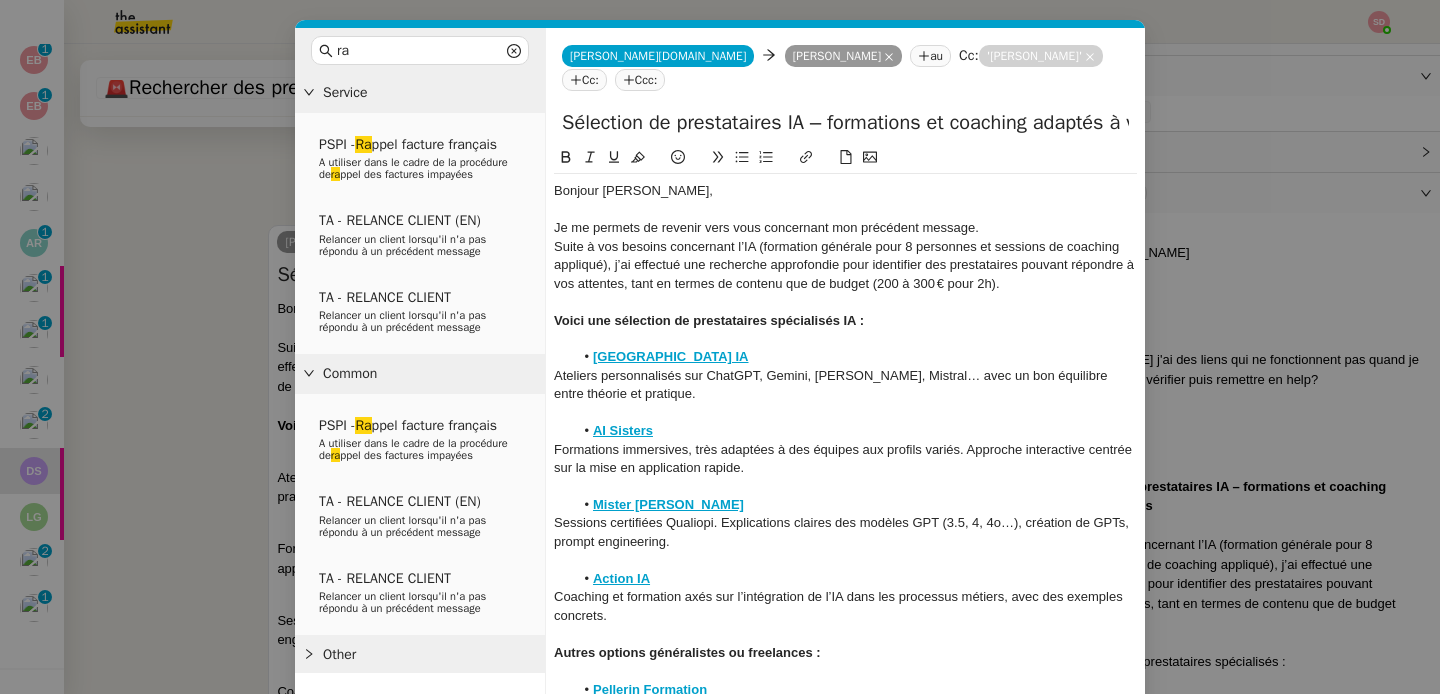 click on "Bonjour ﻿[PERSON_NAME]," 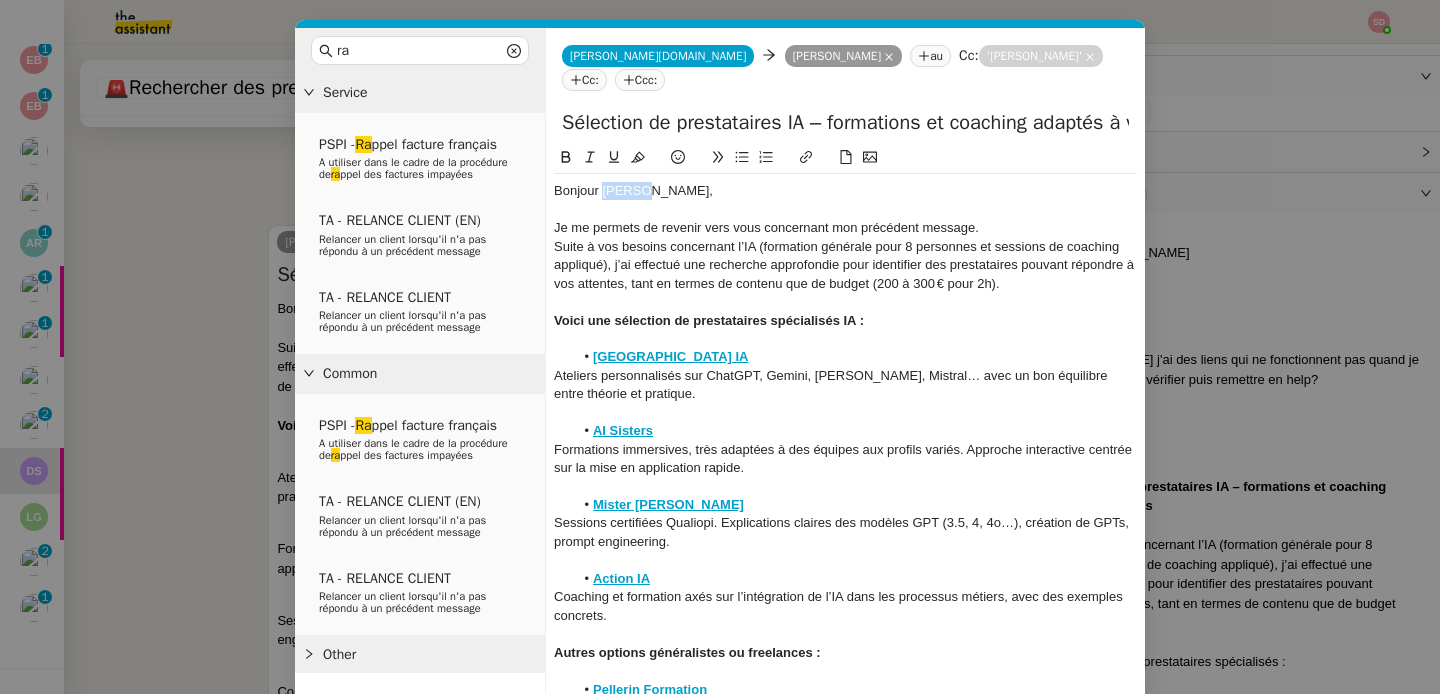 click on "Bonjour ﻿[PERSON_NAME]," 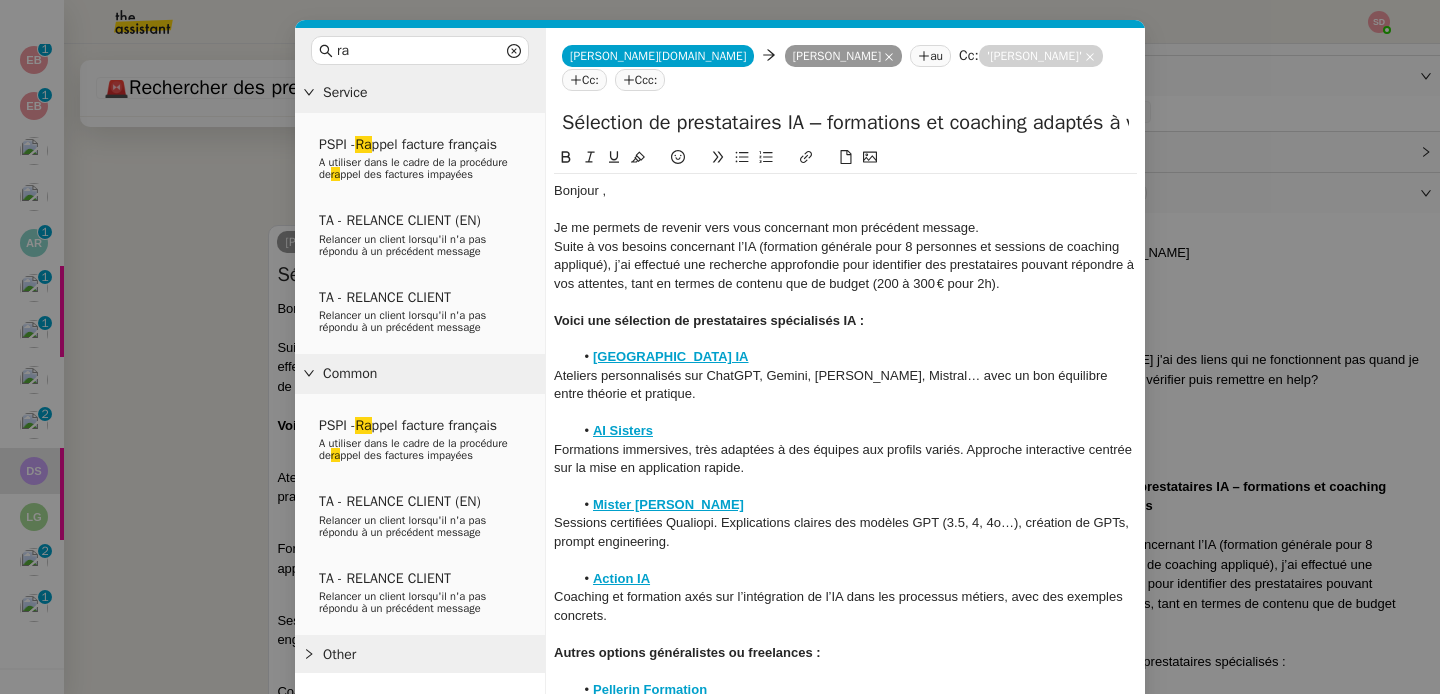 type 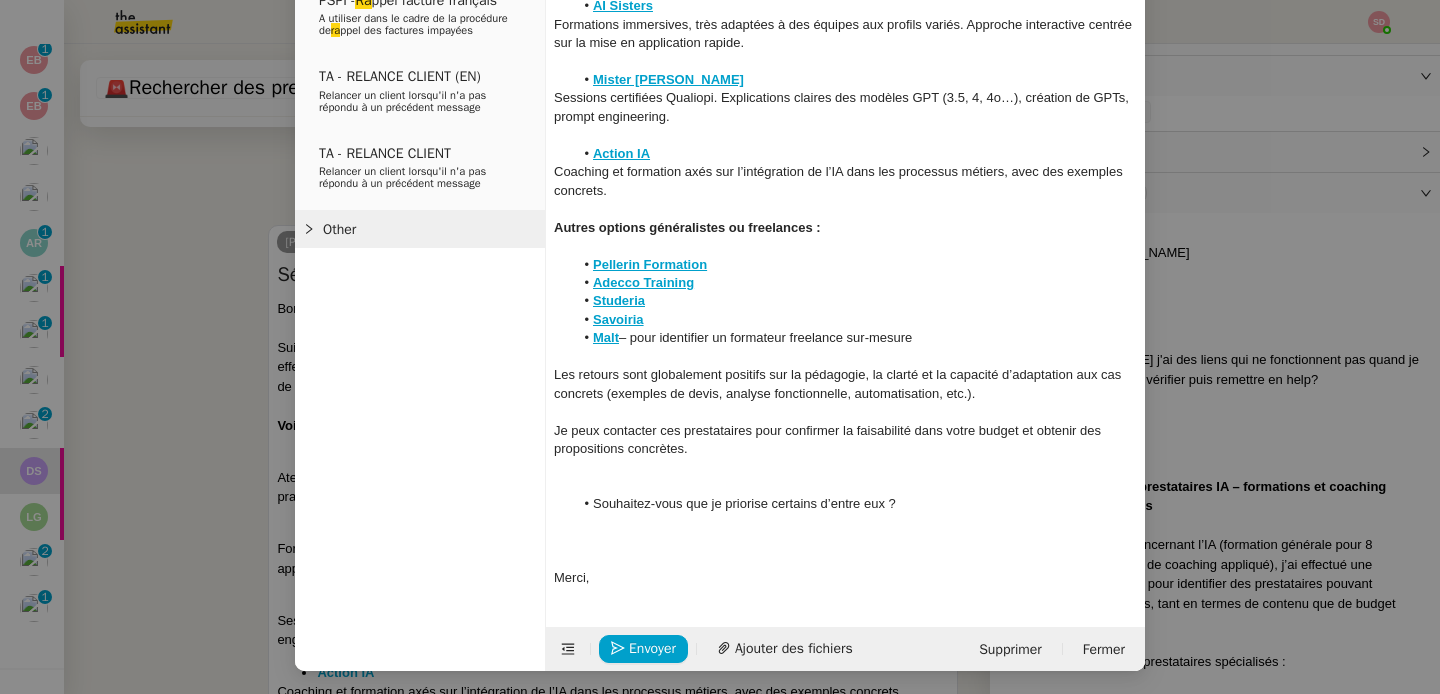 scroll, scrollTop: 186, scrollLeft: 0, axis: vertical 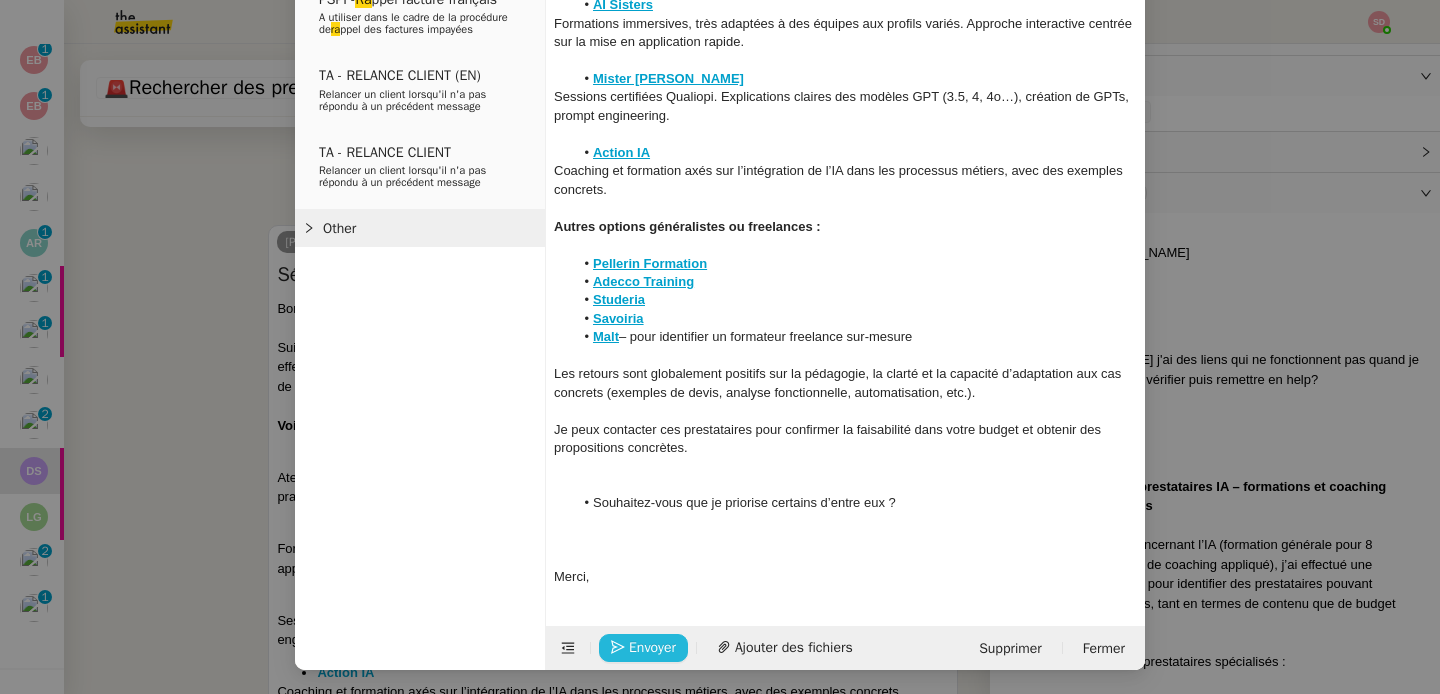 click on "Envoyer" 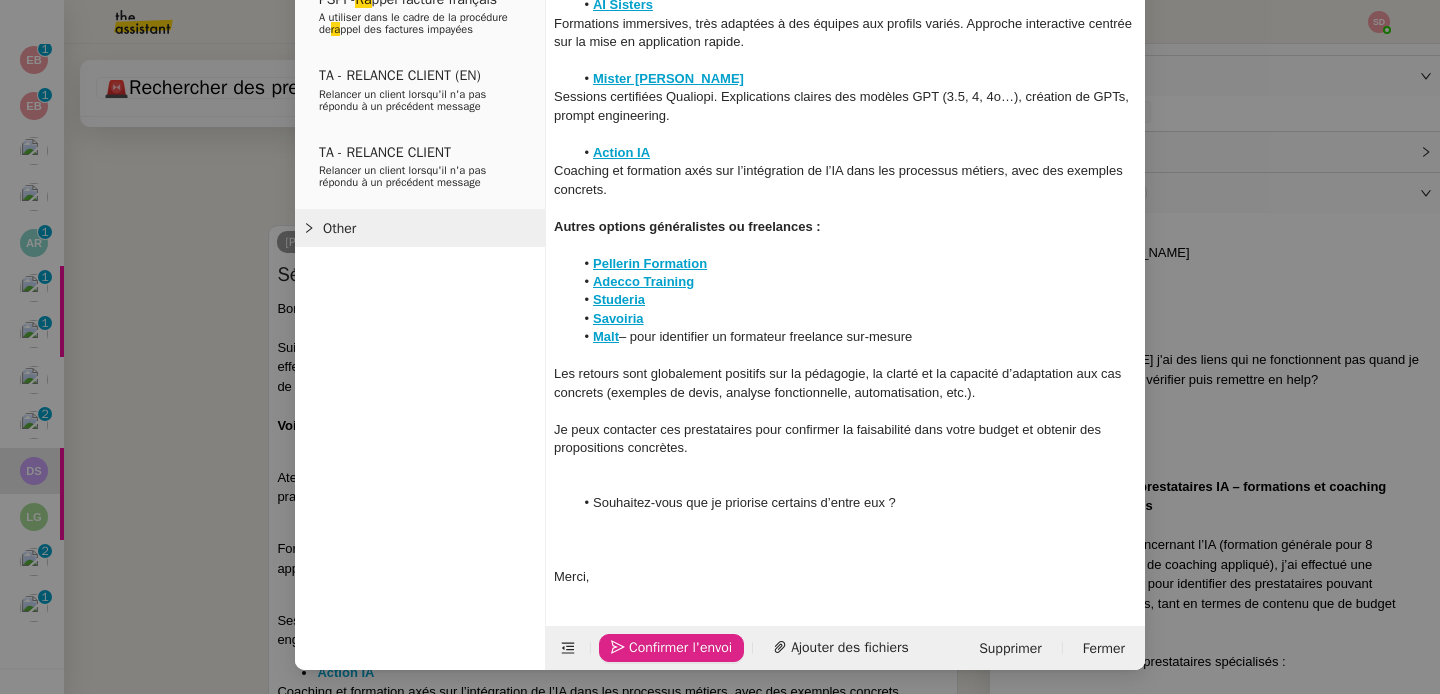 click on "Confirmer l'envoi" 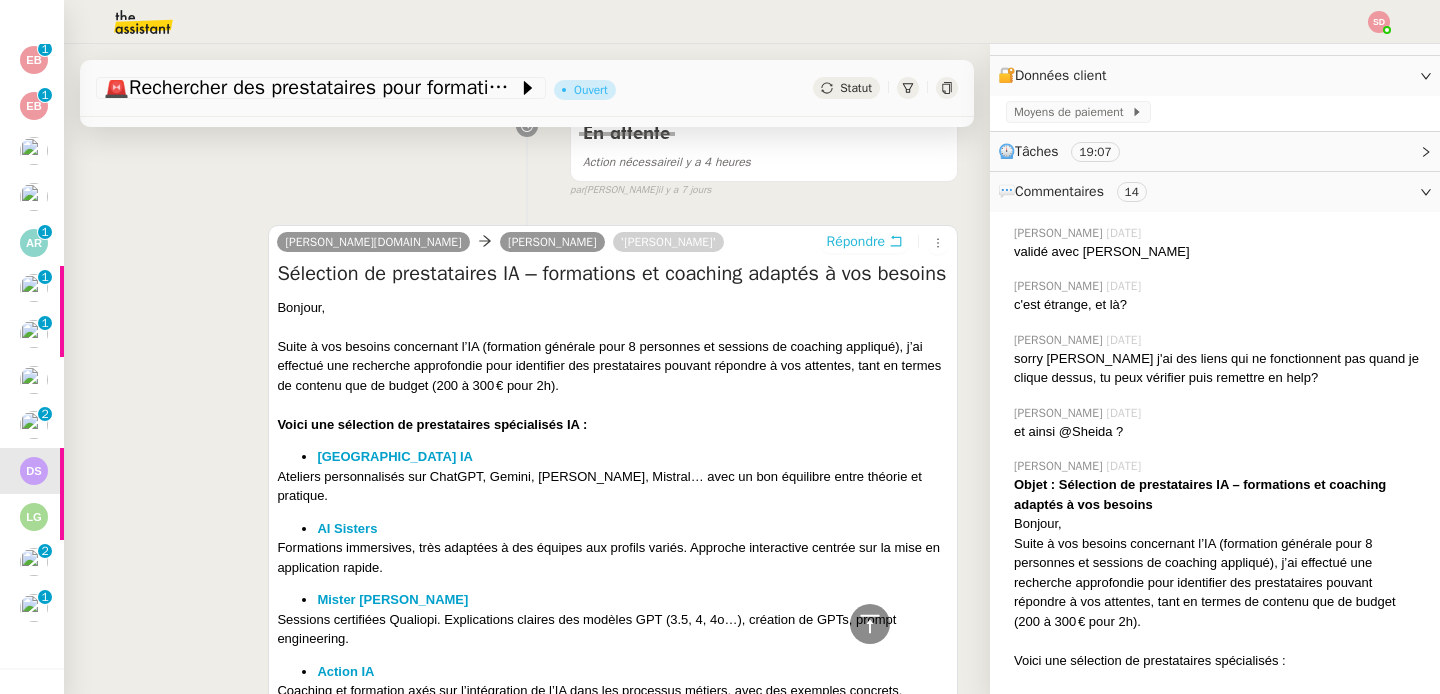 scroll, scrollTop: 0, scrollLeft: 0, axis: both 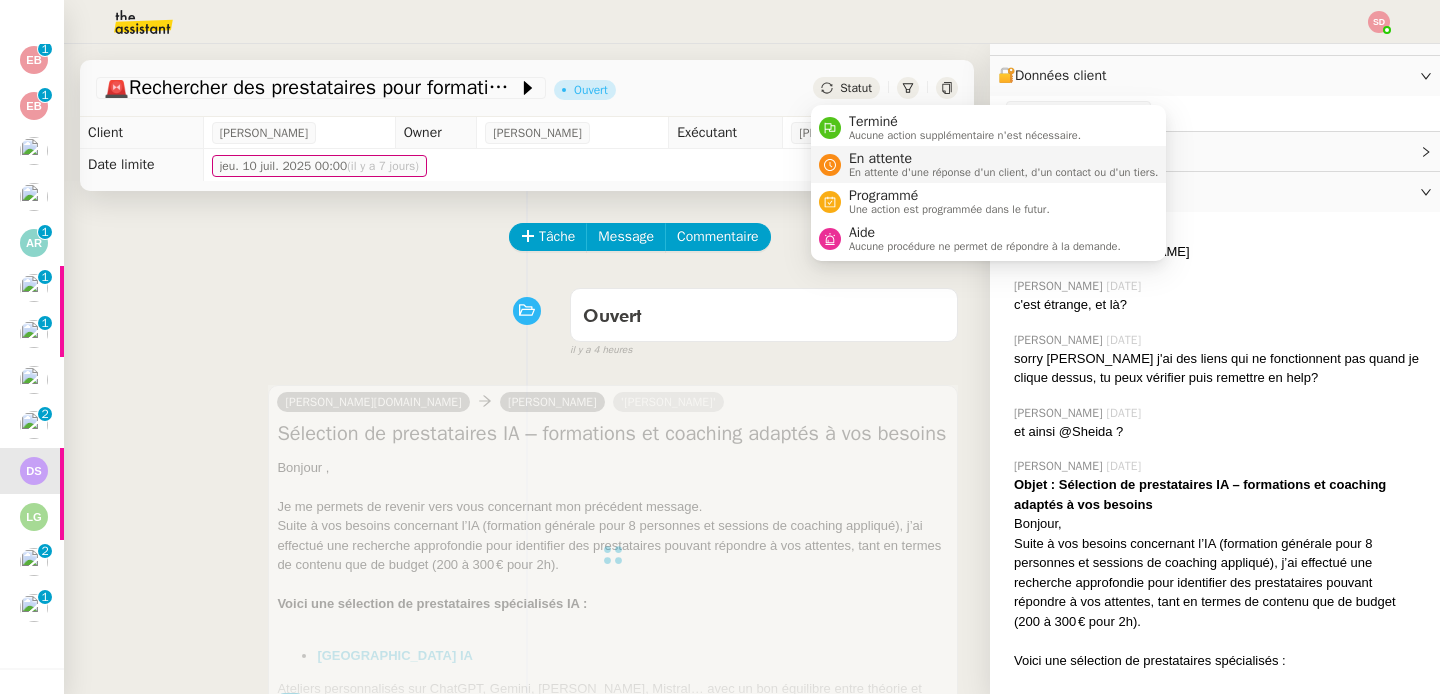 click on "En attente" at bounding box center (1004, 159) 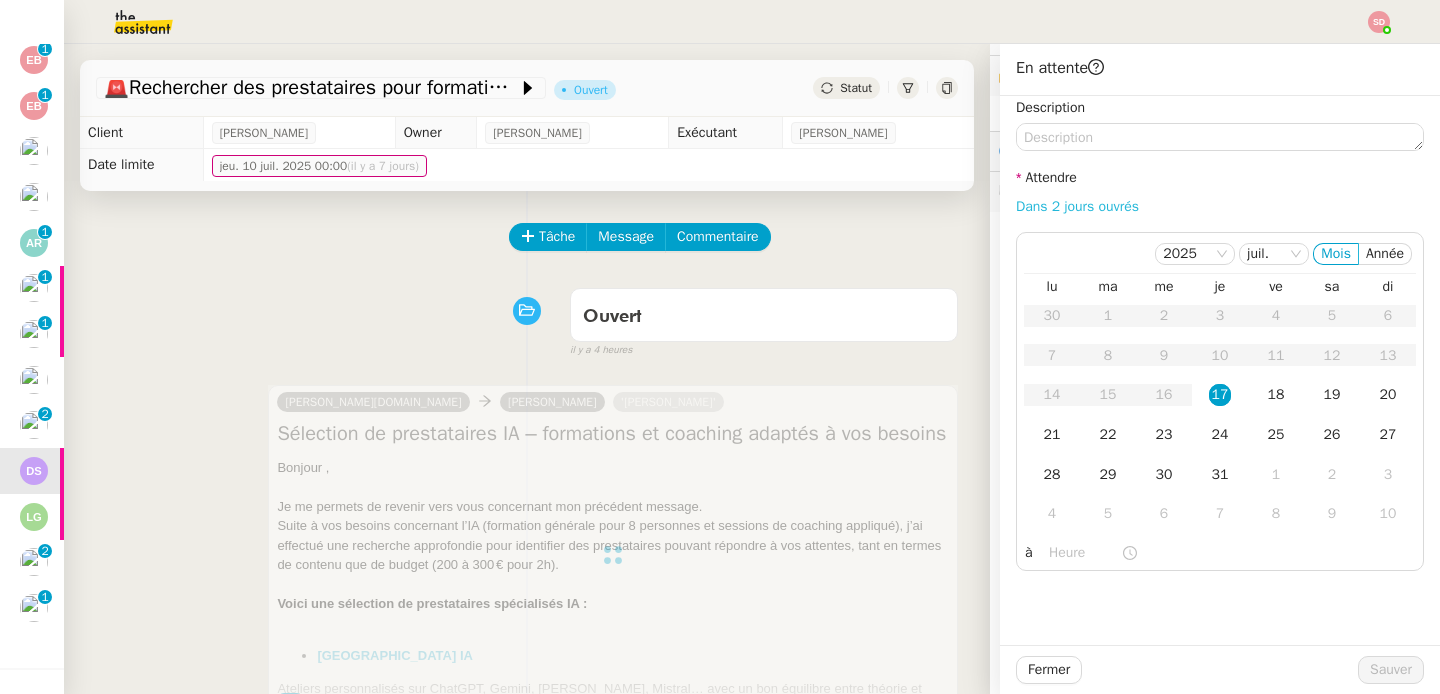 click on "Dans 2 jours ouvrés" 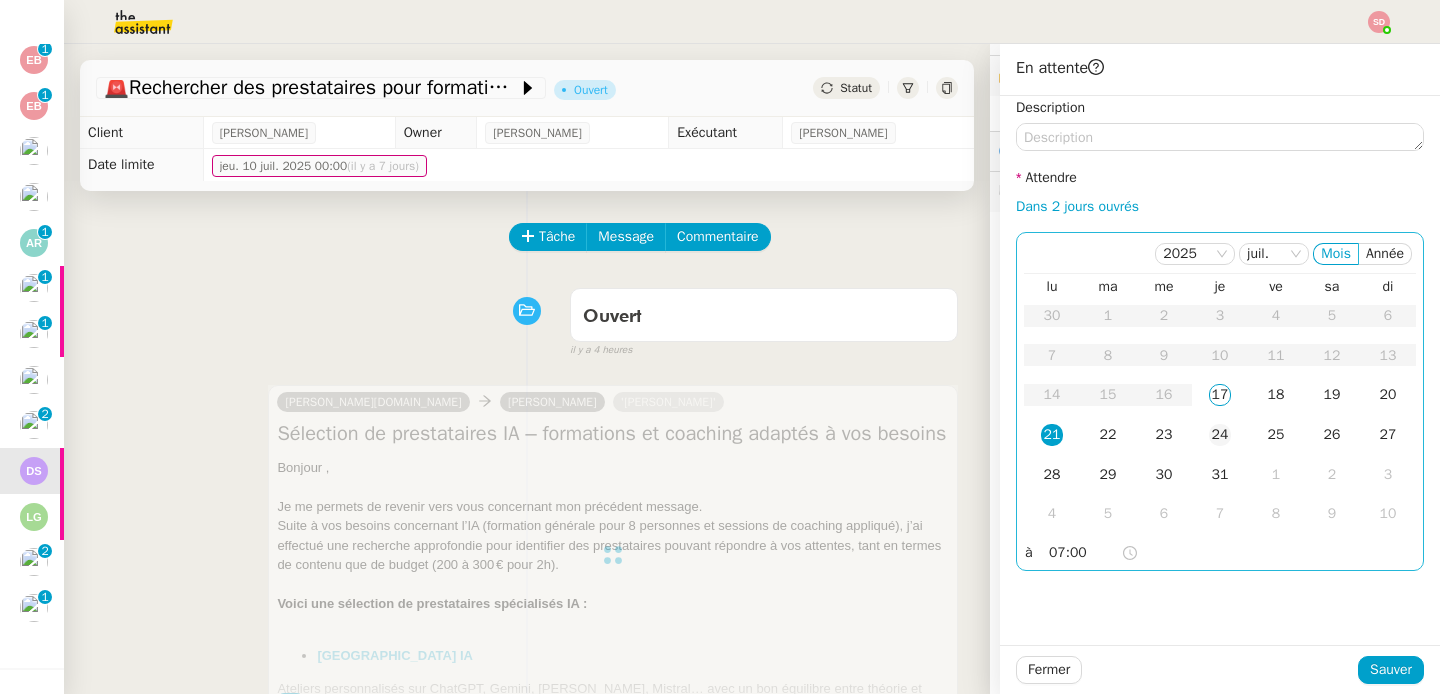 click on "24" 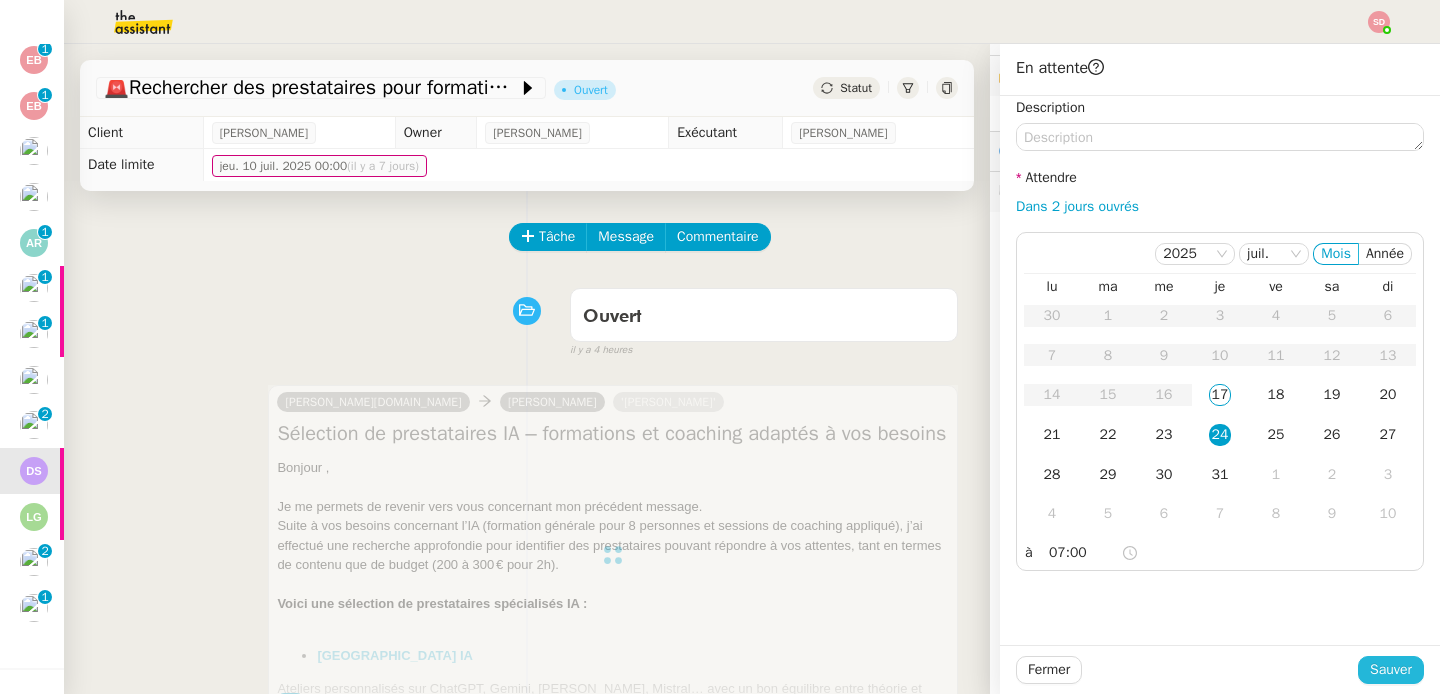 click on "Sauver" 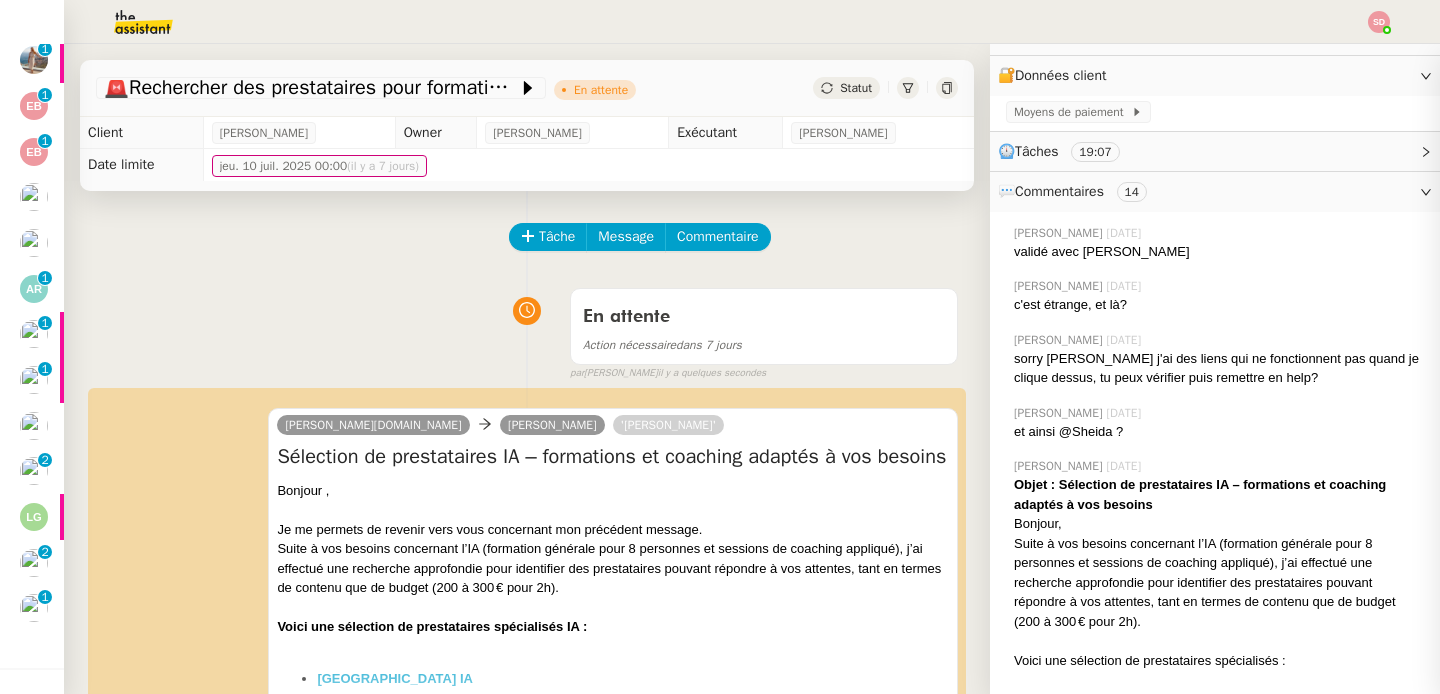 scroll, scrollTop: 232, scrollLeft: 0, axis: vertical 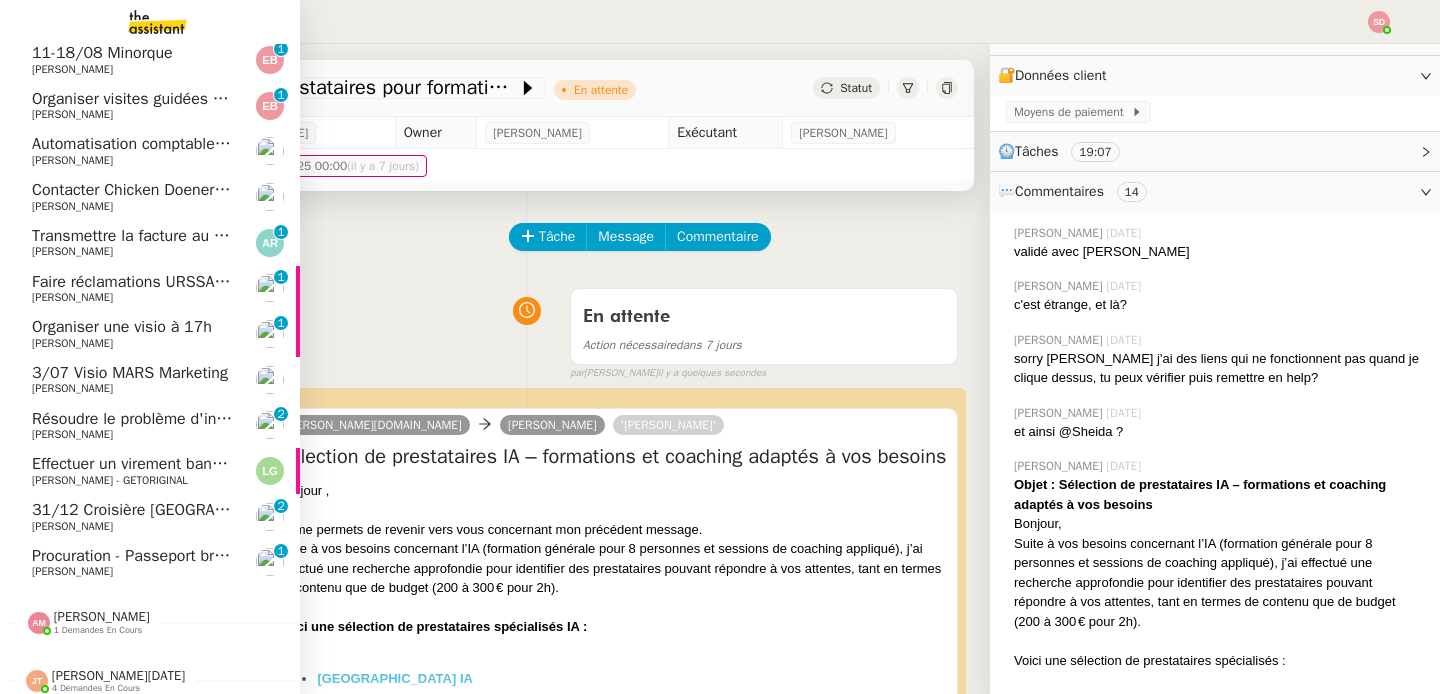 click on "Effectuer un virement bancaire" 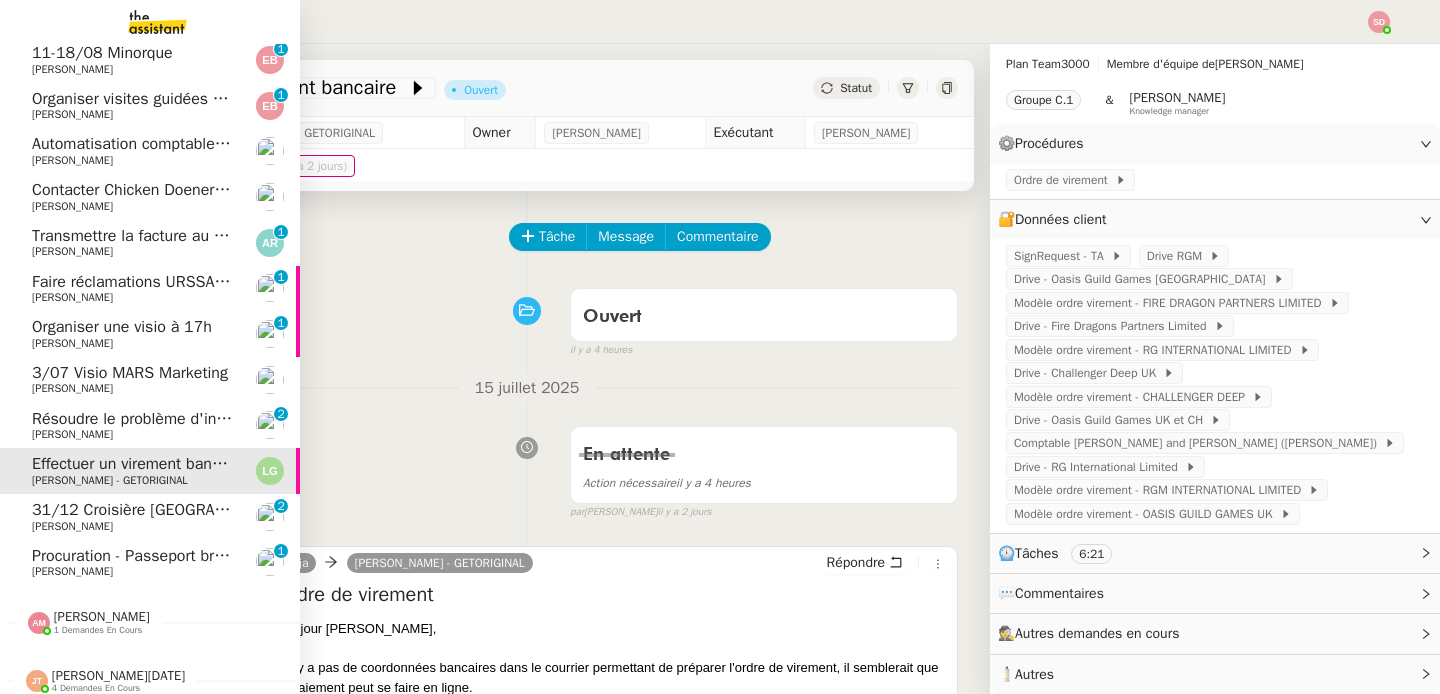 scroll, scrollTop: 36, scrollLeft: 0, axis: vertical 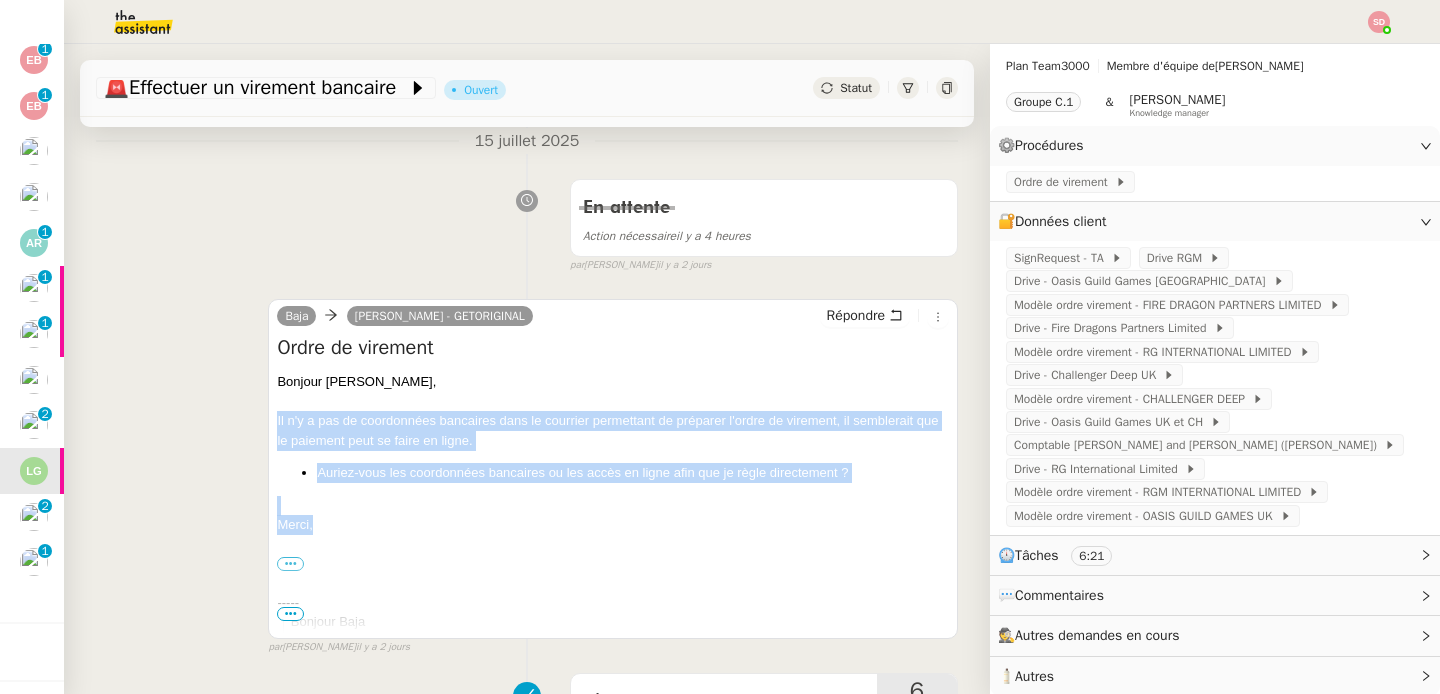 drag, startPoint x: 275, startPoint y: 419, endPoint x: 377, endPoint y: 520, distance: 143.54442 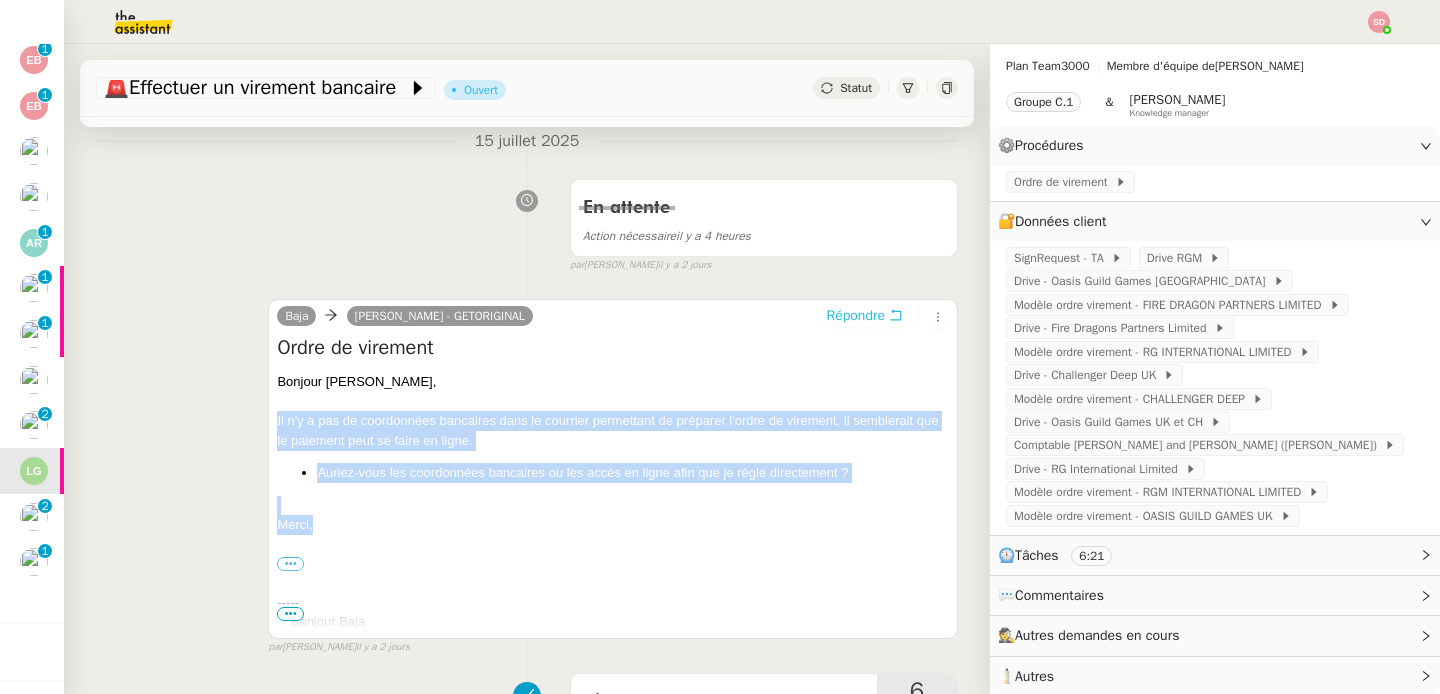 click on "Répondre" at bounding box center [856, 316] 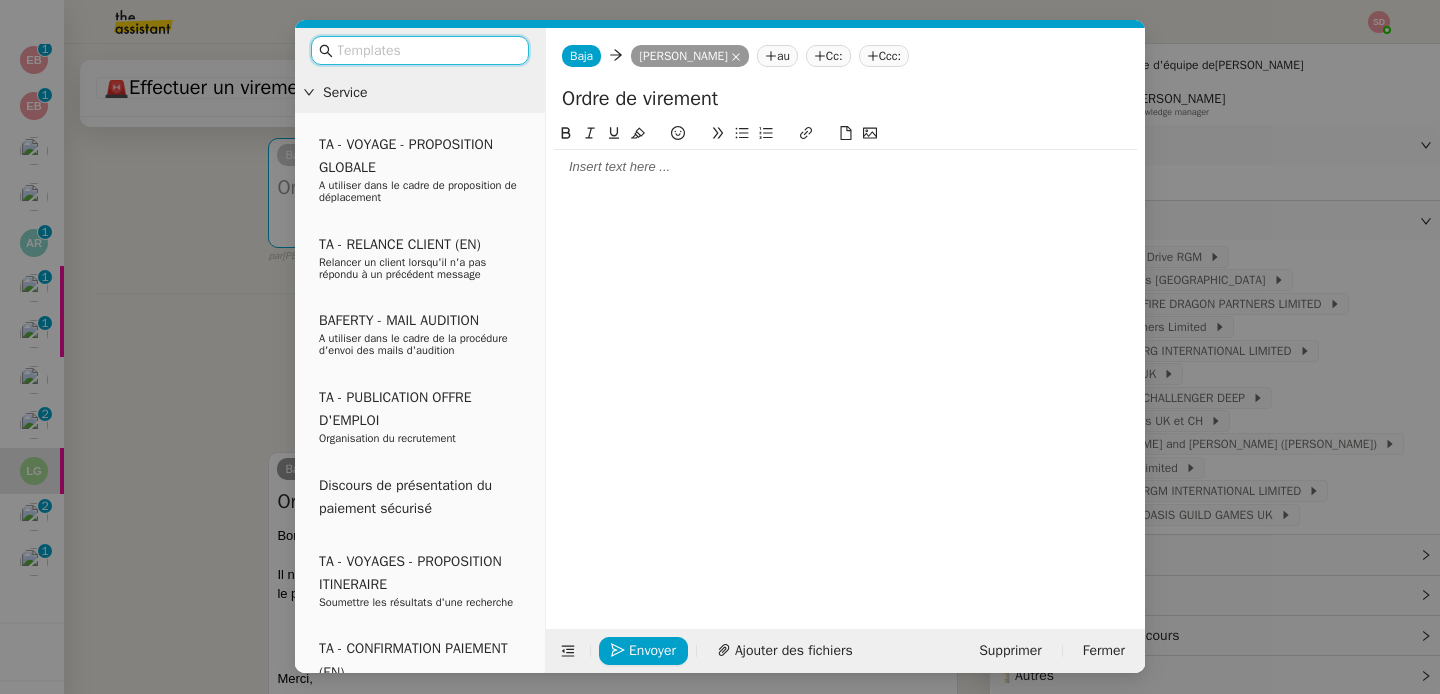 scroll, scrollTop: 37, scrollLeft: 0, axis: vertical 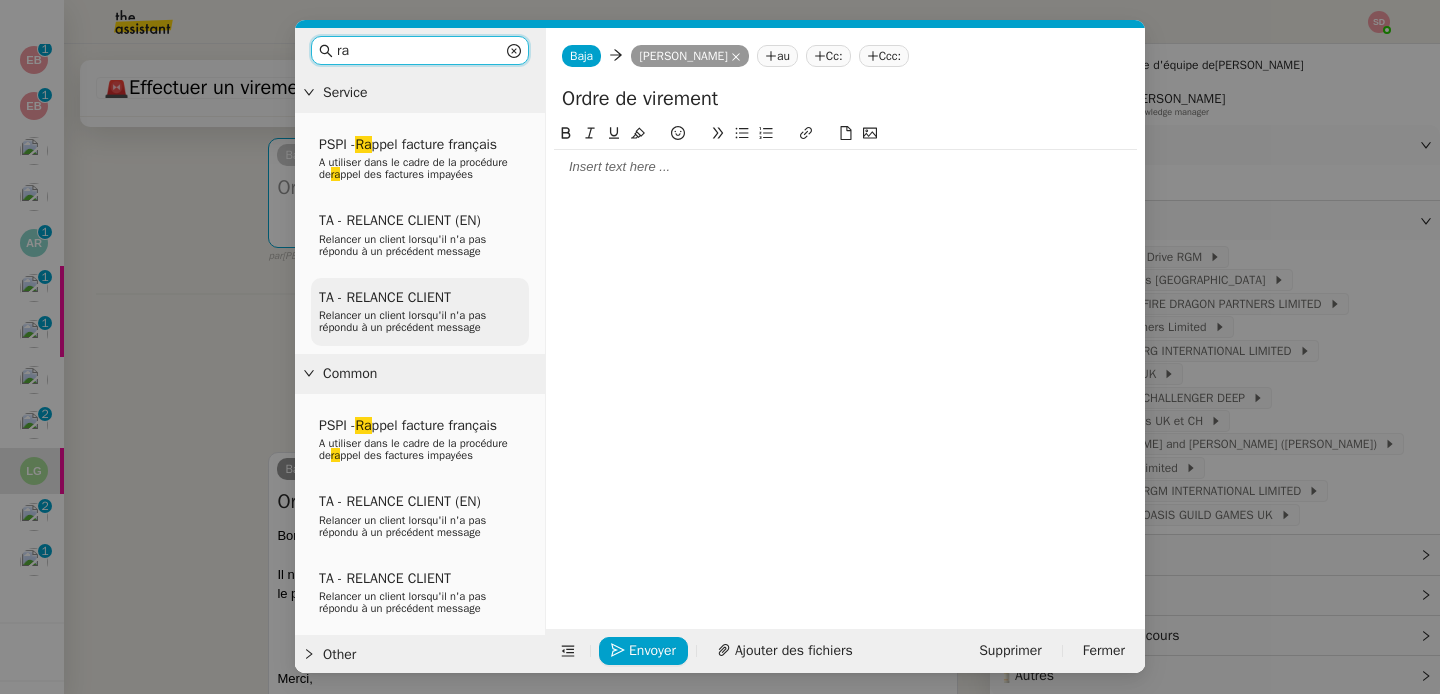 type on "ra" 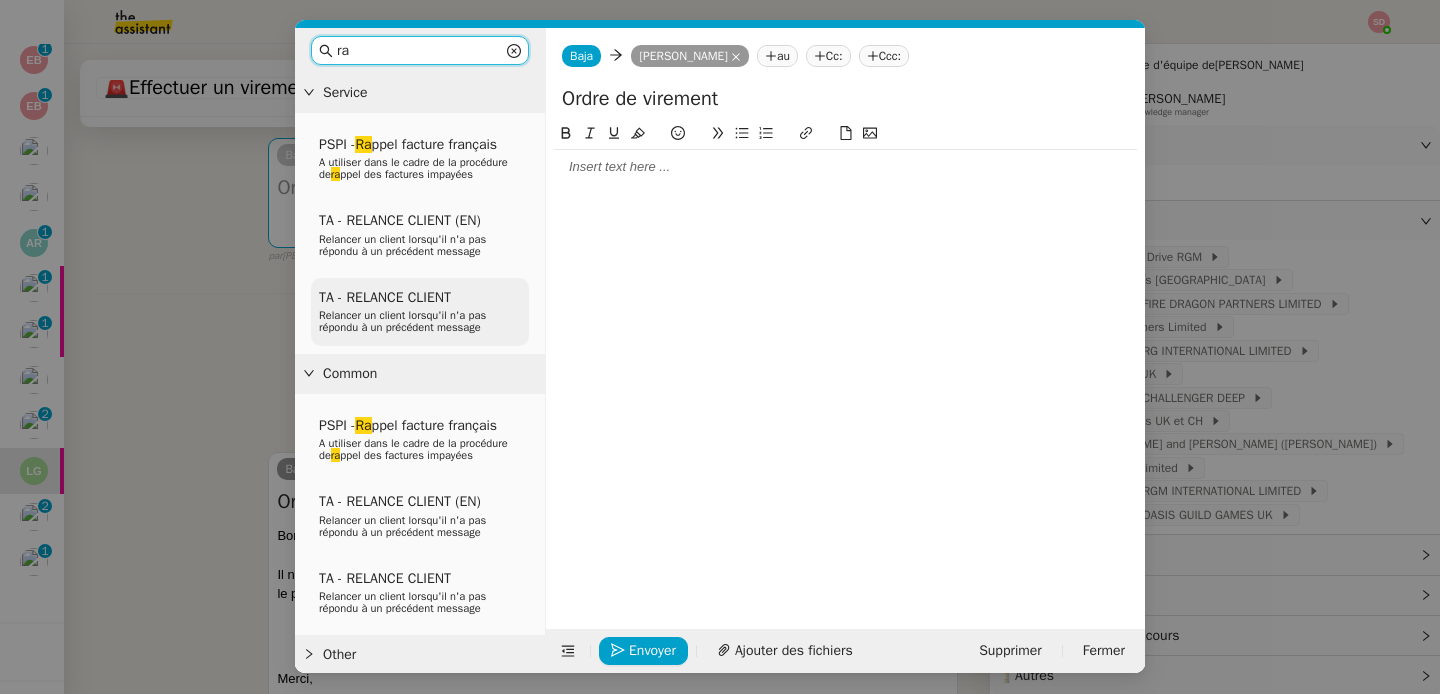 click on "TA - RELANCE CLIENT    Relancer un client lorsqu'il n'a pas répondu à un précédent message" at bounding box center [420, 312] 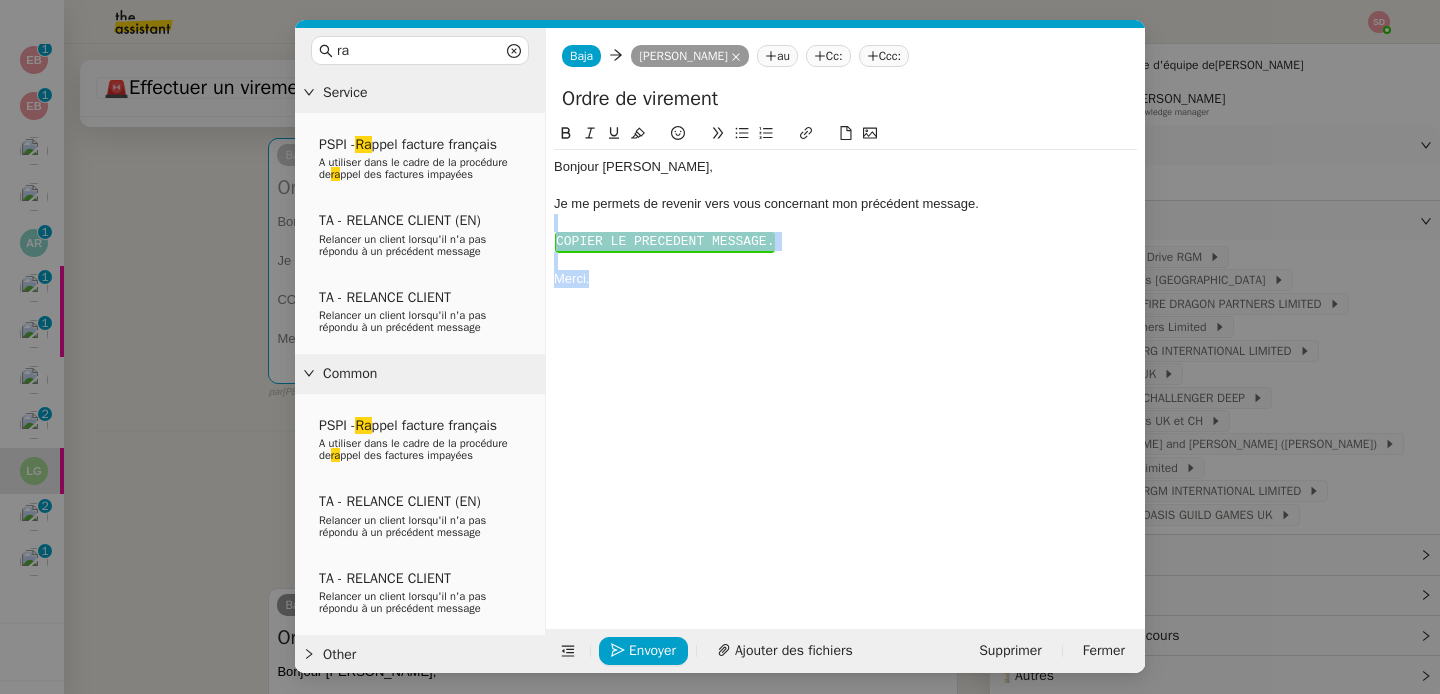 drag, startPoint x: 627, startPoint y: 301, endPoint x: 558, endPoint y: 218, distance: 107.935165 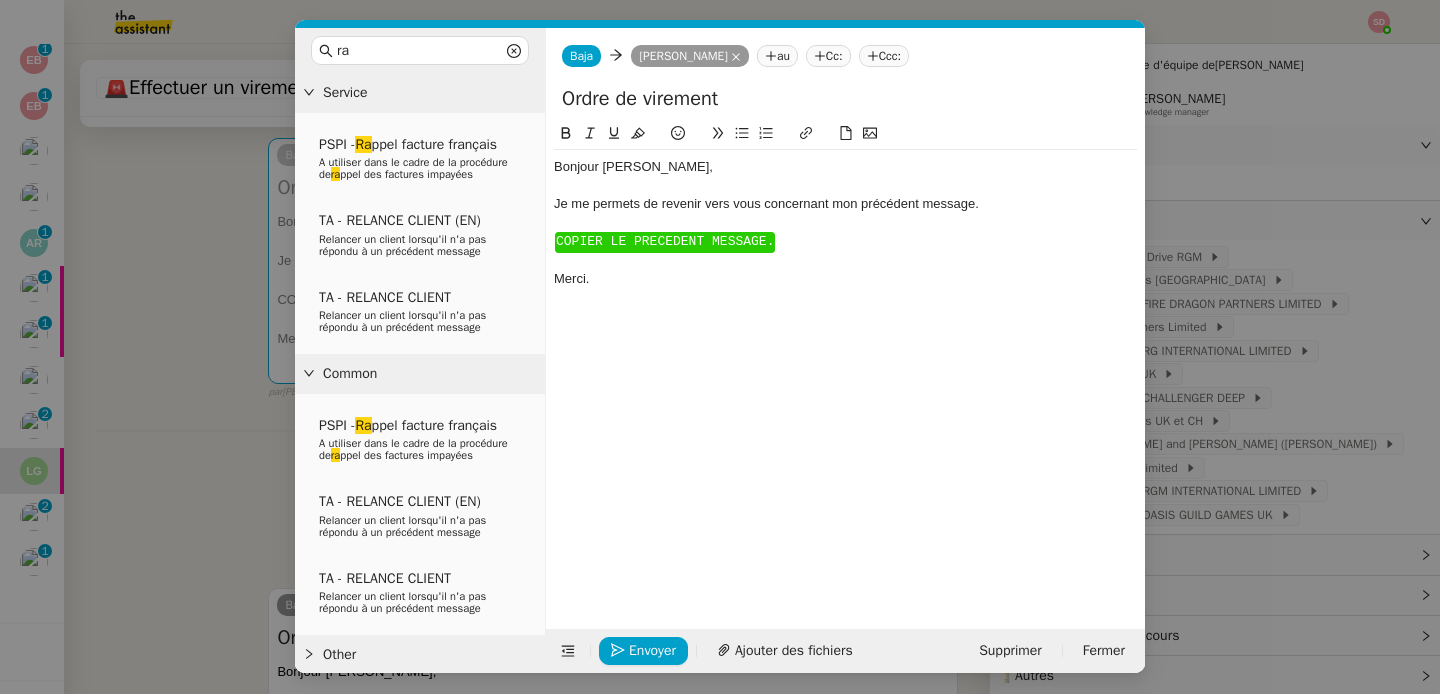 scroll, scrollTop: 0, scrollLeft: 0, axis: both 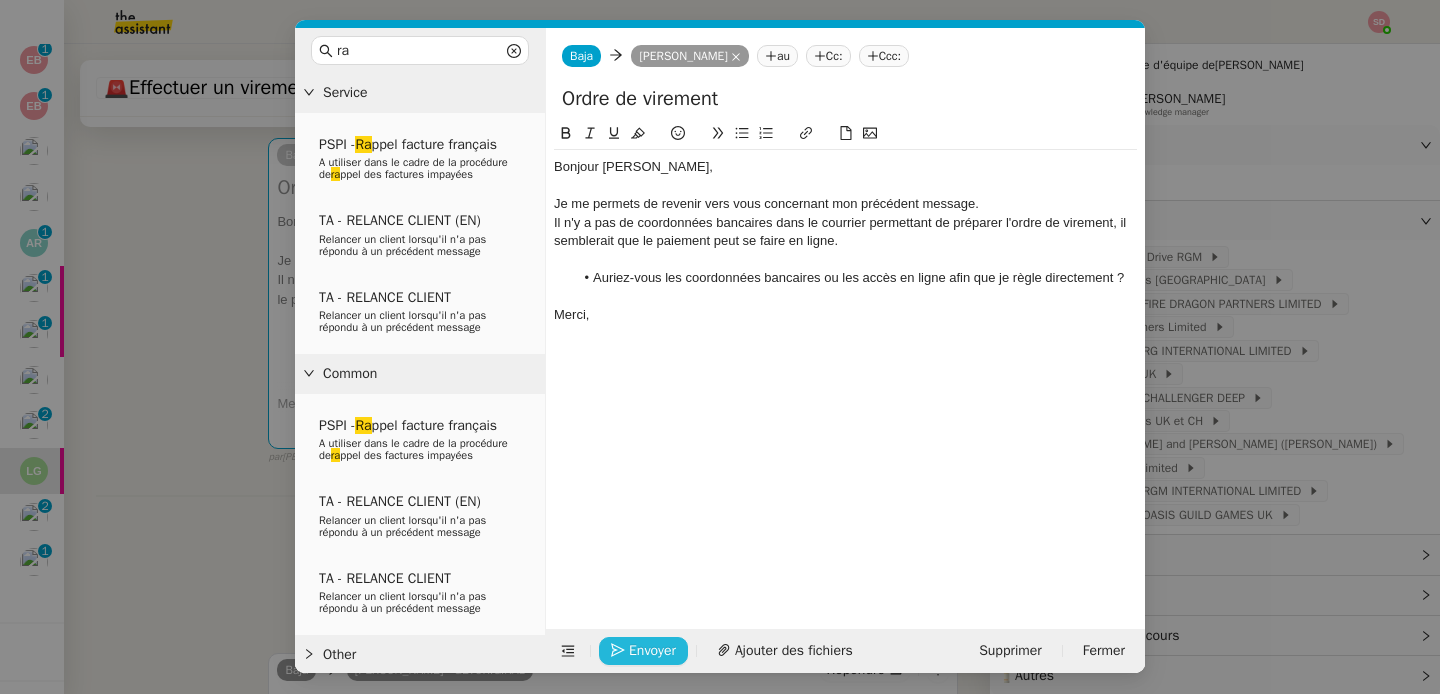 click on "Envoyer" 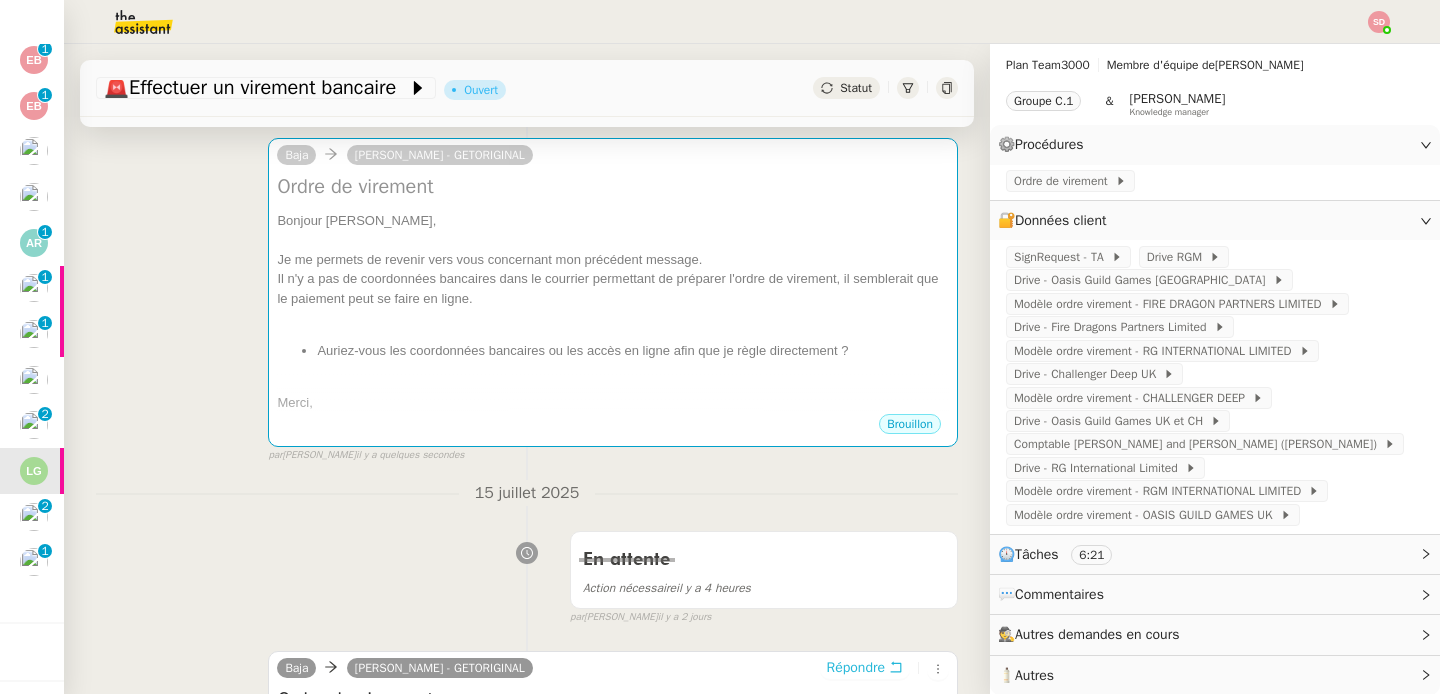 scroll, scrollTop: 36, scrollLeft: 0, axis: vertical 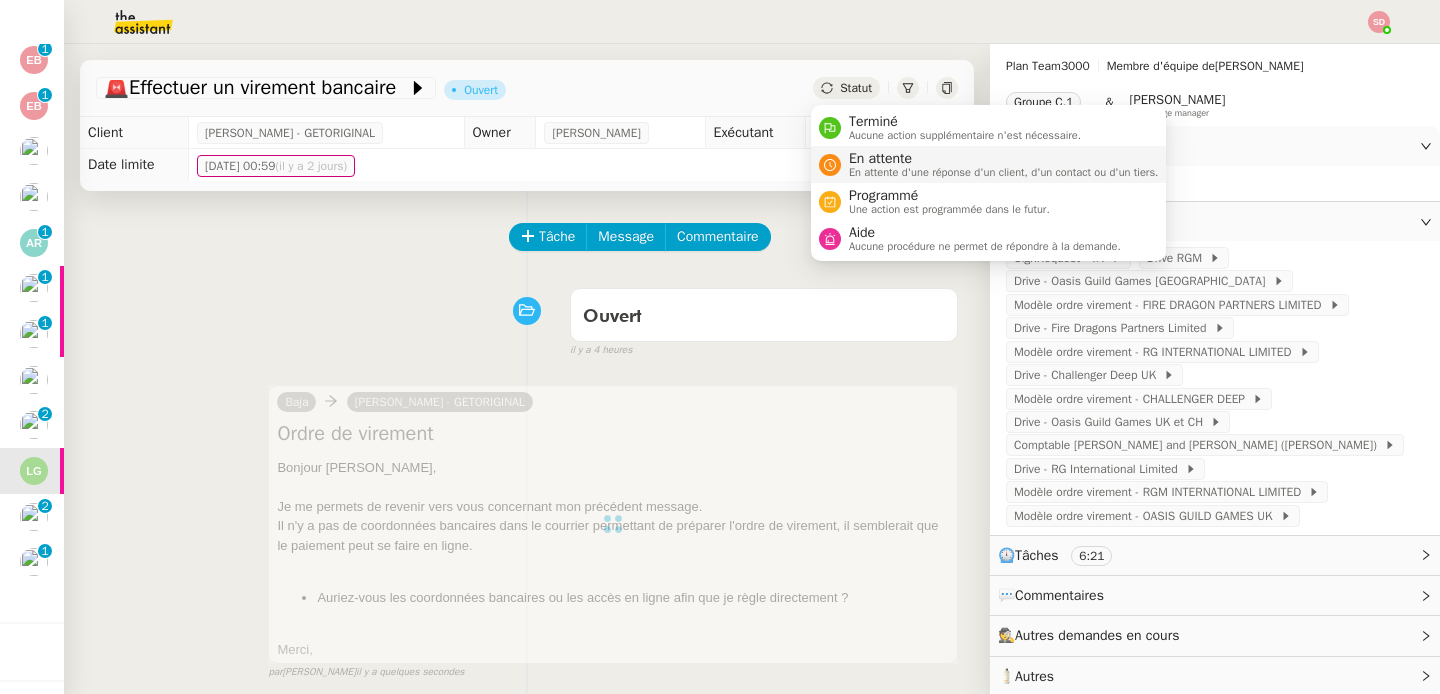 click on "En attente" at bounding box center (1004, 159) 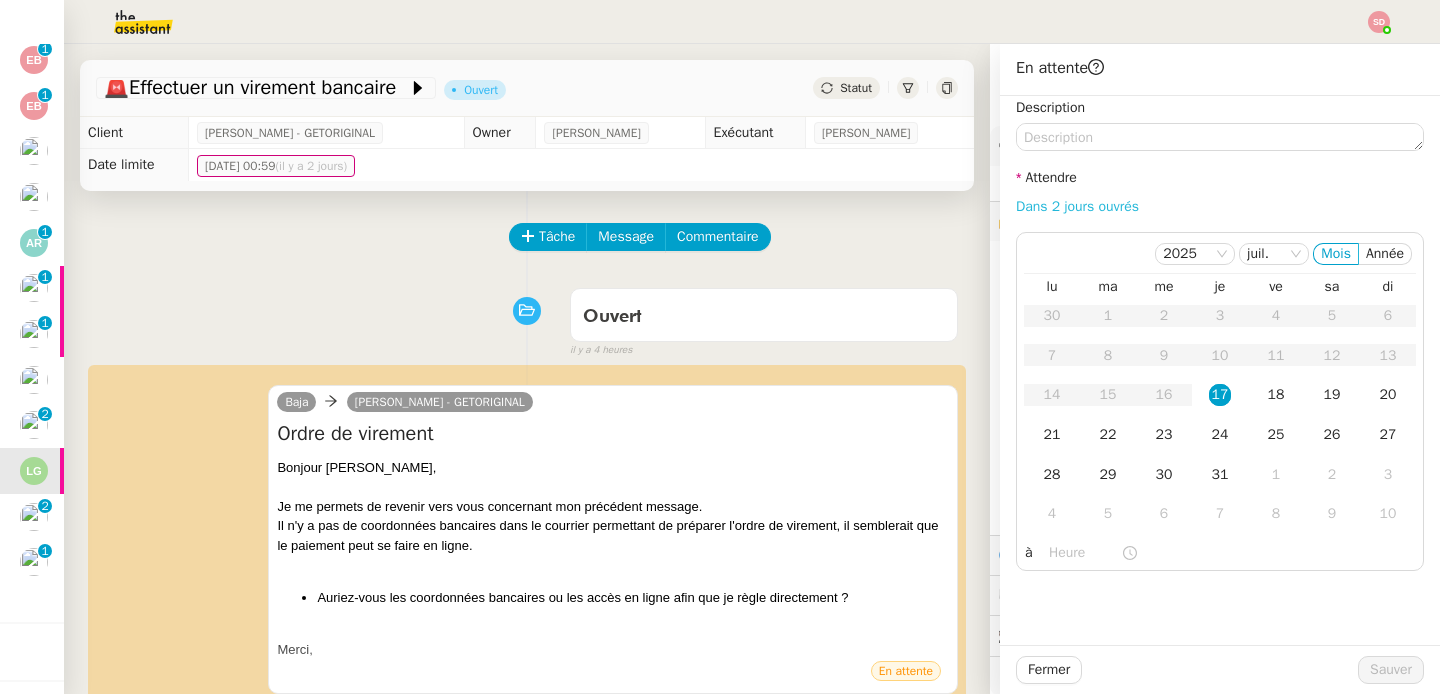click on "Dans 2 jours ouvrés" 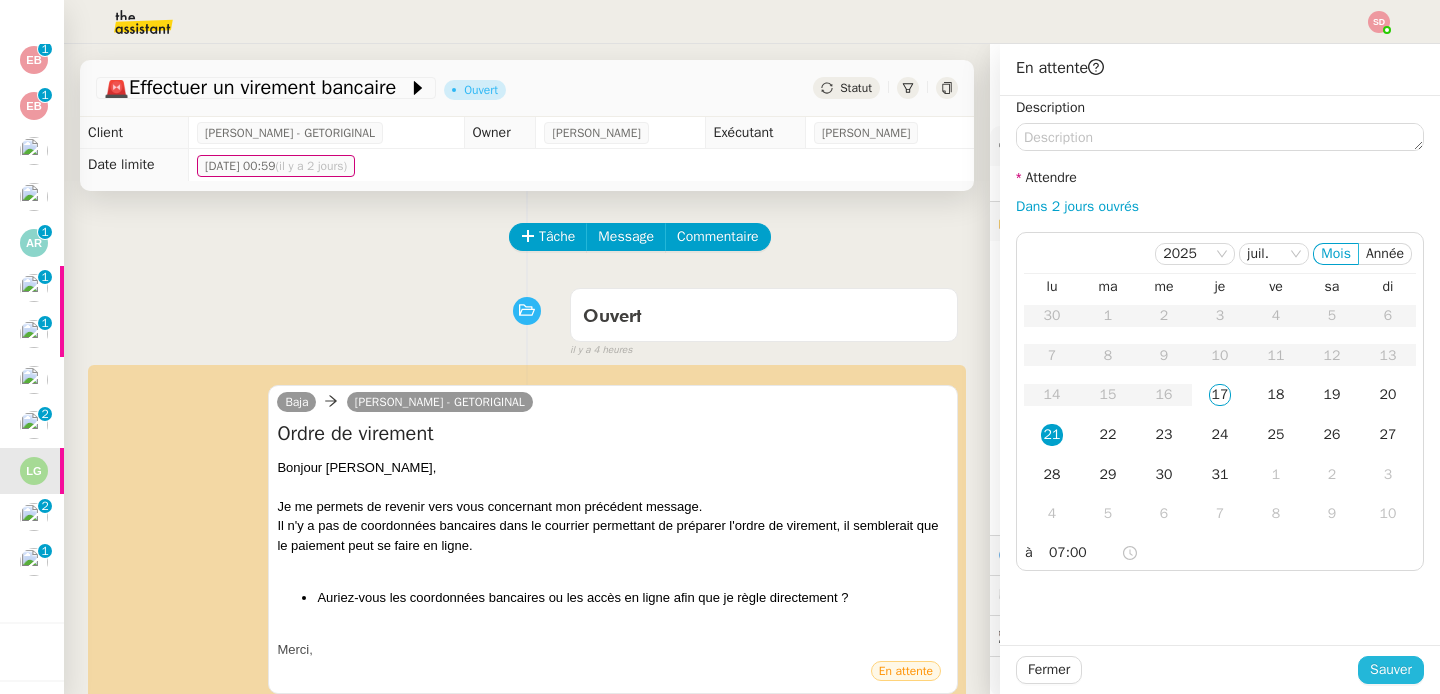 click on "Sauver" 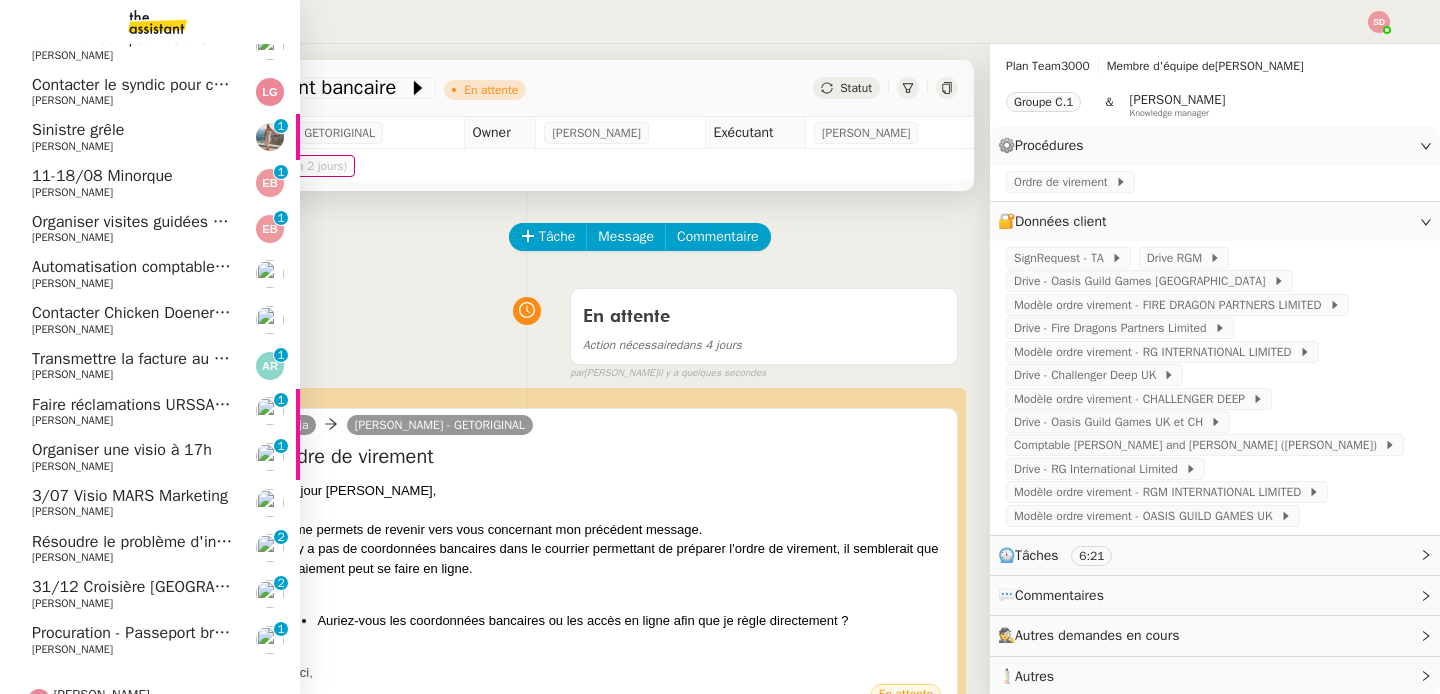 scroll, scrollTop: 194, scrollLeft: 0, axis: vertical 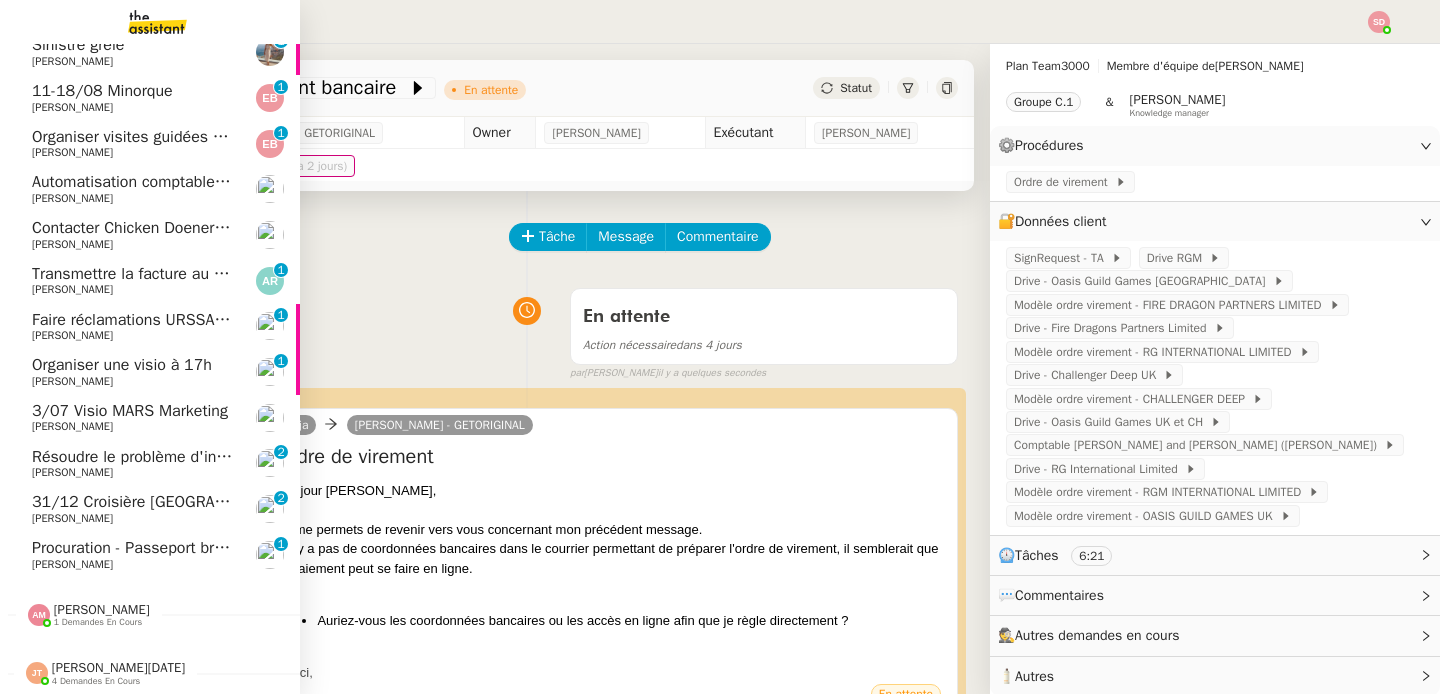 click on "Procuration - Passeport brésilien" 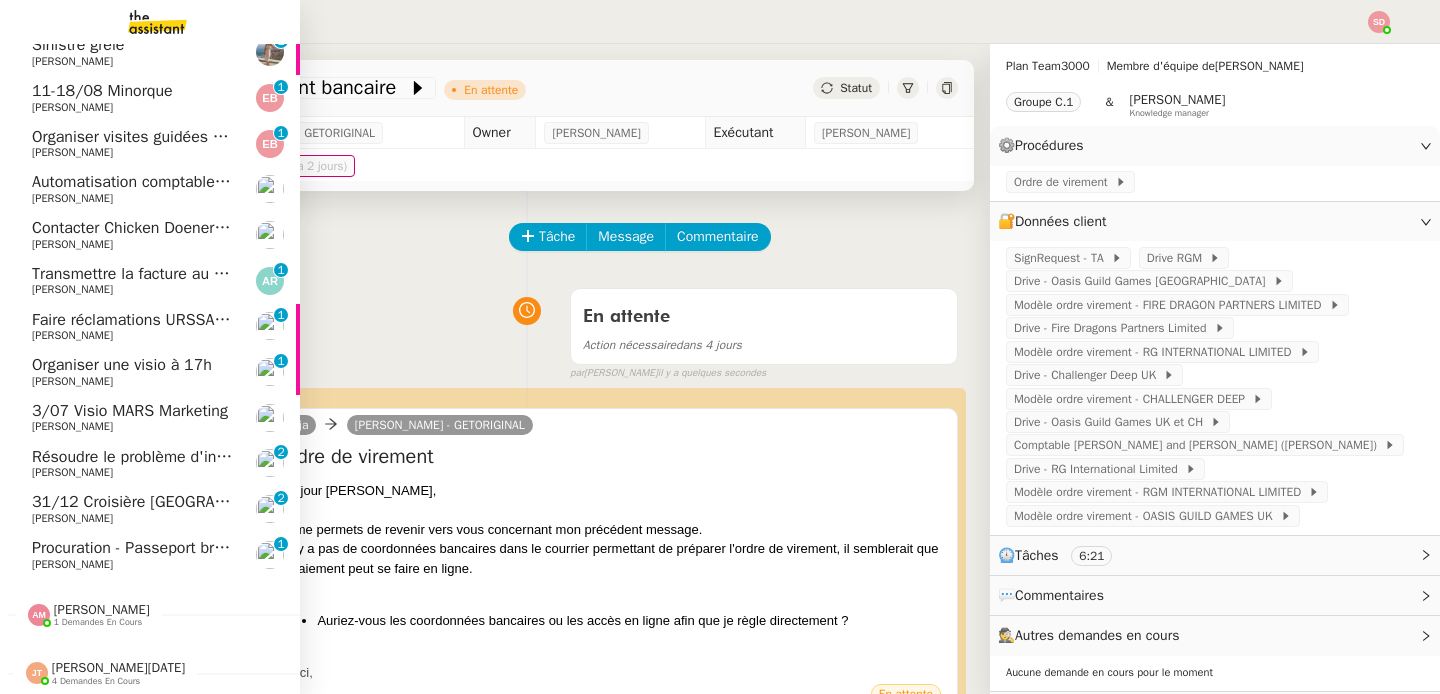 scroll, scrollTop: 0, scrollLeft: 0, axis: both 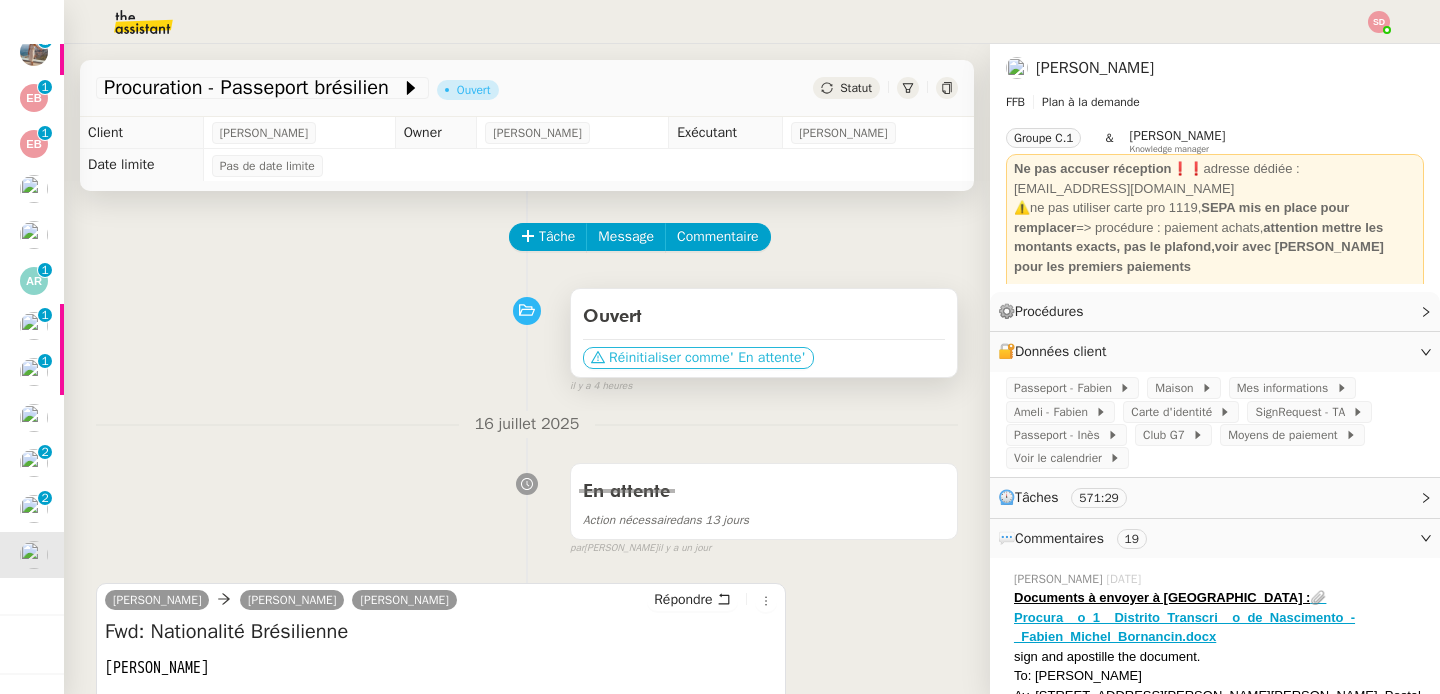 click on "Réinitialiser comme" at bounding box center [669, 358] 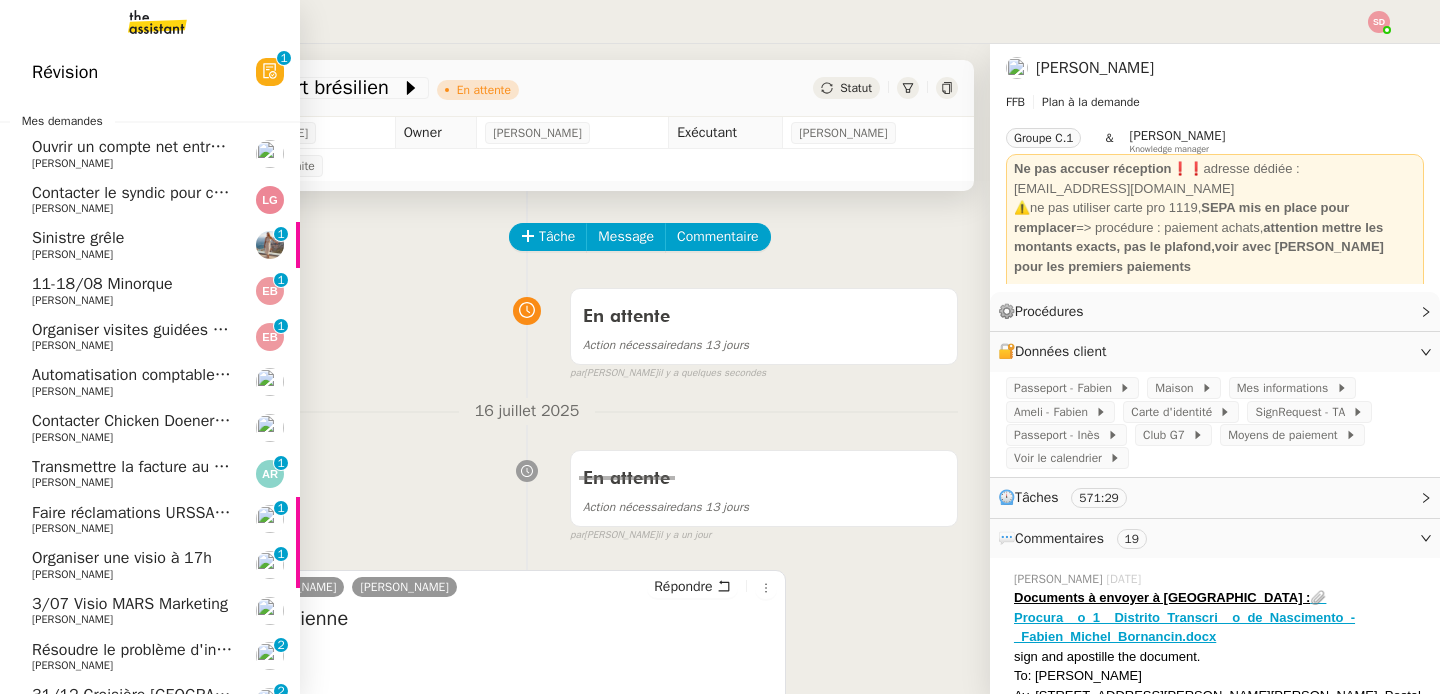 scroll, scrollTop: 0, scrollLeft: 0, axis: both 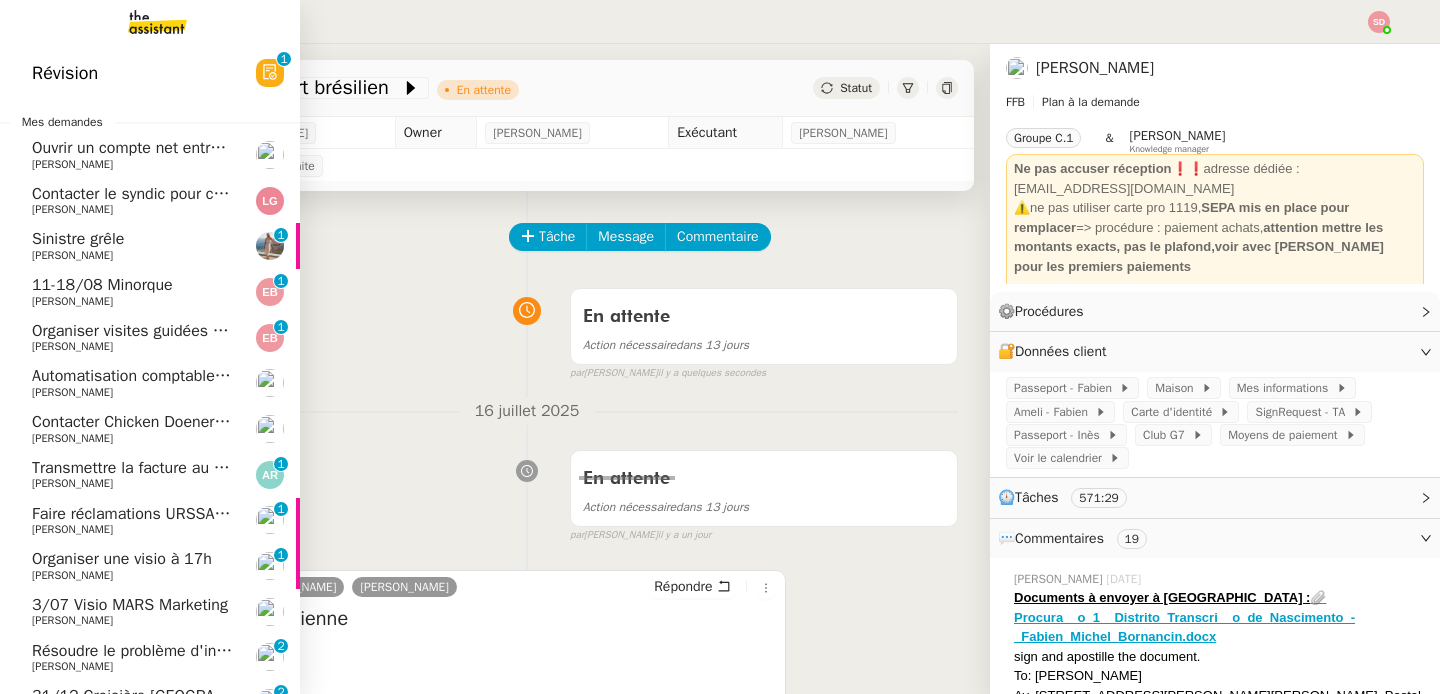 click on "Contacter Chicken Doener pour tarification" 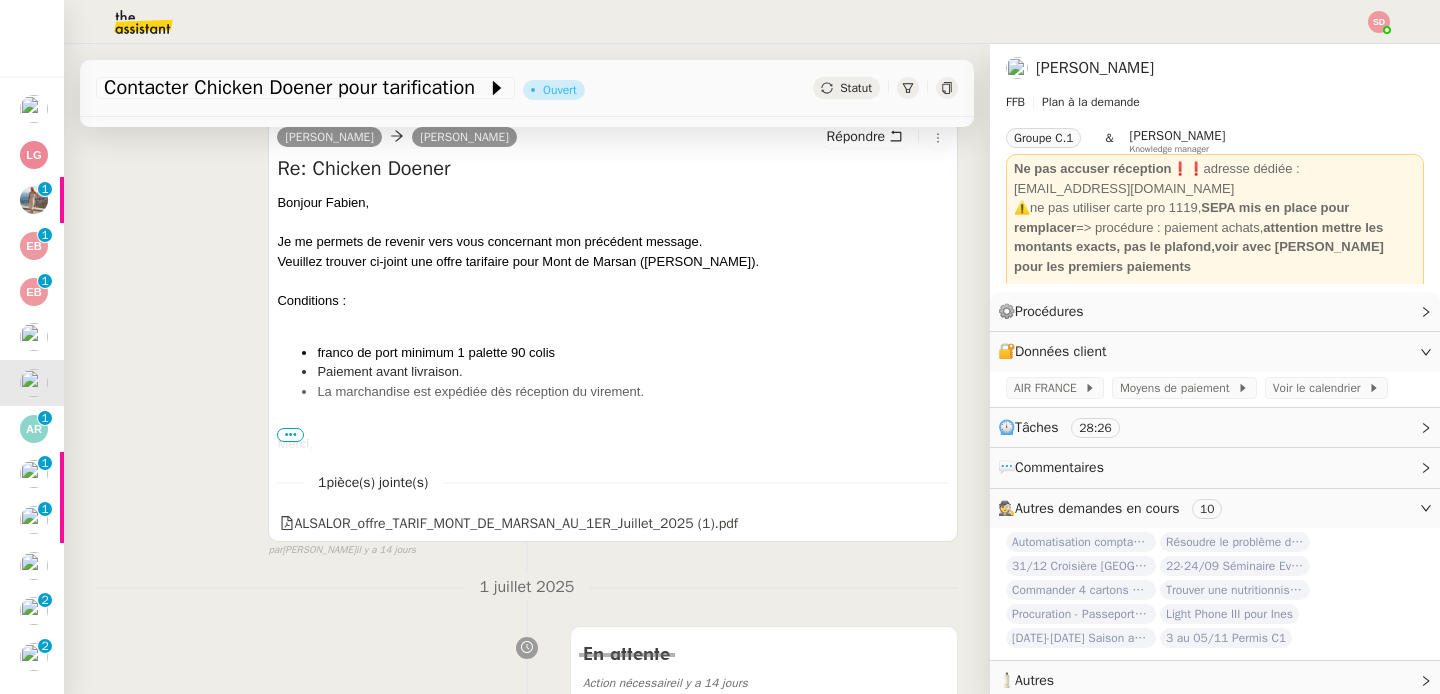 scroll, scrollTop: 456, scrollLeft: 0, axis: vertical 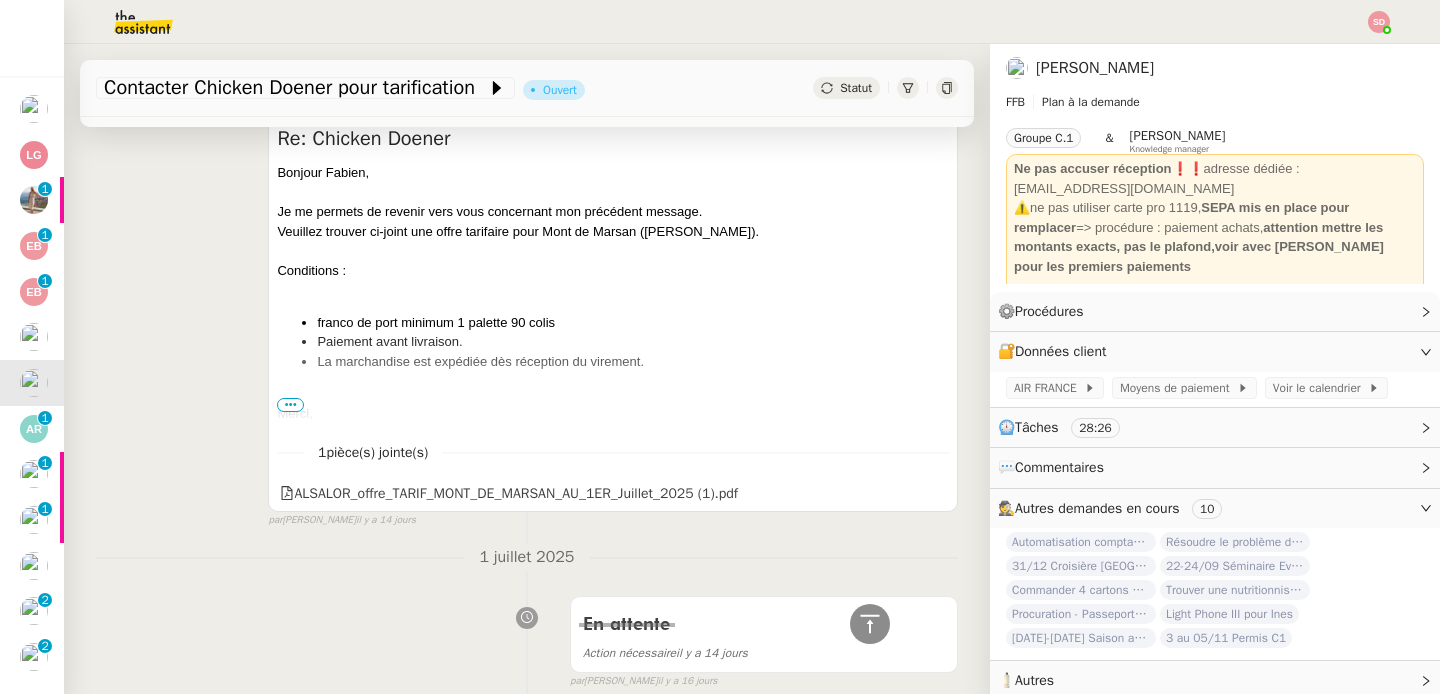 drag, startPoint x: 277, startPoint y: 167, endPoint x: 343, endPoint y: 410, distance: 251.8035 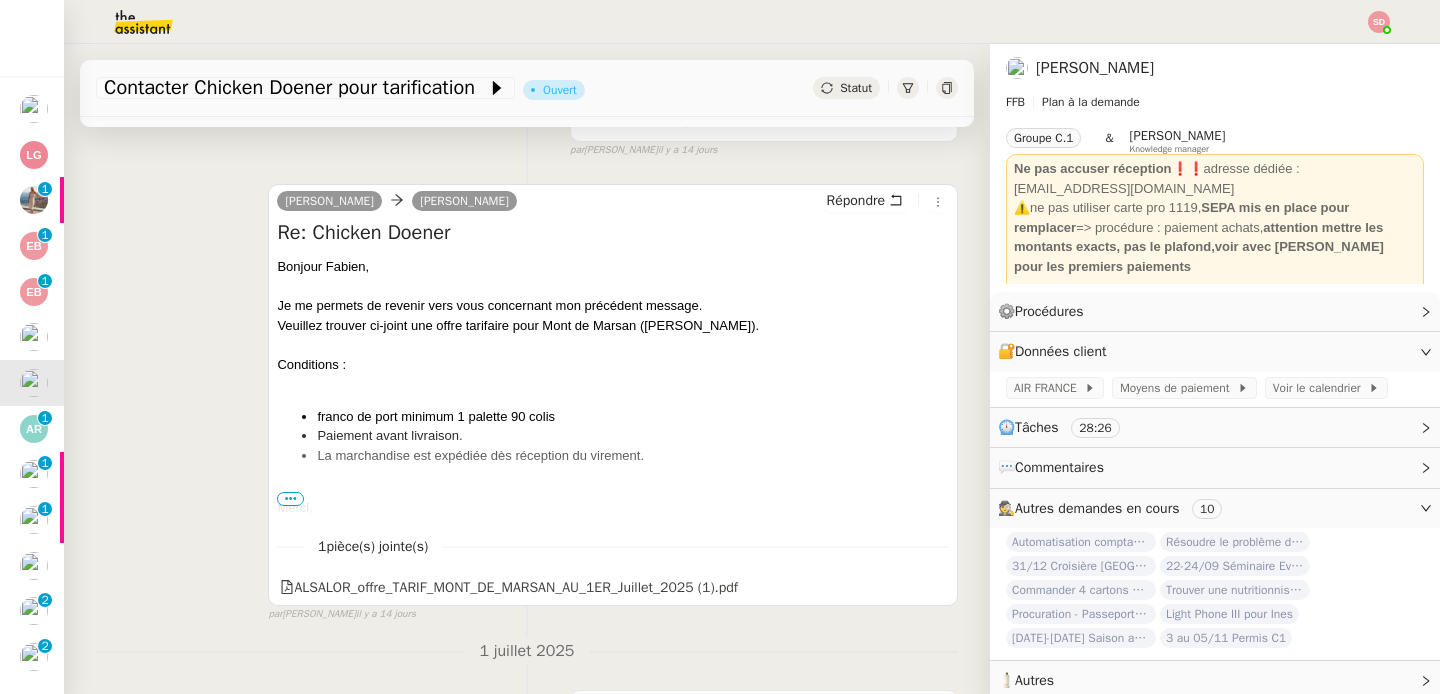 scroll, scrollTop: 359, scrollLeft: 0, axis: vertical 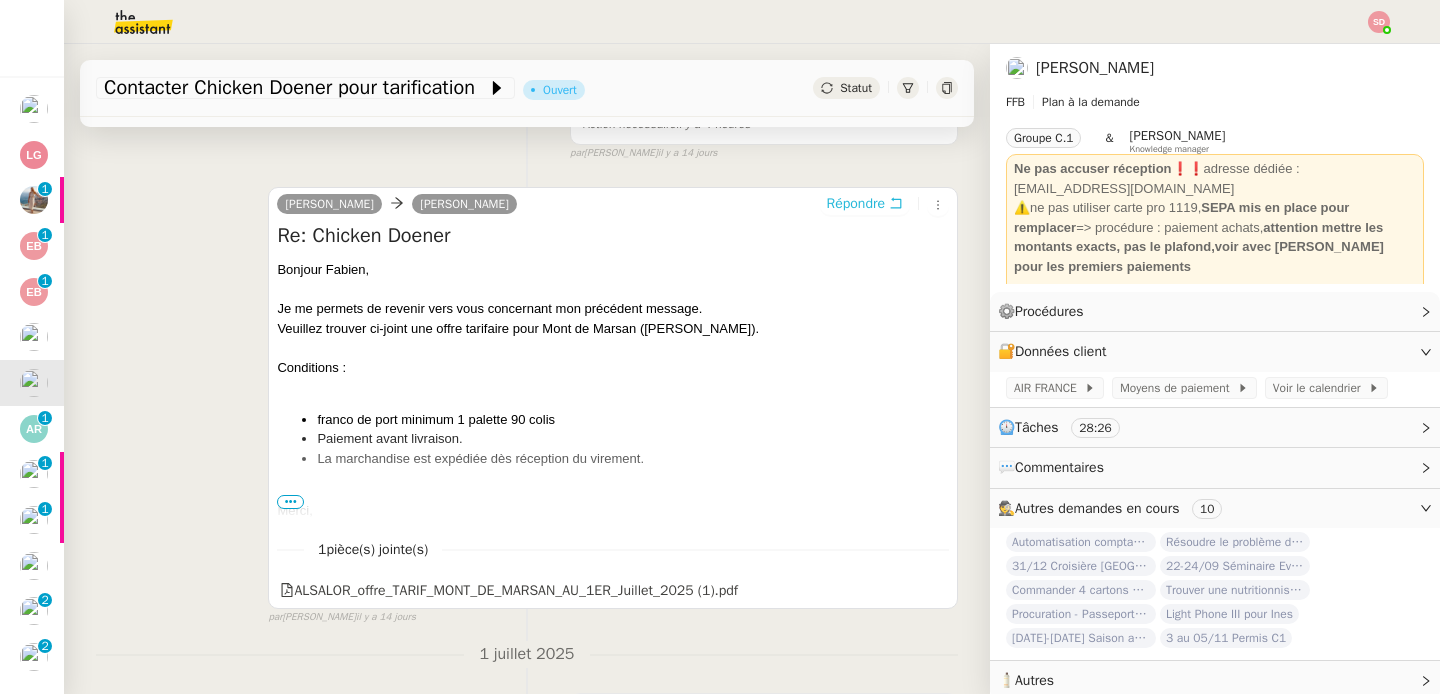 click on "Répondre" at bounding box center (856, 204) 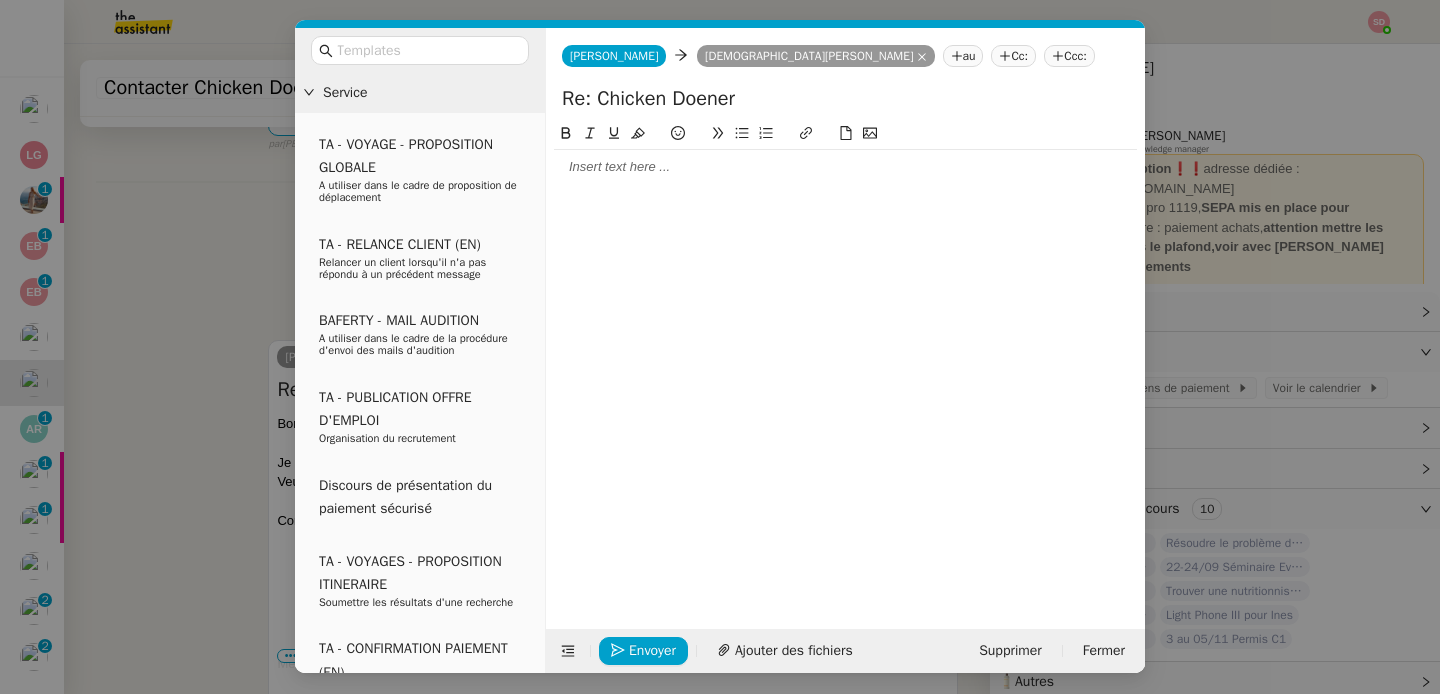 scroll, scrollTop: 511, scrollLeft: 0, axis: vertical 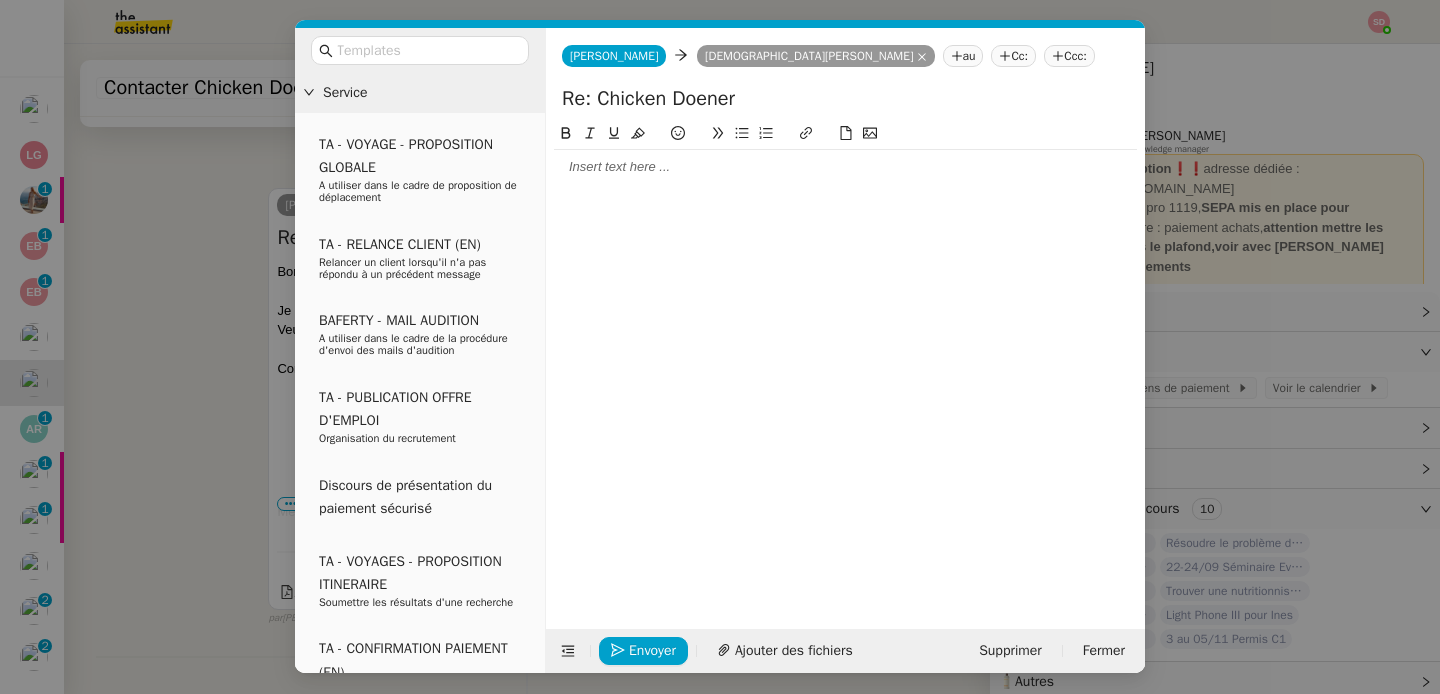 click 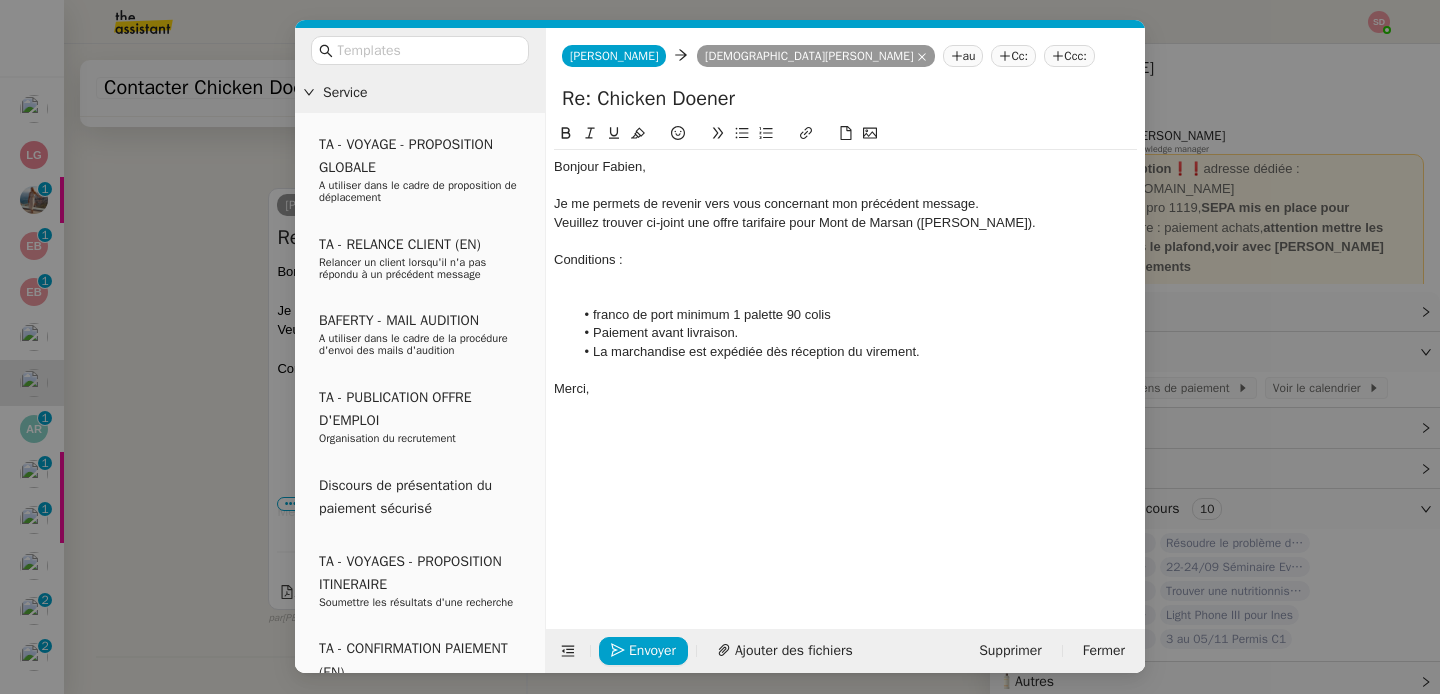 scroll, scrollTop: 0, scrollLeft: 0, axis: both 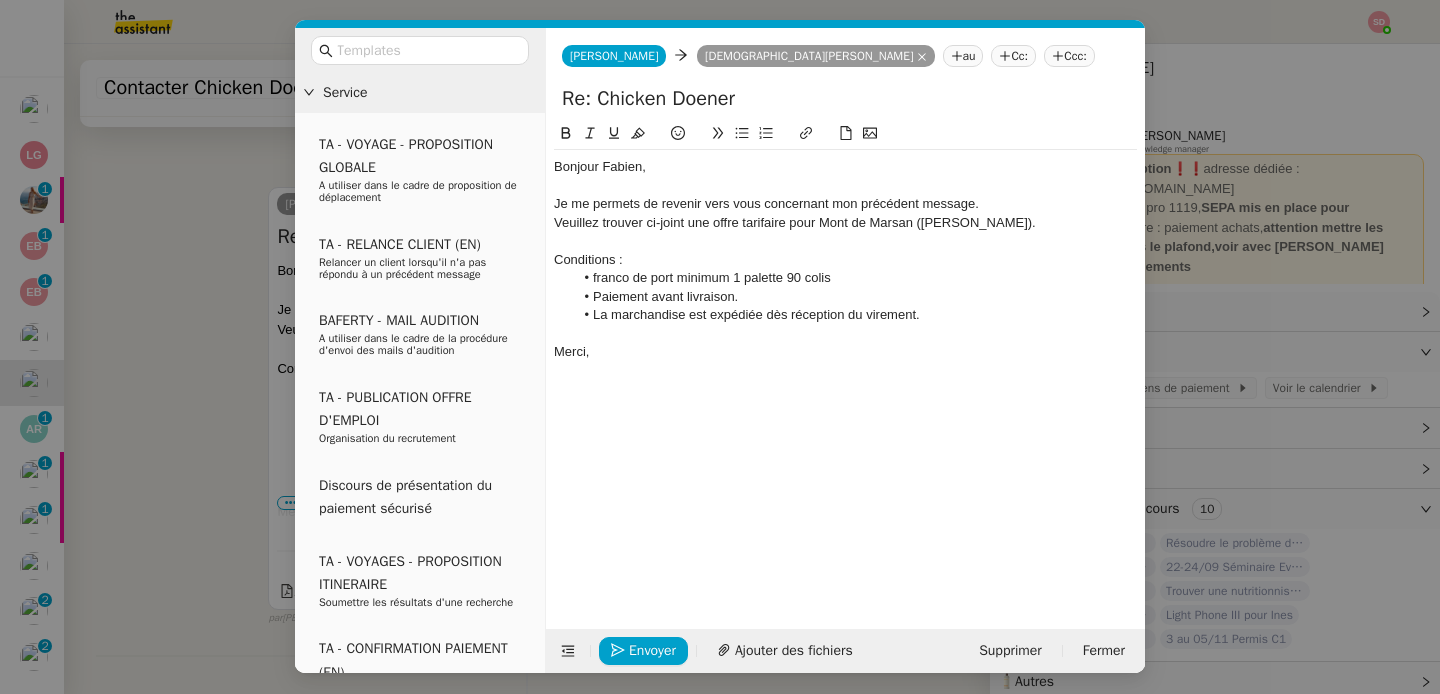 click on "Service TA - VOYAGE - PROPOSITION GLOBALE    A utiliser dans le cadre de proposition de déplacement TA - RELANCE CLIENT (EN)    Relancer un client lorsqu'il n'a pas répondu à un précédent message BAFERTY - MAIL AUDITION    A utiliser dans le cadre de la procédure d'envoi des mails d'audition TA - PUBLICATION OFFRE D'EMPLOI     Organisation du recrutement Discours de présentation du paiement sécurisé    TA - VOYAGES - PROPOSITION ITINERAIRE    Soumettre les résultats d'une recherche TA - CONFIRMATION PAIEMENT (EN)    Confirmer avec le client de modèle de transaction - Attention Plan Pro nécessaire. TA - COURRIER EXPEDIE (recommandé)    A utiliser dans le cadre de l'envoi d'un courrier recommandé TA - PARTAGE DE CALENDRIER (EN)    A utiliser pour demander au client de partager son calendrier afin de faciliter l'accès et la gestion PSPI - Appel de fonds MJL    A utiliser dans le cadre de la procédure d'appel de fonds MJL TA - RELANCE CLIENT    TA - AR PROCEDURES        21 YIELD" at bounding box center [720, 347] 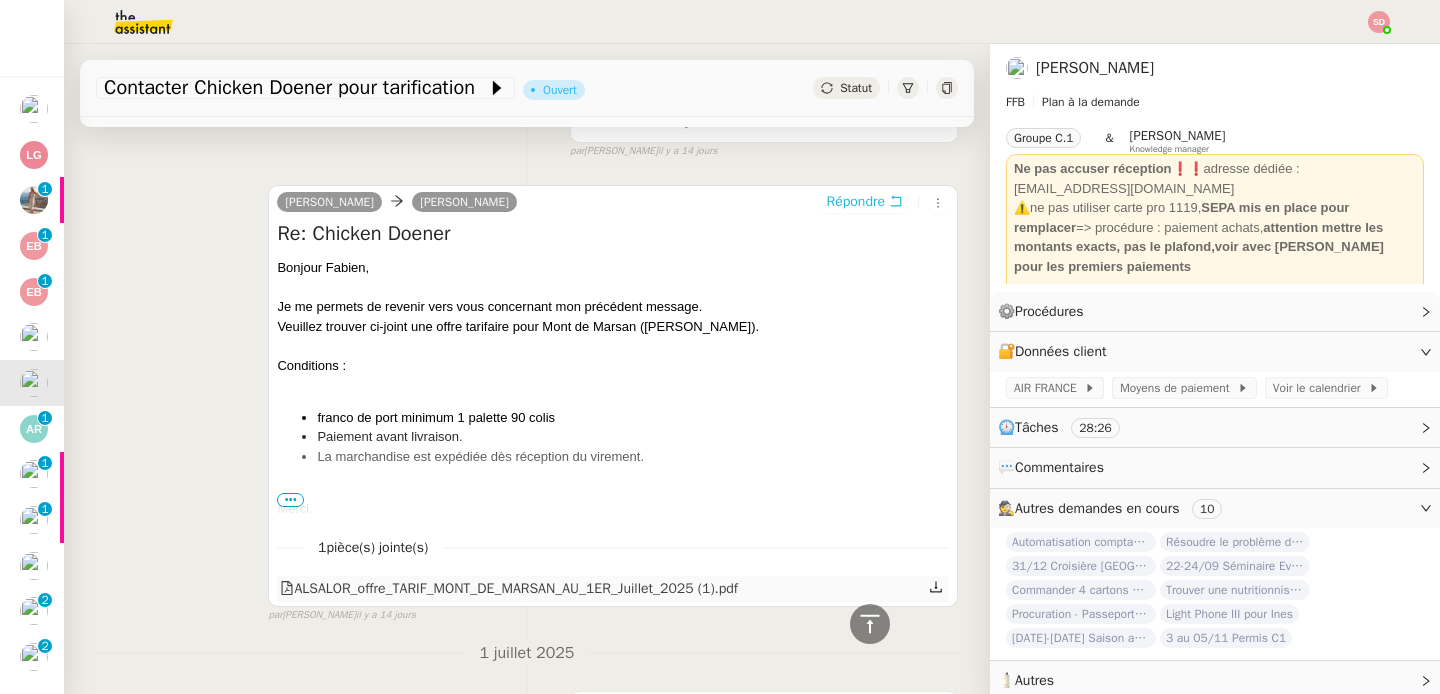 scroll, scrollTop: 750, scrollLeft: 0, axis: vertical 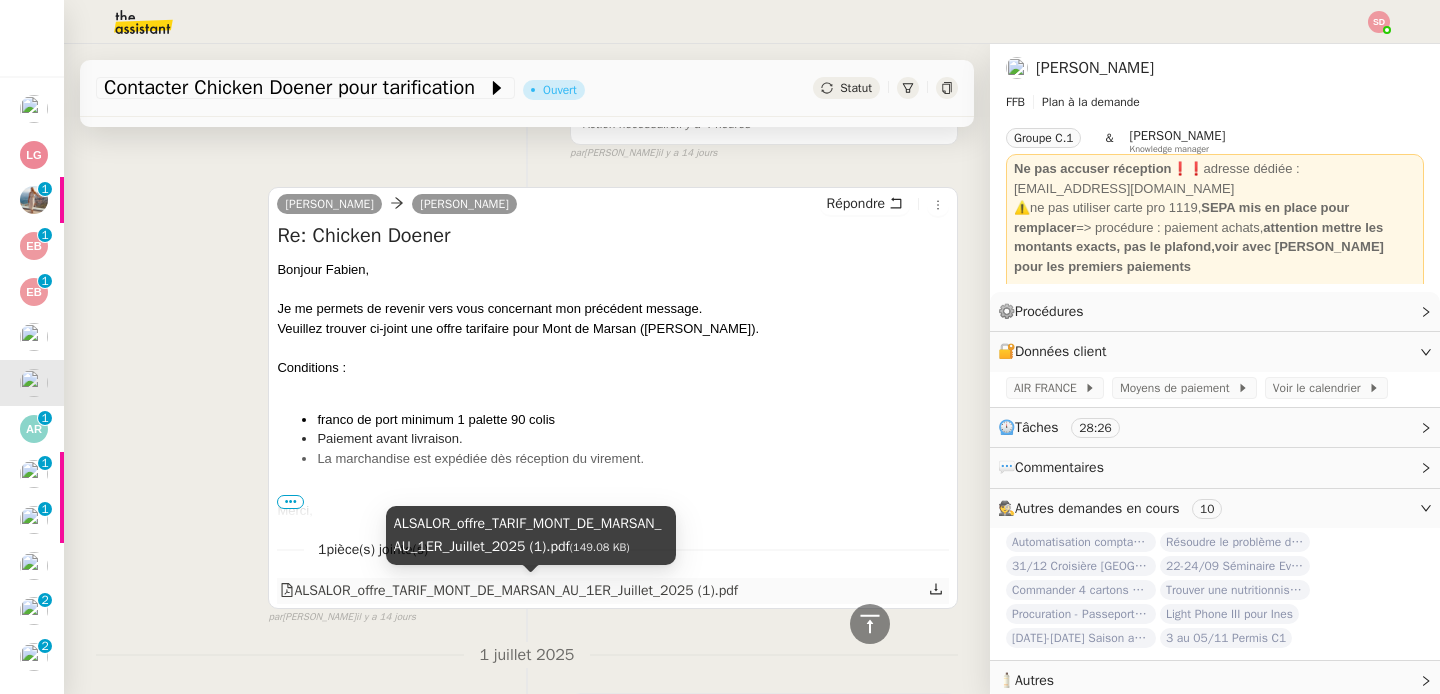 click on "ALSALOR_offre_TARIF_MONT_DE_MARSAN_AU_1ER_Juillet_2025 (1).pdf" 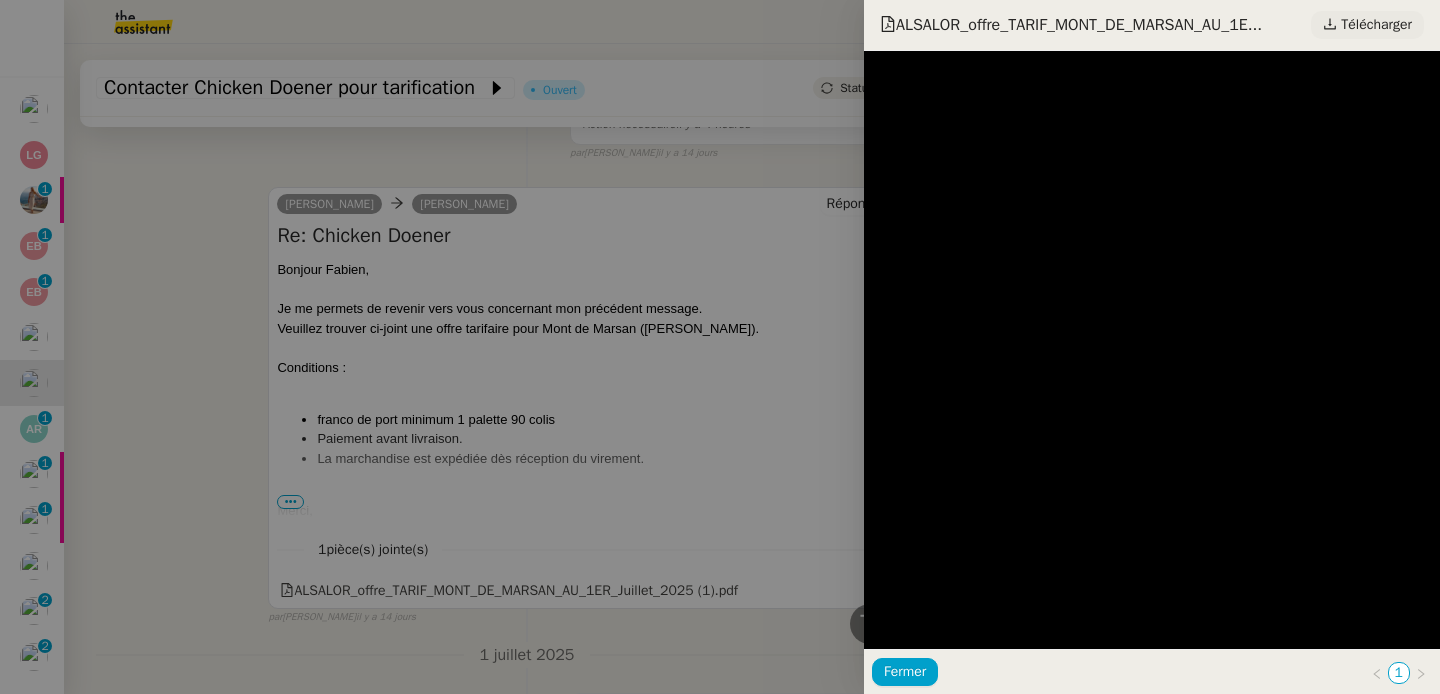 click on "Télécharger" at bounding box center [1376, 25] 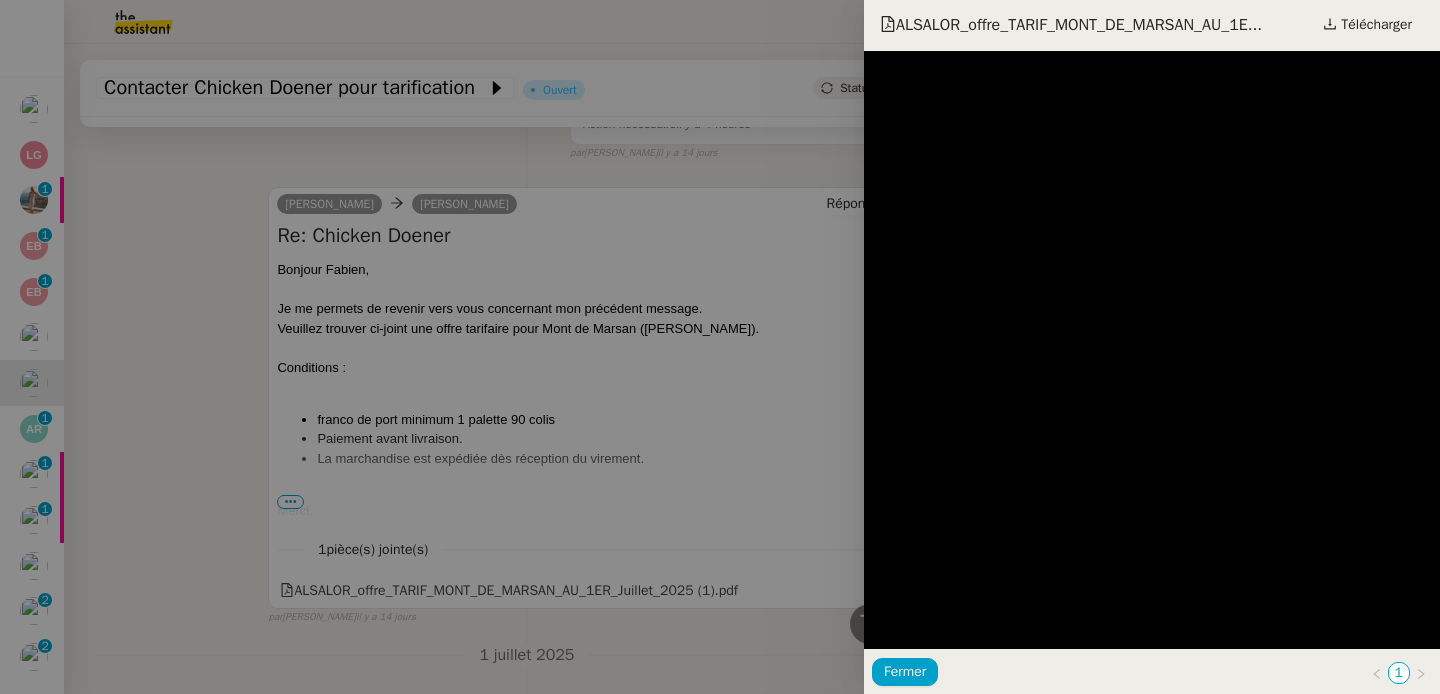 click at bounding box center (720, 347) 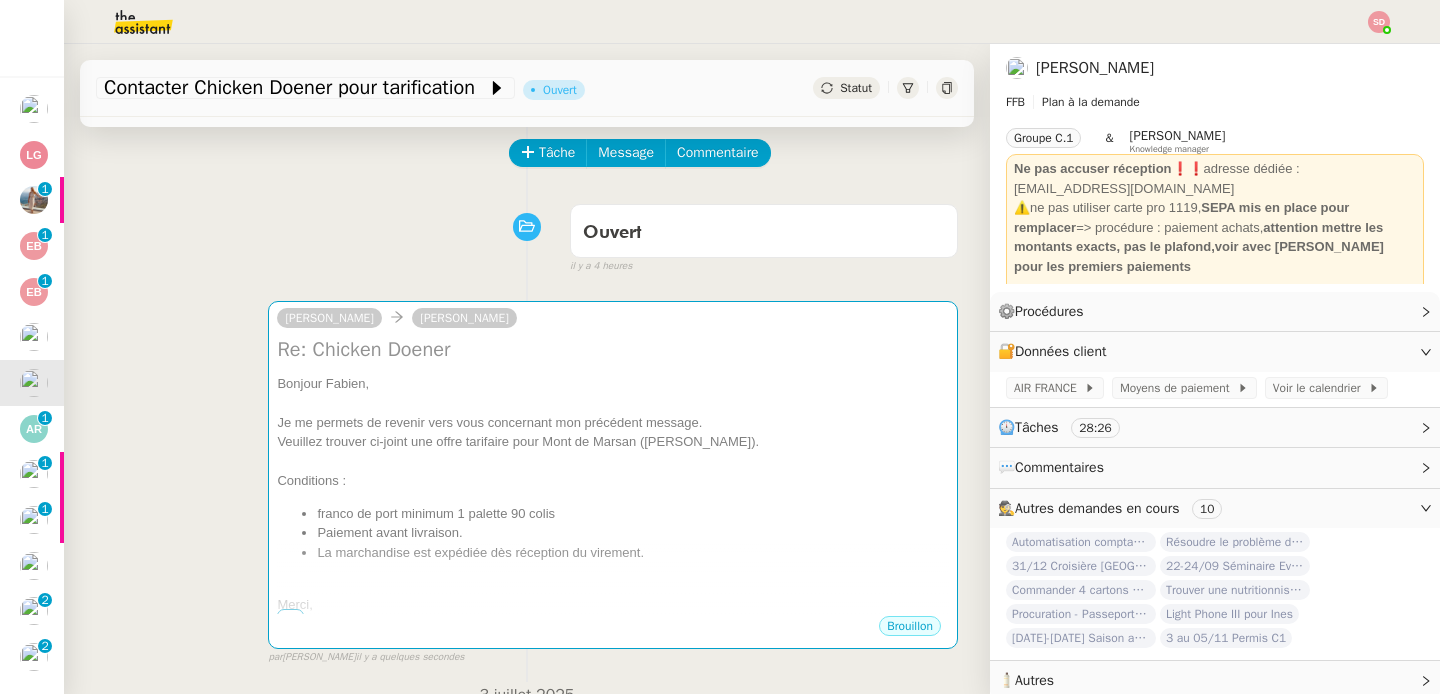 scroll, scrollTop: 0, scrollLeft: 0, axis: both 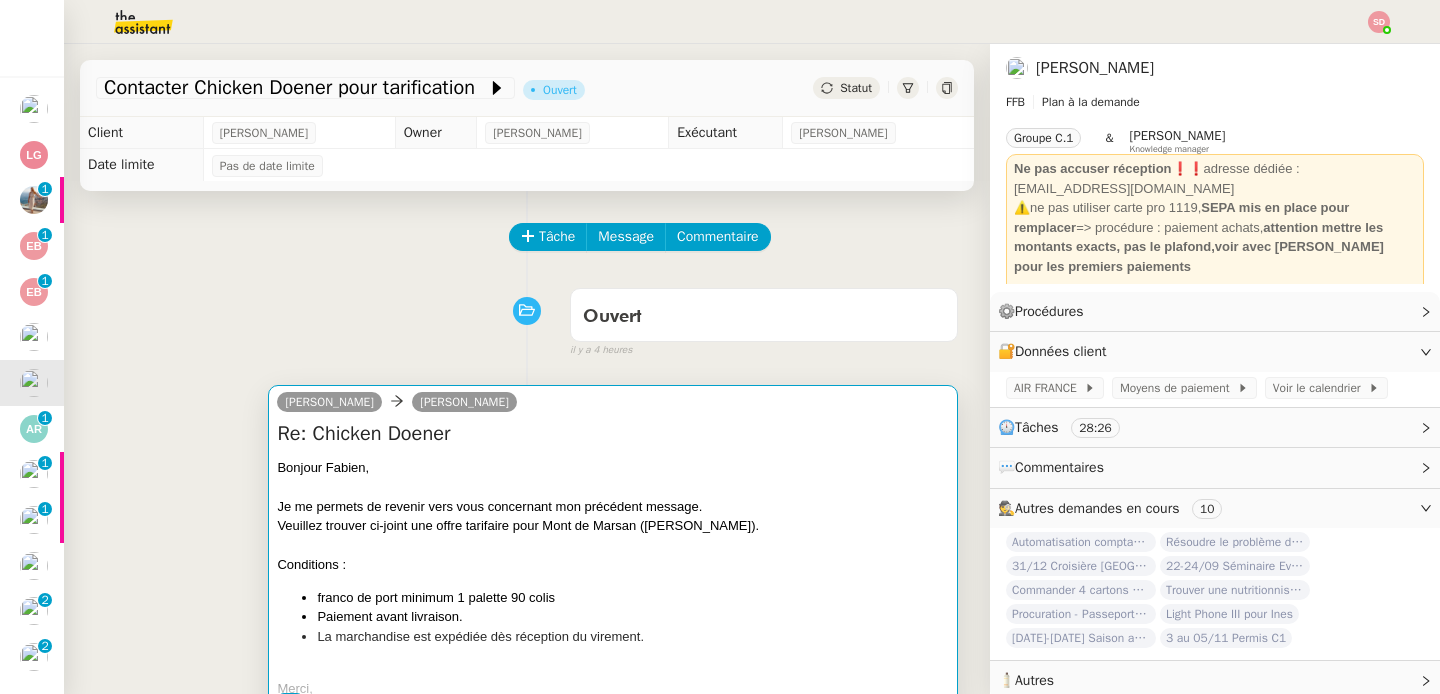 click on "Bonjour Fabien﻿," at bounding box center (613, 468) 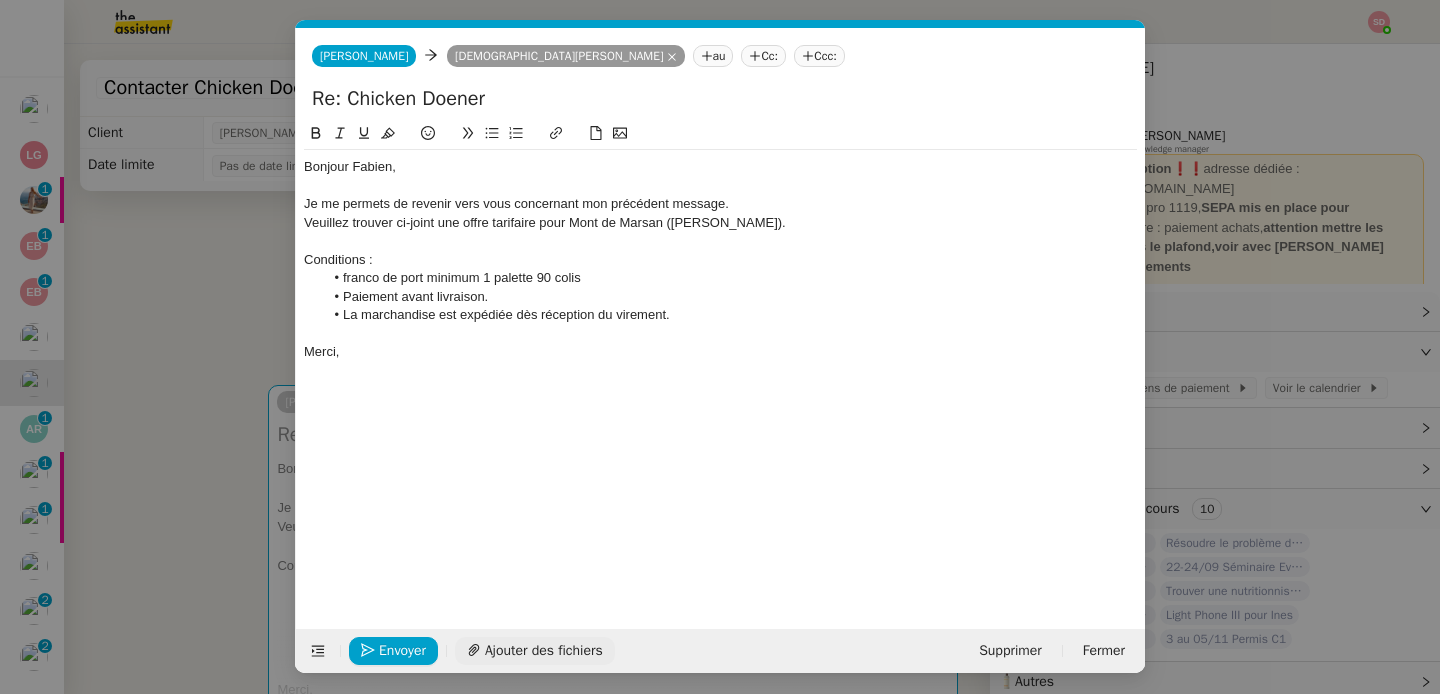 scroll, scrollTop: 0, scrollLeft: 42, axis: horizontal 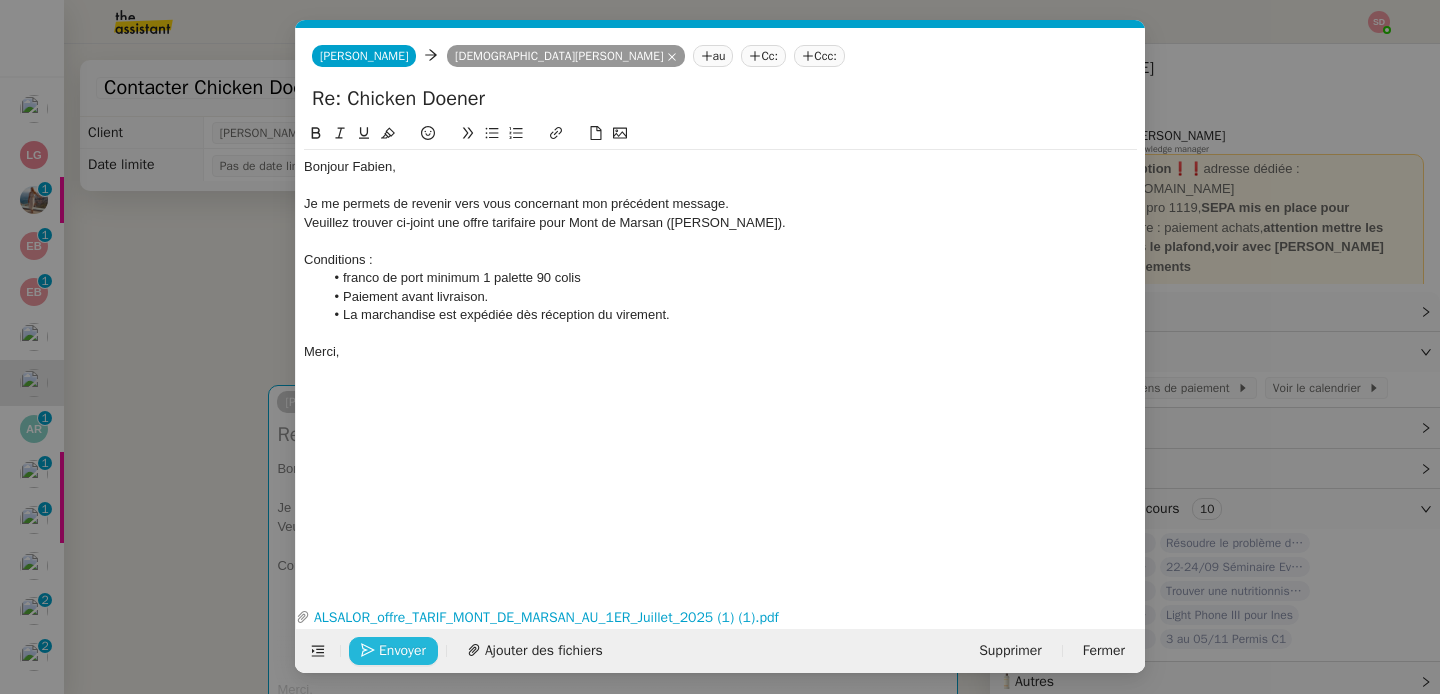 click on "Envoyer" 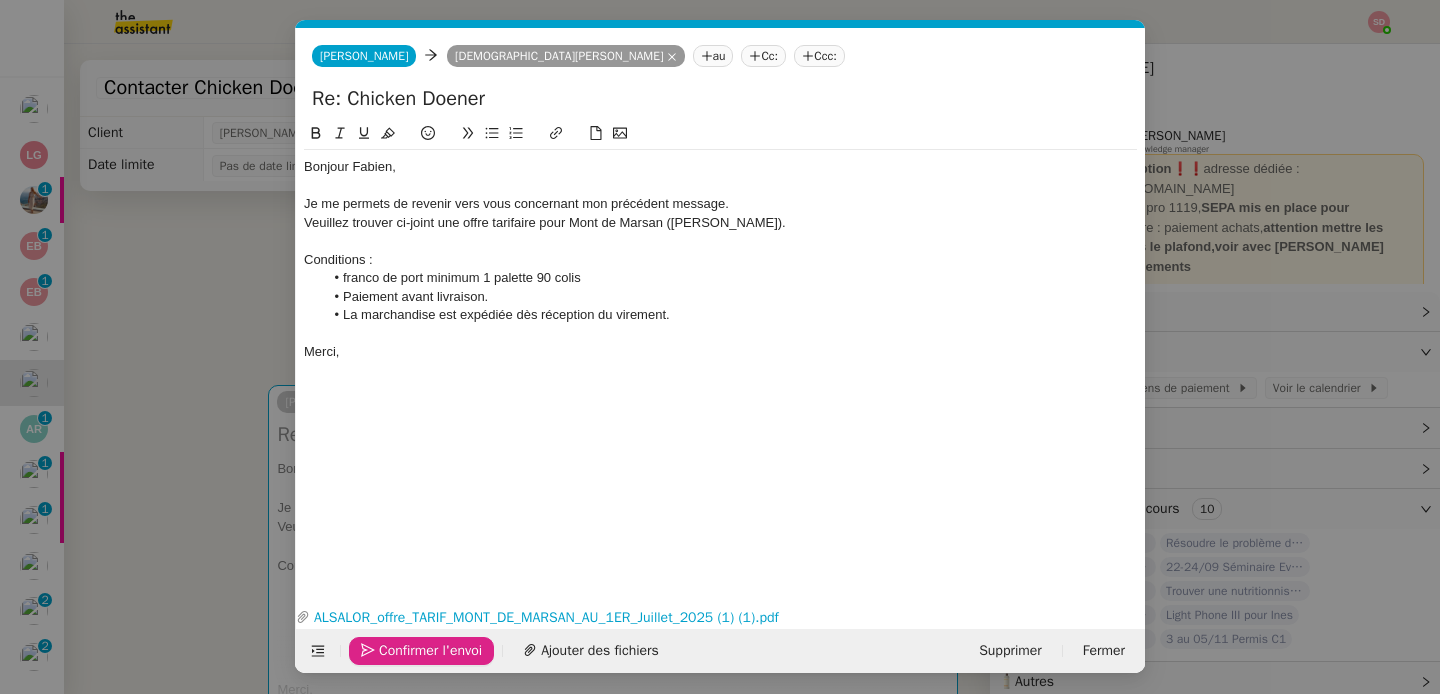 click on "Confirmer l'envoi" 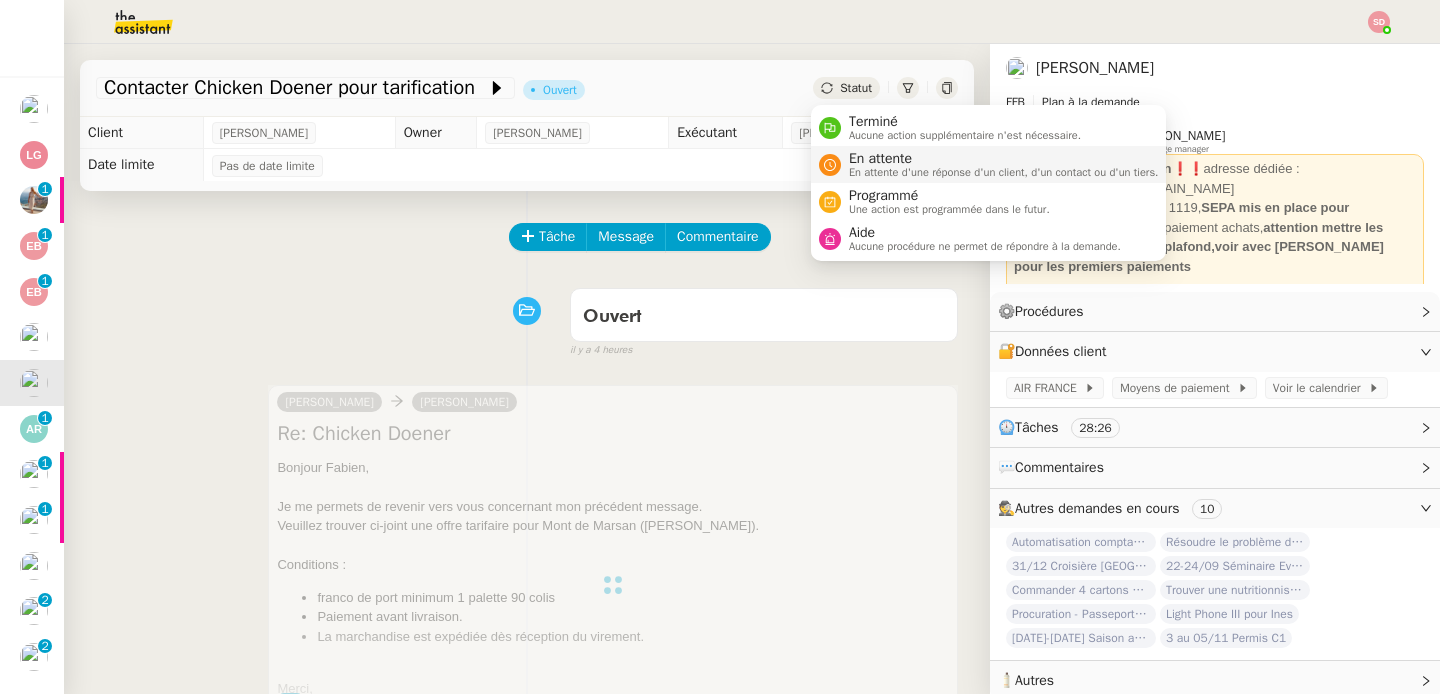 click on "En attente" at bounding box center [1004, 159] 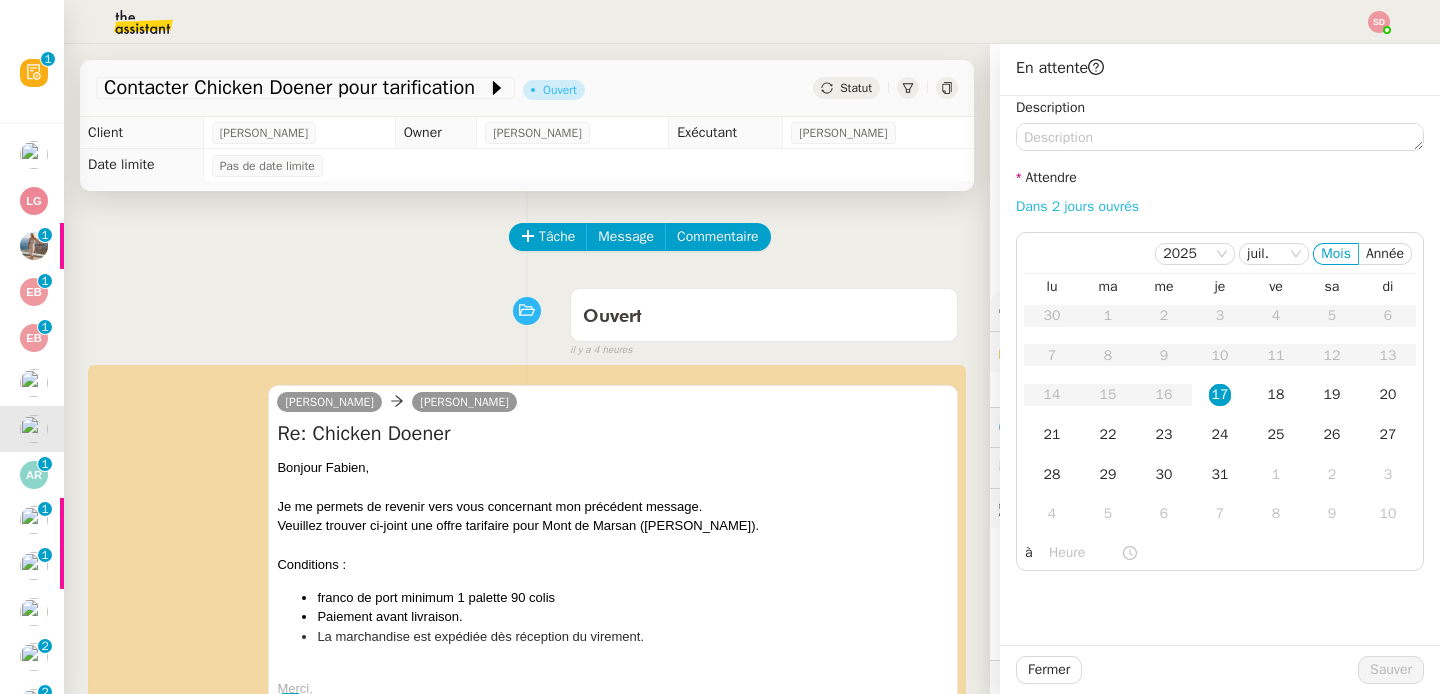 click on "Dans 2 jours ouvrés" 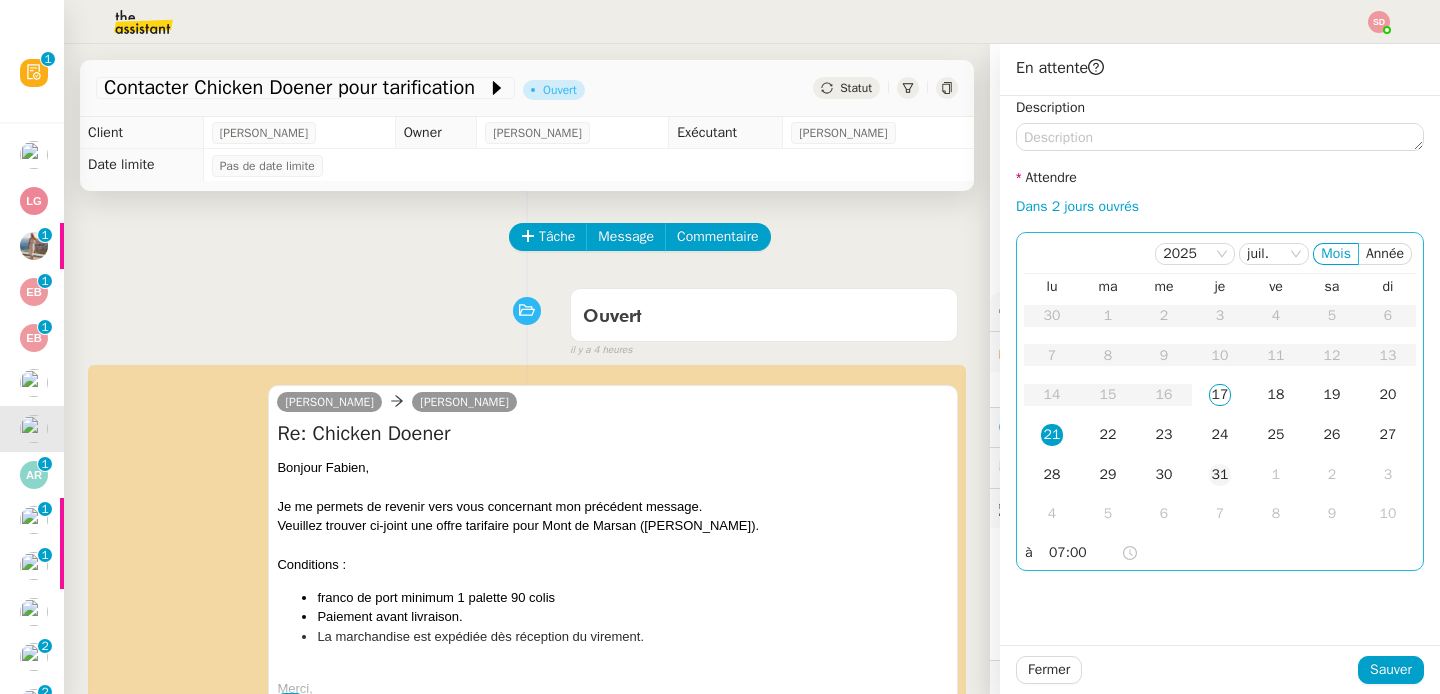 click on "31" 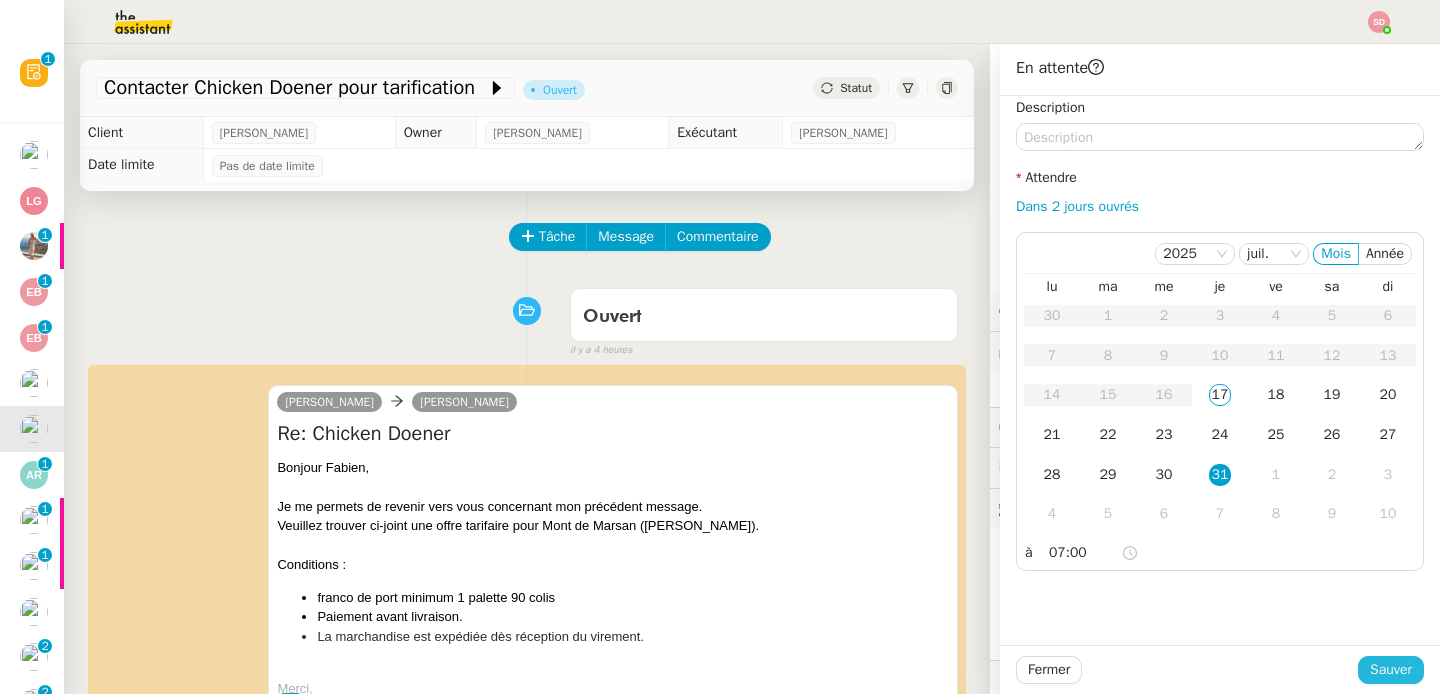 click on "Sauver" 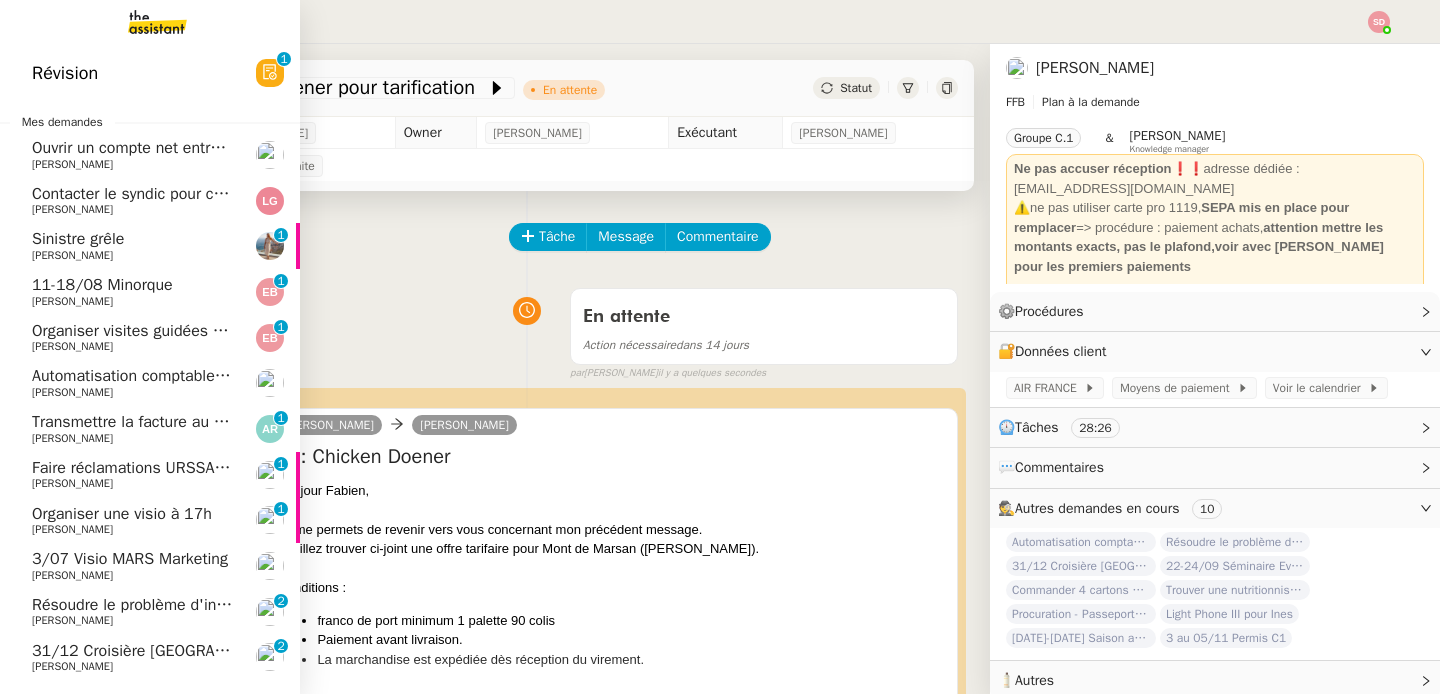 scroll, scrollTop: 45, scrollLeft: 0, axis: vertical 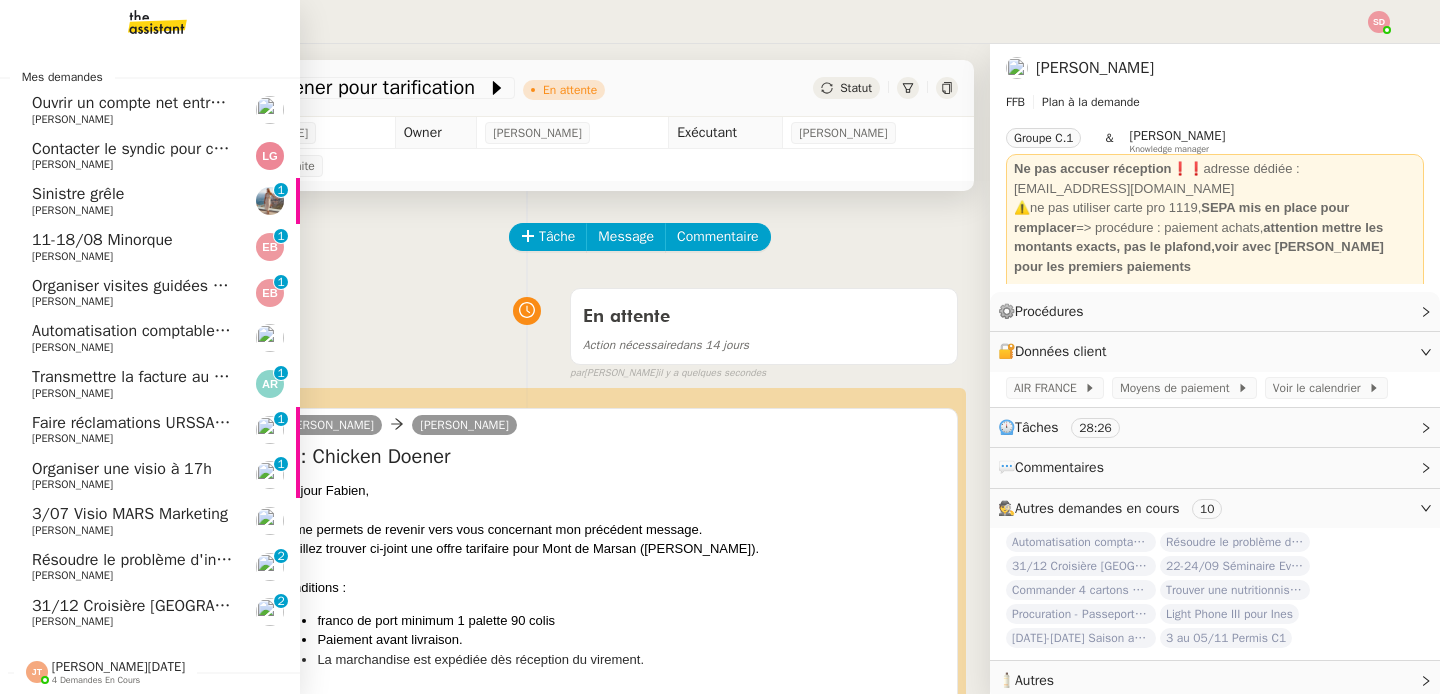 click on "[PERSON_NAME][DATE]    4 demandes en cours" 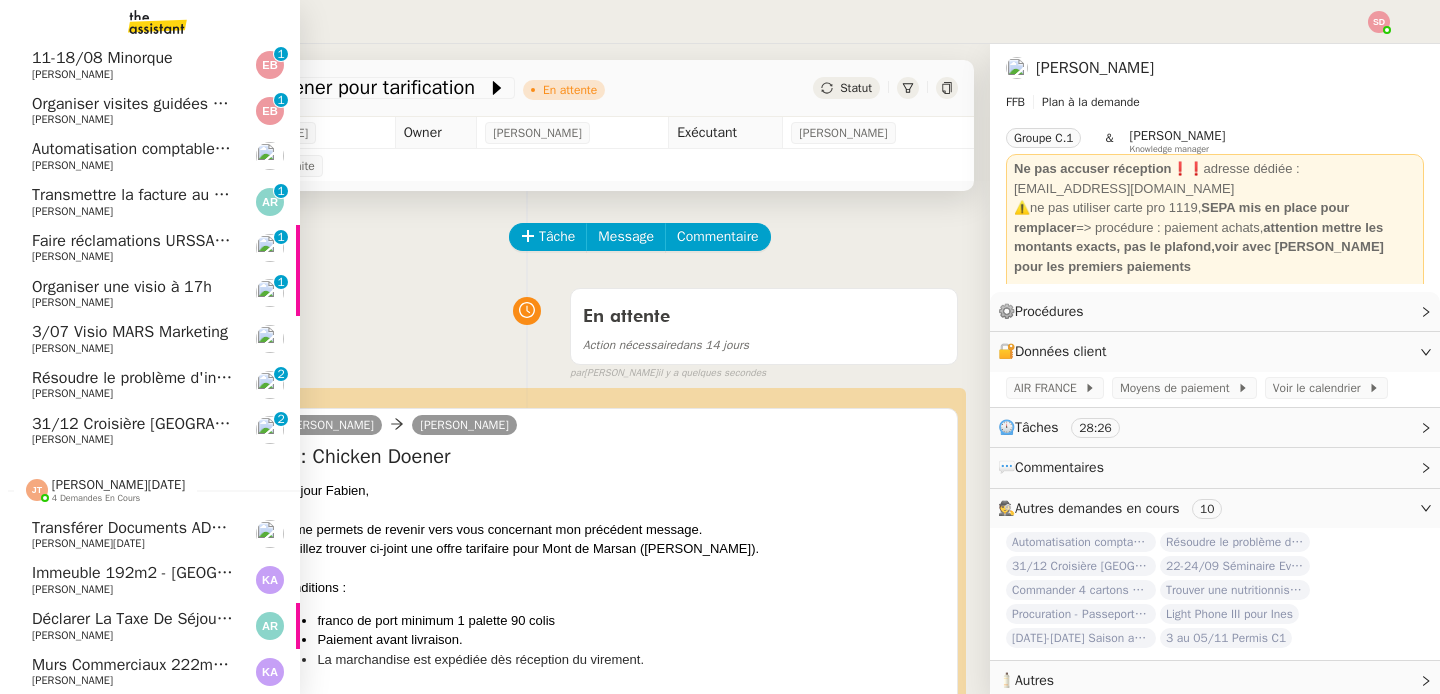click on "[PERSON_NAME][DATE]" 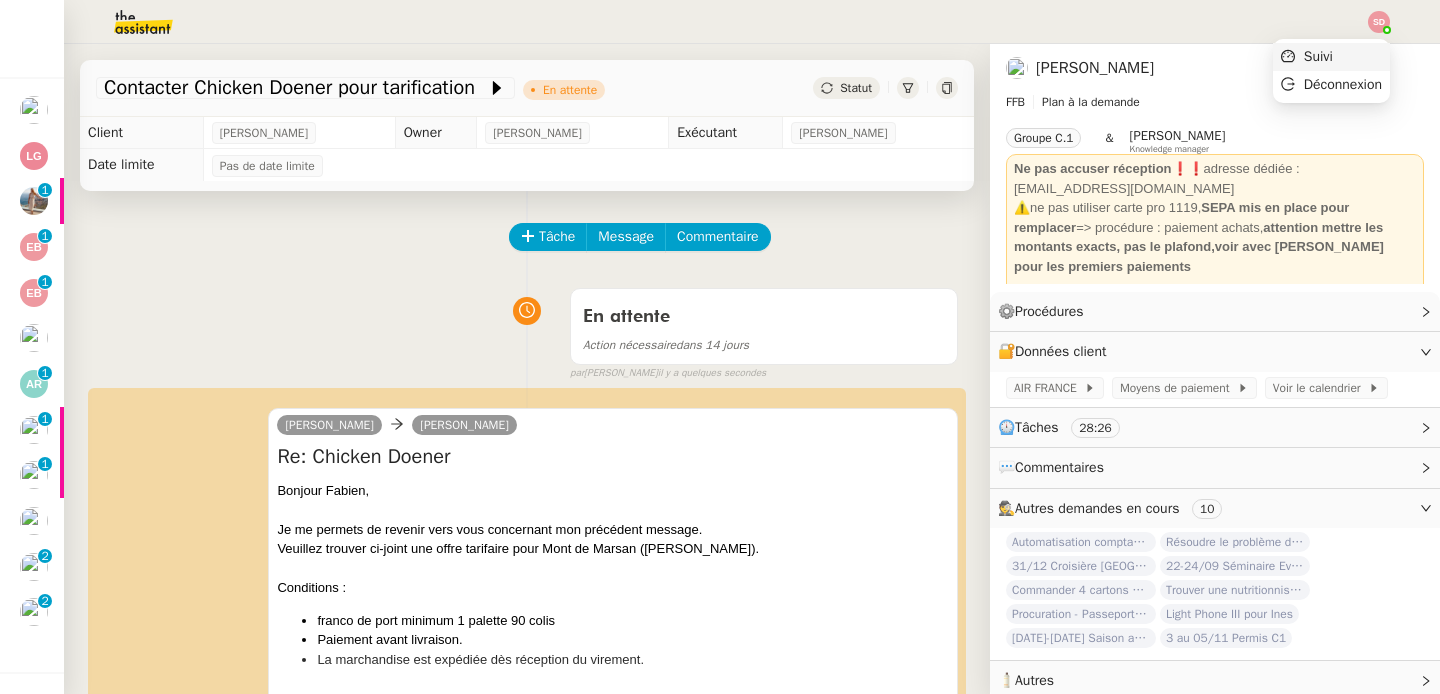 click on "Suivi" at bounding box center [1331, 57] 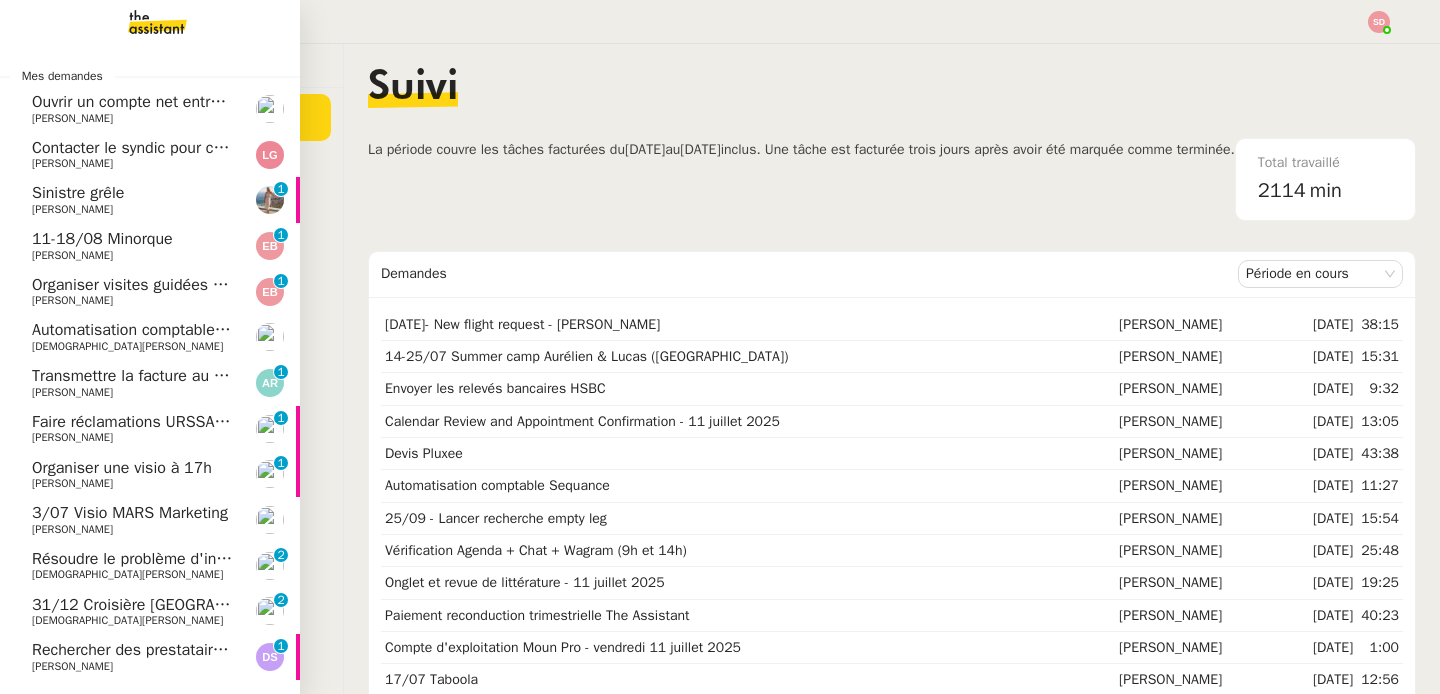 scroll, scrollTop: 44, scrollLeft: 0, axis: vertical 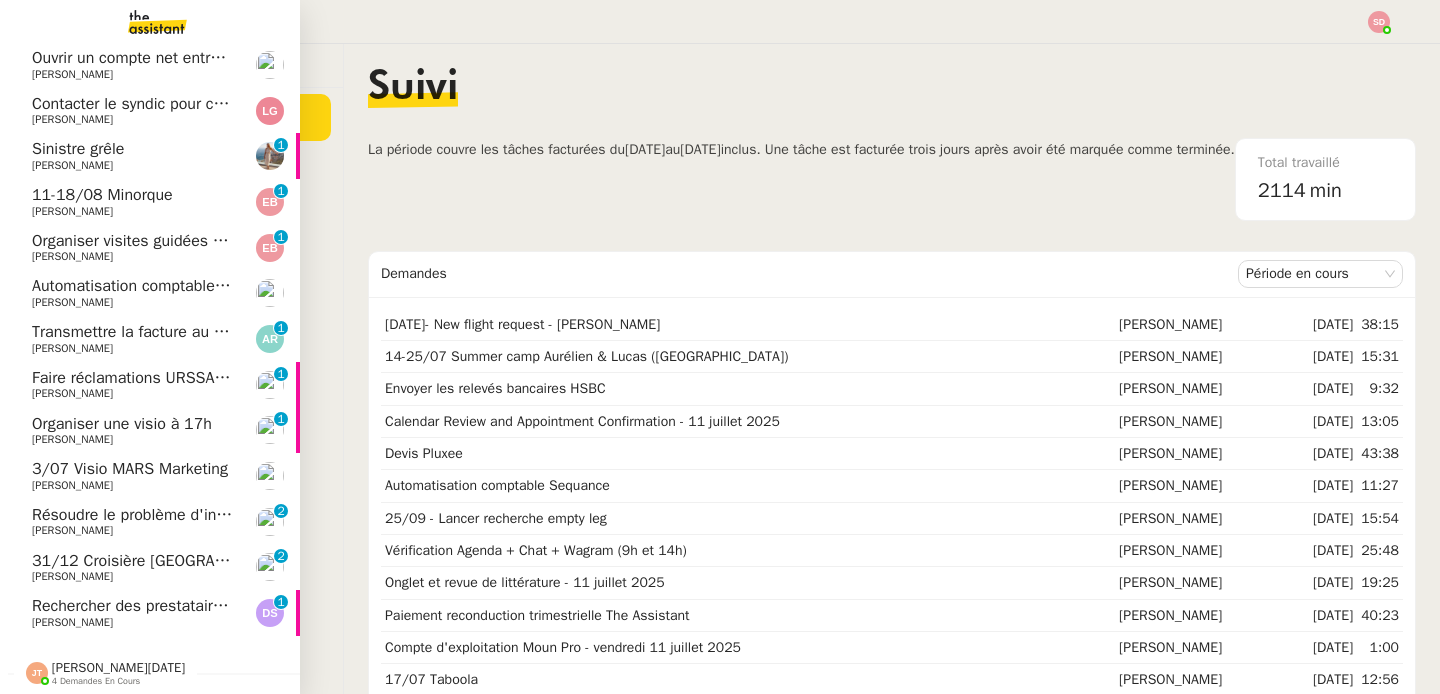 click on "Rechercher des prestataires pour formation IA" 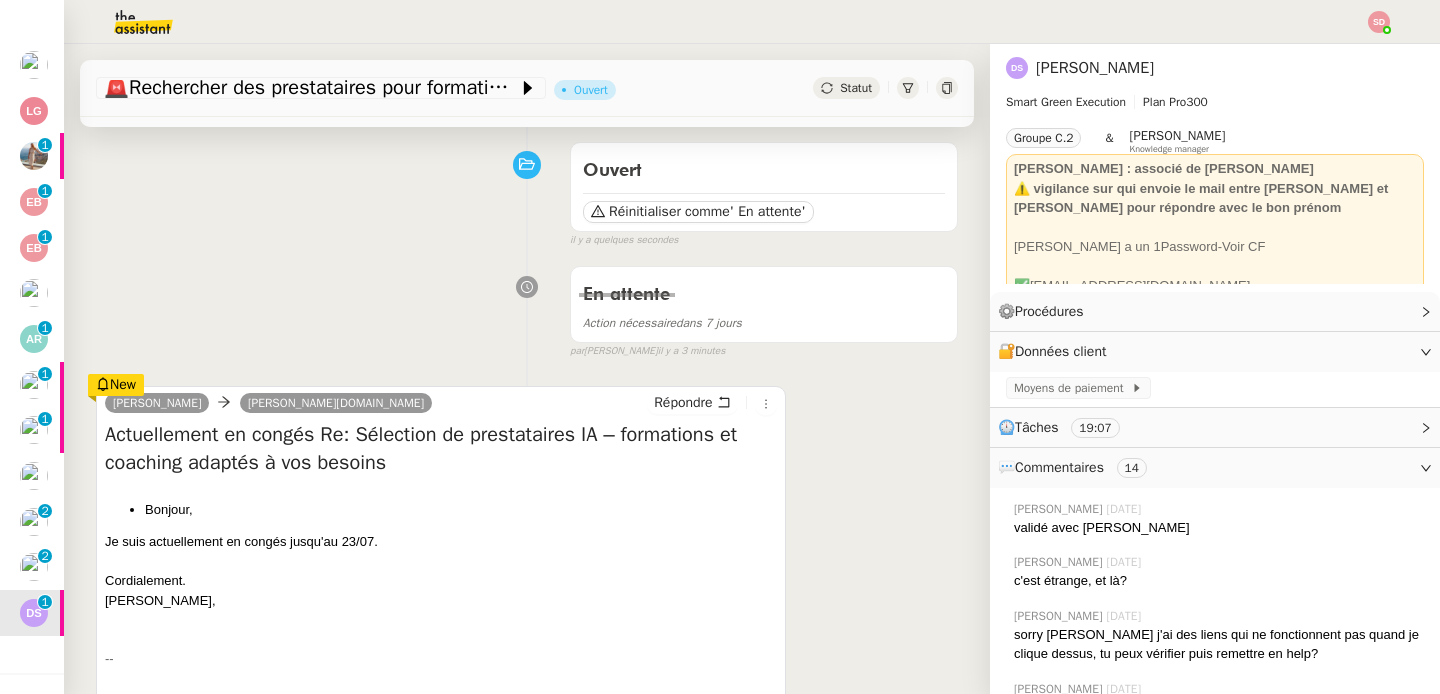 scroll, scrollTop: 0, scrollLeft: 0, axis: both 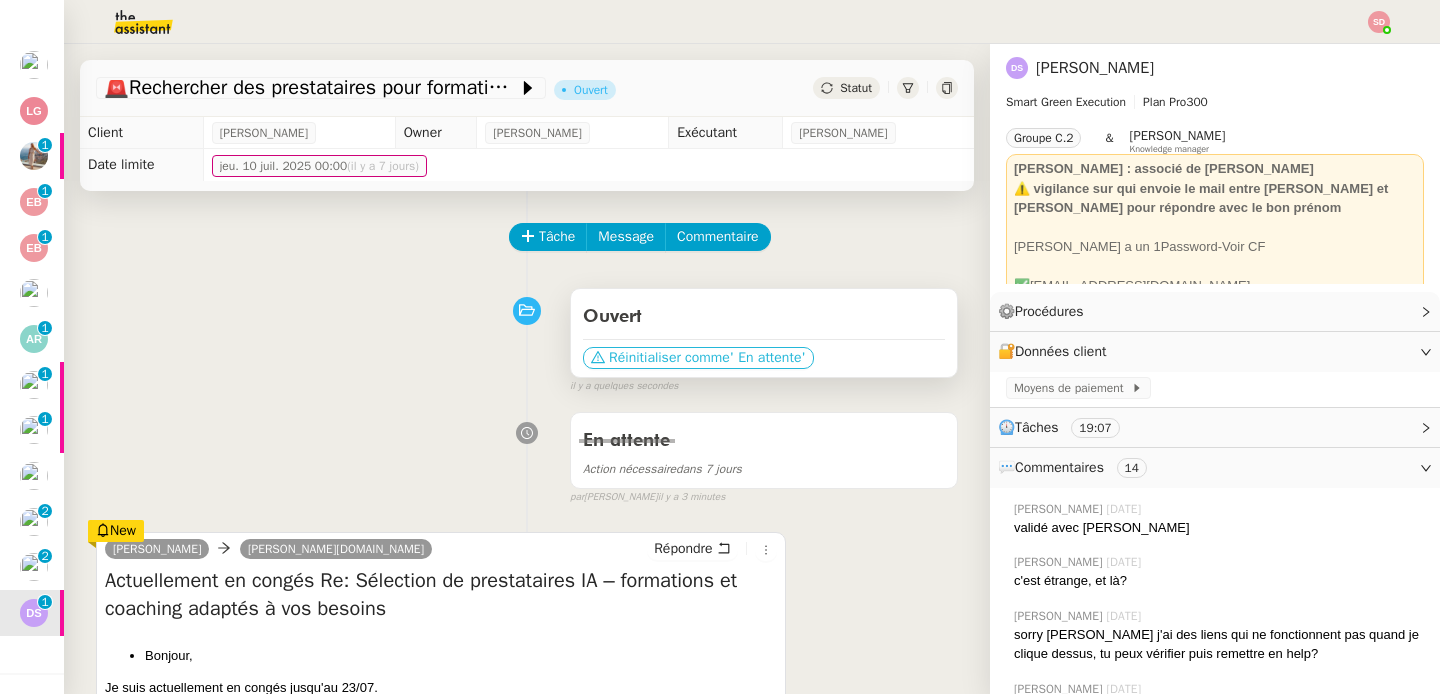 click on "Réinitialiser comme" at bounding box center [669, 358] 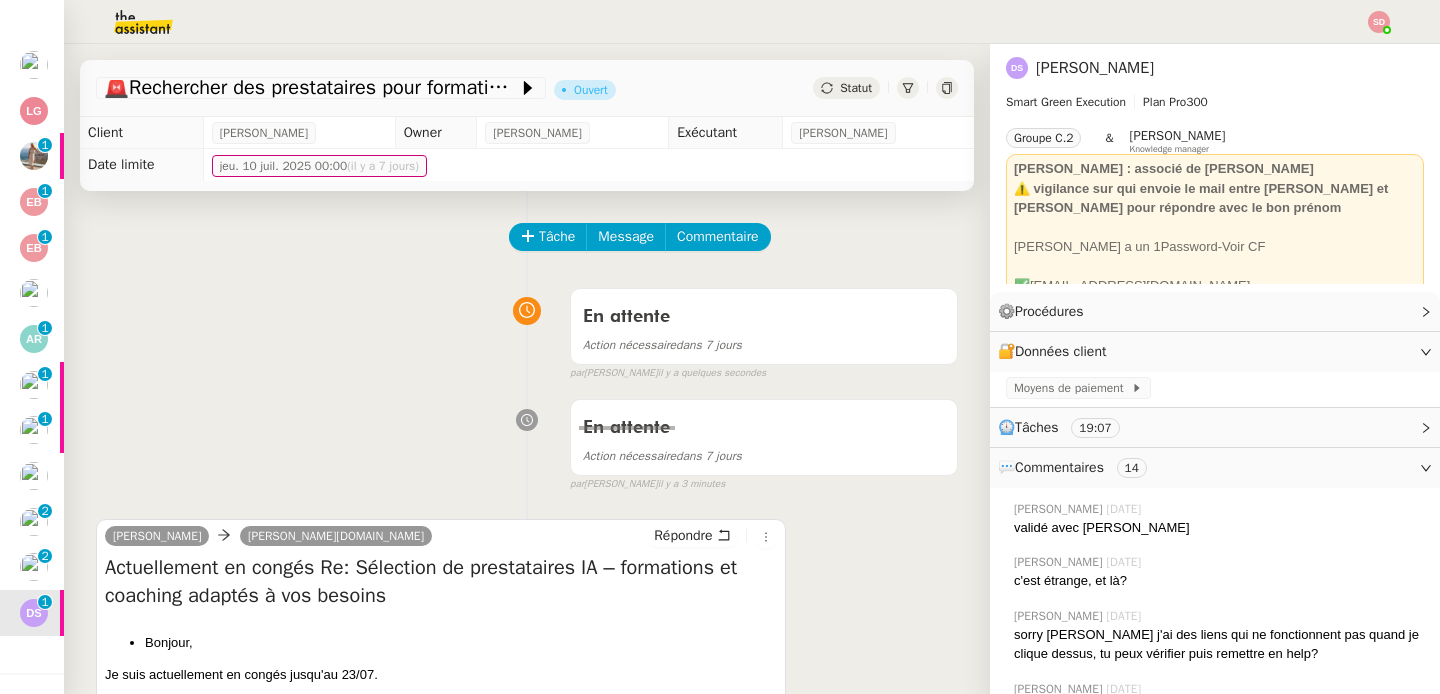 scroll, scrollTop: 0, scrollLeft: 0, axis: both 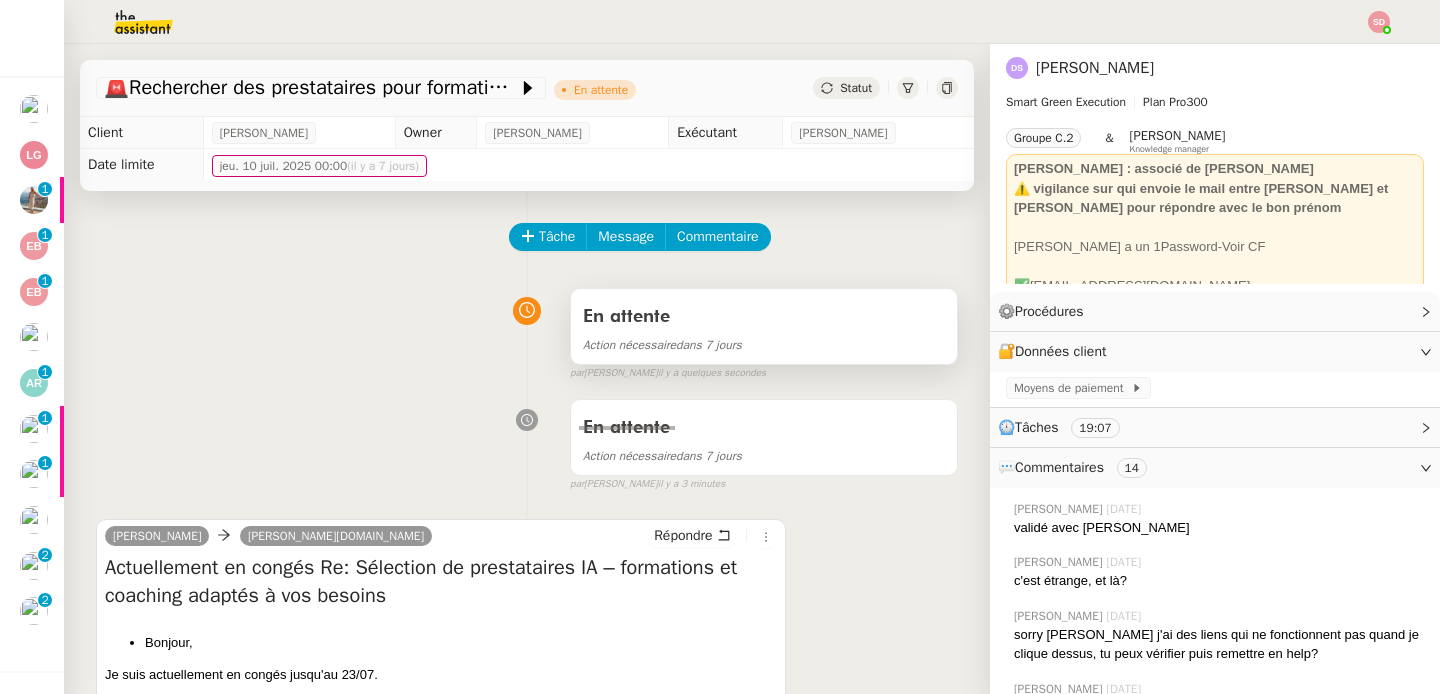 click on "Action nécessaire  dans 7 jours" at bounding box center (662, 345) 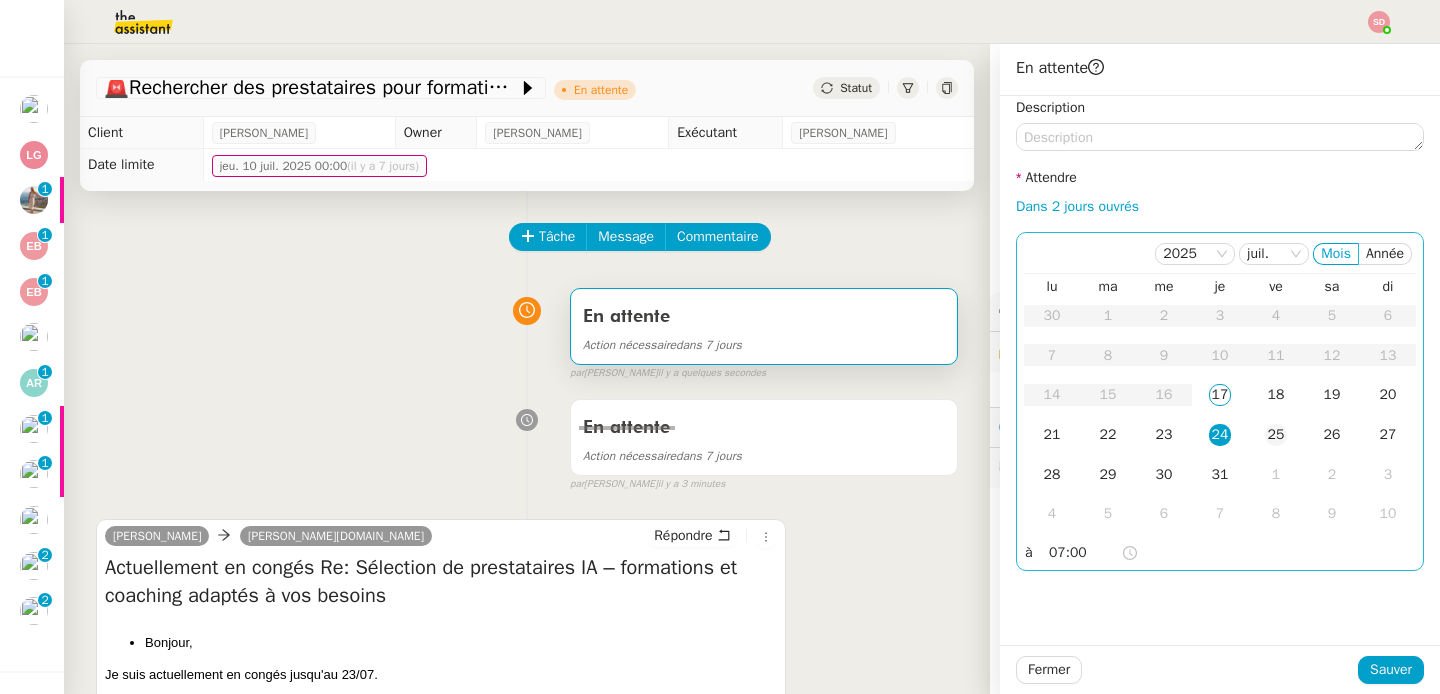 click on "25" 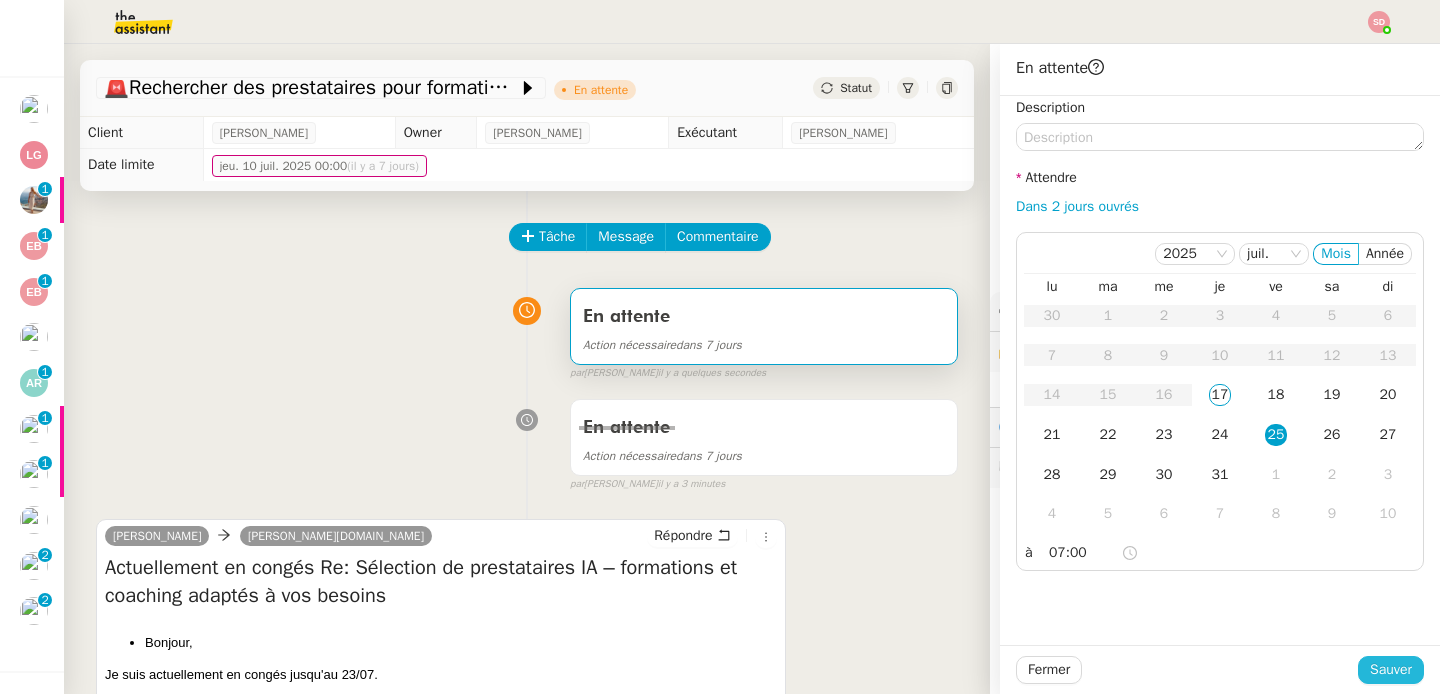 click on "Sauver" 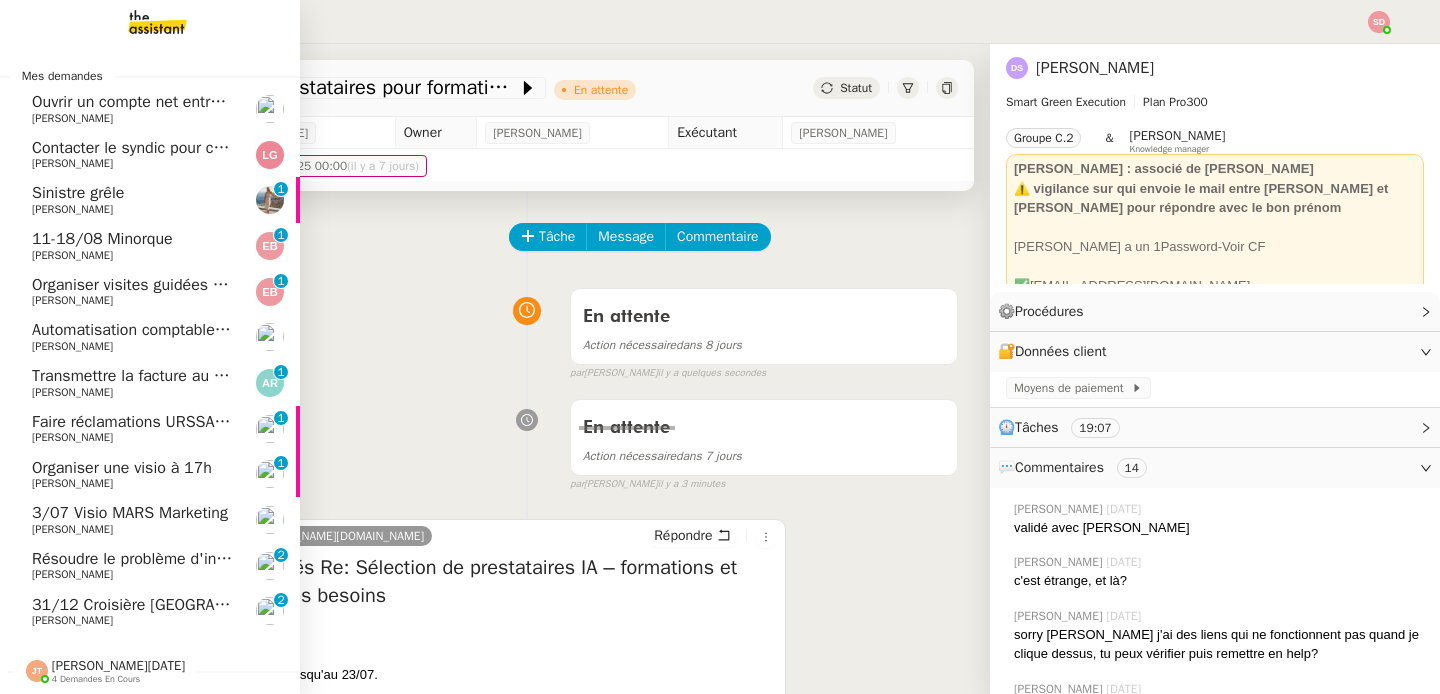 click on "[PERSON_NAME]" 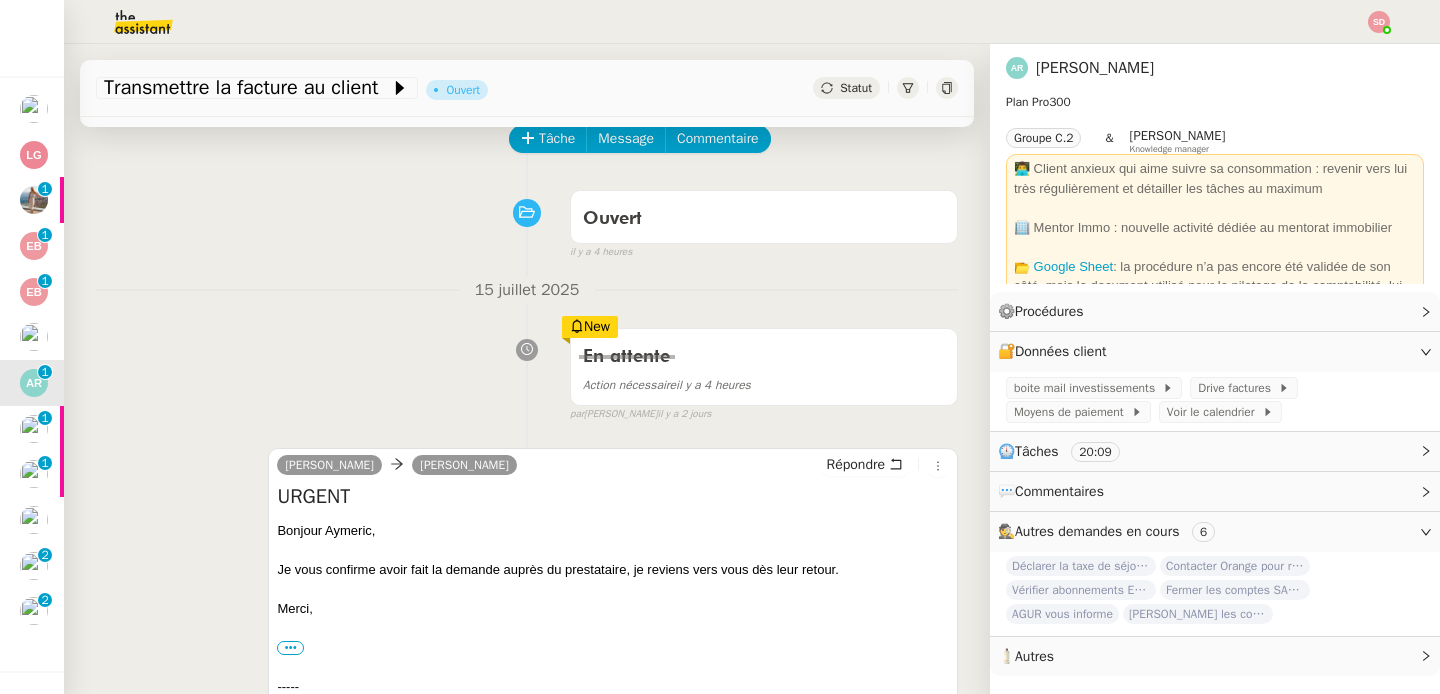 scroll, scrollTop: 0, scrollLeft: 0, axis: both 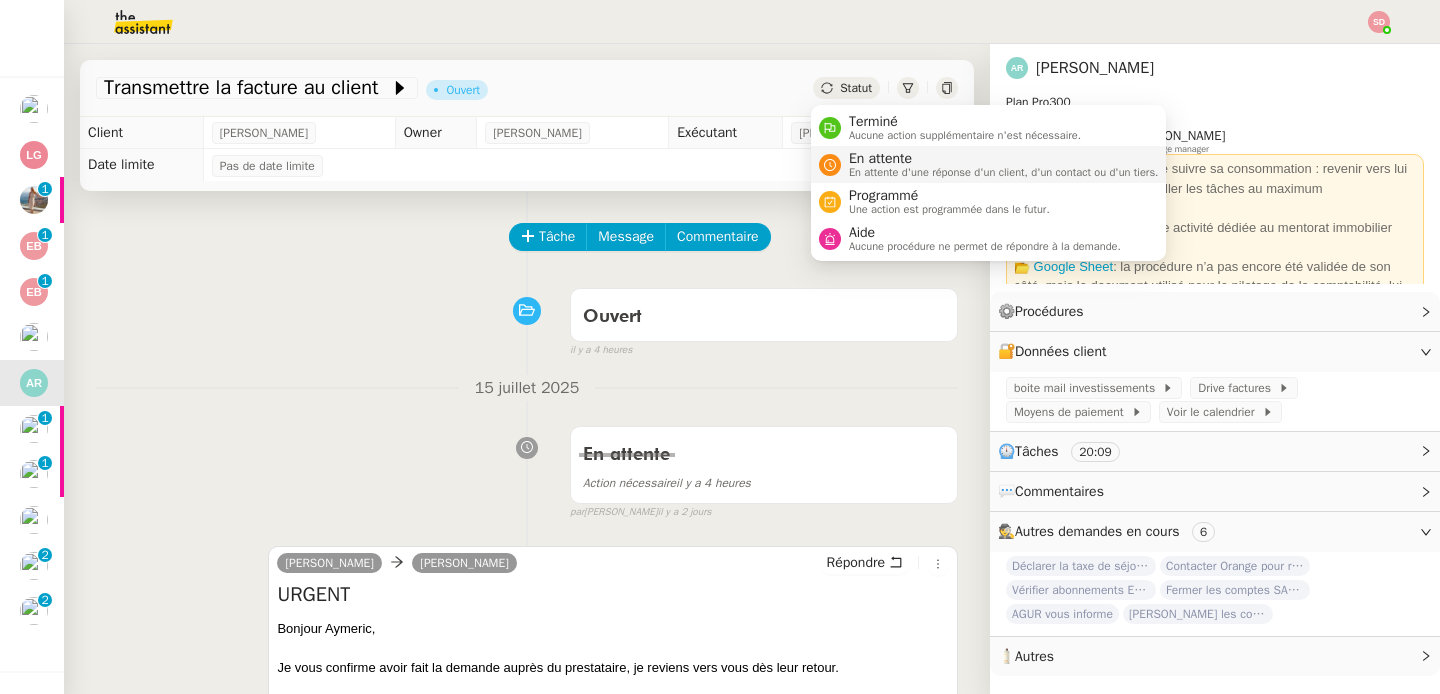 click 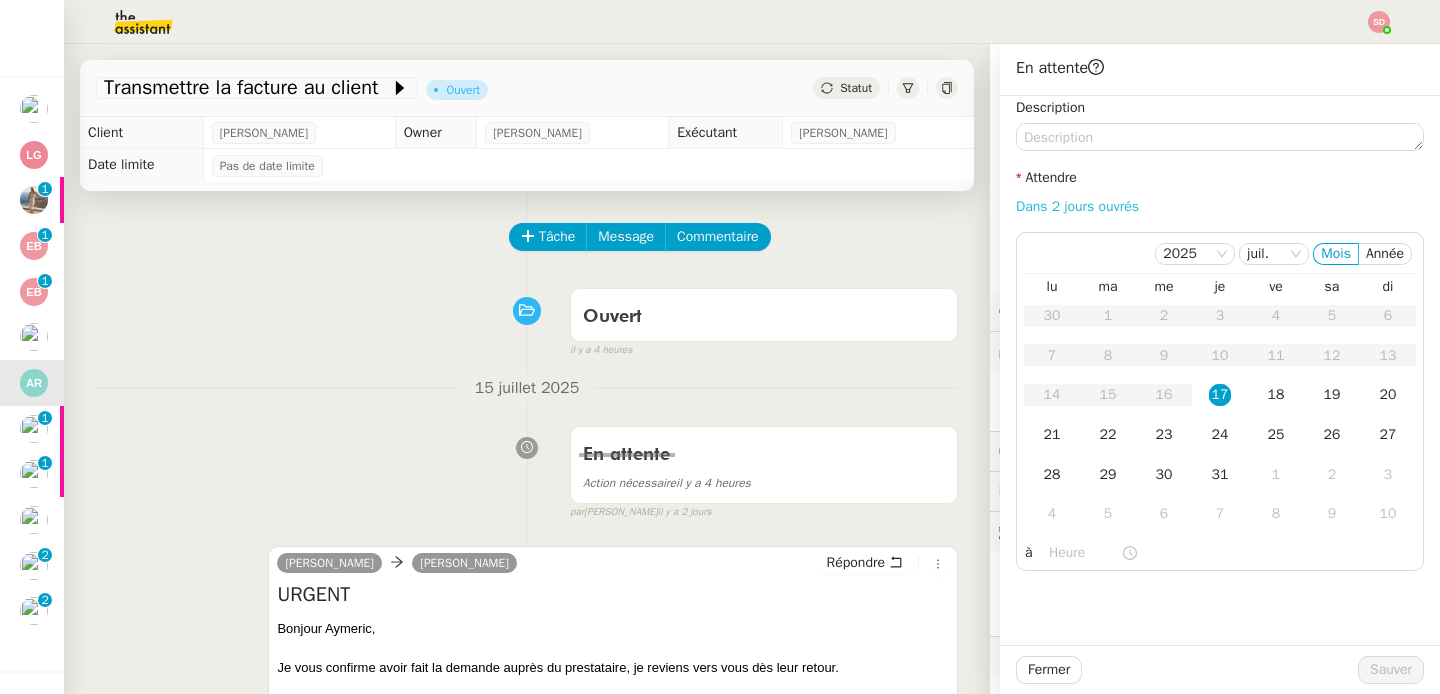 click on "Dans 2 jours ouvrés" 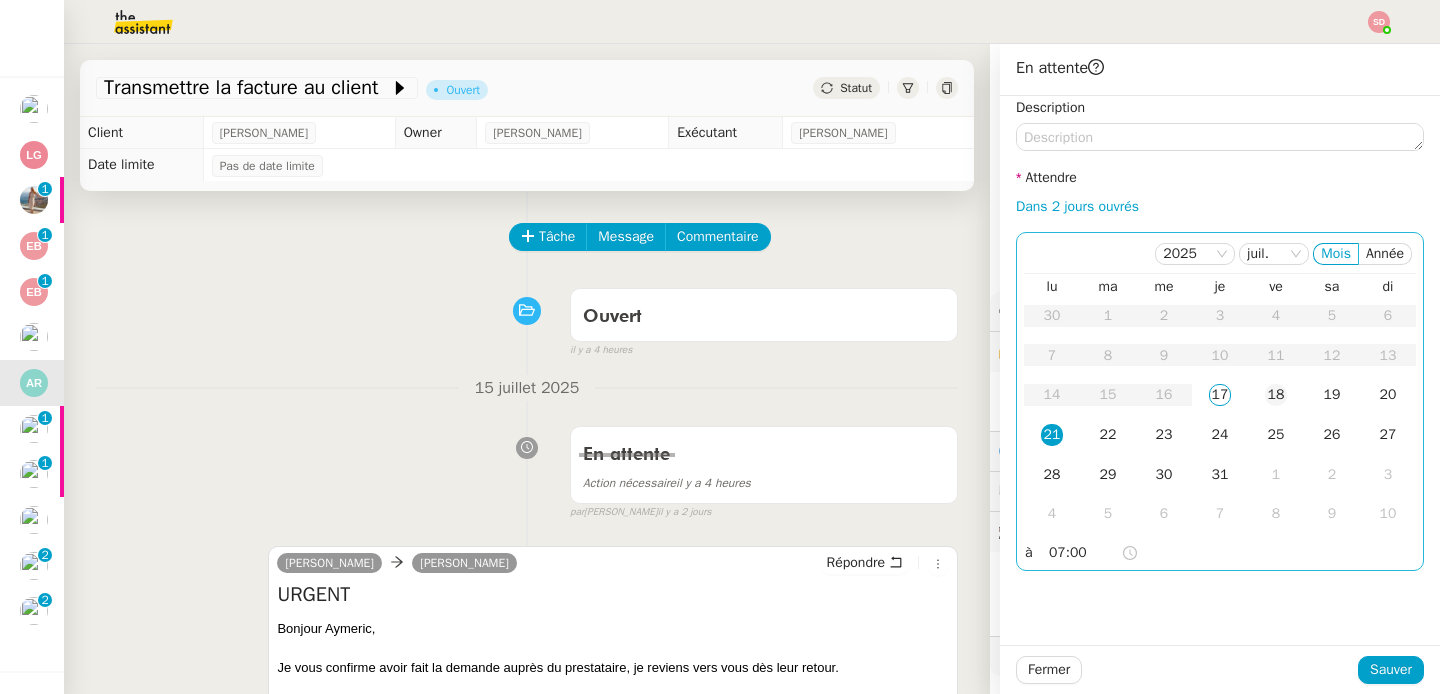 click on "18" 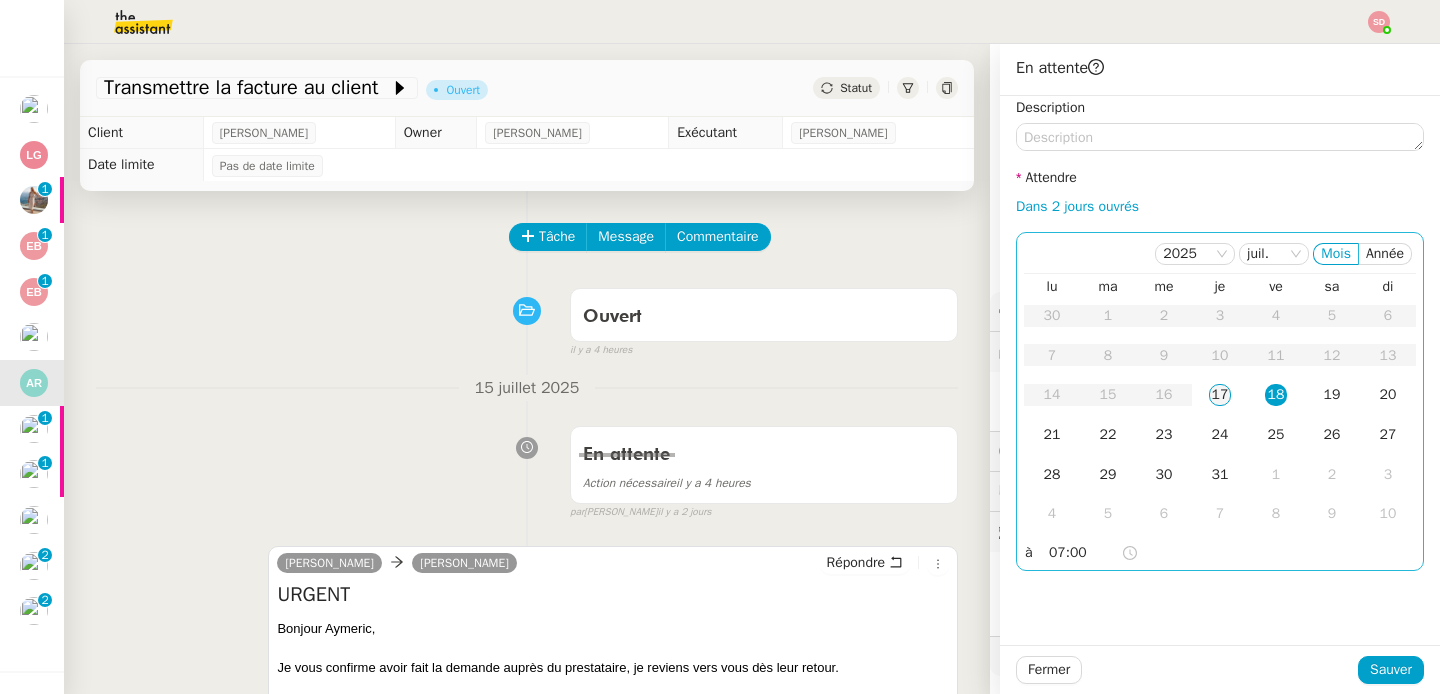 click on "17" 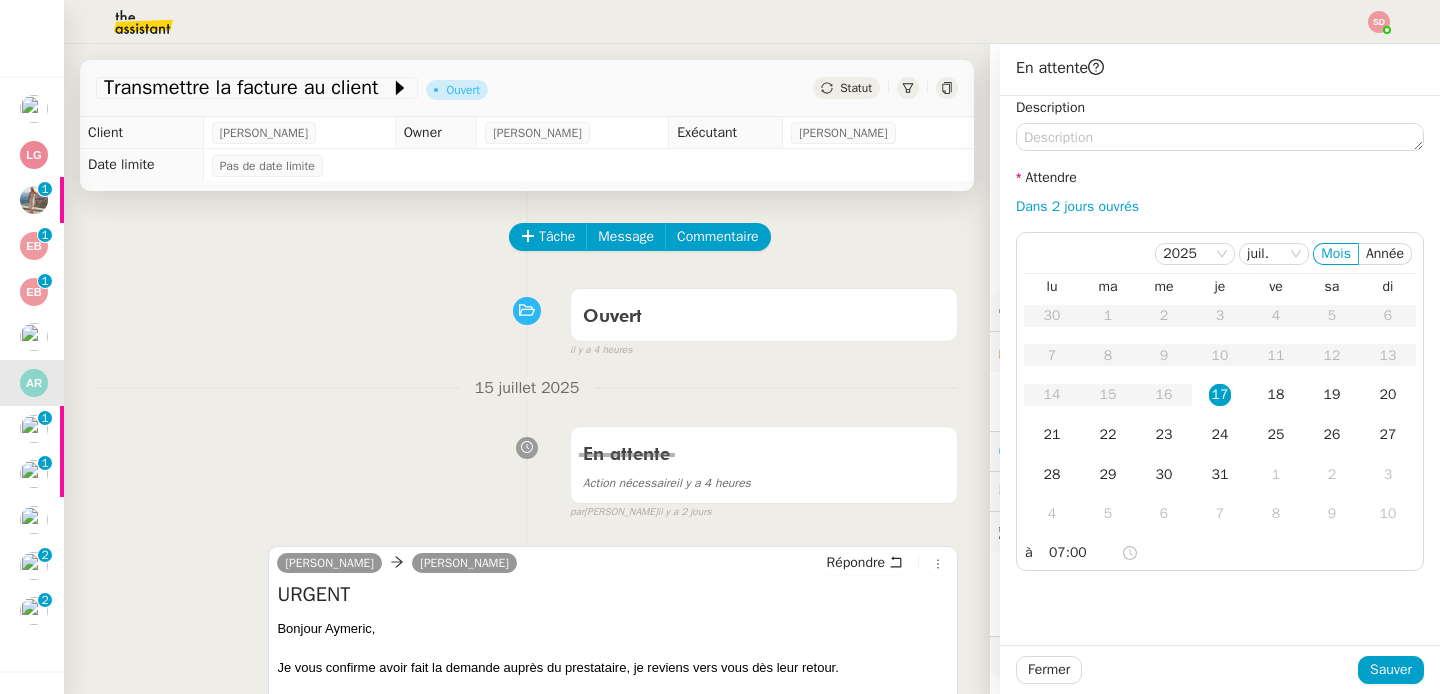 click on "15 juillet 2025" at bounding box center [527, 388] 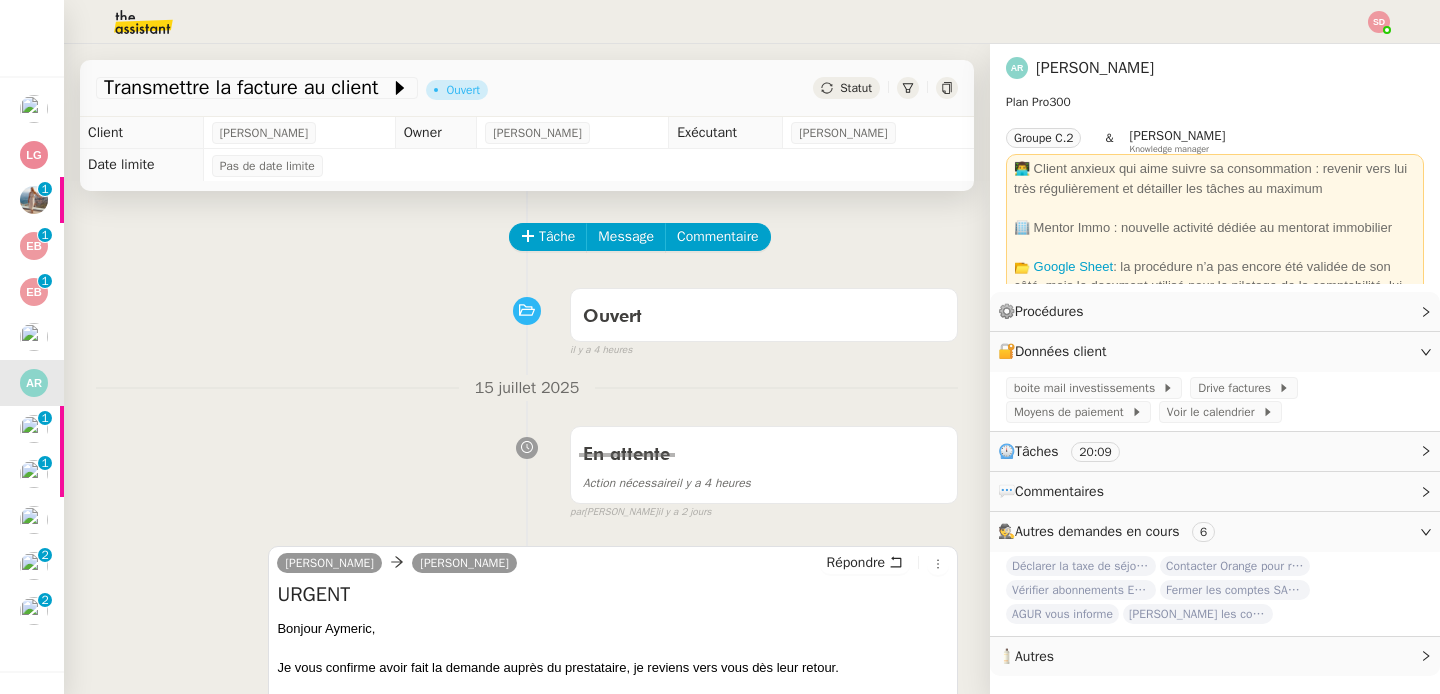 click on "Ouvert false il y a 4 heures" at bounding box center (527, 319) 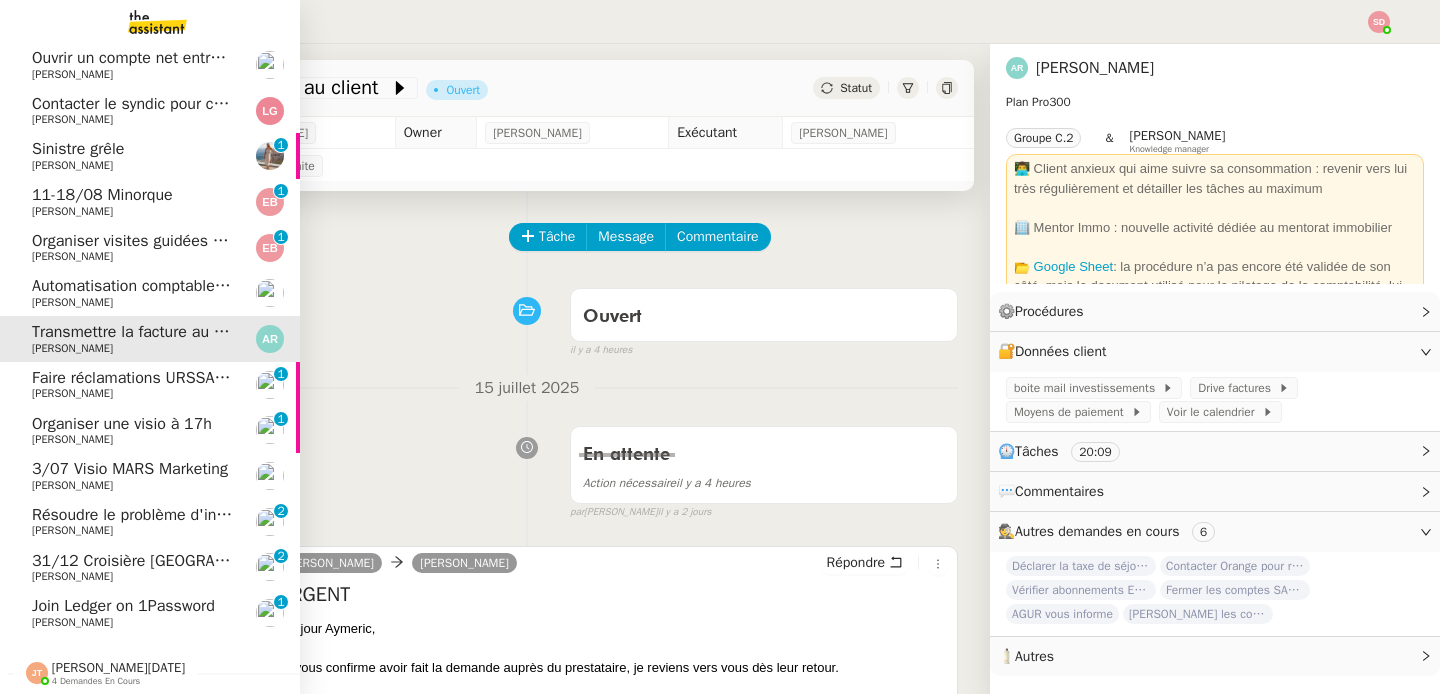 scroll, scrollTop: 55, scrollLeft: 0, axis: vertical 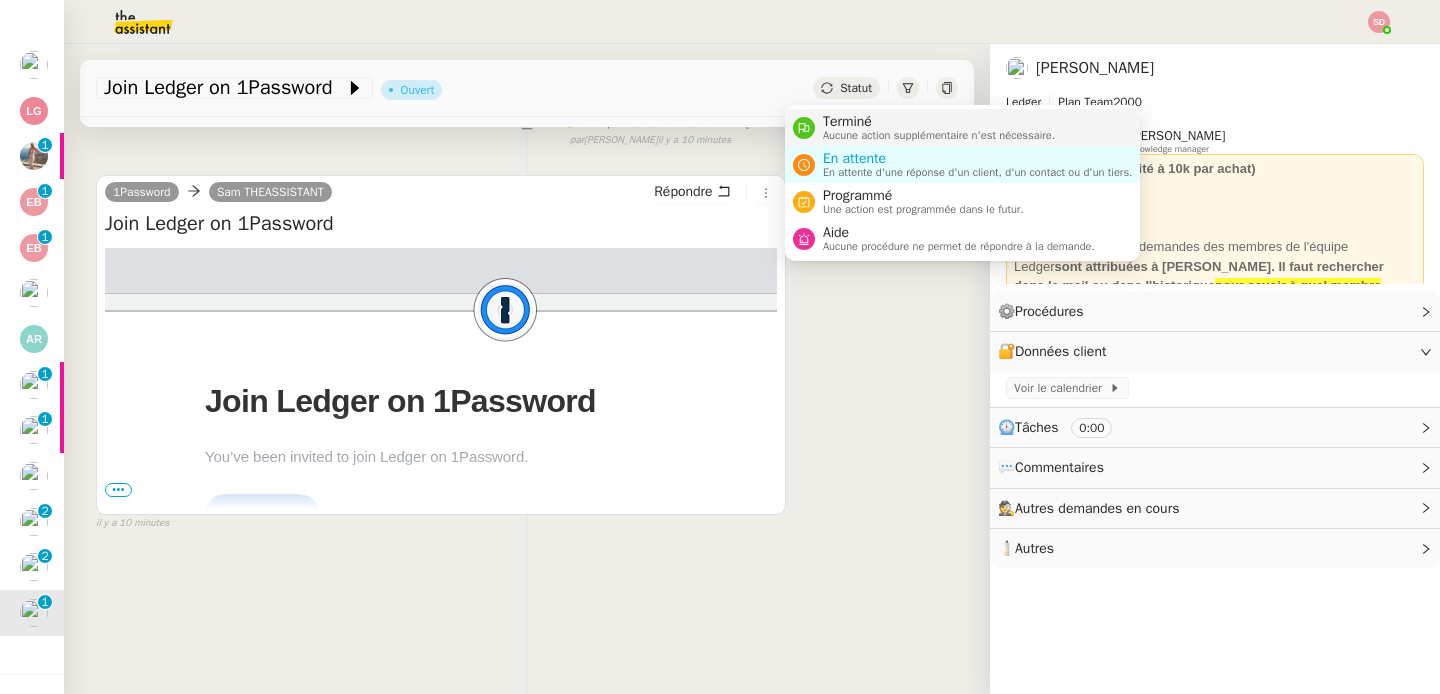 click at bounding box center (804, 128) 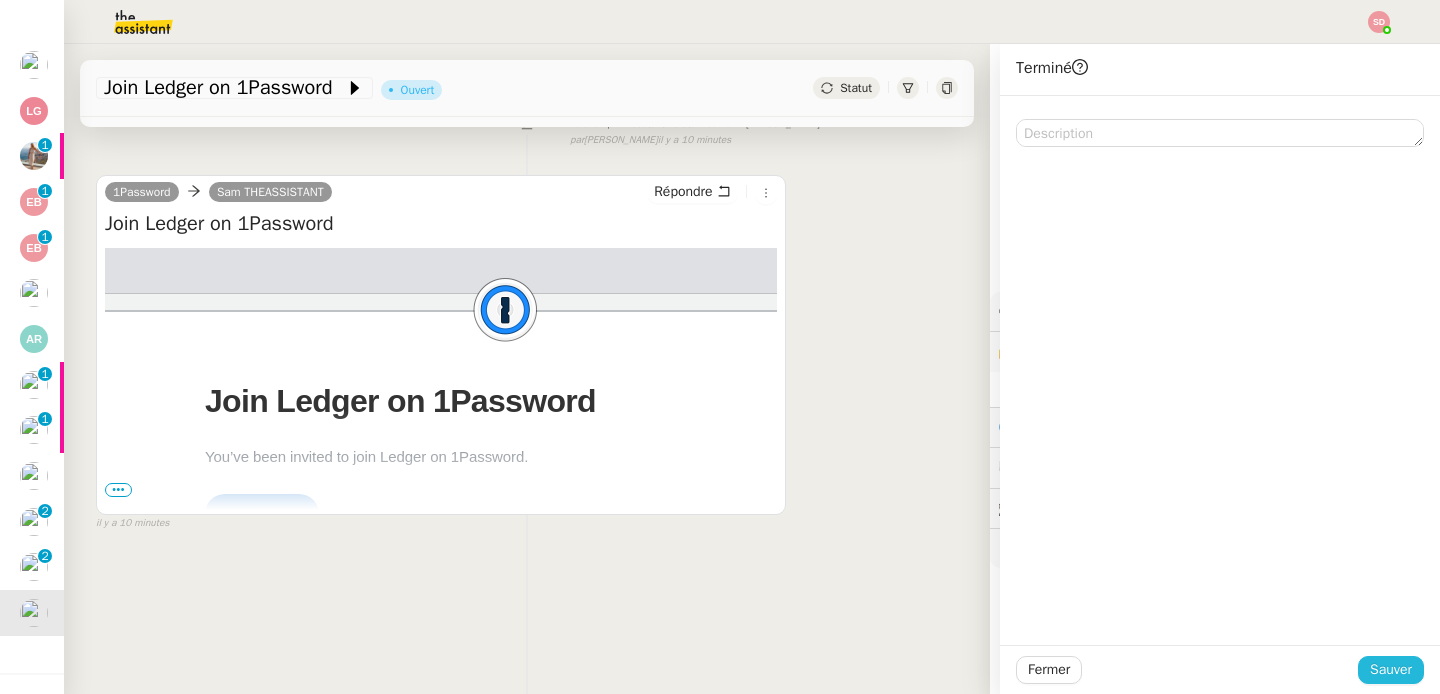 click on "Sauver" 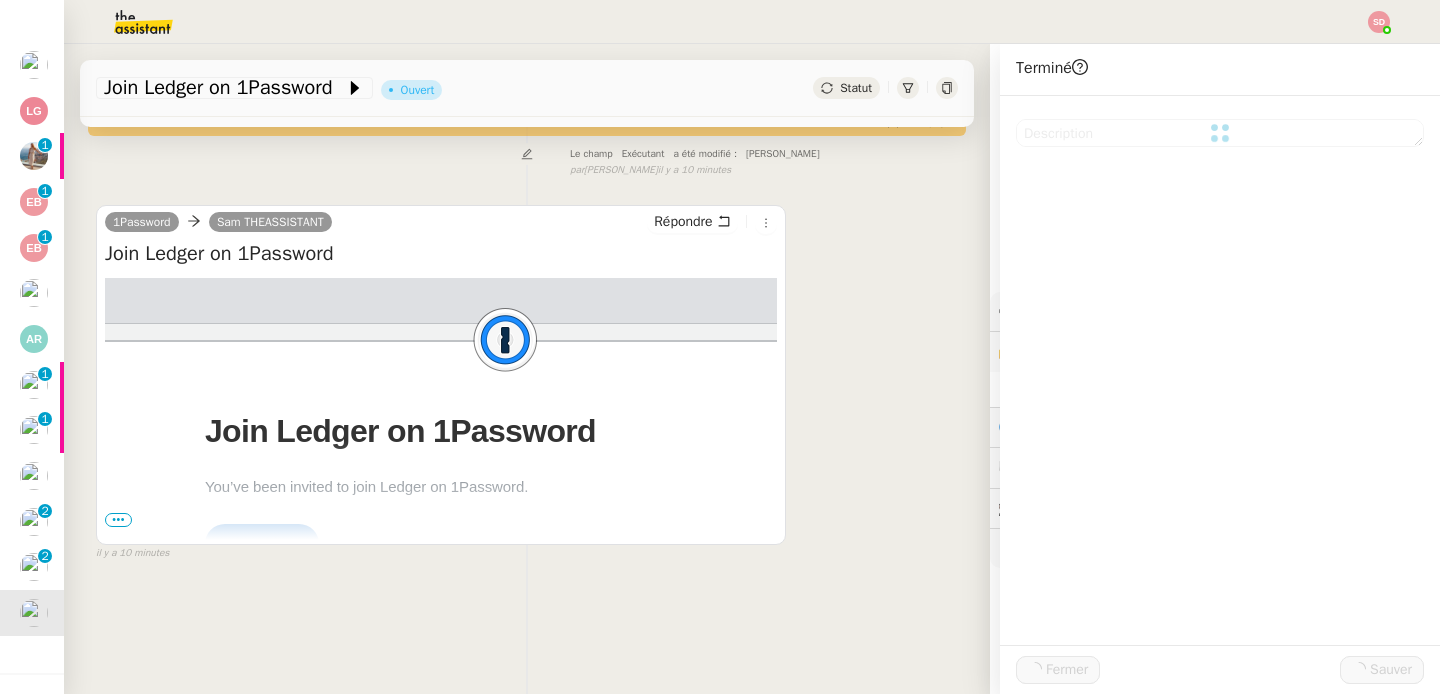 scroll, scrollTop: 265, scrollLeft: 0, axis: vertical 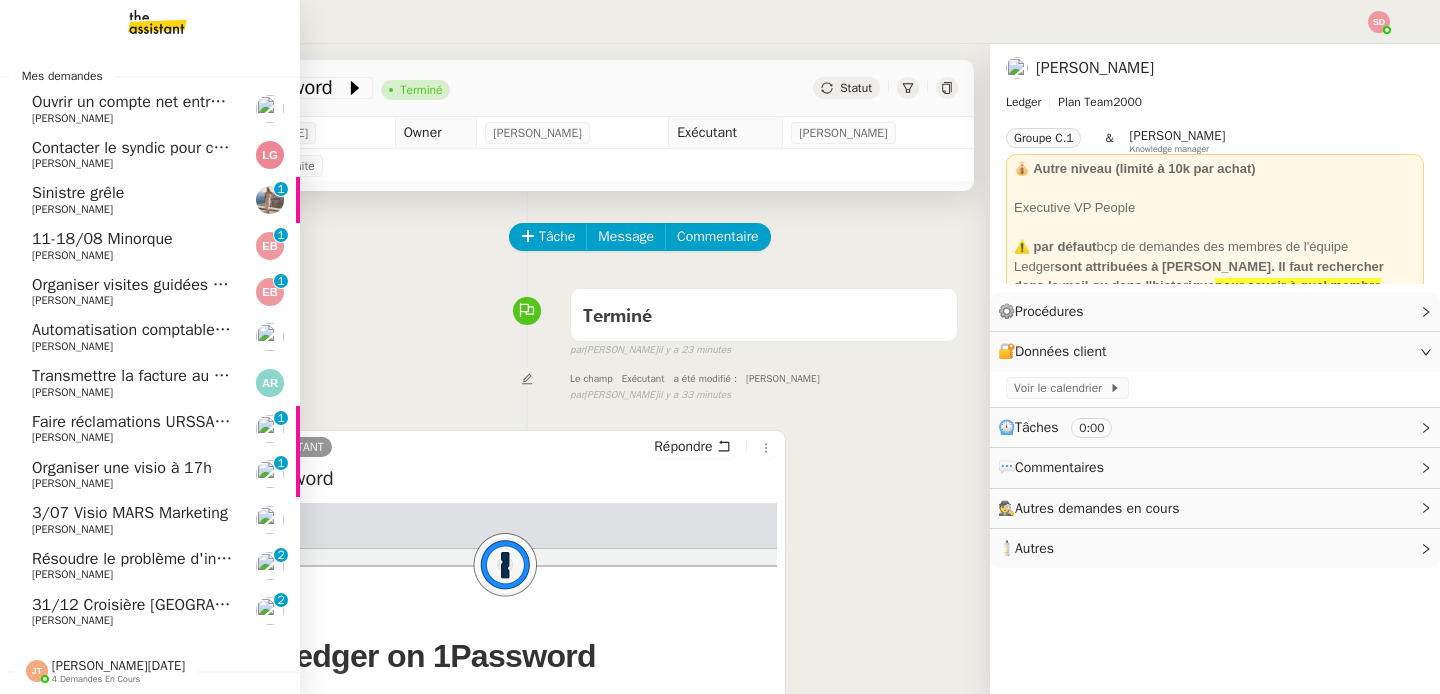 click on "Contacter le syndic pour charges de copropriété" 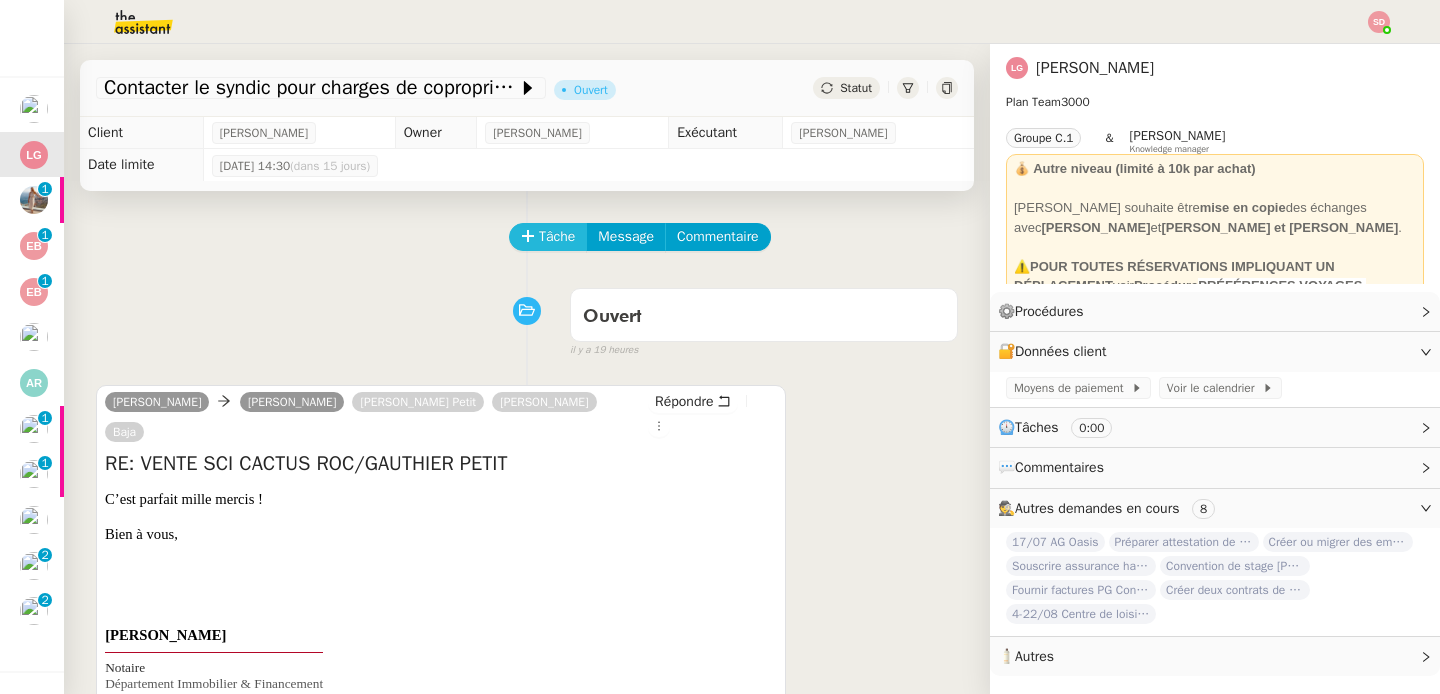 click on "Tâche" 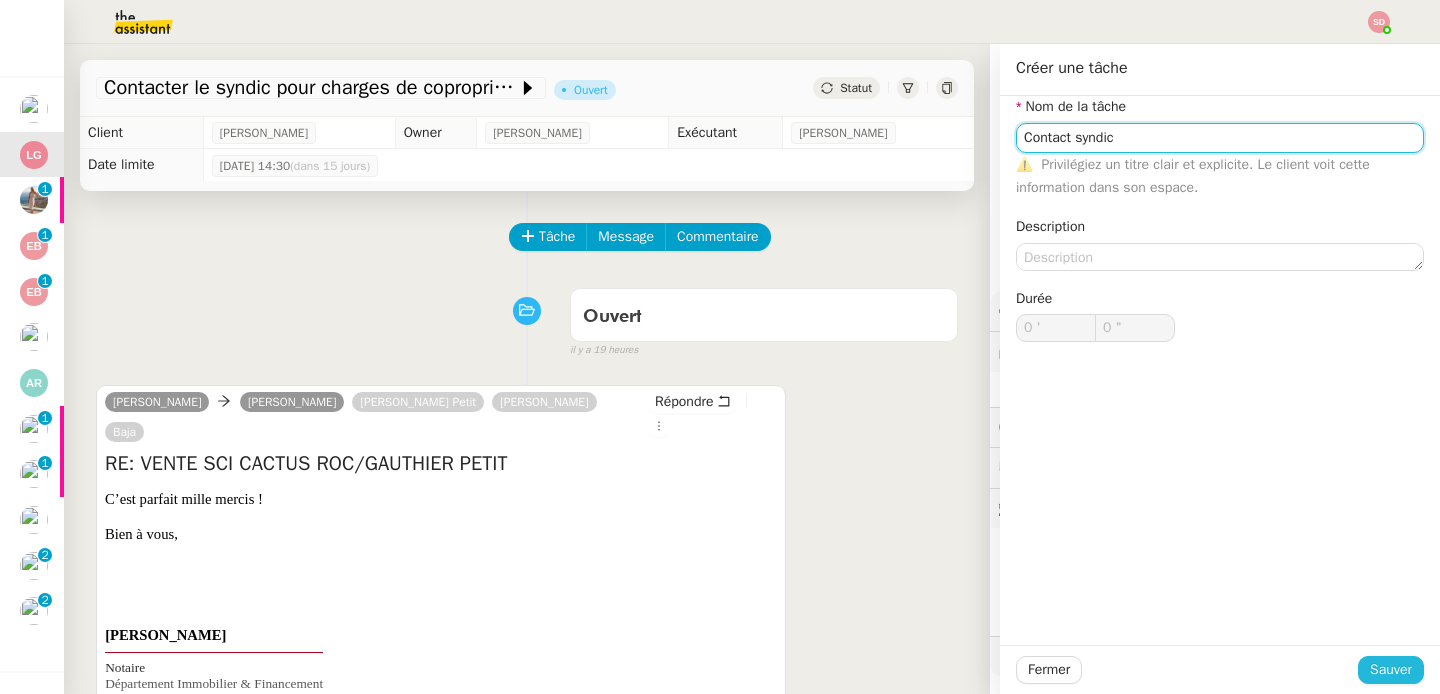 type on "Contact syndic" 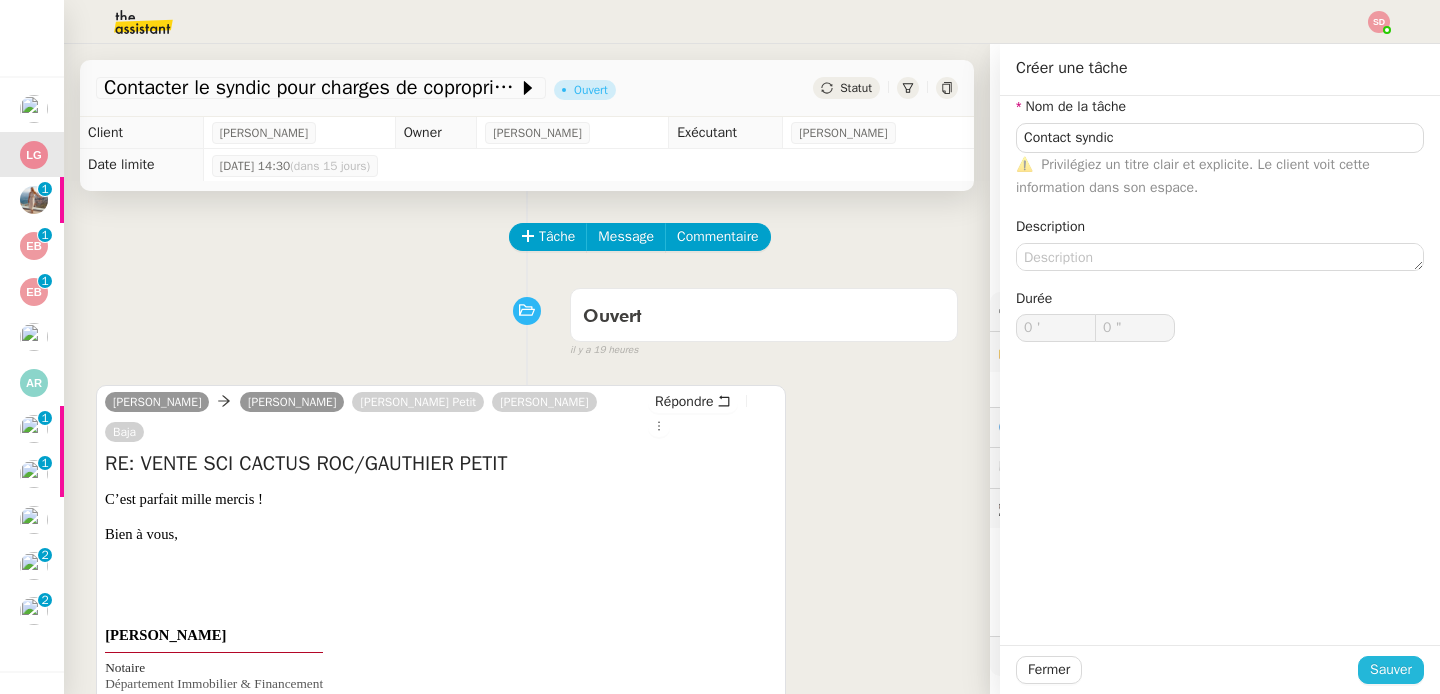 click on "Sauver" 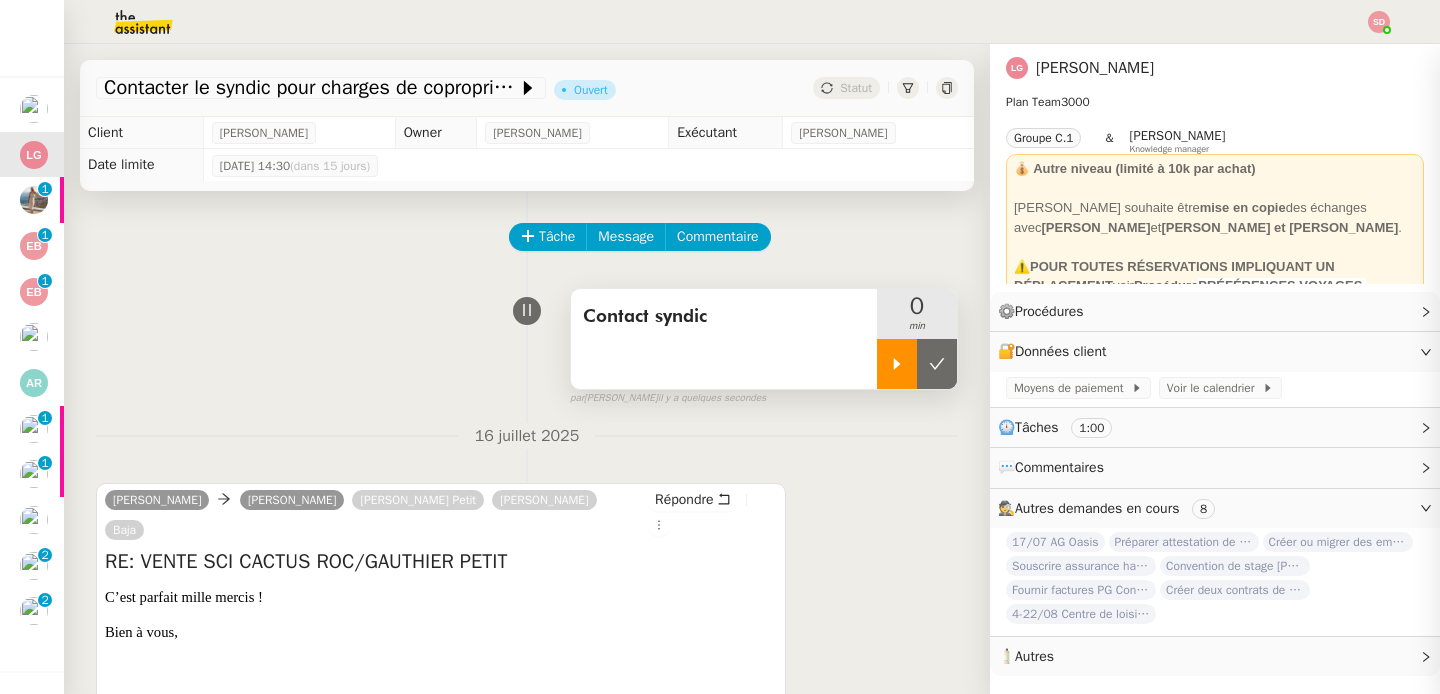 click 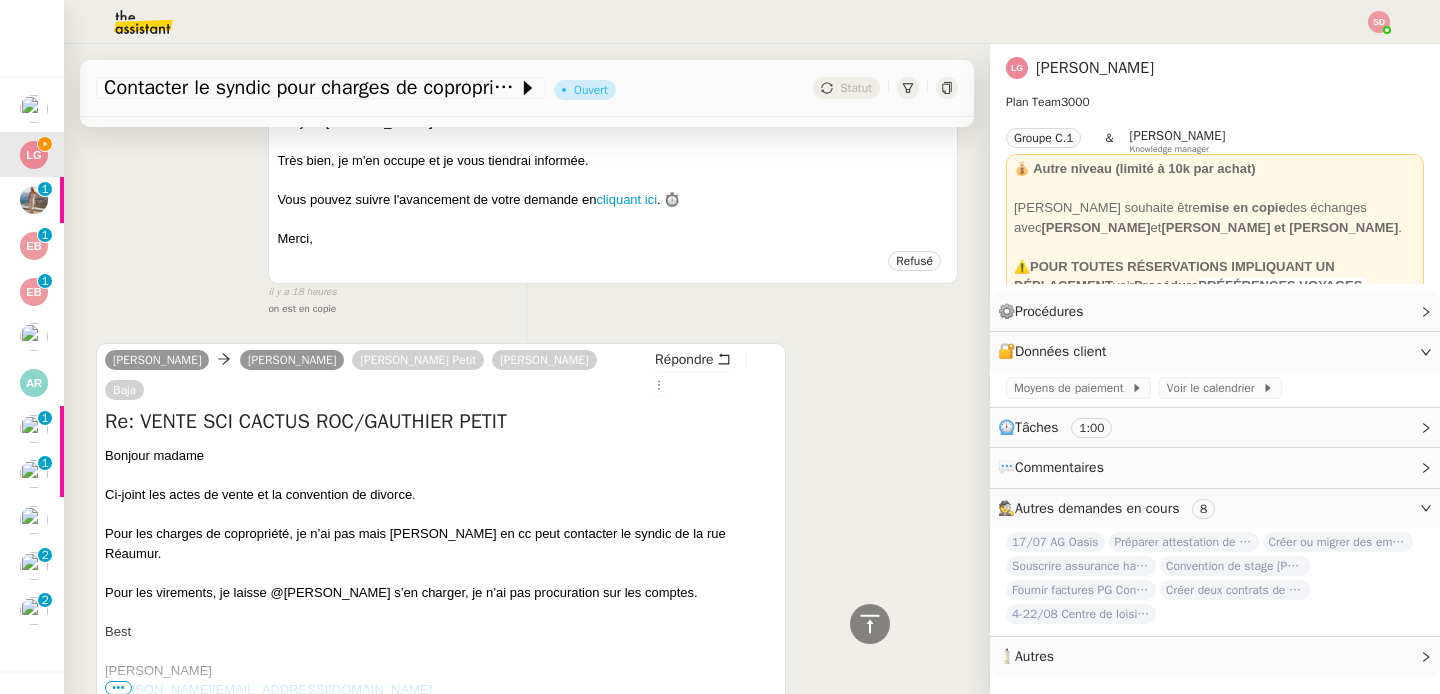 scroll, scrollTop: 2215, scrollLeft: 0, axis: vertical 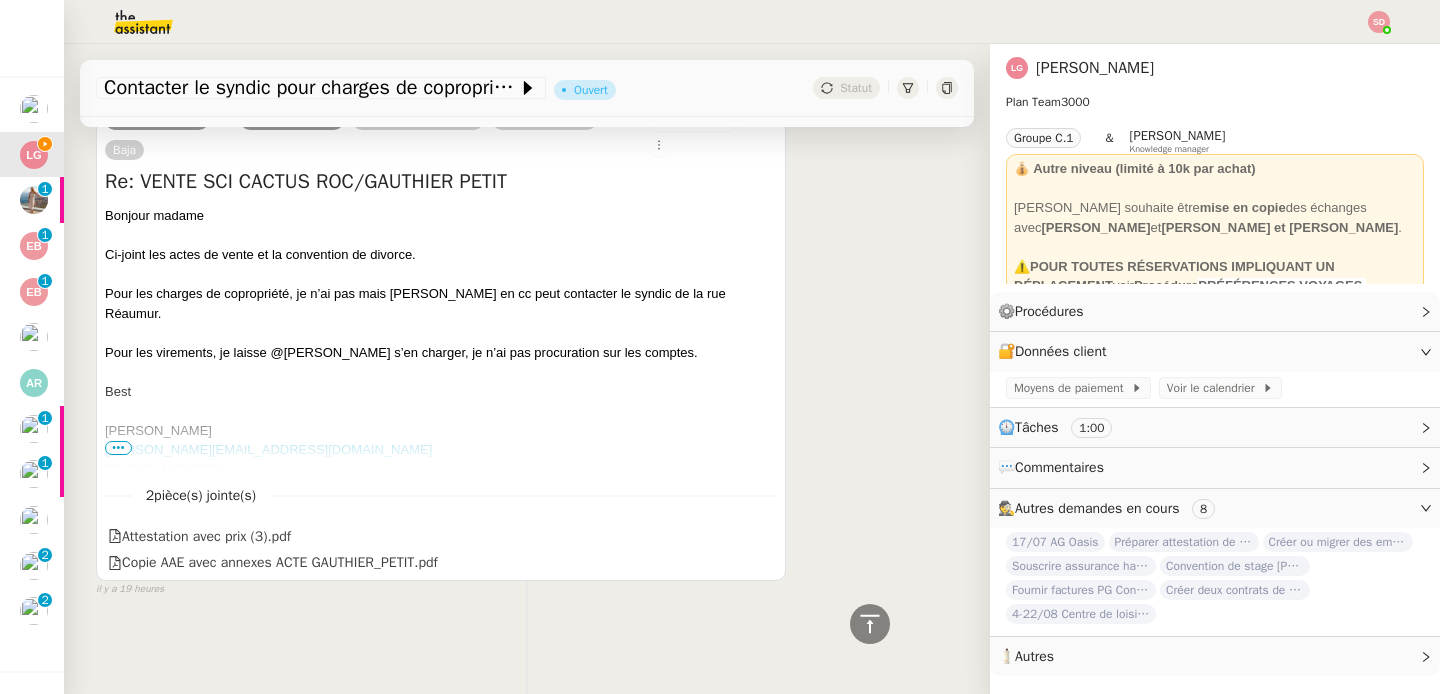 click on "•••" at bounding box center (118, 448) 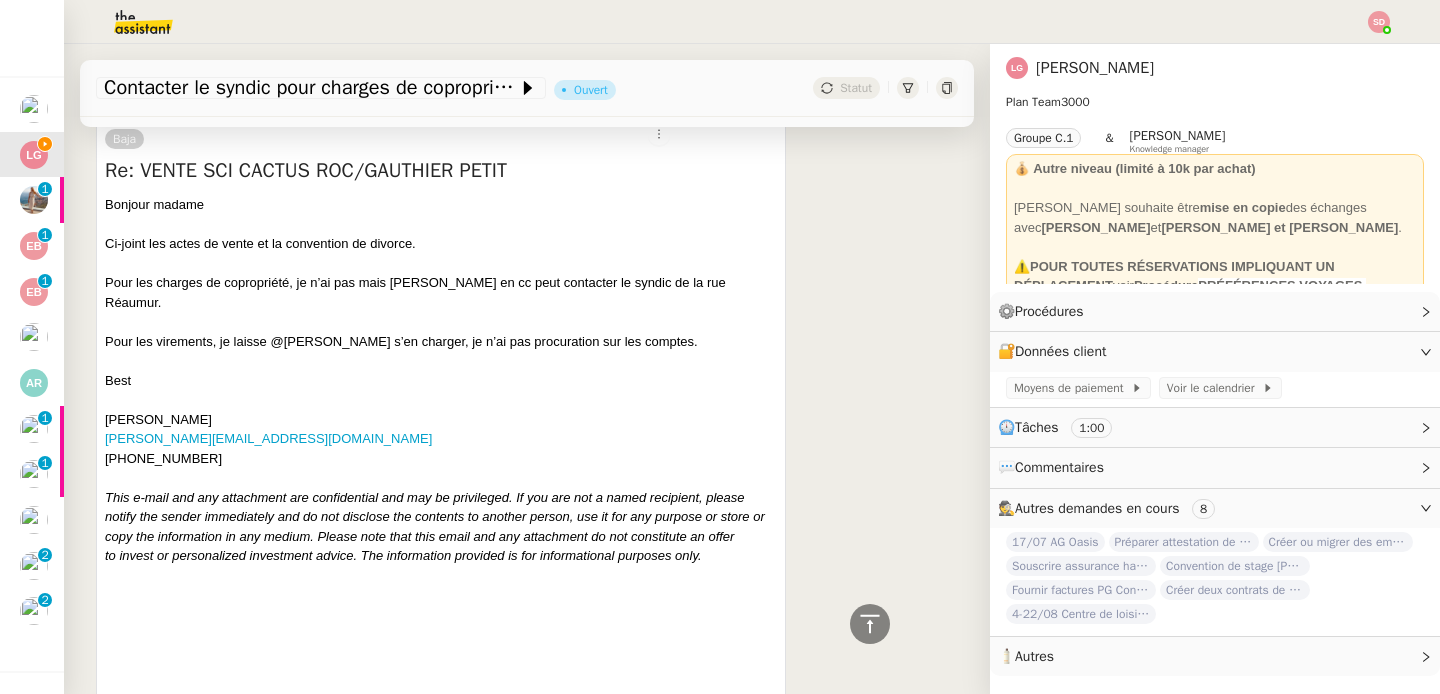 scroll, scrollTop: 2511, scrollLeft: 0, axis: vertical 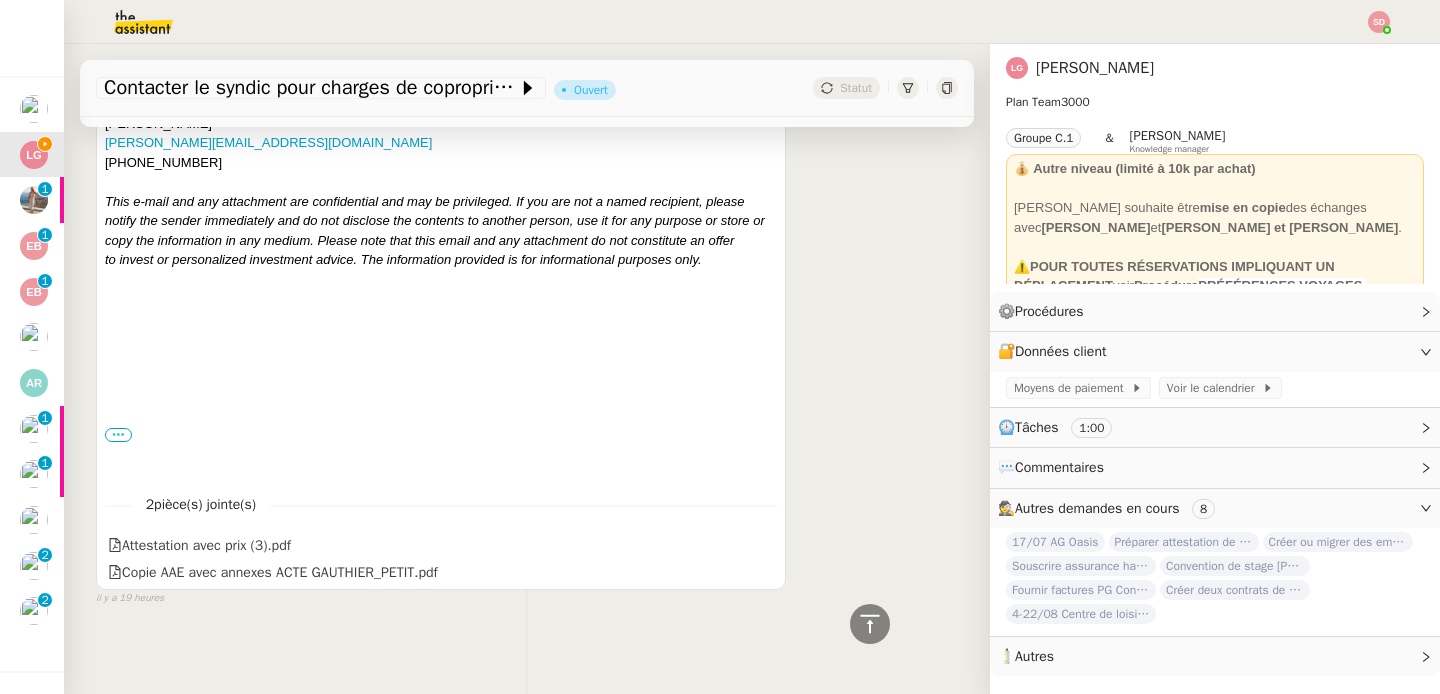 click on "•••" at bounding box center [118, 435] 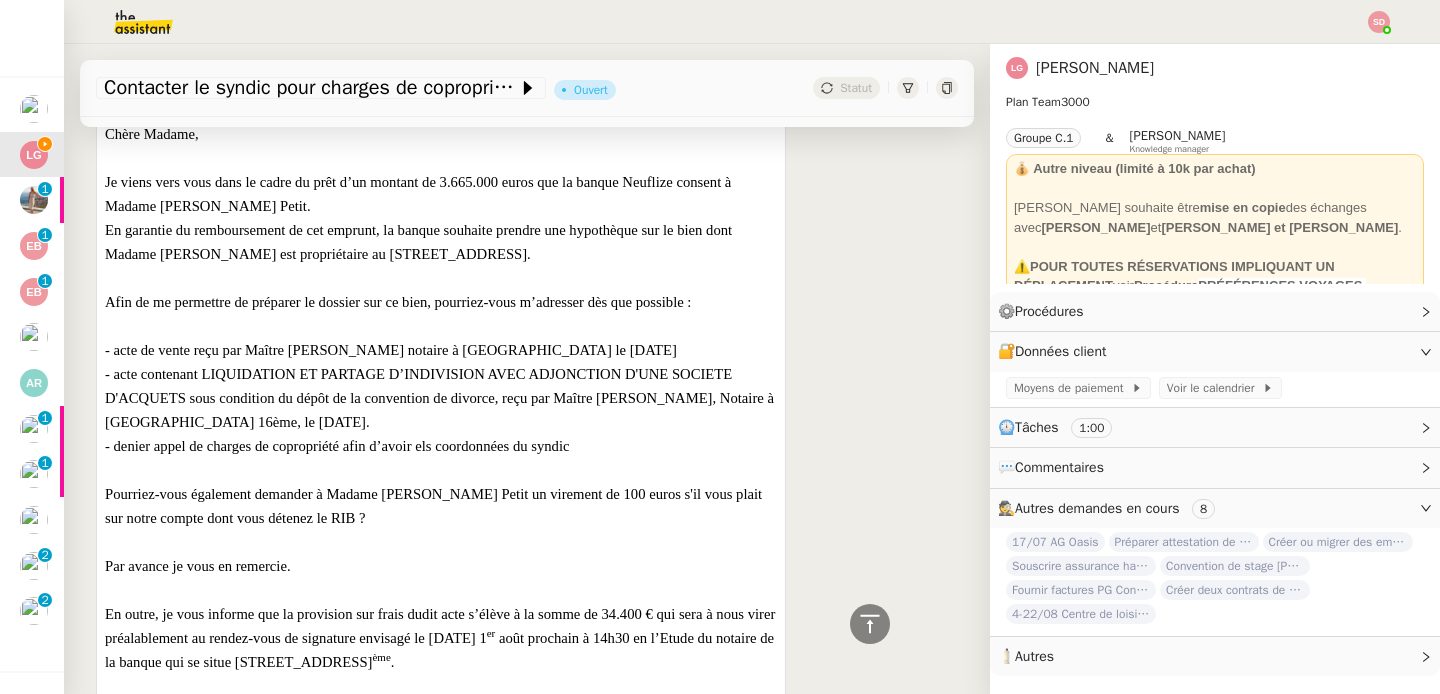 scroll, scrollTop: 2873, scrollLeft: 0, axis: vertical 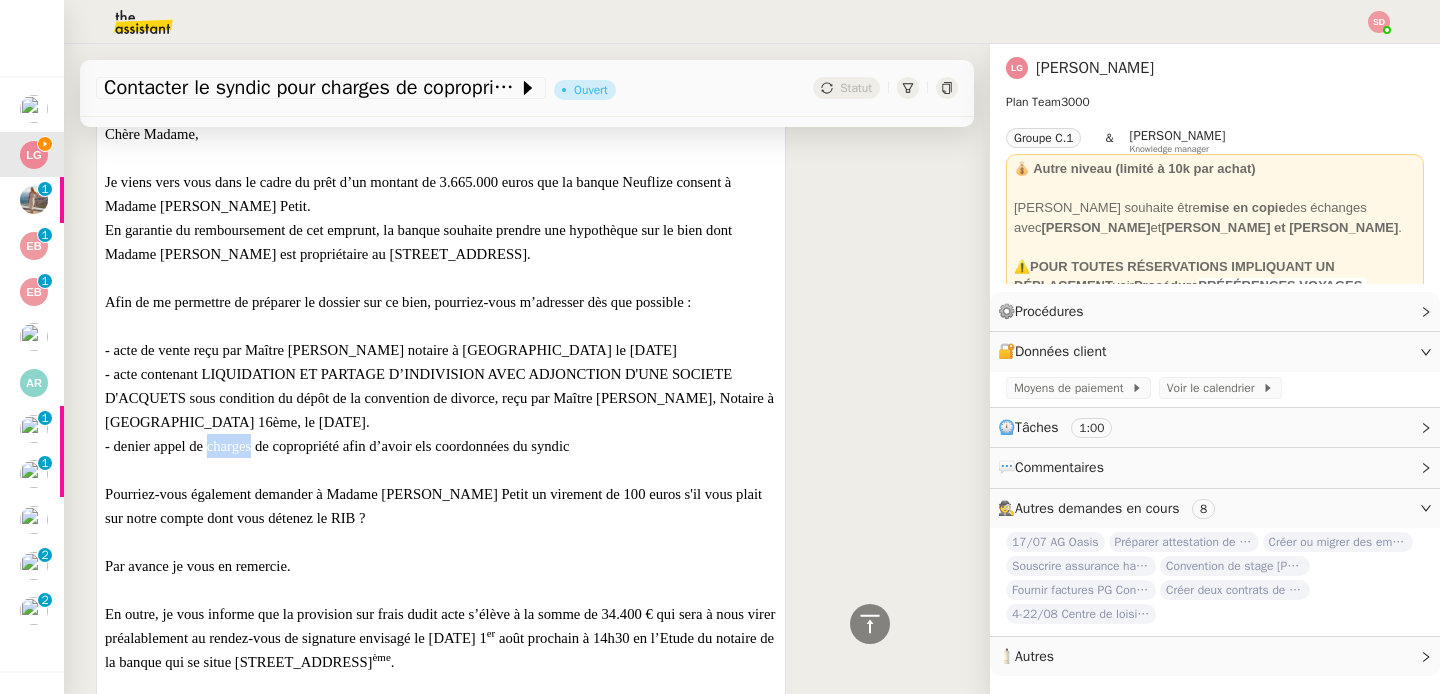 click on "- denier appel de charges de copropriété afin d’avoir els coordonnées du syndic" at bounding box center (337, 446) 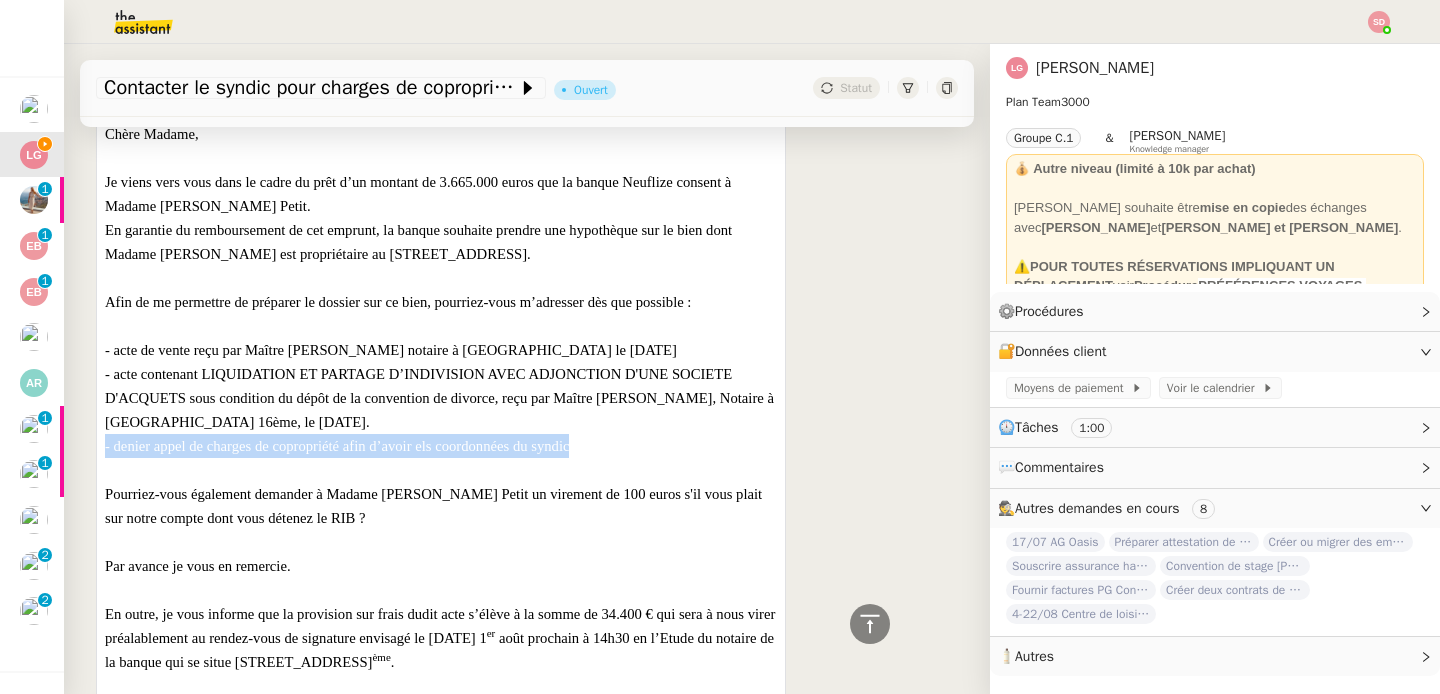 click on "- denier appel de charges de copropriété afin d’avoir els coordonnées du syndic" at bounding box center [337, 446] 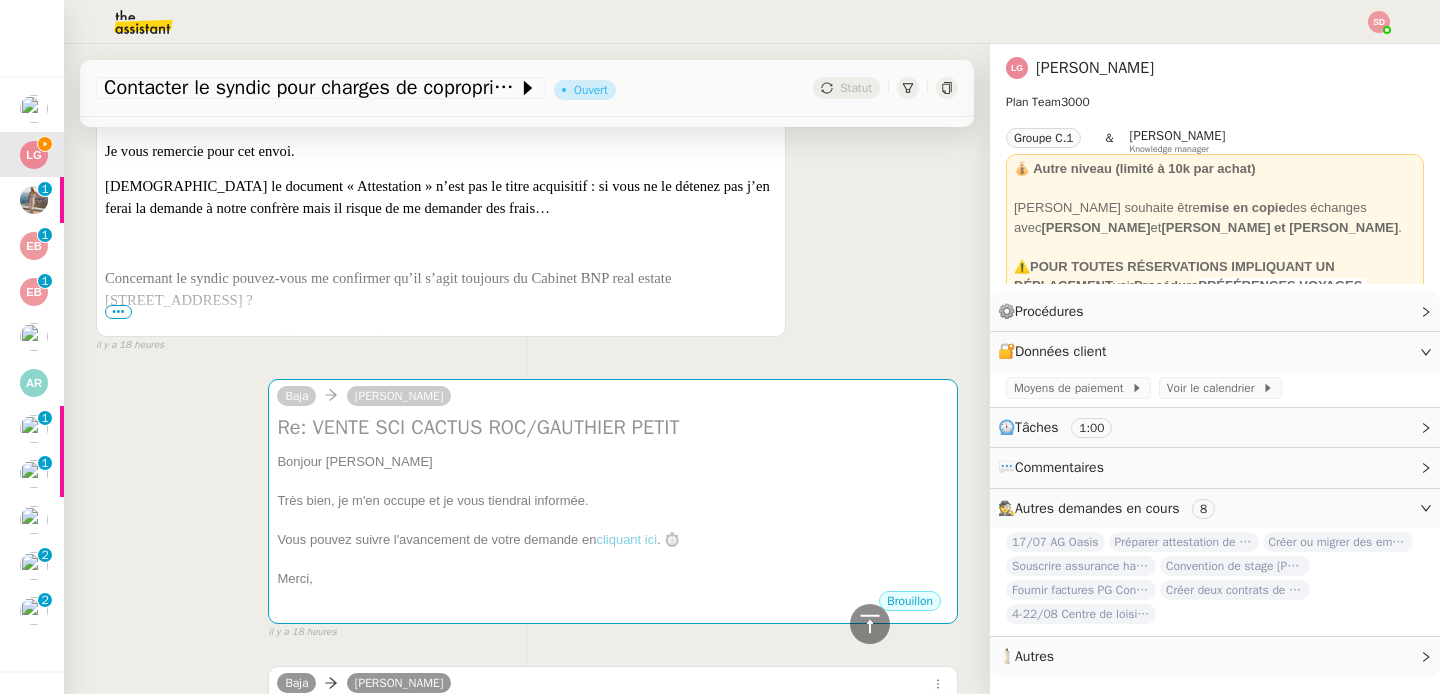 scroll, scrollTop: 1336, scrollLeft: 0, axis: vertical 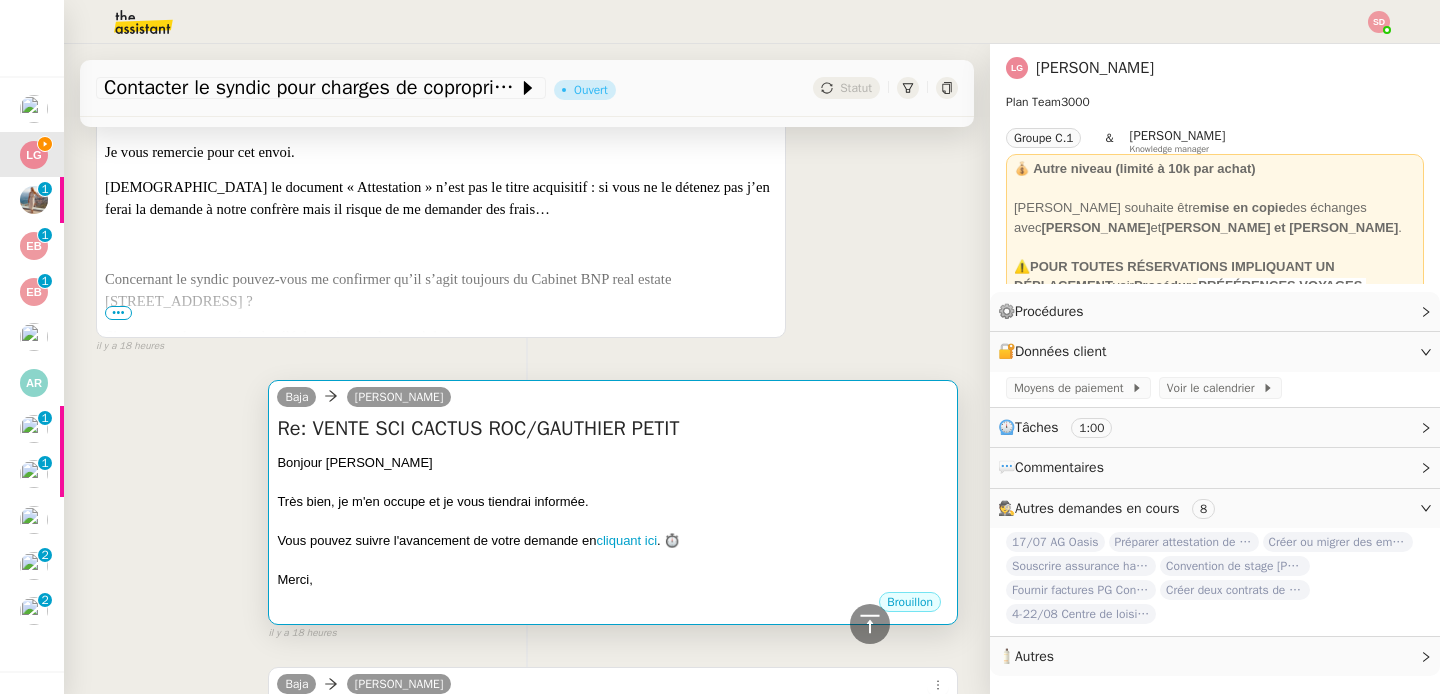 click at bounding box center (613, 522) 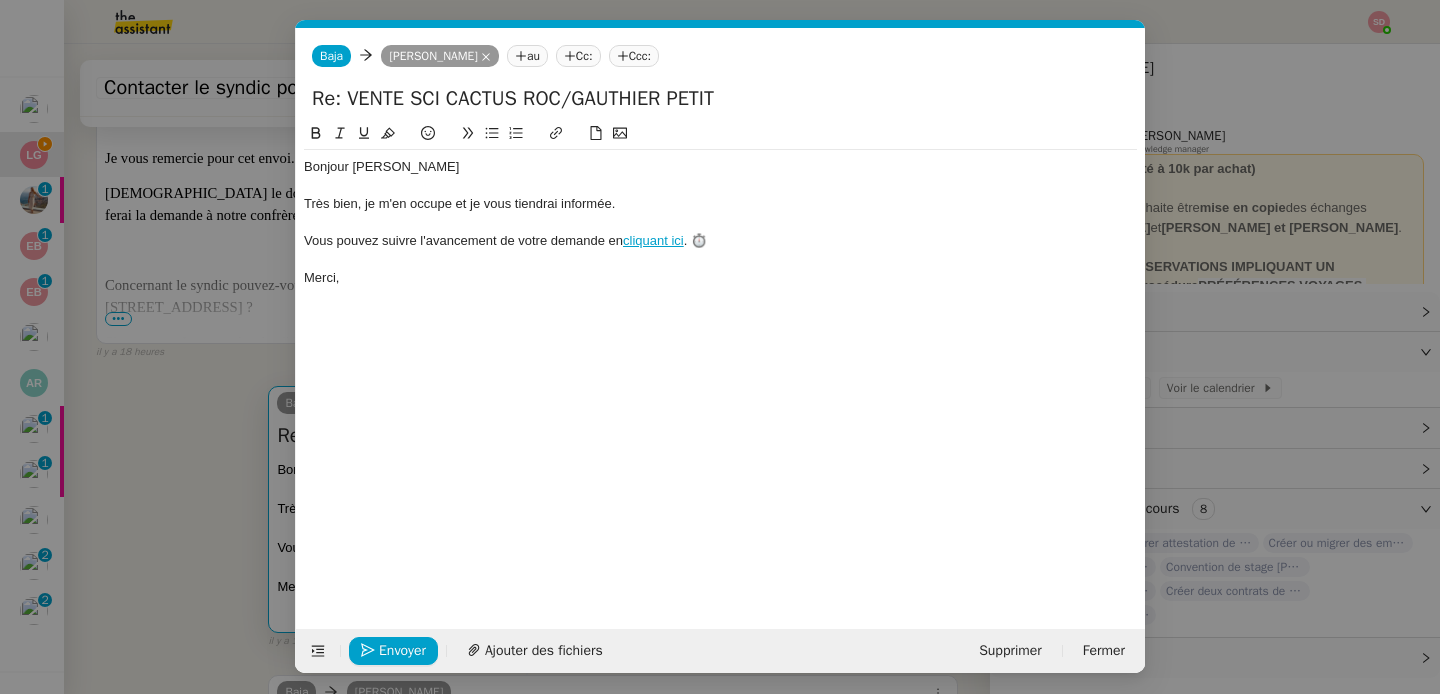 scroll, scrollTop: 1342, scrollLeft: 0, axis: vertical 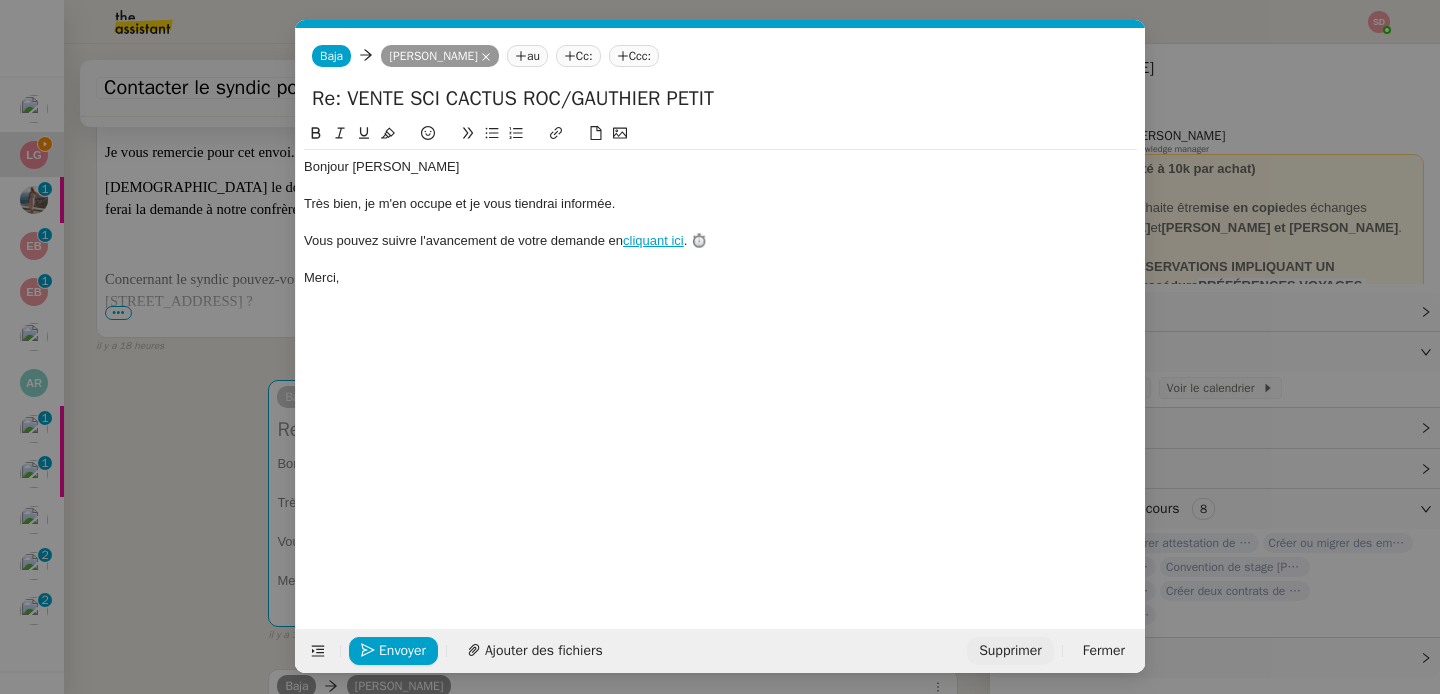 click on "Supprimer" 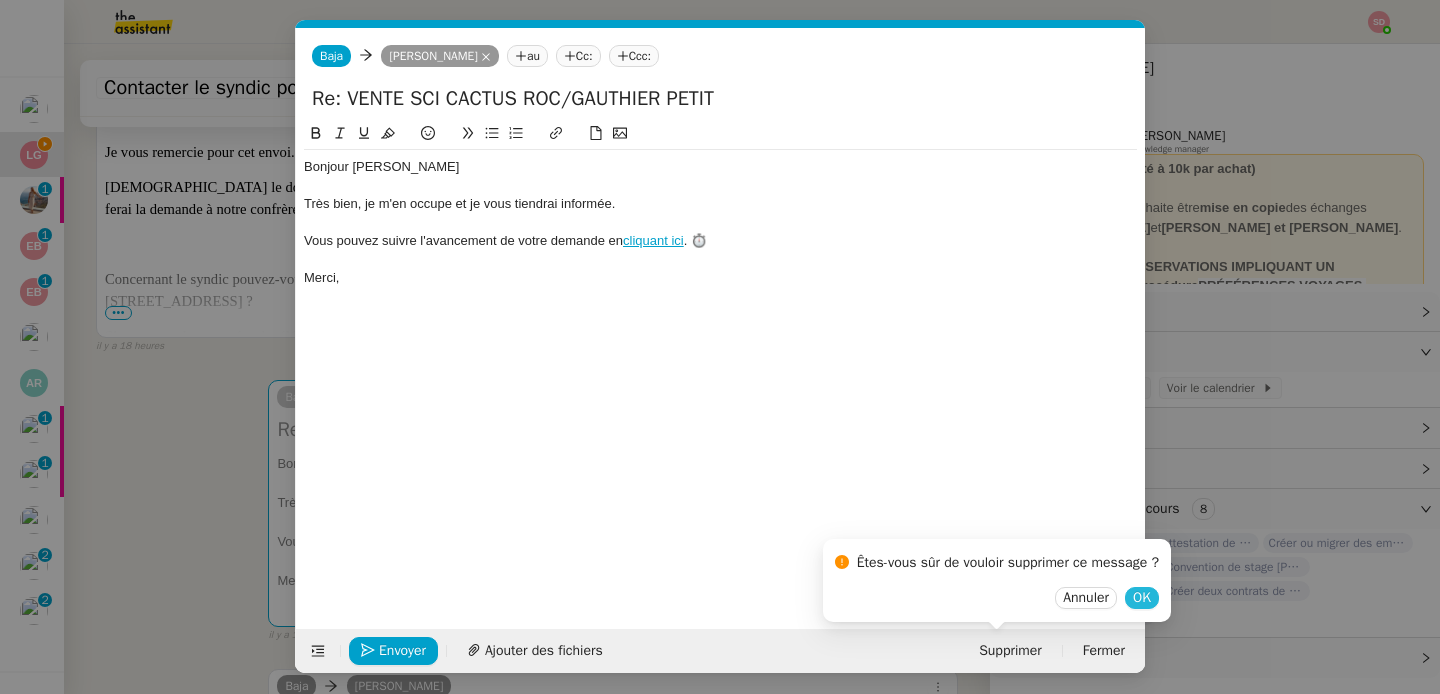 click on "OK" at bounding box center (1142, 598) 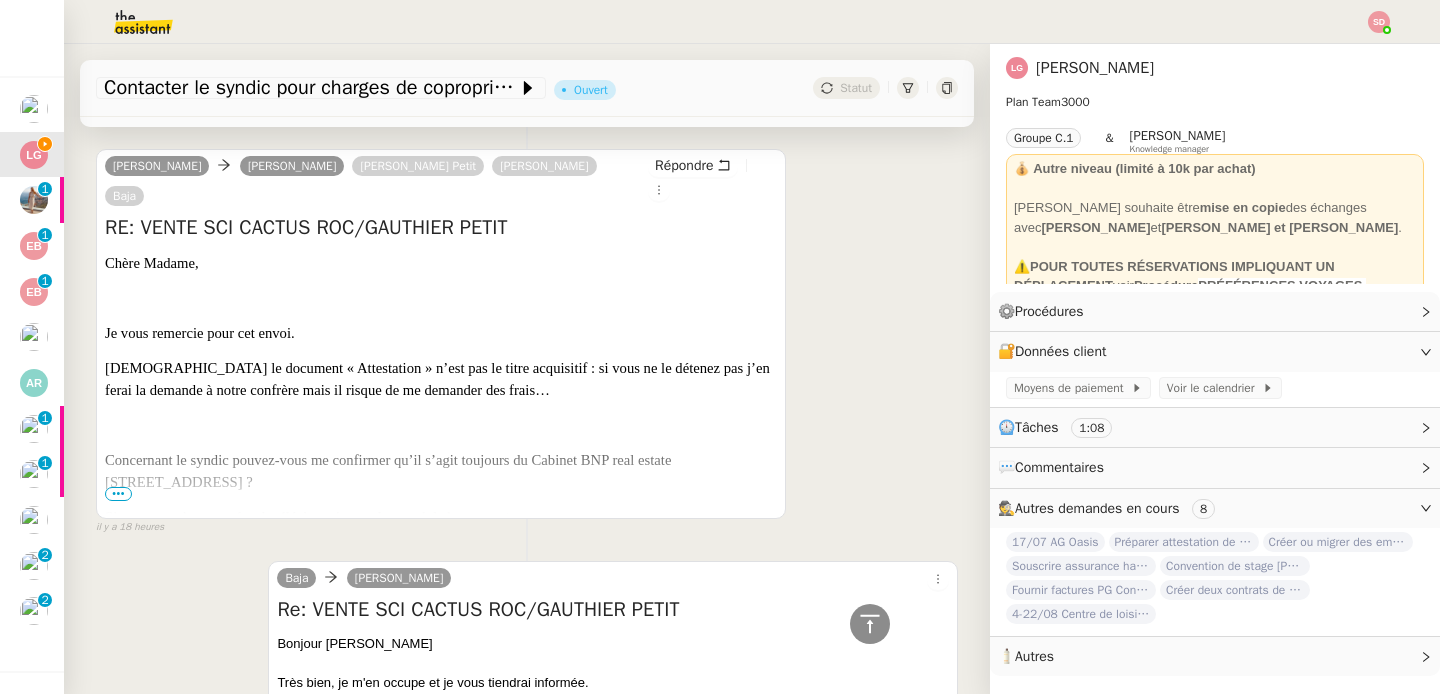 scroll, scrollTop: 1151, scrollLeft: 0, axis: vertical 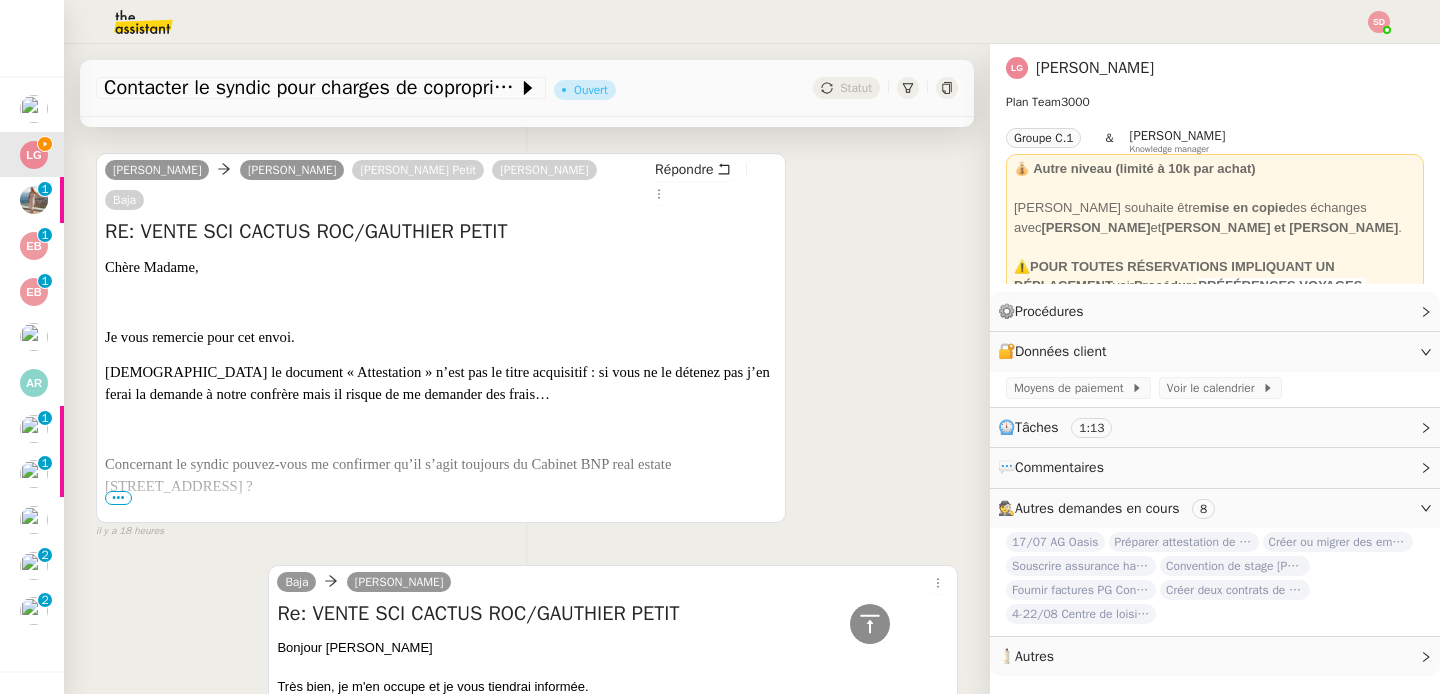 click on "•••" at bounding box center [118, 498] 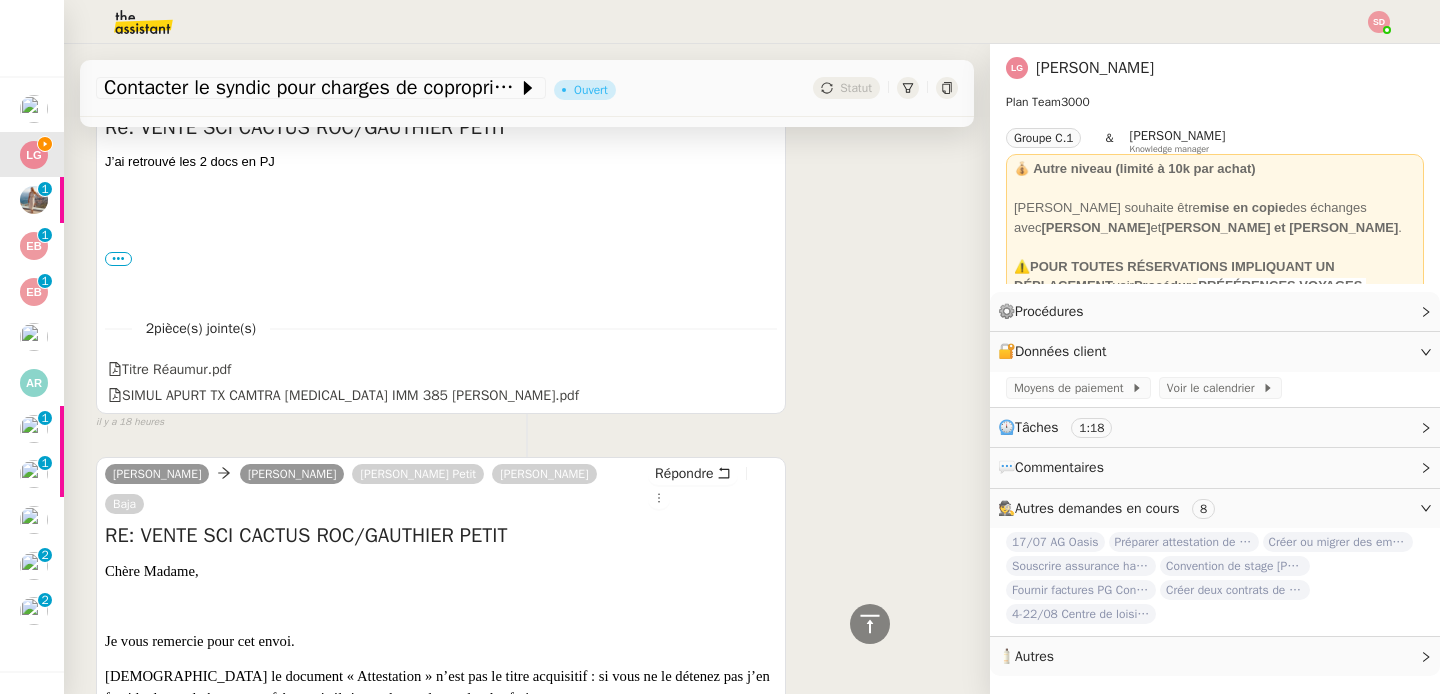 scroll, scrollTop: 787, scrollLeft: 0, axis: vertical 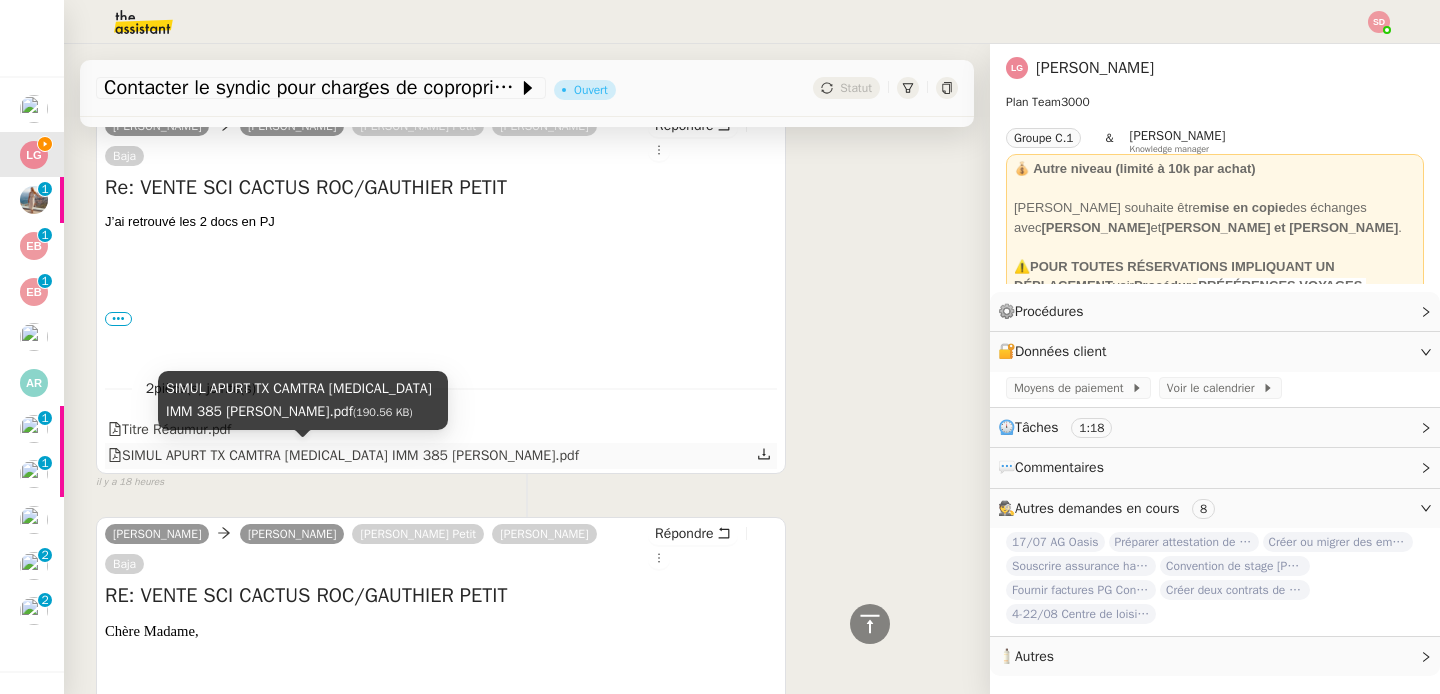 click on "SIMUL APURT TX CAMTRA [MEDICAL_DATA] IMM 385 [PERSON_NAME].pdf" 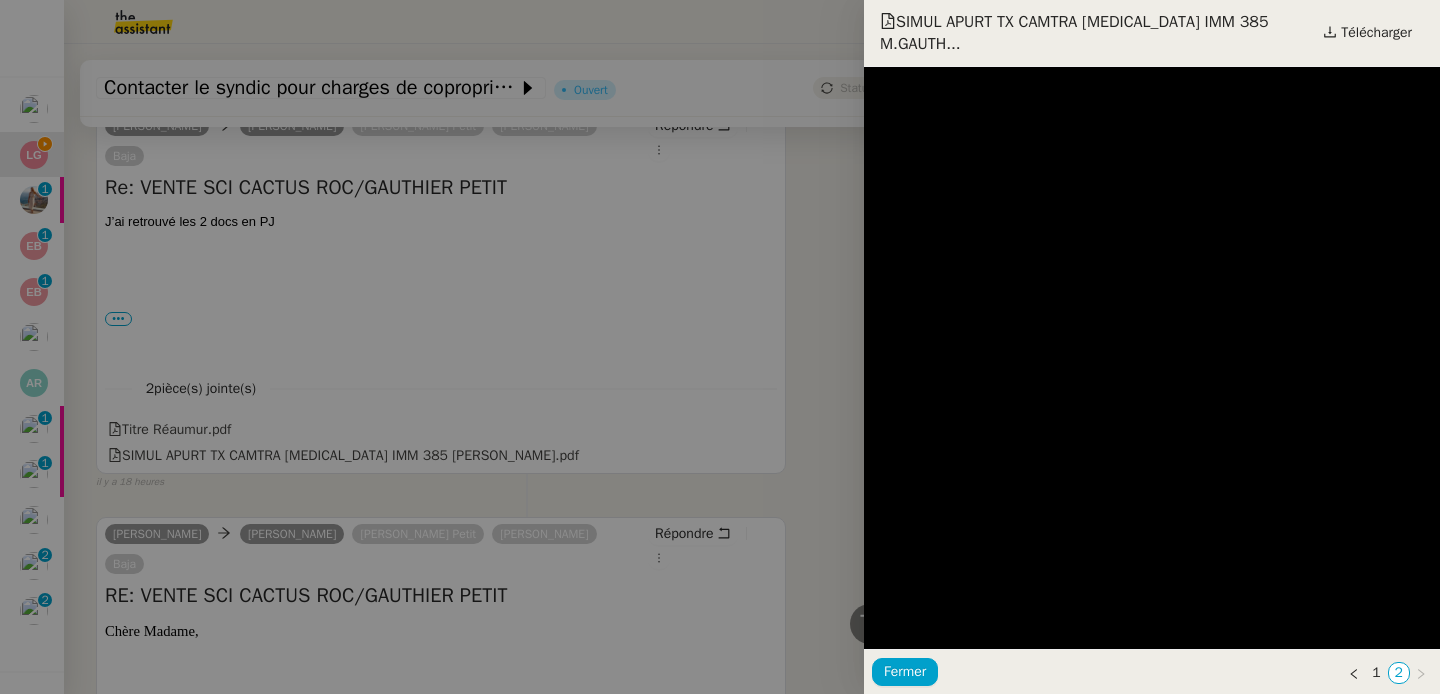 click at bounding box center [720, 347] 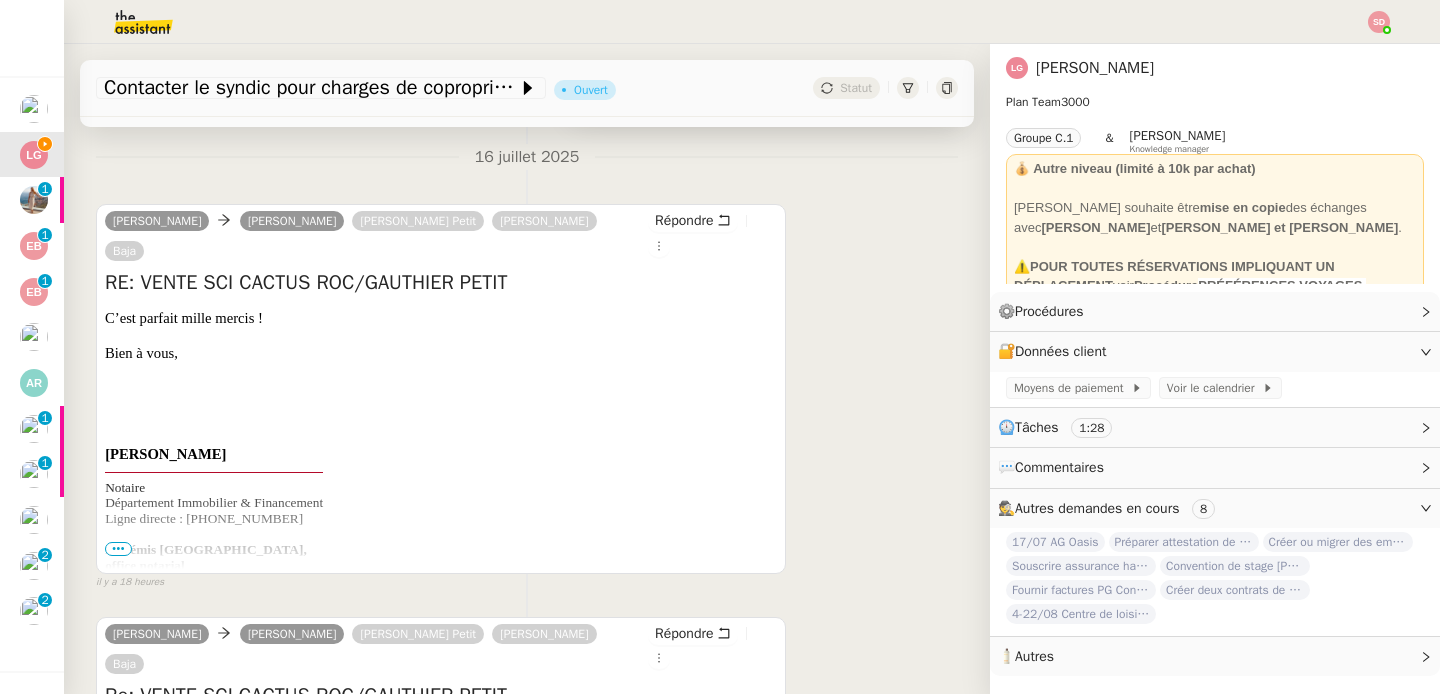 scroll, scrollTop: 0, scrollLeft: 0, axis: both 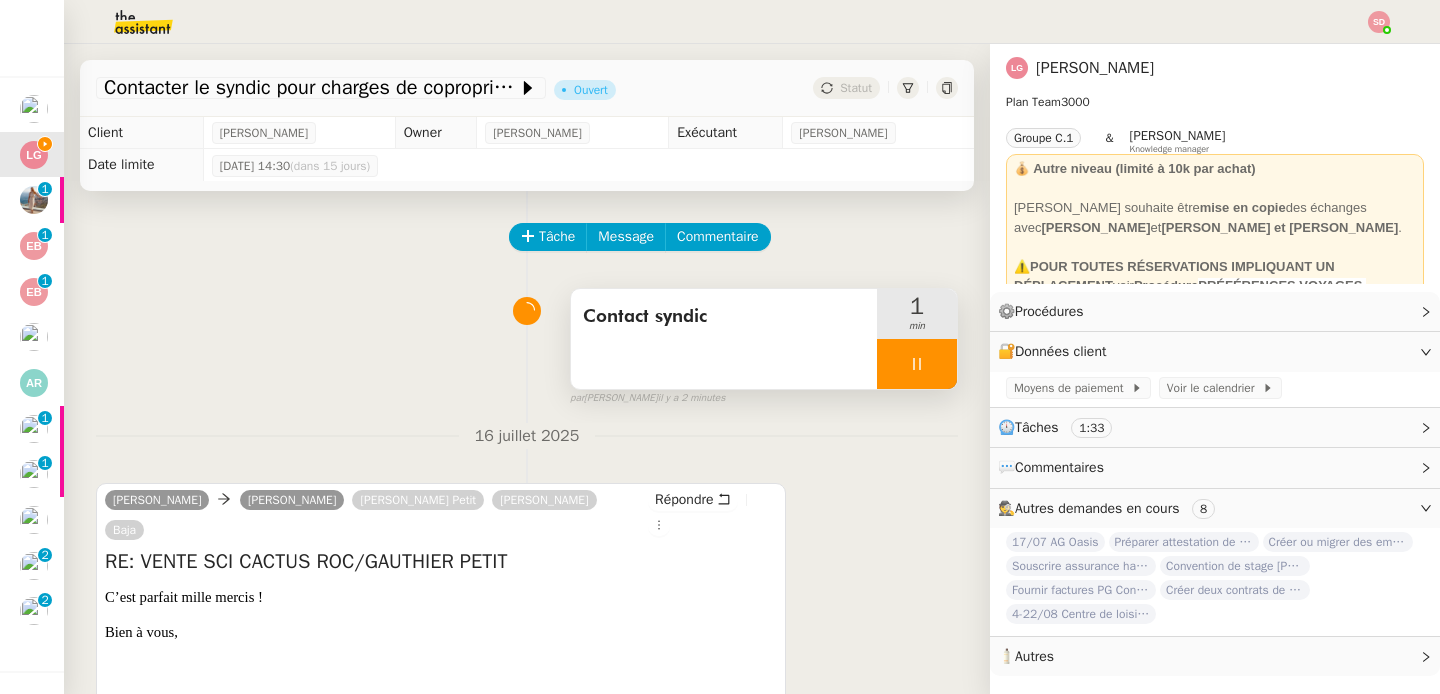 click at bounding box center (917, 364) 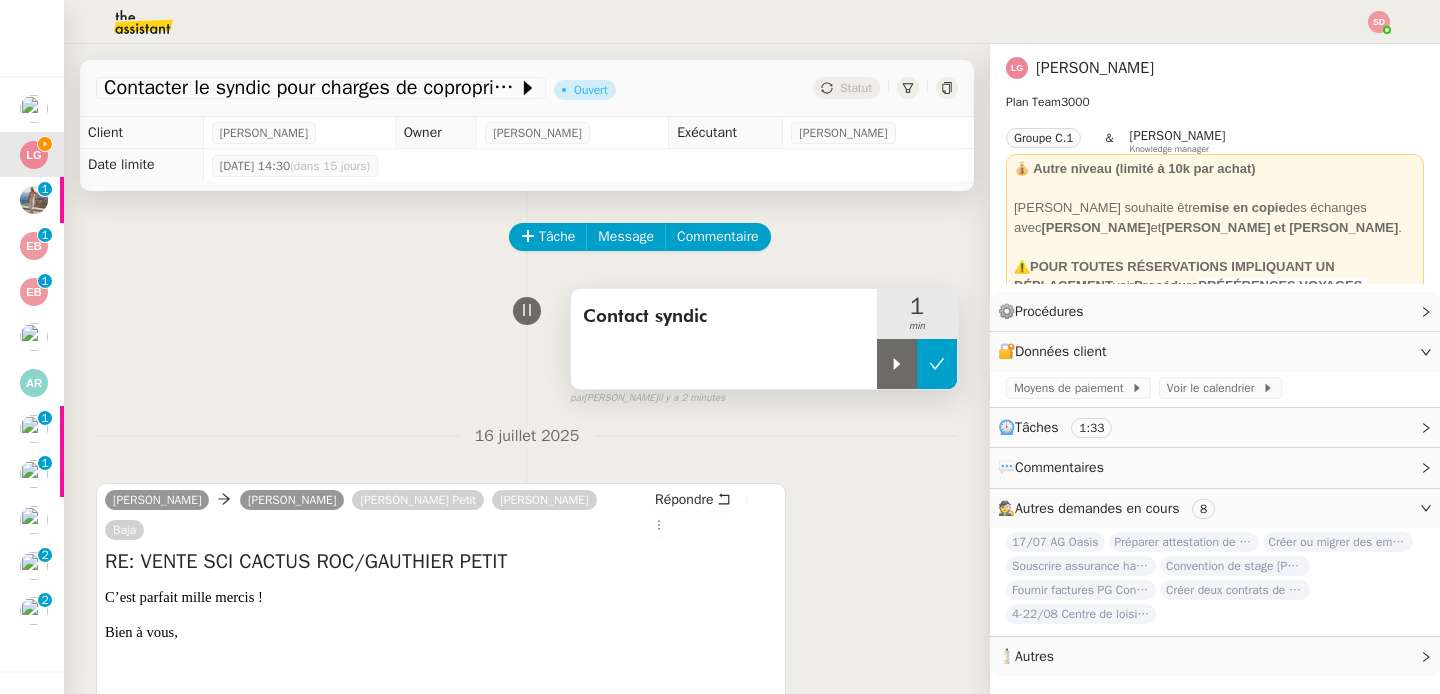 click at bounding box center [937, 364] 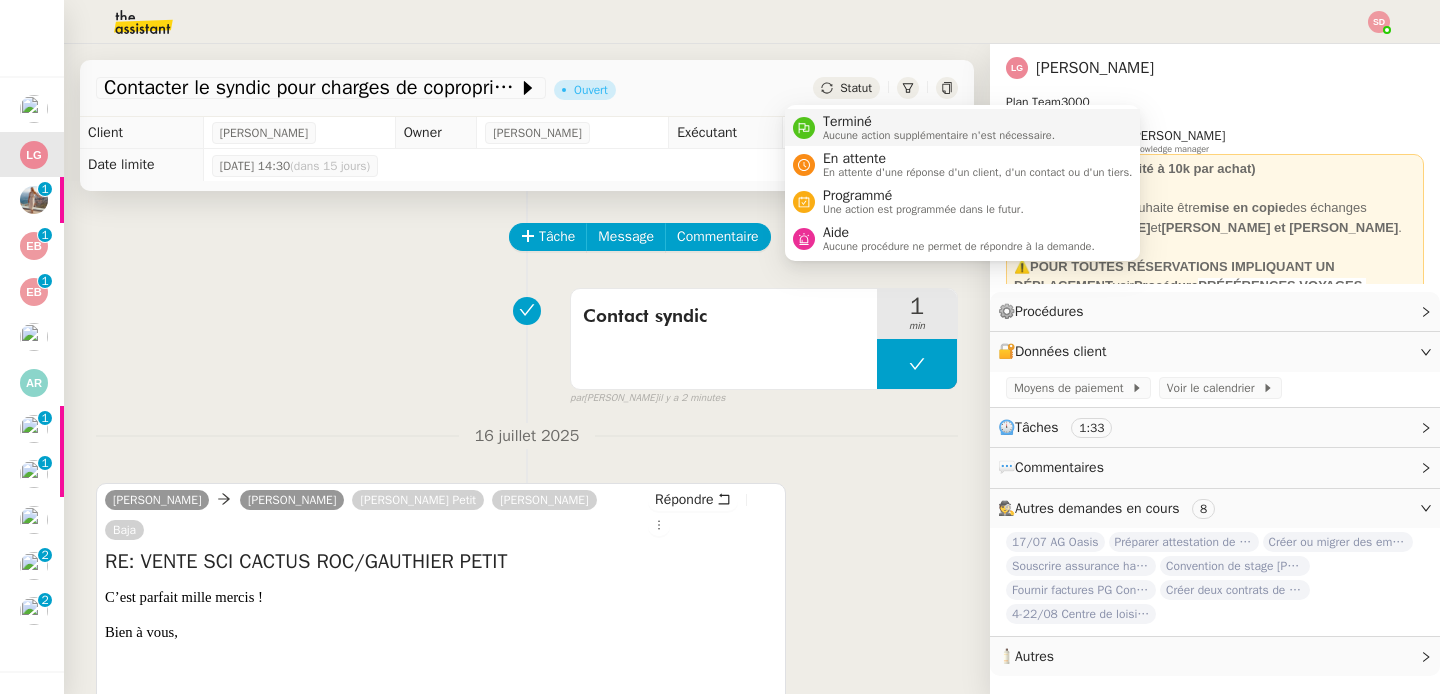 click 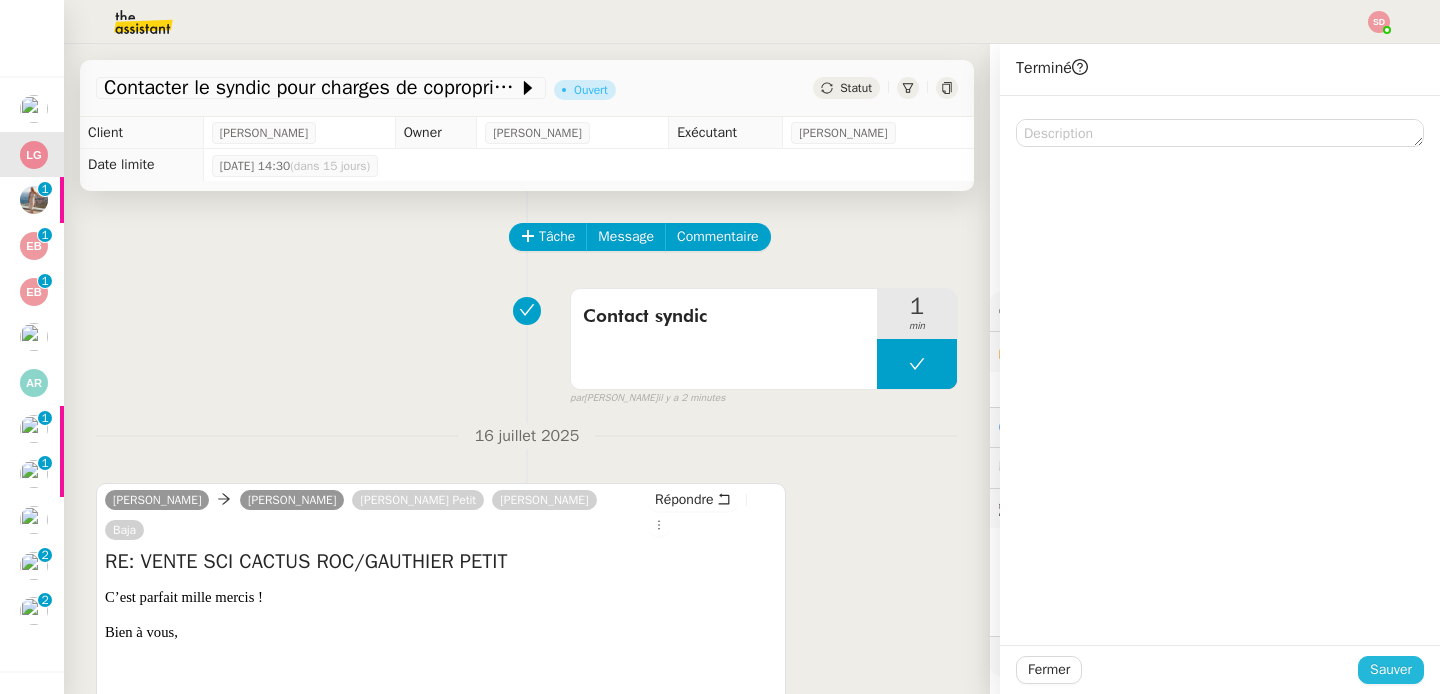 click on "Sauver" 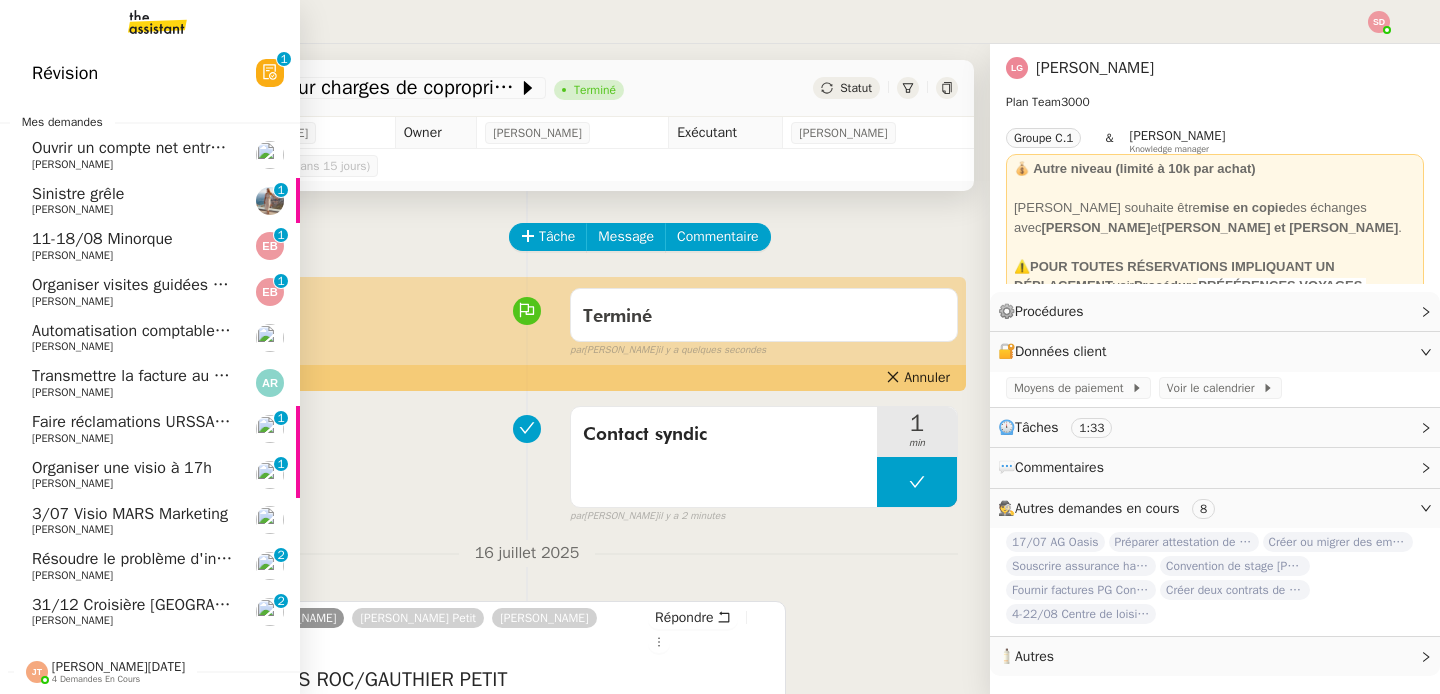 click on "[PERSON_NAME]" 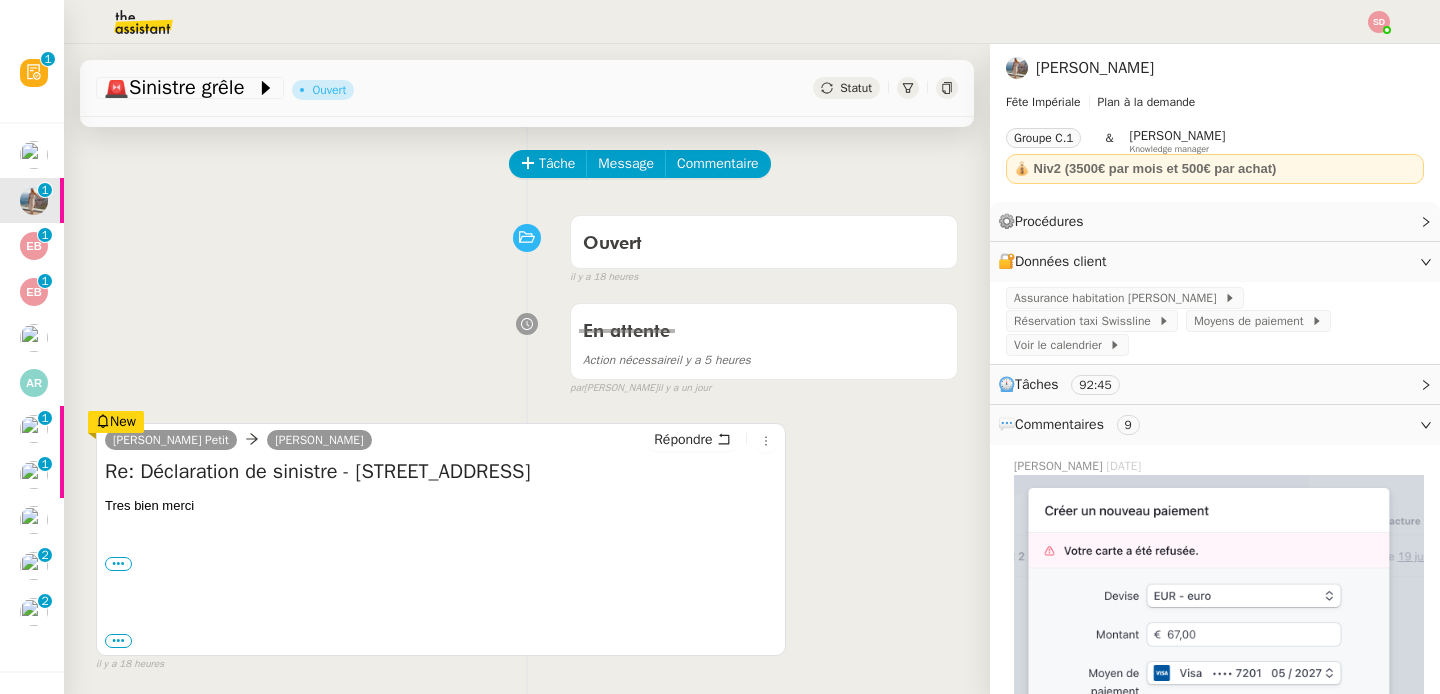 scroll, scrollTop: 482, scrollLeft: 0, axis: vertical 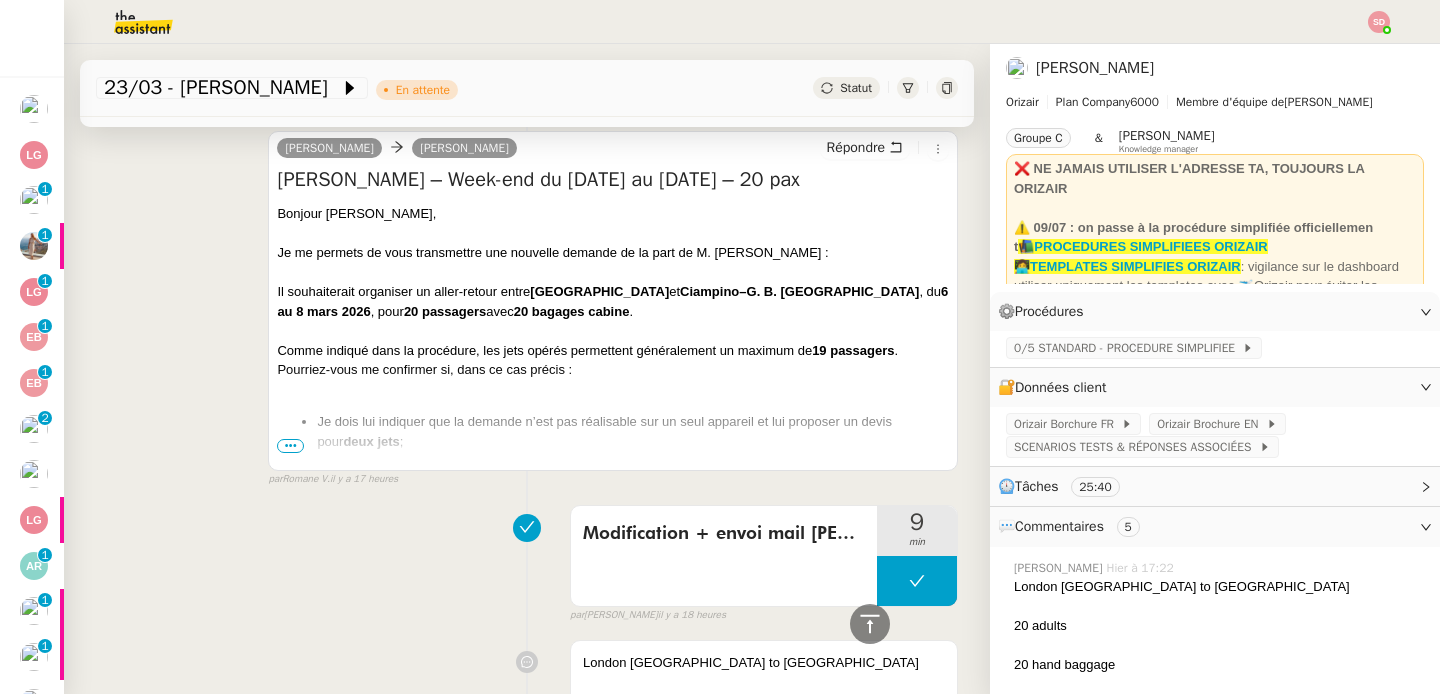 click on "•••" at bounding box center [290, 446] 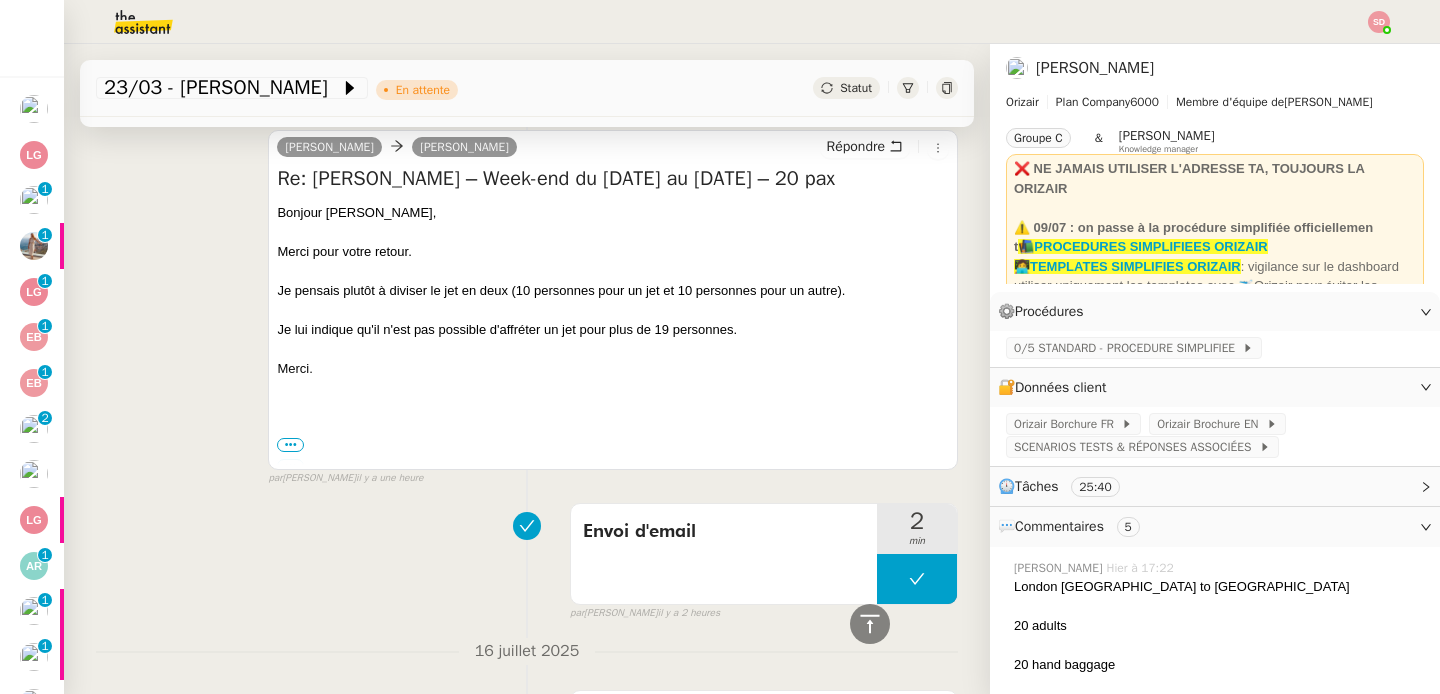 scroll, scrollTop: 2056, scrollLeft: 0, axis: vertical 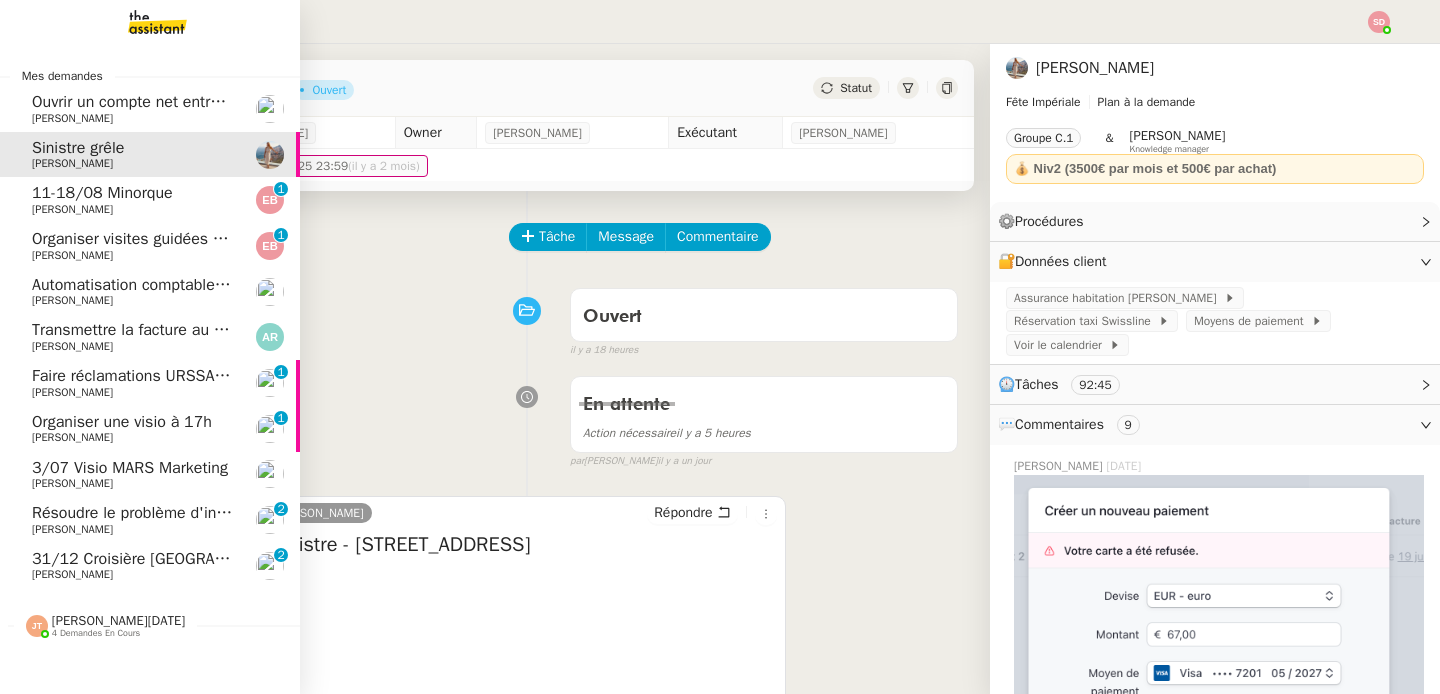 click on "[PERSON_NAME]" 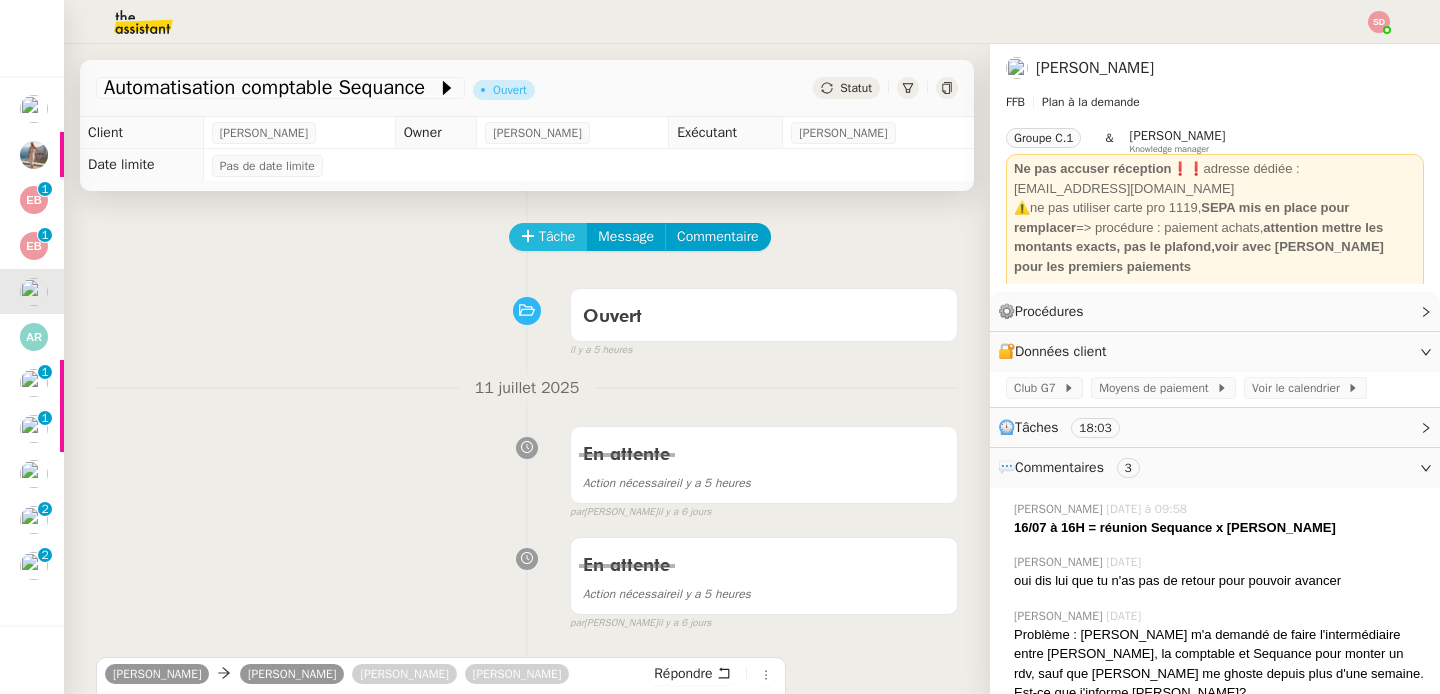 click on "Tâche" 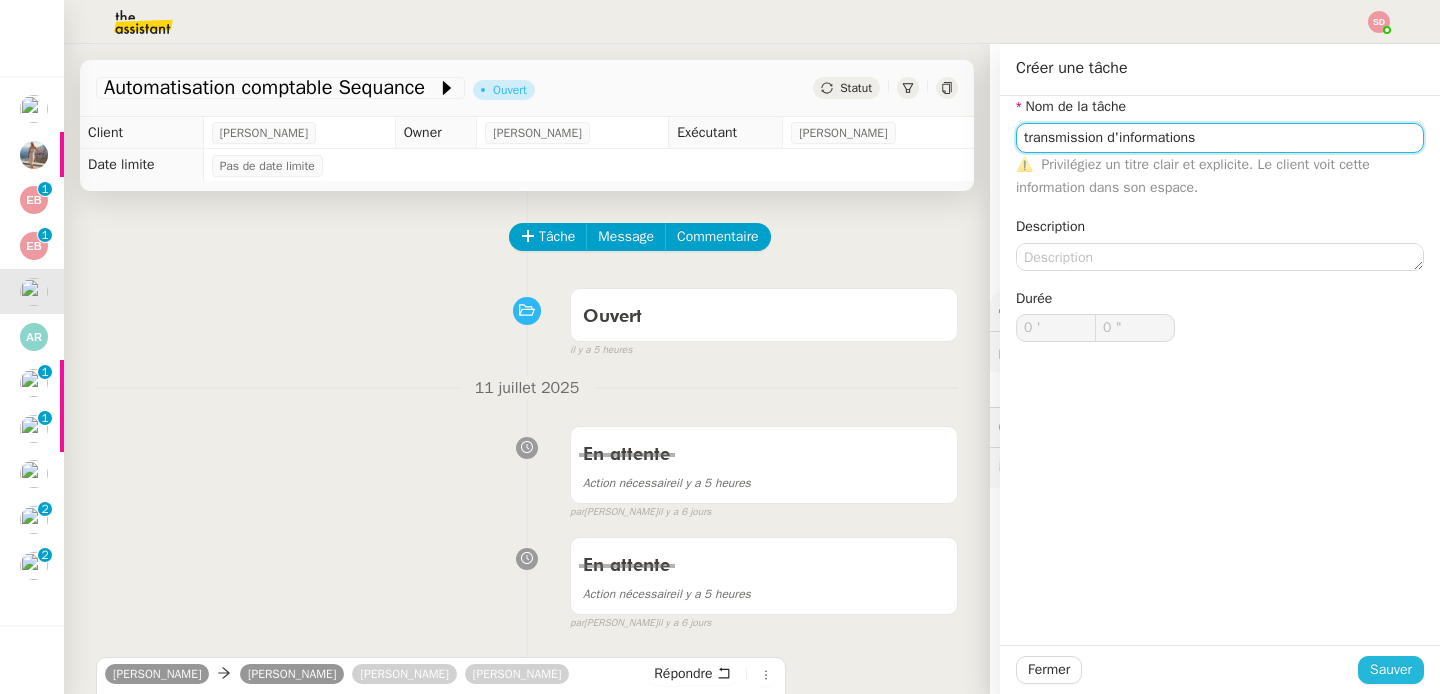 type on "transmission d'informations" 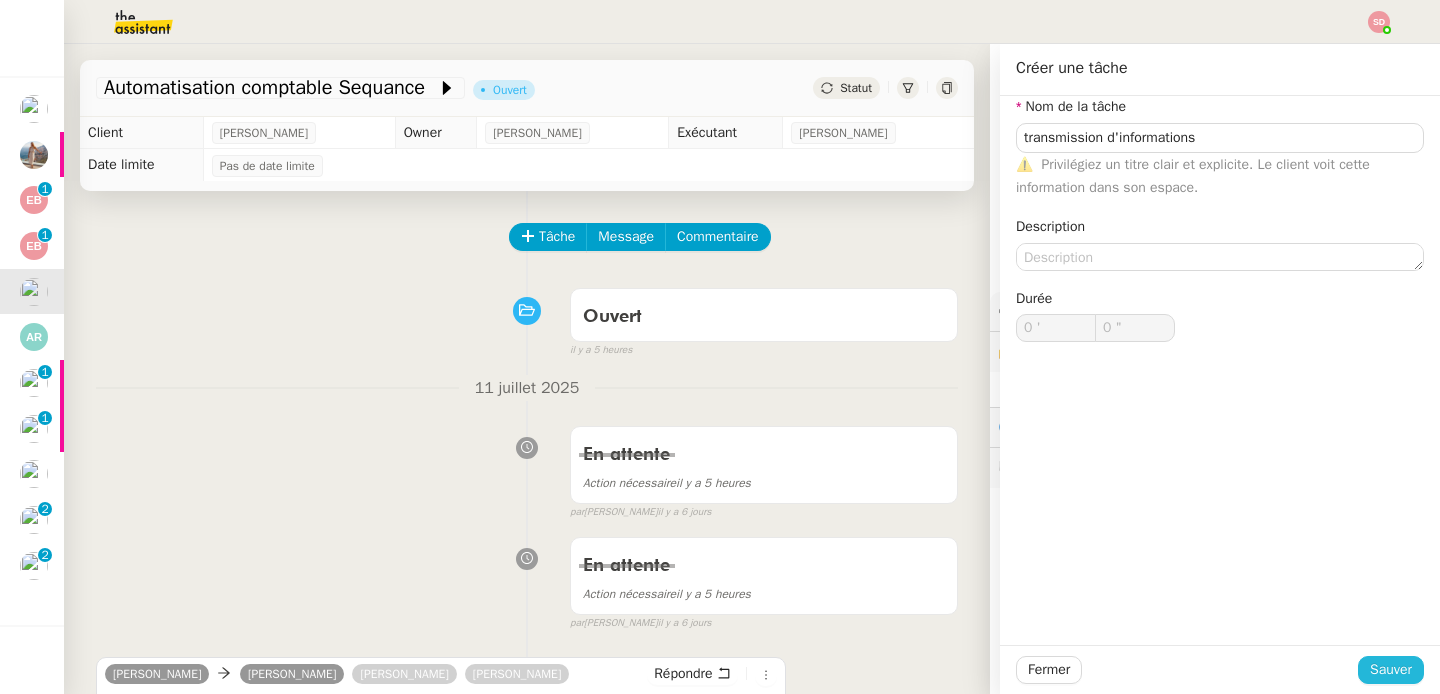 click on "Sauver" 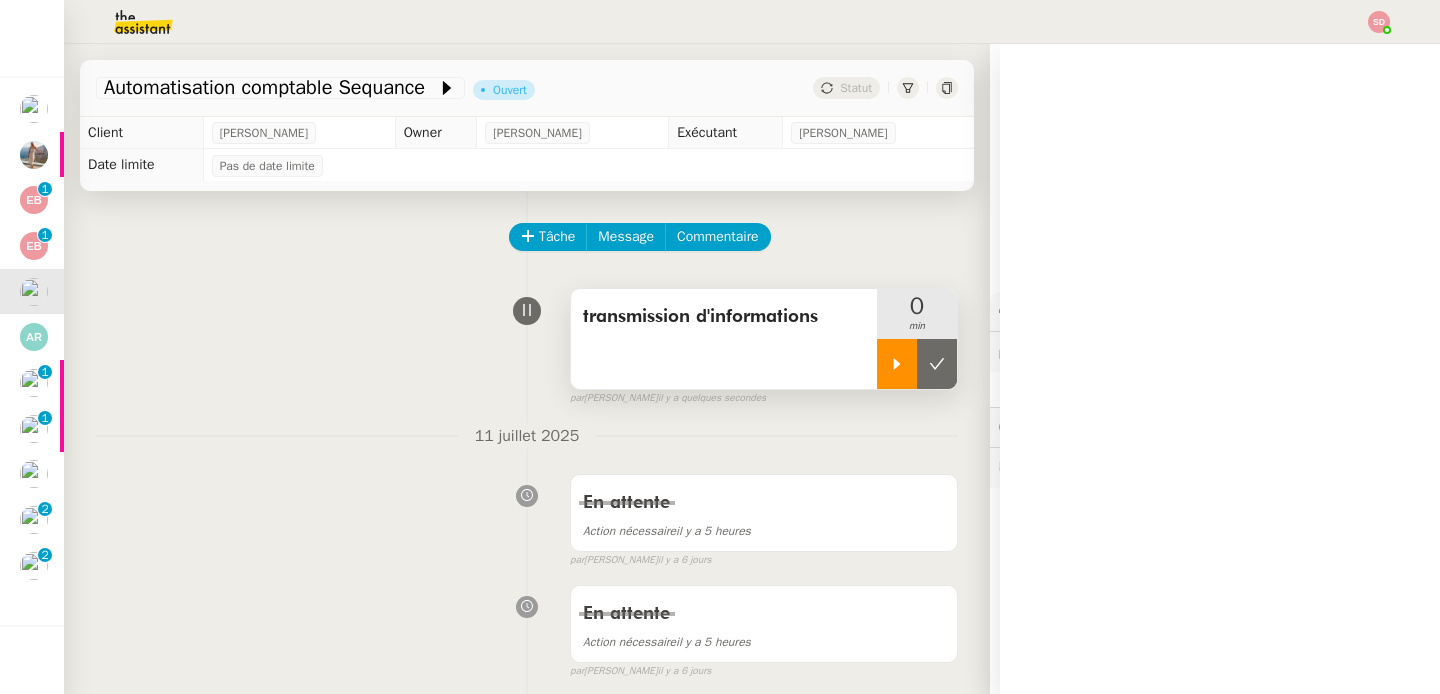 click 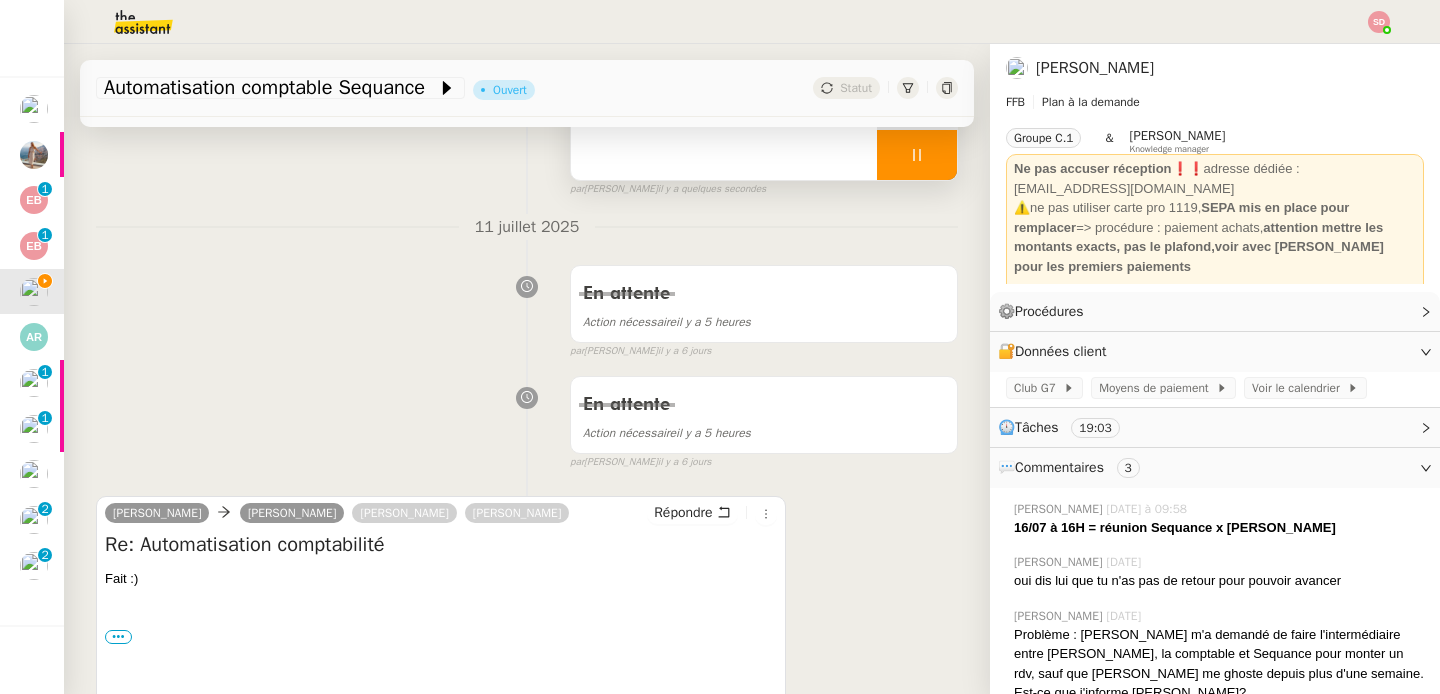 scroll, scrollTop: 219, scrollLeft: 0, axis: vertical 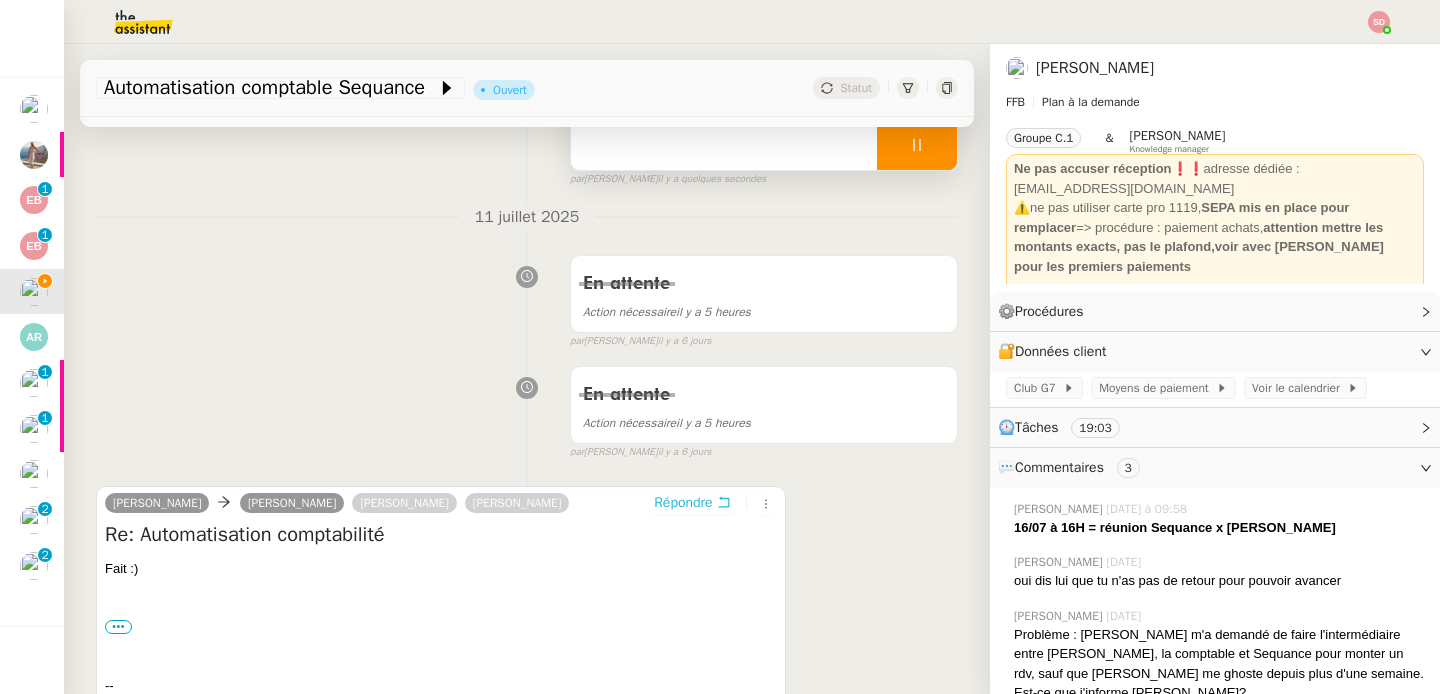 click on "Répondre" at bounding box center (683, 503) 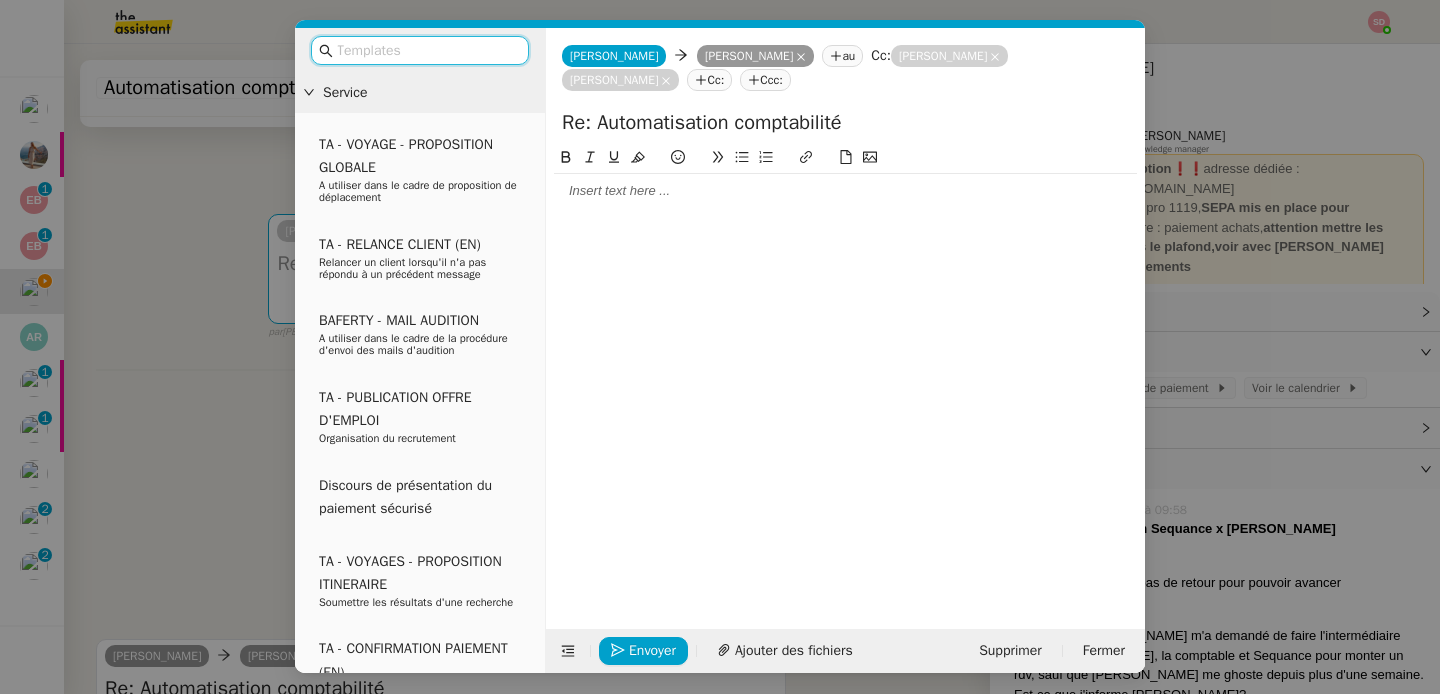 click 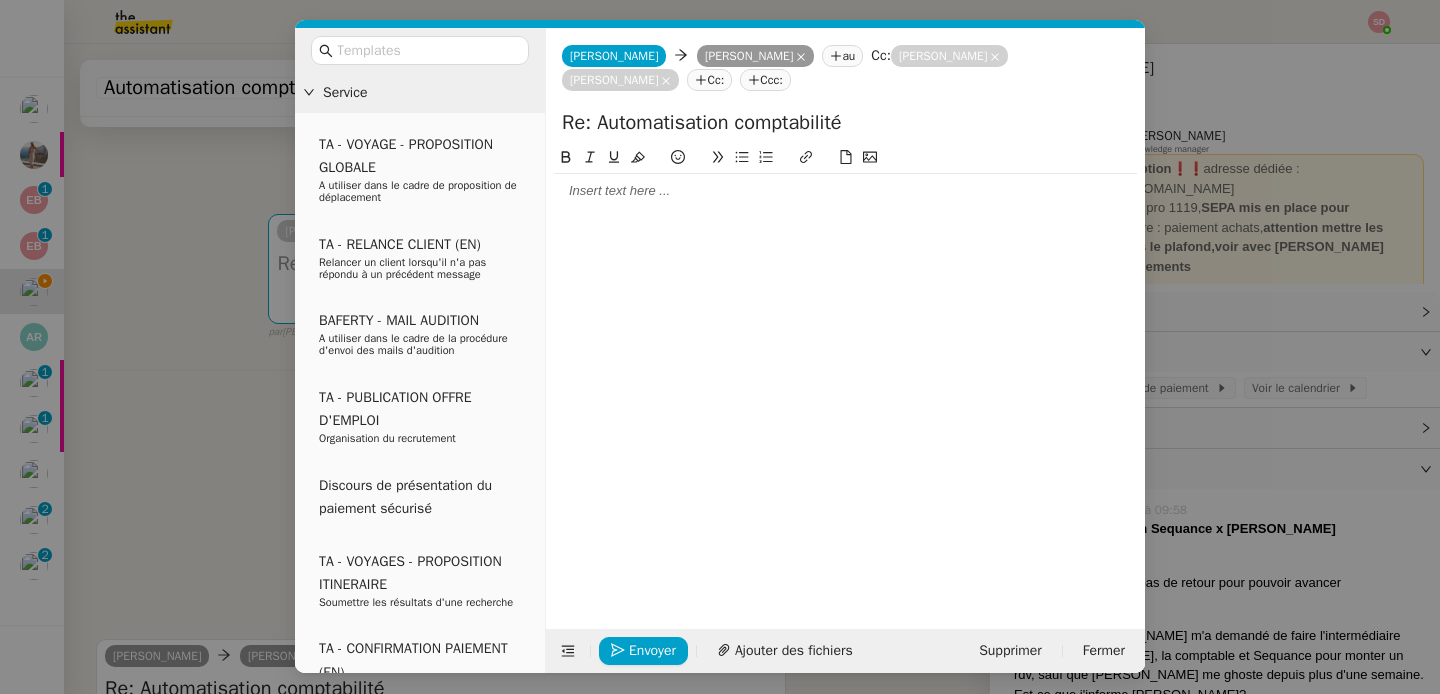 type 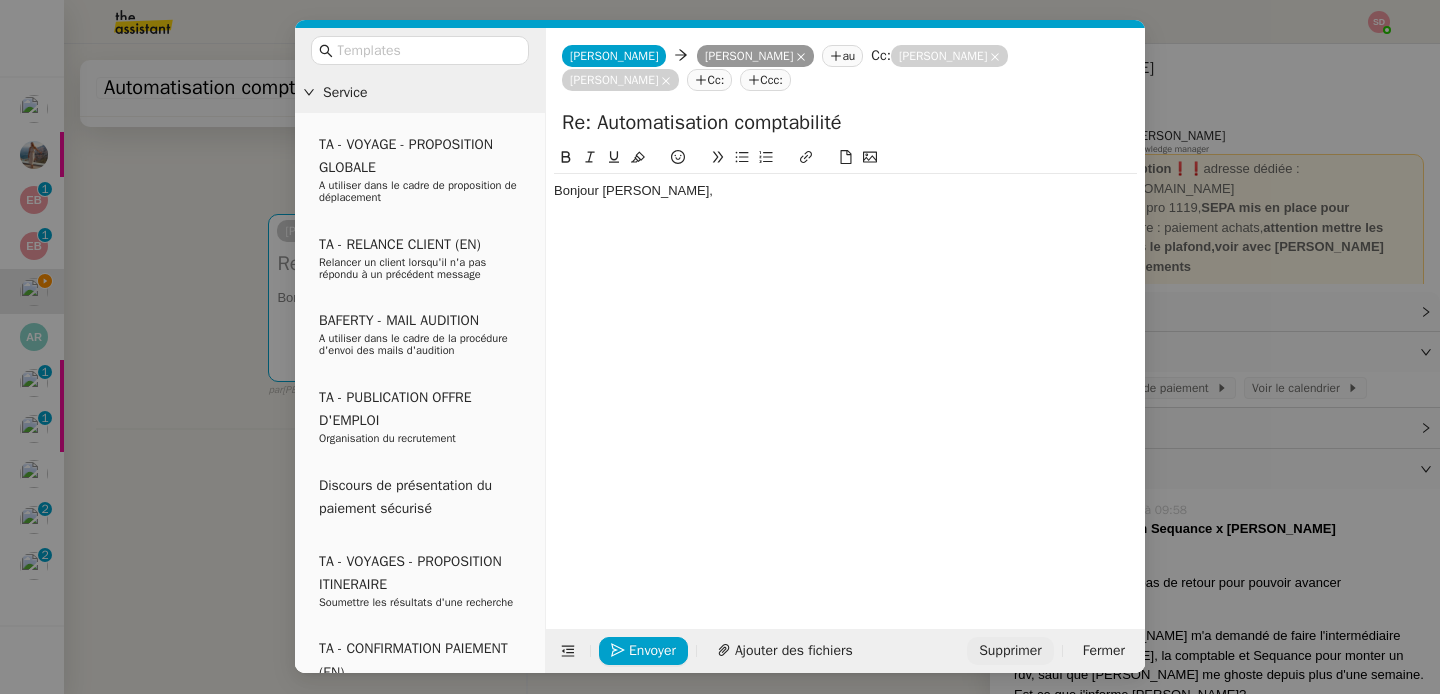 click on "Supprimer" 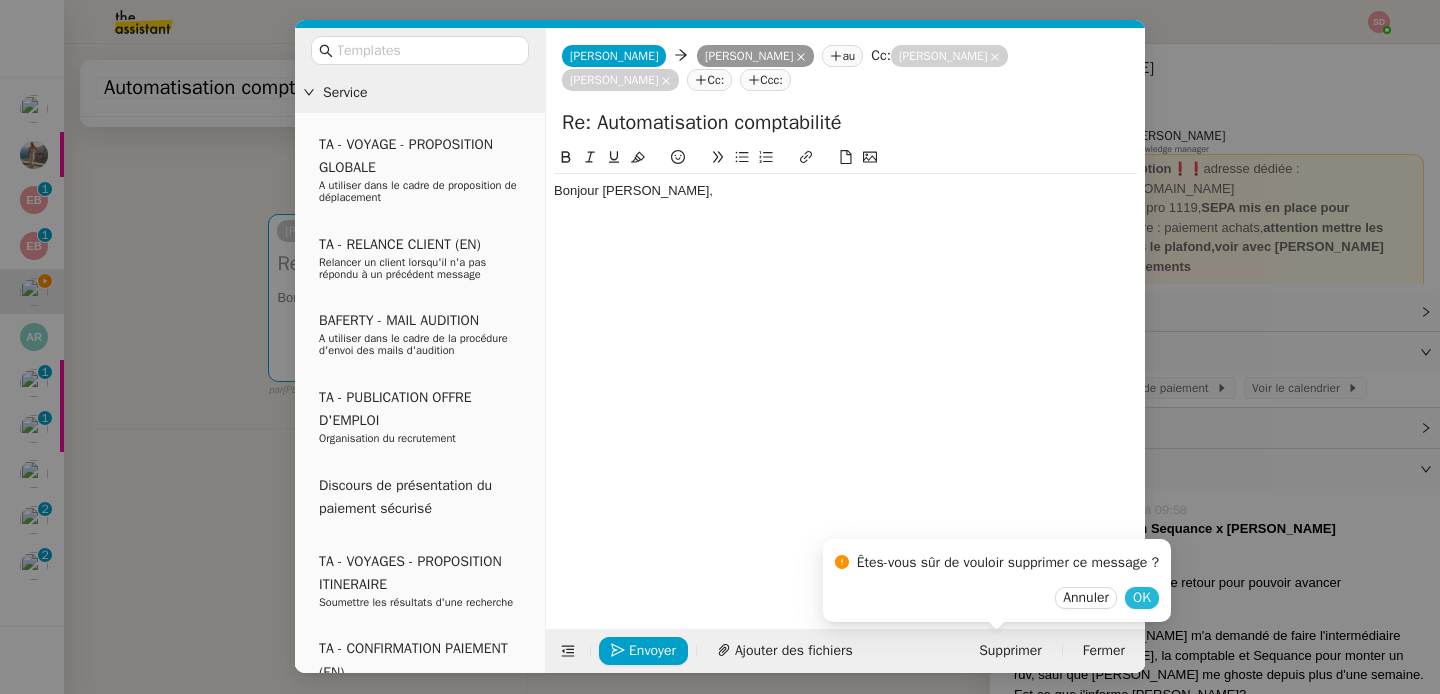 click on "OK" at bounding box center [1142, 598] 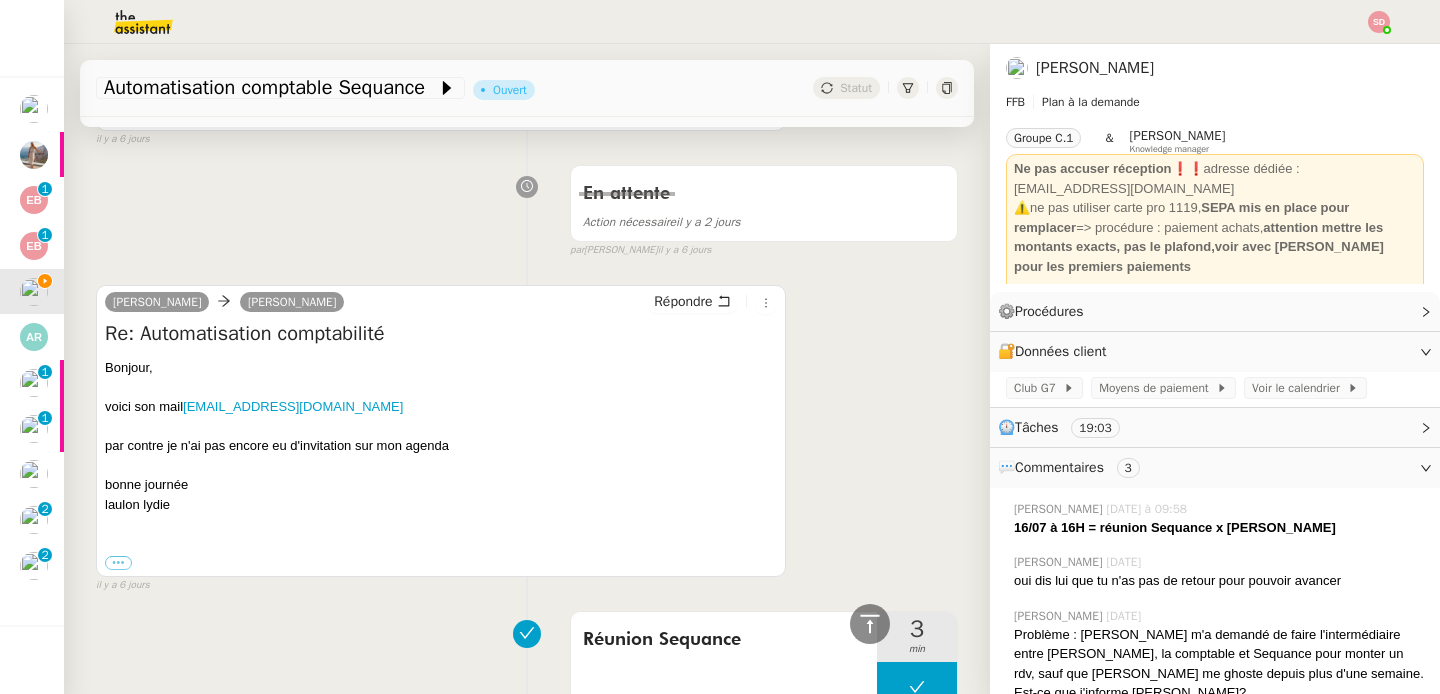 scroll, scrollTop: 1841, scrollLeft: 0, axis: vertical 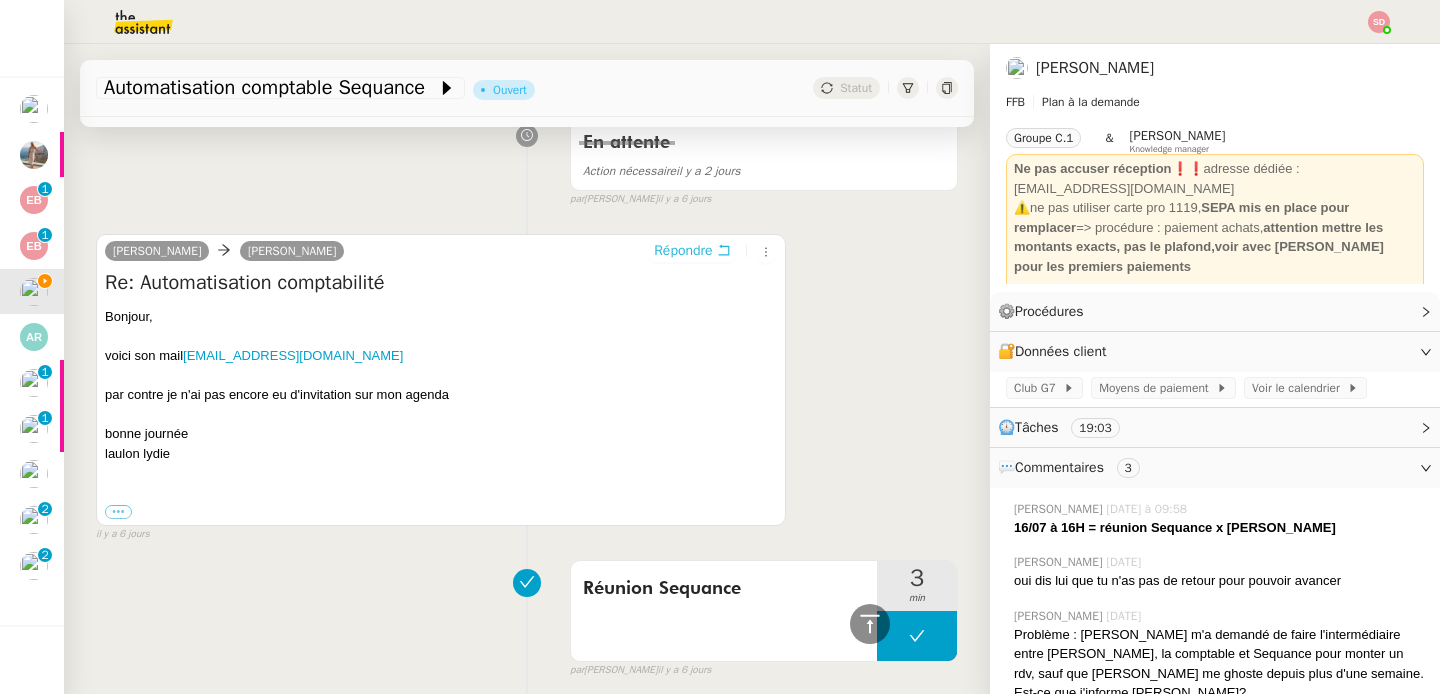 click on "Répondre" at bounding box center (683, 251) 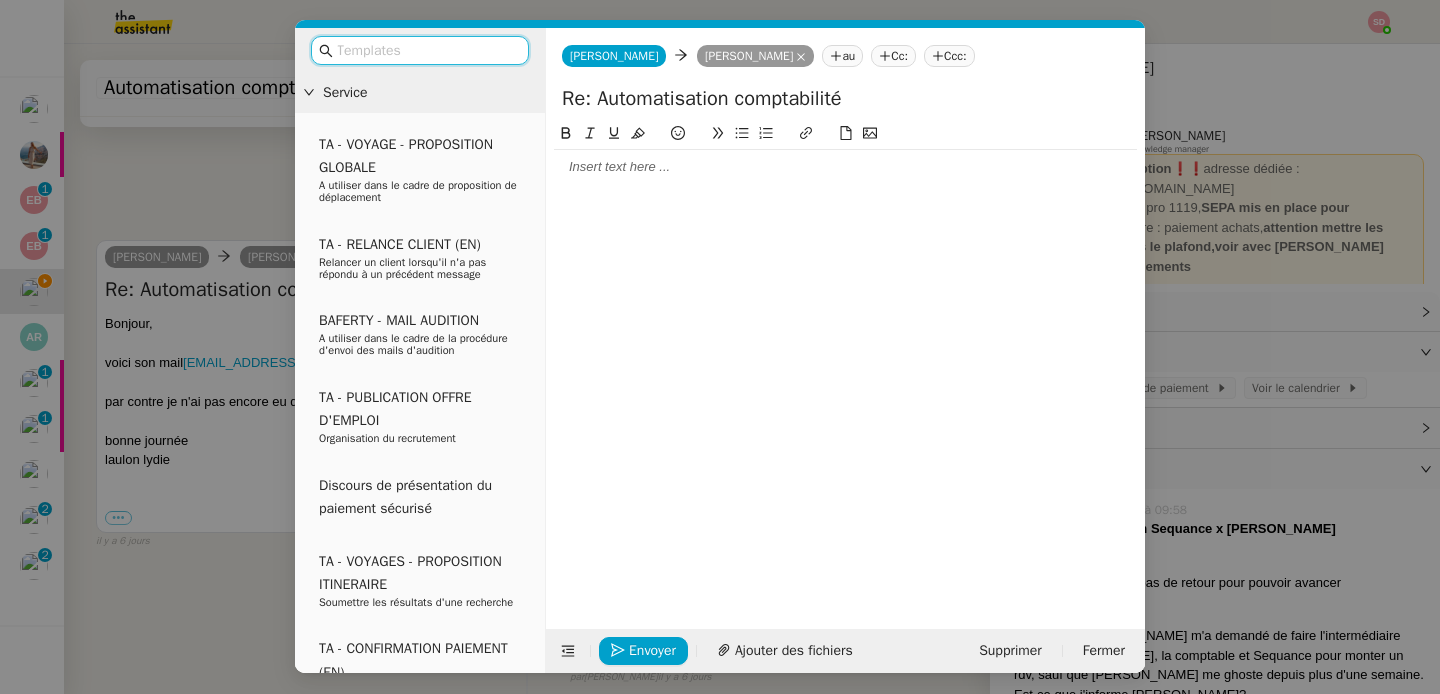 scroll, scrollTop: 1996, scrollLeft: 0, axis: vertical 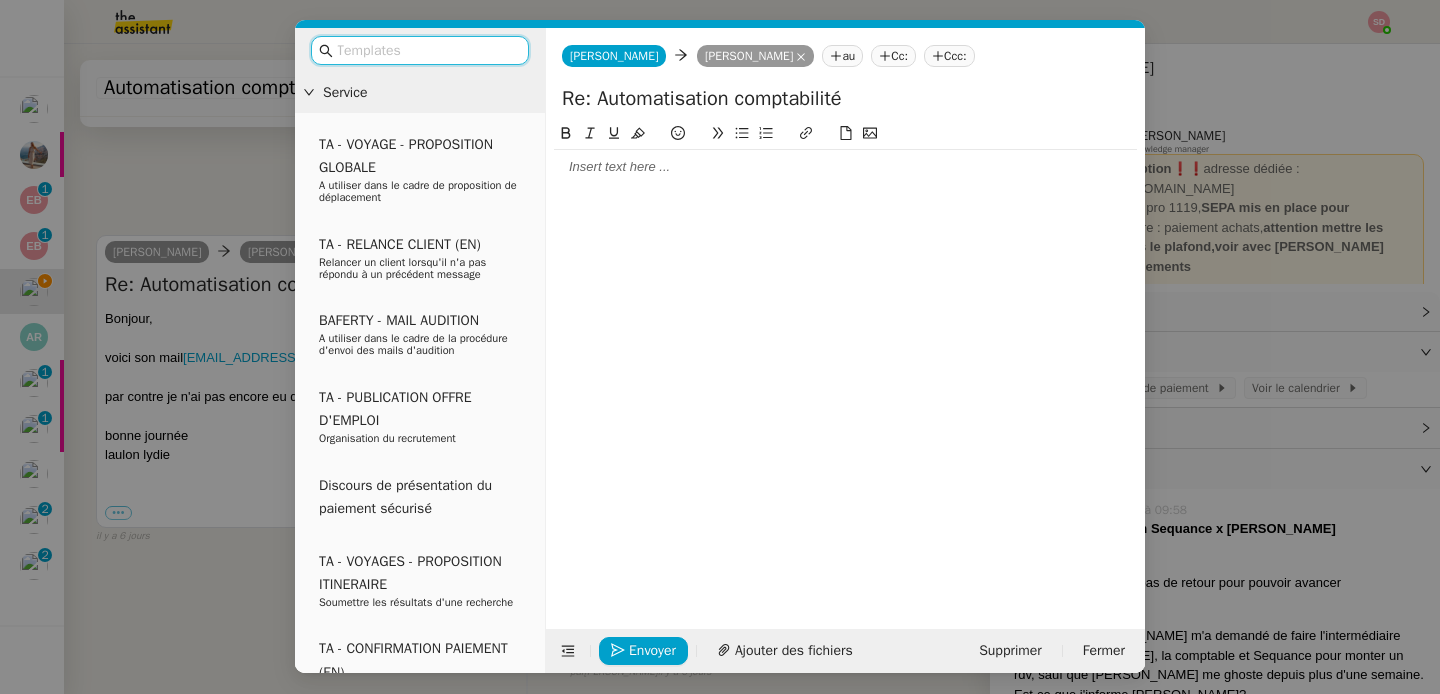 click 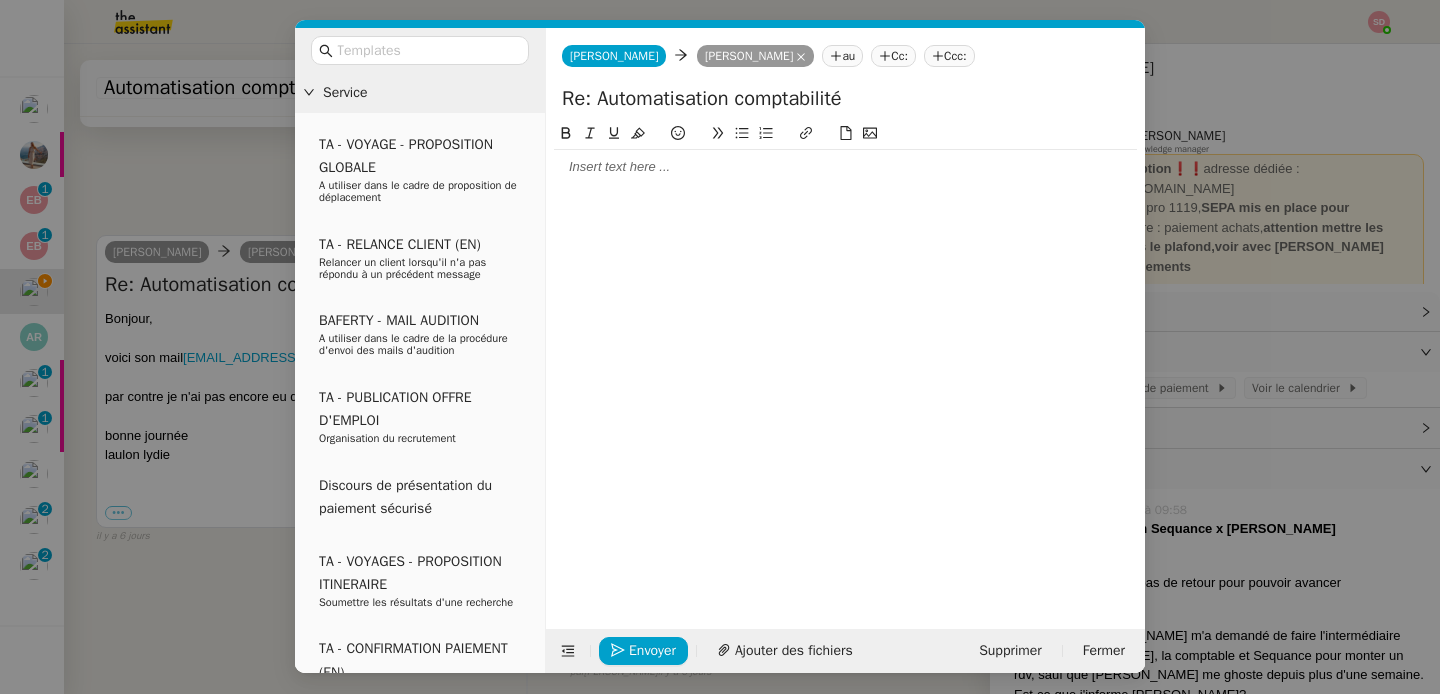type 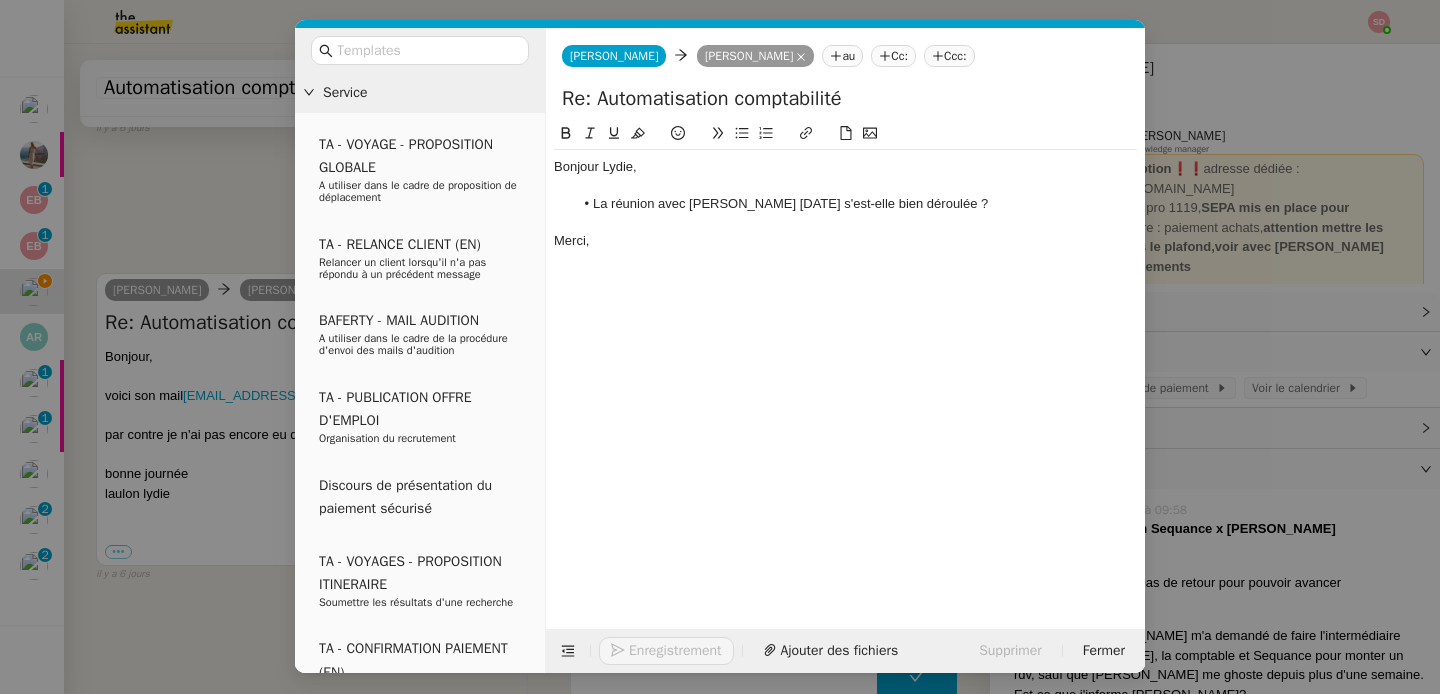 scroll, scrollTop: 2120, scrollLeft: 0, axis: vertical 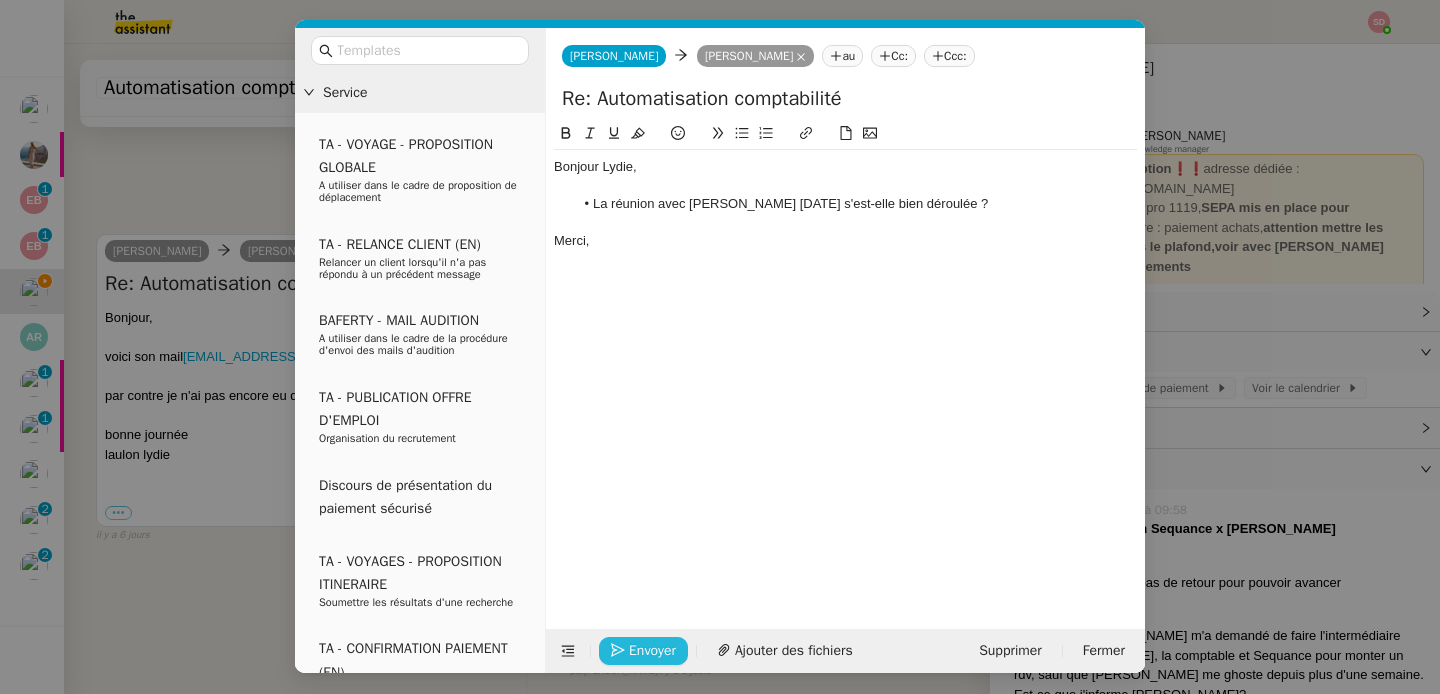 click on "Envoyer" 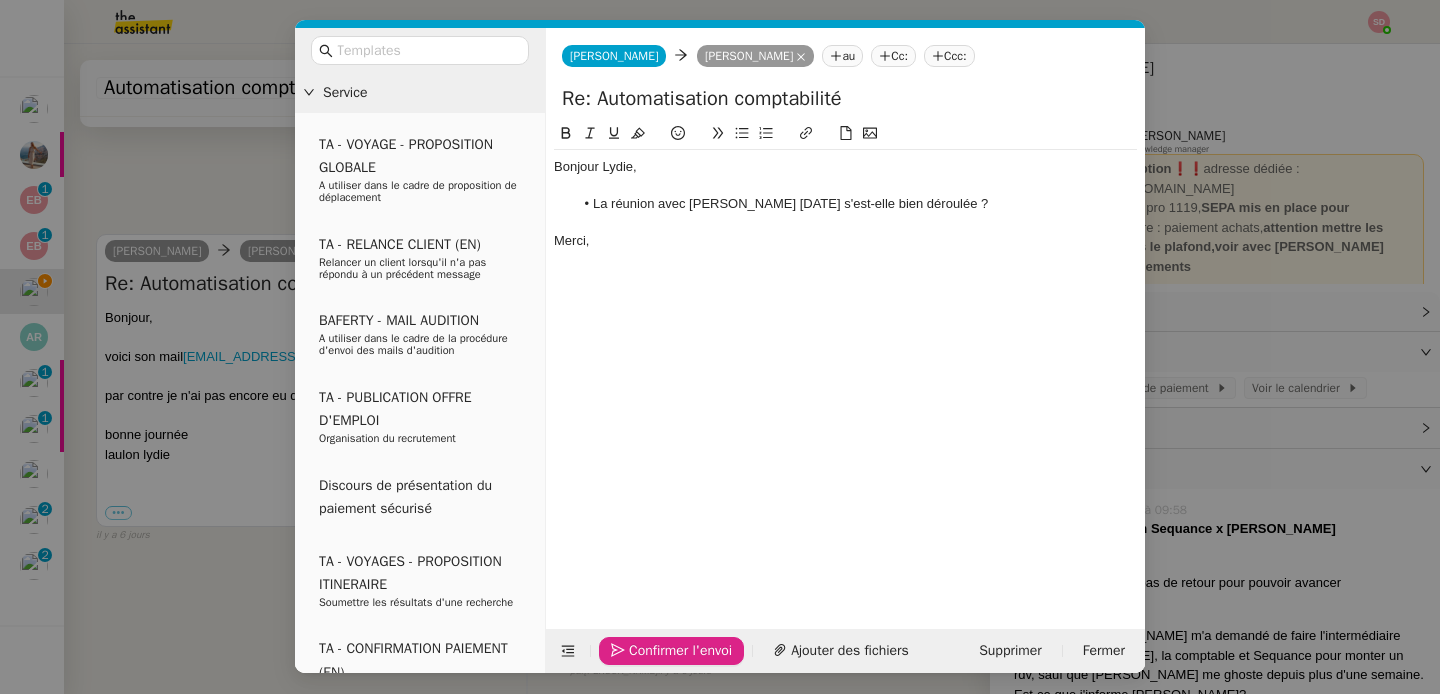 click on "Confirmer l'envoi" 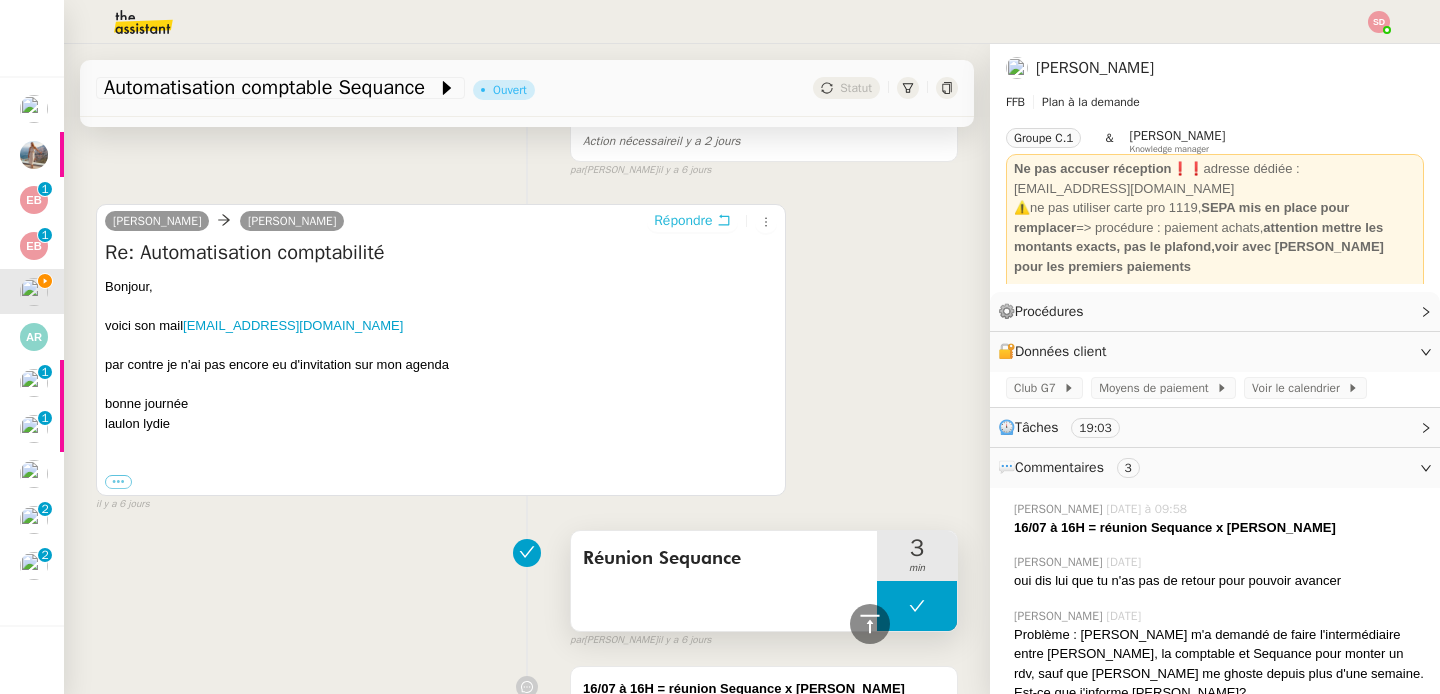 scroll, scrollTop: 2085, scrollLeft: 0, axis: vertical 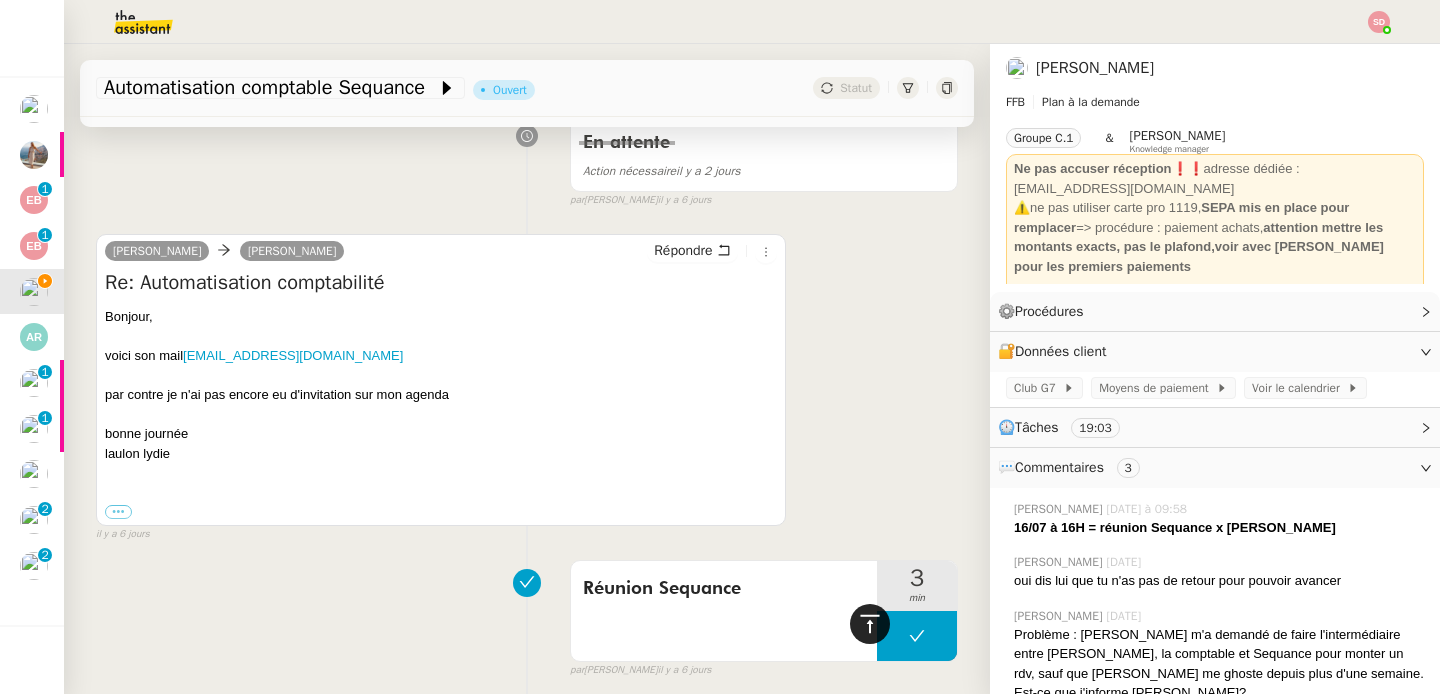 click 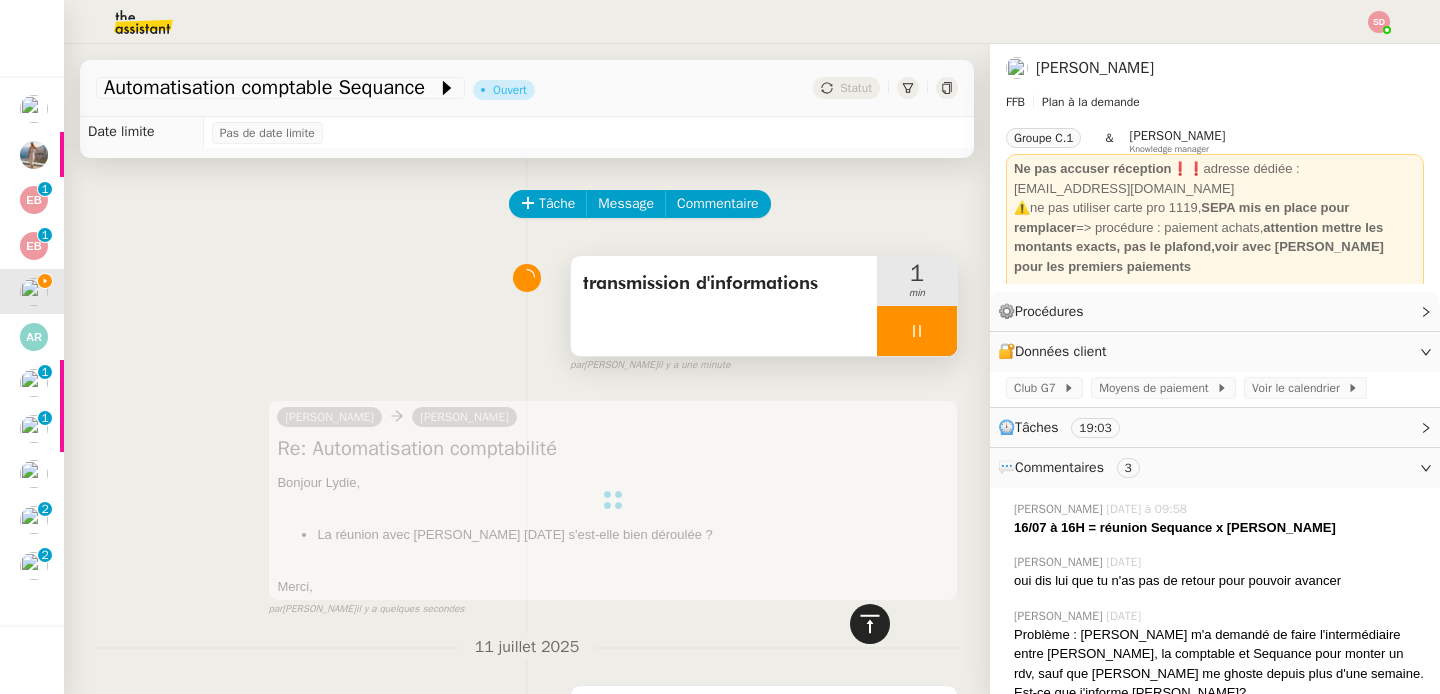 scroll, scrollTop: 0, scrollLeft: 0, axis: both 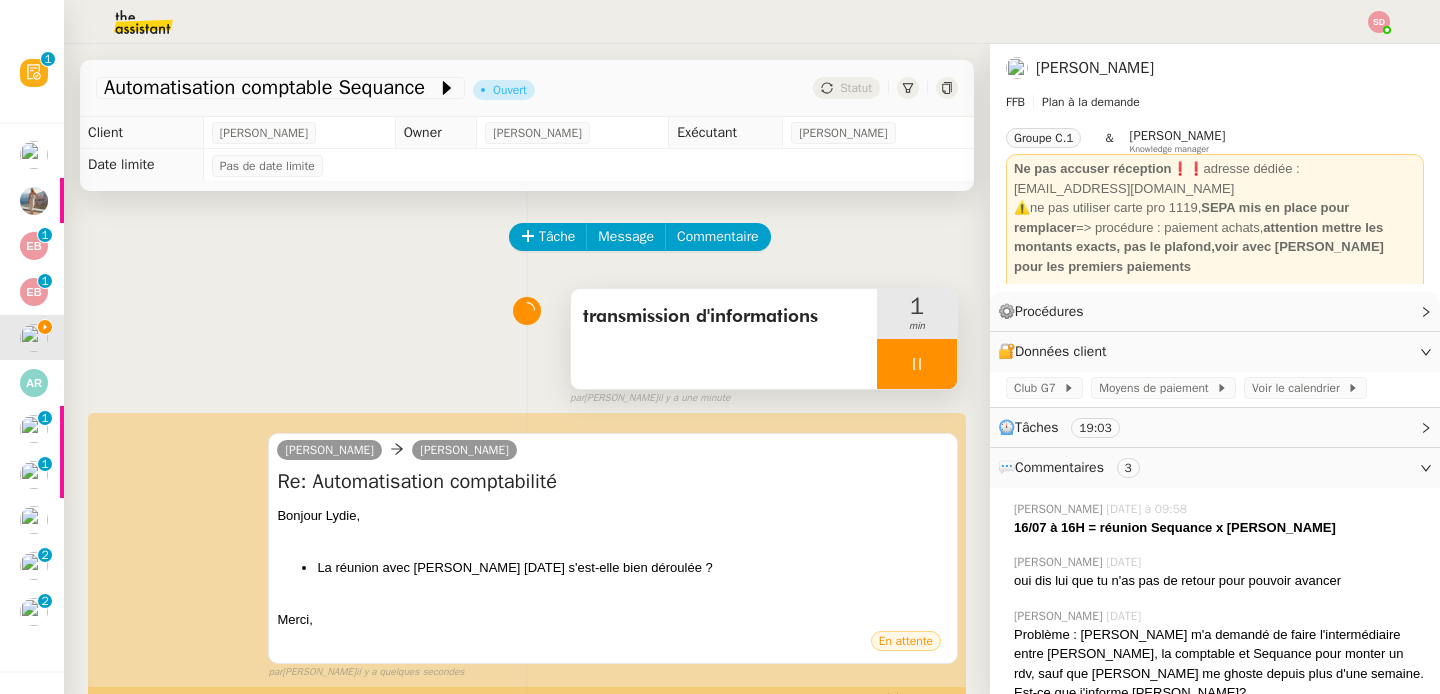 click at bounding box center (917, 364) 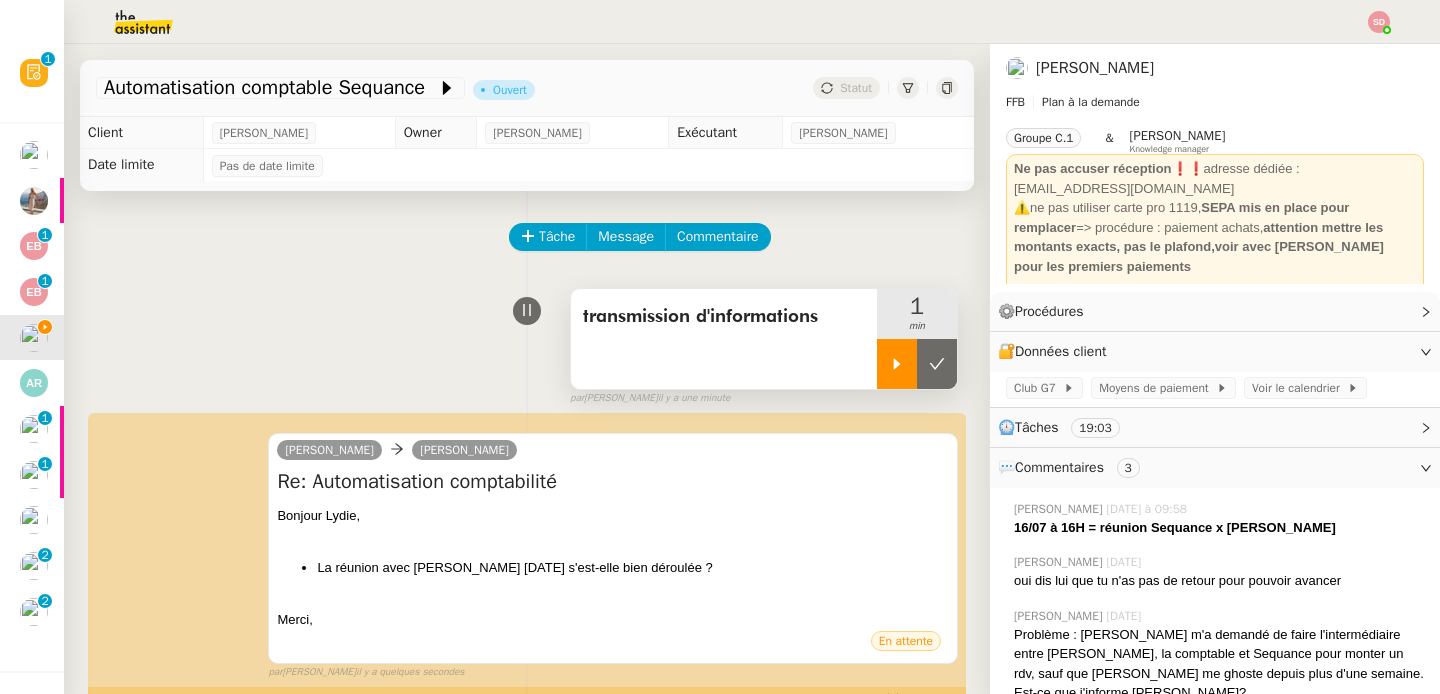 click 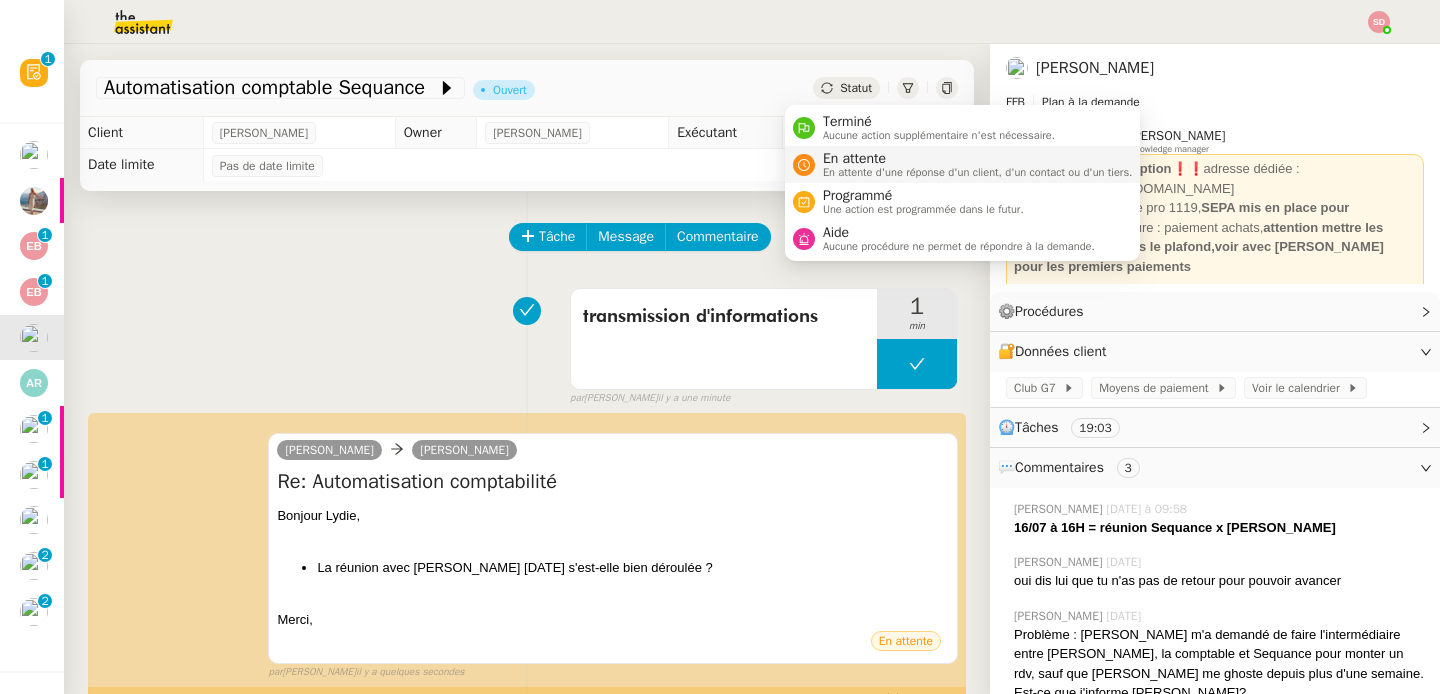 click 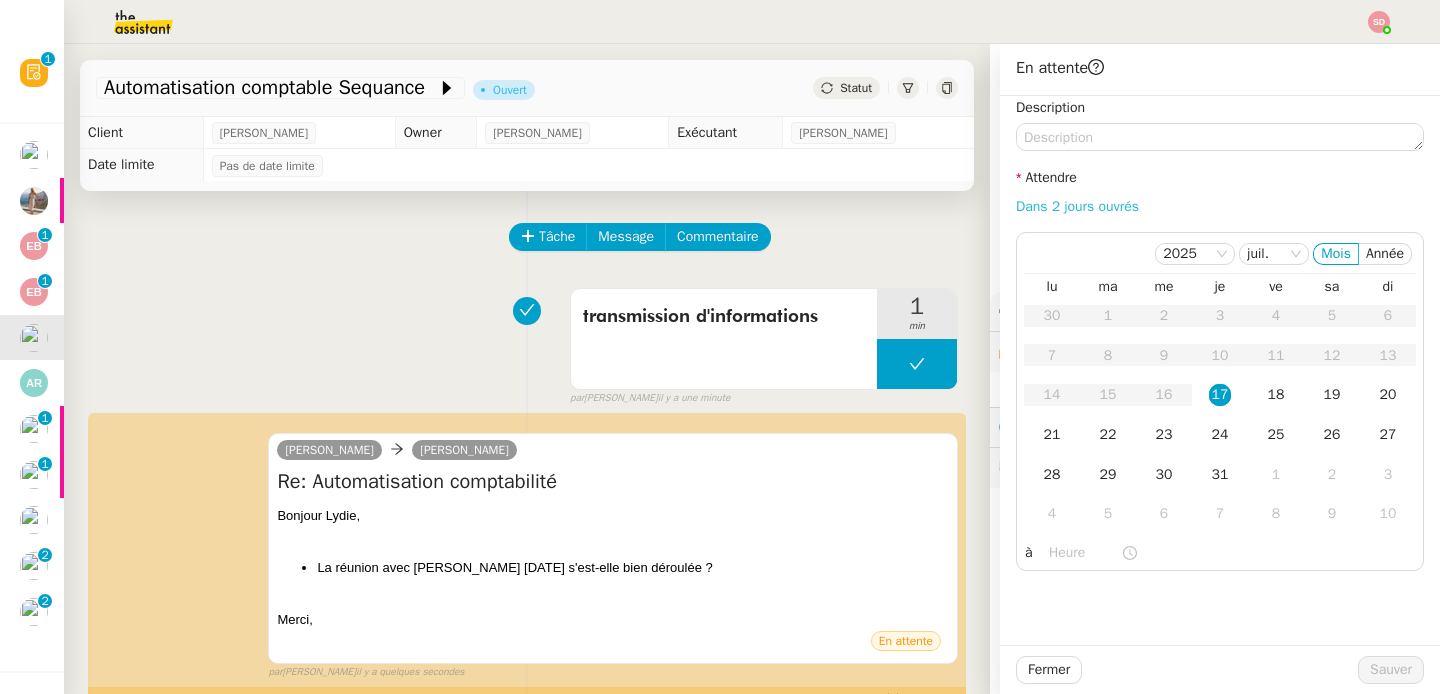 click on "Dans 2 jours ouvrés" 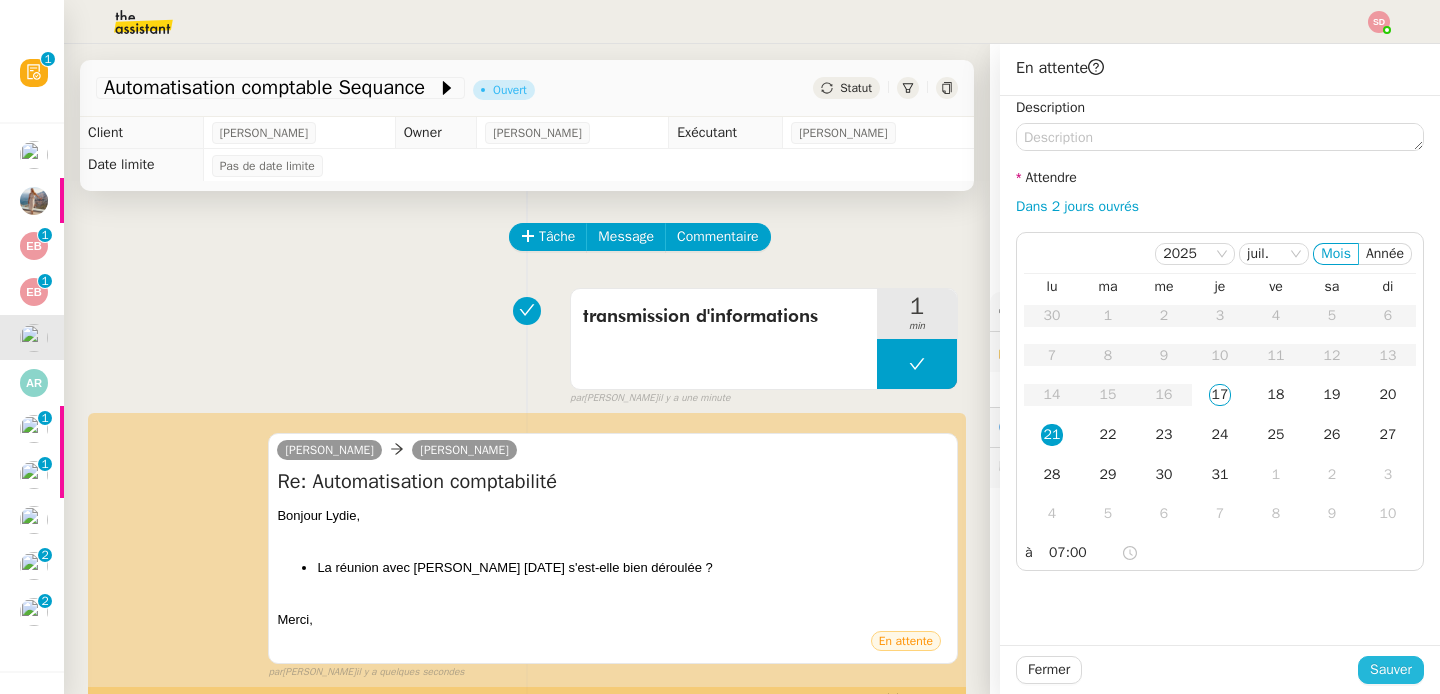click on "Sauver" 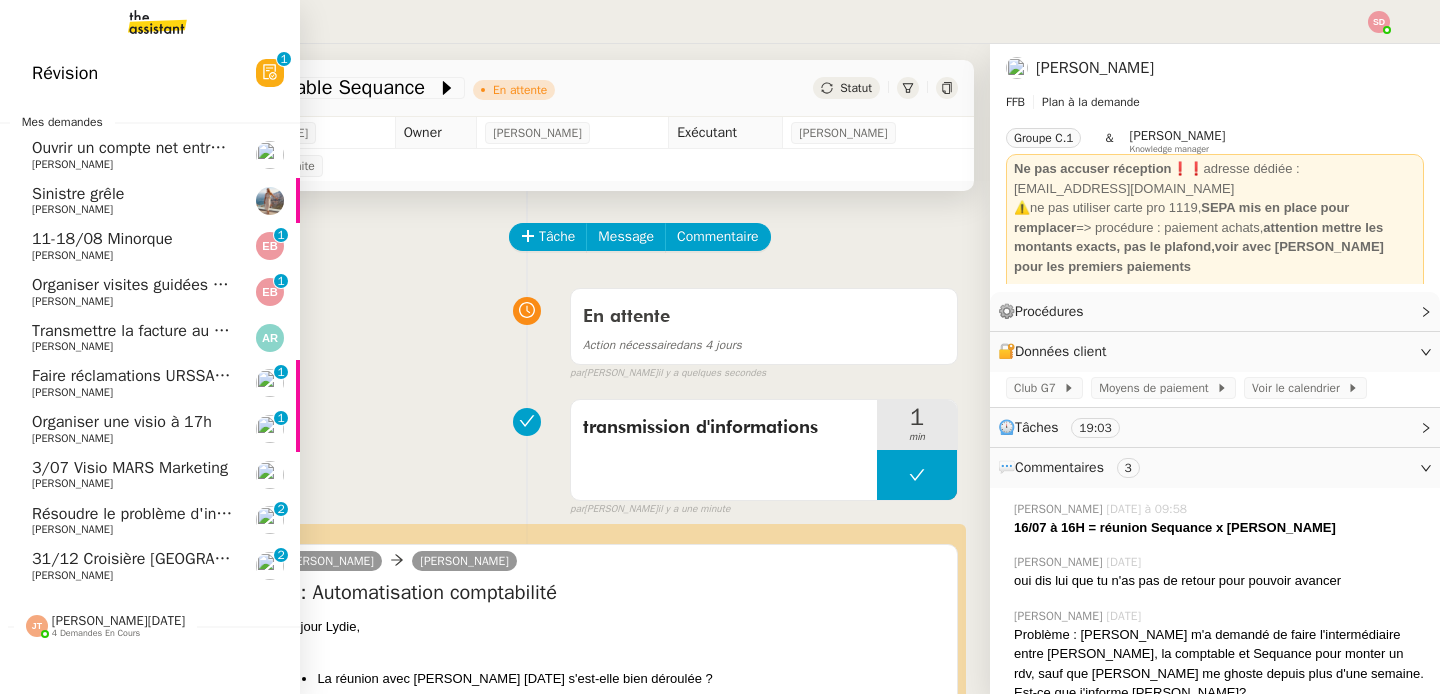 click on "Faire réclamations URSSAF pour Sodilandes" 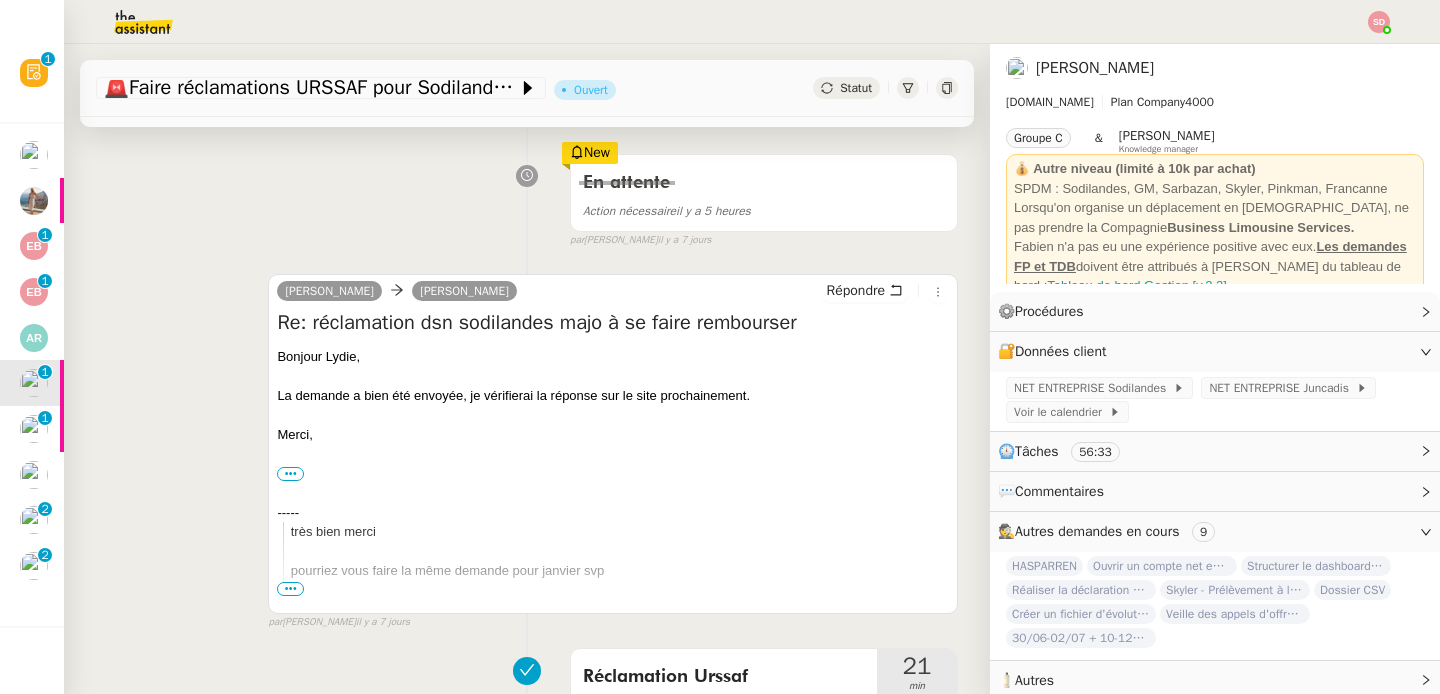 scroll, scrollTop: 0, scrollLeft: 0, axis: both 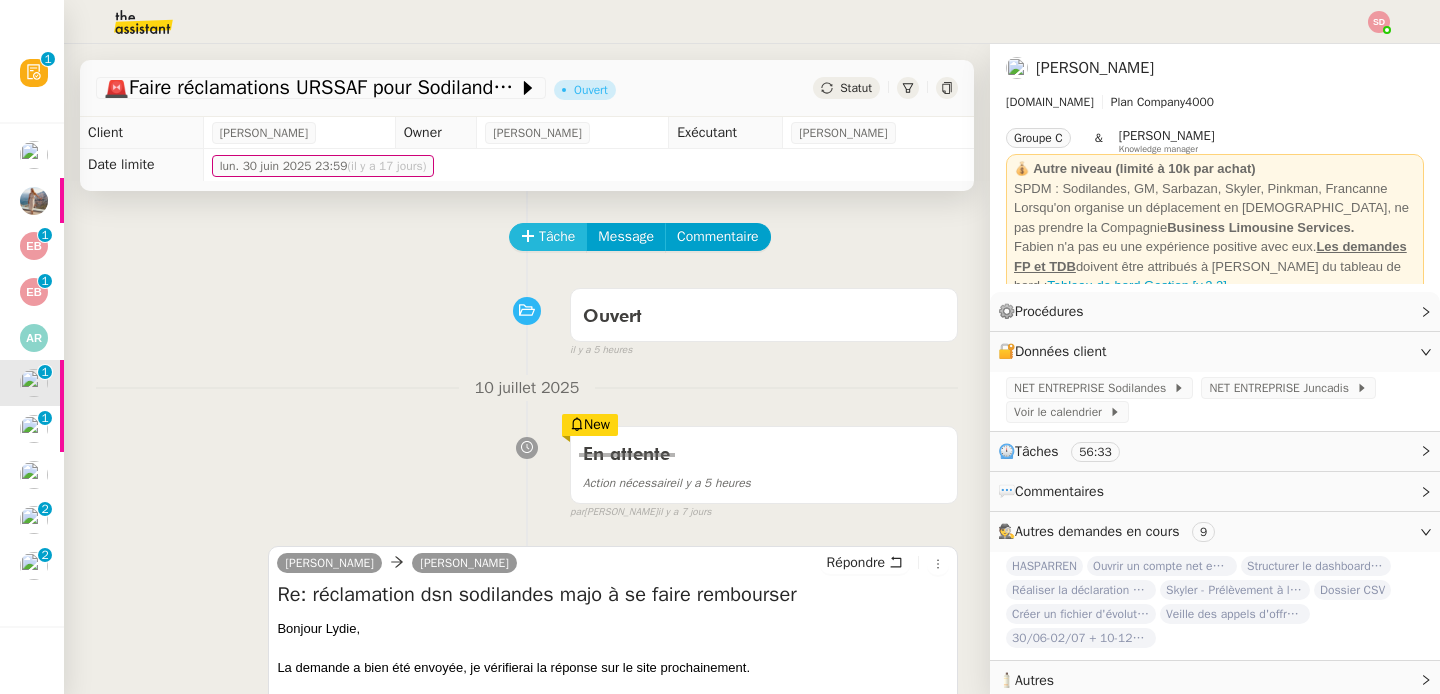 click on "Tâche" 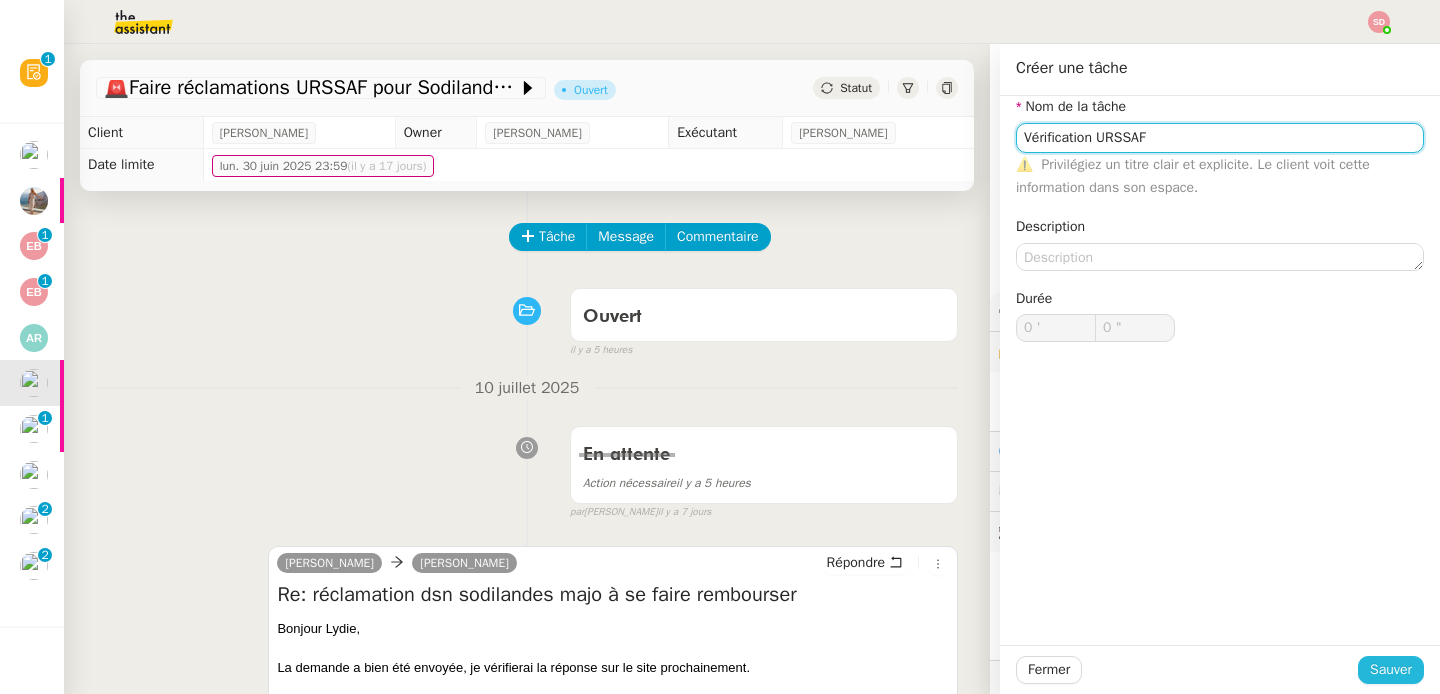 type on "Vérification URSSAF" 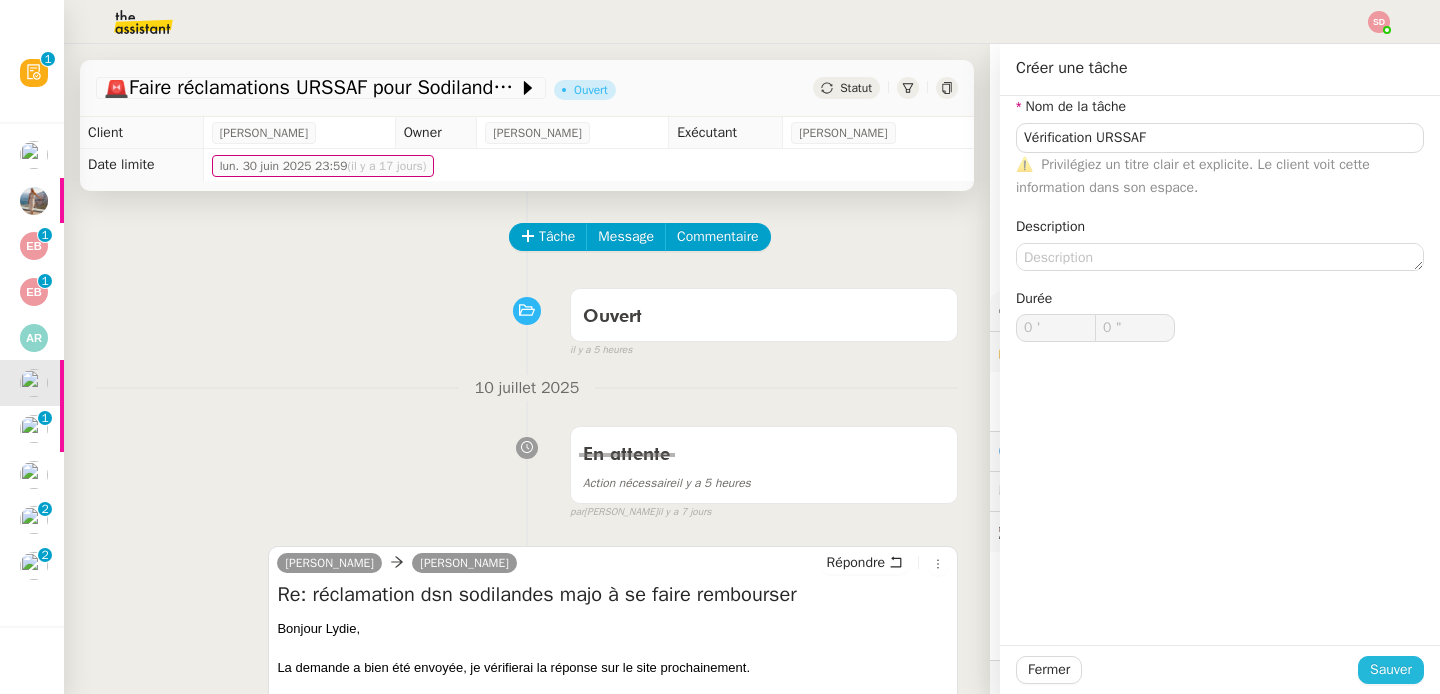 click on "Sauver" 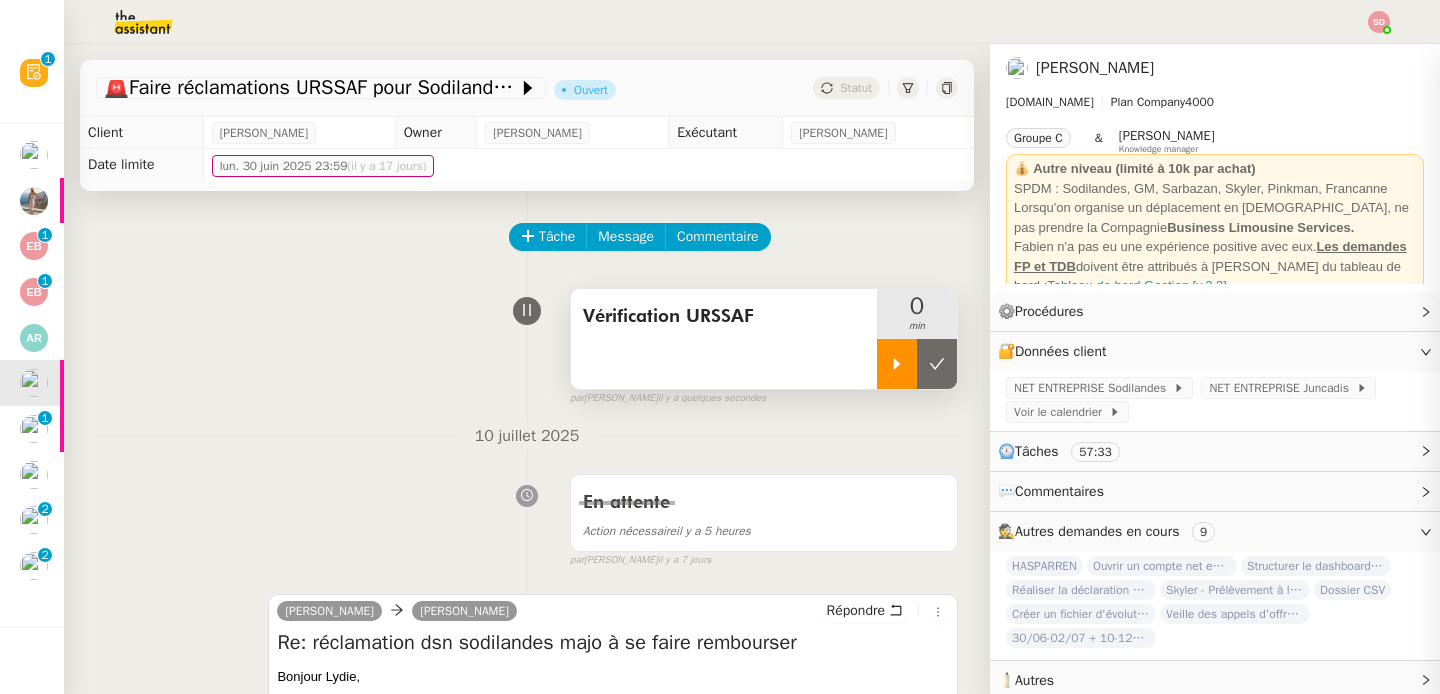 click at bounding box center (897, 364) 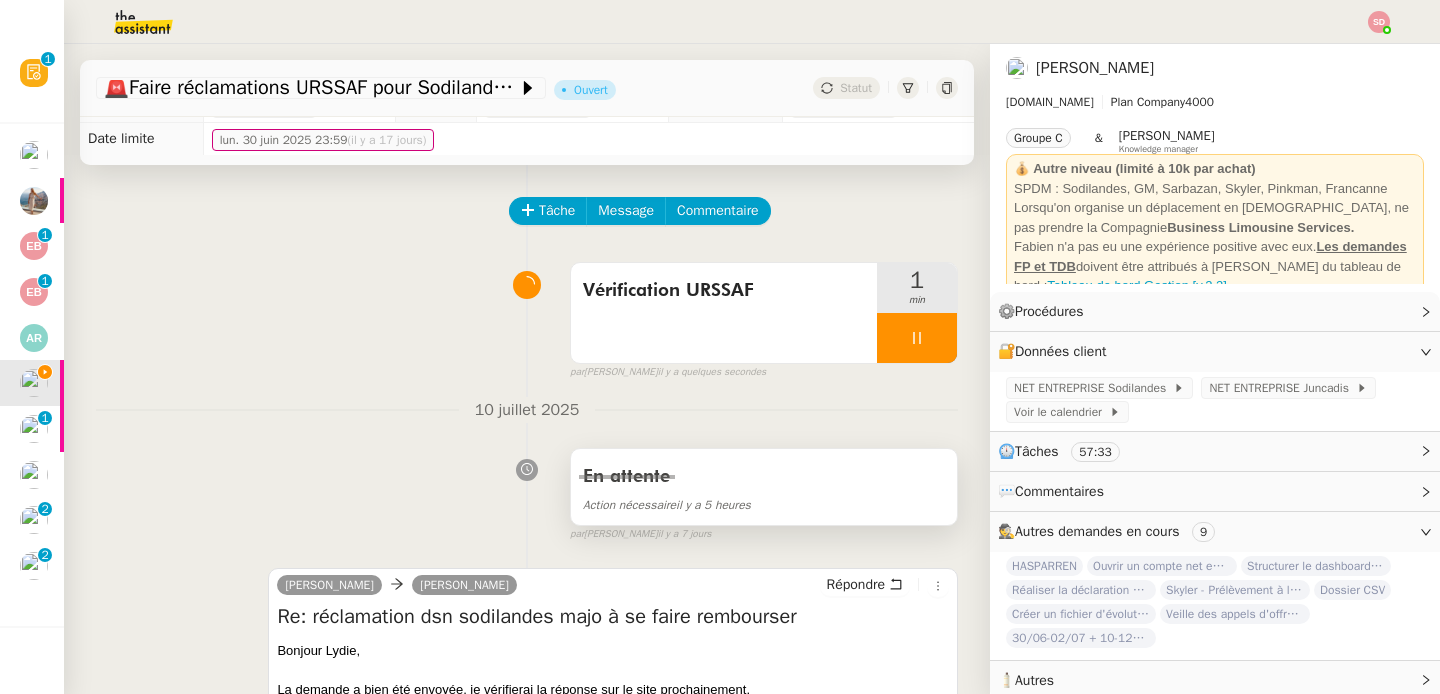 scroll, scrollTop: 0, scrollLeft: 0, axis: both 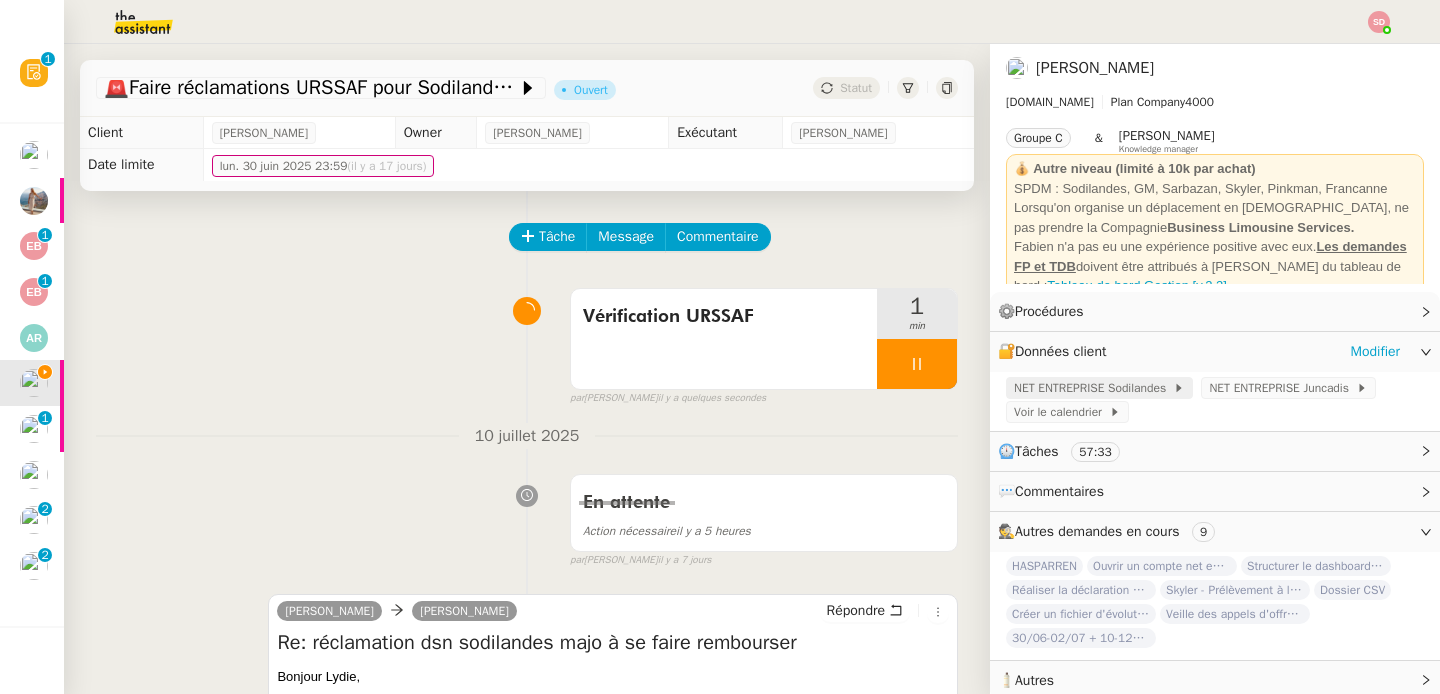 click on "NET ENTREPRISE  Sodilandes" 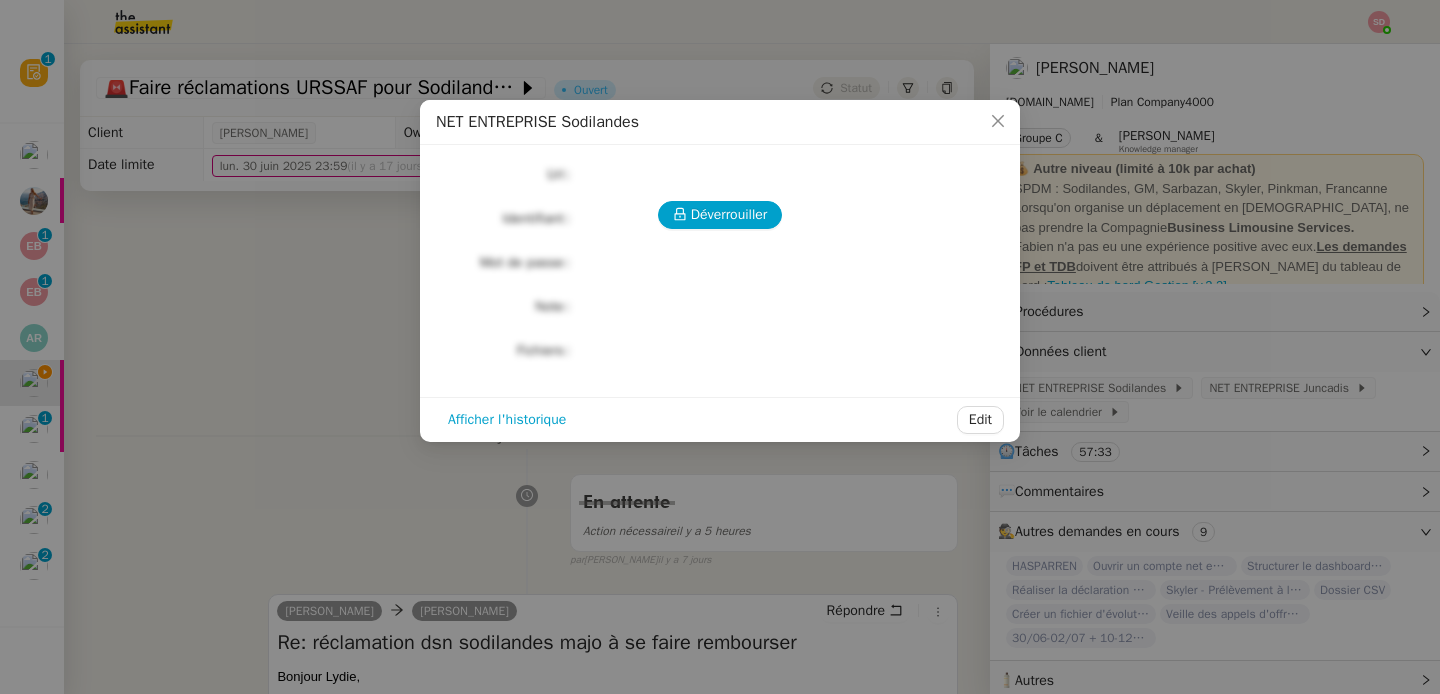 click on "Déverrouiller Url    Identifiant Mot de passe Note Fichiers Upload" at bounding box center [720, 263] 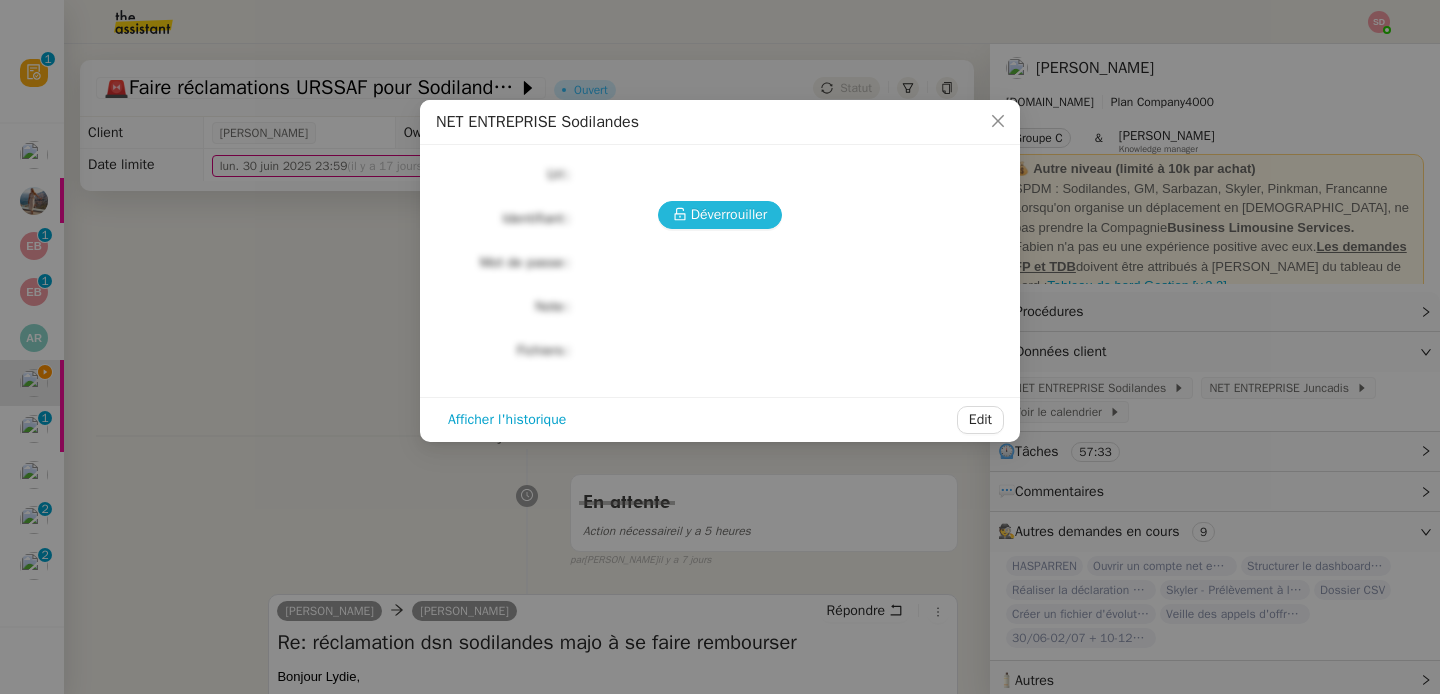 click on "Déverrouiller" at bounding box center [729, 214] 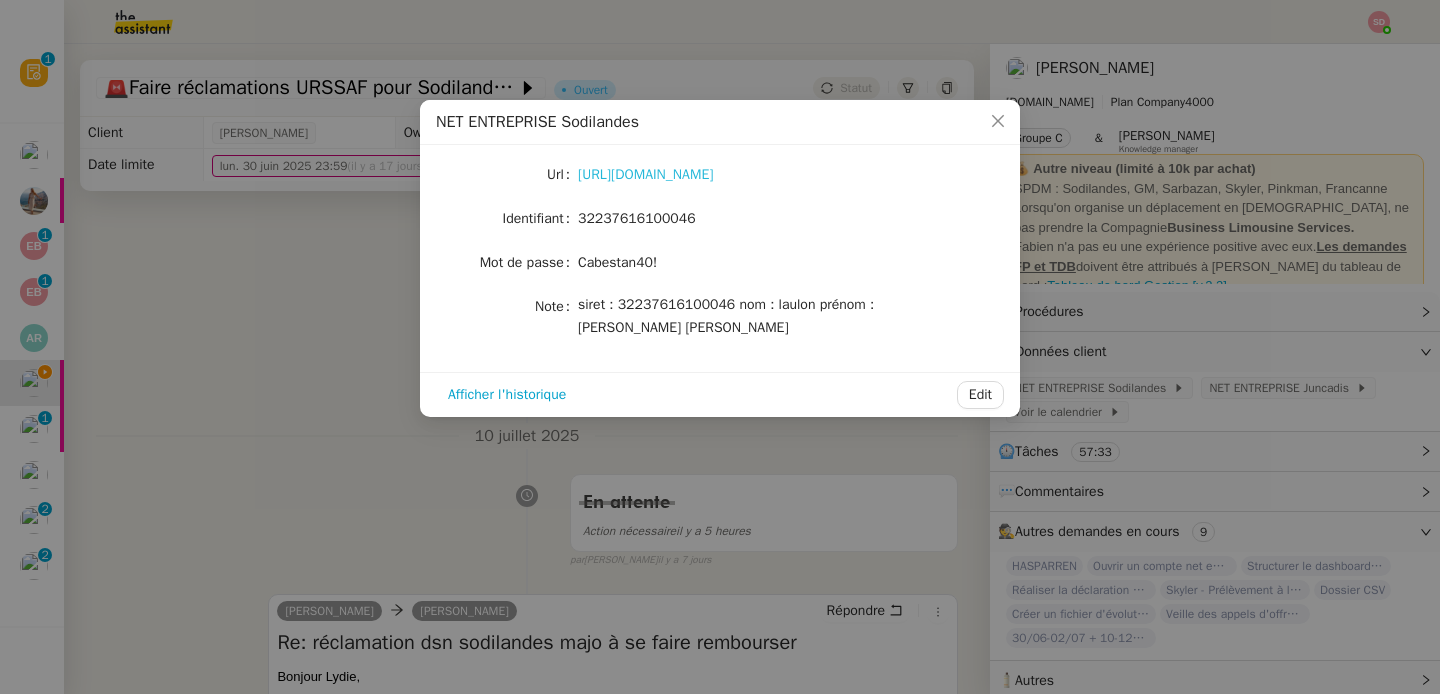 click on "https://www.net-entreprises.fr/" 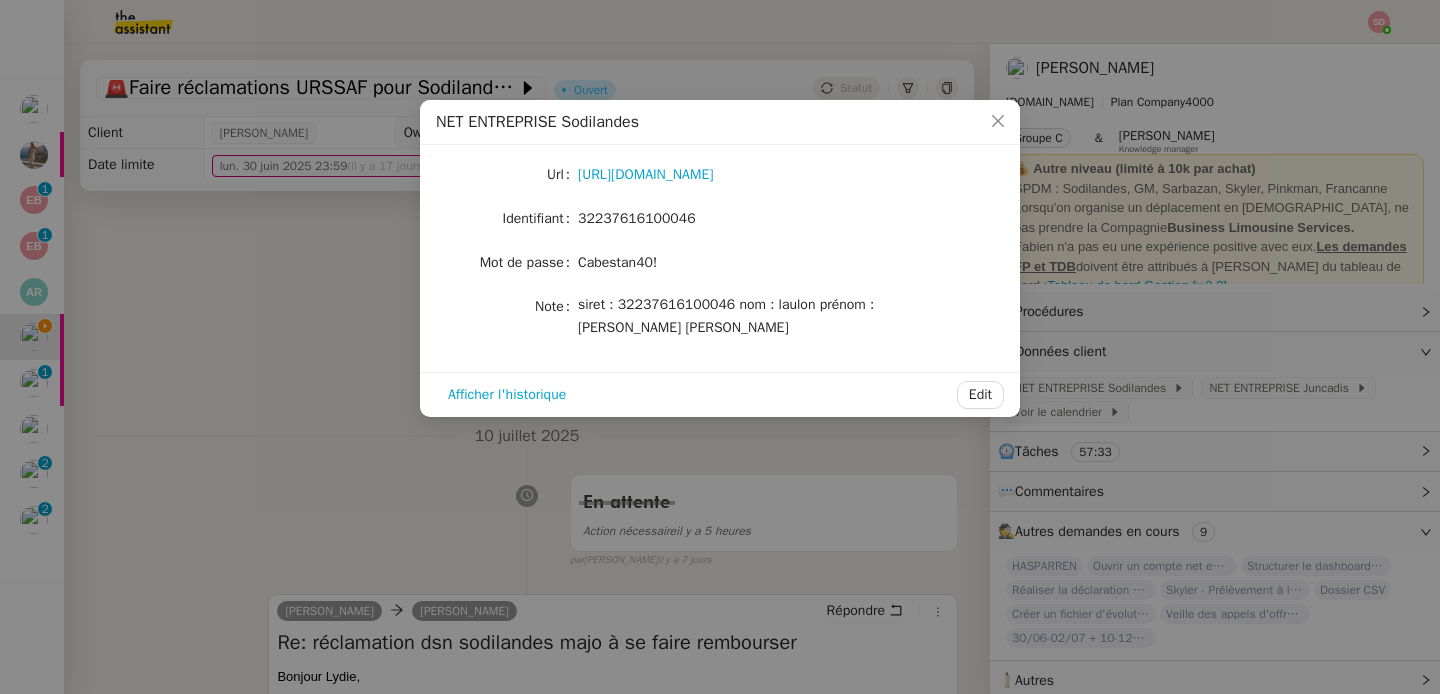 click on "32237616100046" 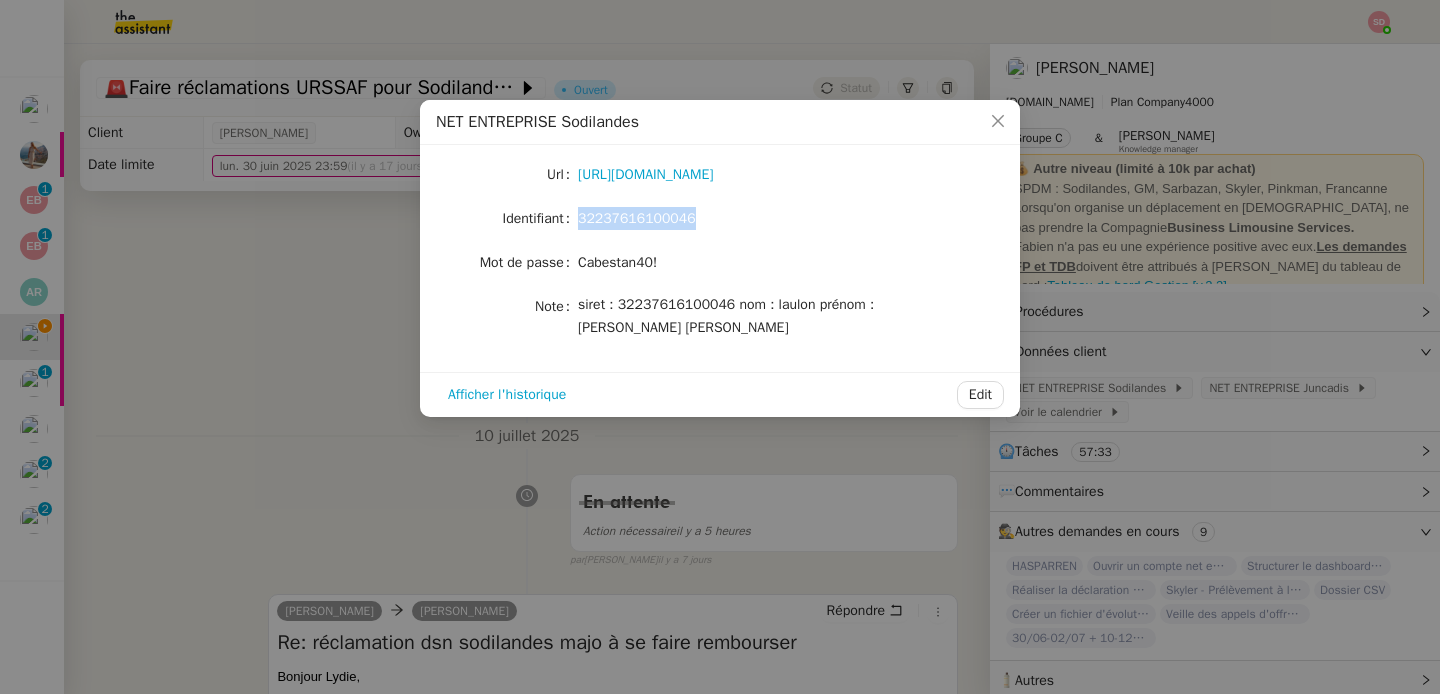 click on "32237616100046" 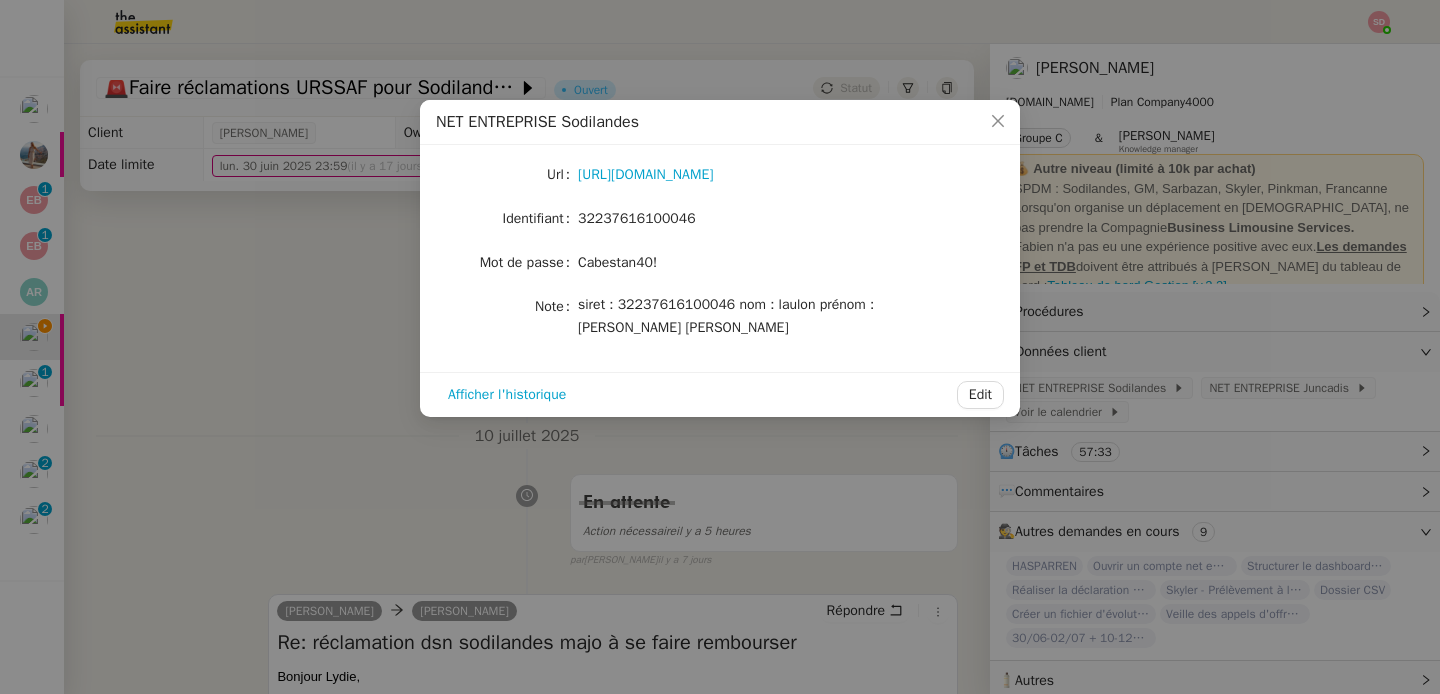 click on "Cabestan40!" 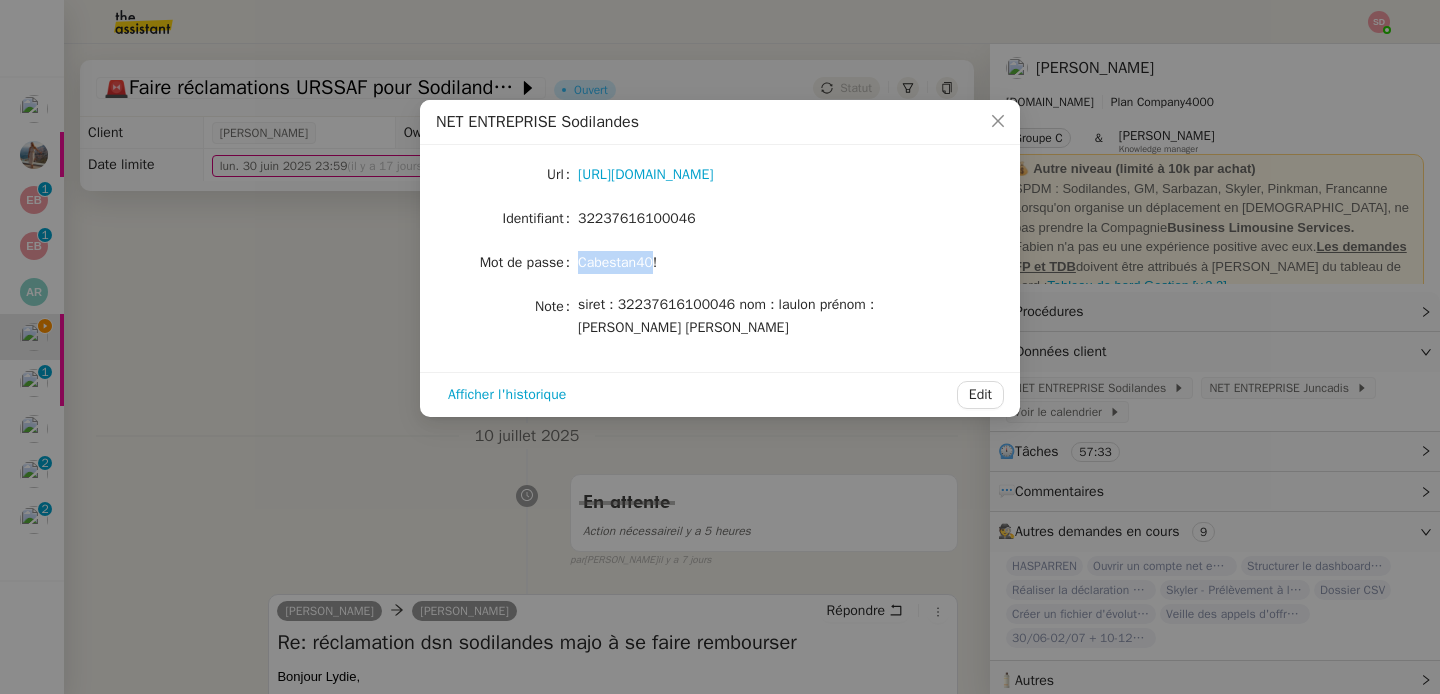 click on "Cabestan40!" 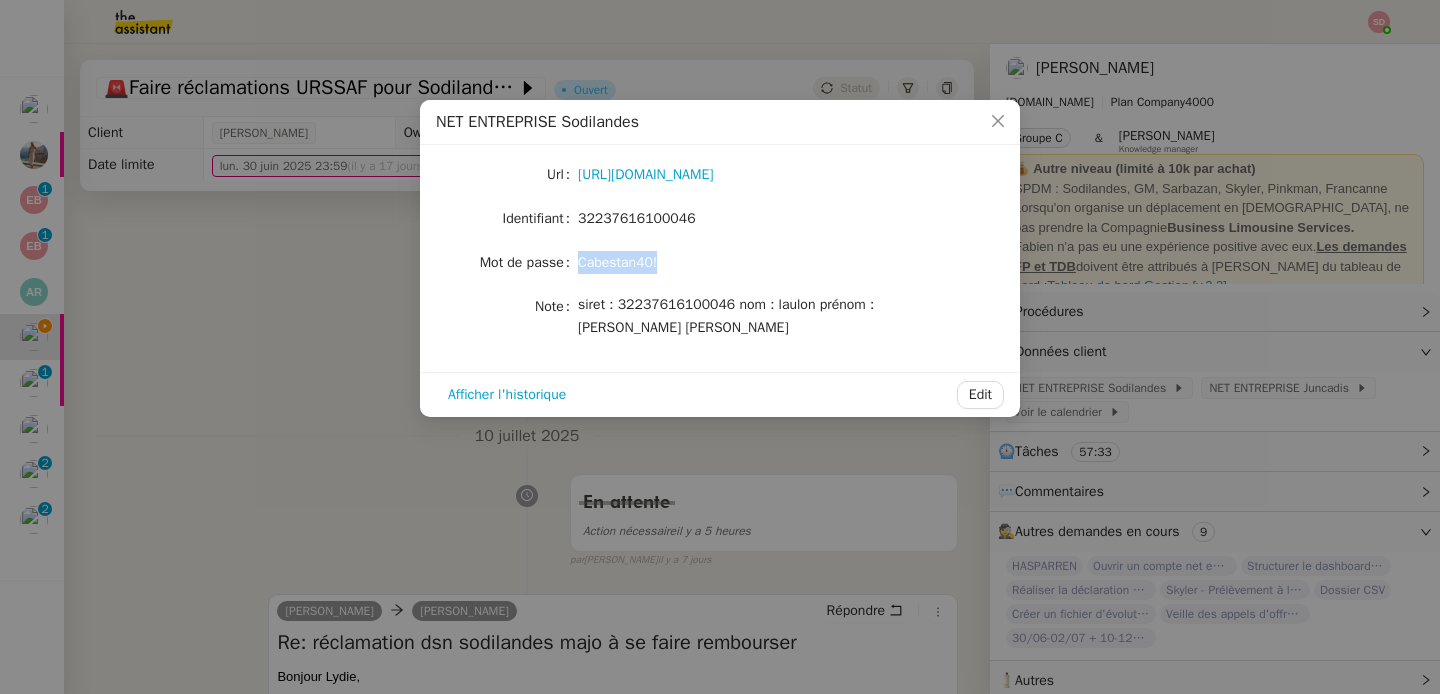 click on "Cabestan40!" 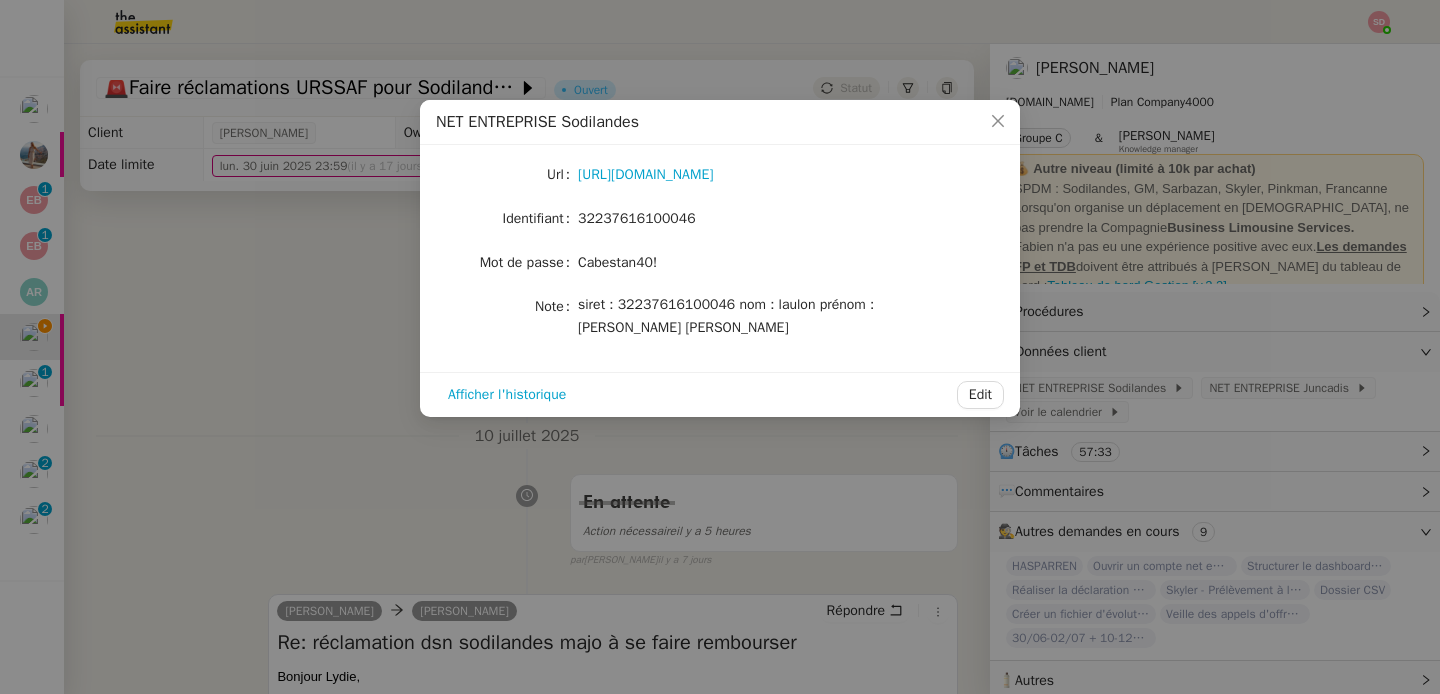 click on "NET ENTREPRISE  Sodilandes Url https://www.net-entreprises.fr/    Identifiant 32237616100046 Mot de passe Cabestan40! Note siret : 32237616100046
nom : laulon
prénom : lydie
AURENSAN Caroline Afficher l'historique Edit" at bounding box center [720, 347] 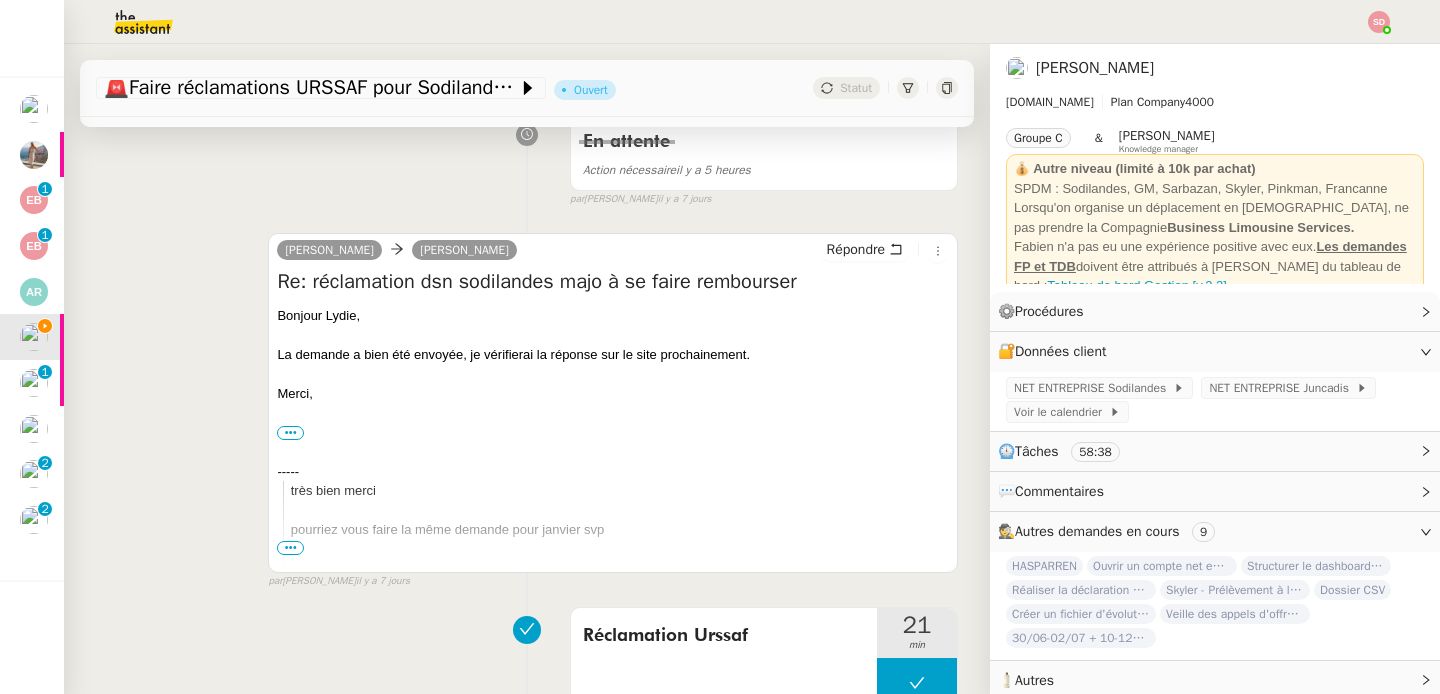 scroll, scrollTop: 0, scrollLeft: 0, axis: both 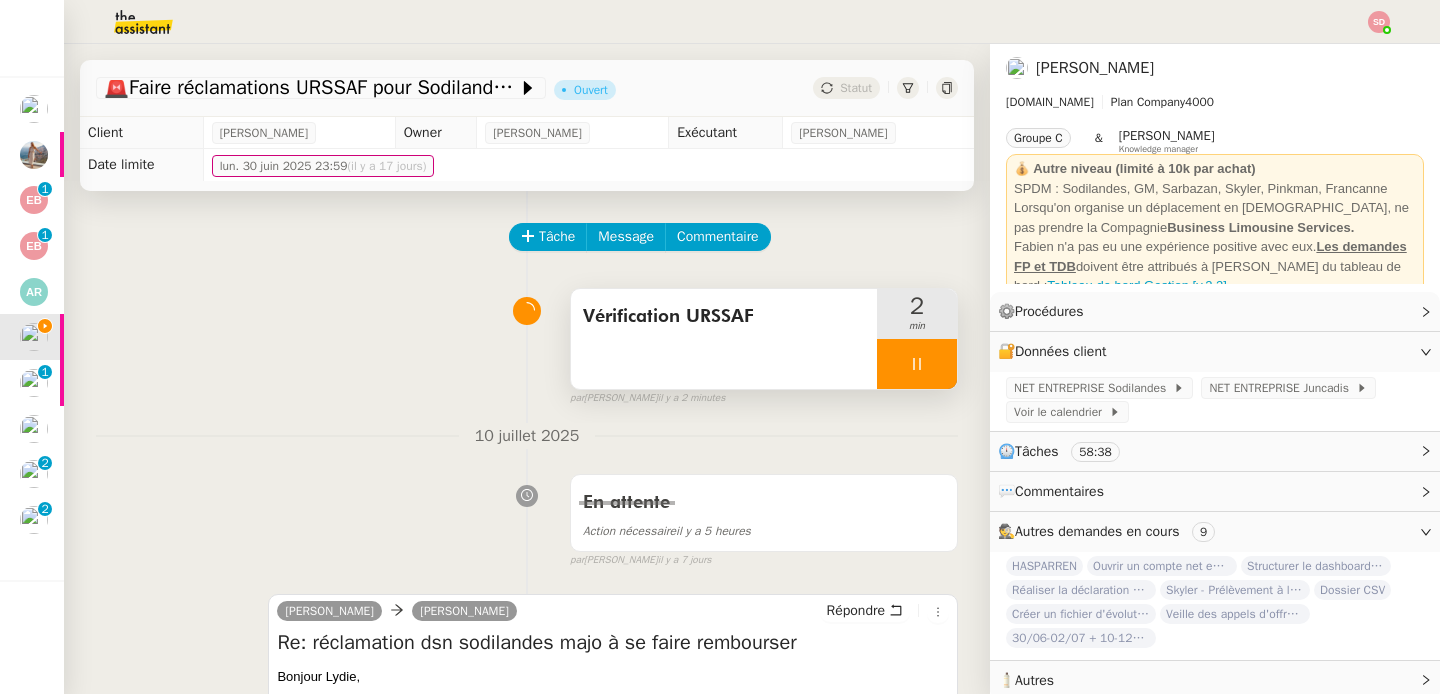 click at bounding box center [917, 364] 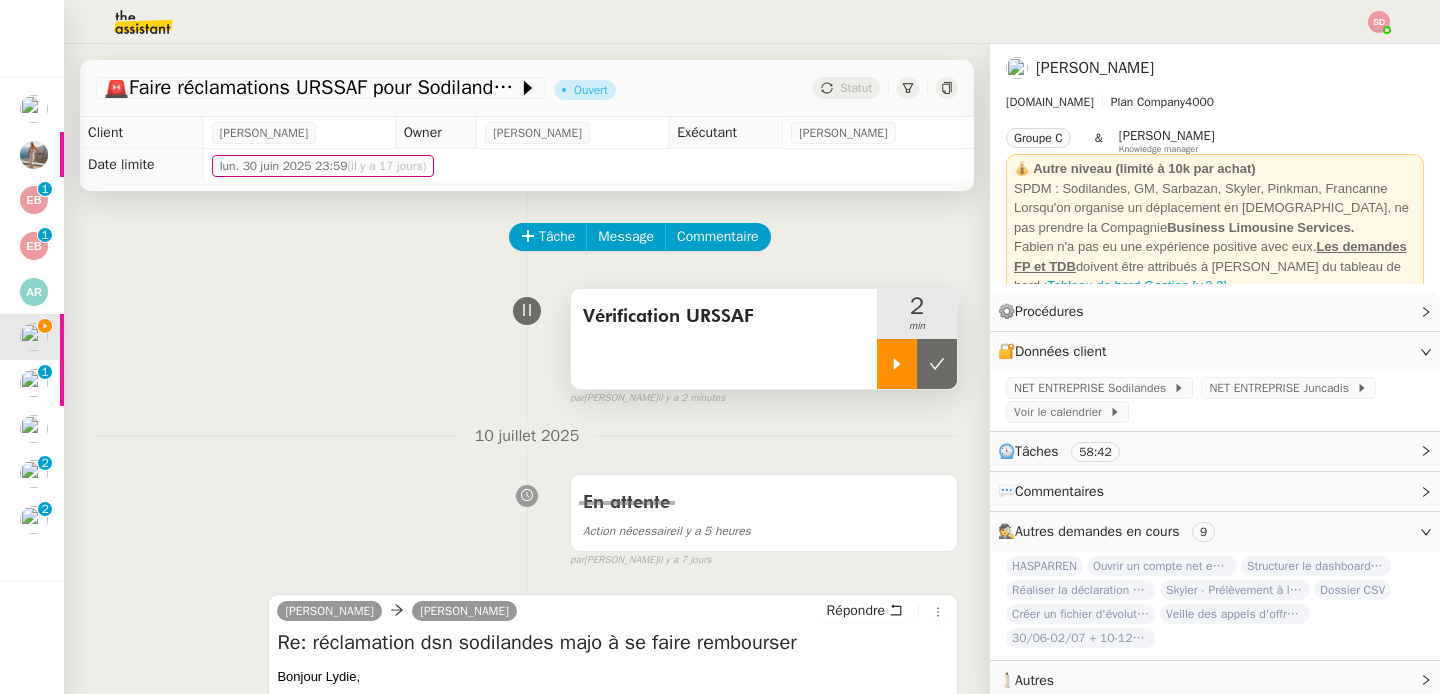 click at bounding box center [937, 364] 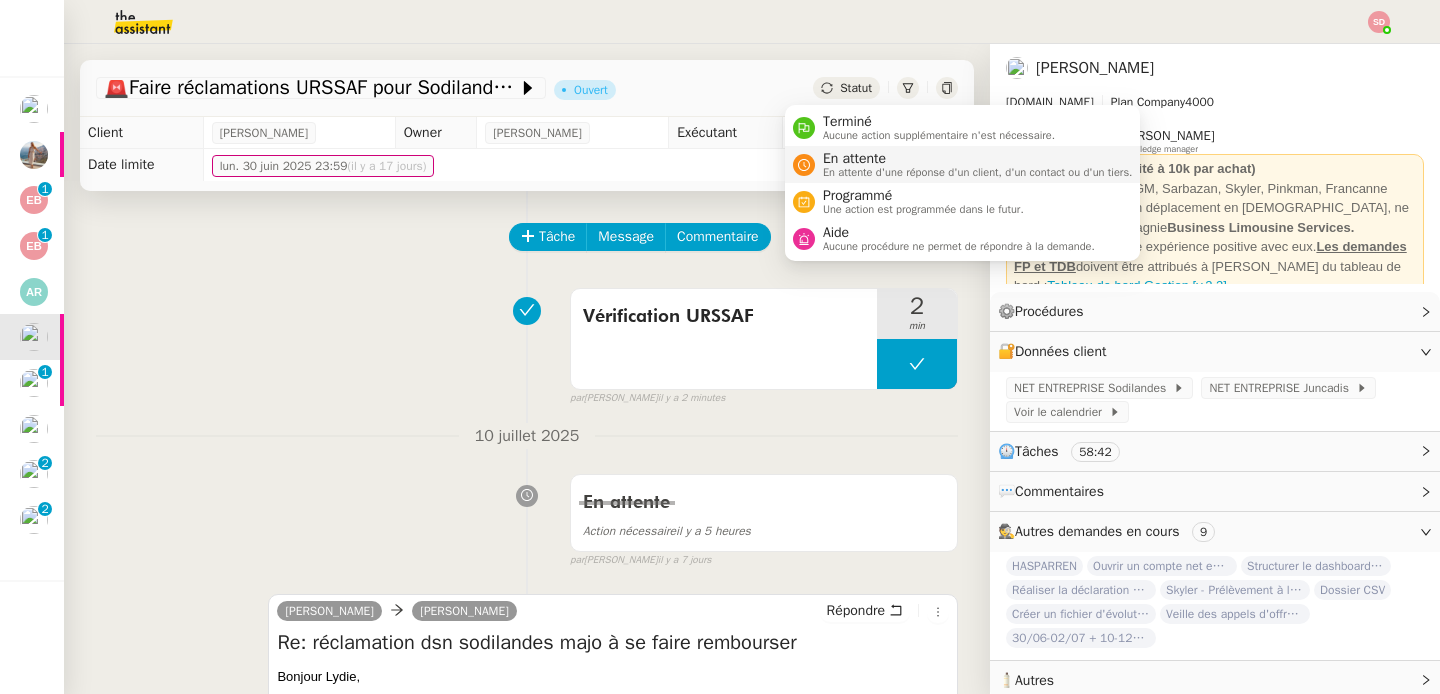 click on "En attente" at bounding box center [978, 159] 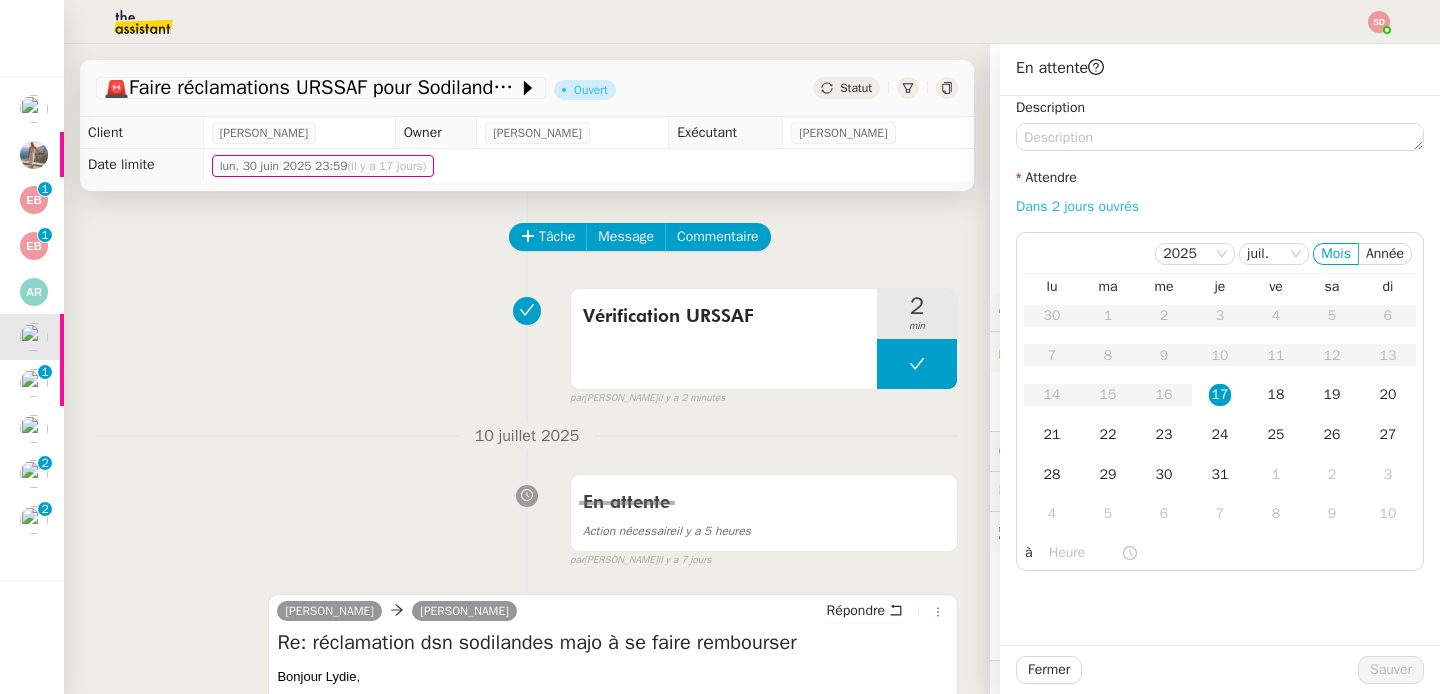 click on "Dans 2 jours ouvrés" 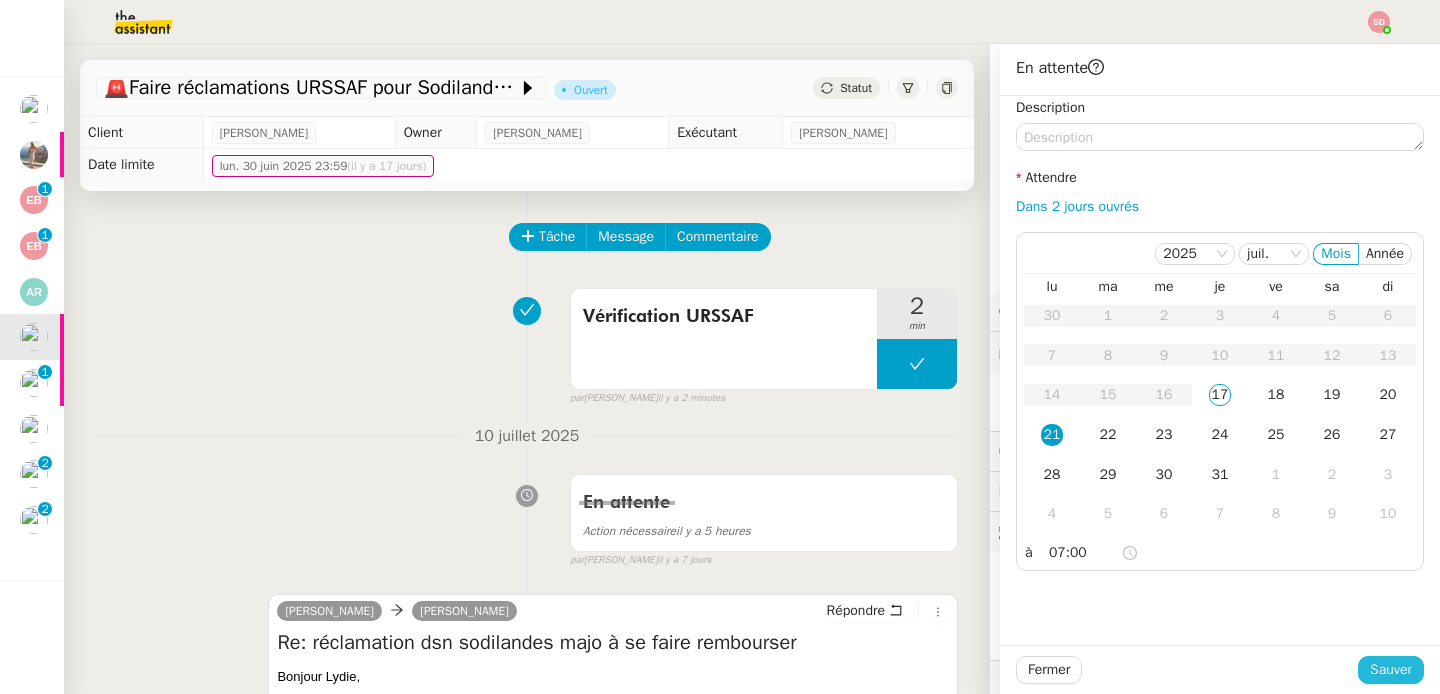 click on "Sauver" 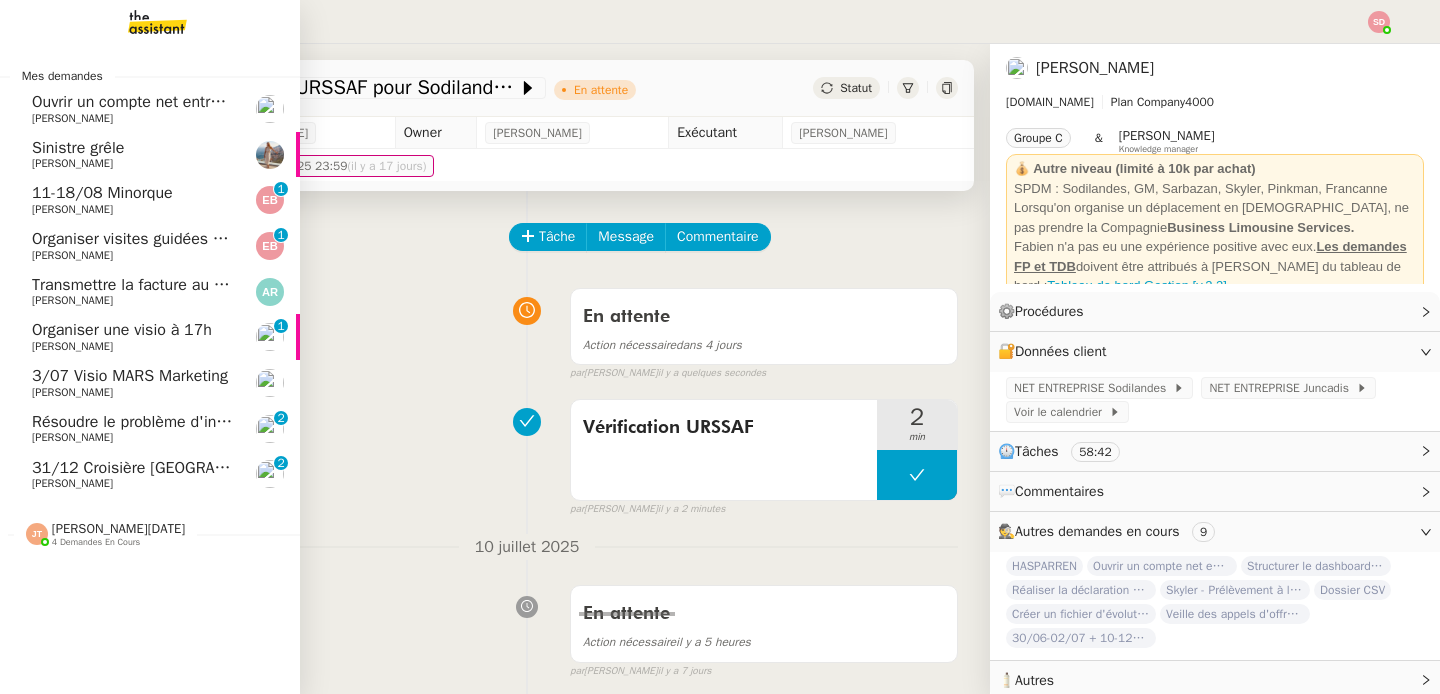 click on "Organiser une visio à 17h" 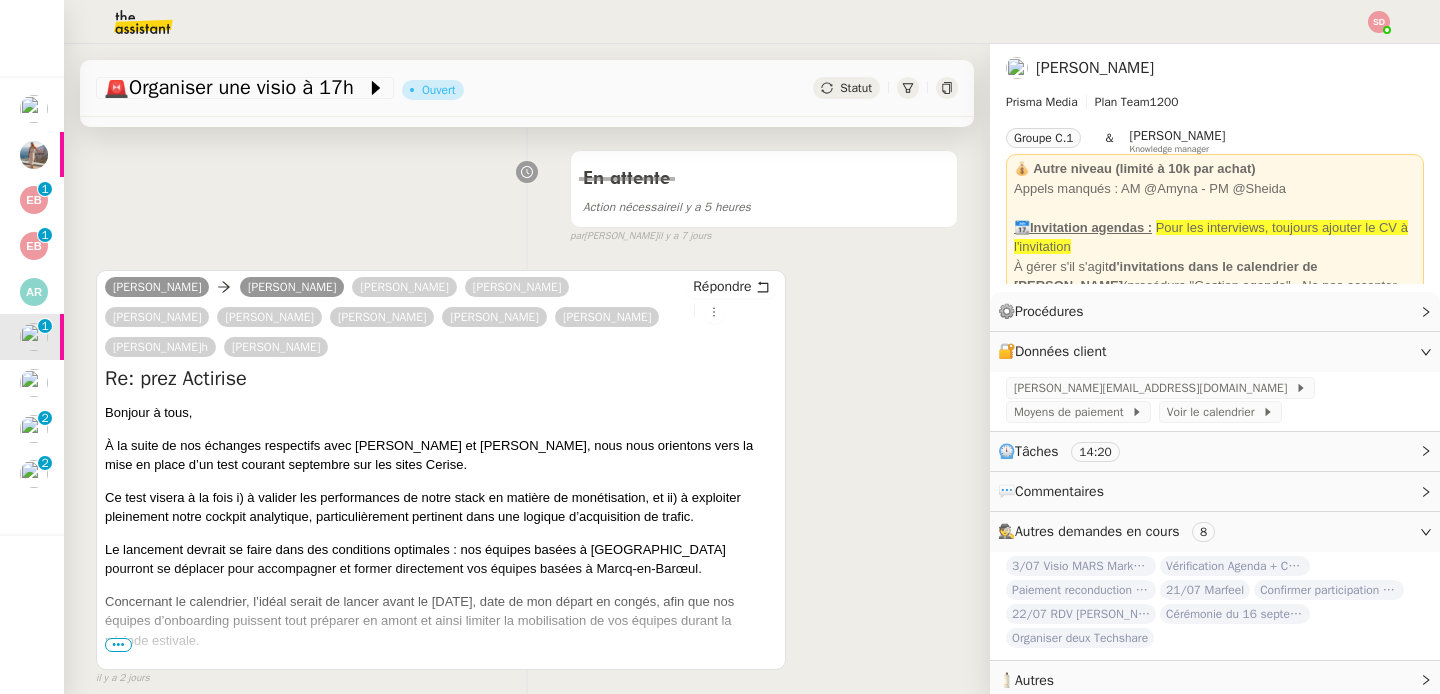 scroll, scrollTop: 0, scrollLeft: 0, axis: both 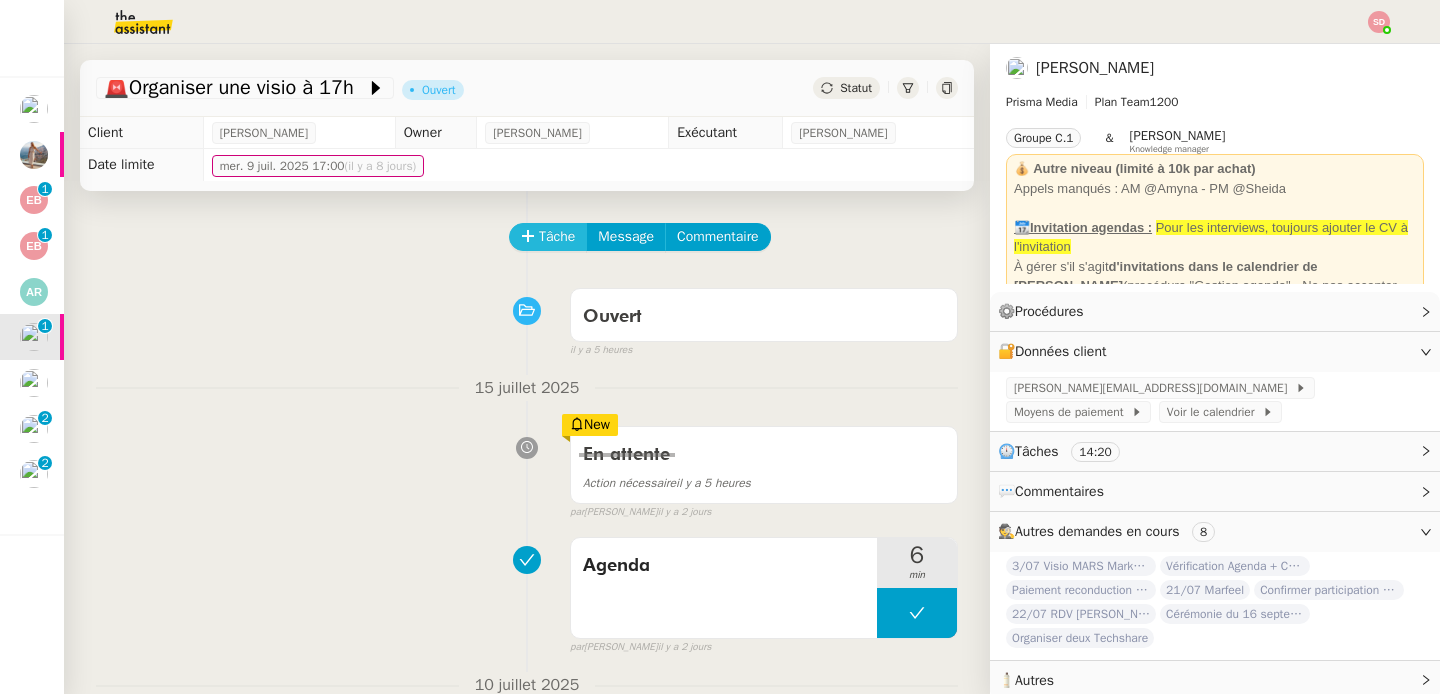 click 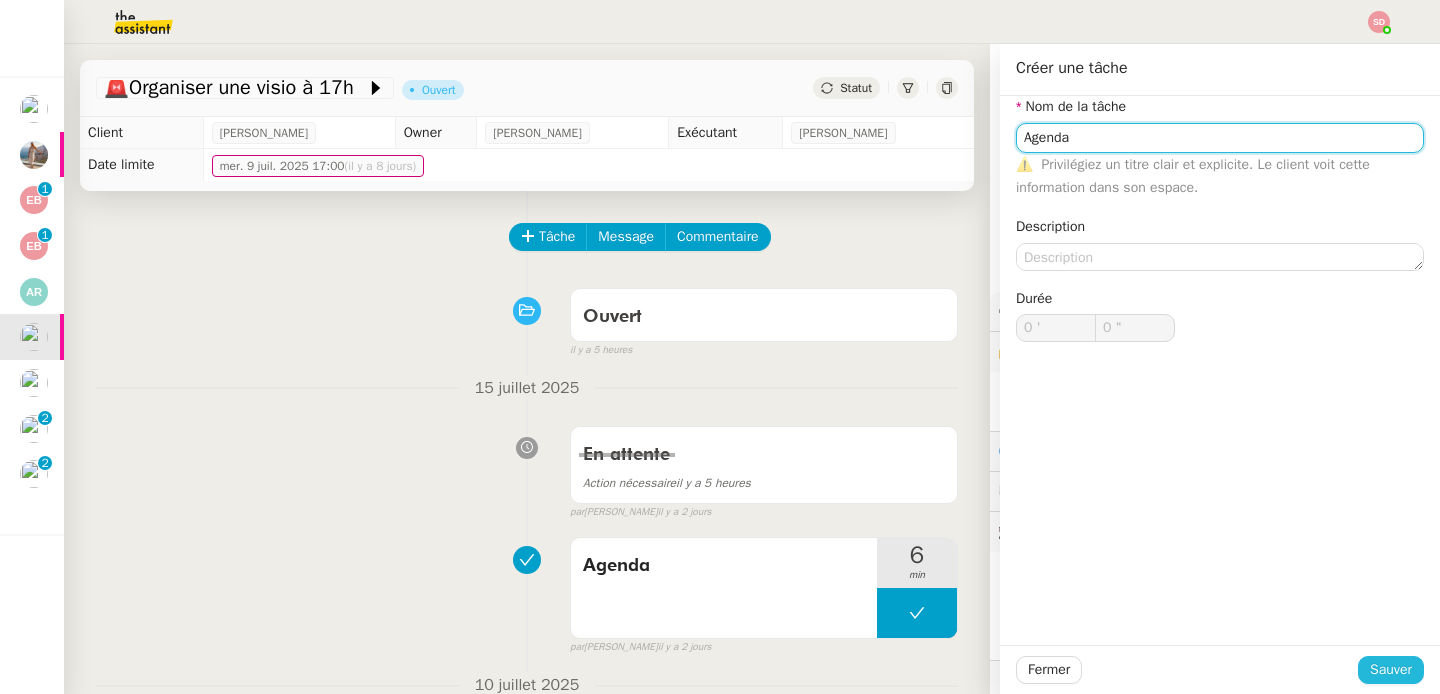 type on "Agenda" 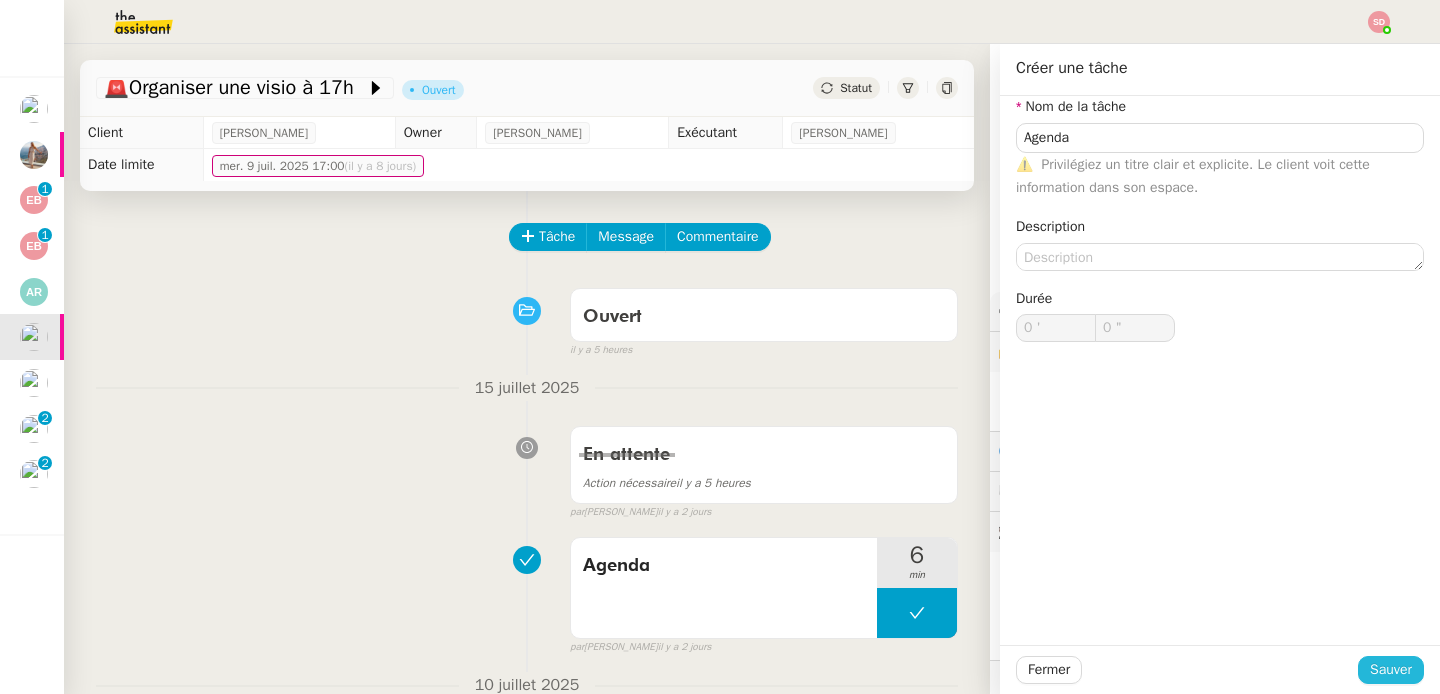 click on "Sauver" 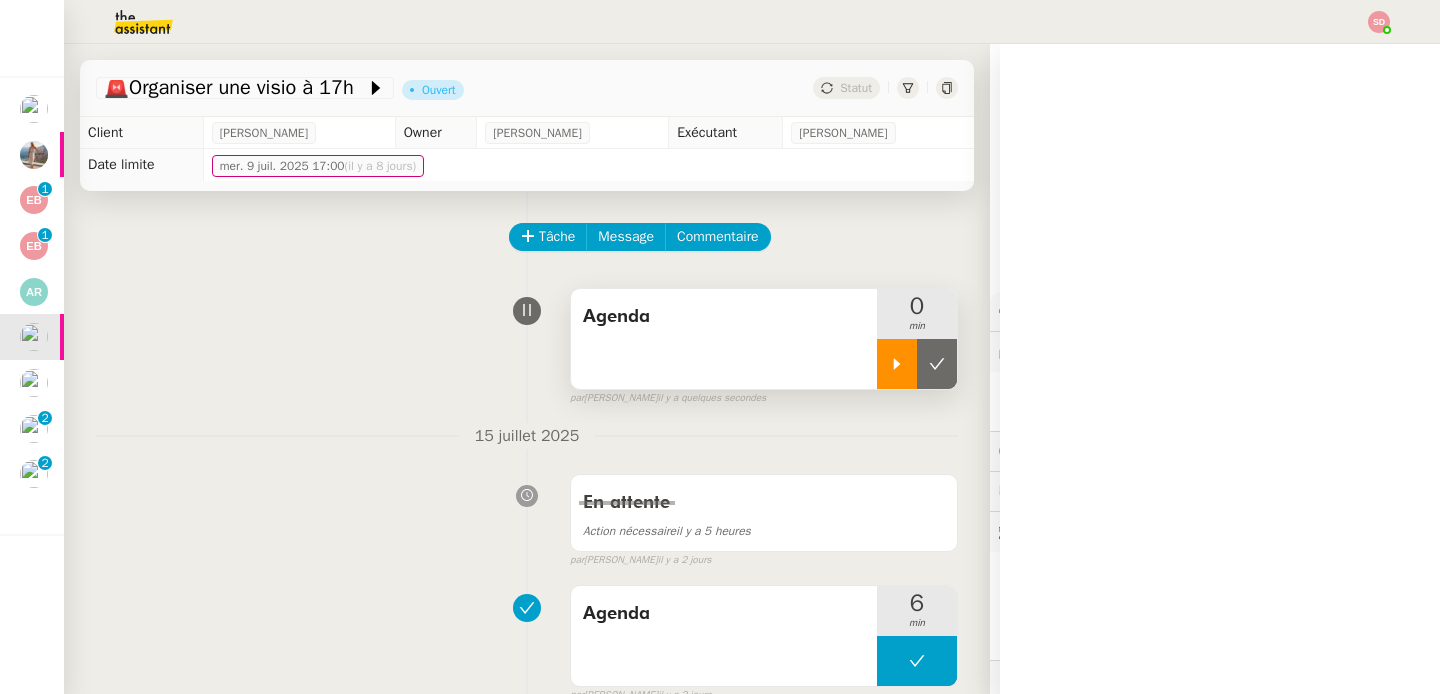 click 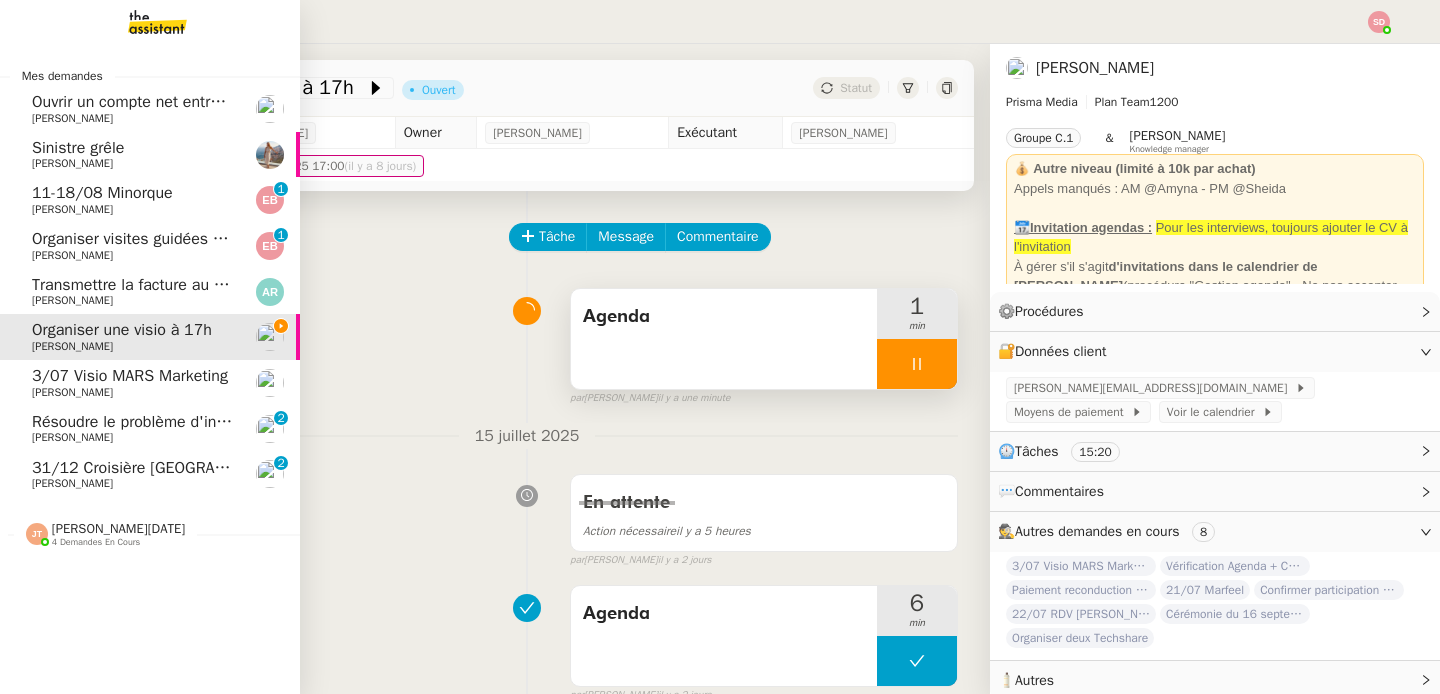 click on "3/07 Visio MARS Marketing" 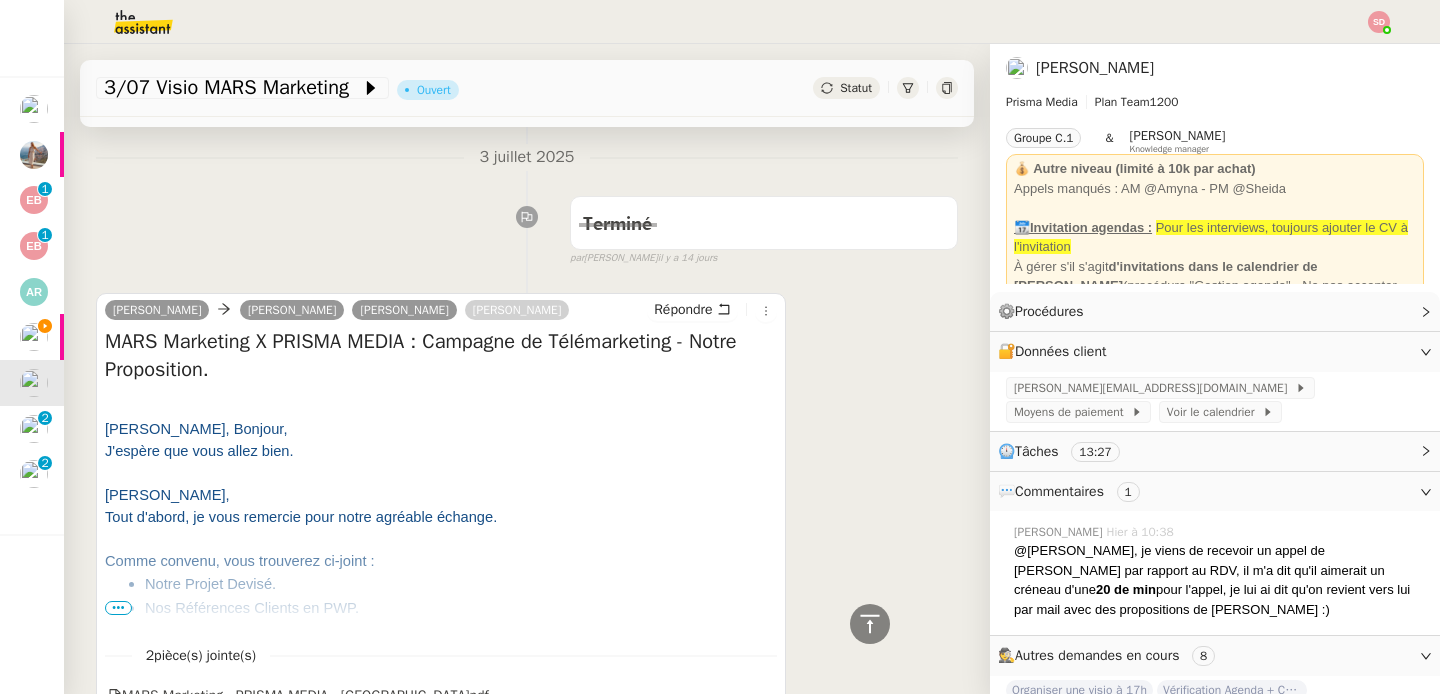 scroll, scrollTop: 842, scrollLeft: 0, axis: vertical 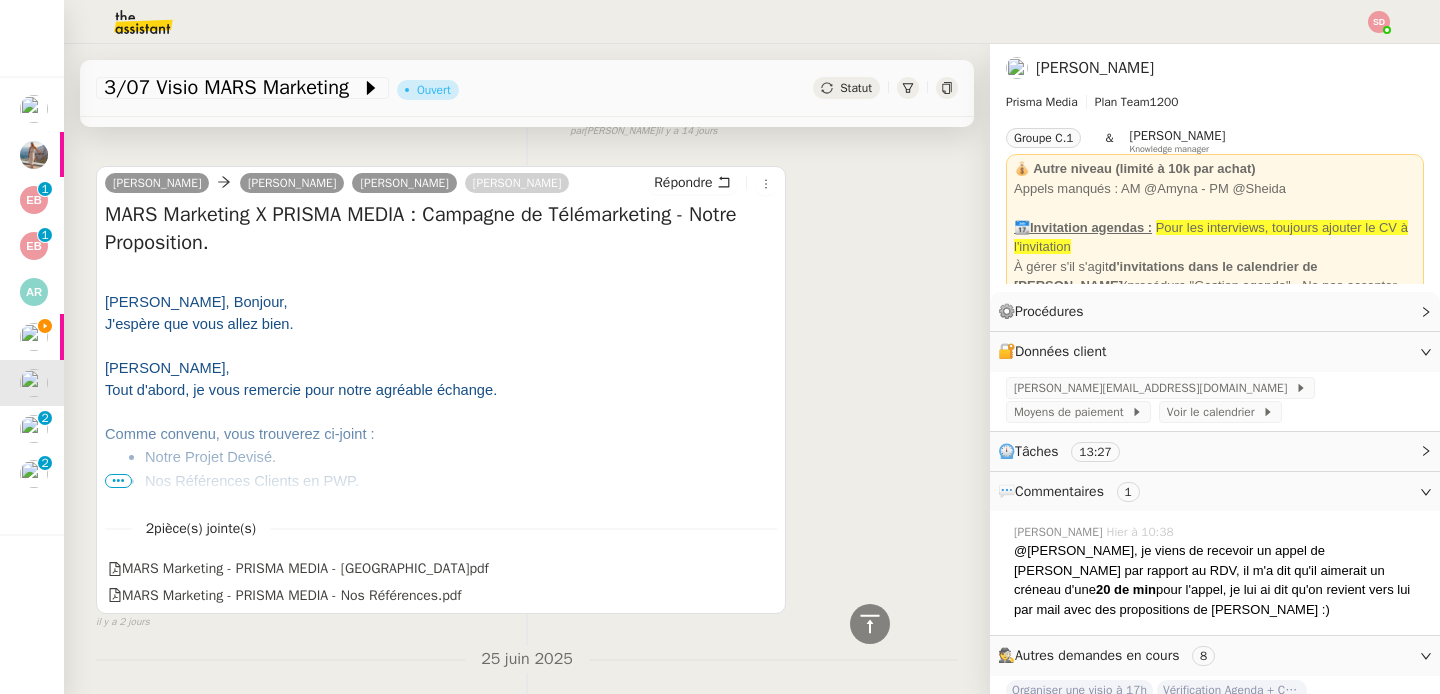 click on "•••" at bounding box center [118, 481] 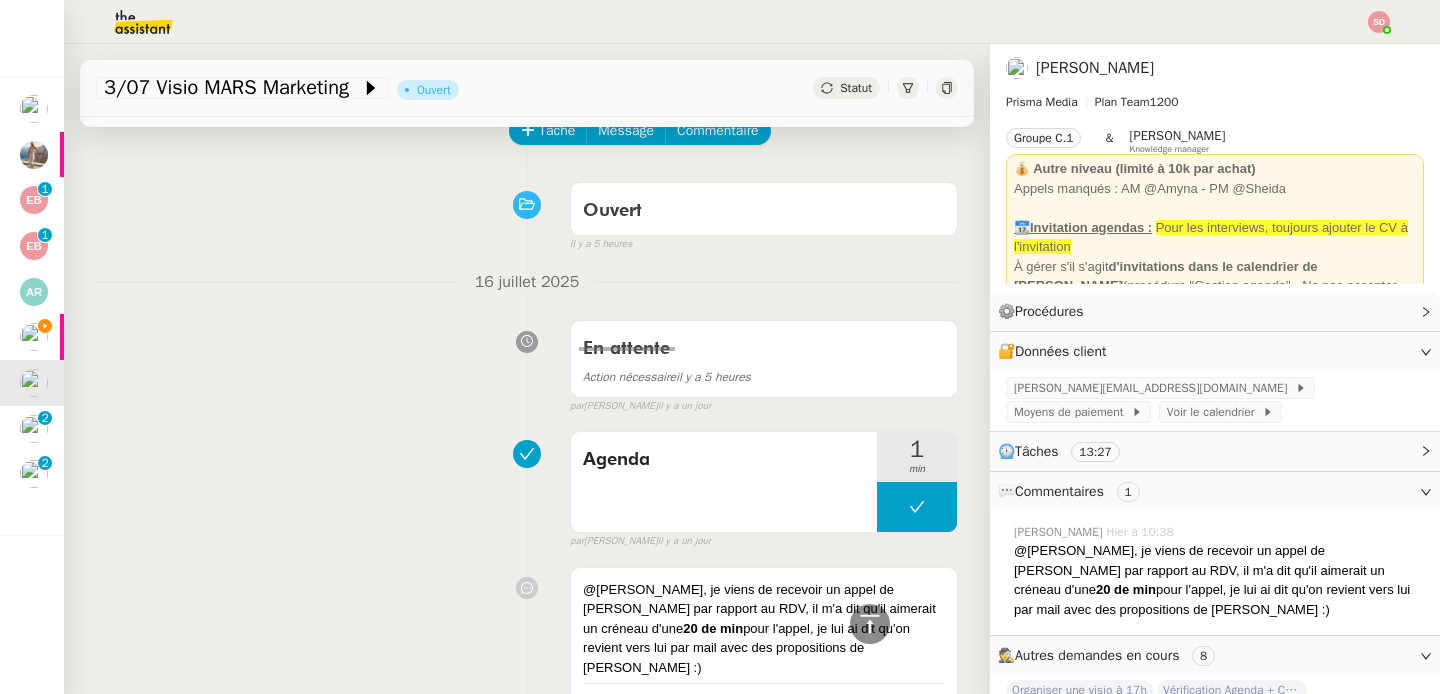 scroll, scrollTop: 0, scrollLeft: 0, axis: both 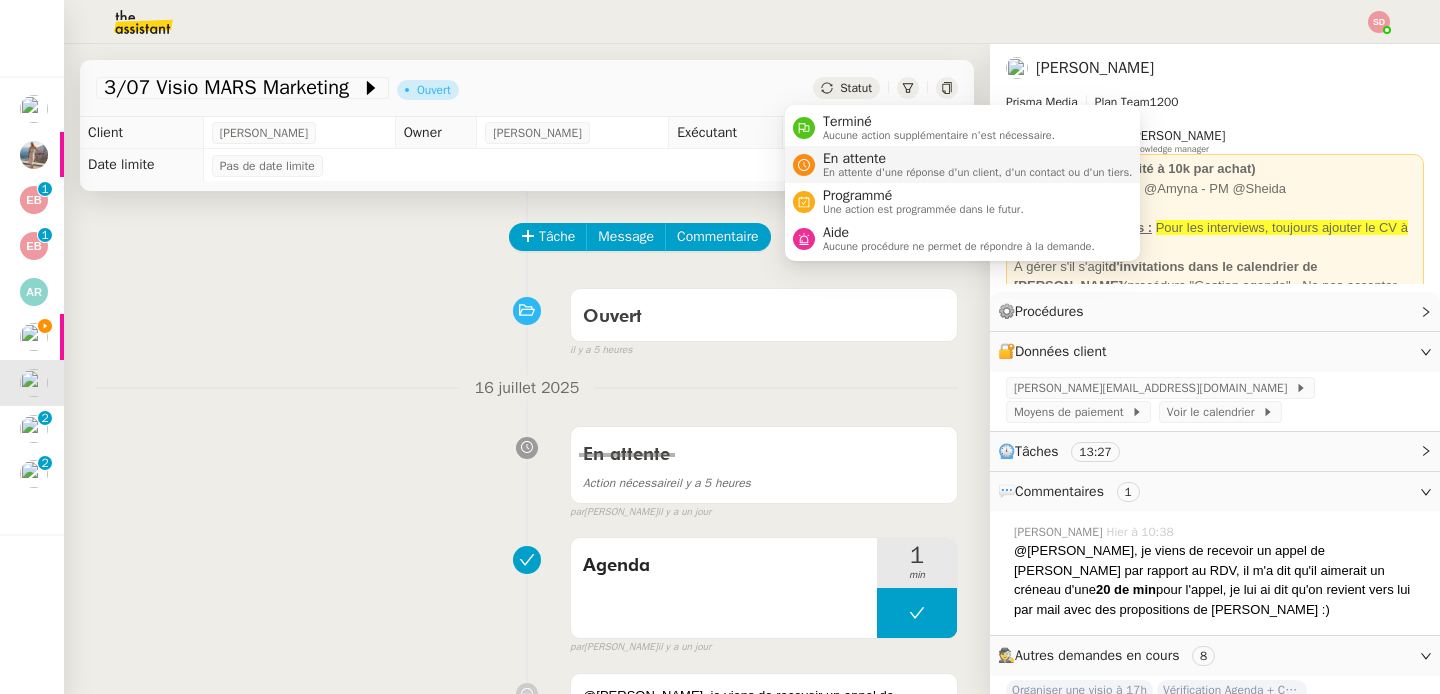 click on "En attente En attente d'une réponse d'un client, d'un contact ou d'un tiers." at bounding box center (974, 164) 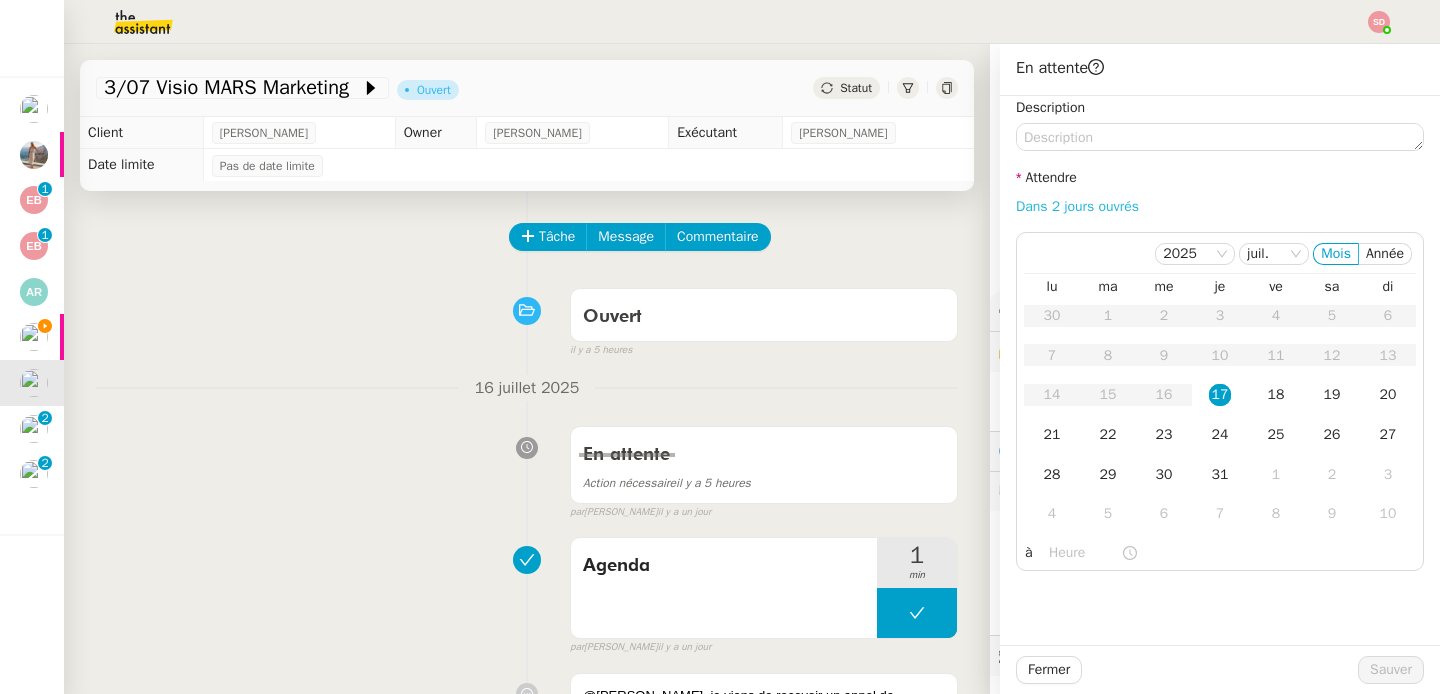 click on "Dans 2 jours ouvrés" 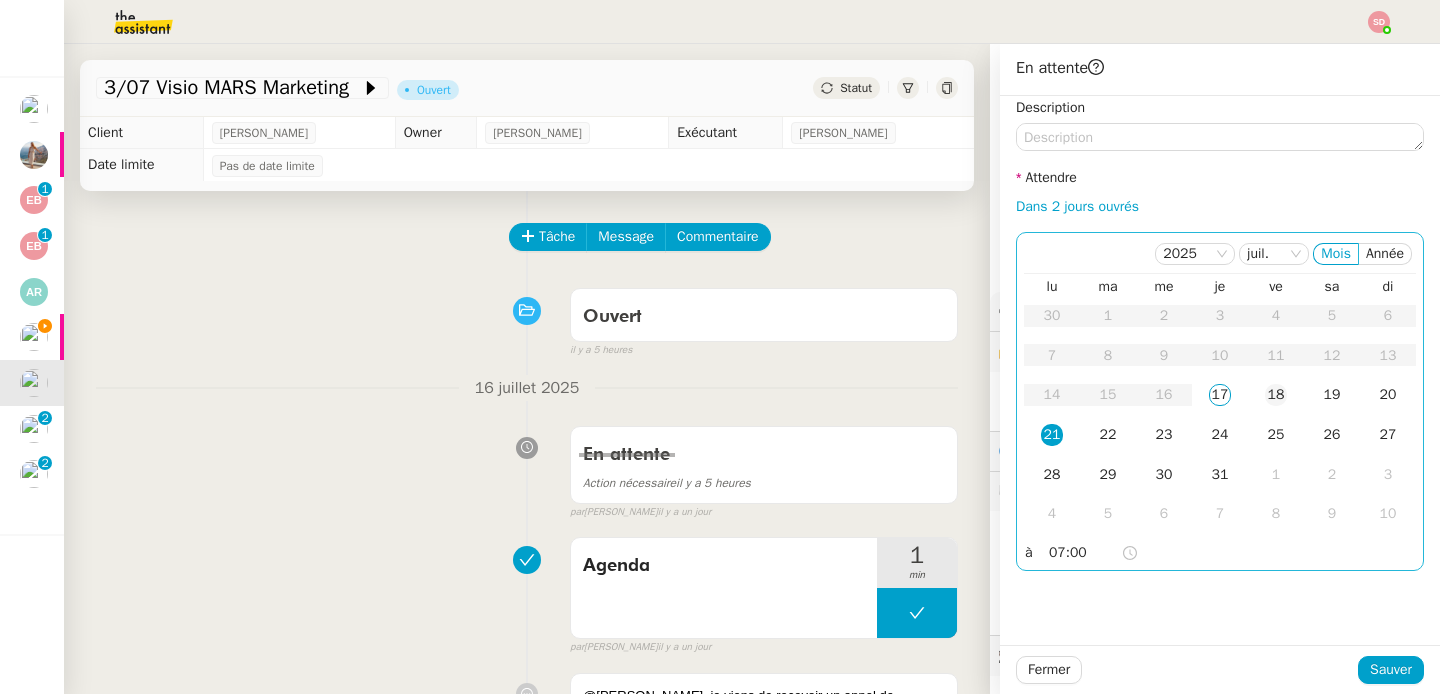 click on "18" 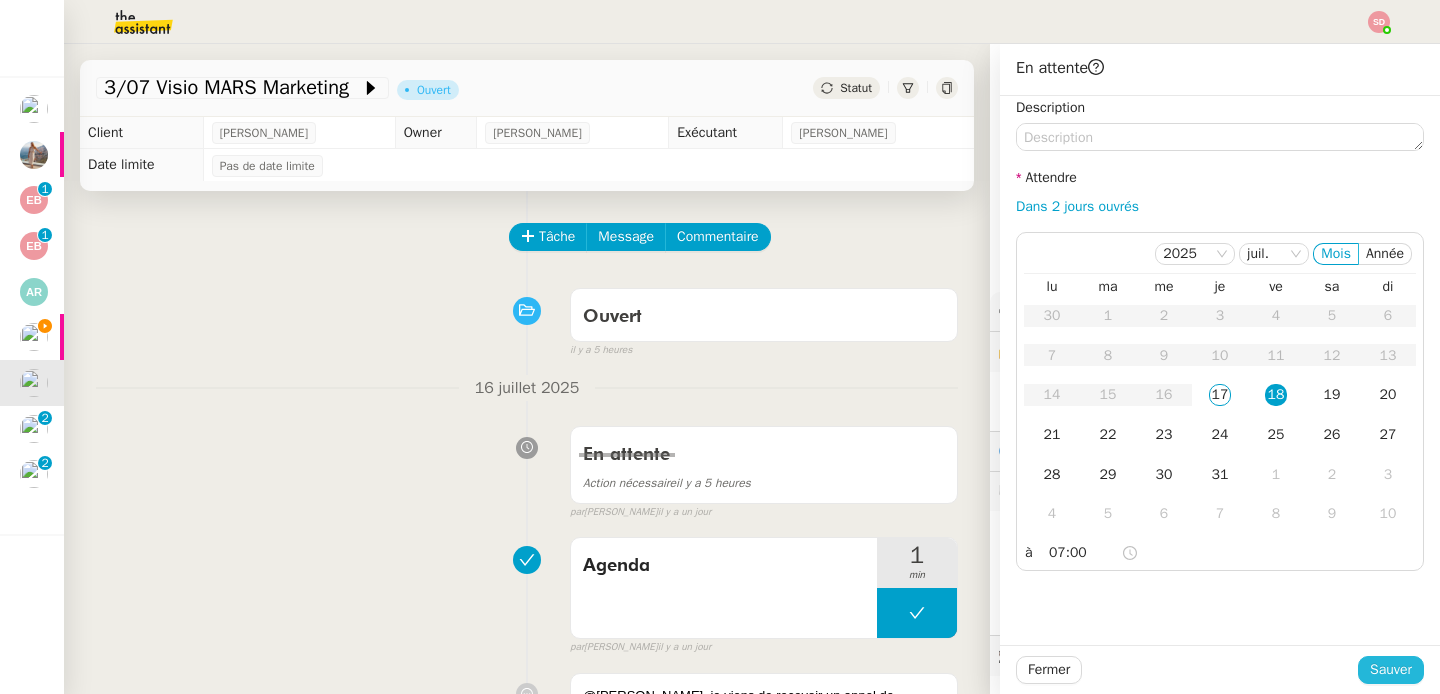 click on "Sauver" 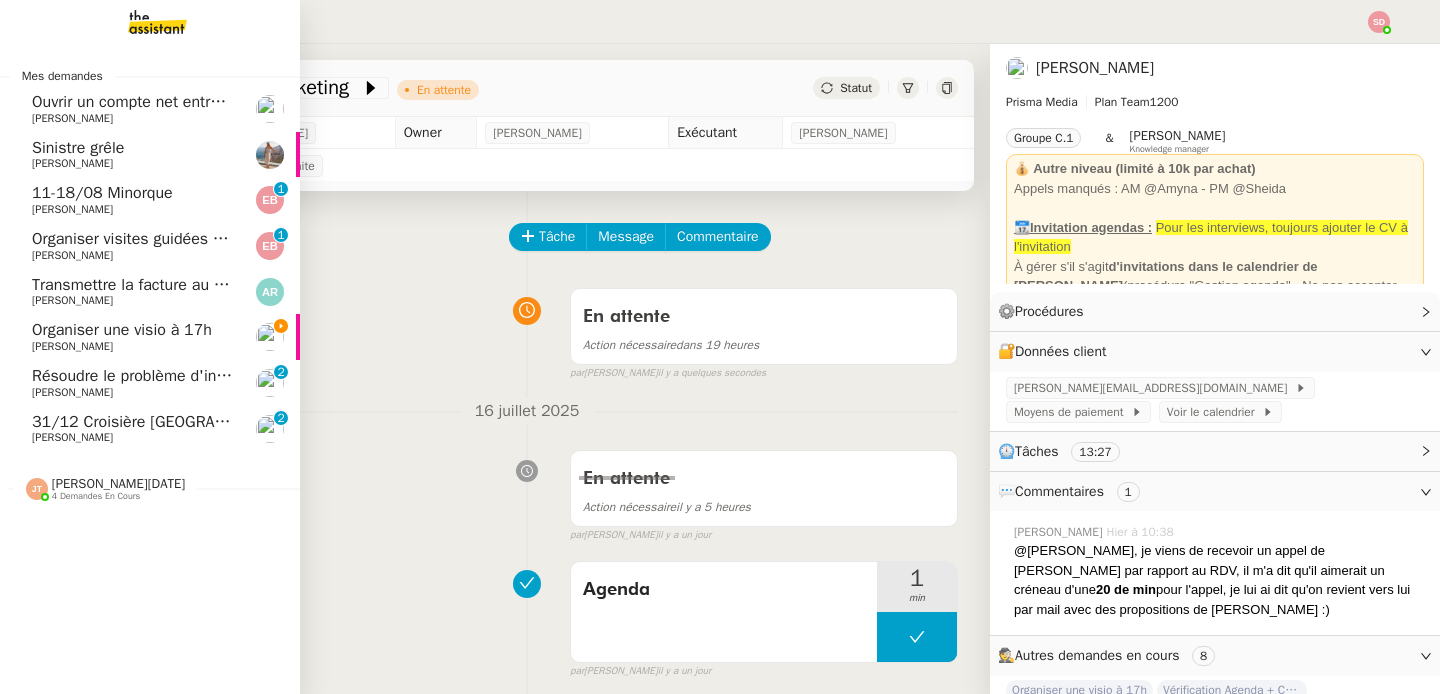 click on "[PERSON_NAME]" 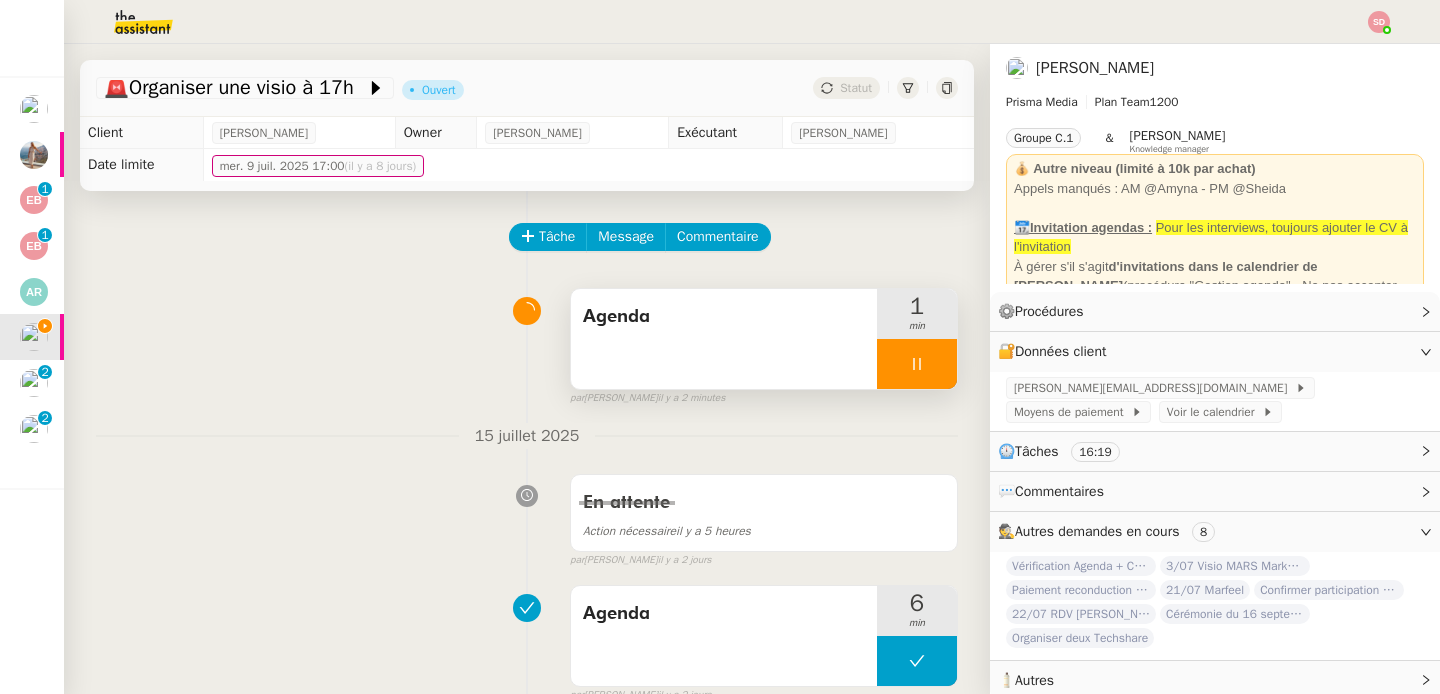 click 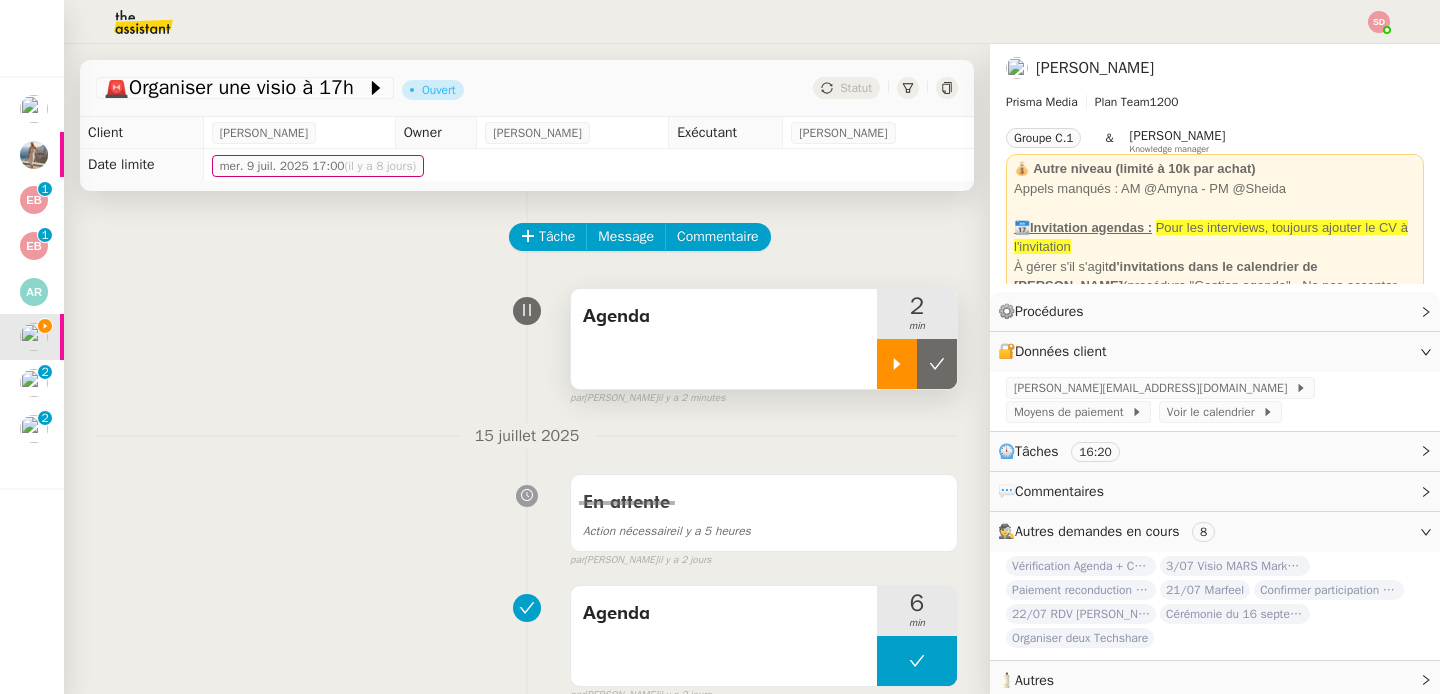 click at bounding box center (937, 364) 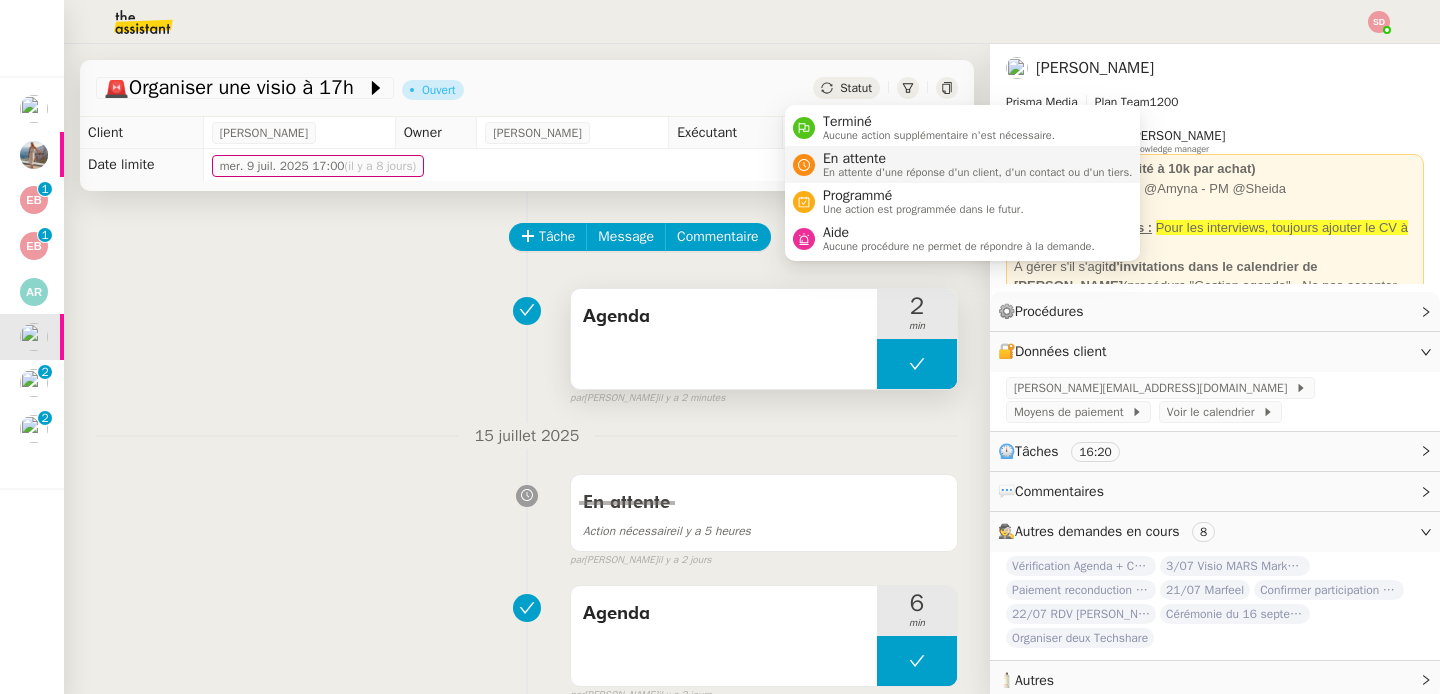click 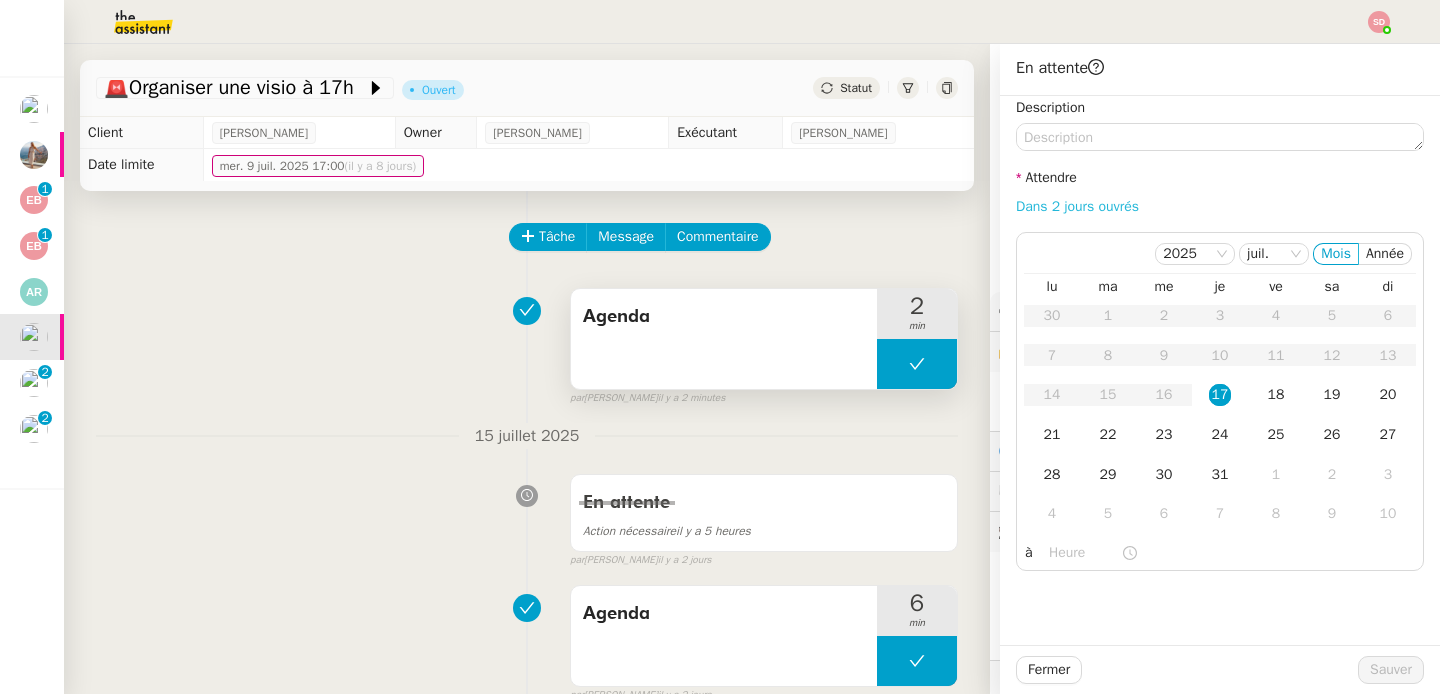 click on "Dans 2 jours ouvrés" 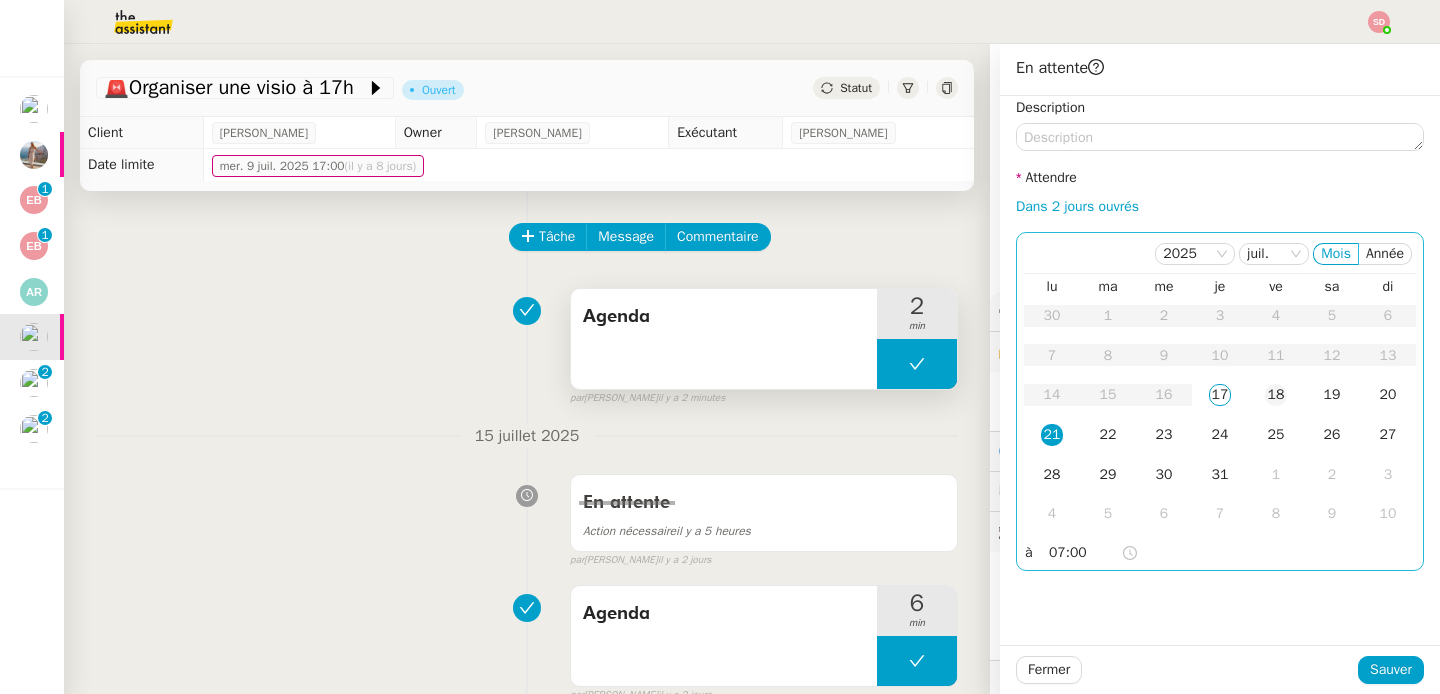 click on "18" 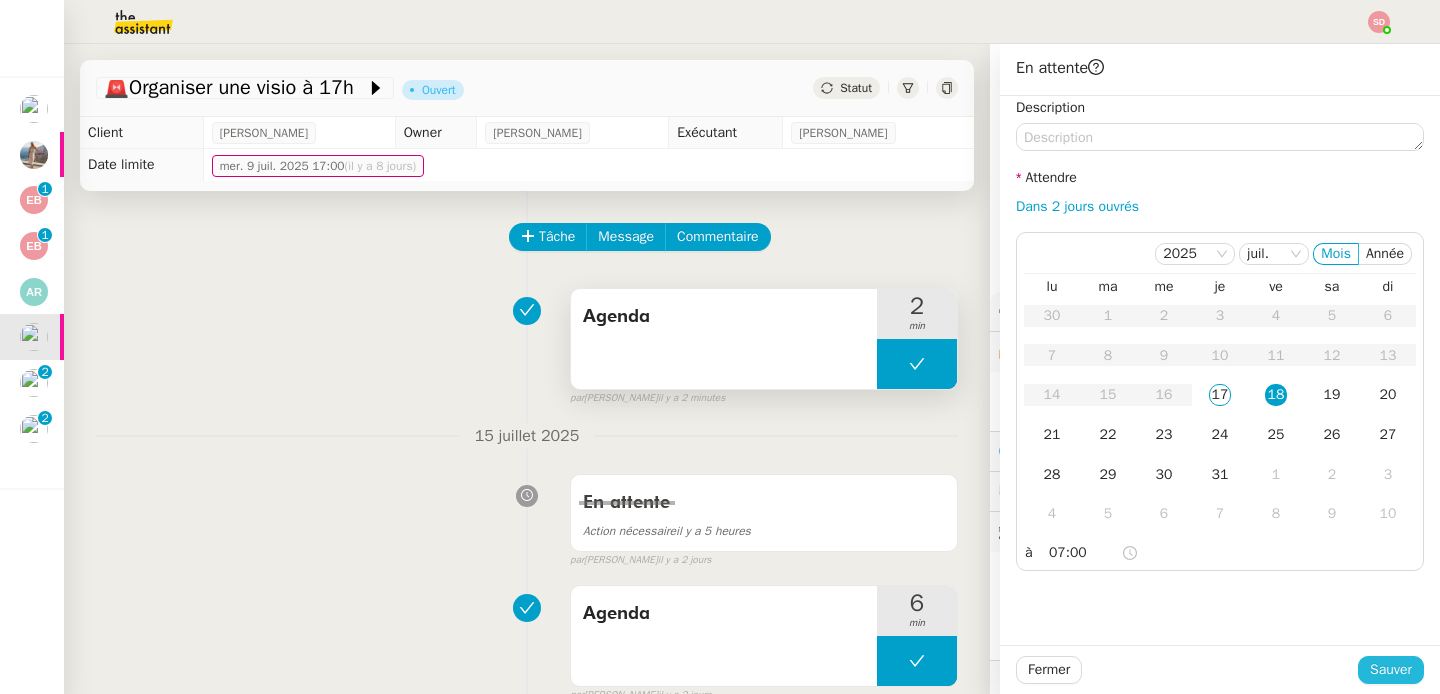 click on "Sauver" 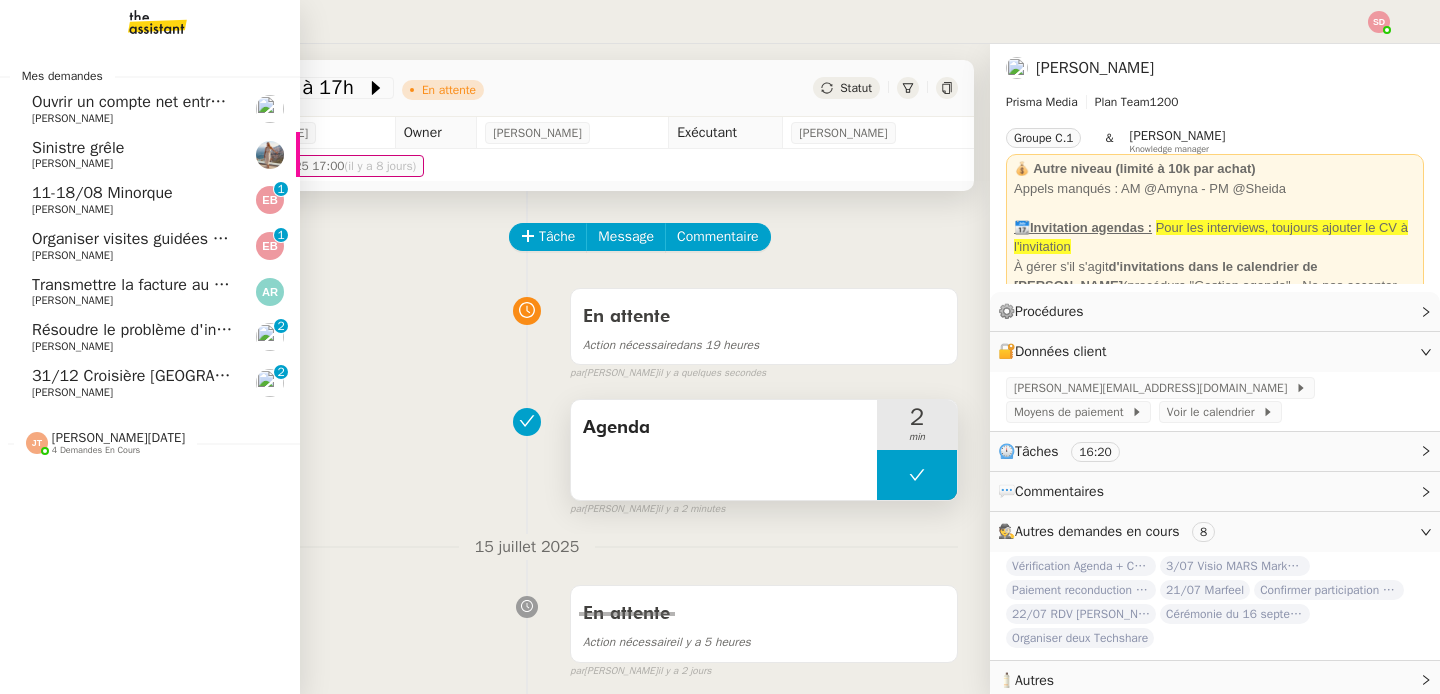 click on "[PERSON_NAME]" 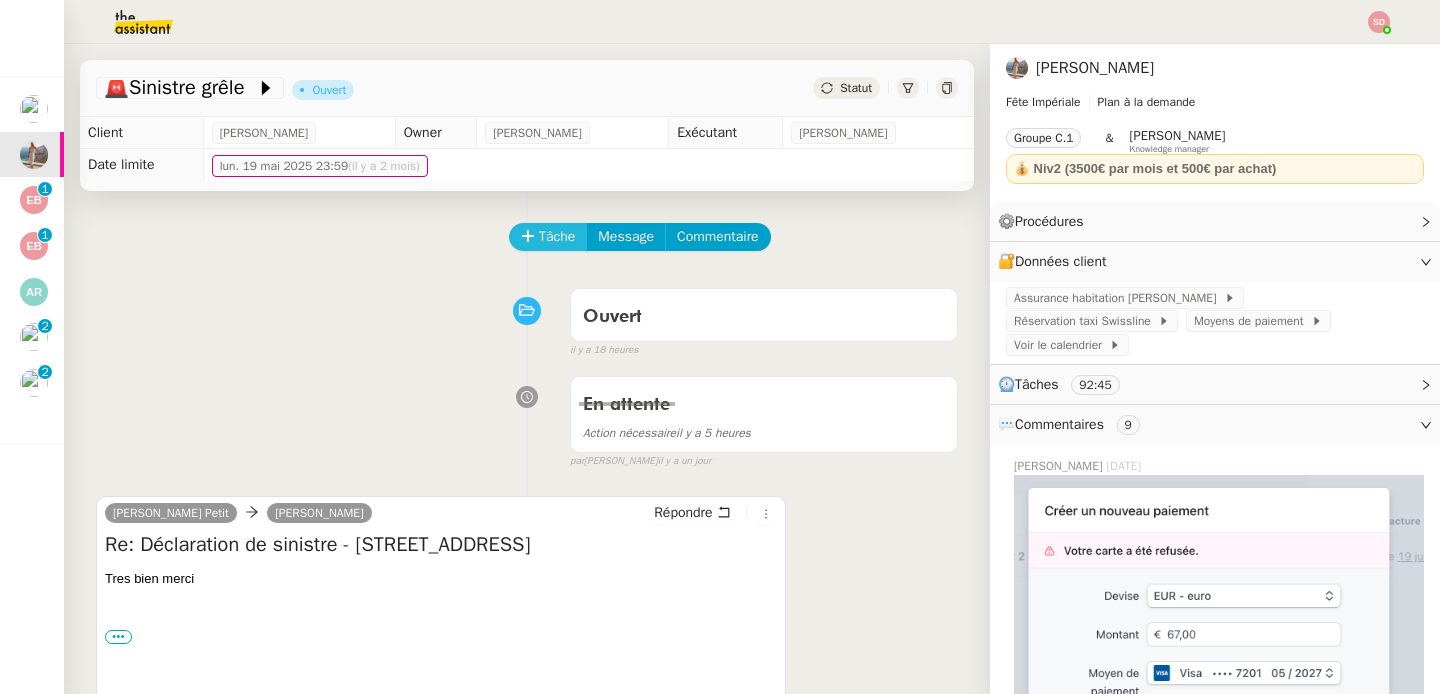click on "Tâche" 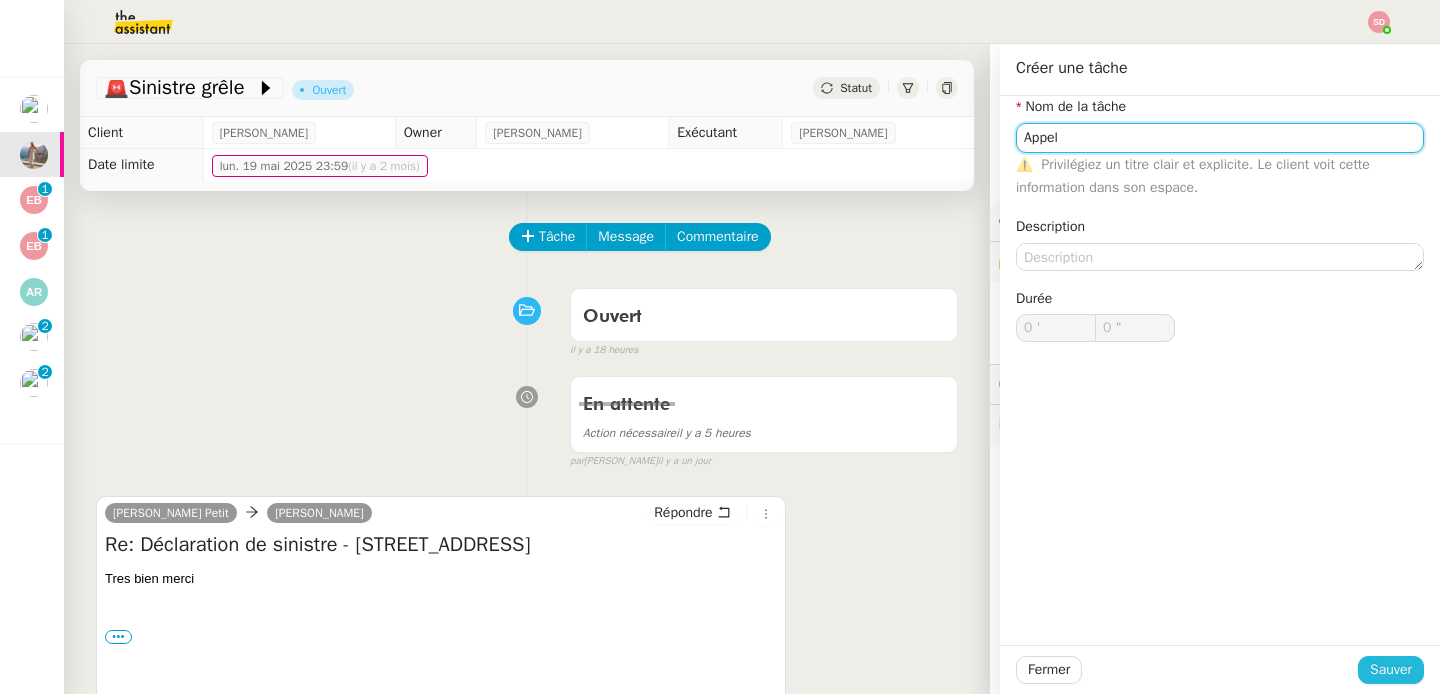 type on "Appel" 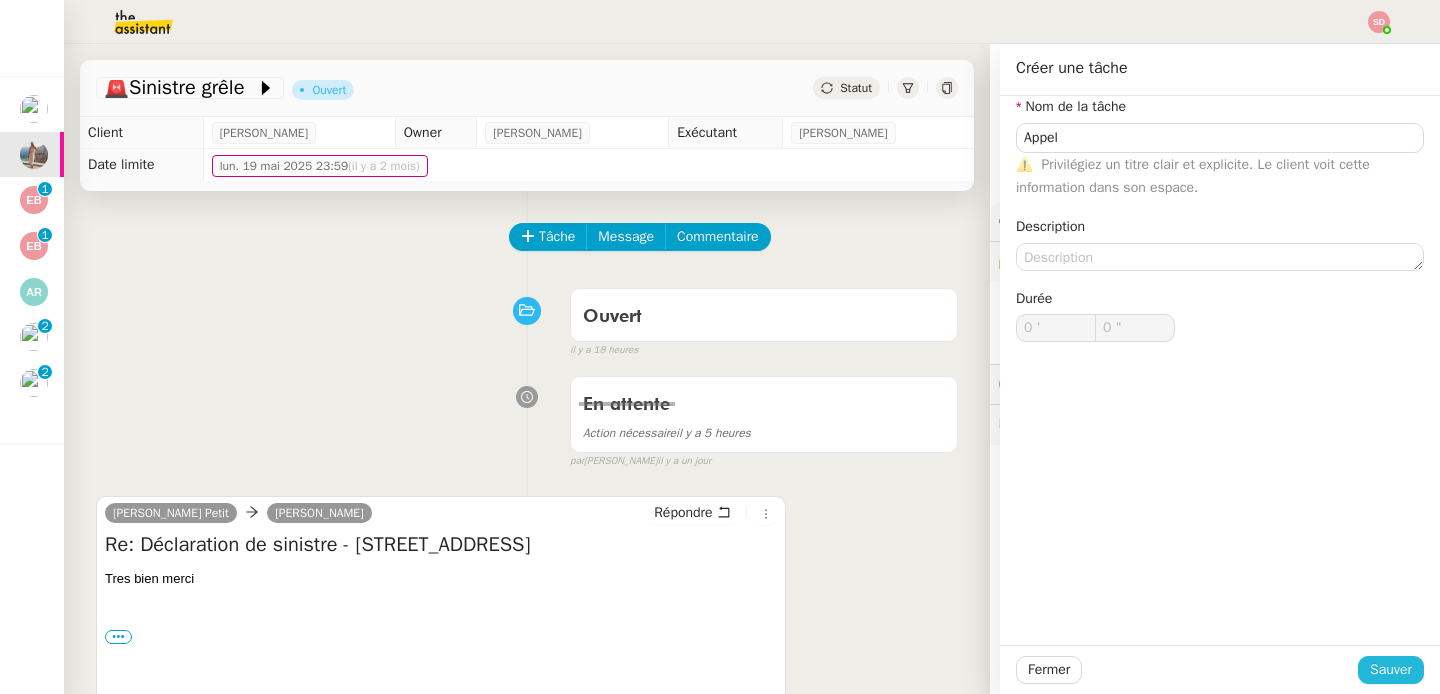 click on "Sauver" 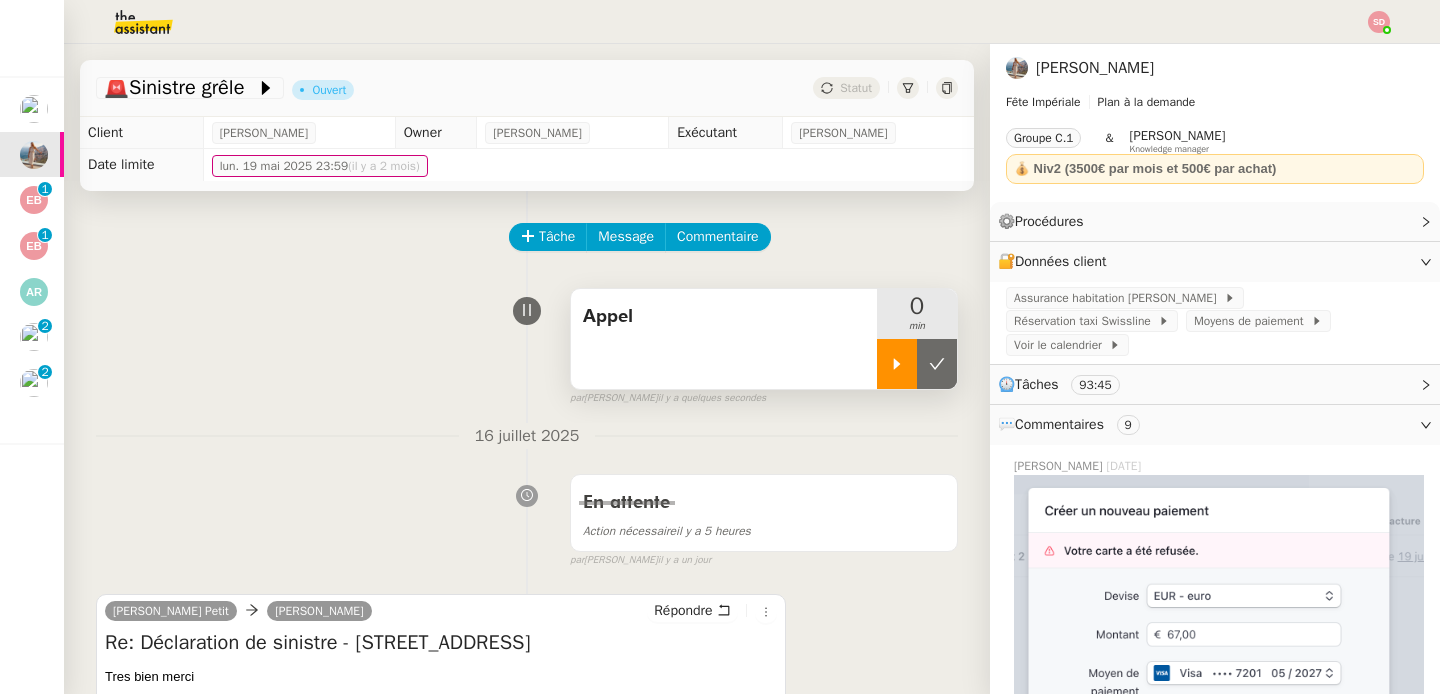 click at bounding box center [897, 364] 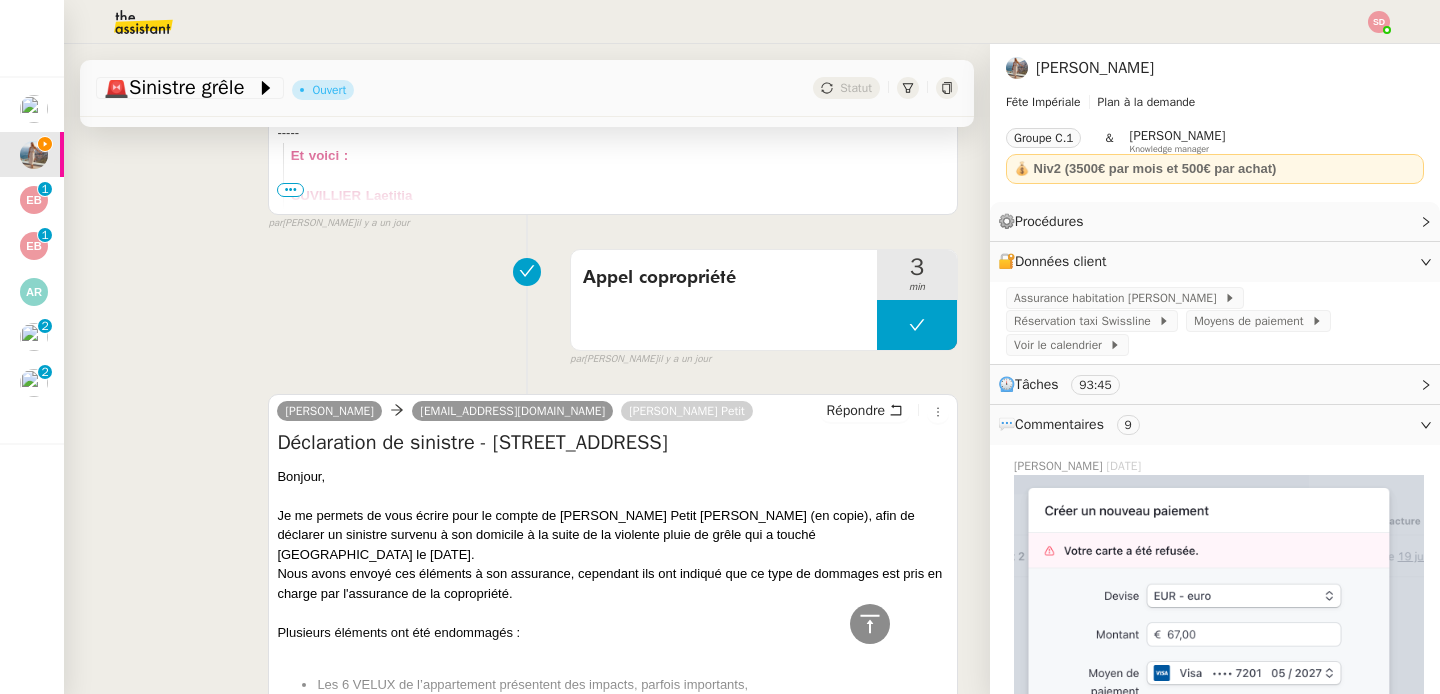 scroll, scrollTop: 833, scrollLeft: 0, axis: vertical 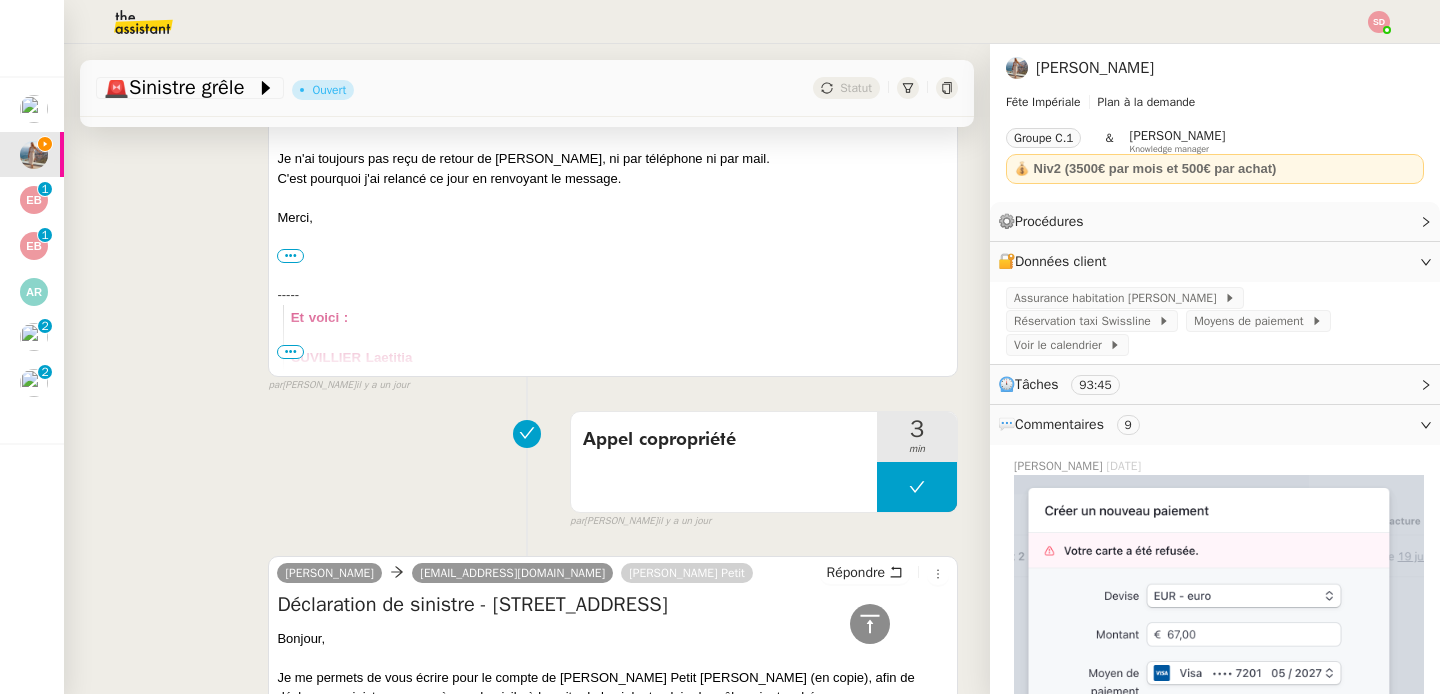 click on "•••" at bounding box center [290, 352] 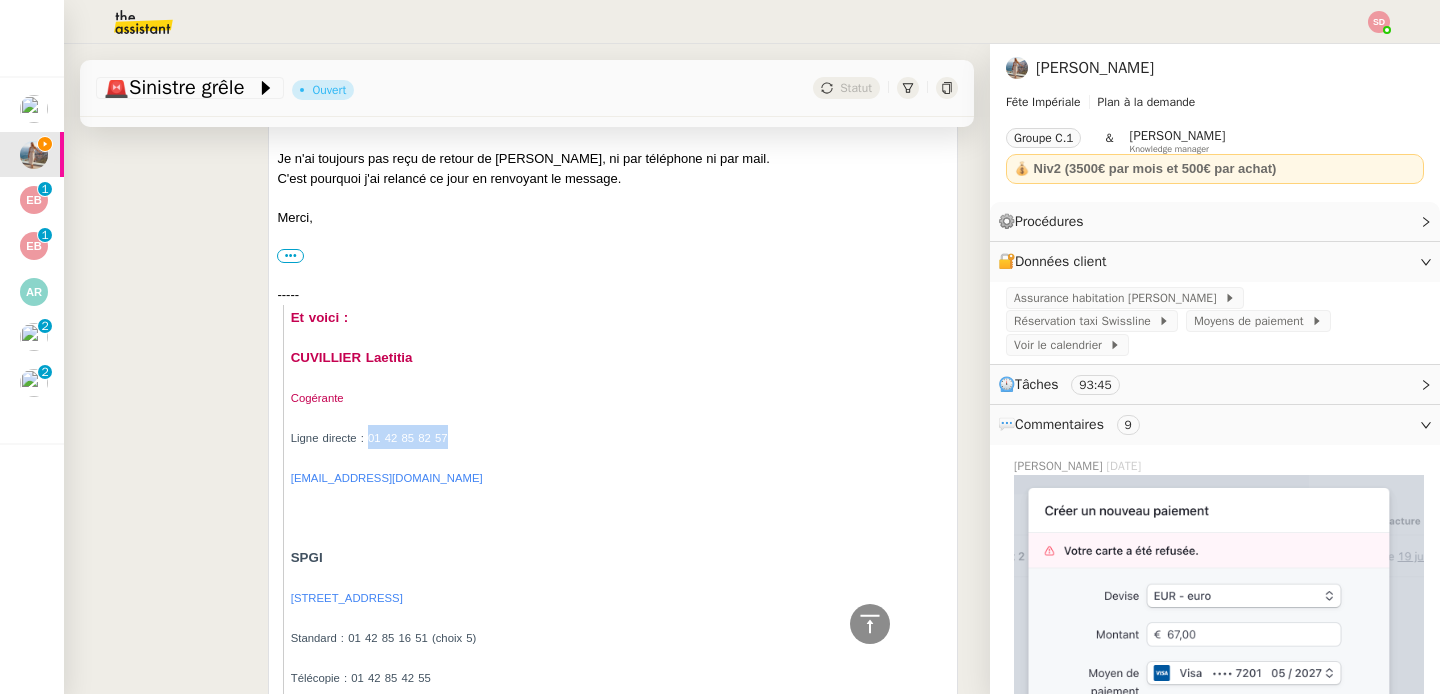 drag, startPoint x: 362, startPoint y: 436, endPoint x: 493, endPoint y: 432, distance: 131.06105 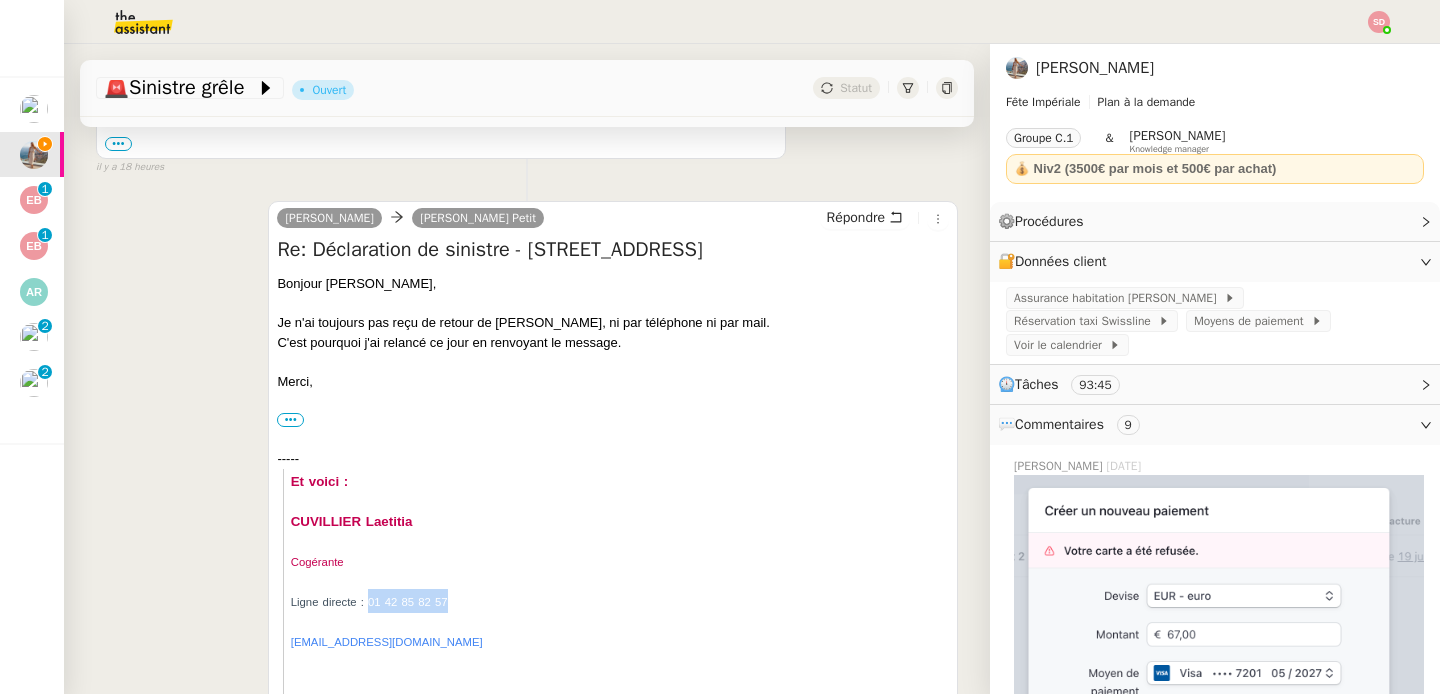 scroll, scrollTop: 0, scrollLeft: 0, axis: both 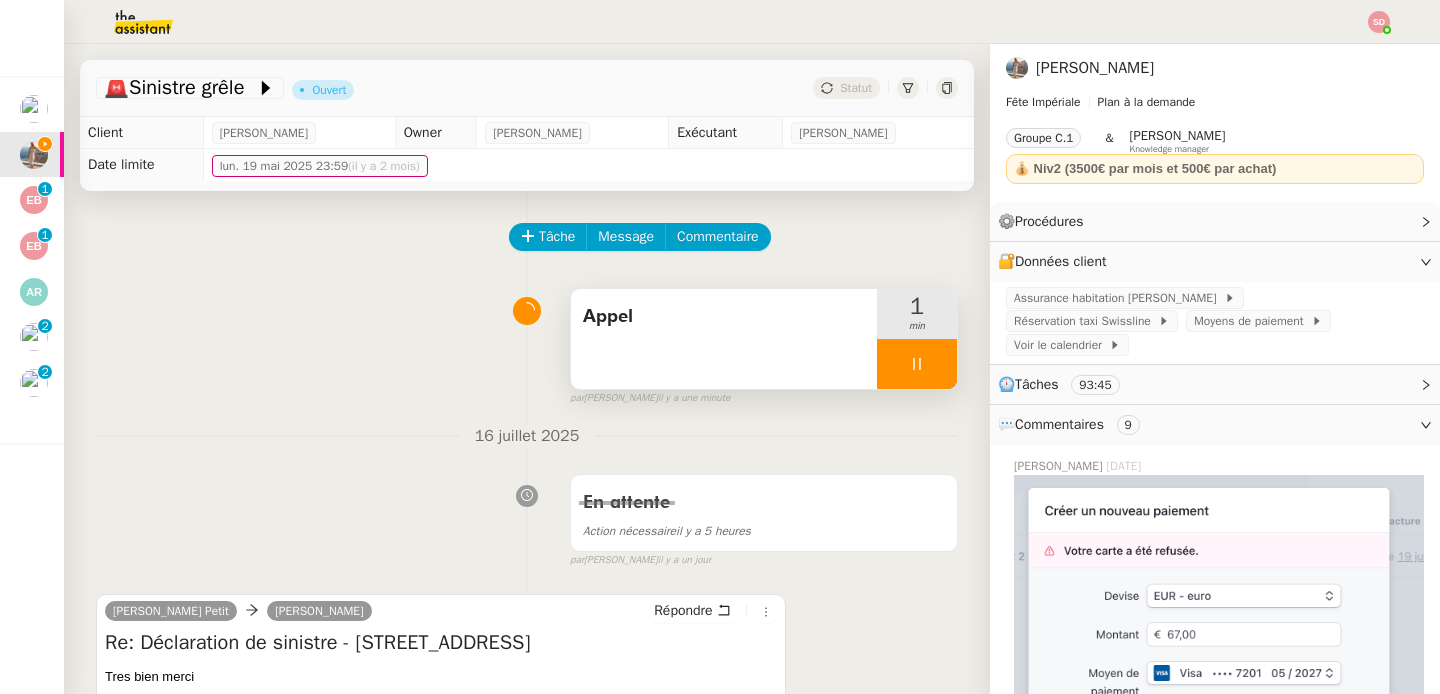 click at bounding box center (917, 364) 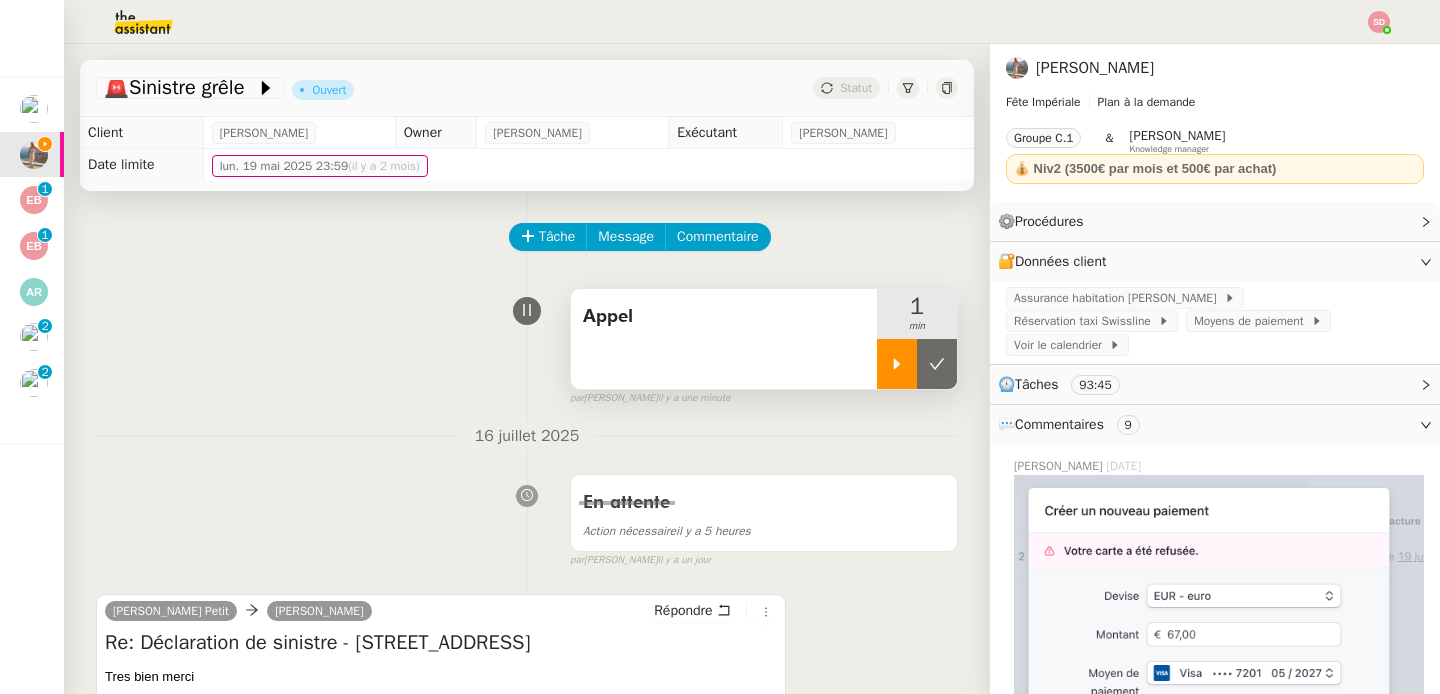 click at bounding box center (937, 364) 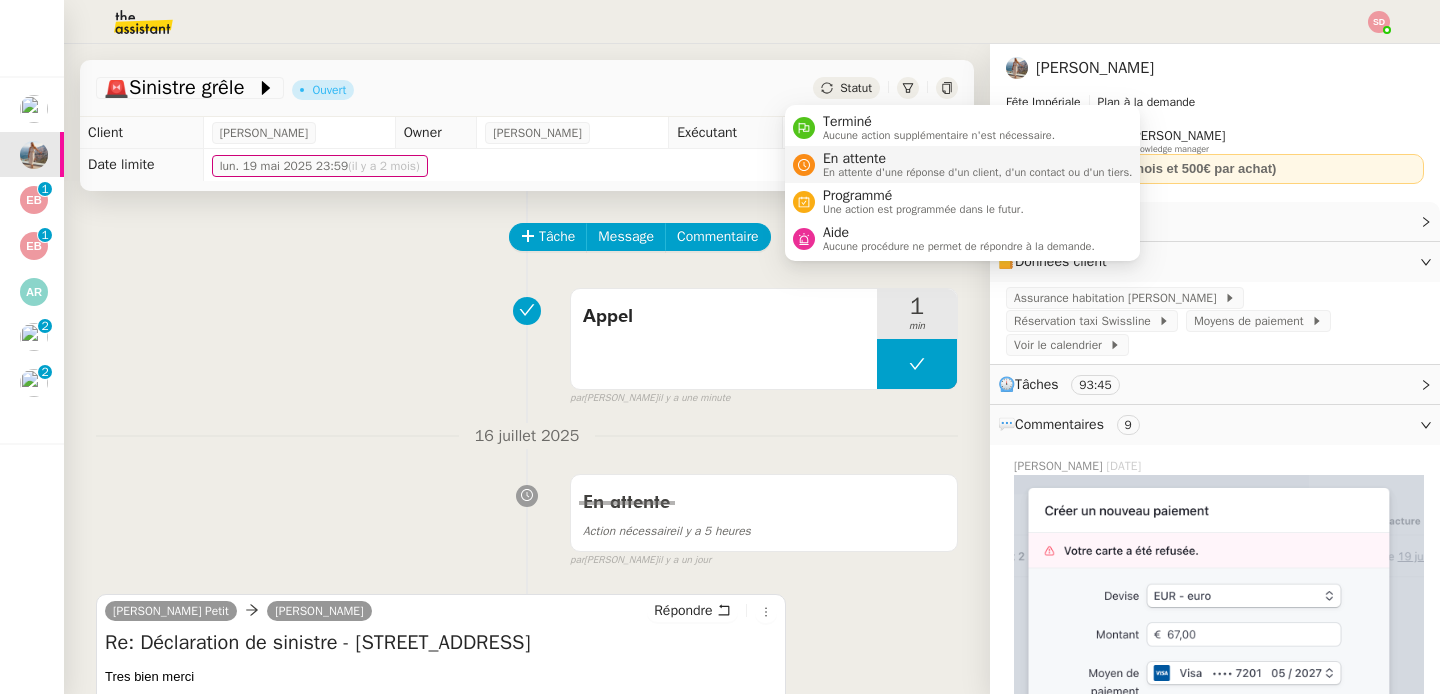 click on "En attente En attente d'une réponse d'un client, d'un contact ou d'un tiers." at bounding box center [963, 164] 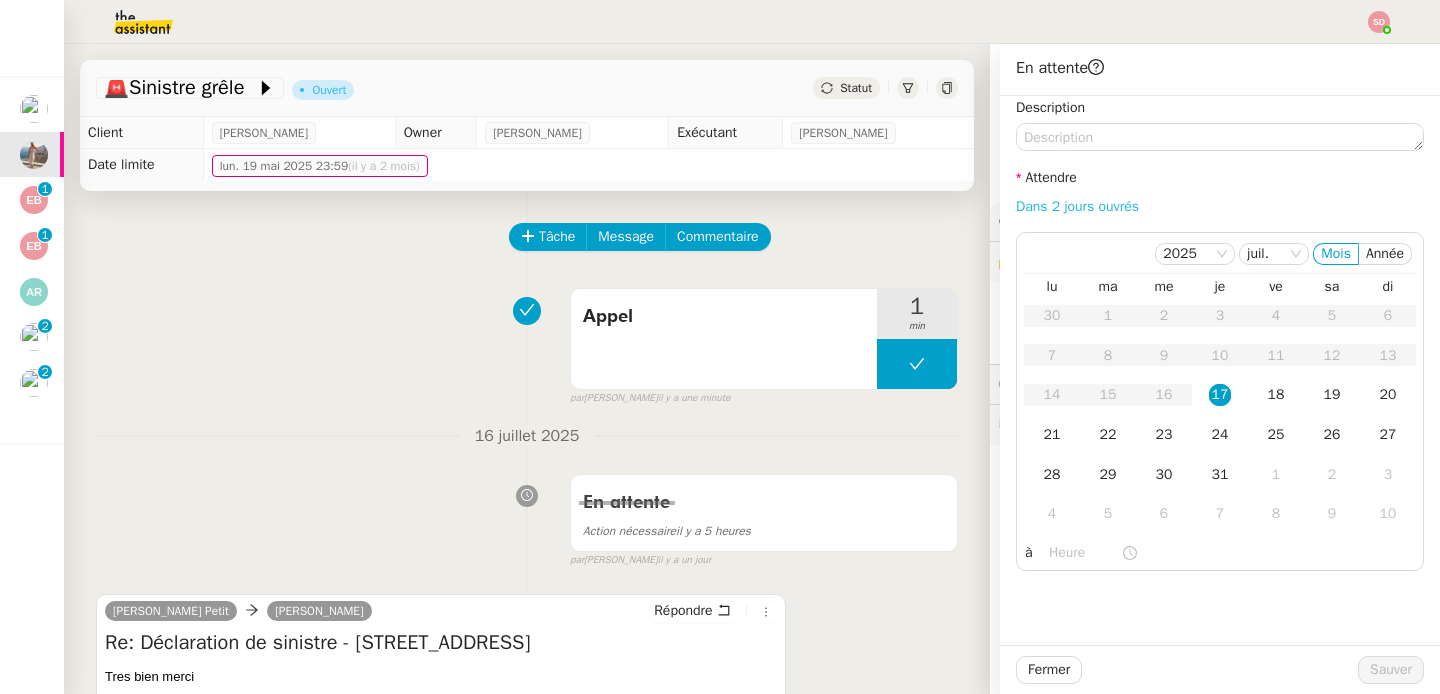 click on "Dans 2 jours ouvrés" 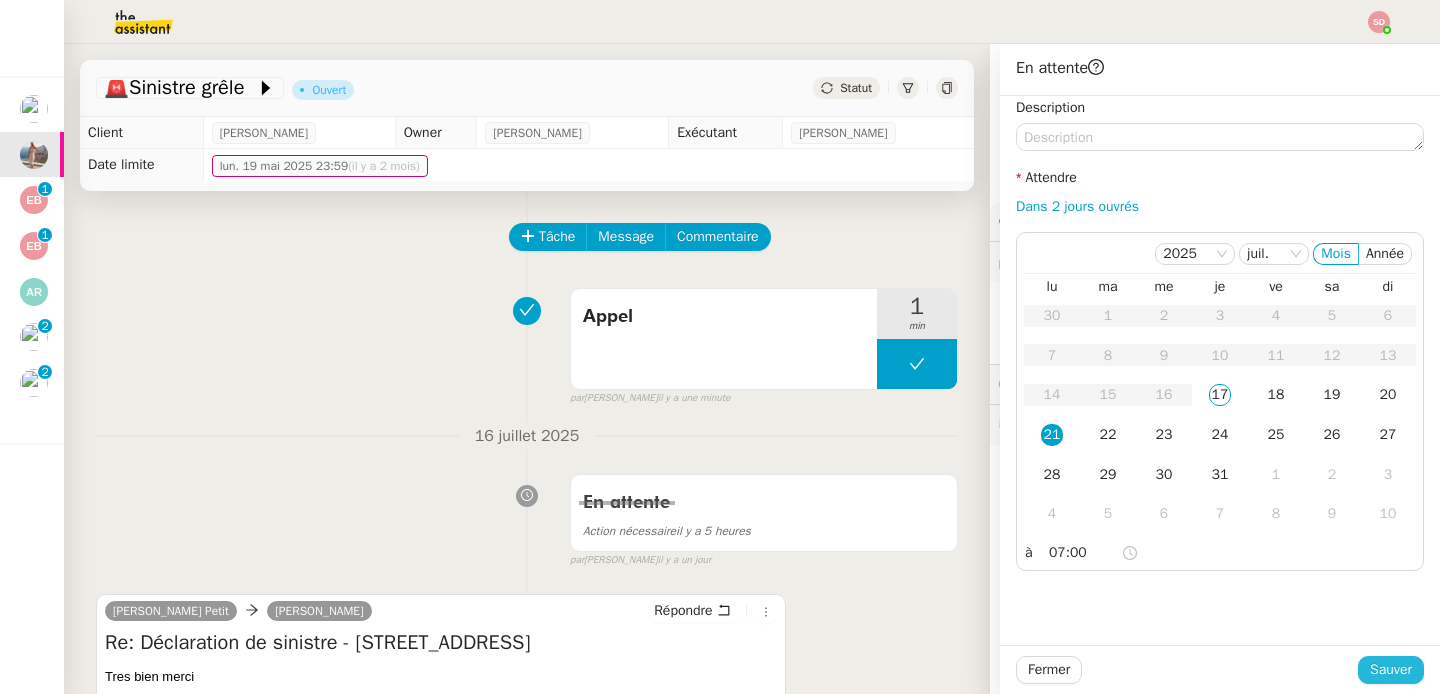 click on "Sauver" 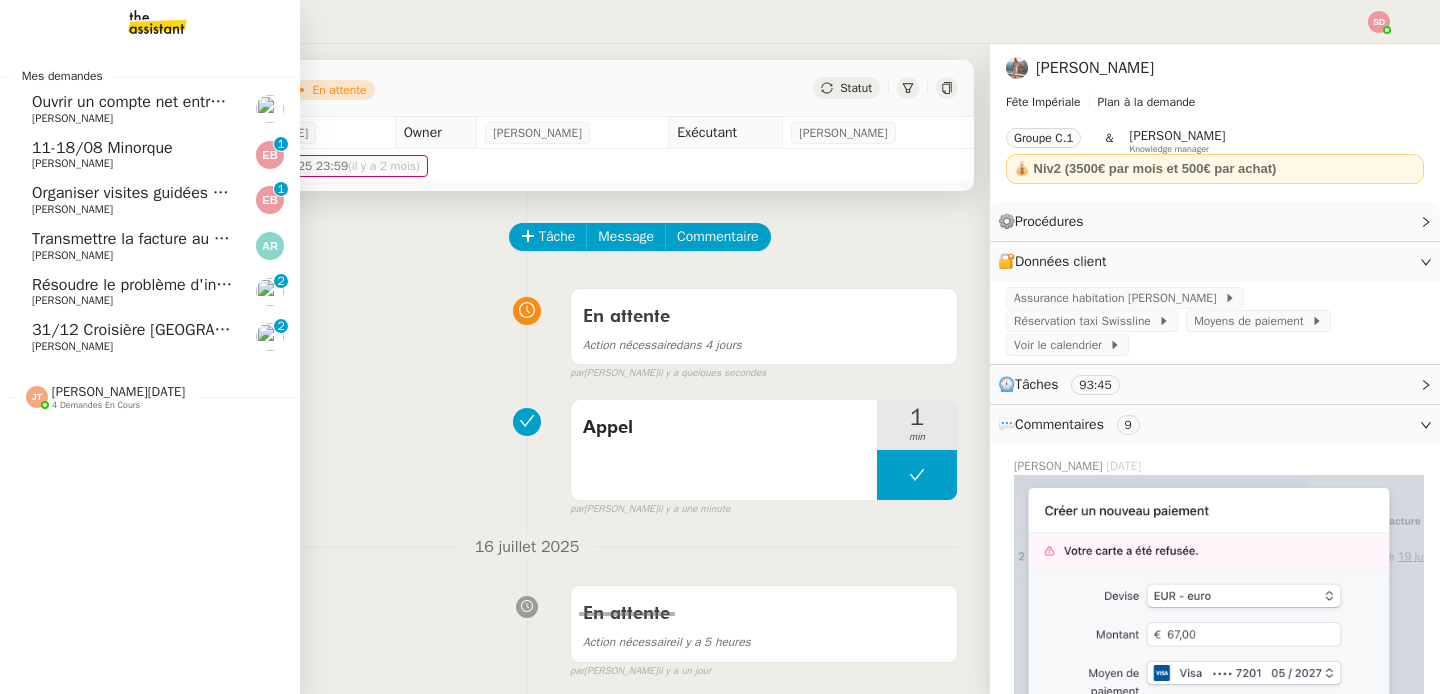 click on "Transmettre la facture au client" 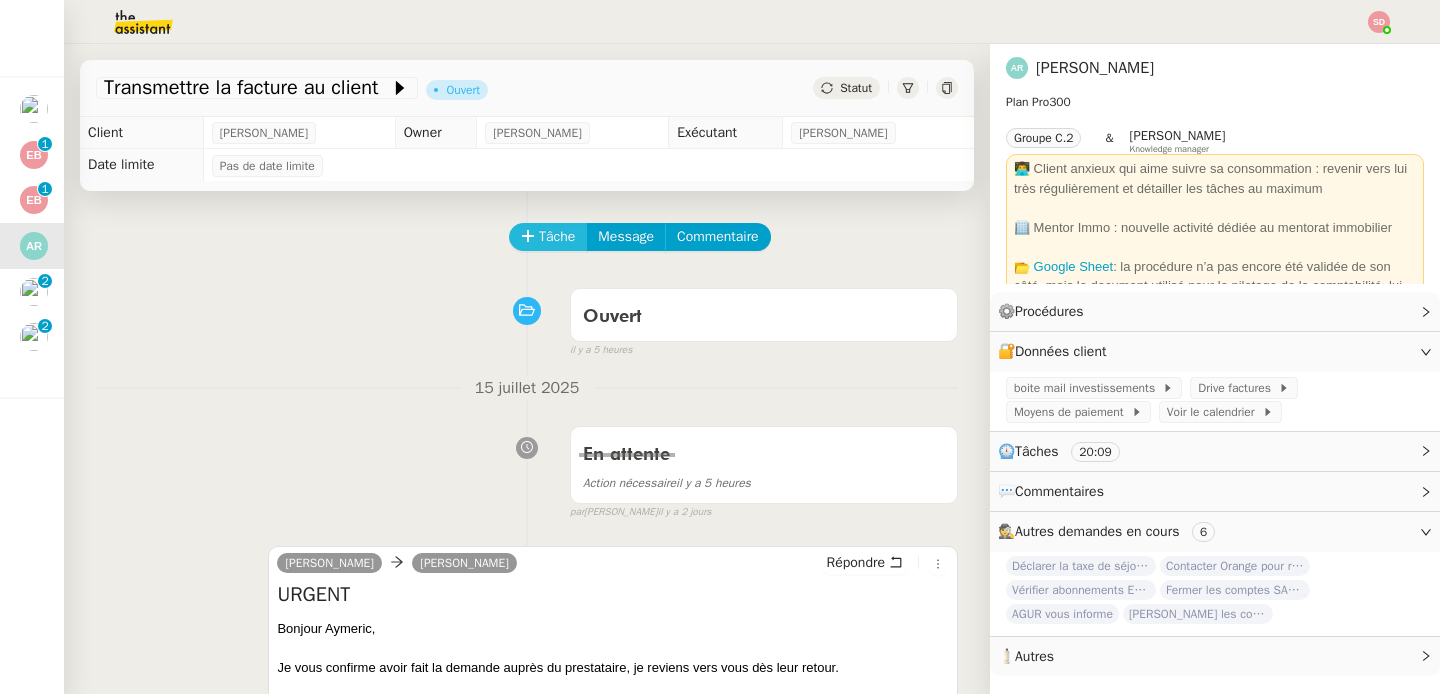 click on "Tâche" 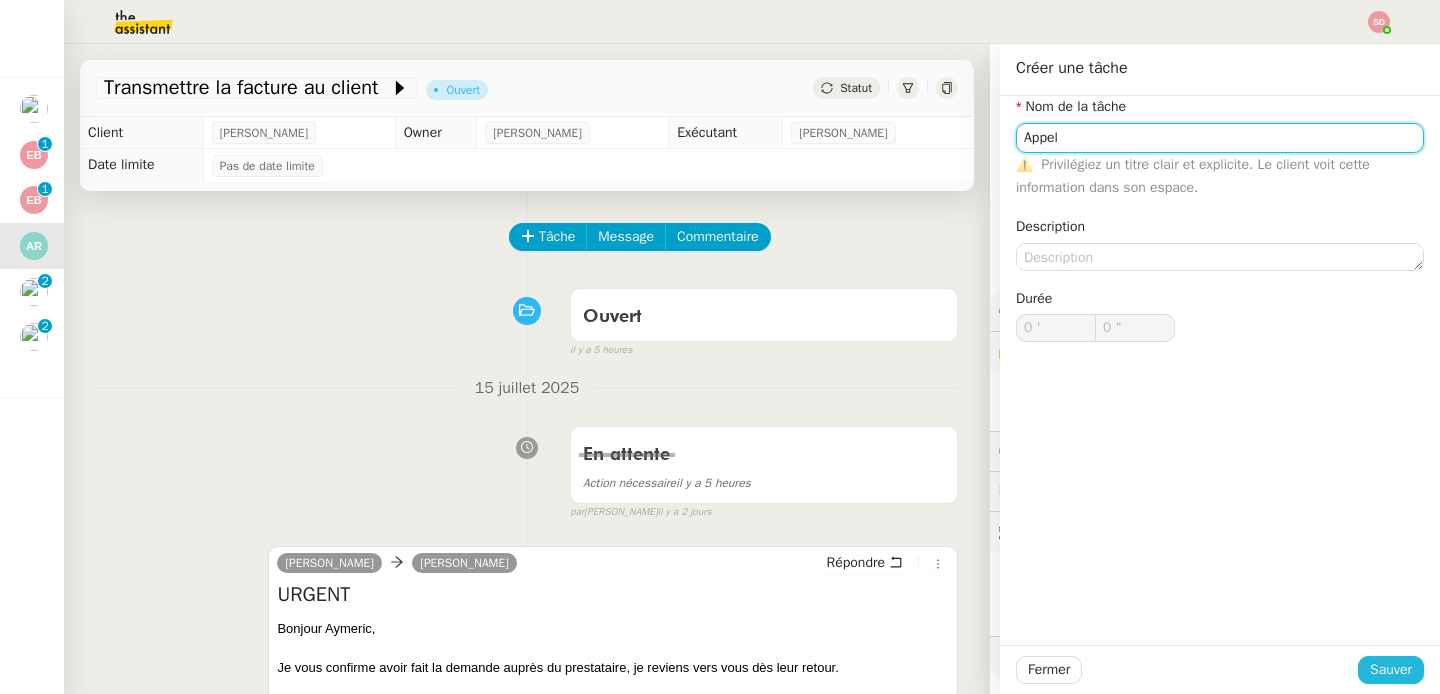 type on "Appel" 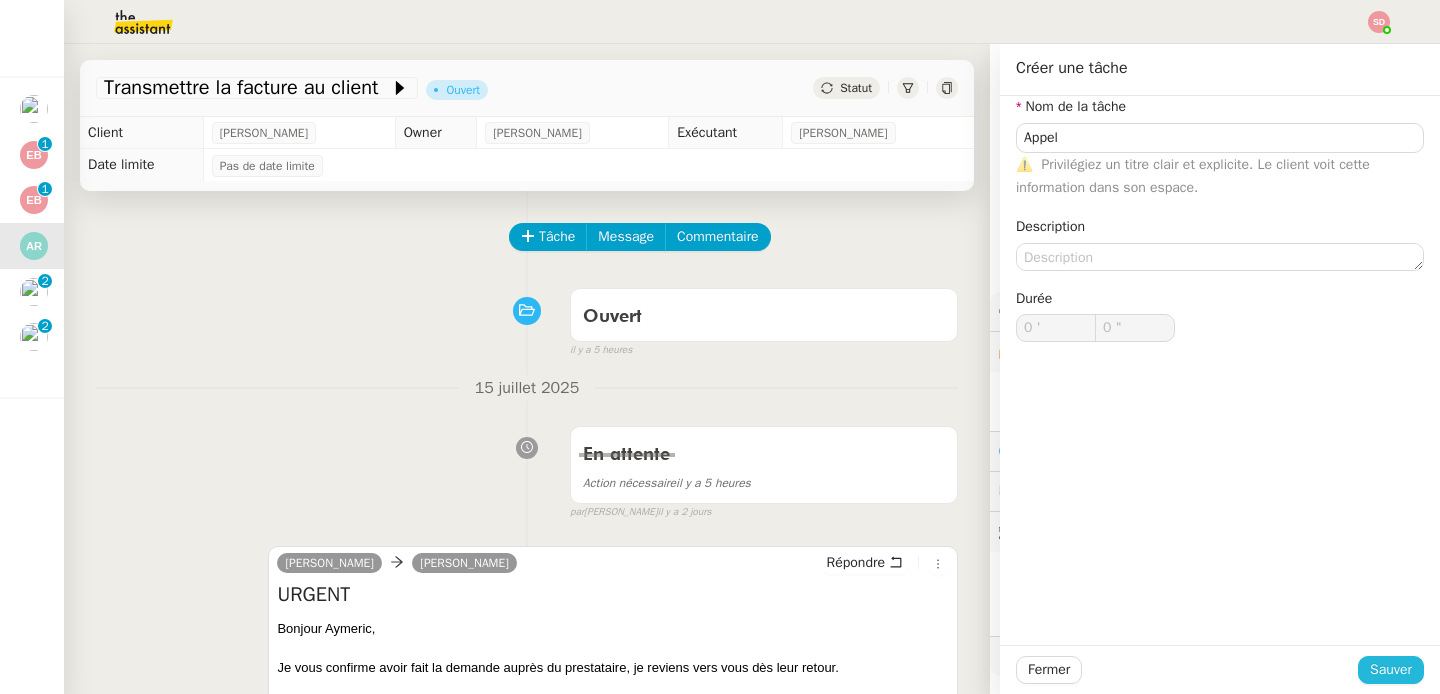 click on "Sauver" 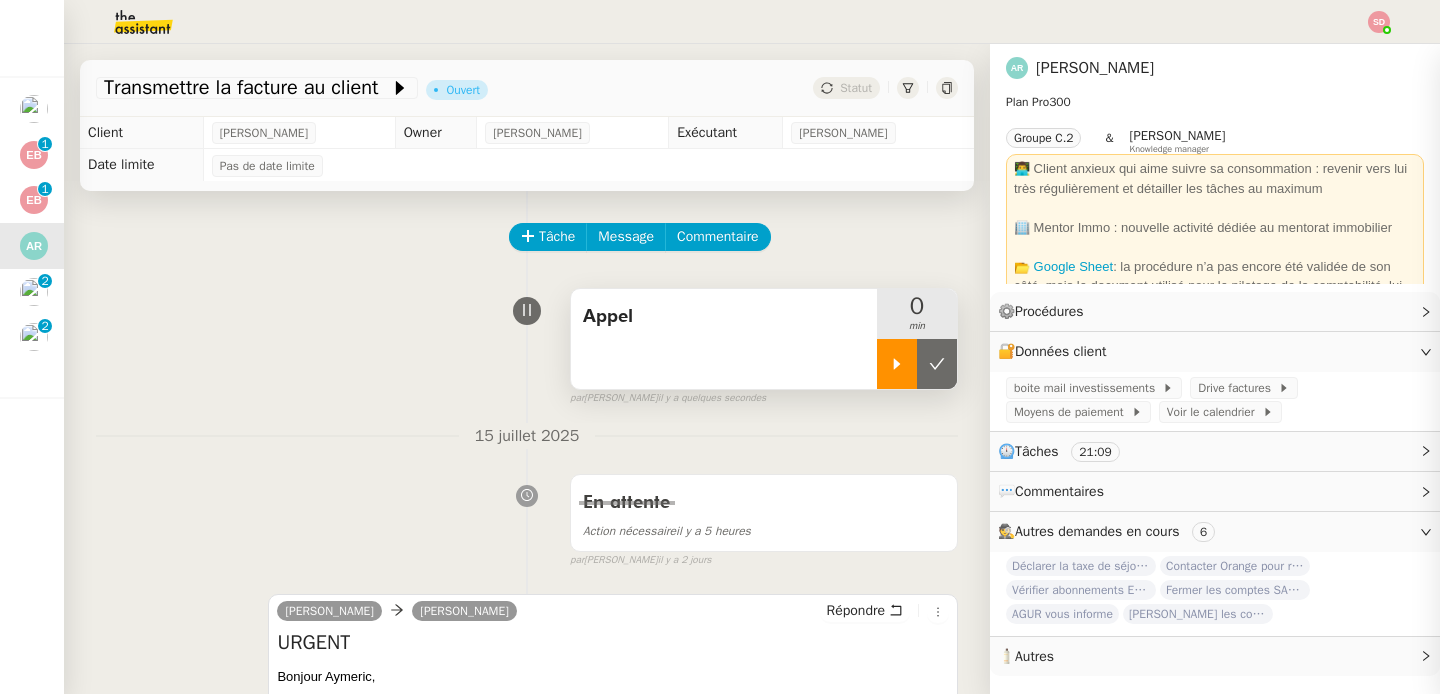 click at bounding box center [897, 364] 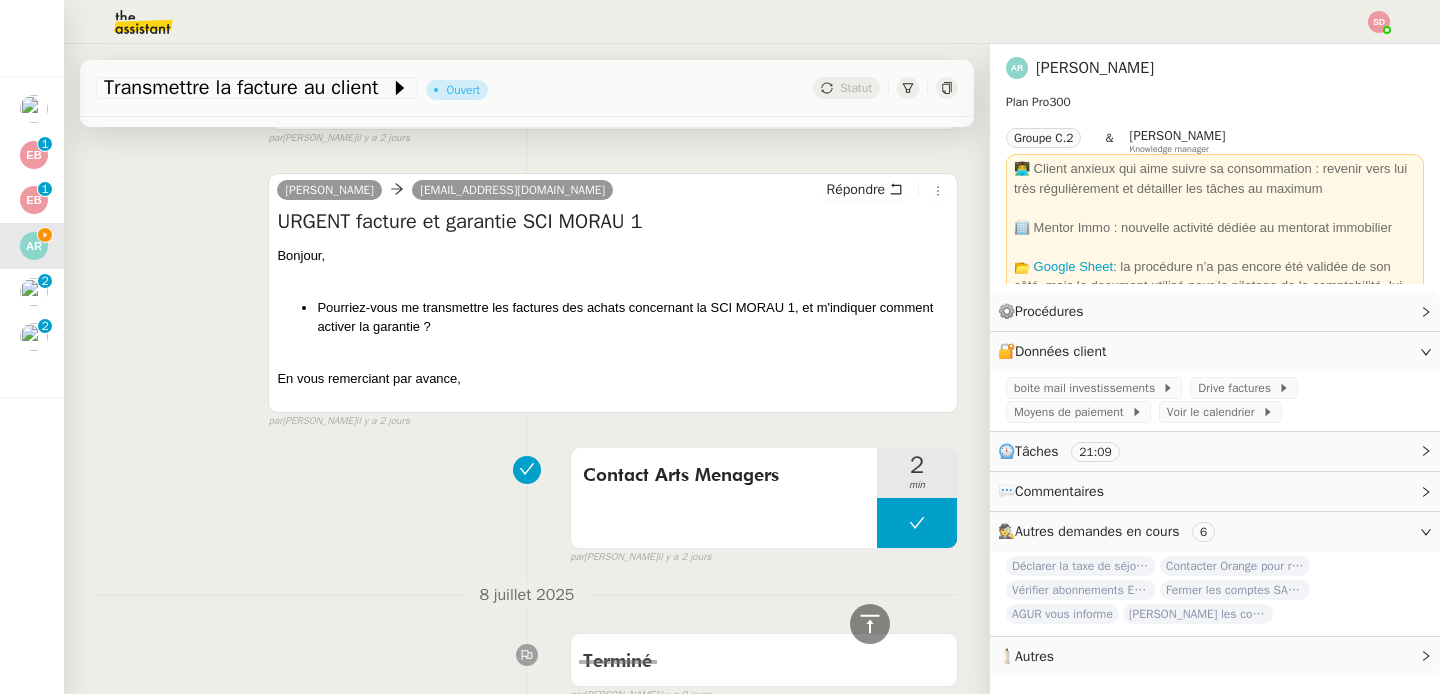 scroll, scrollTop: 1217, scrollLeft: 0, axis: vertical 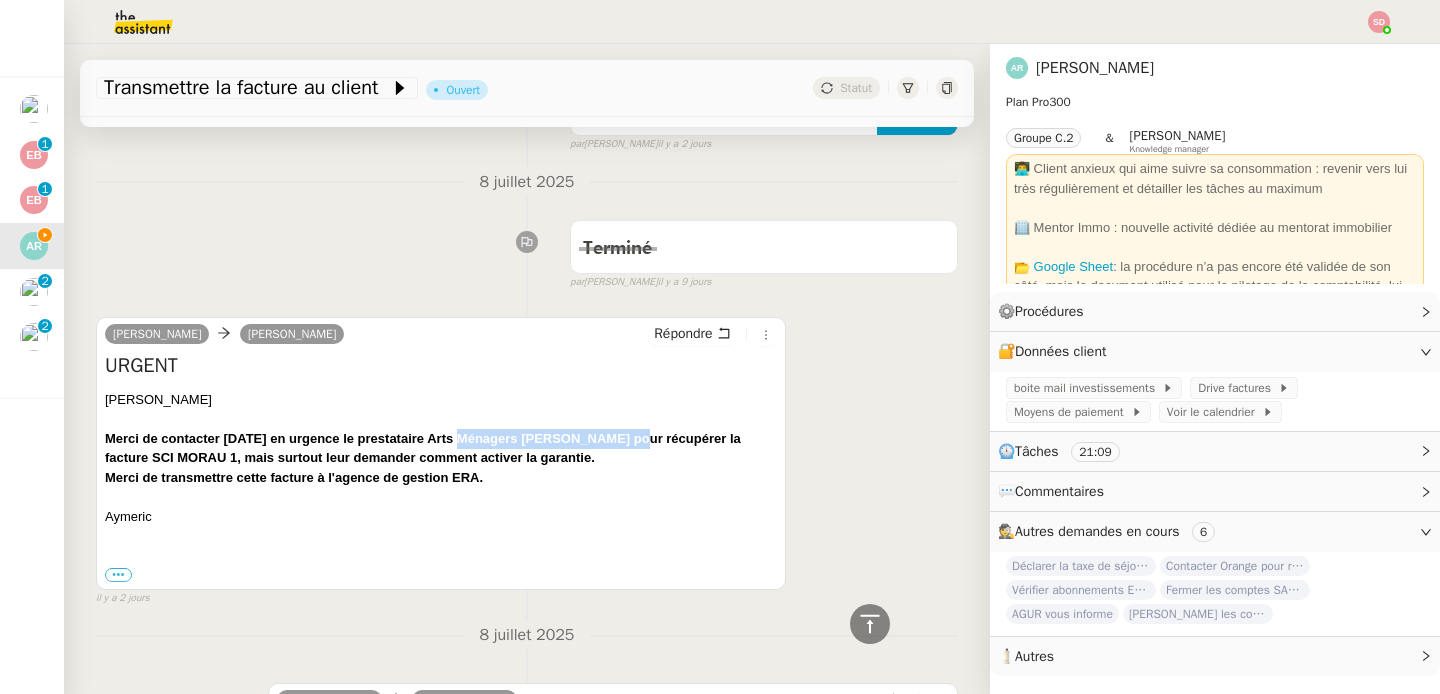 drag, startPoint x: 454, startPoint y: 437, endPoint x: 630, endPoint y: 446, distance: 176.22997 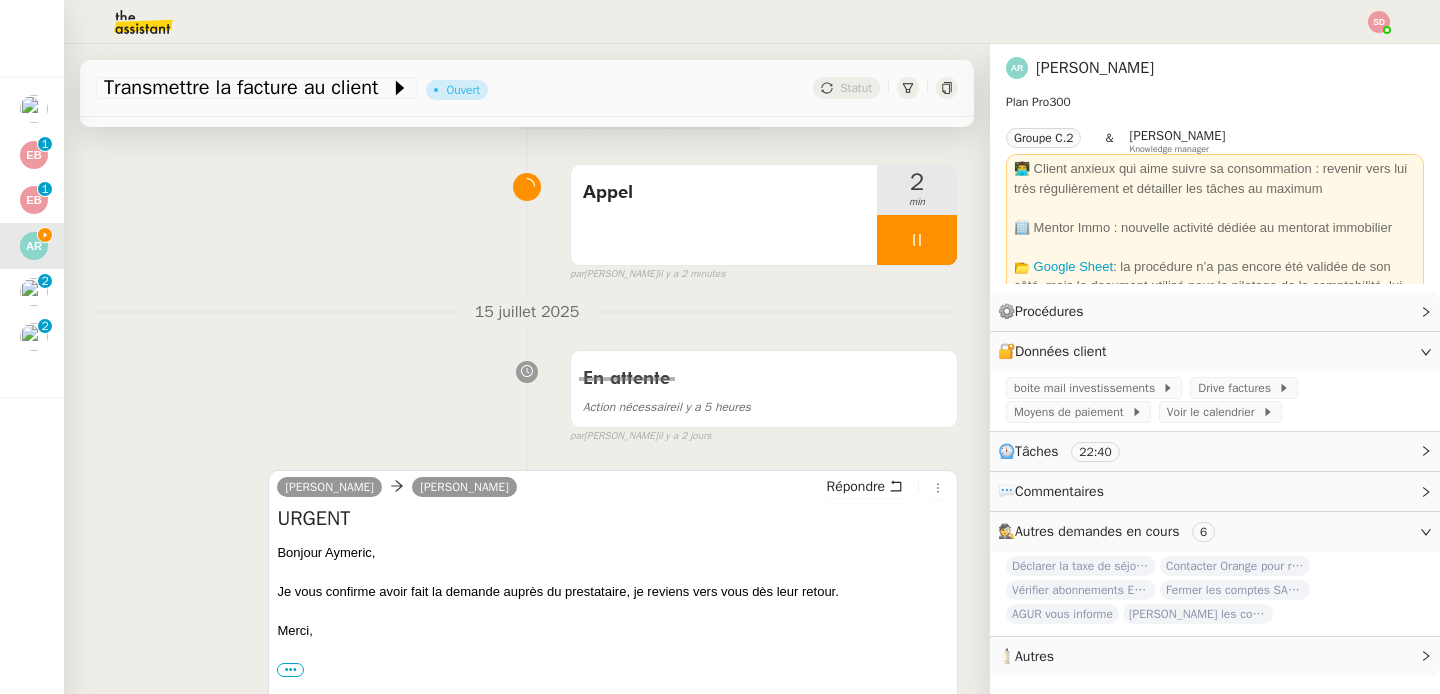 scroll, scrollTop: 268, scrollLeft: 0, axis: vertical 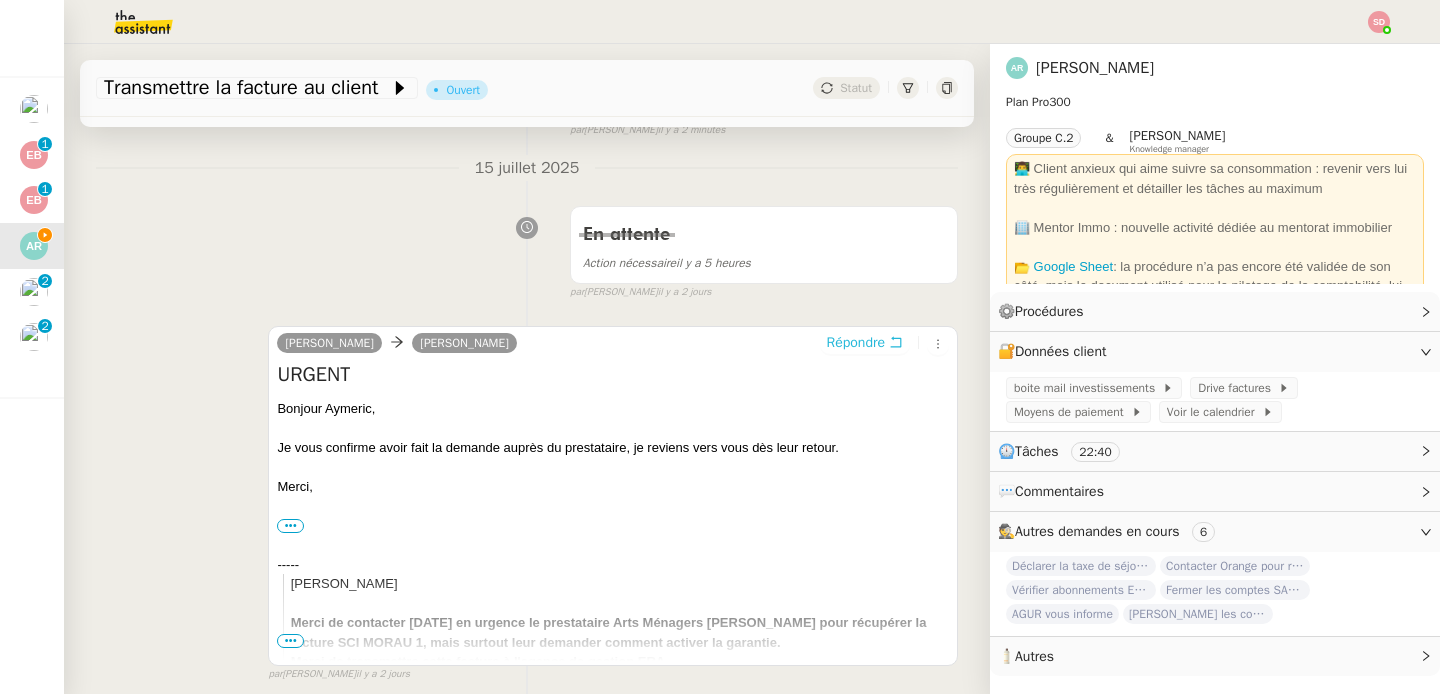 click on "Répondre" at bounding box center (856, 343) 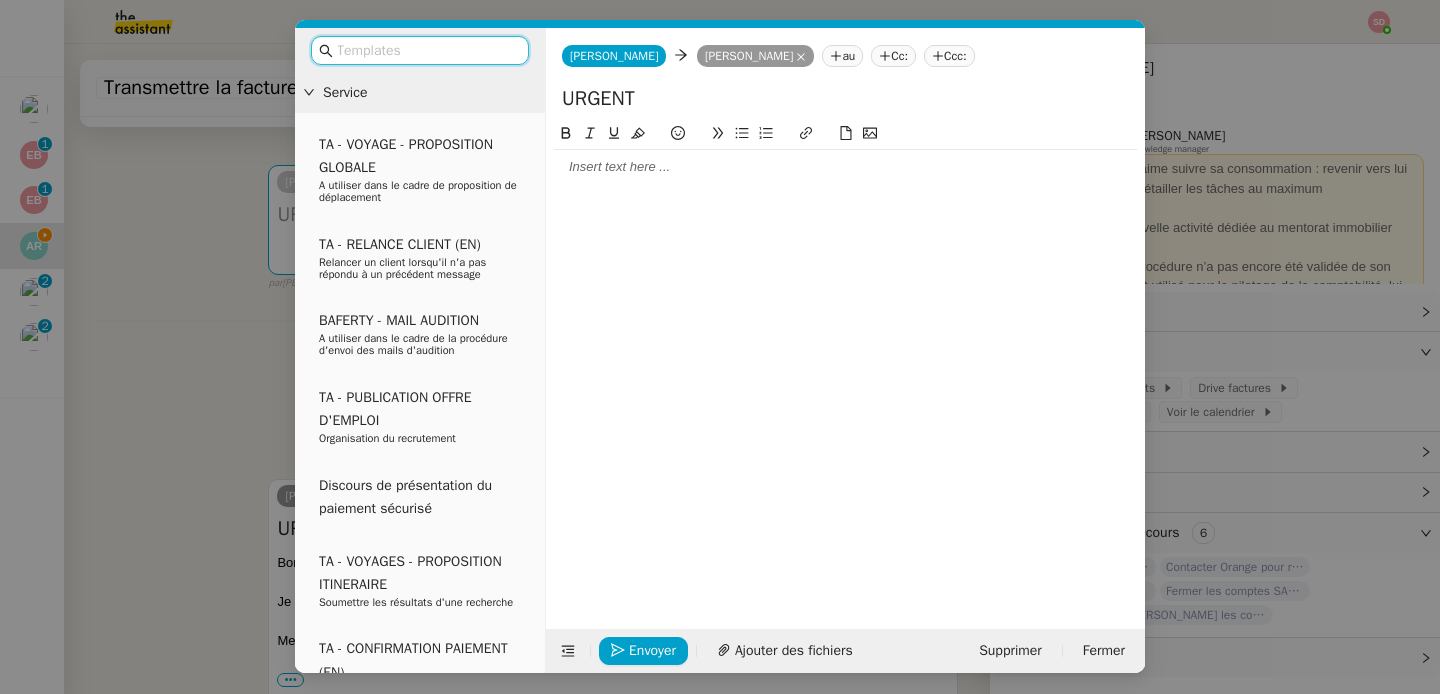 click 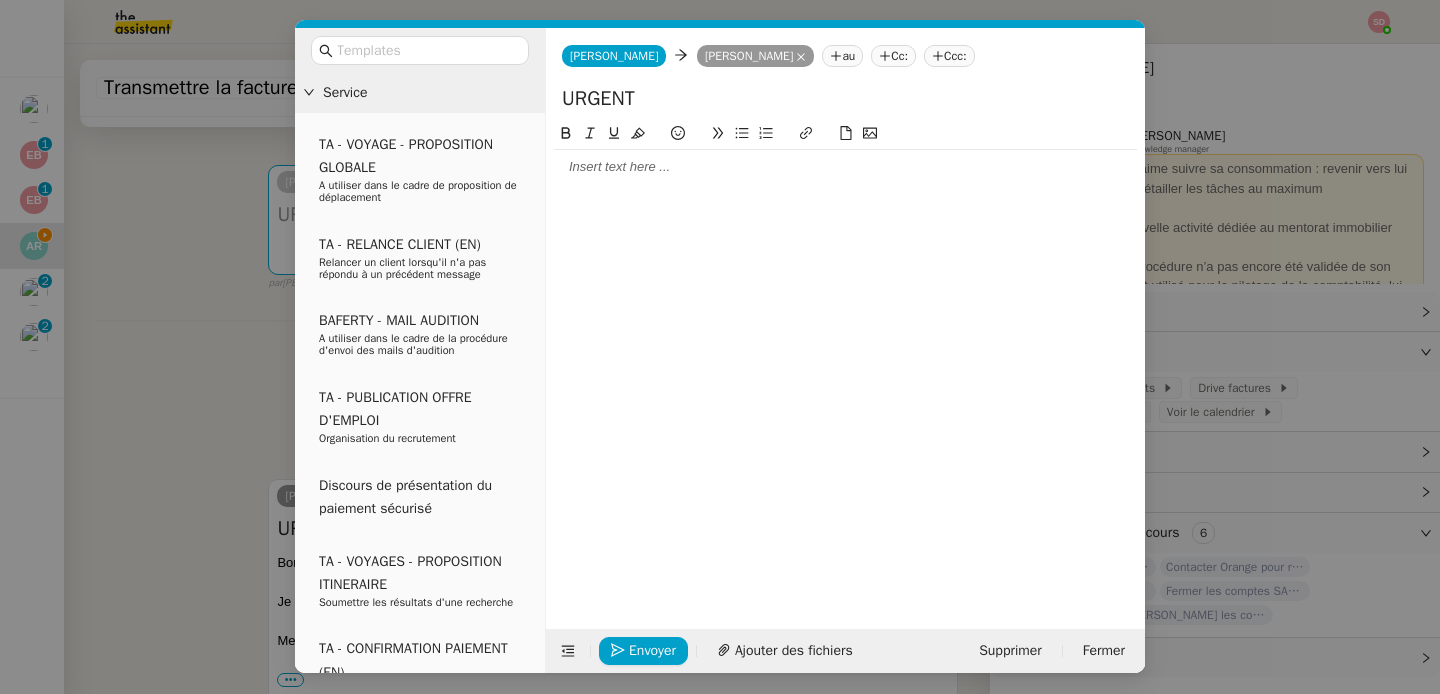 type 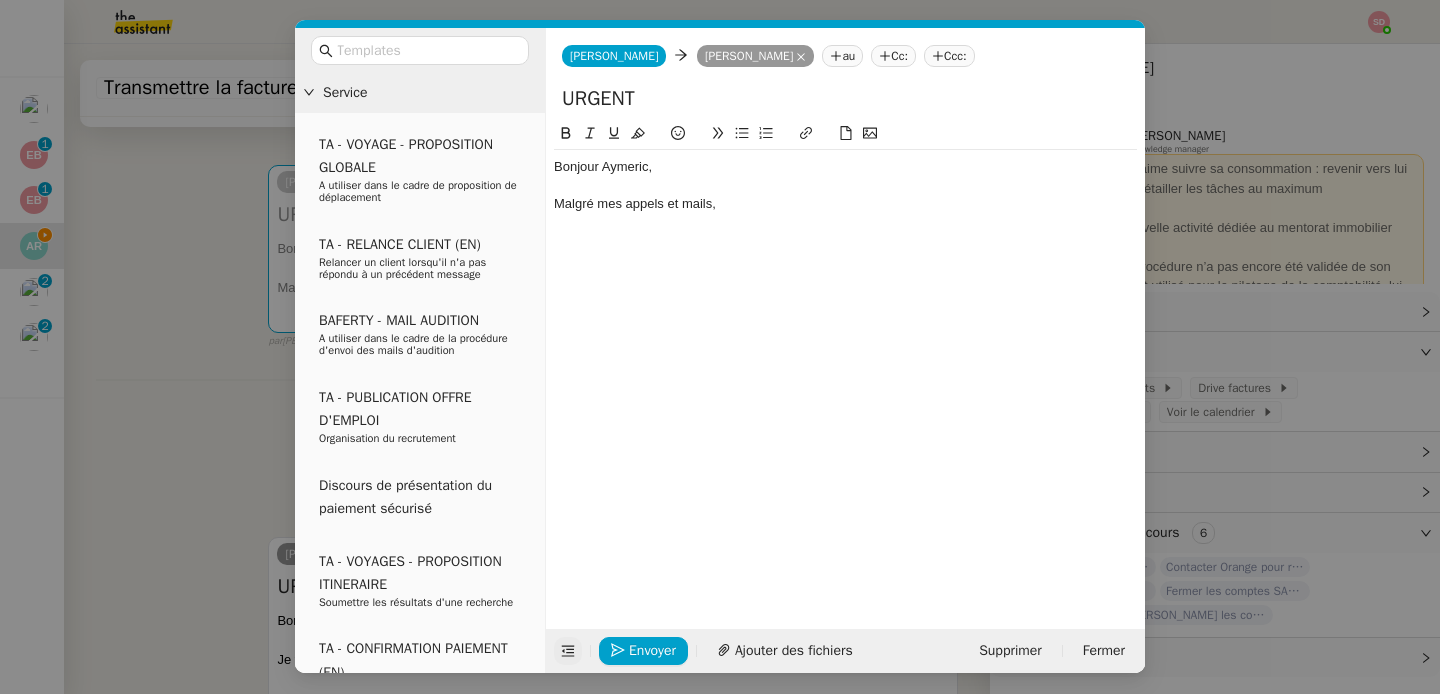click 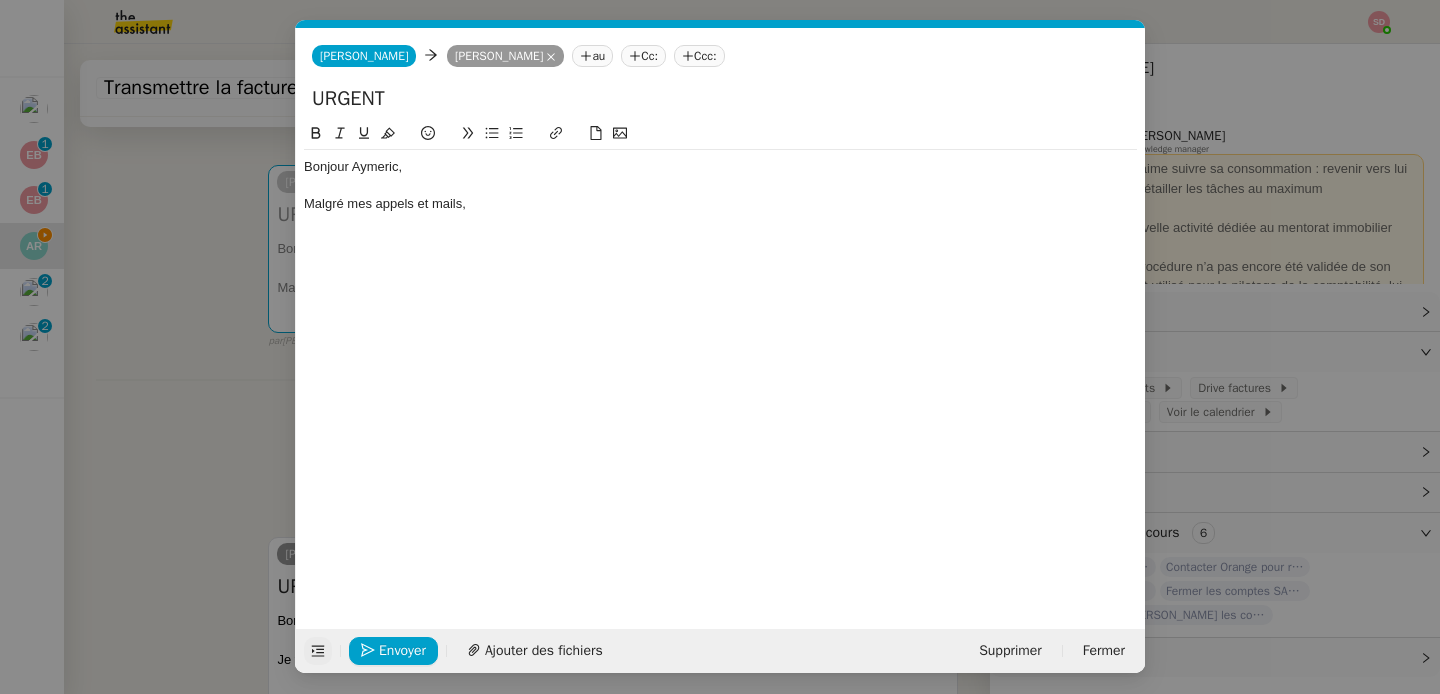 click on "Malgré mes appels et mails," 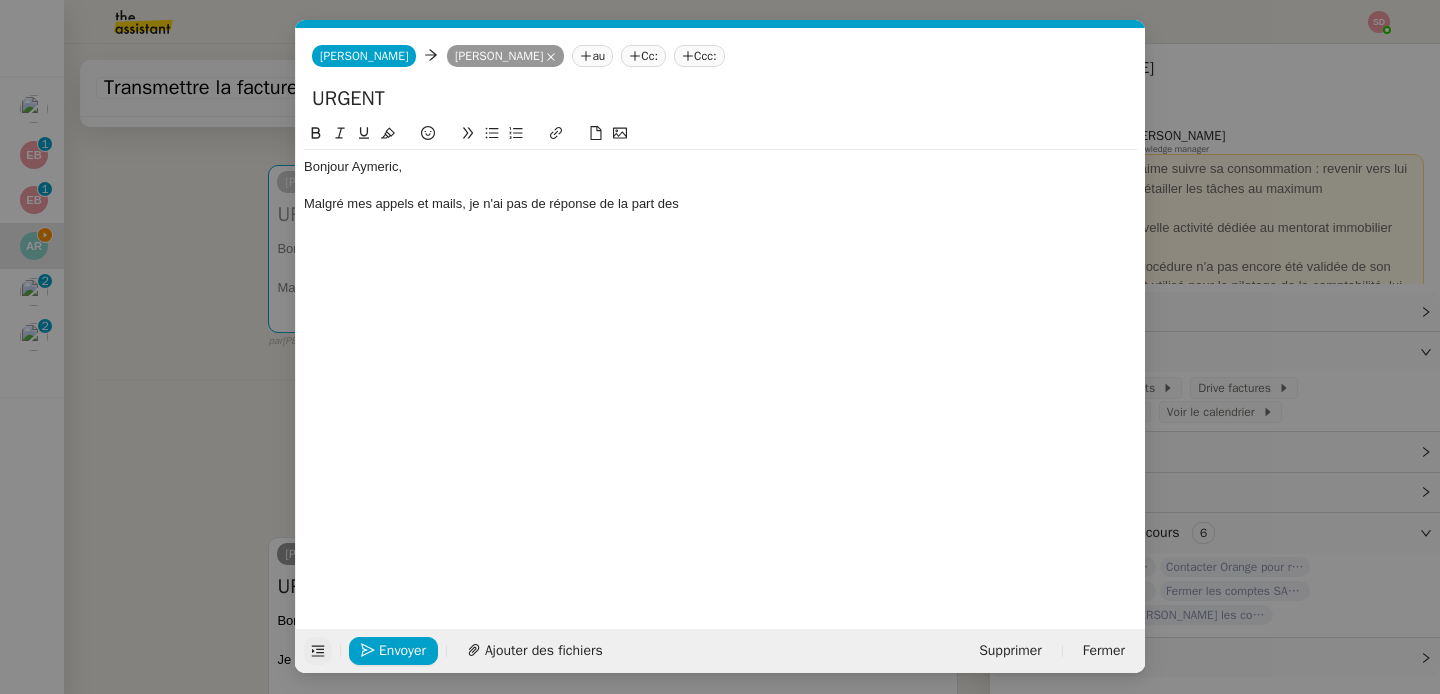 scroll, scrollTop: 0, scrollLeft: 0, axis: both 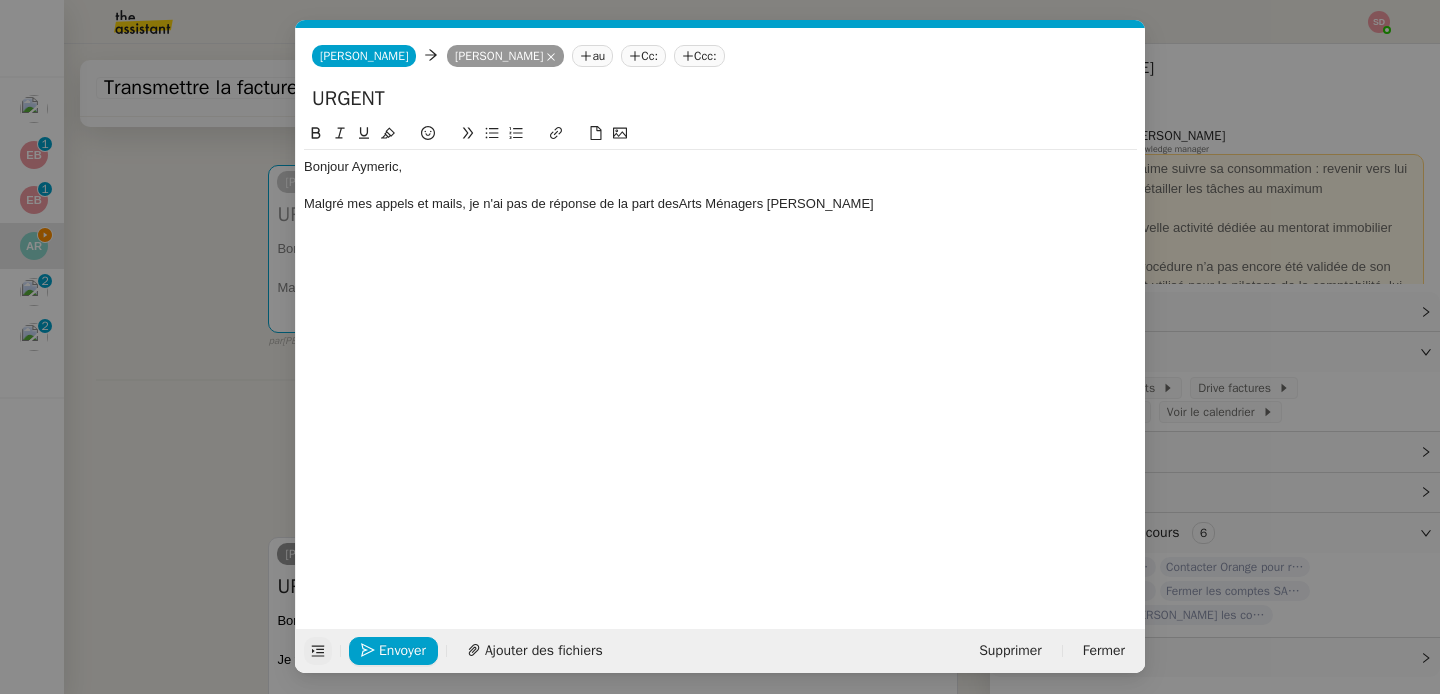 click on "Malgré mes appels et mails, je n'ai pas de réponse de la part desArts Ménagers Champenois" 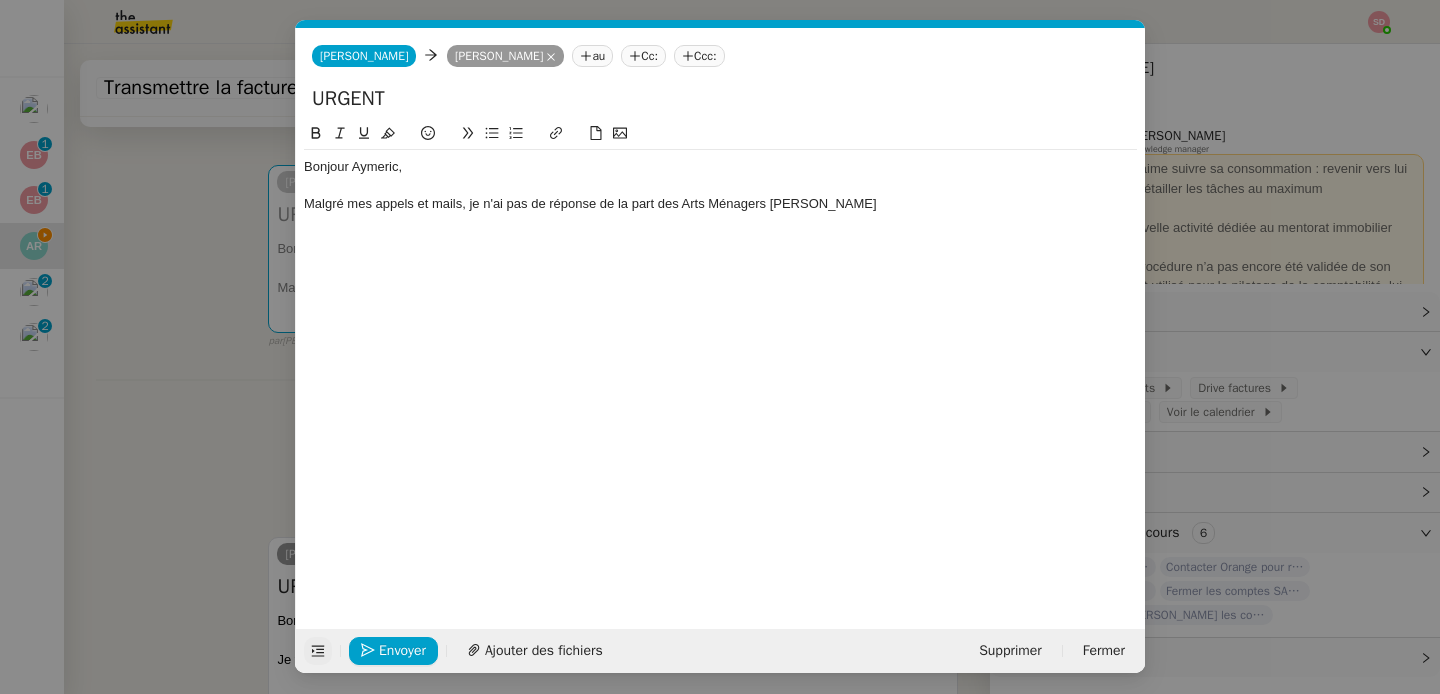 click on "Malgré mes appels et mails, je n'ai pas de réponse de la part des Arts Ménagers Champenois" 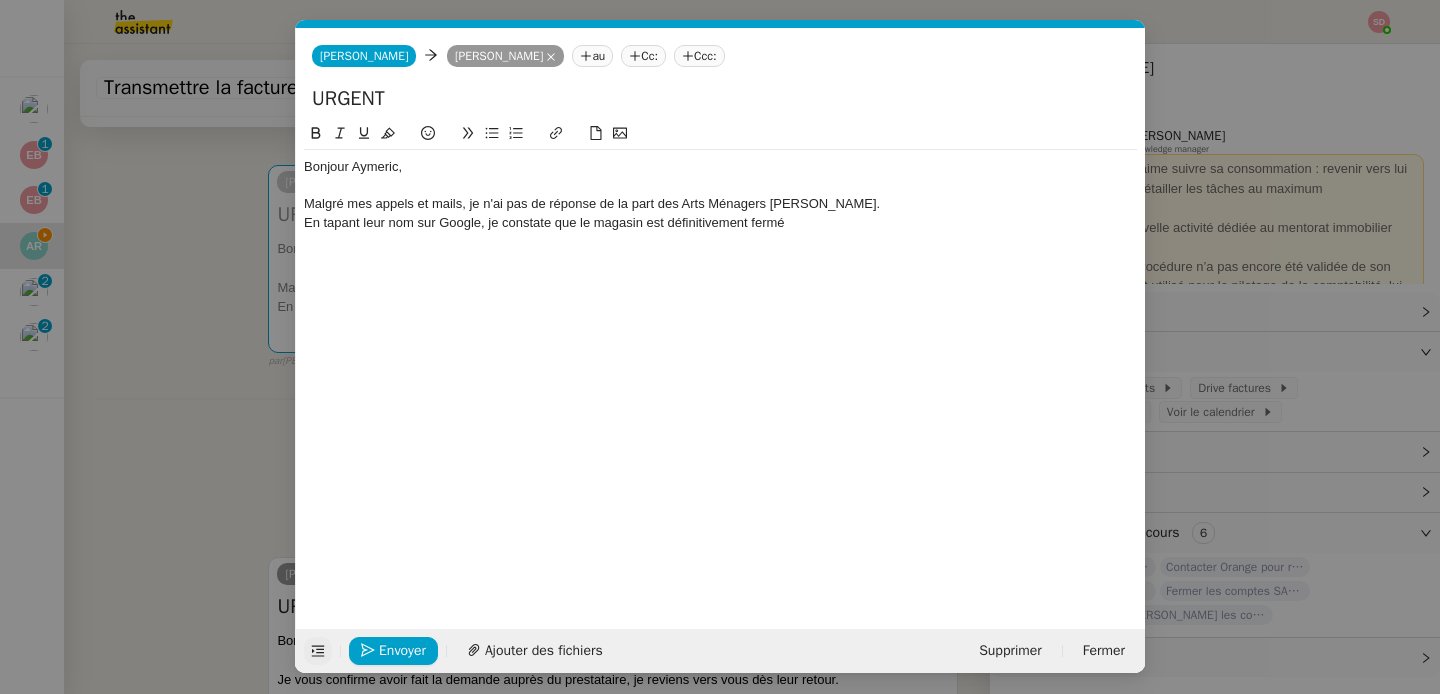 click on "En tapant leur nom sur Google, je constate que le magasin est définitivement fermé" 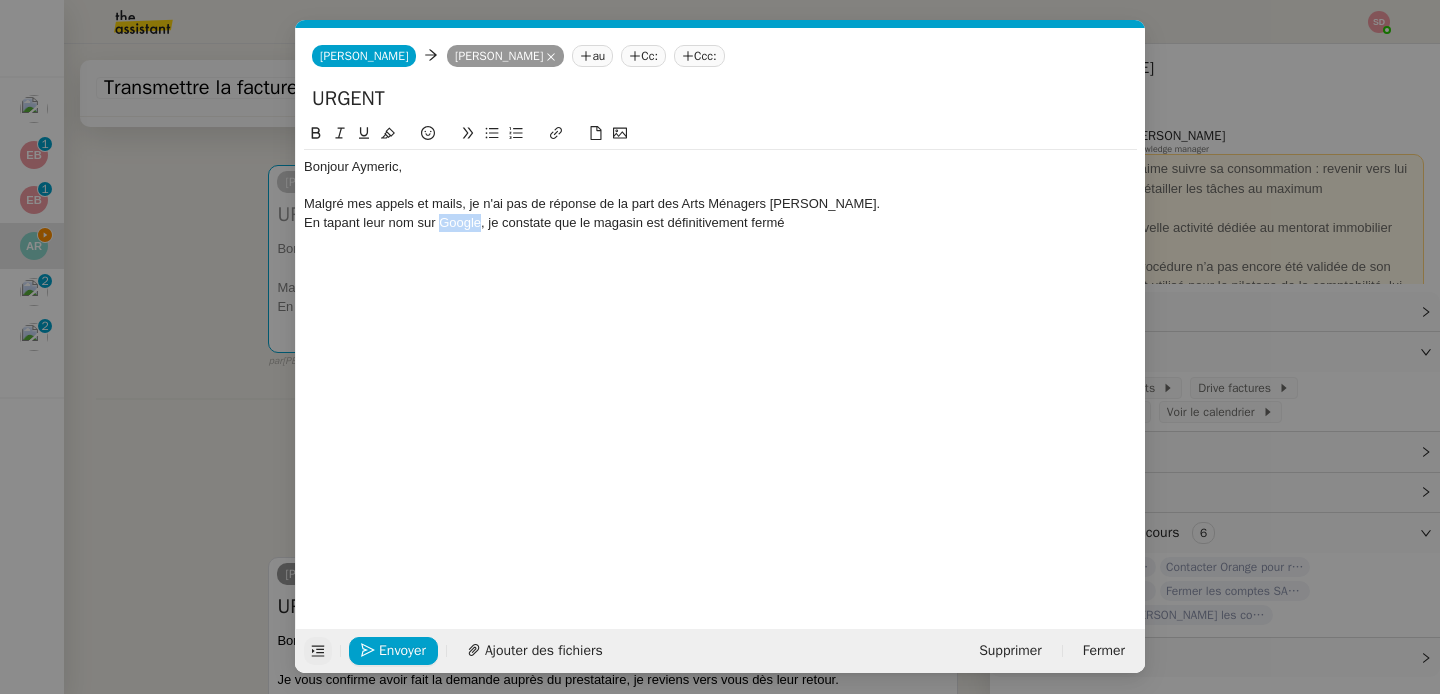 click on "En tapant leur nom sur Google, je constate que le magasin est définitivement fermé" 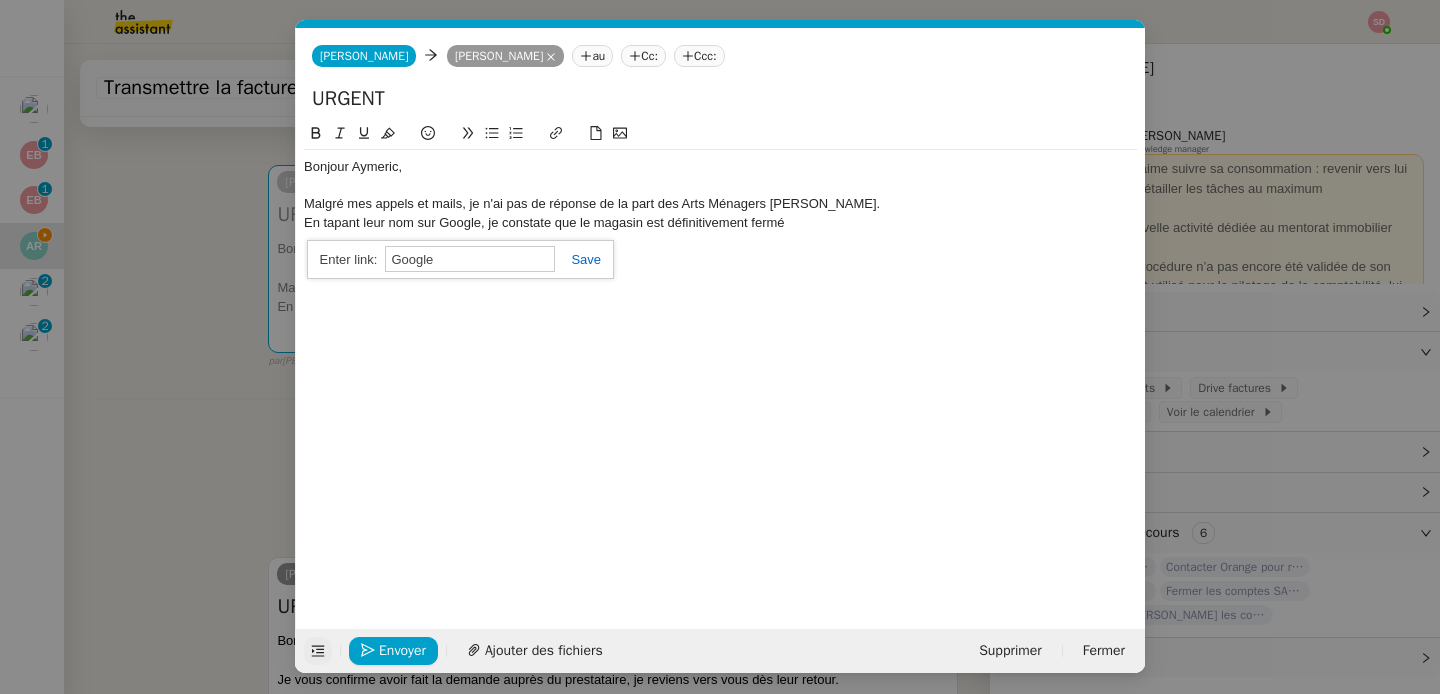 paste on "https://www.google.com/search?q=Arts+M%C3%A9nagers+Champenois&rlz=1C5CHFA_enTR930TR930&oq=Arts+M%C3%A9nagers+Champenois&gs_lcrp=EgZjaHJvbWUyCQgAEEUYORiABDIICAEQABgWGB4yCAgCEAAYFhgeMggIAxAAGBYYHjIKCAQQABiiBBiJBTIHCAUQABjvBTIKCAYQABiABBiiBDIGCAcQRRg80gEHNjA3ajBqN6gCALACAA&sourceid=chrome&ie=UTF-8" 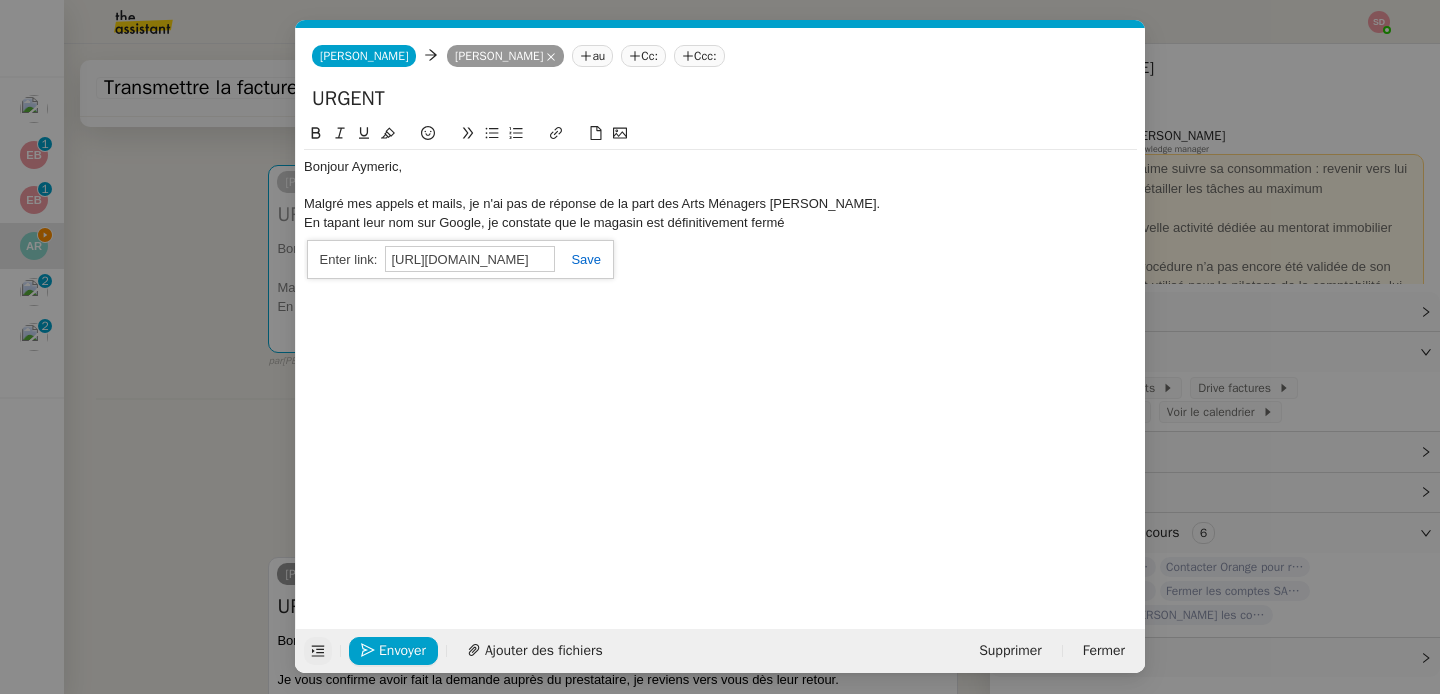 scroll, scrollTop: 0, scrollLeft: 2043, axis: horizontal 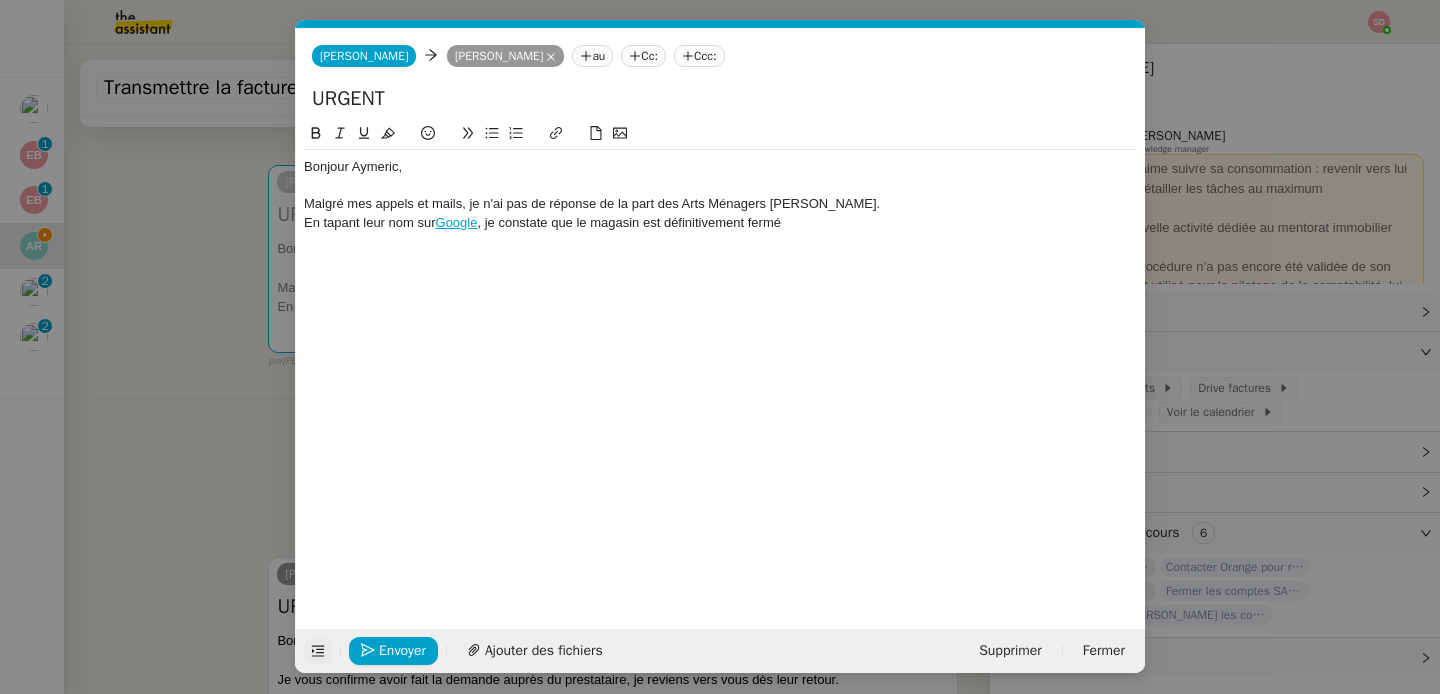 click on "En tapant leur nom sur  Google , je constate que le magasin est définitivement fermé" 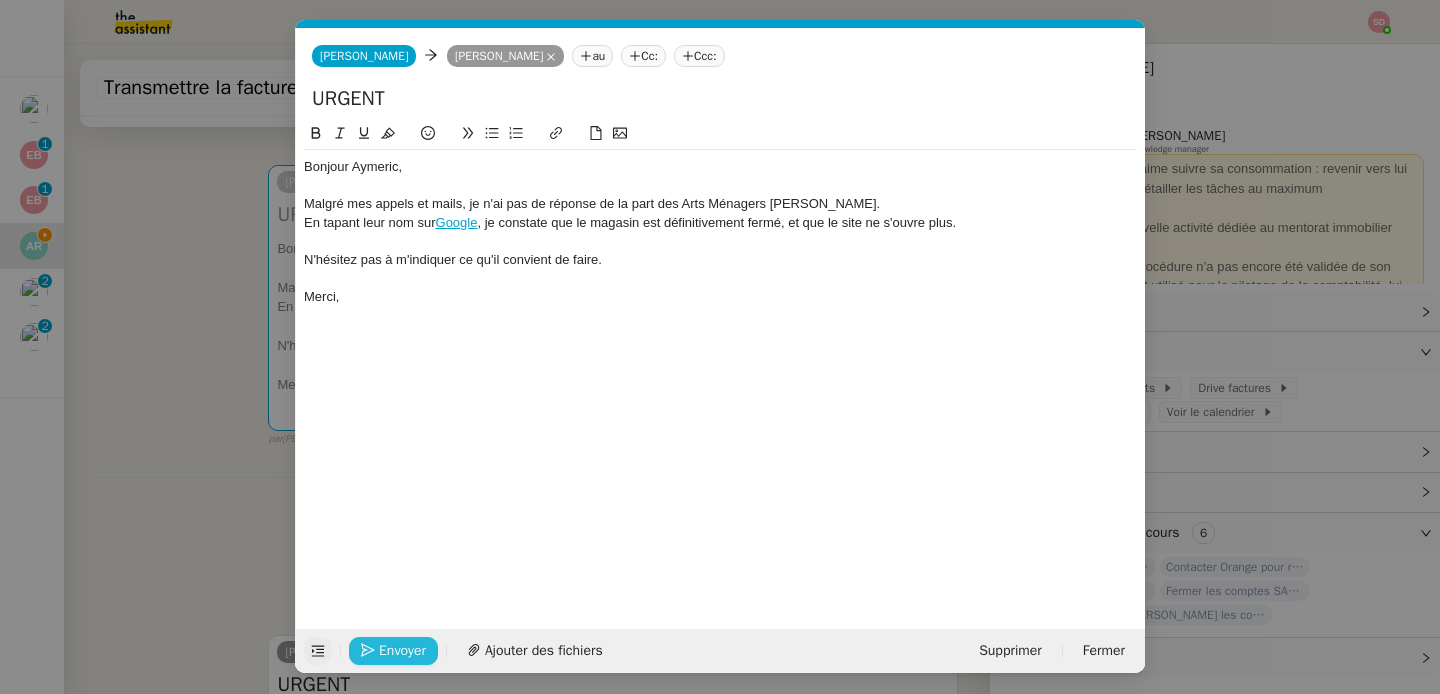 click on "Envoyer" 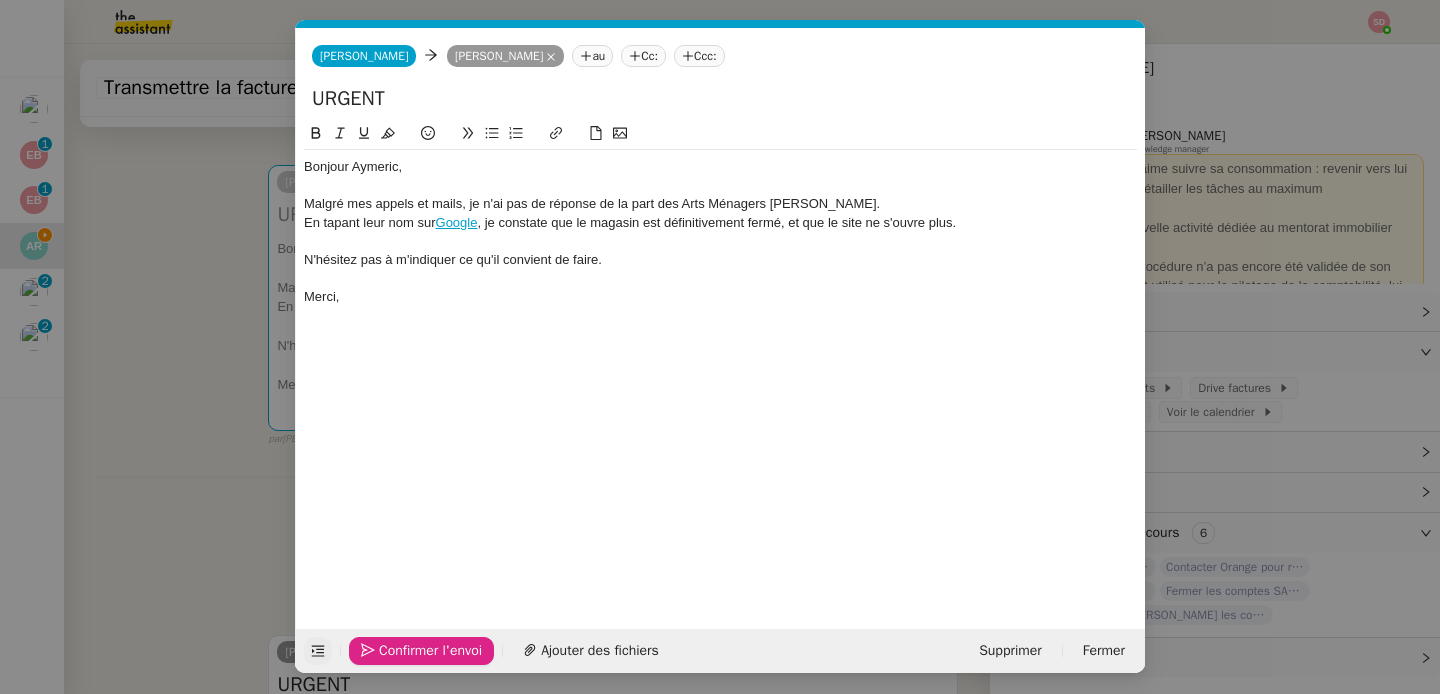 click on "Confirmer l'envoi" 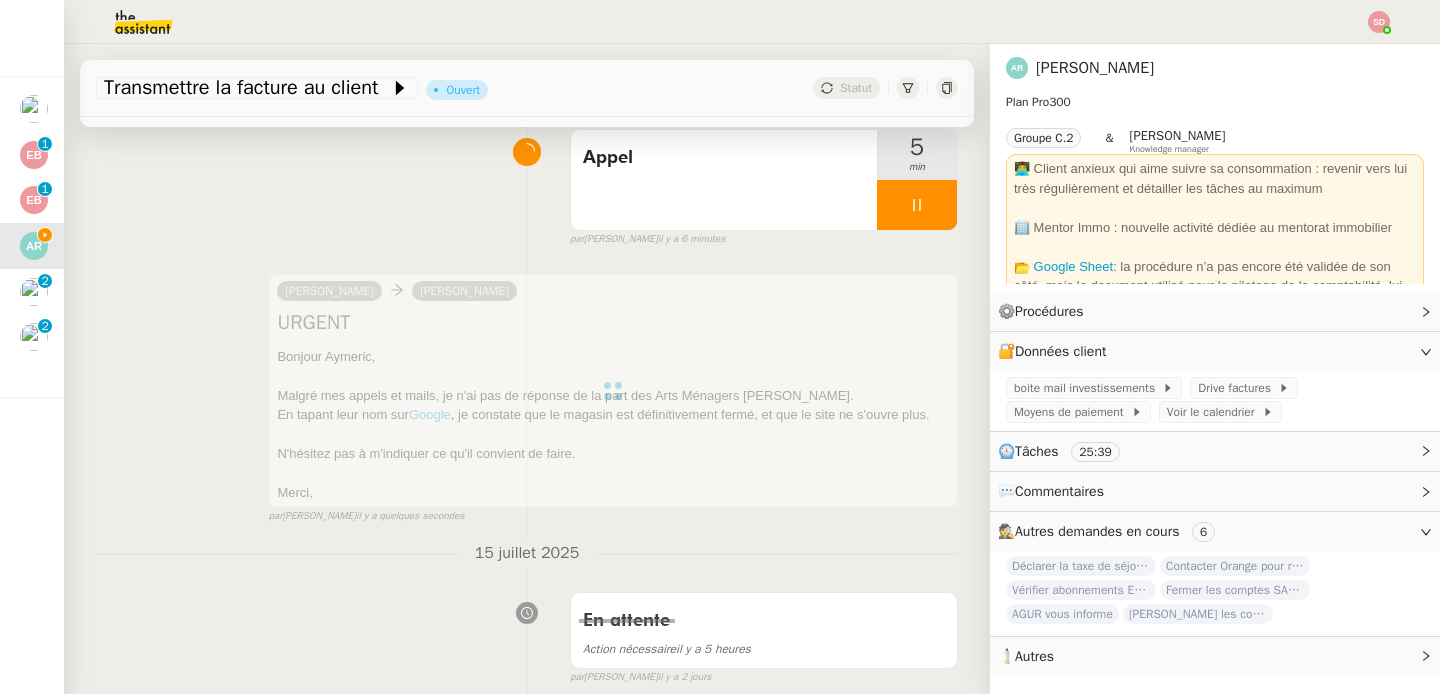 scroll, scrollTop: 0, scrollLeft: 0, axis: both 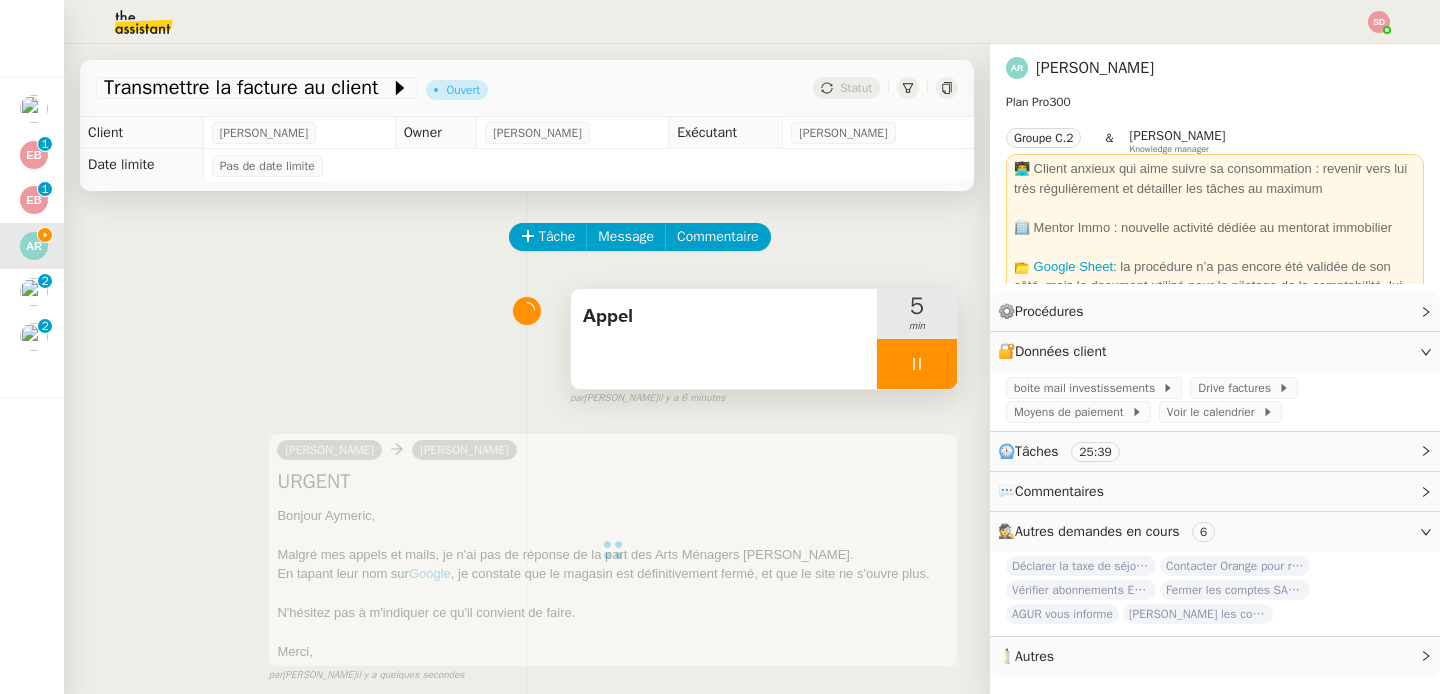 click at bounding box center [917, 364] 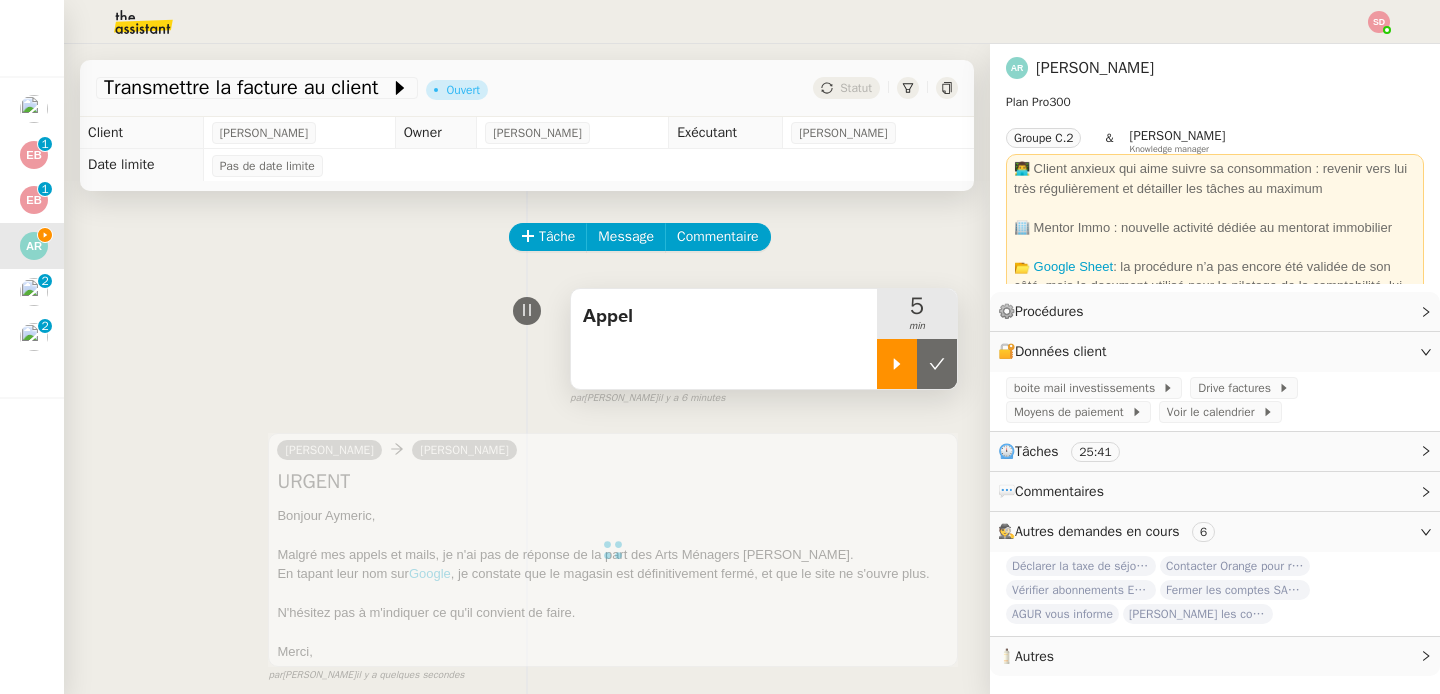 click 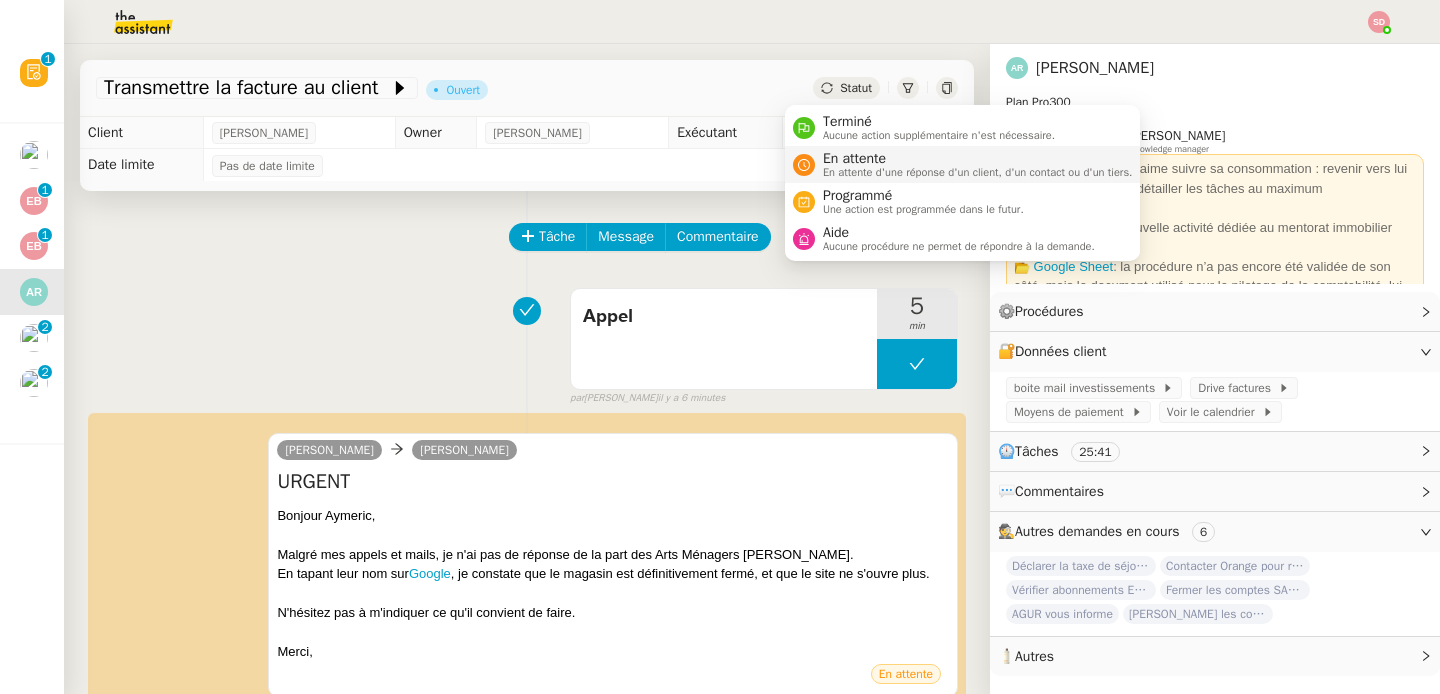 click on "En attente En attente d'une réponse d'un client, d'un contact ou d'un tiers." at bounding box center [974, 164] 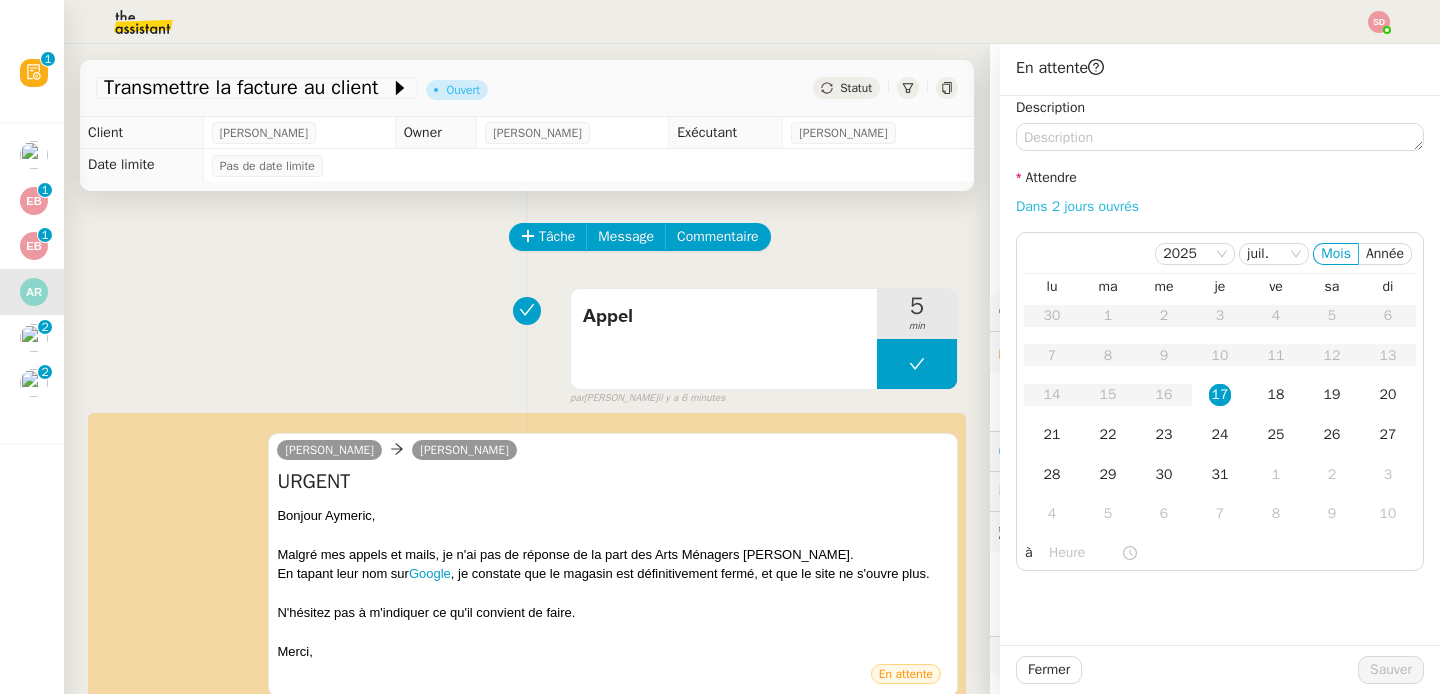 click on "Dans 2 jours ouvrés" 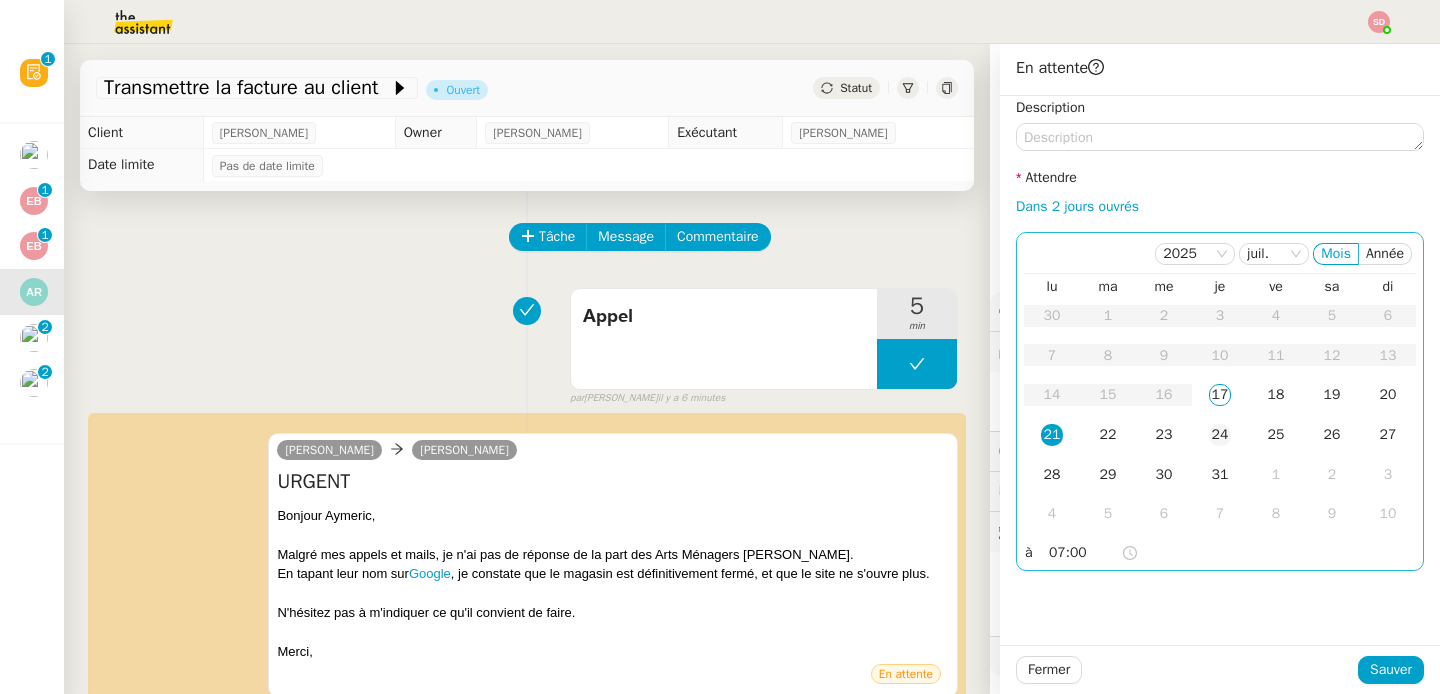 click on "24" 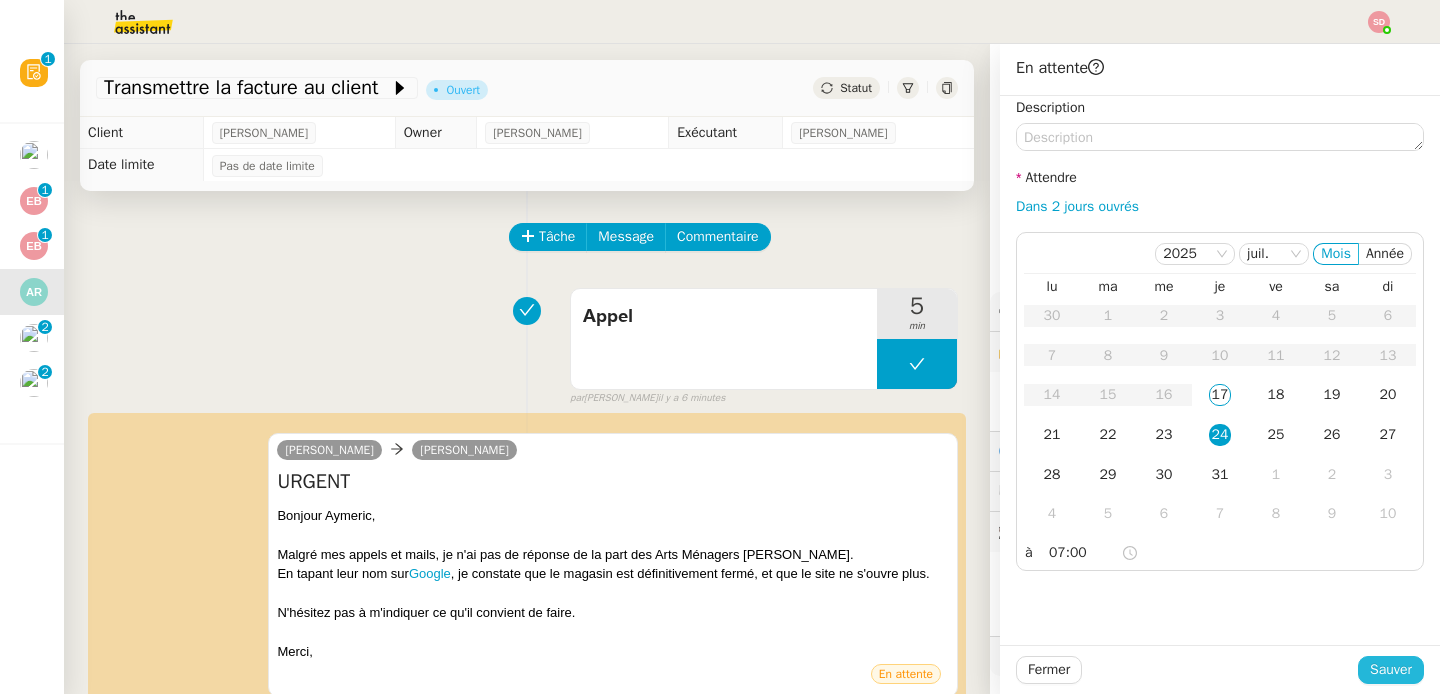 click on "Sauver" 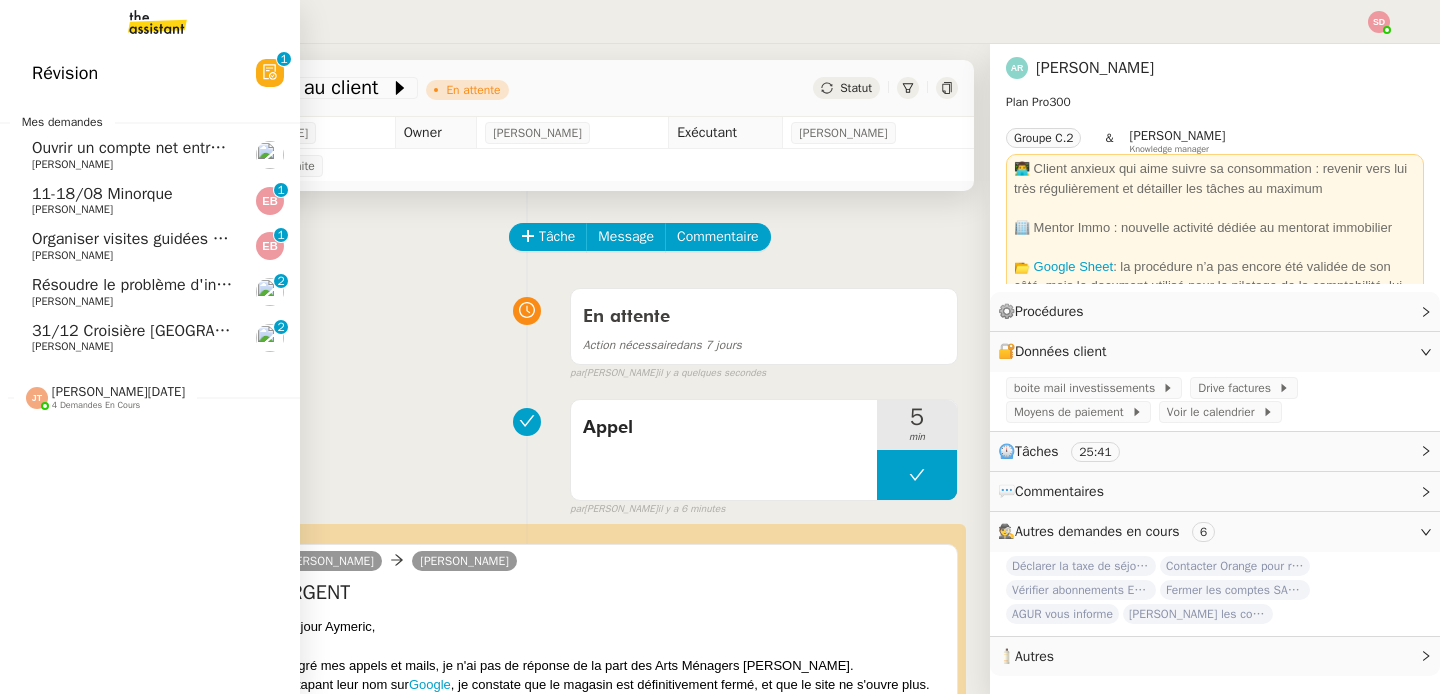 click on "[PERSON_NAME]" 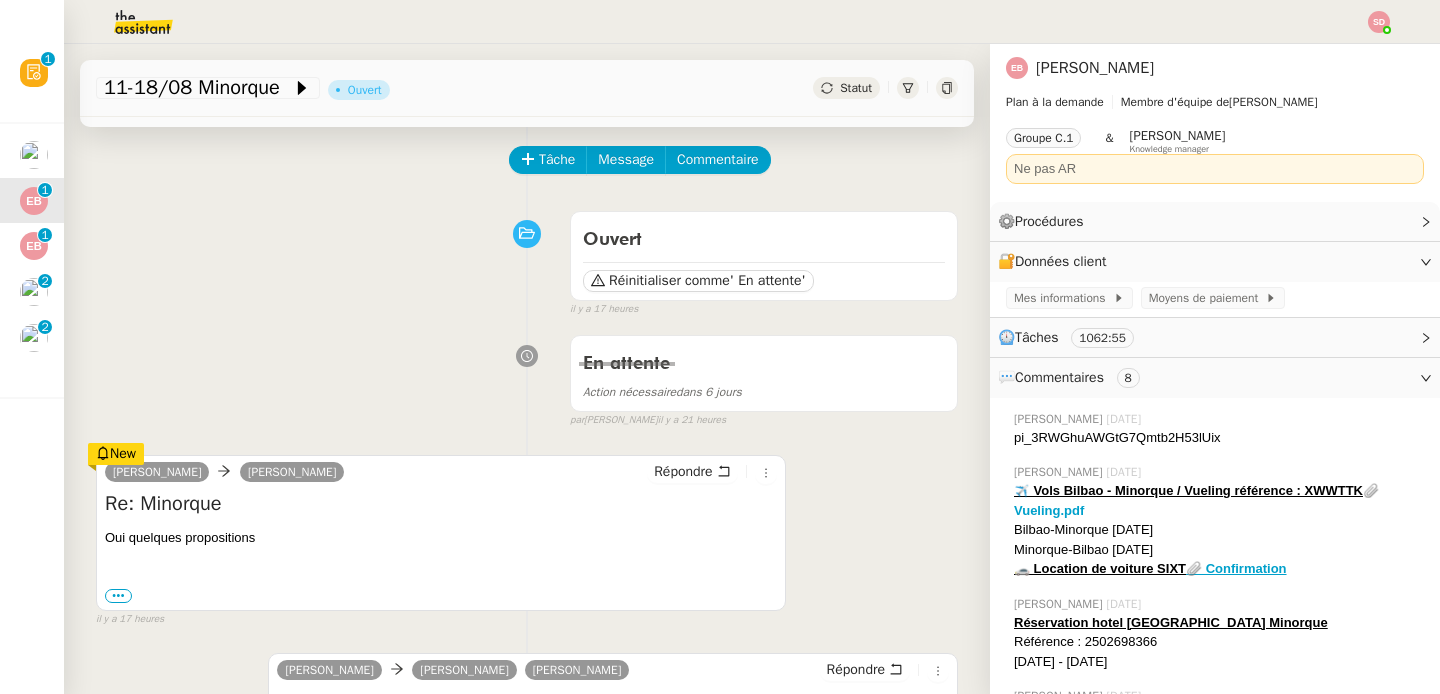 scroll, scrollTop: 0, scrollLeft: 0, axis: both 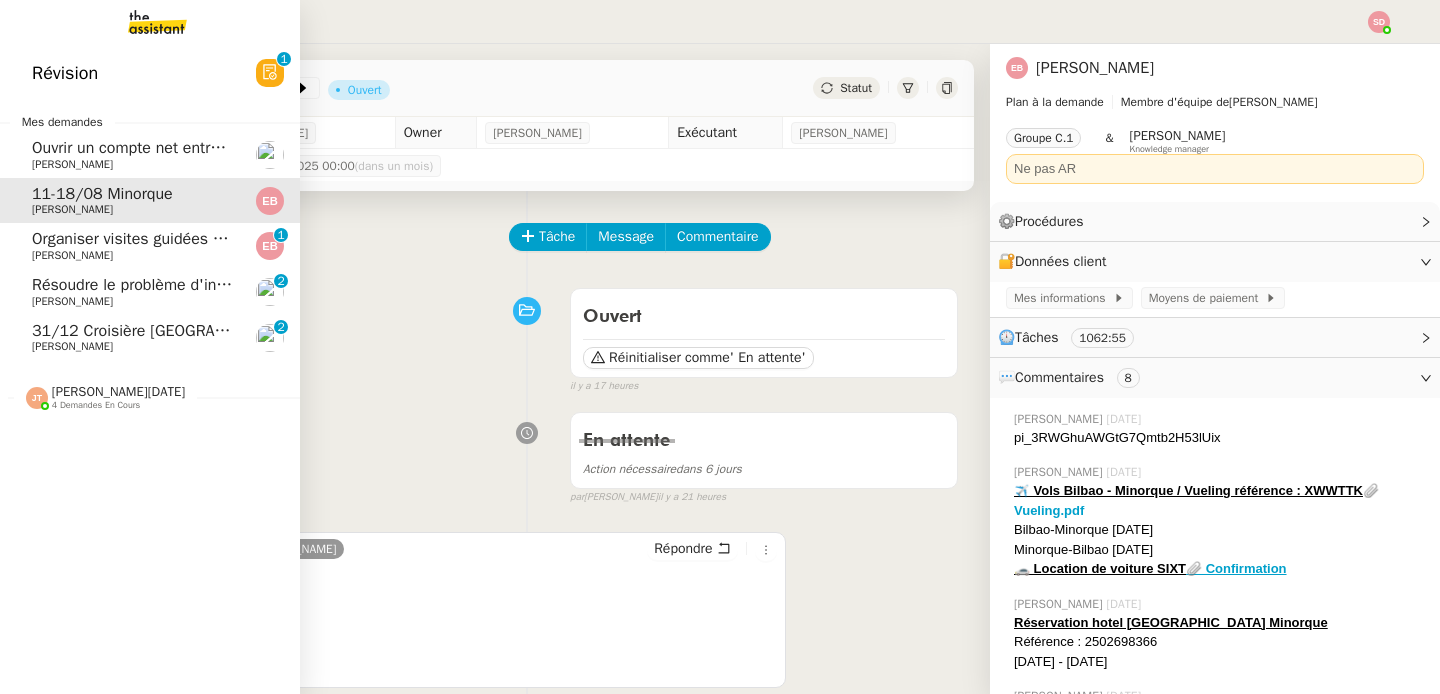 click on "Organiser visites guidées à [GEOGRAPHIC_DATA]" 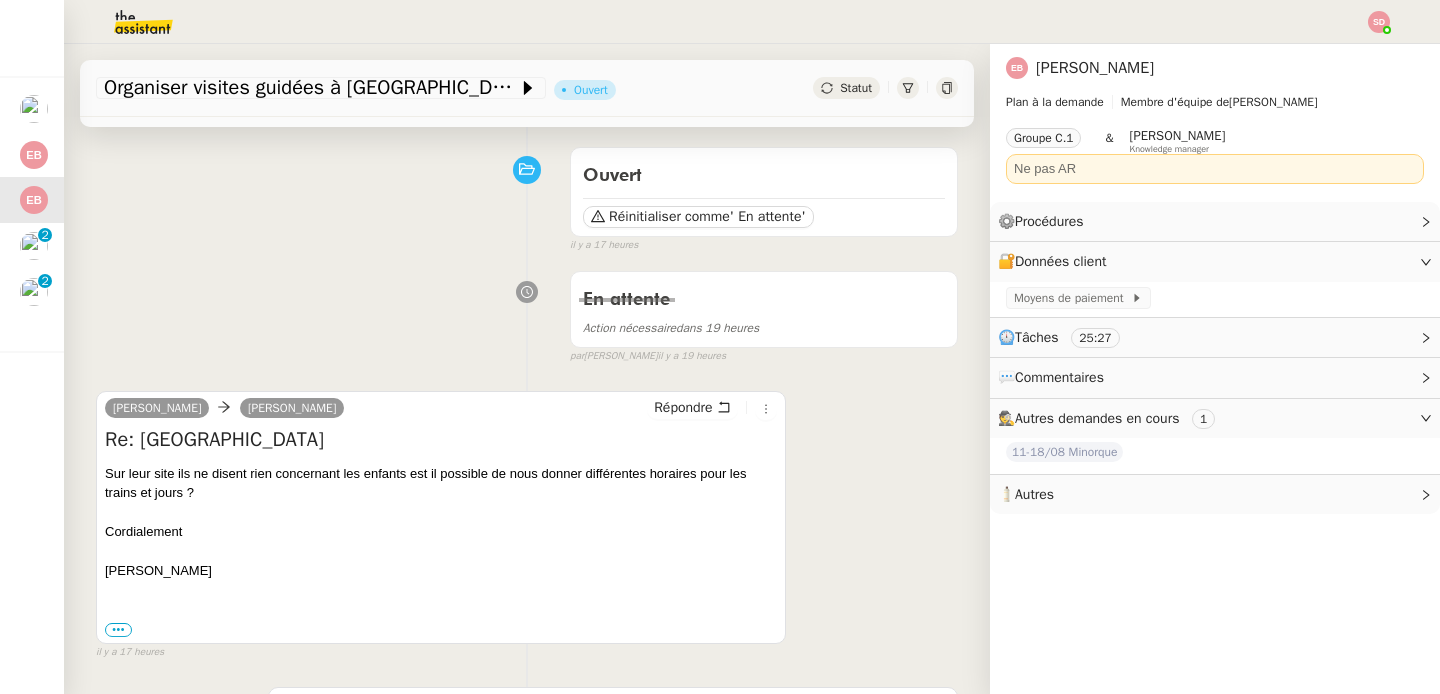 scroll, scrollTop: 0, scrollLeft: 0, axis: both 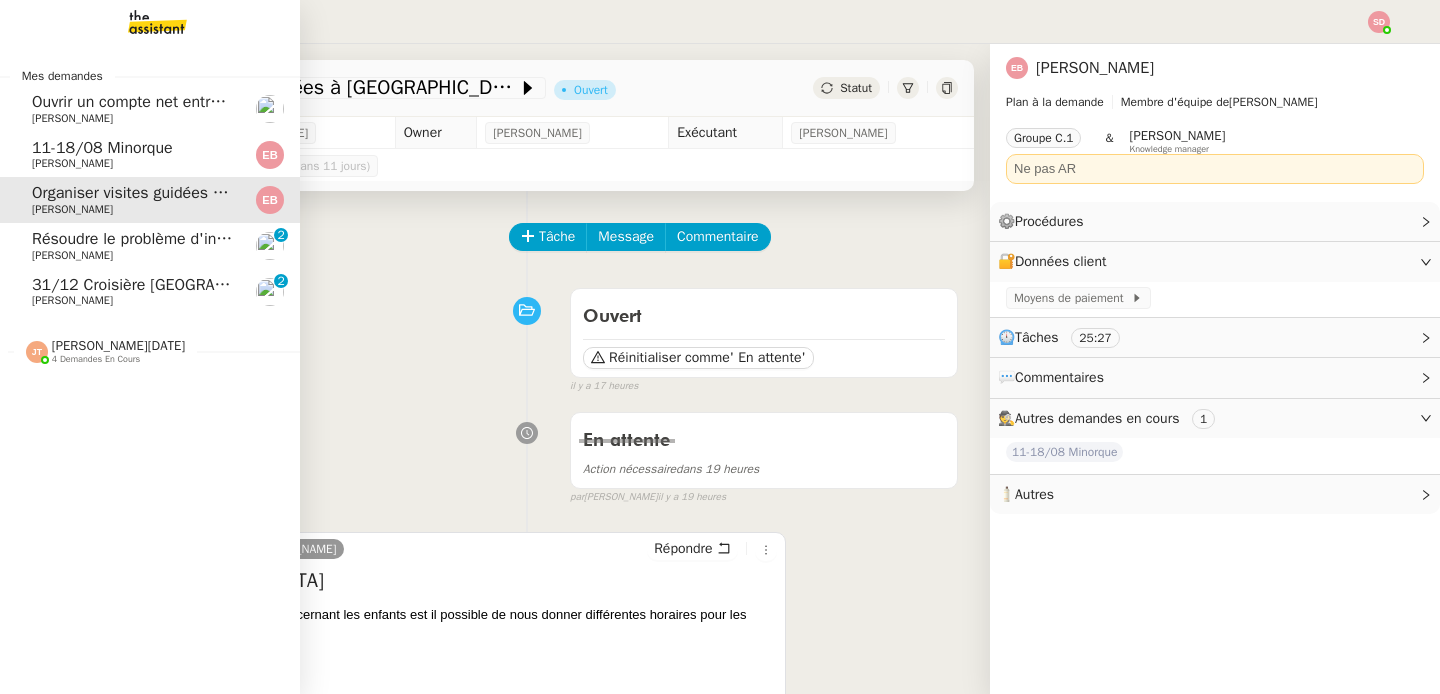 click on "Résoudre le problème d'intégration des questionnaires" 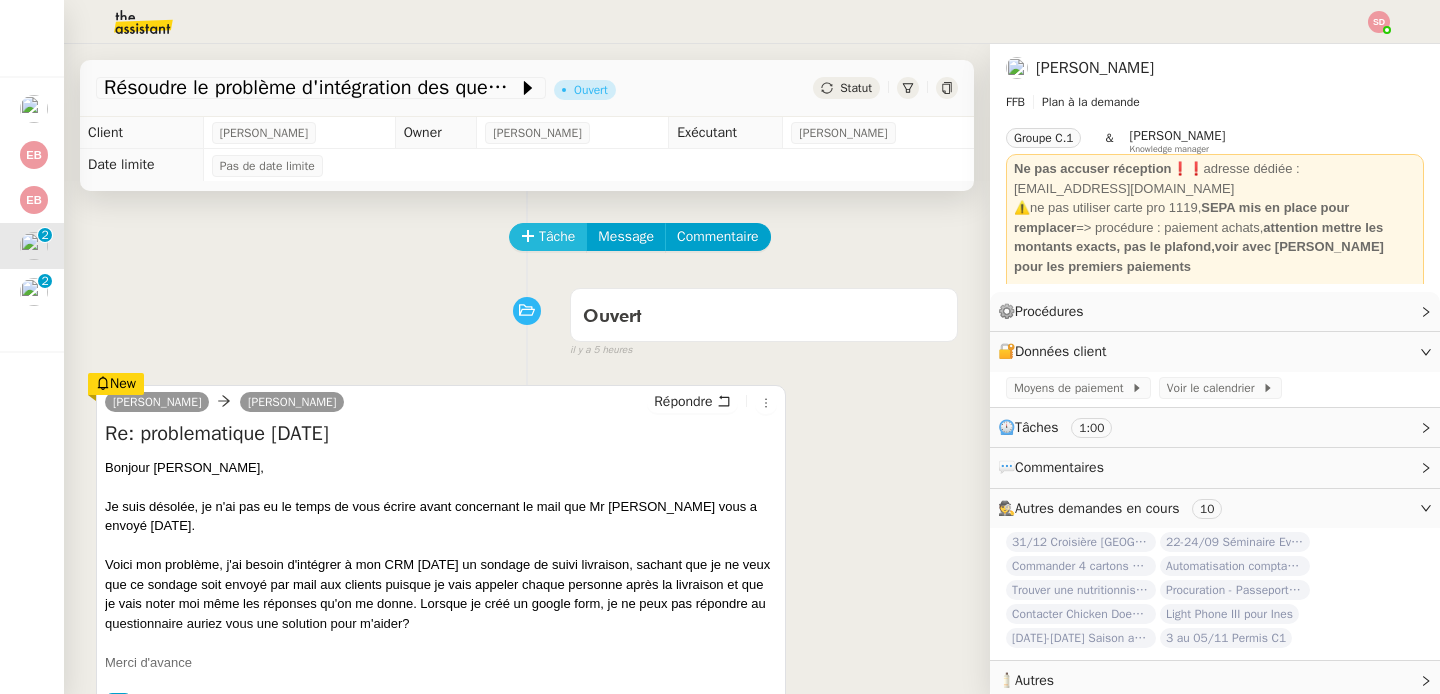 click on "Tâche" 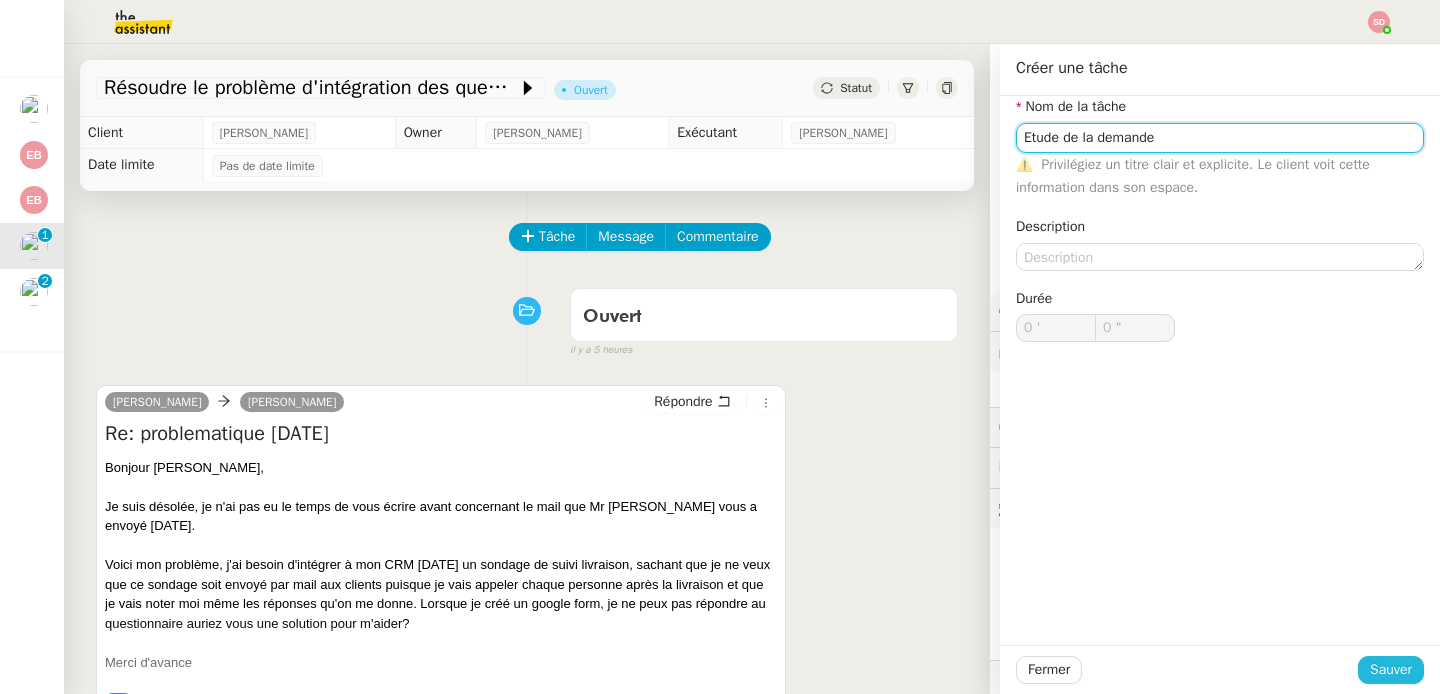 type on "Etude de la demande" 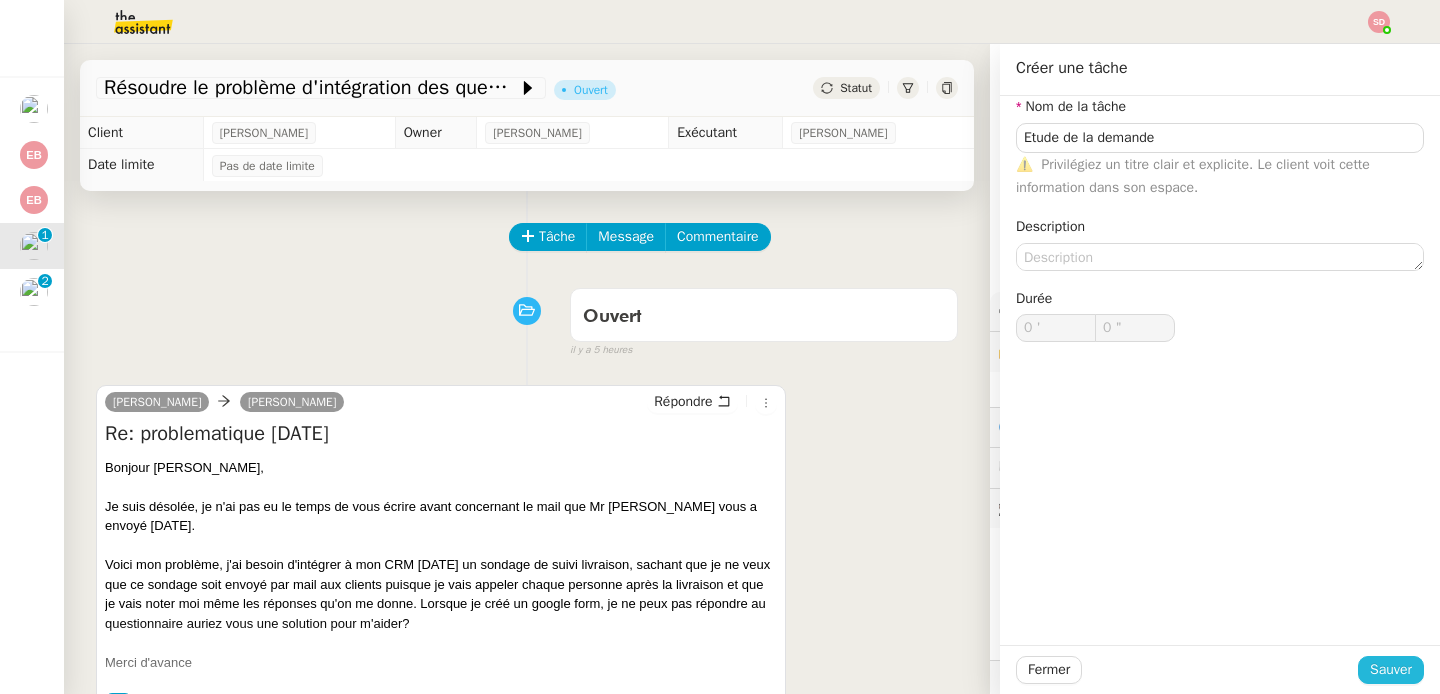 click on "Sauver" 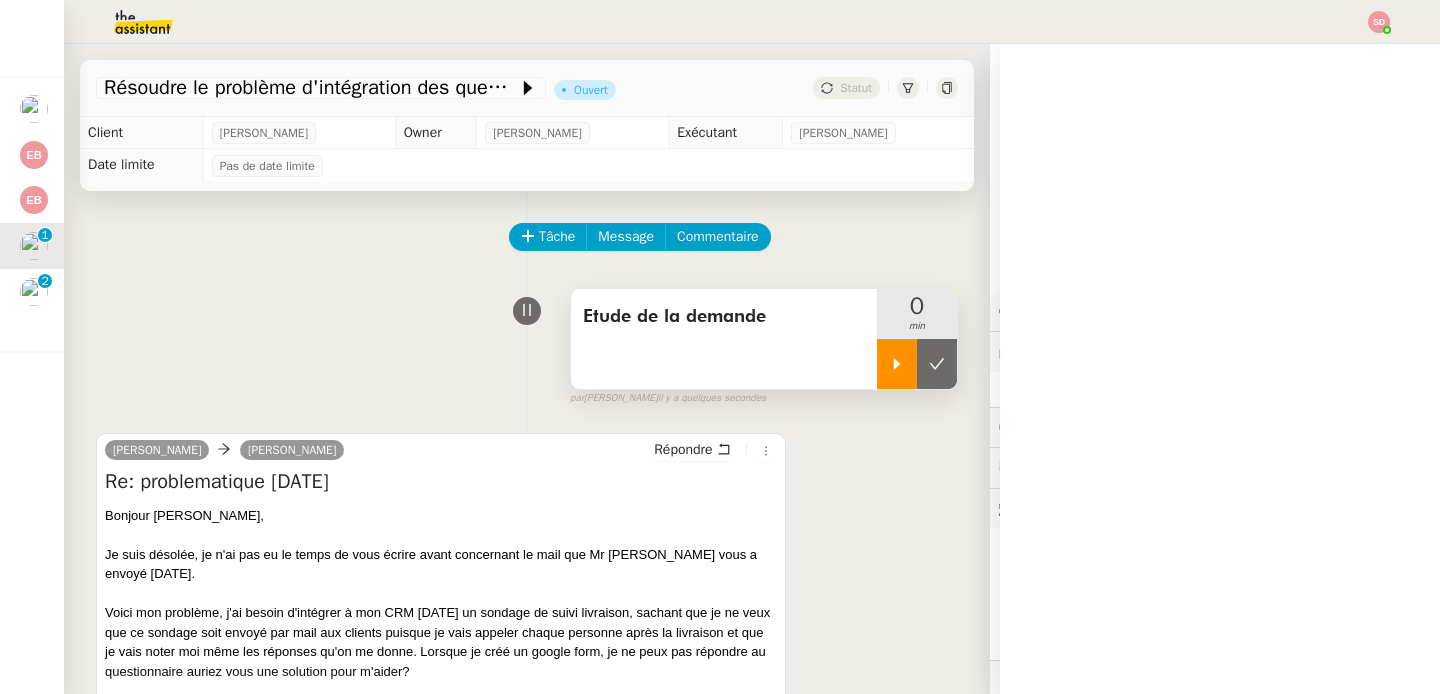 click 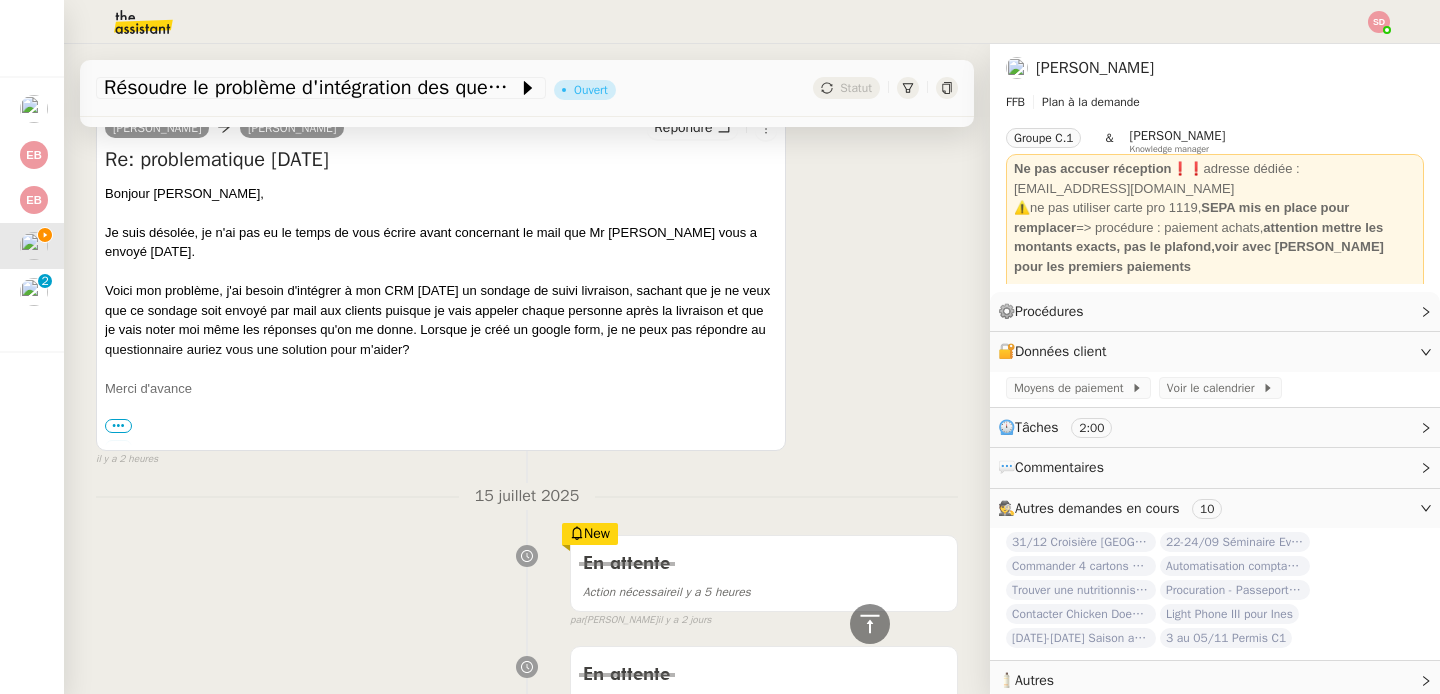 scroll, scrollTop: 291, scrollLeft: 0, axis: vertical 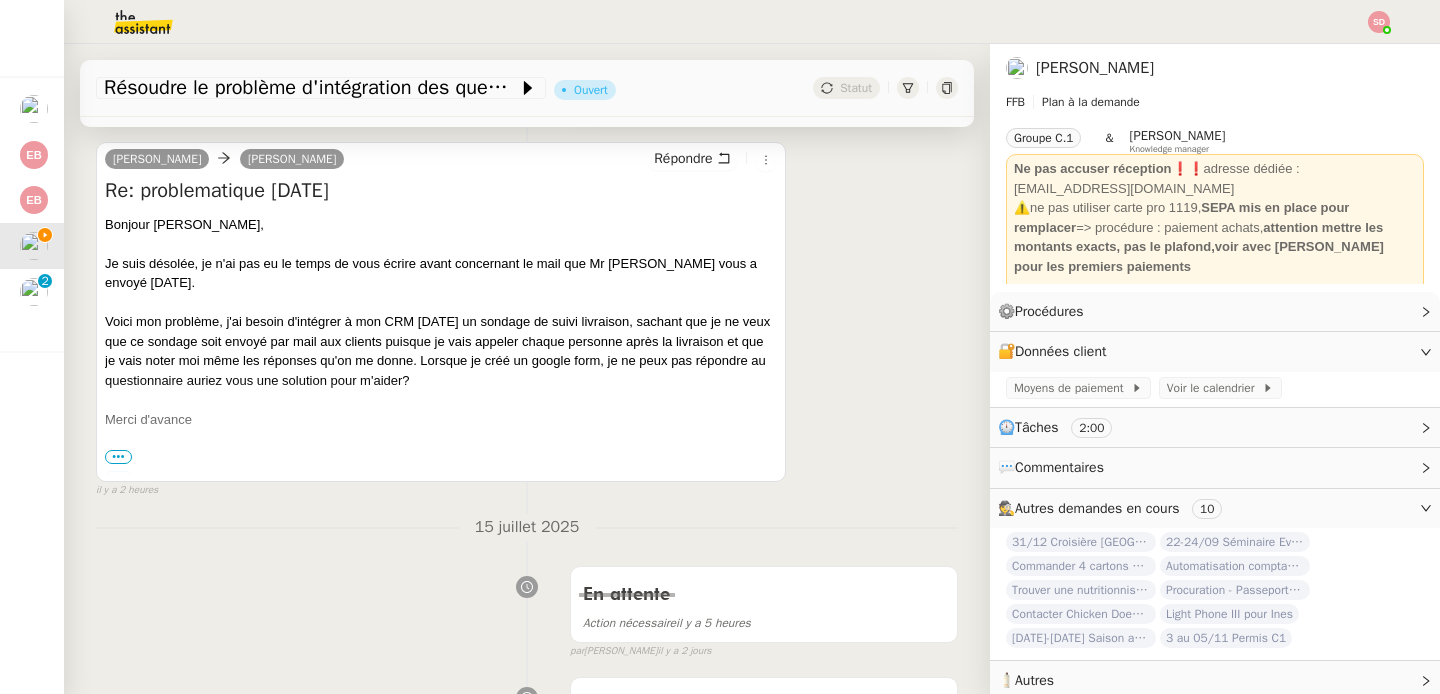 click on "•••" at bounding box center [118, 457] 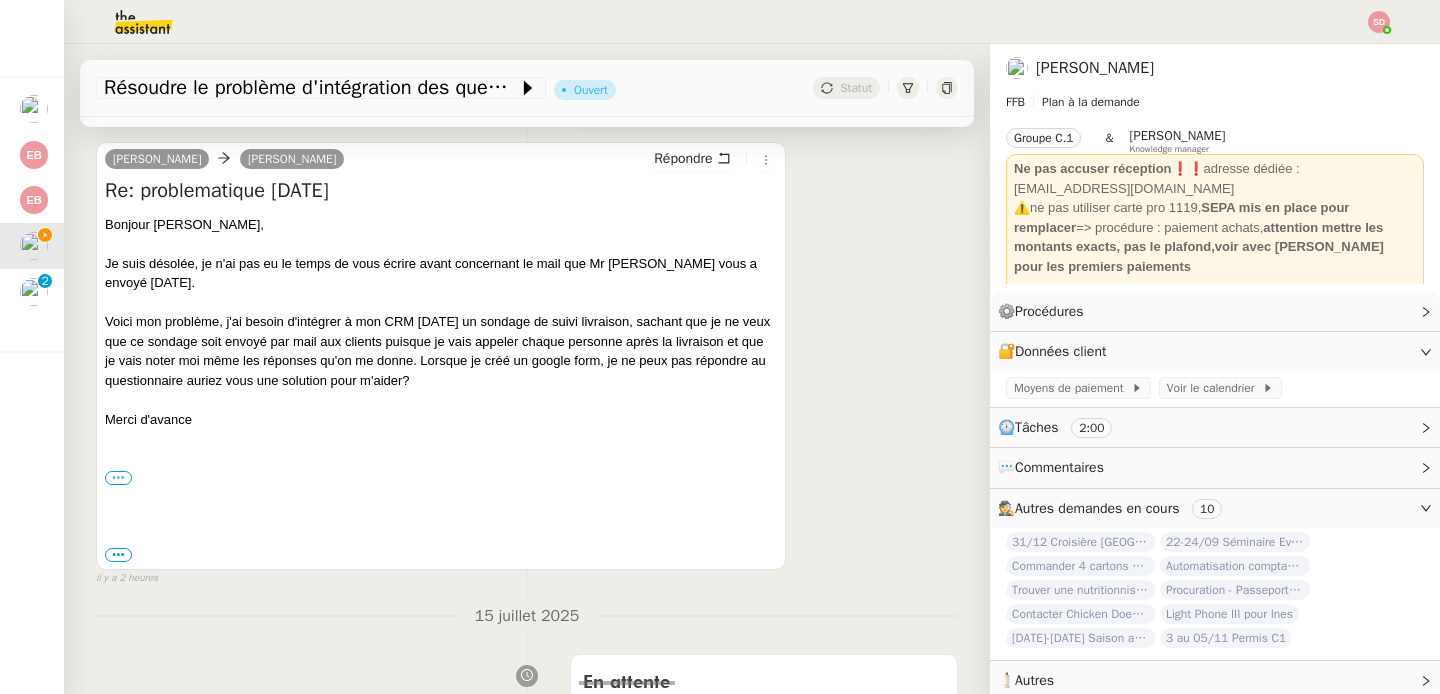 click on "•••" at bounding box center [118, 478] 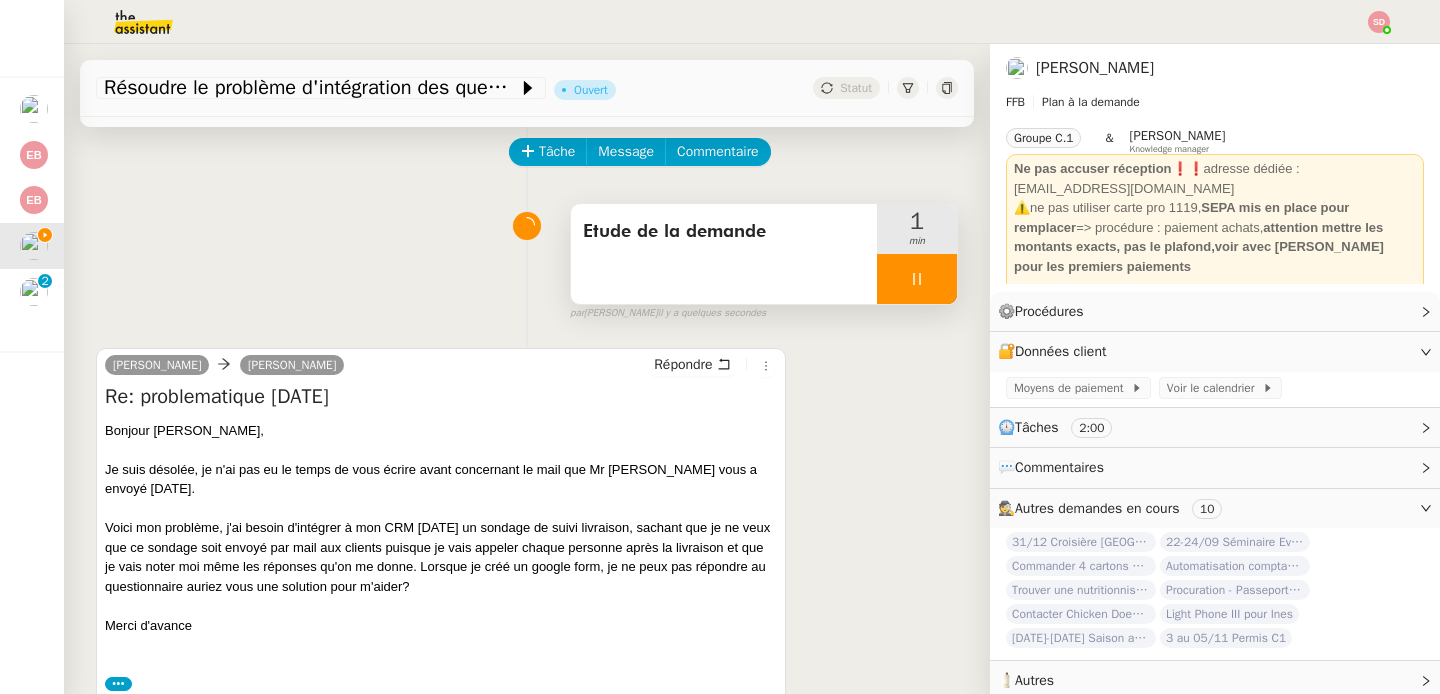 scroll, scrollTop: 0, scrollLeft: 0, axis: both 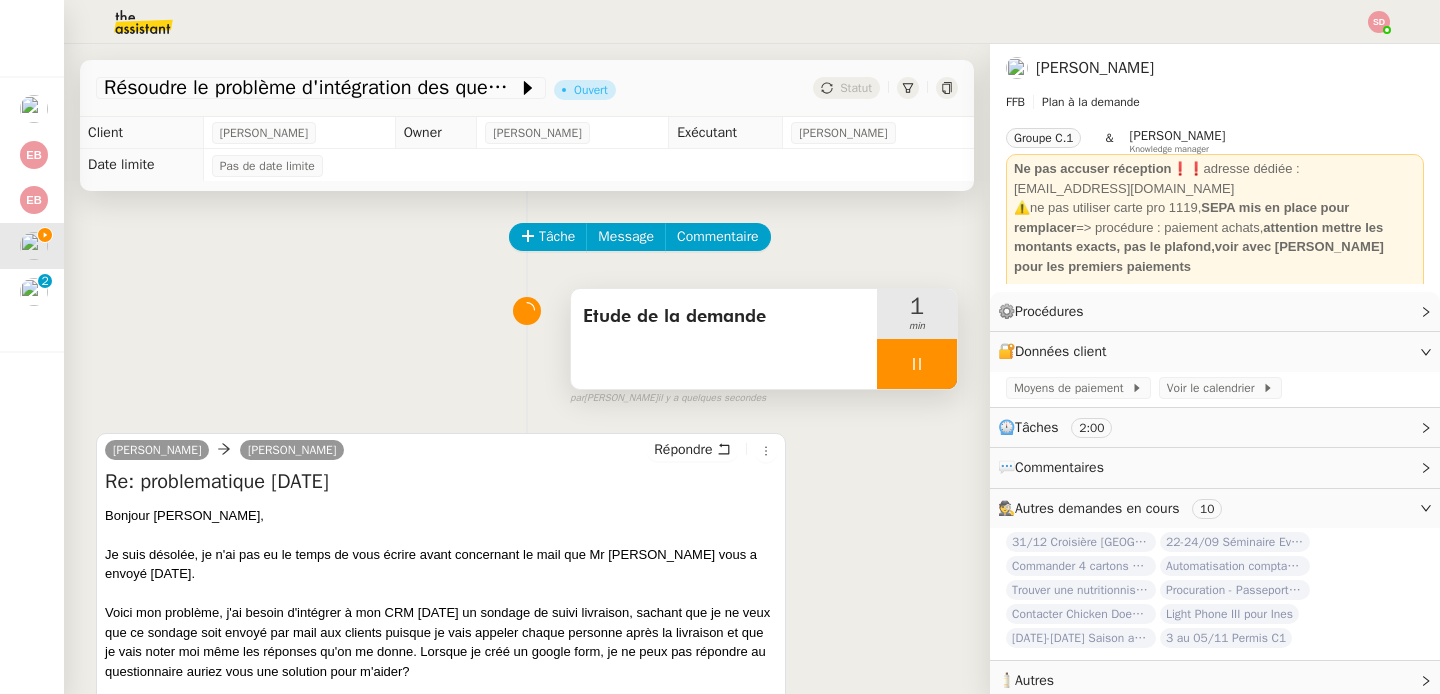 click 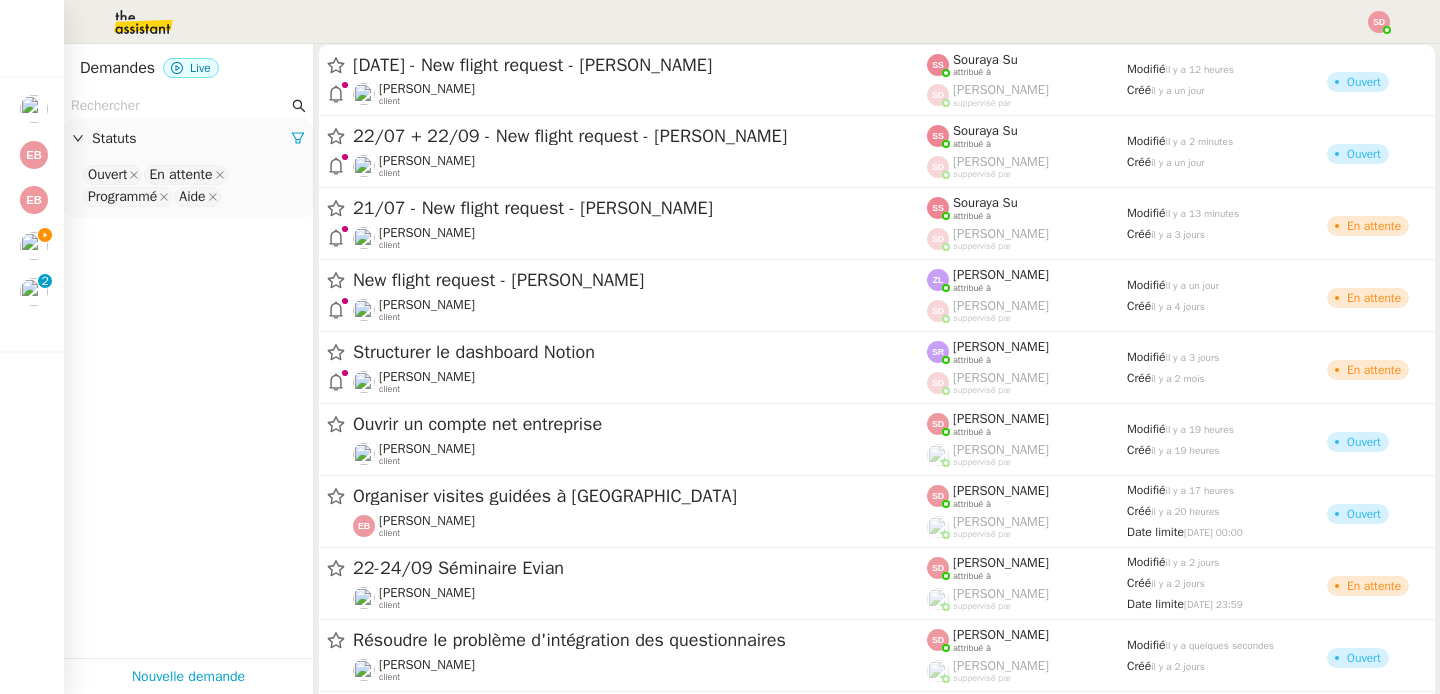 click 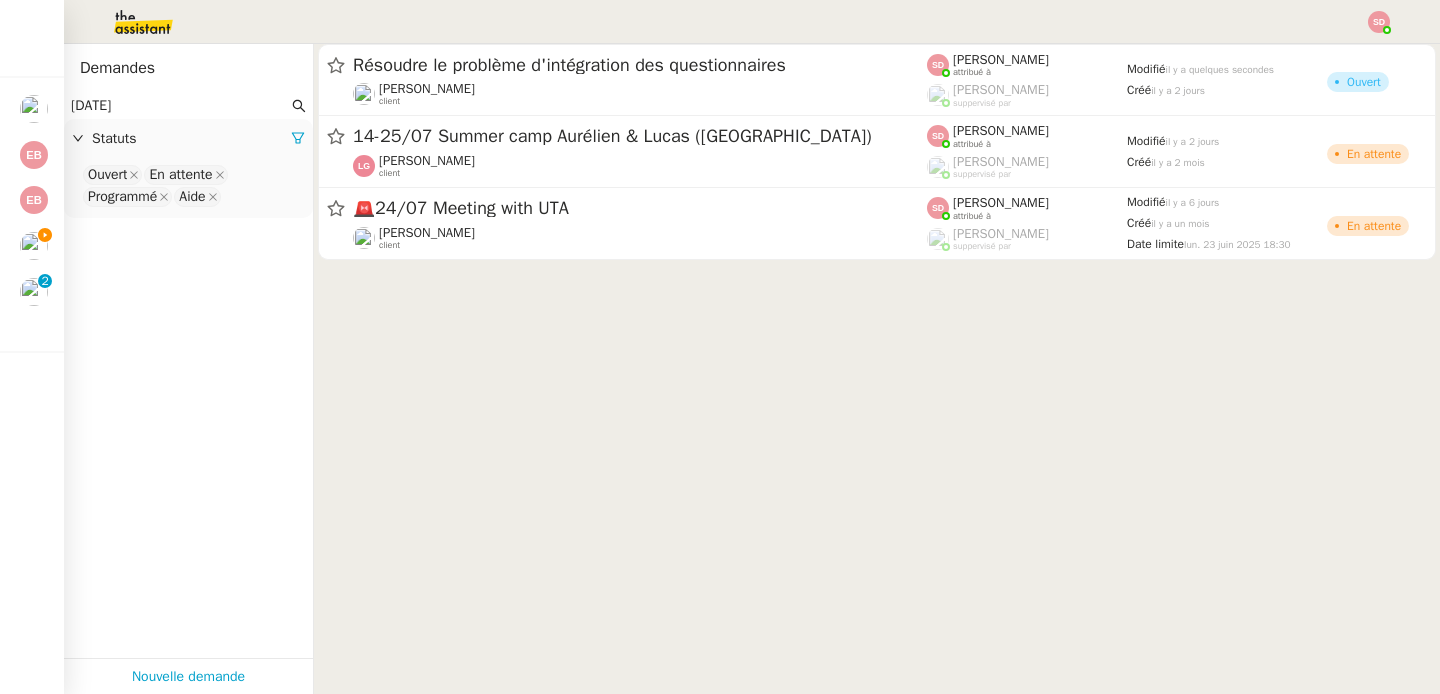 type on "monday" 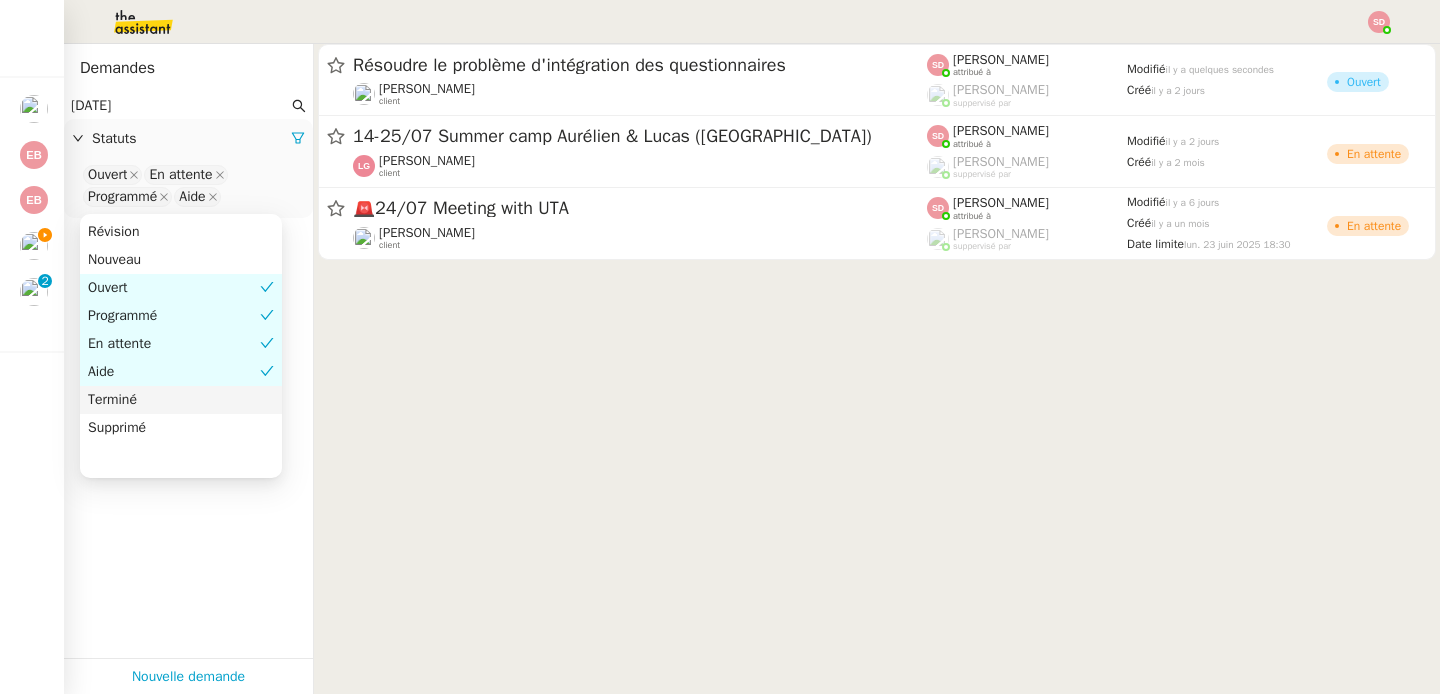 click on "Terminé" at bounding box center [181, 400] 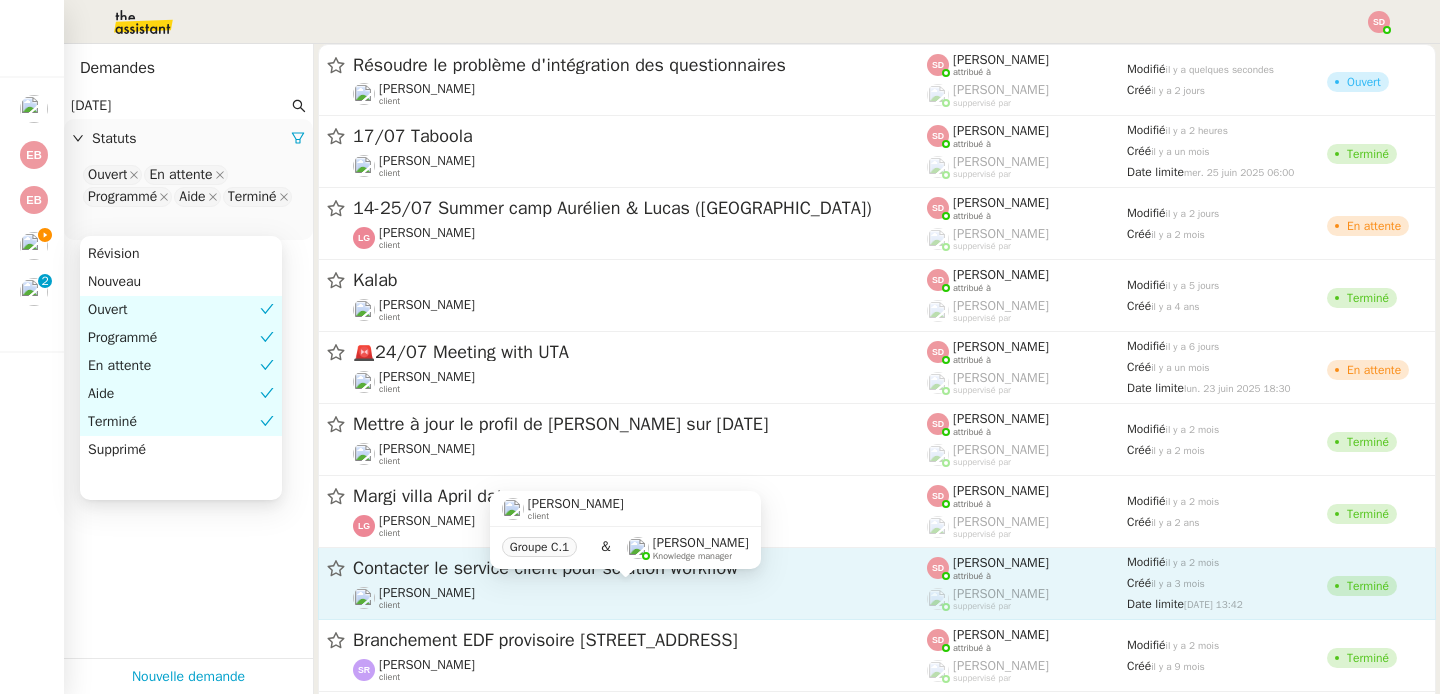 click on "Fabien Bornancin    client" 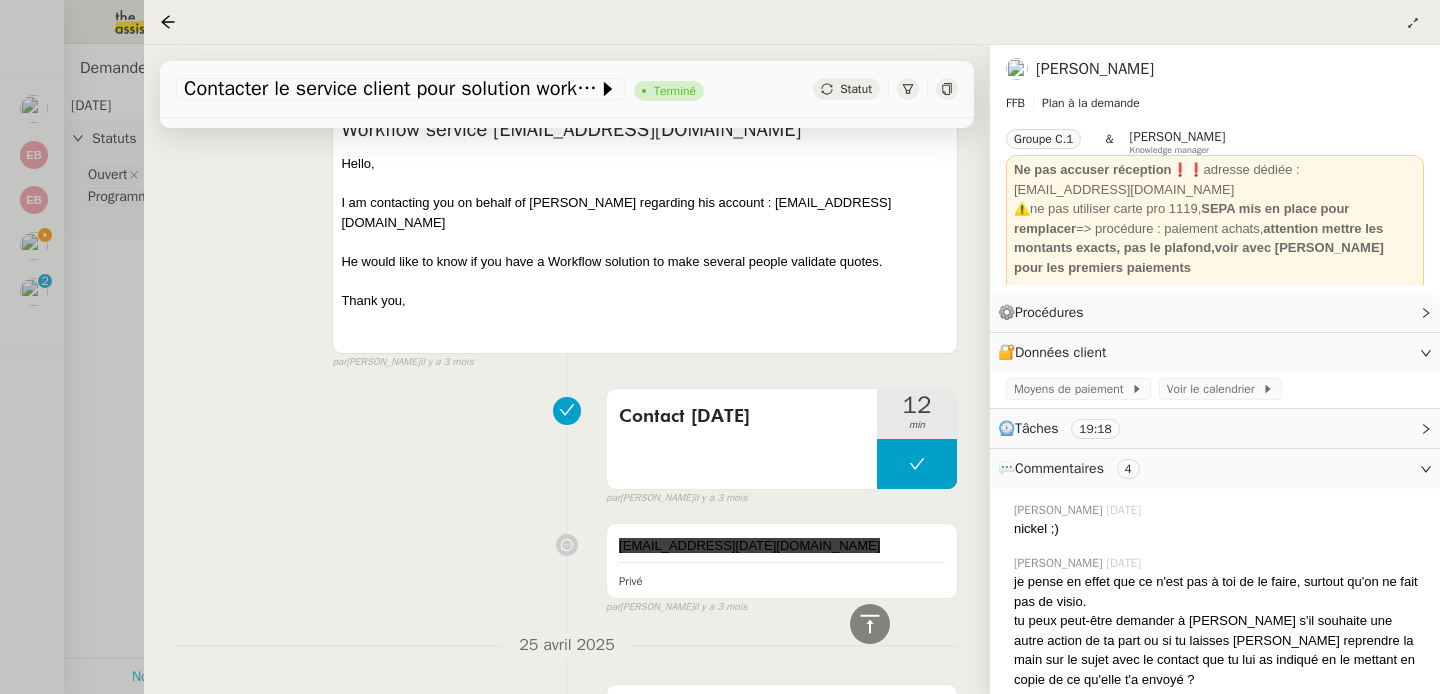 scroll, scrollTop: 5770, scrollLeft: 0, axis: vertical 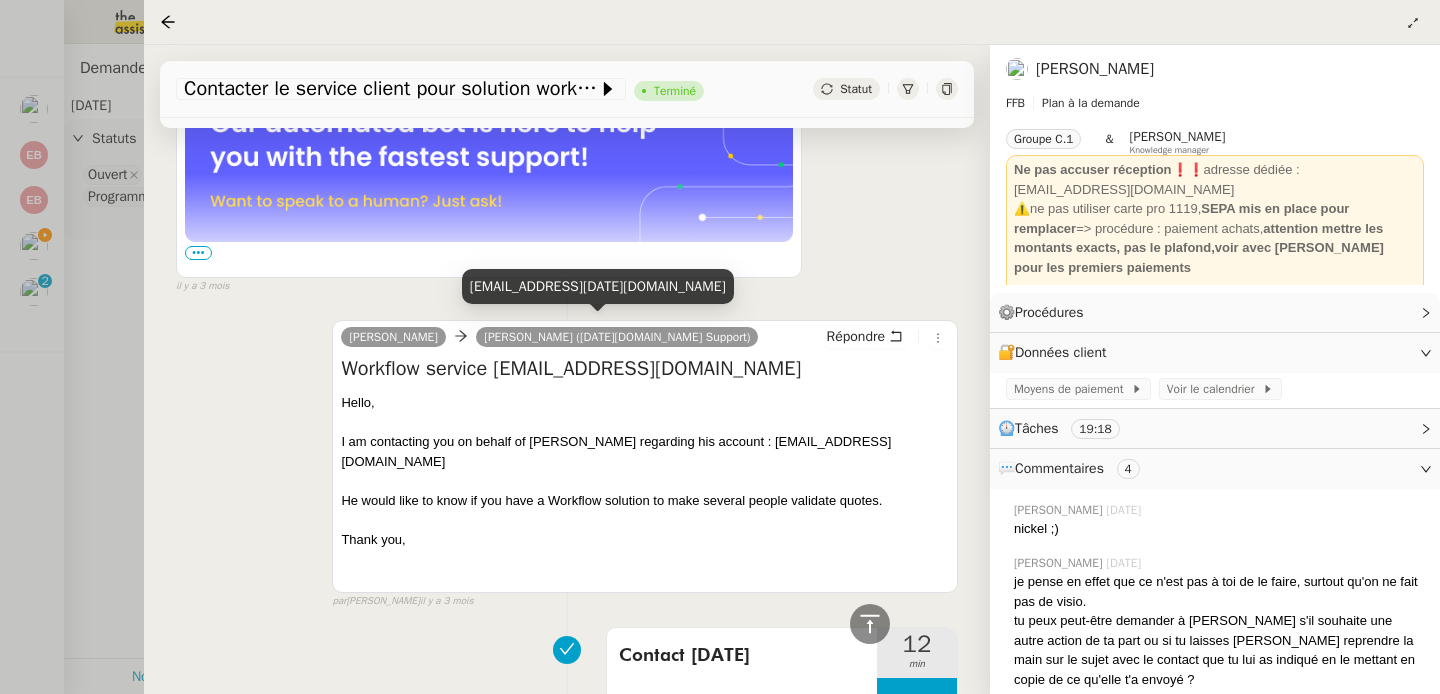 click on "support@monday.com" at bounding box center [598, 286] 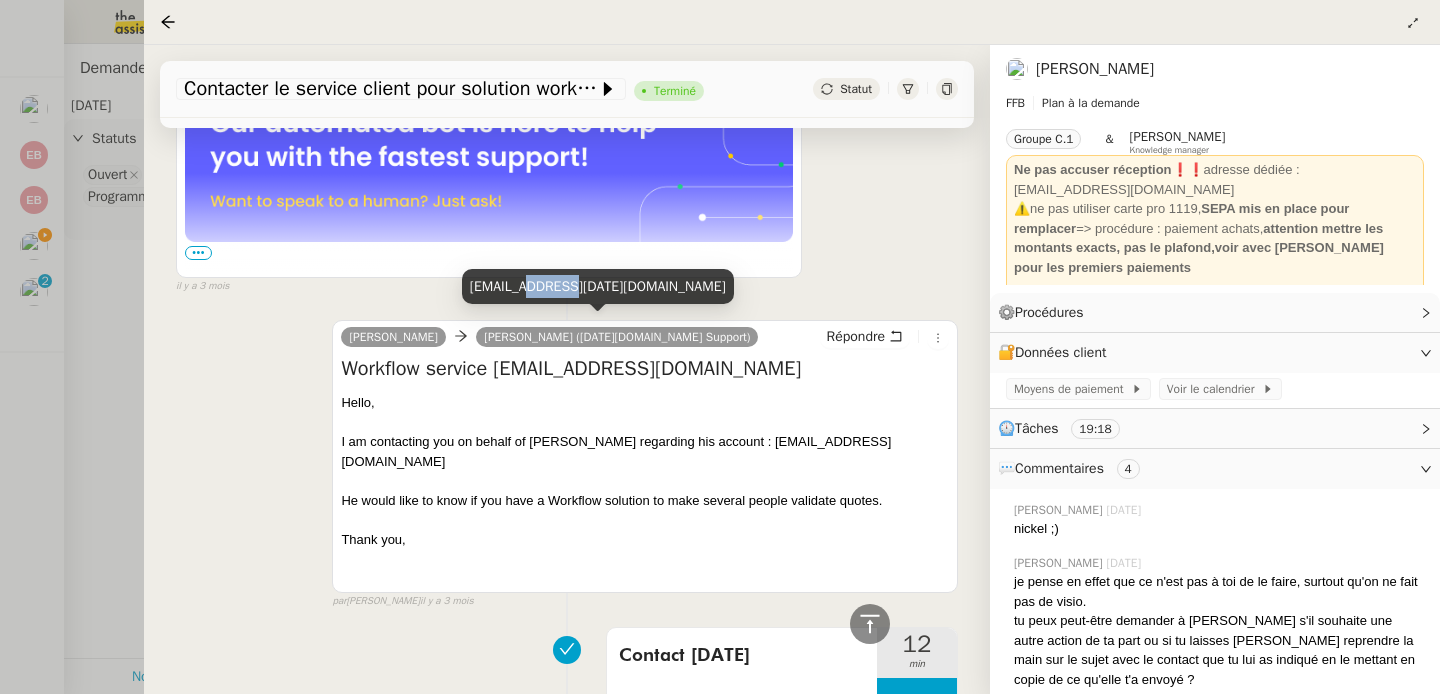 click on "support@monday.com" at bounding box center [598, 286] 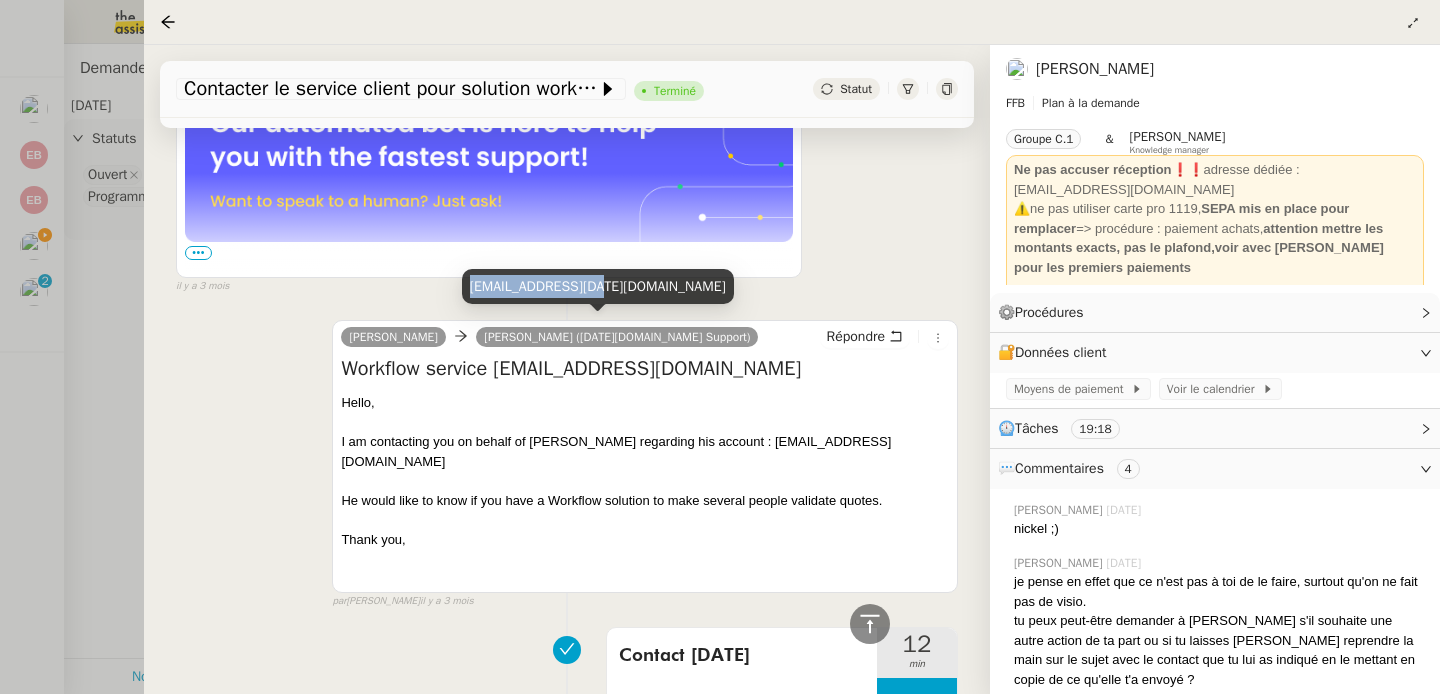click on "support@monday.com" at bounding box center (598, 286) 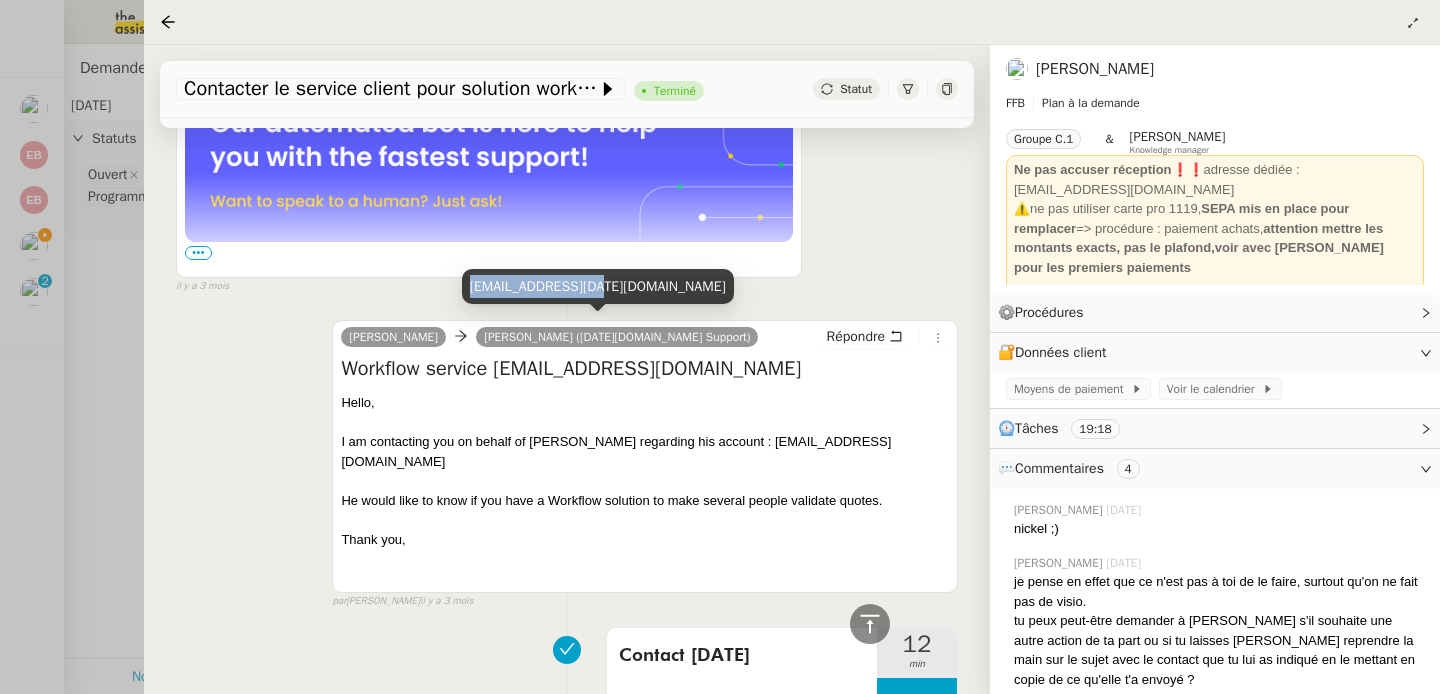 copy on "support@monday.com" 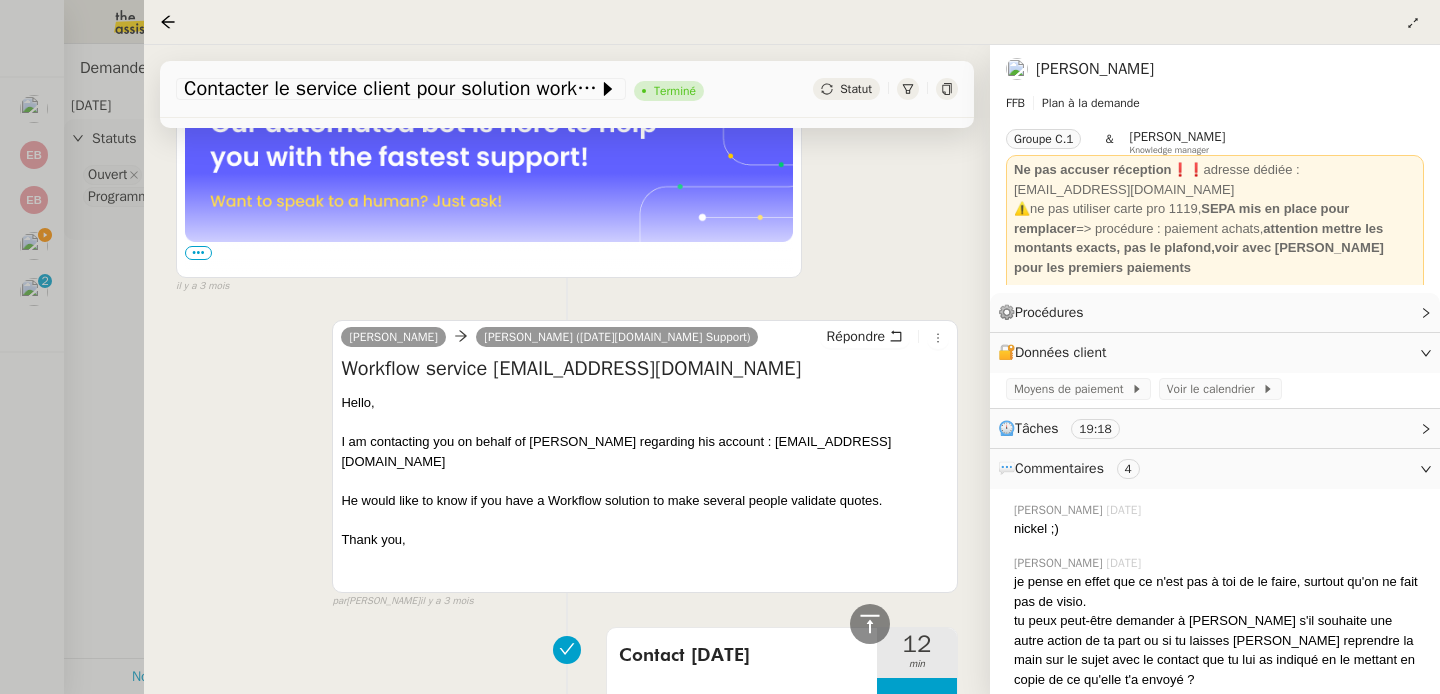 click at bounding box center [720, 347] 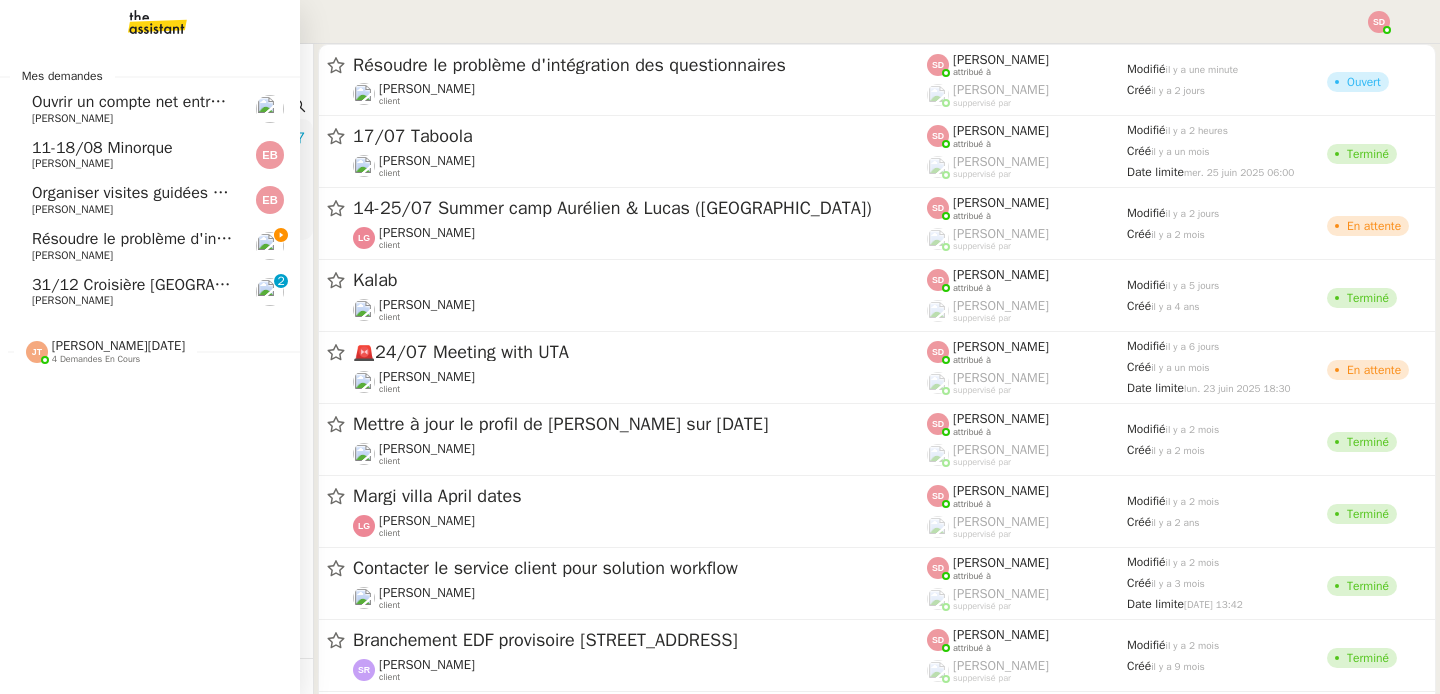 click on "Résoudre le problème d'intégration des questionnaires" 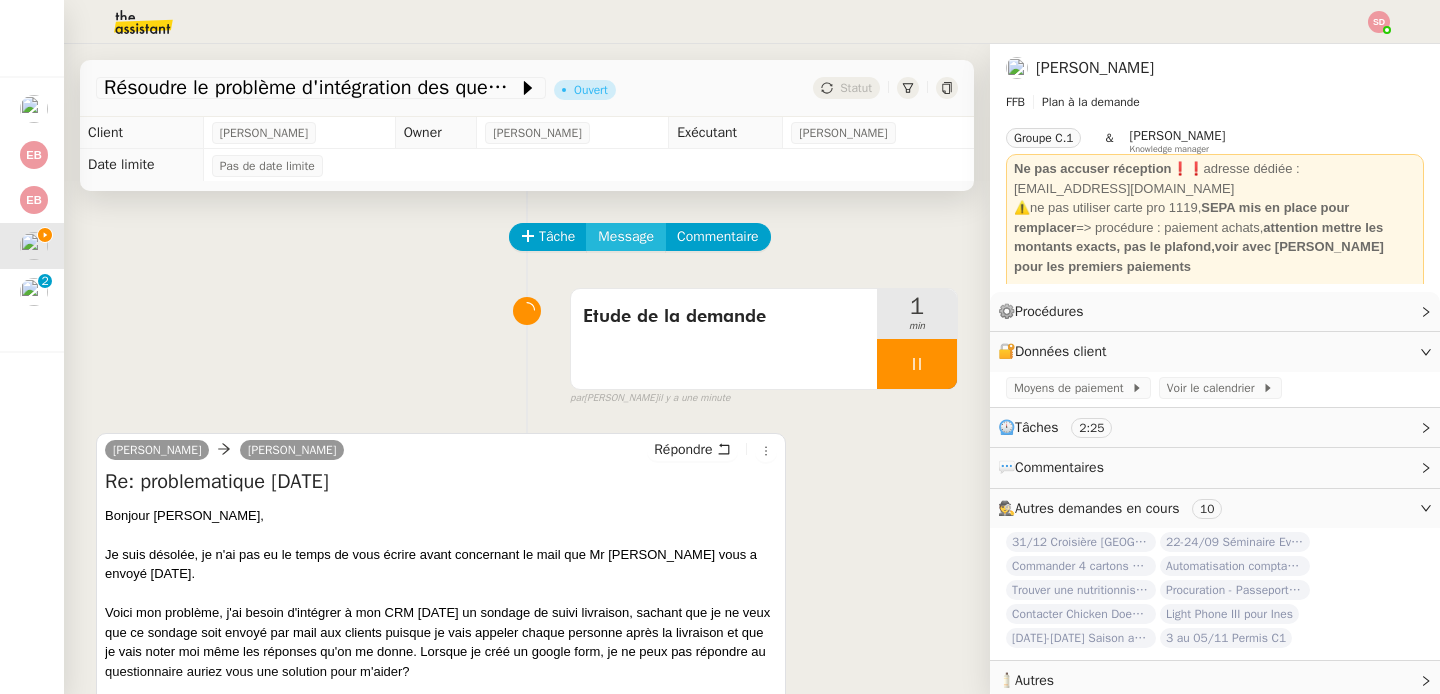 click on "Message" 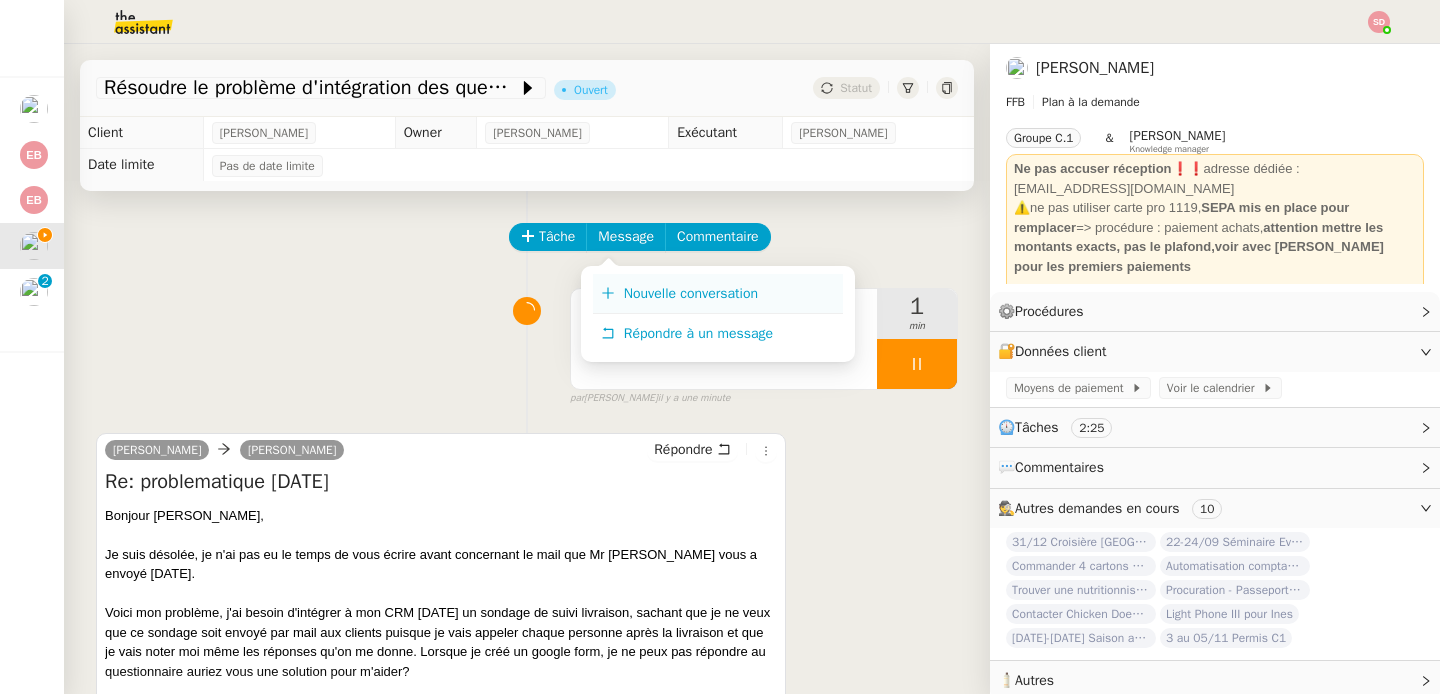 click on "Nouvelle conversation" at bounding box center [718, 294] 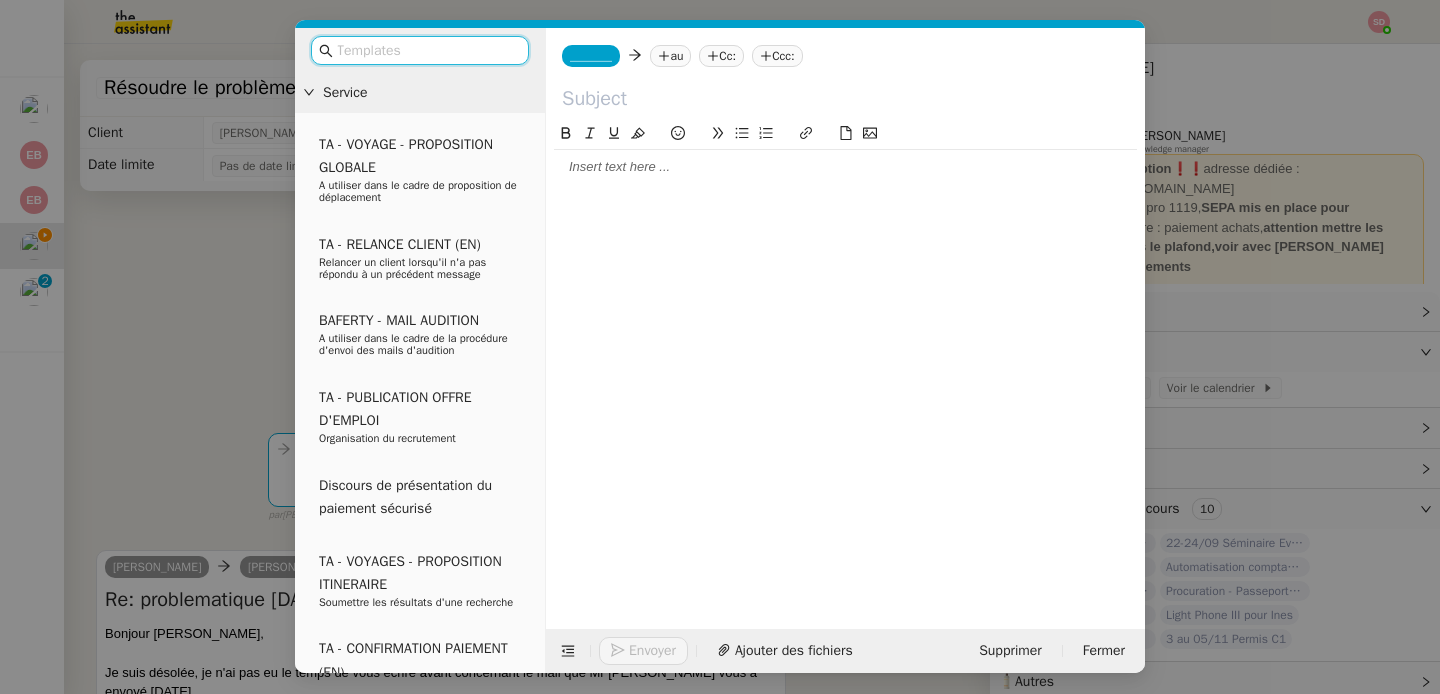 click on "_______" 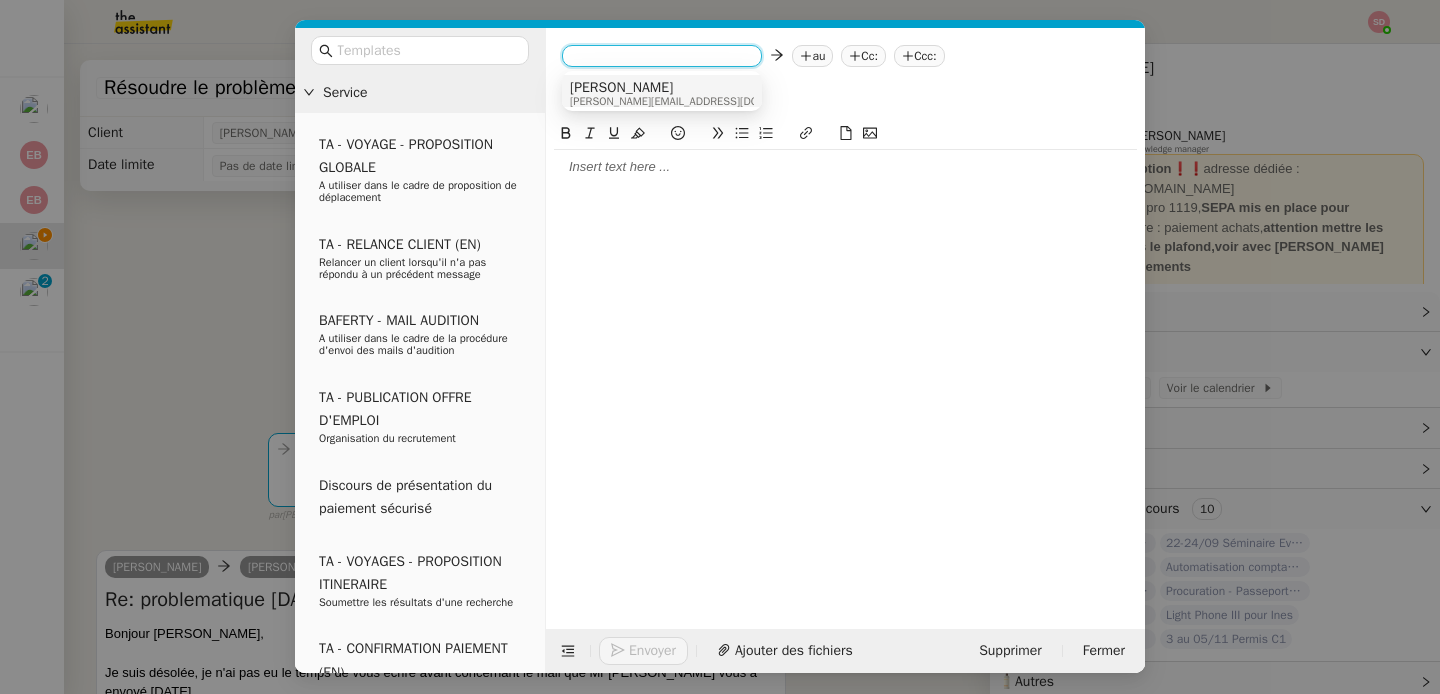 drag, startPoint x: 241, startPoint y: 304, endPoint x: 290, endPoint y: 295, distance: 49.819675 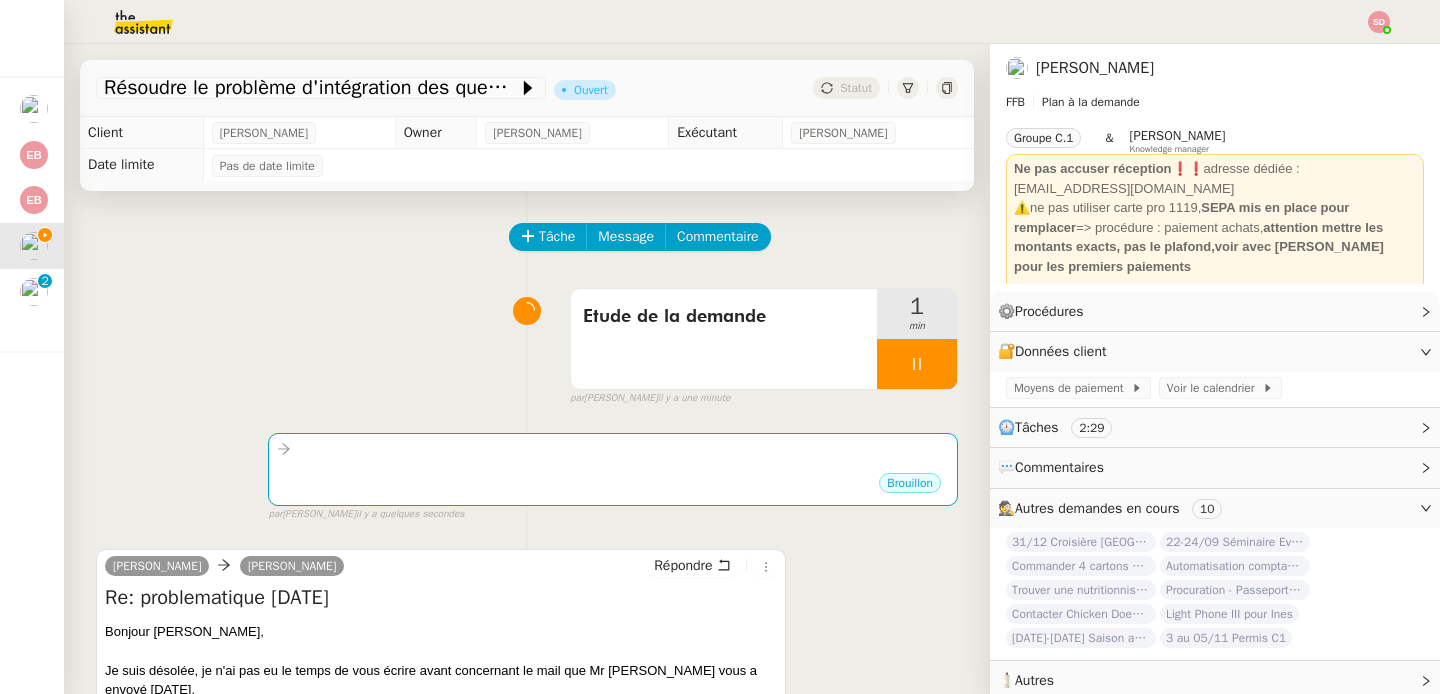 click on "🕵️  Autres demandes en cours     10" 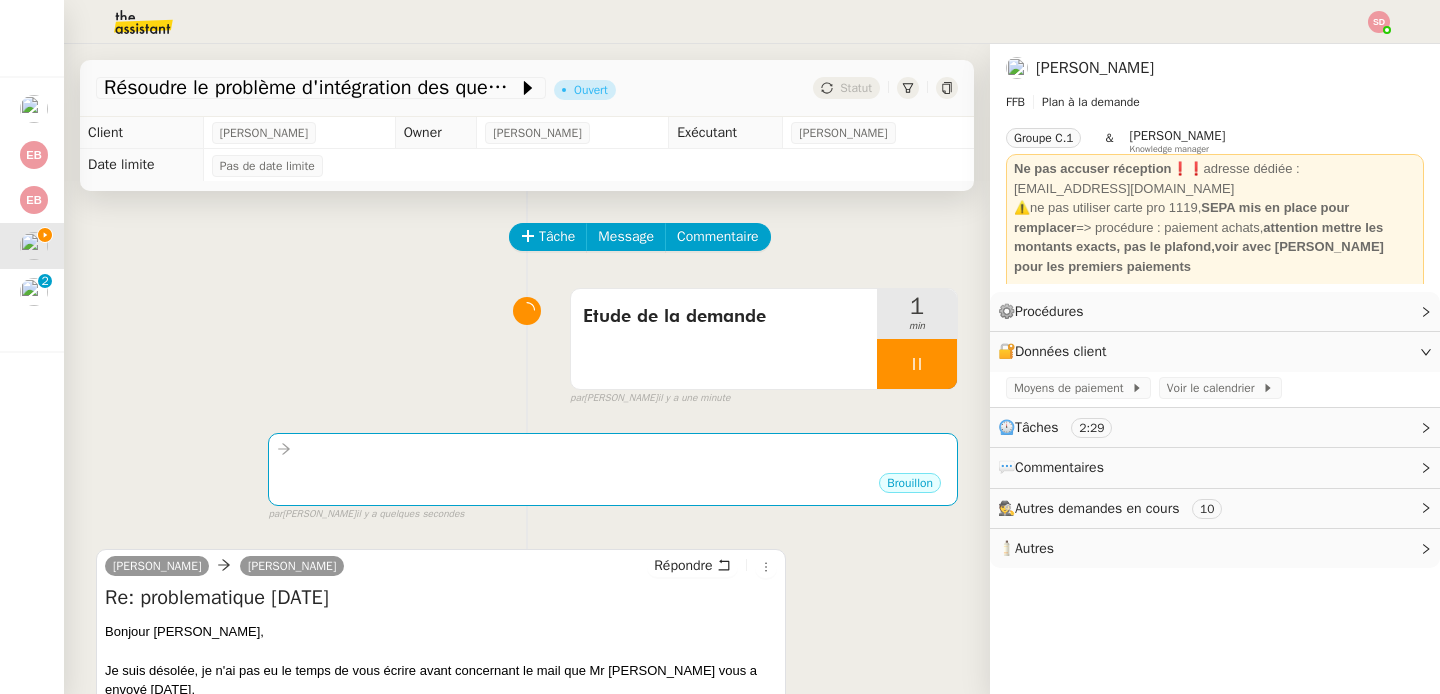 click on "🧴  Autres" 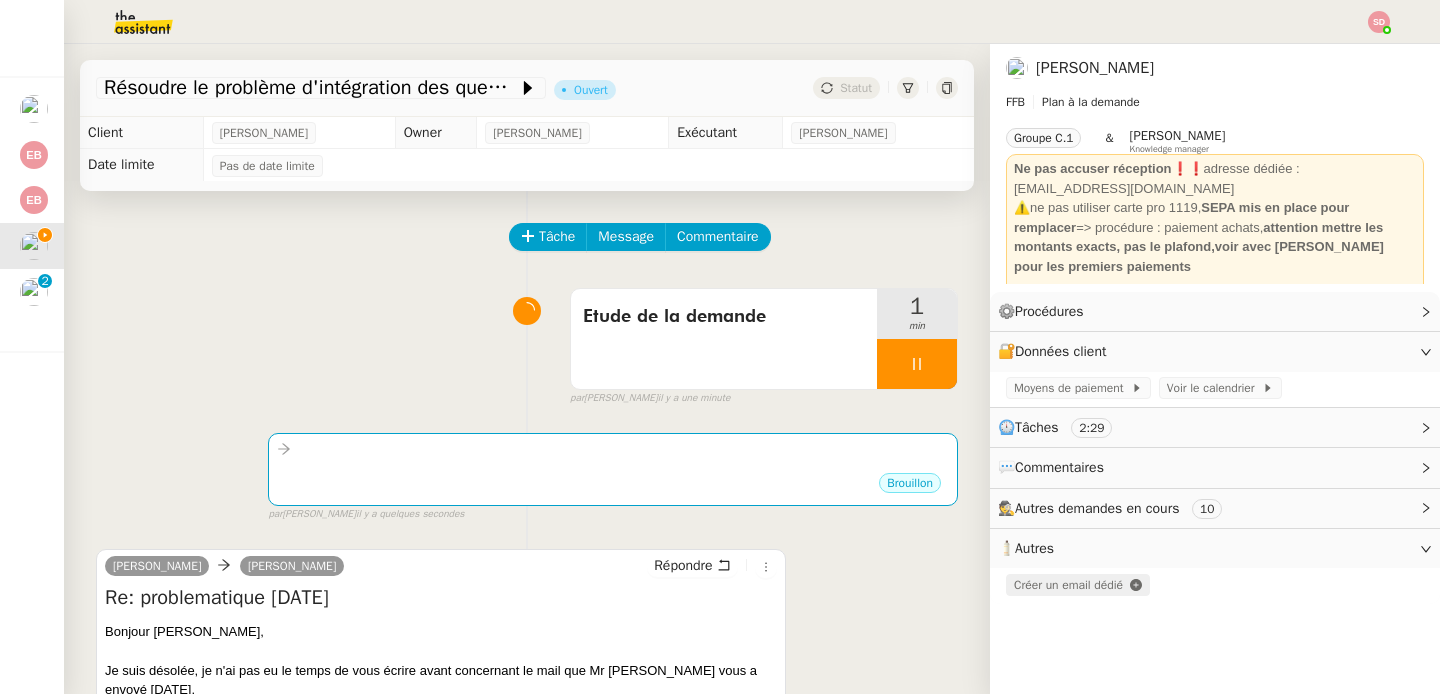 click on "Créer un email dédié" 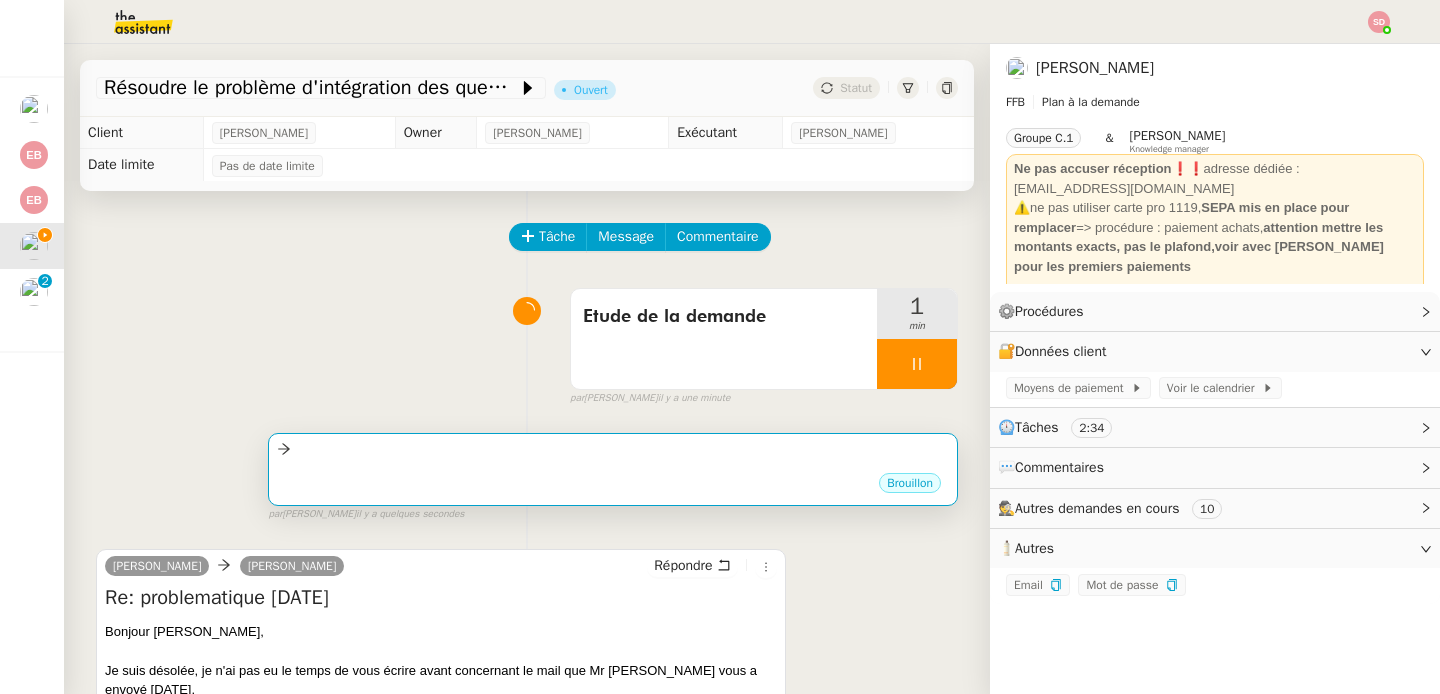 click on "Brouillon" at bounding box center (613, 486) 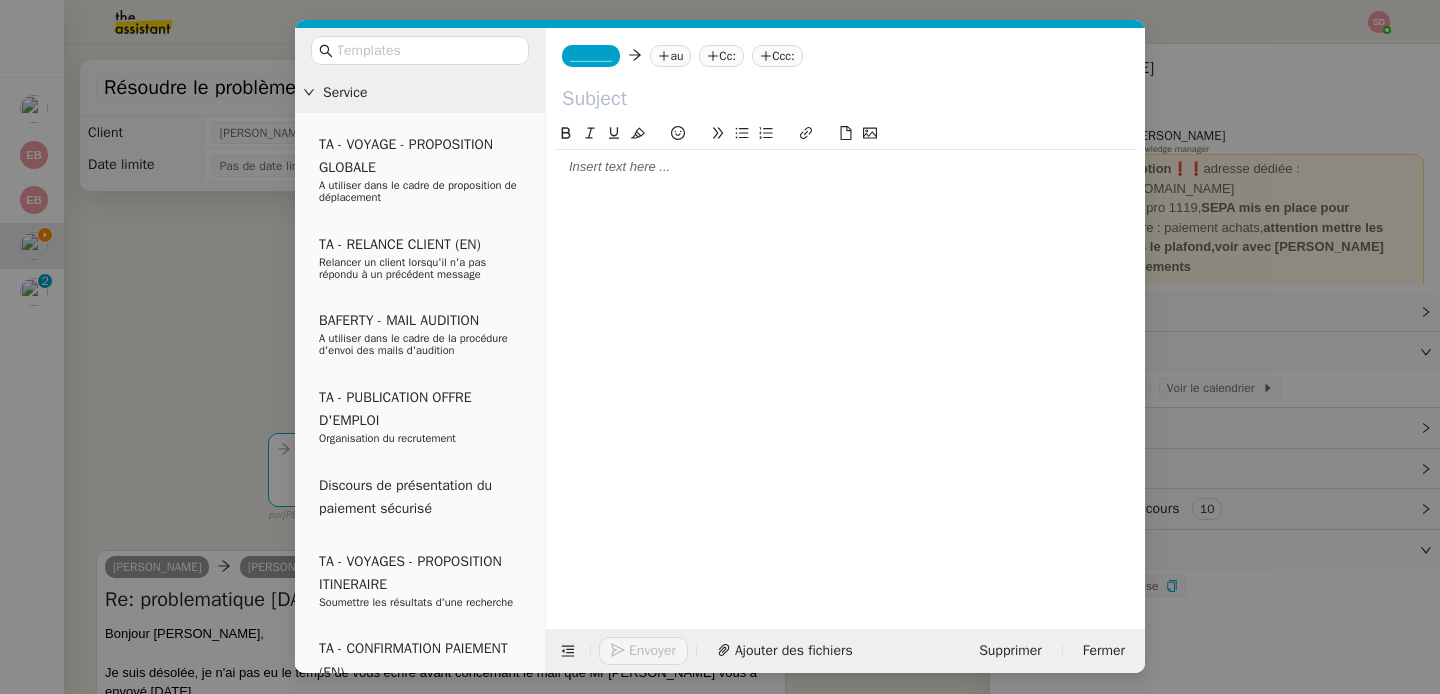 click on "au" 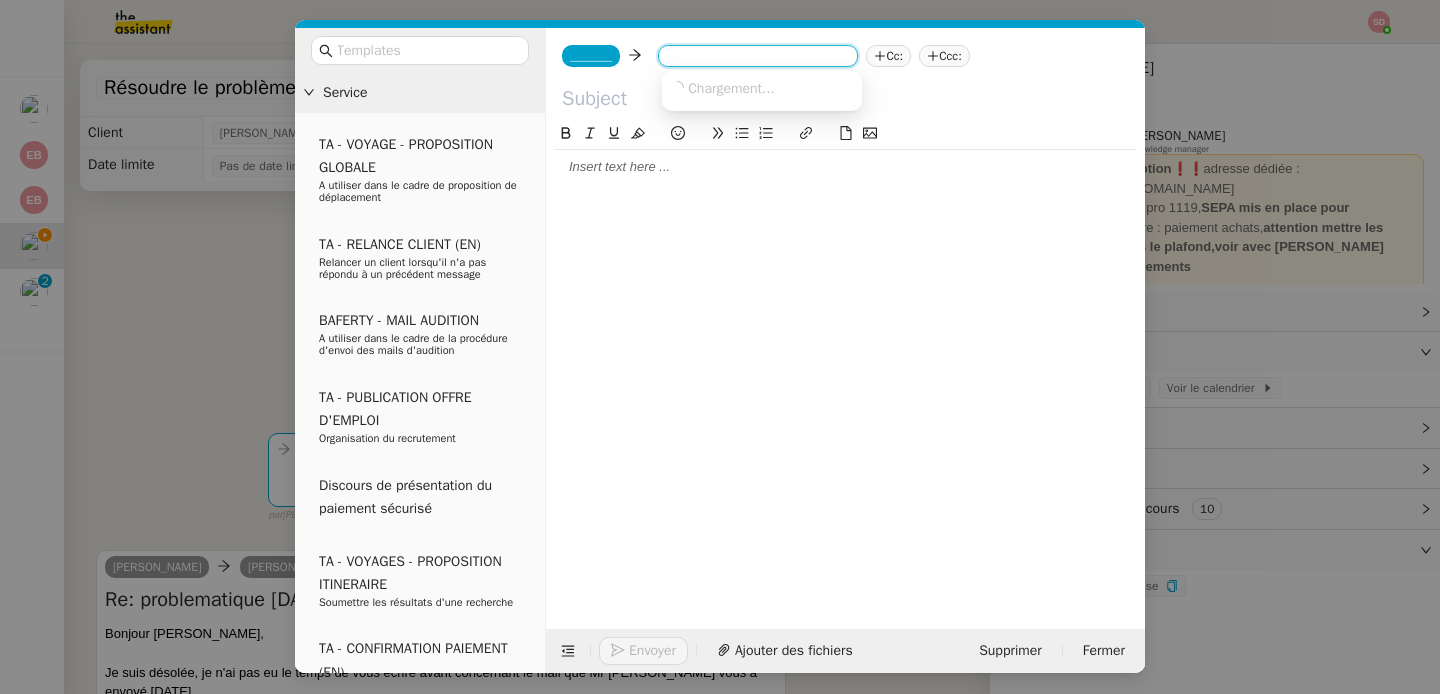 paste on "support@monday.com" 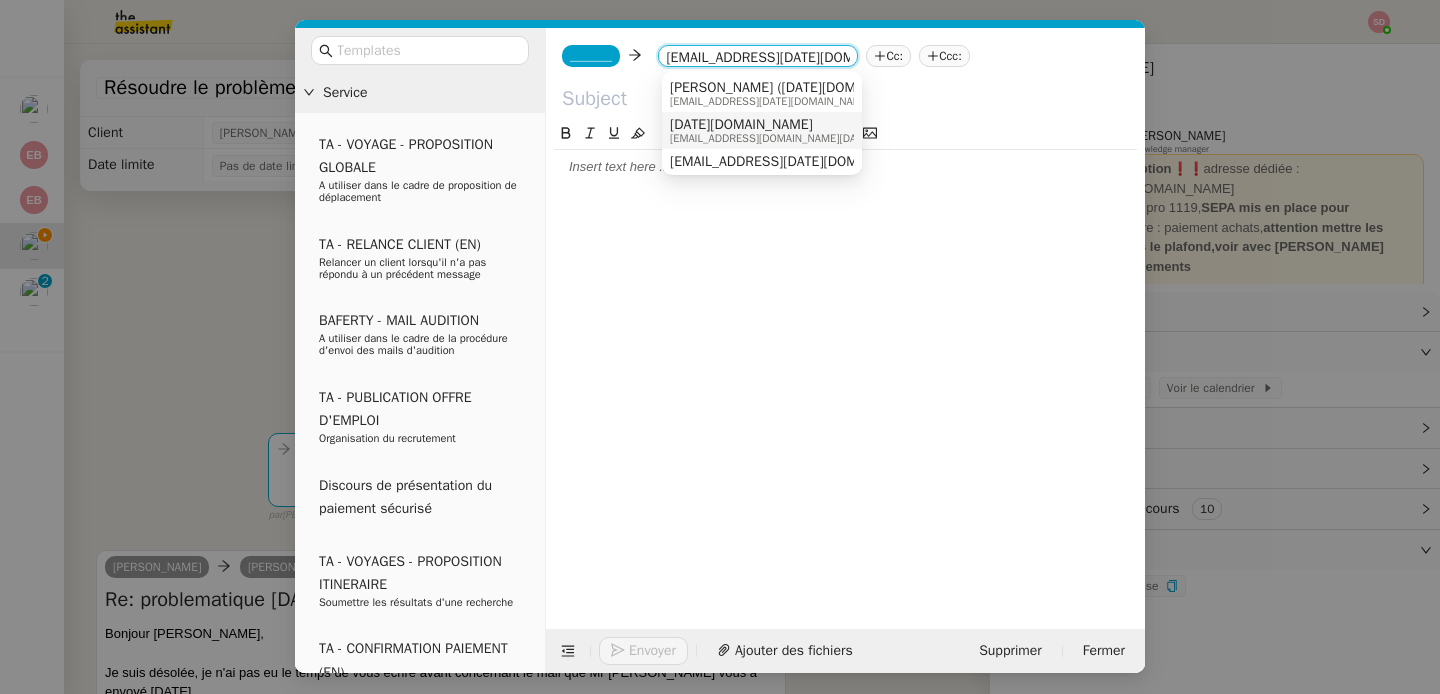 scroll, scrollTop: 6, scrollLeft: 0, axis: vertical 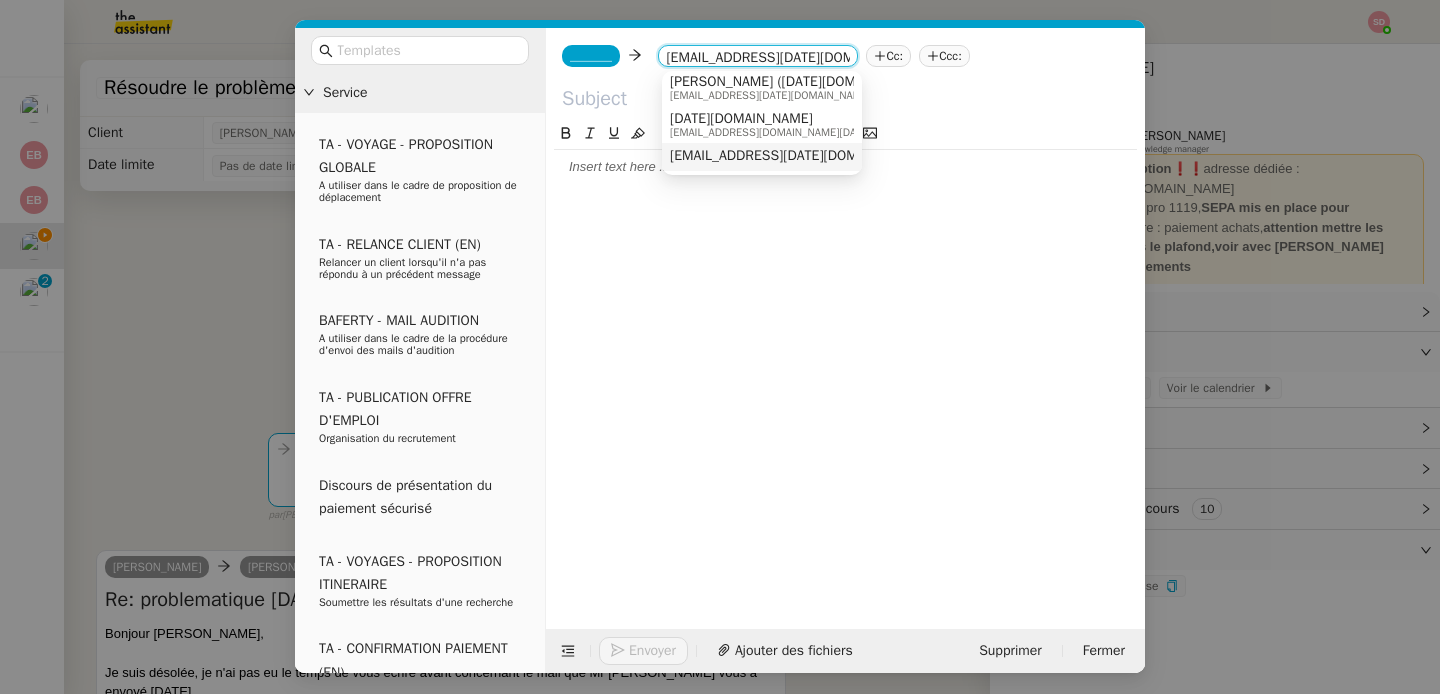 type on "support@monday.com" 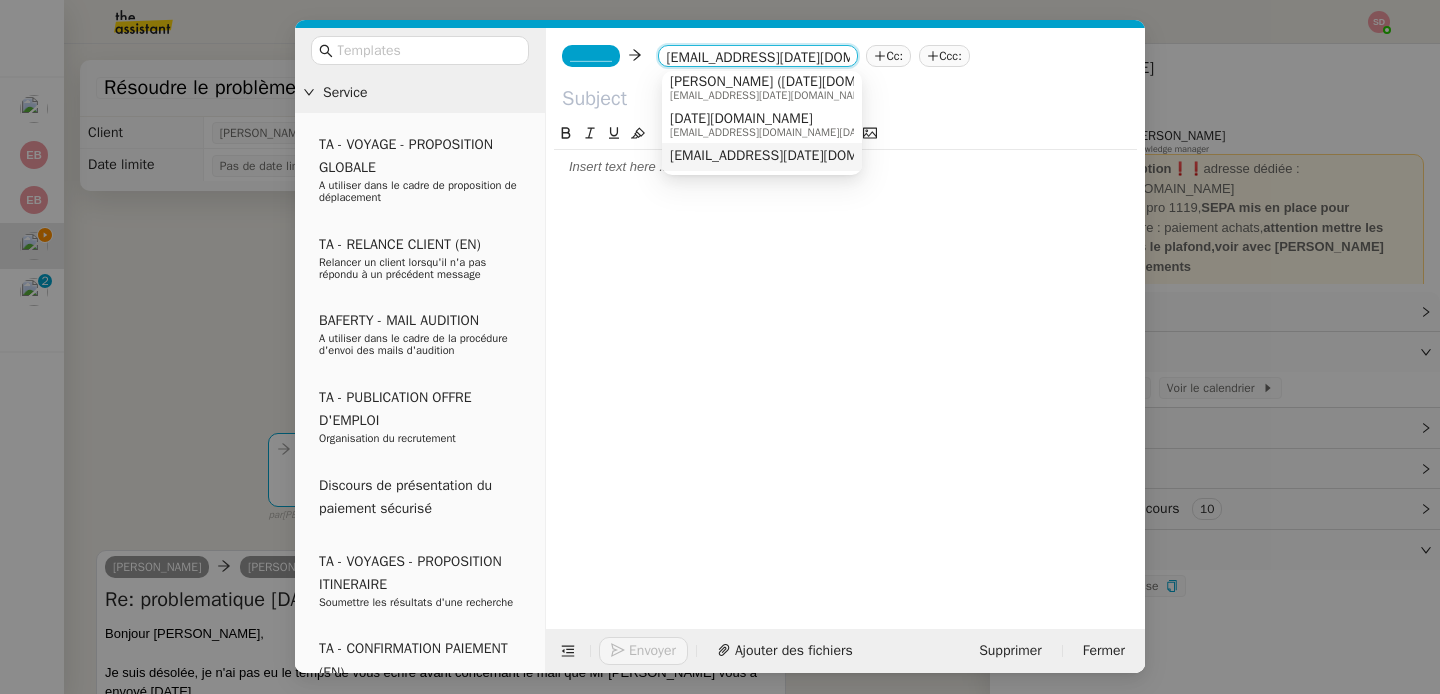 click on "support@monday.com" at bounding box center [798, 156] 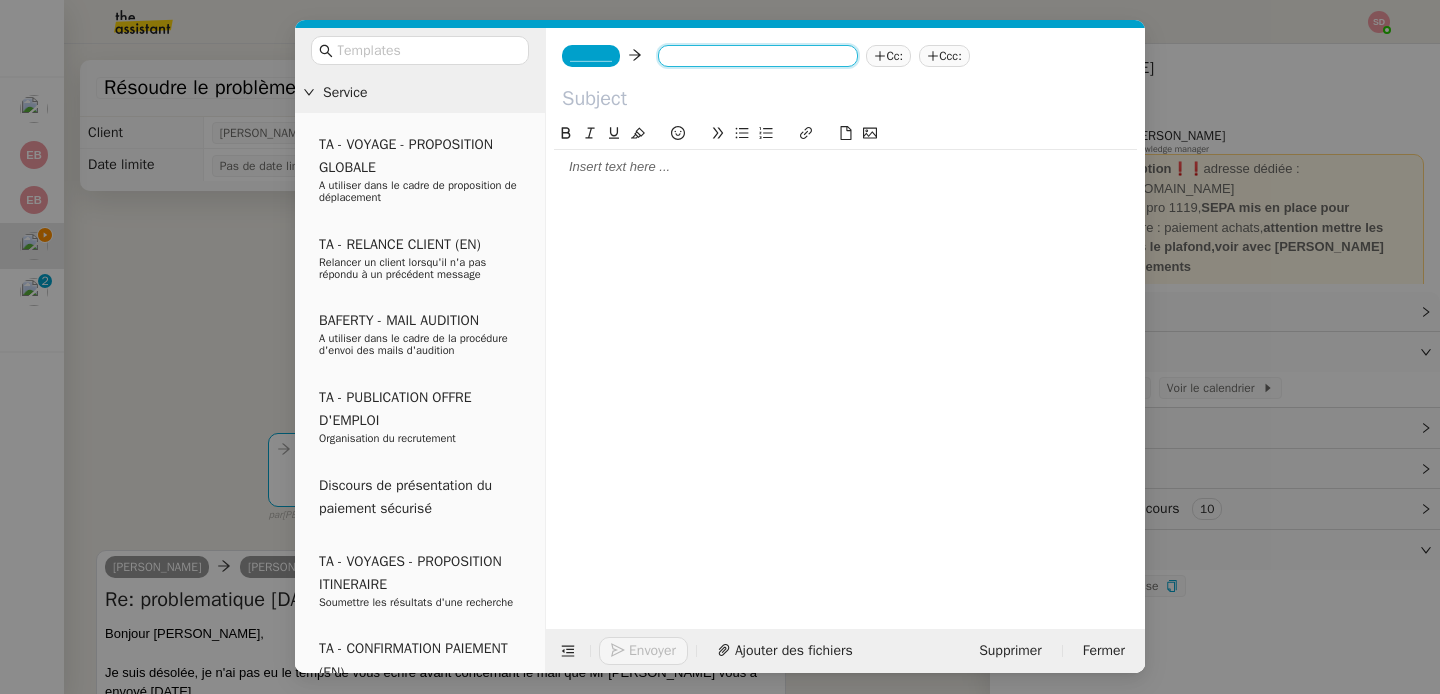 scroll, scrollTop: 0, scrollLeft: 0, axis: both 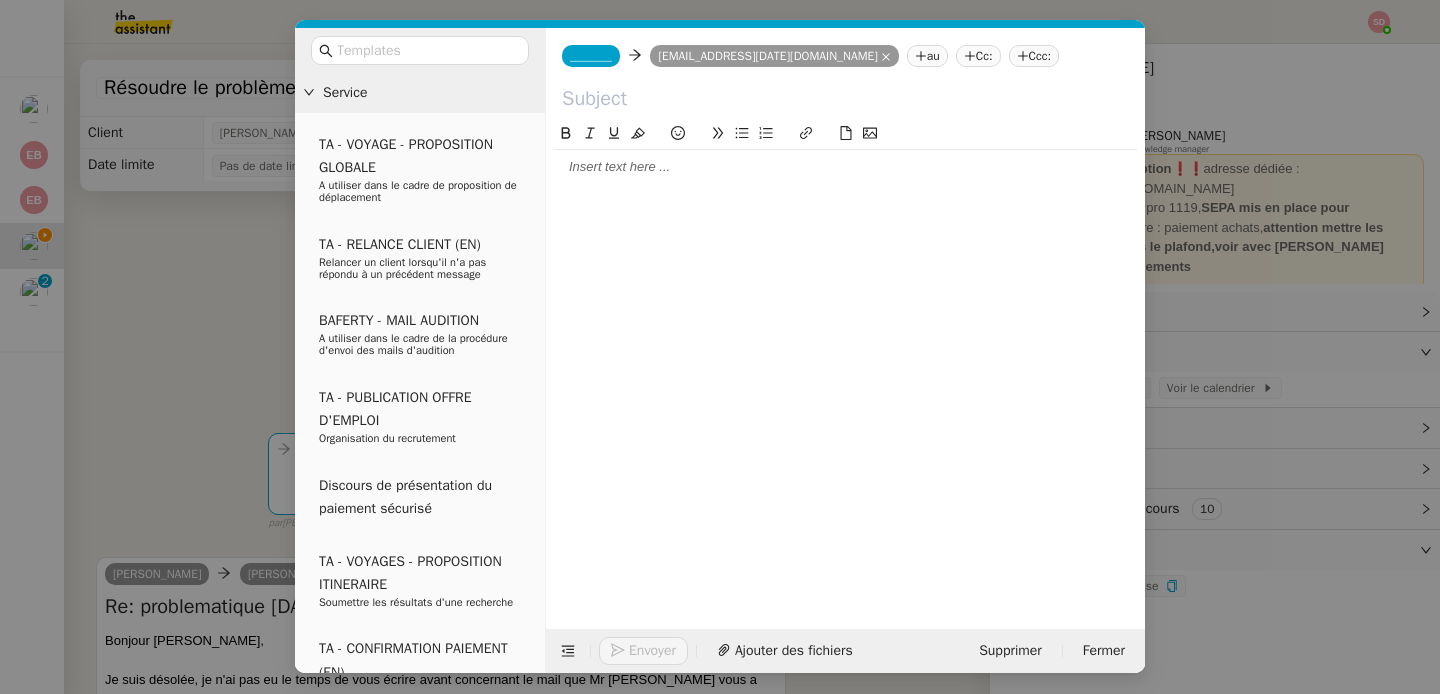 click on "Service TA - VOYAGE - PROPOSITION GLOBALE    A utiliser dans le cadre de proposition de déplacement TA - RELANCE CLIENT (EN)    Relancer un client lorsqu'il n'a pas répondu à un précédent message BAFERTY - MAIL AUDITION    A utiliser dans le cadre de la procédure d'envoi des mails d'audition TA - PUBLICATION OFFRE D'EMPLOI     Organisation du recrutement Discours de présentation du paiement sécurisé    TA - VOYAGES - PROPOSITION ITINERAIRE    Soumettre les résultats d'une recherche TA - CONFIRMATION PAIEMENT (EN)    Confirmer avec le client de modèle de transaction - Attention Plan Pro nécessaire. TA - COURRIER EXPEDIE (recommandé)    A utiliser dans le cadre de l'envoi d'un courrier recommandé TA - PARTAGE DE CALENDRIER (EN)    A utiliser pour demander au client de partager son calendrier afin de faciliter l'accès et la gestion PSPI - Appel de fonds MJL    A utiliser dans le cadre de la procédure d'appel de fonds MJL TA - RELANCE CLIENT    TA - AR PROCEDURES        21 YIELD" at bounding box center (720, 347) 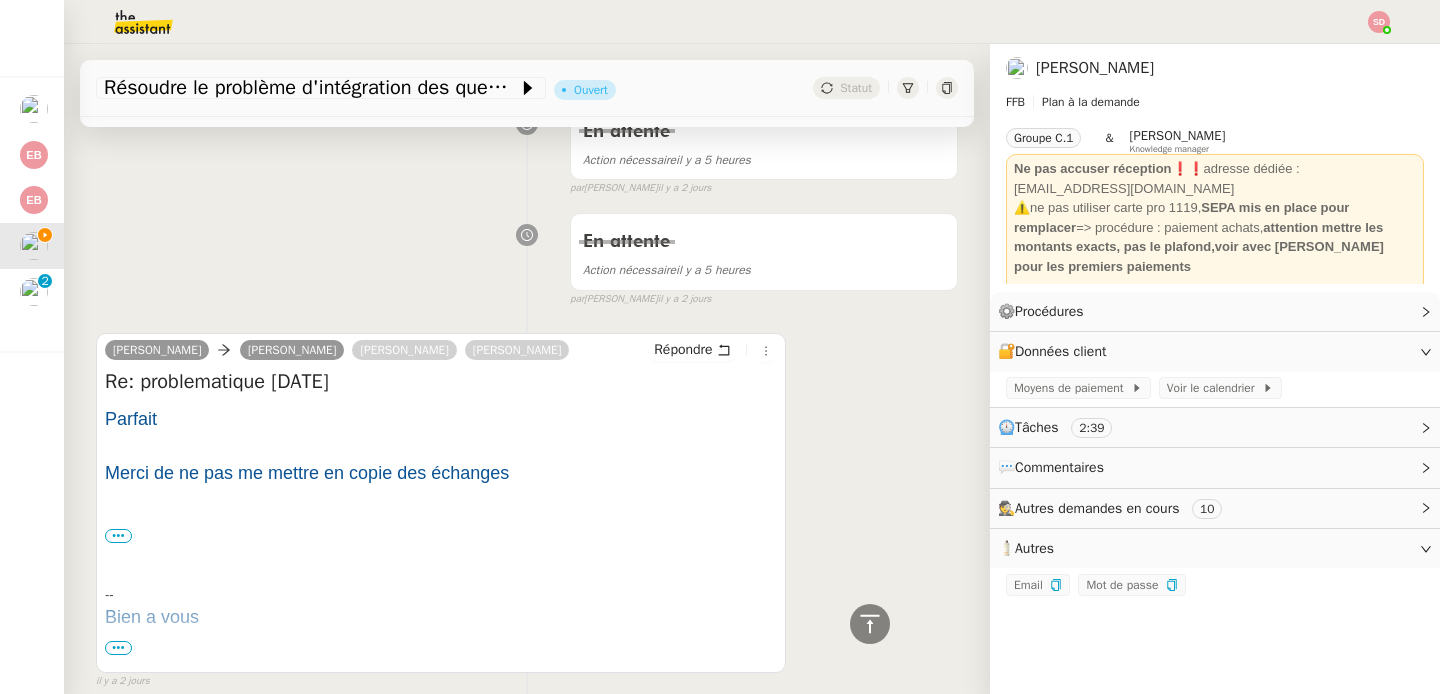 scroll, scrollTop: 923, scrollLeft: 0, axis: vertical 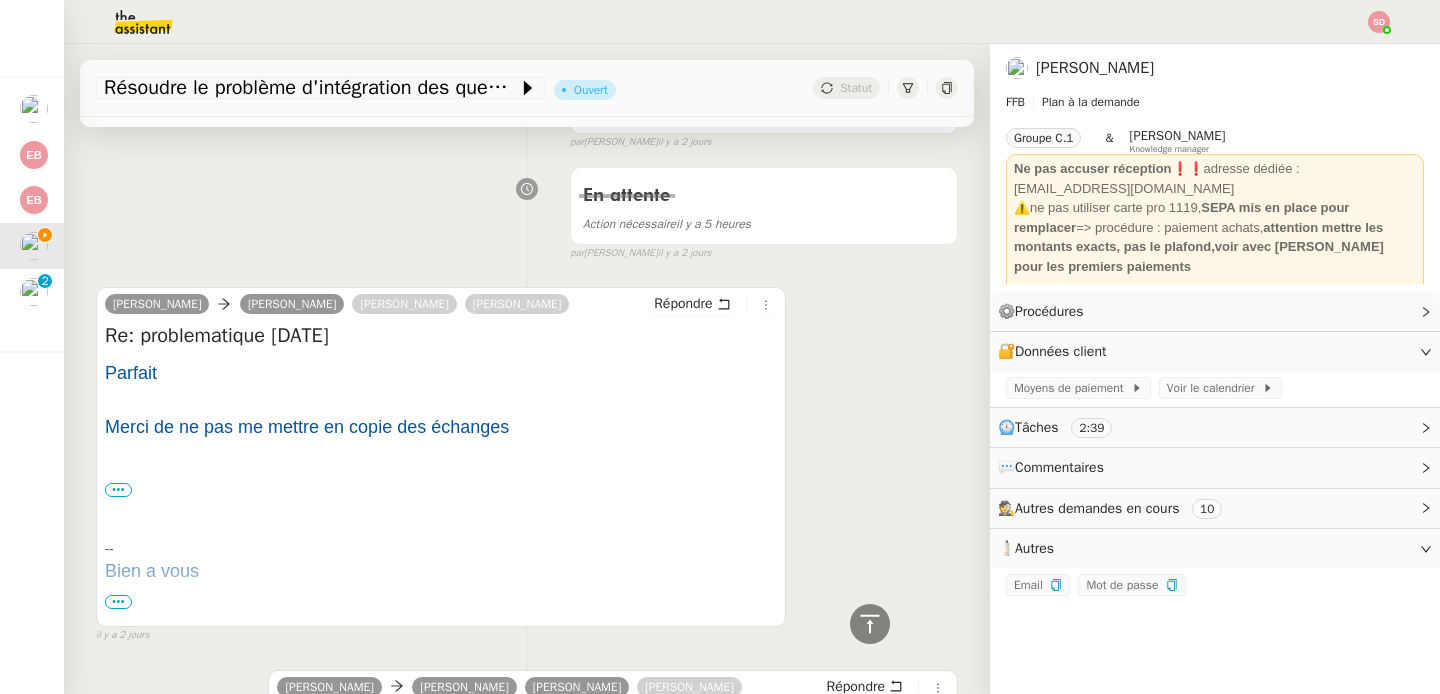 click on "En attente Action nécessaire  il y a 5 heures  false par   Sheida D.   il y a 2 jours" at bounding box center [527, 209] 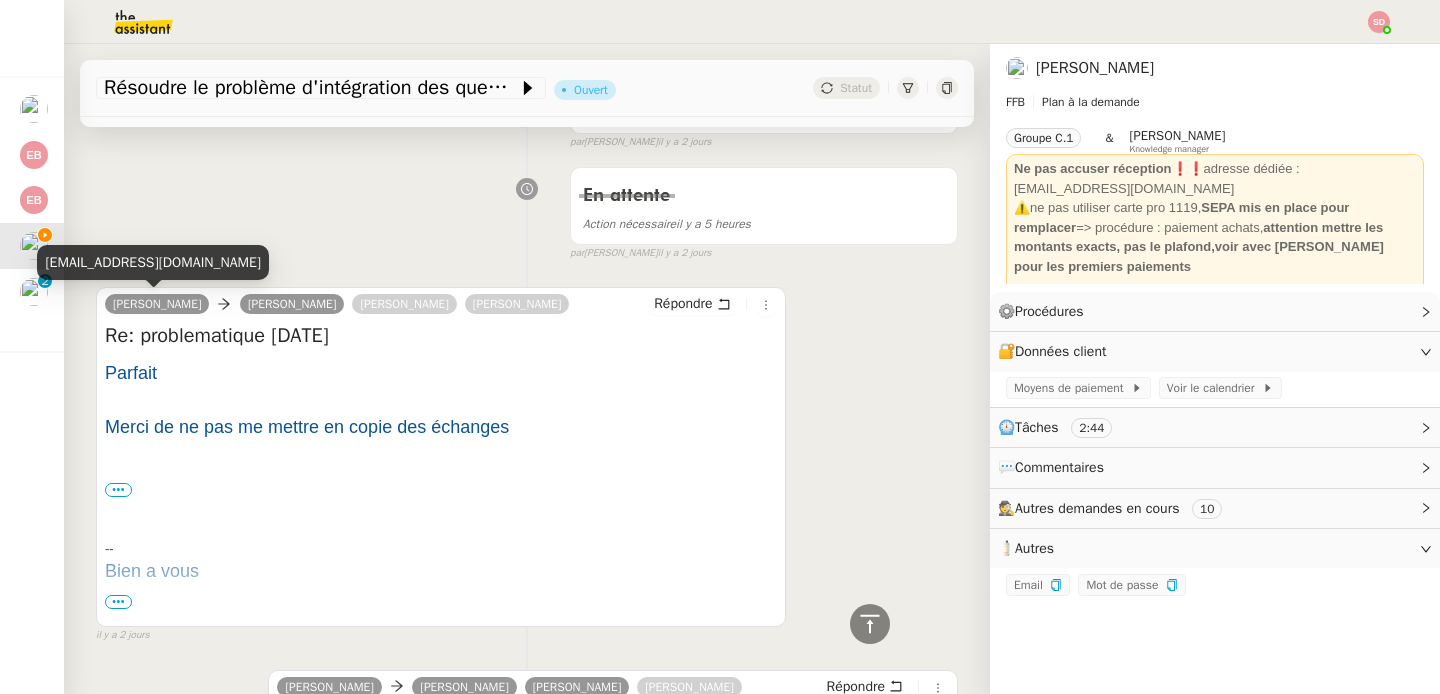 click on "fabien.bornancin@scalandes.leclerc" at bounding box center [153, 262] 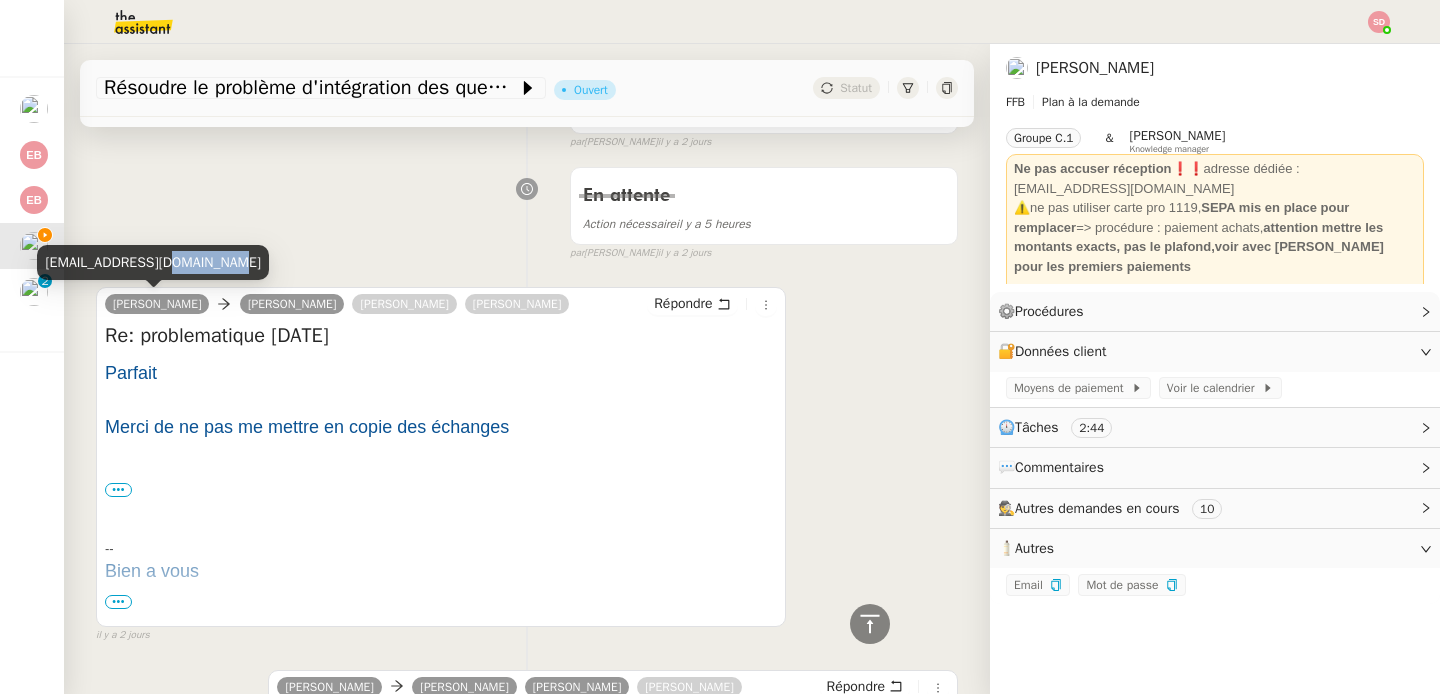 click on "fabien.bornancin@scalandes.leclerc" at bounding box center (153, 262) 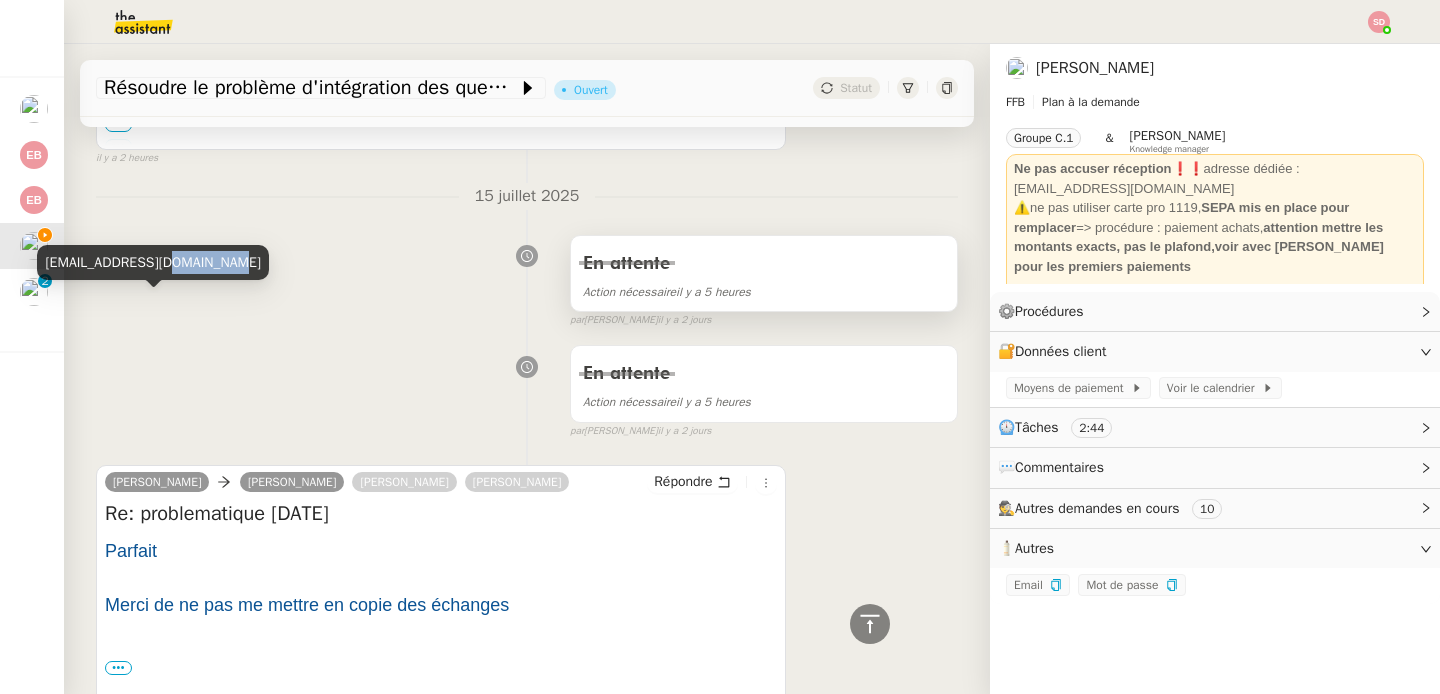 scroll, scrollTop: 0, scrollLeft: 0, axis: both 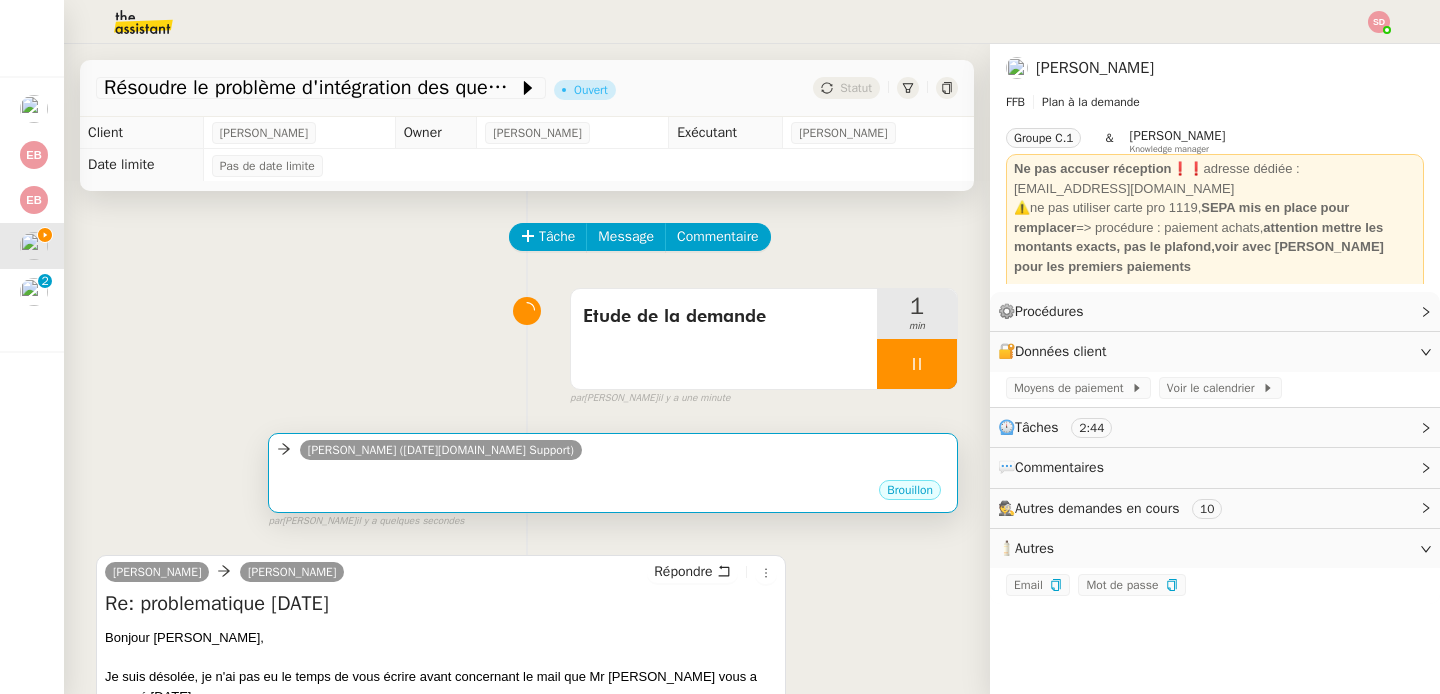 click on "Brouillon" at bounding box center (613, 493) 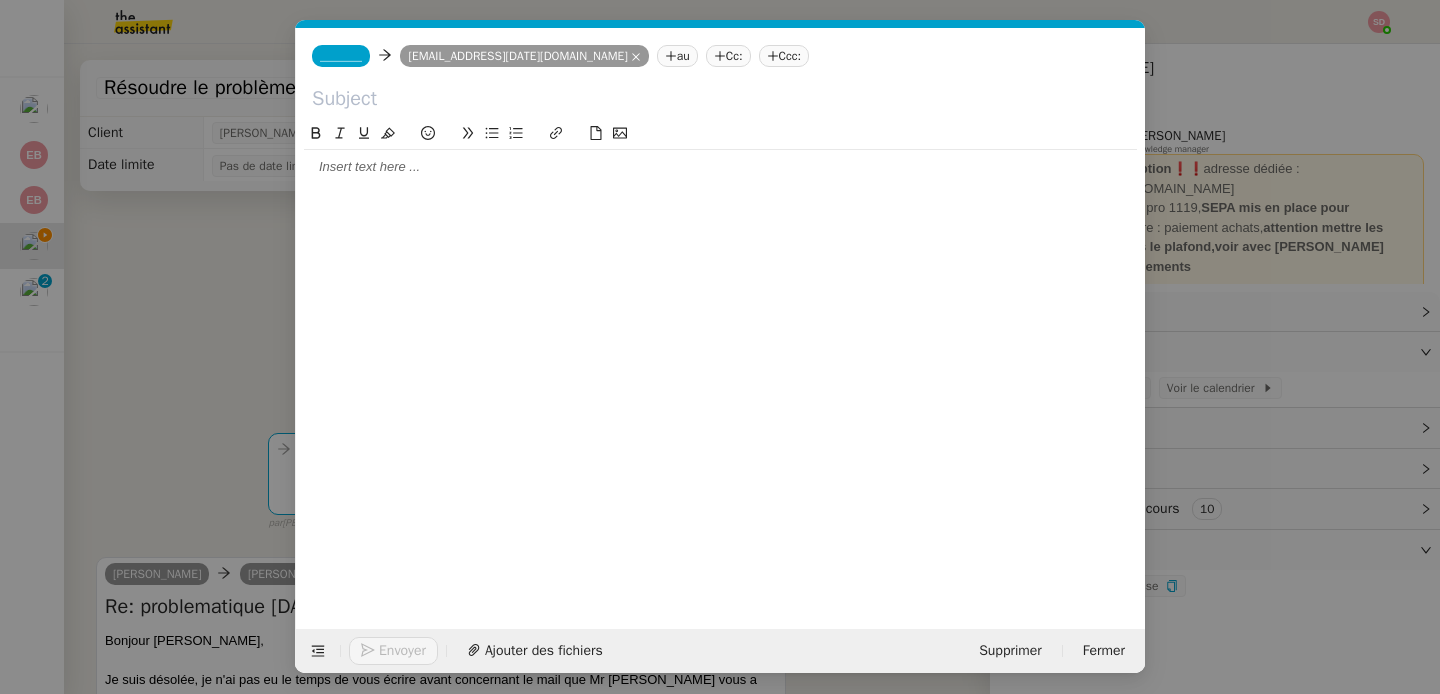 scroll, scrollTop: 0, scrollLeft: 42, axis: horizontal 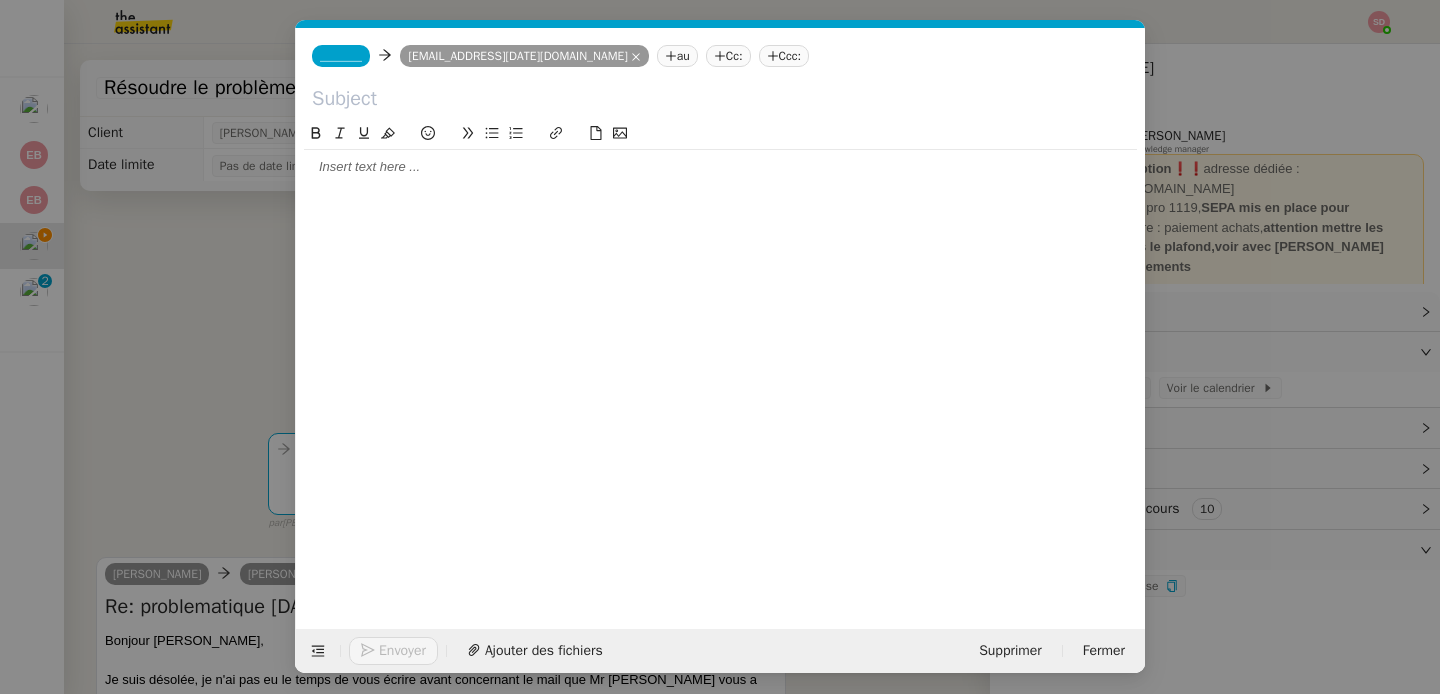 click 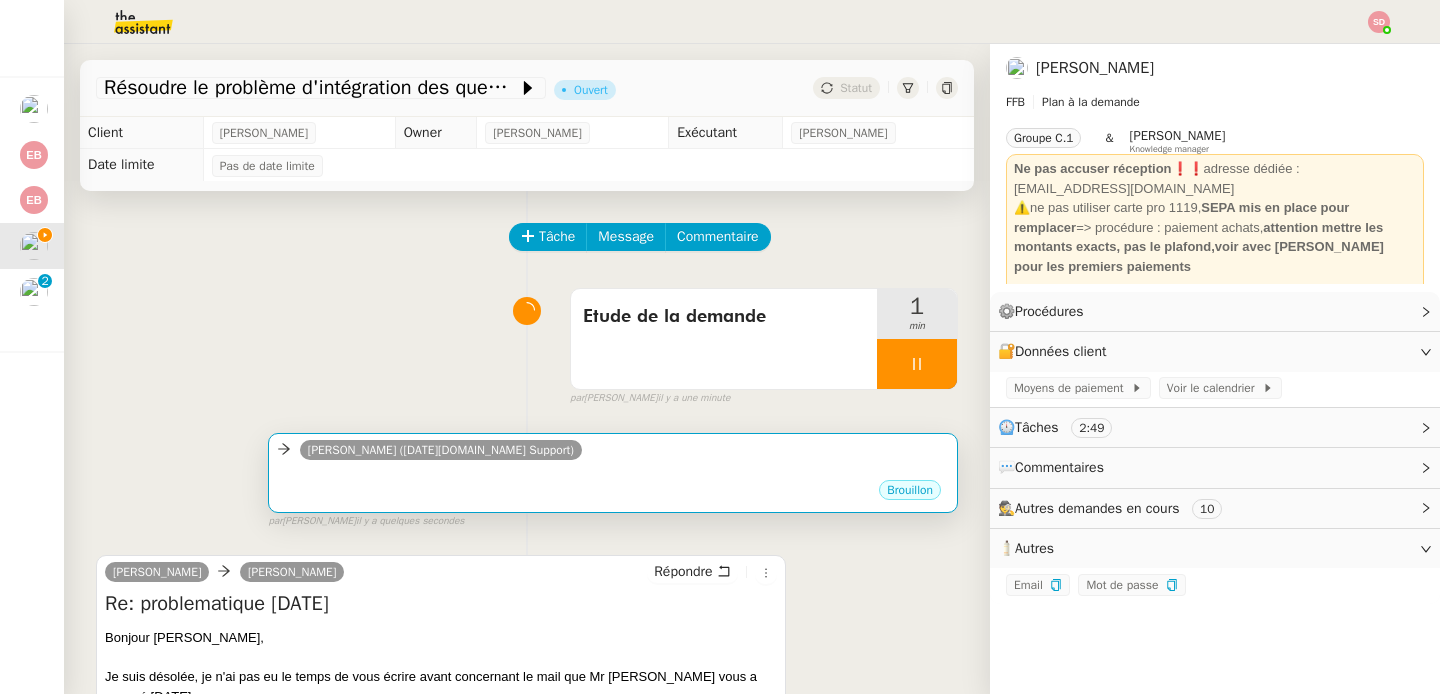 click on "Brouillon" at bounding box center [613, 493] 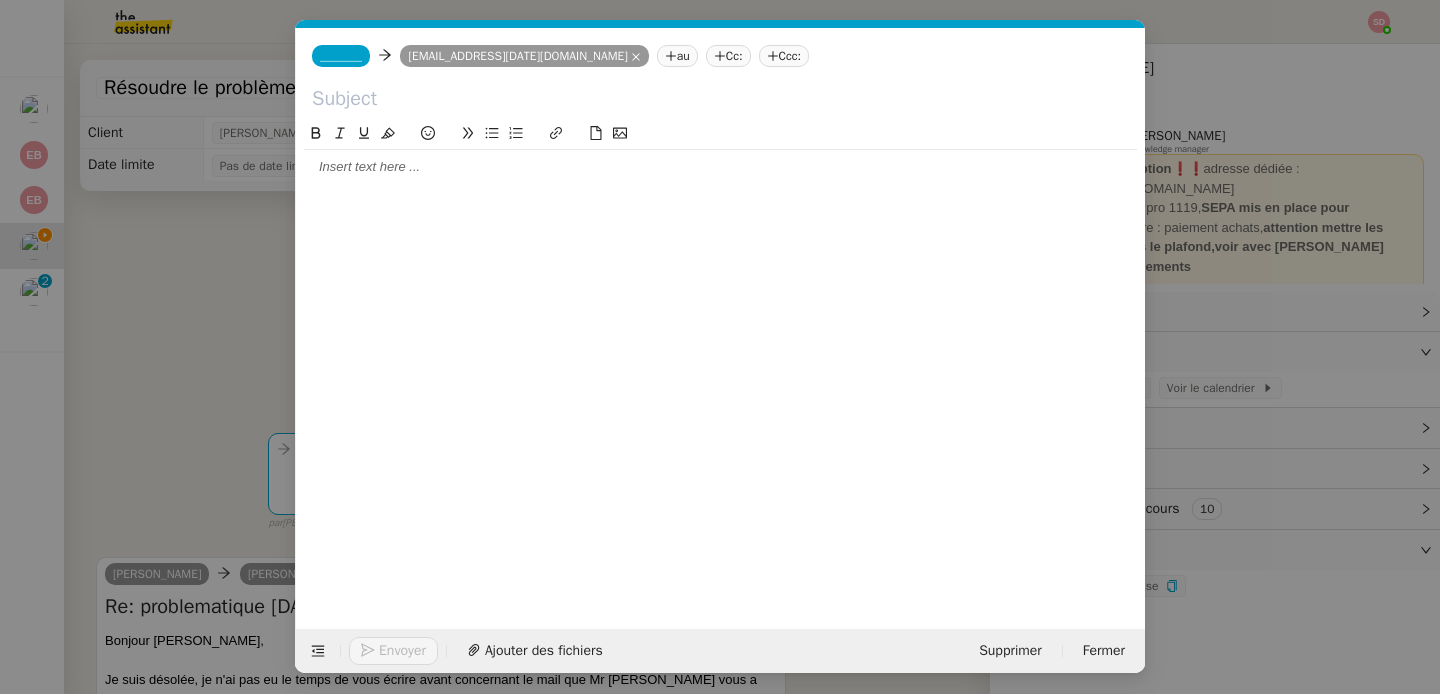 scroll, scrollTop: 0, scrollLeft: 42, axis: horizontal 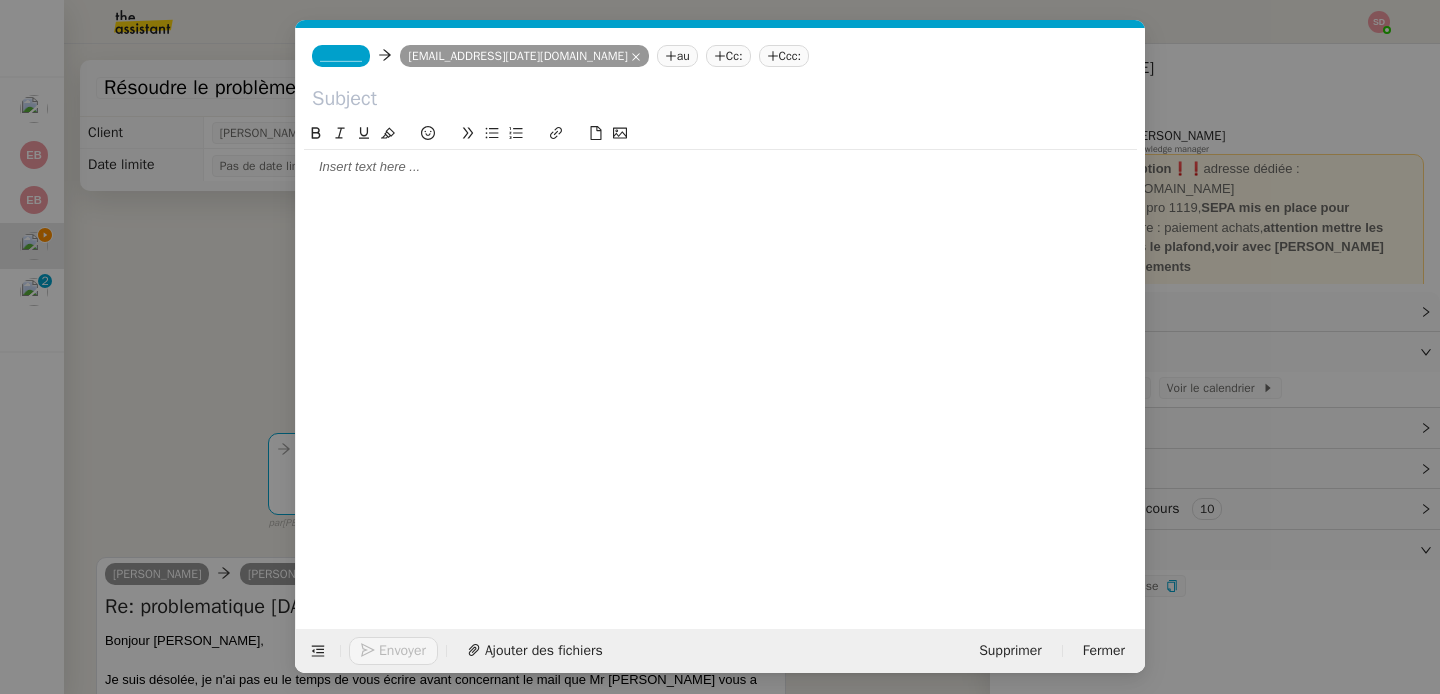 click 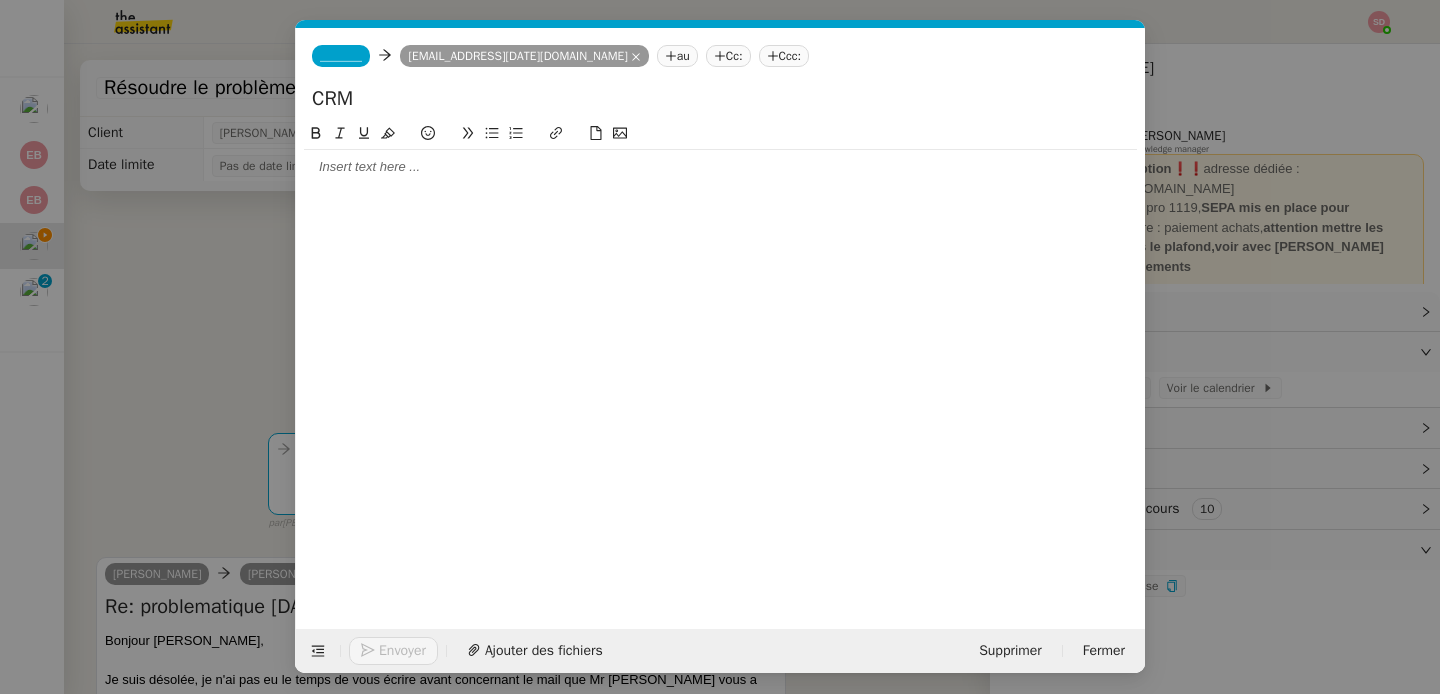 paste on "fabien.bornancin@scalandes.leclerc" 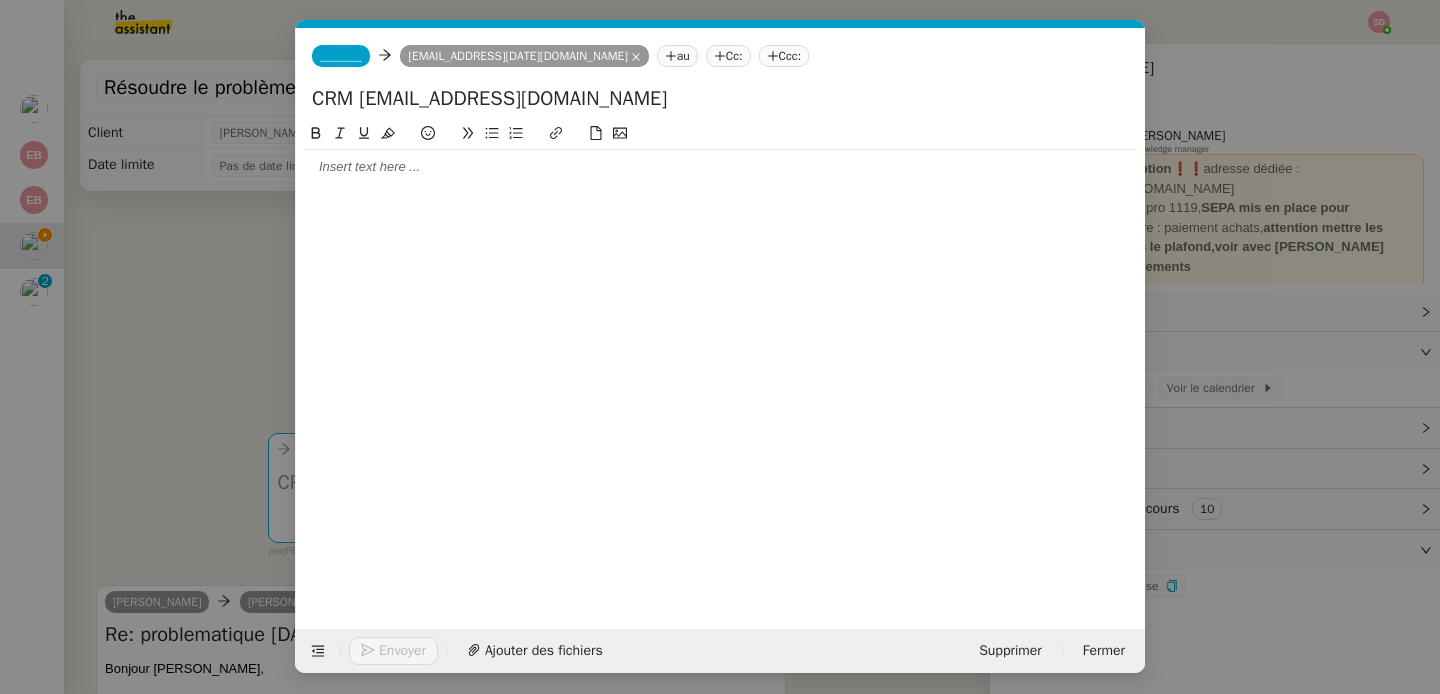 click on "CRM fabien.bornancin@scalandes.leclerc" 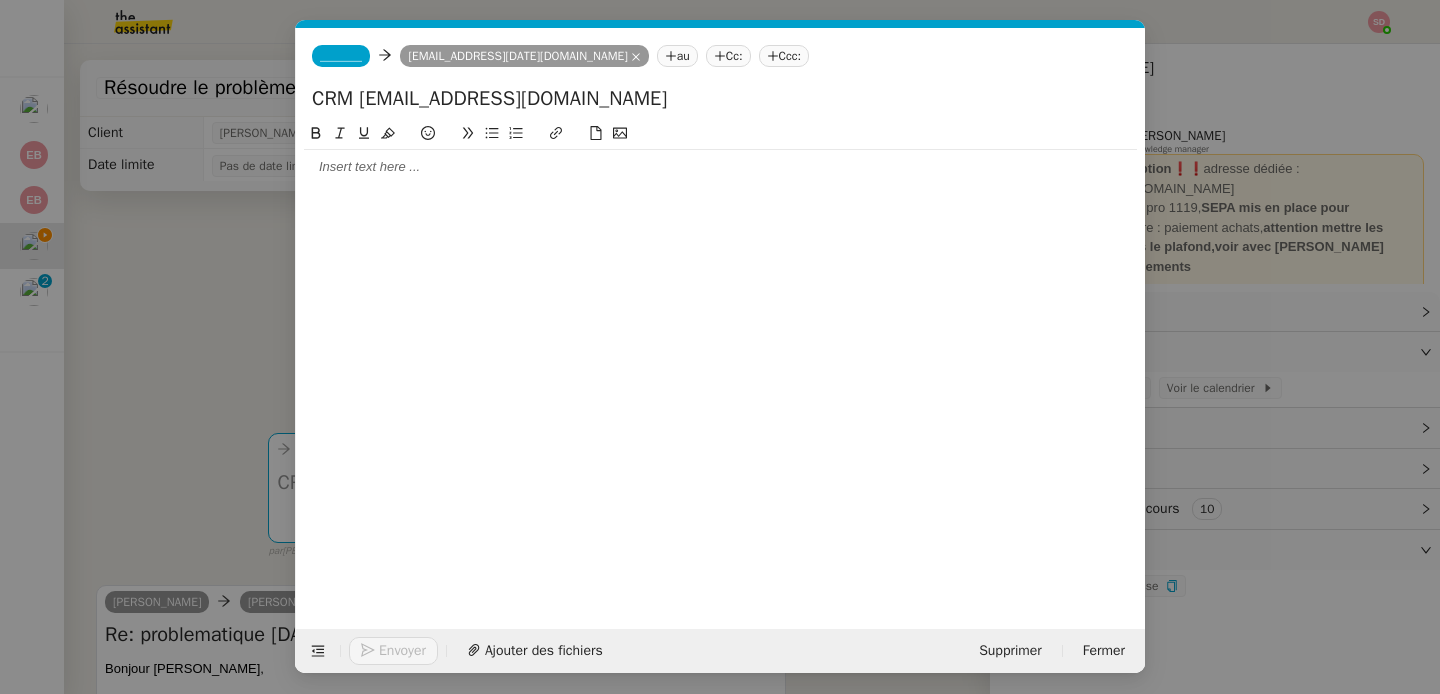 click on "_______" 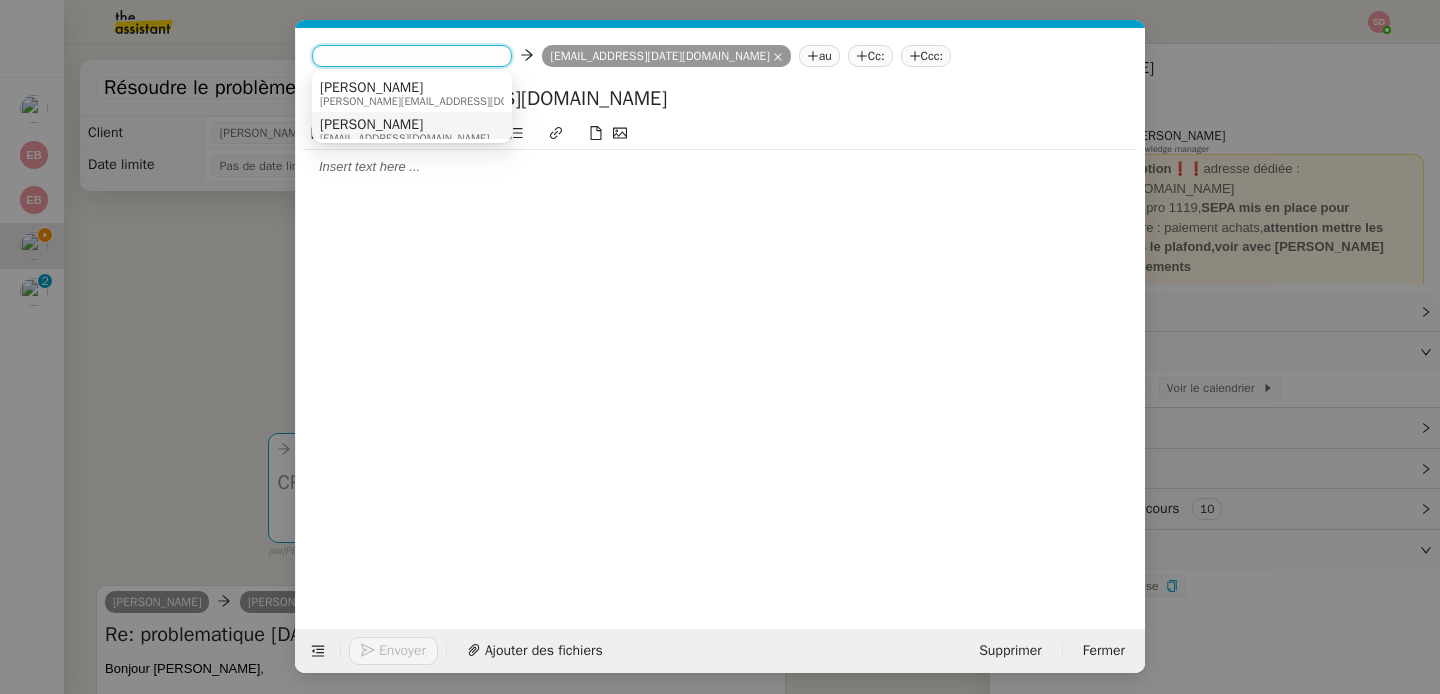click on "camille.t5ms@theassistant.com" at bounding box center (404, 138) 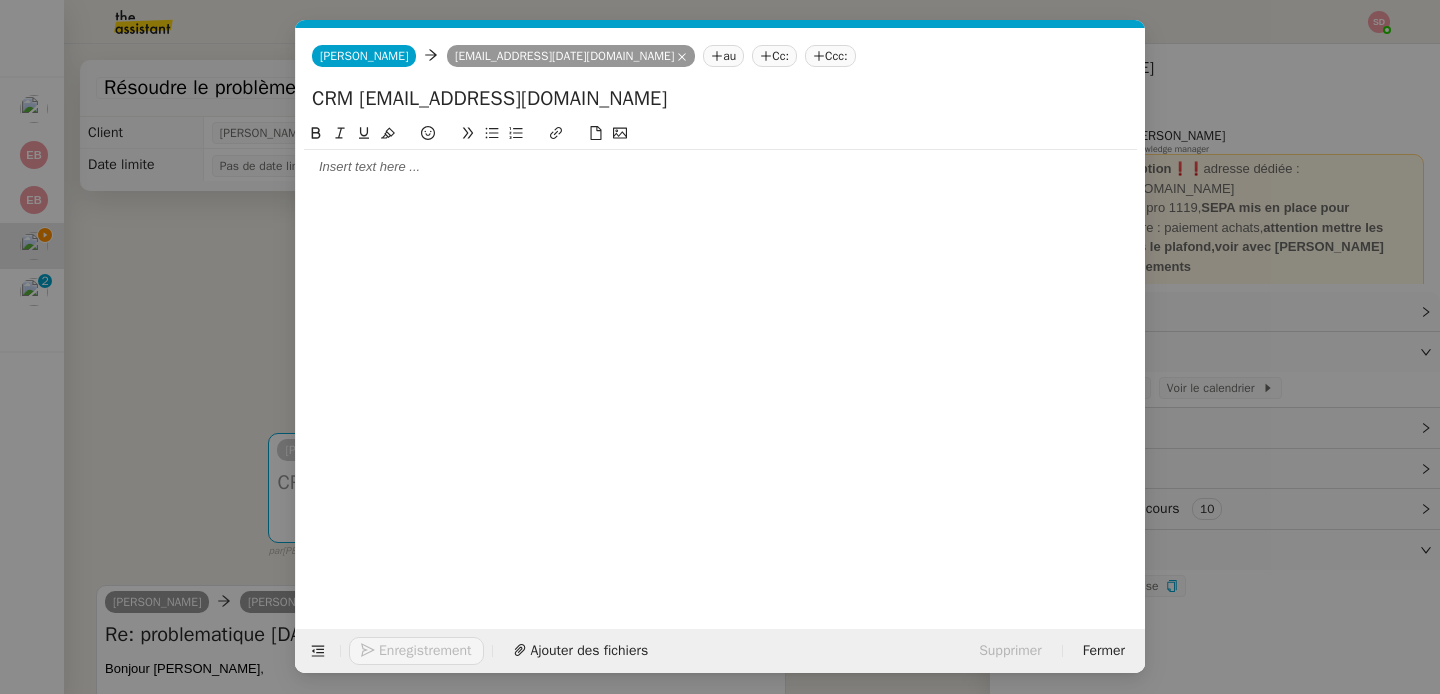 click on "Cc:" 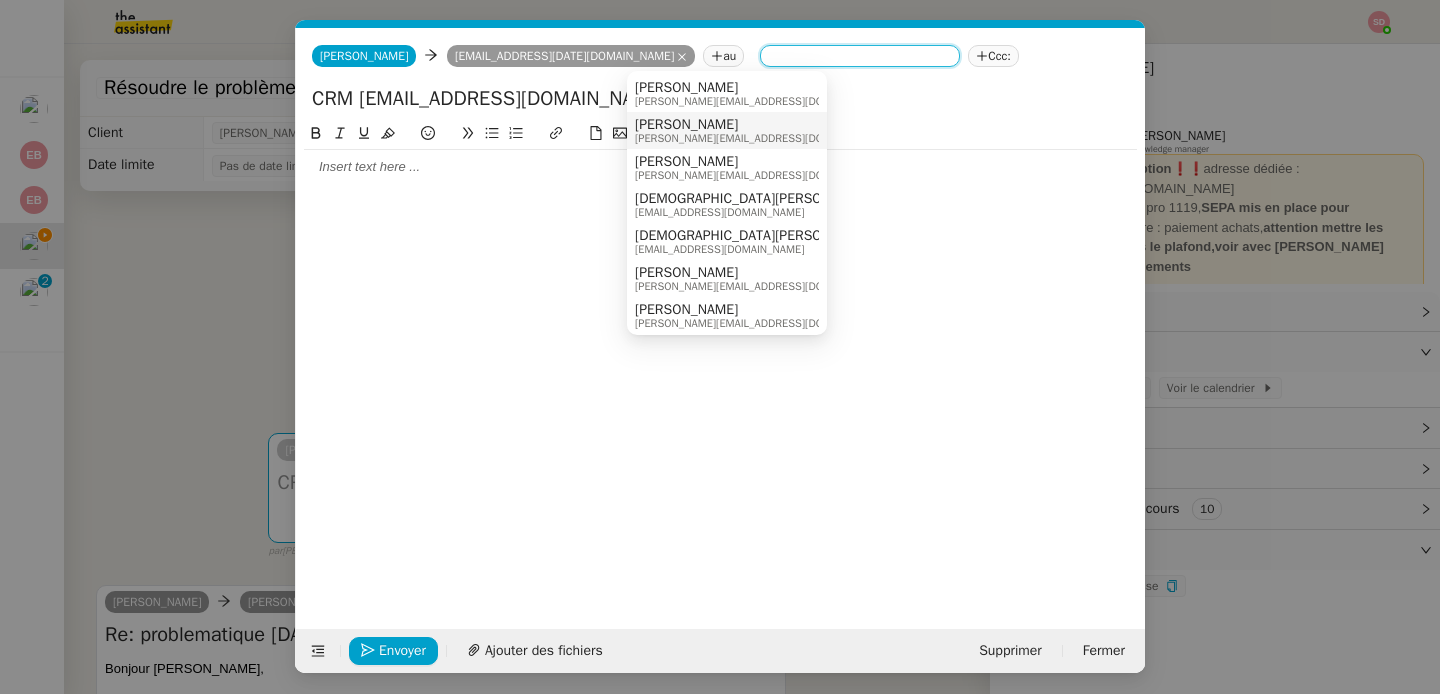 click on "[PERSON_NAME]" at bounding box center (760, 125) 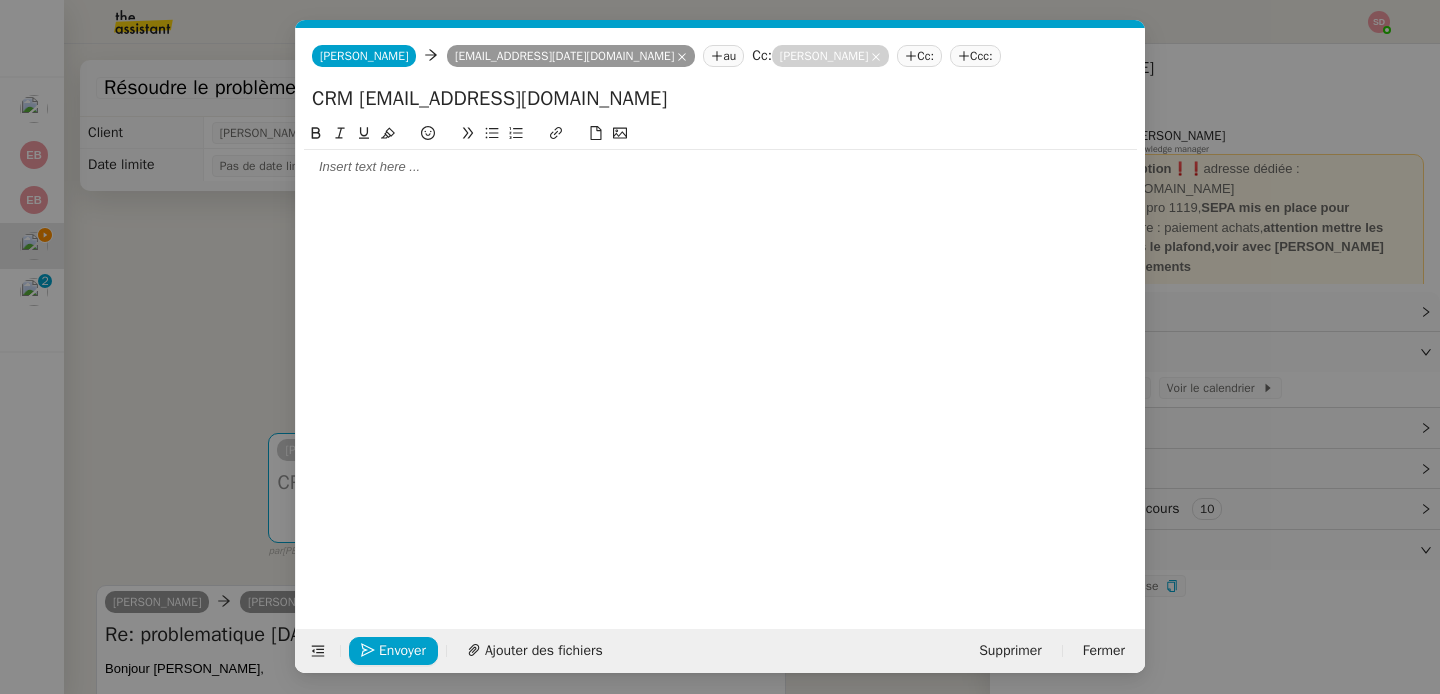 click 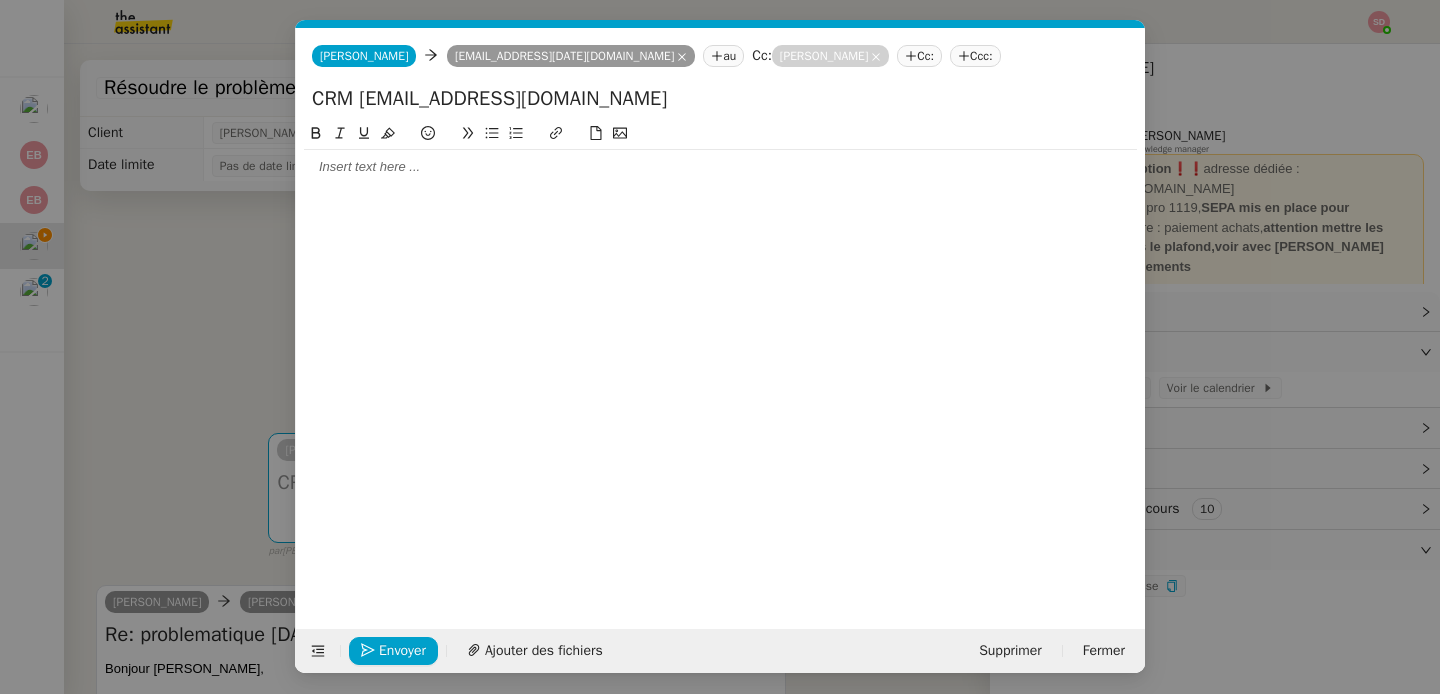 click on "Service TA - VOYAGE - PROPOSITION GLOBALE    A utiliser dans le cadre de proposition de déplacement TA - RELANCE CLIENT (EN)    Relancer un client lorsqu'il n'a pas répondu à un précédent message BAFERTY - MAIL AUDITION    A utiliser dans le cadre de la procédure d'envoi des mails d'audition TA - PUBLICATION OFFRE D'EMPLOI     Organisation du recrutement Discours de présentation du paiement sécurisé    TA - VOYAGES - PROPOSITION ITINERAIRE    Soumettre les résultats d'une recherche TA - CONFIRMATION PAIEMENT (EN)    Confirmer avec le client de modèle de transaction - Attention Plan Pro nécessaire. TA - COURRIER EXPEDIE (recommandé)    A utiliser dans le cadre de l'envoi d'un courrier recommandé TA - PARTAGE DE CALENDRIER (EN)    A utiliser pour demander au client de partager son calendrier afin de faciliter l'accès et la gestion PSPI - Appel de fonds MJL    A utiliser dans le cadre de la procédure d'appel de fonds MJL TA - RELANCE CLIENT    TA - AR PROCEDURES        21 YIELD" at bounding box center (720, 347) 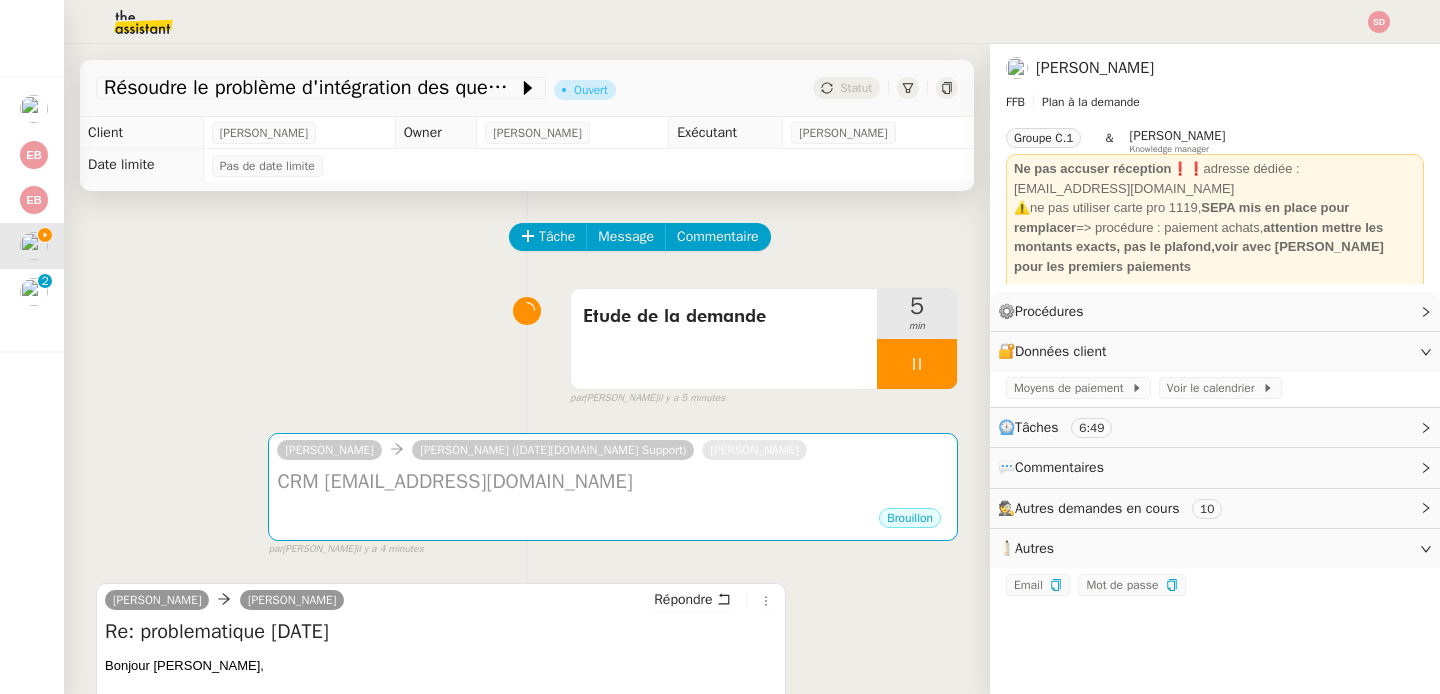 drag, startPoint x: 117, startPoint y: 310, endPoint x: 134, endPoint y: 316, distance: 18.027756 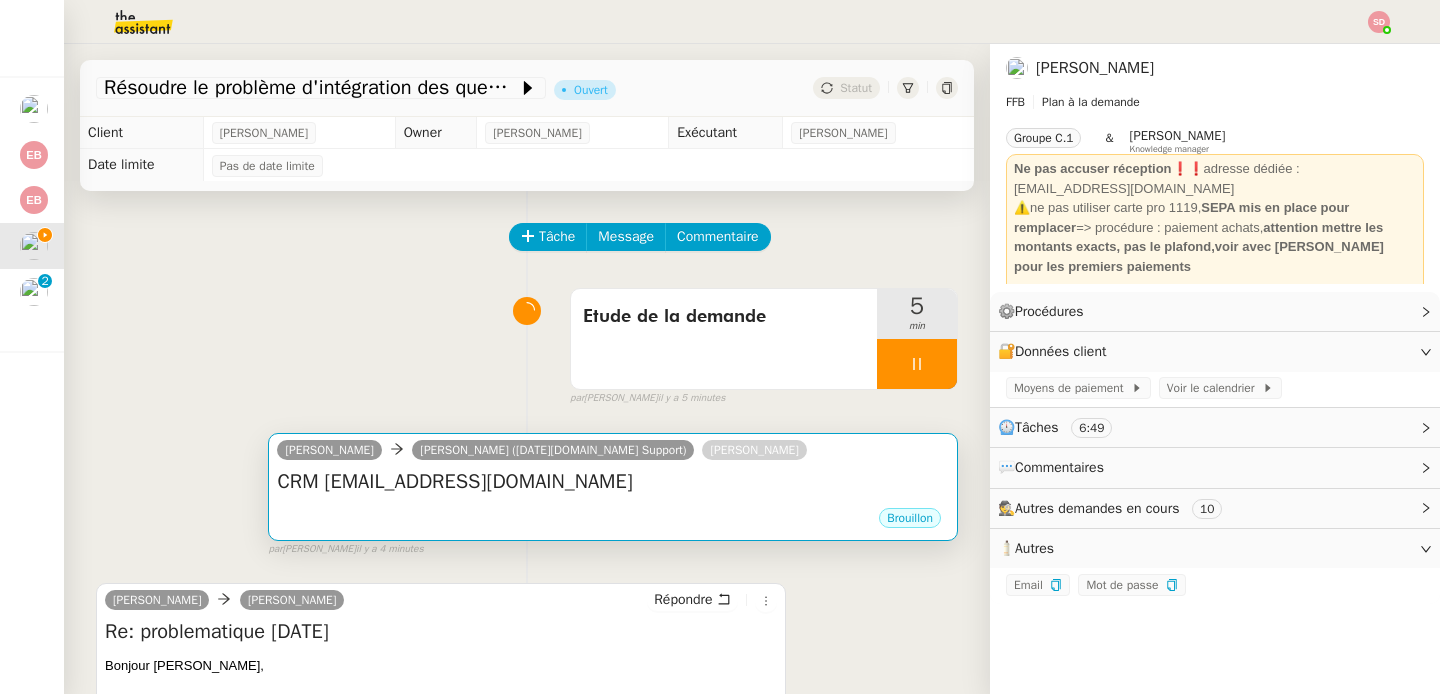 click on "Brouillon" at bounding box center [613, 521] 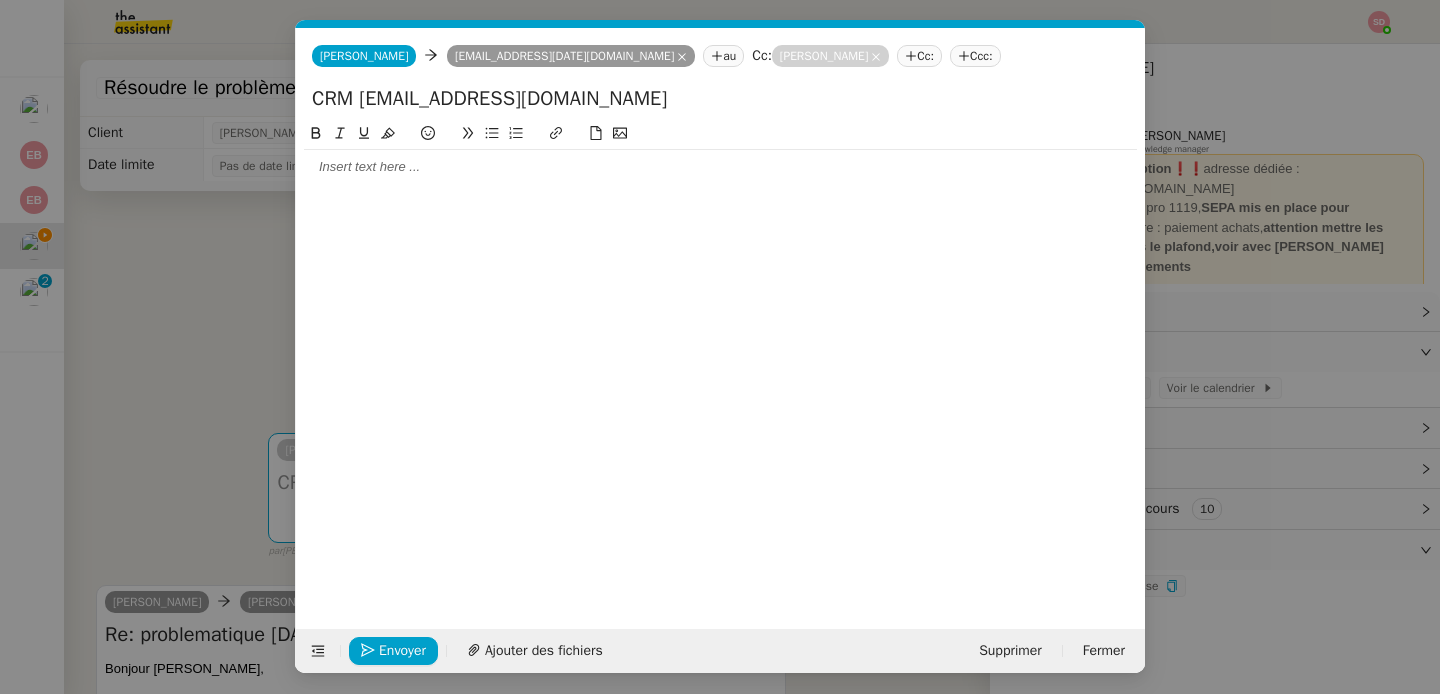 scroll, scrollTop: 0, scrollLeft: 42, axis: horizontal 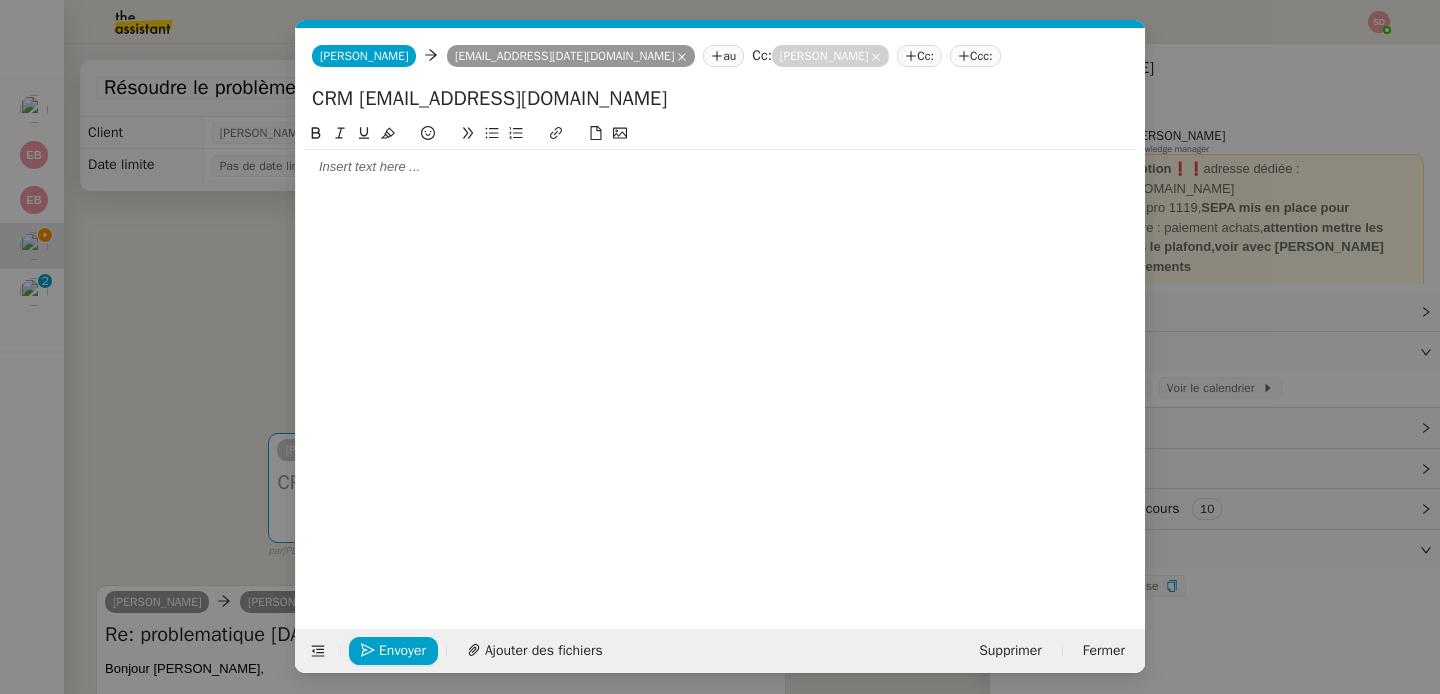 click 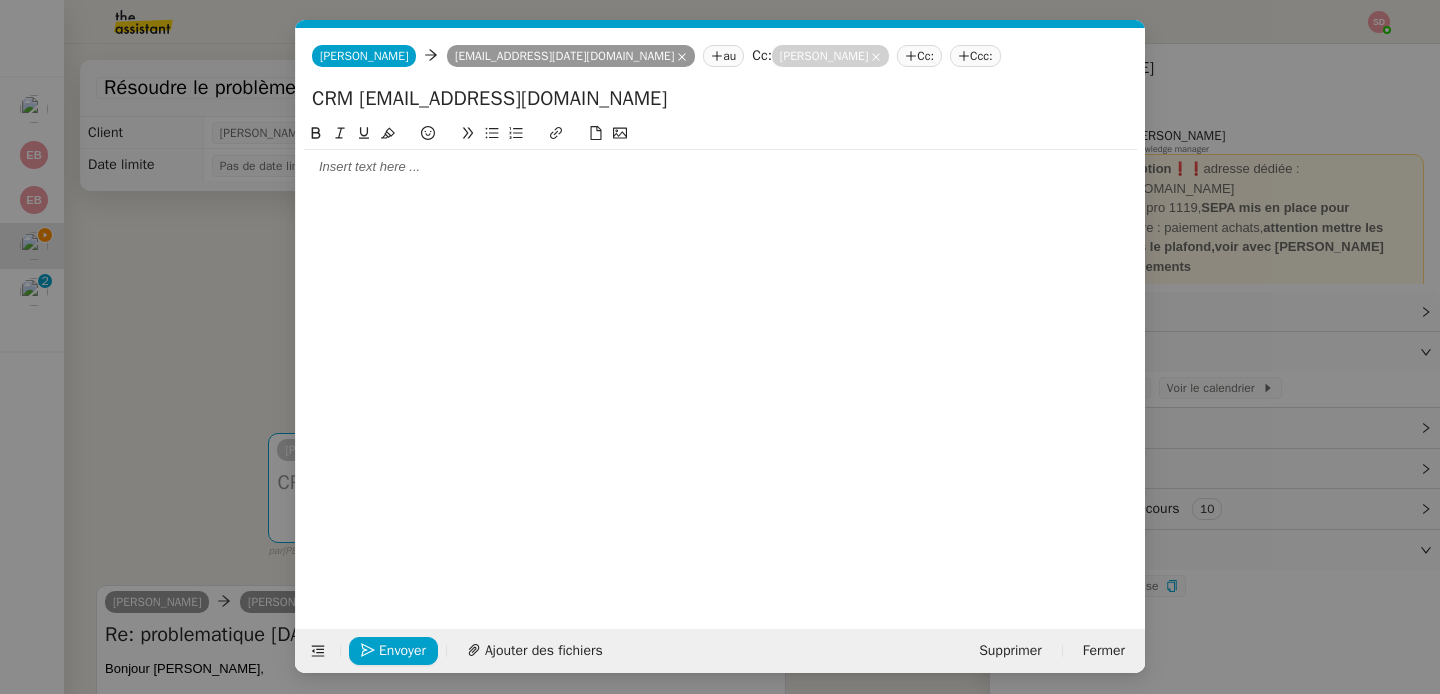 type 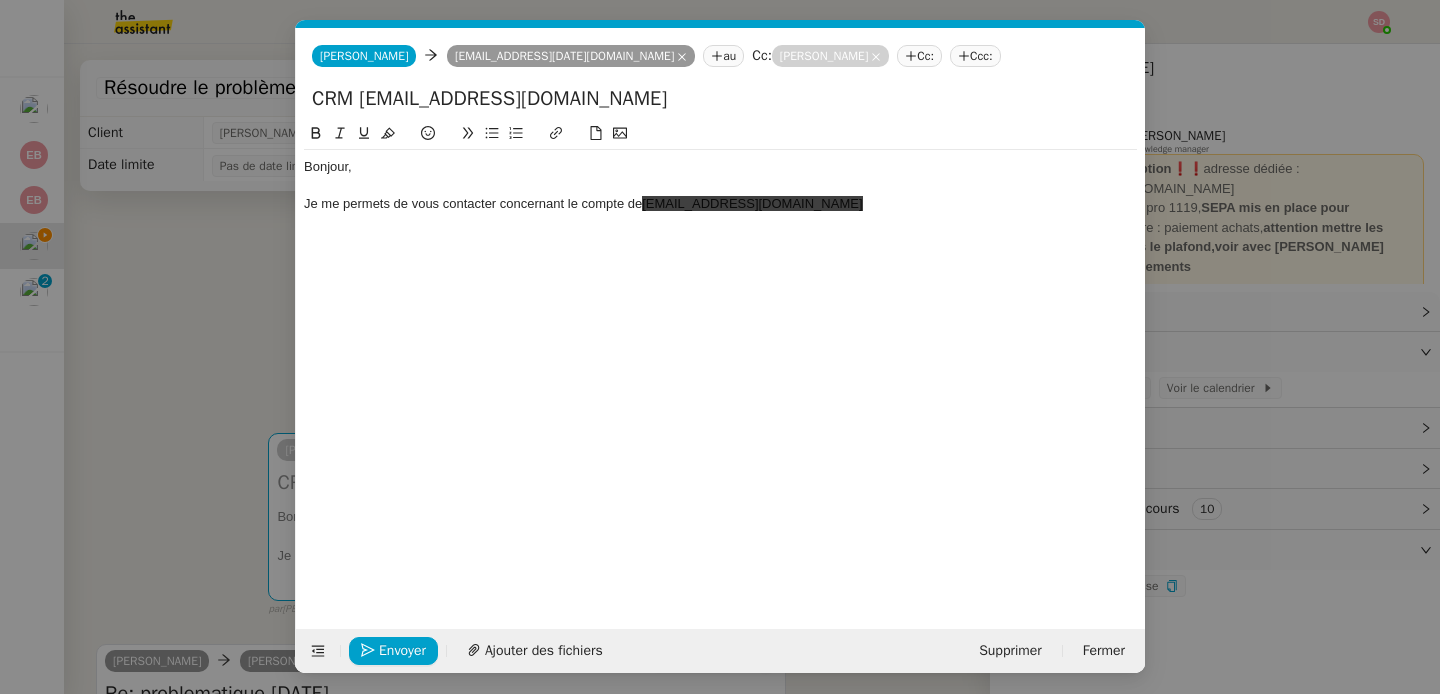 scroll, scrollTop: 0, scrollLeft: 0, axis: both 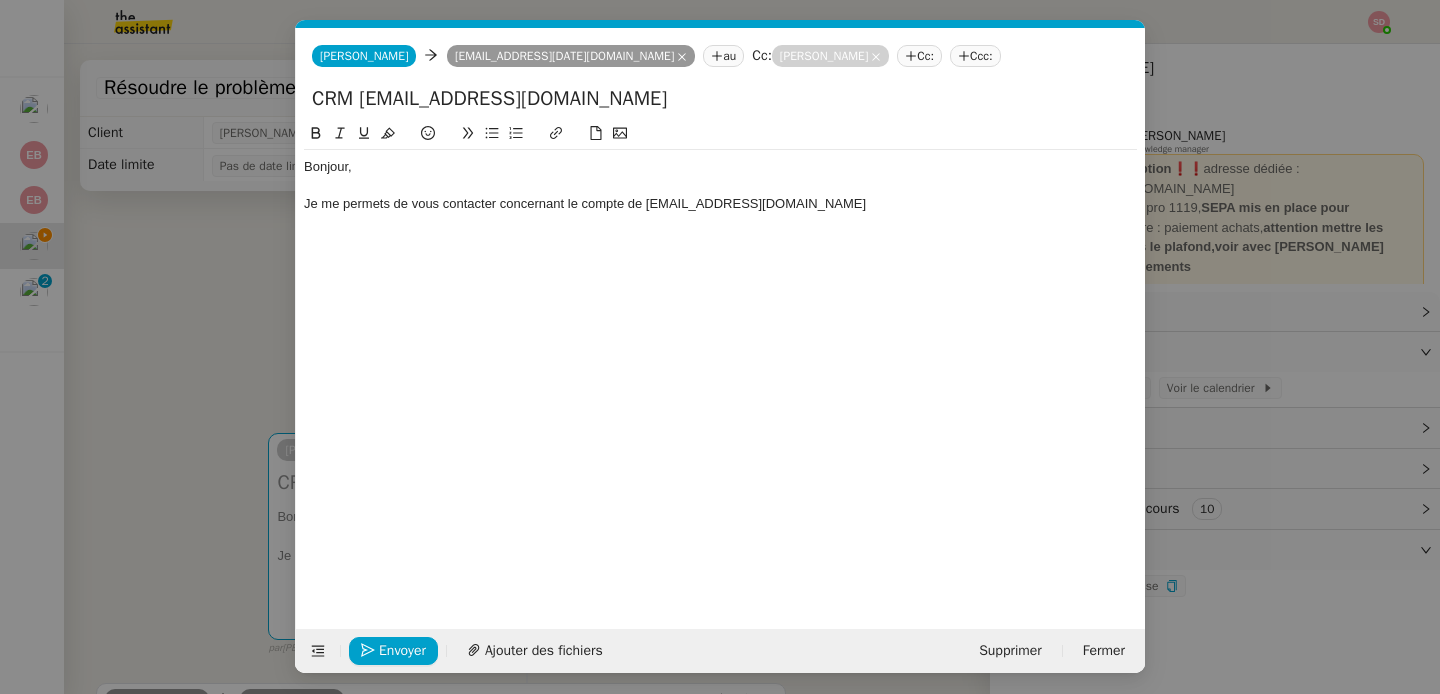 click on "Service TA - VOYAGE - PROPOSITION GLOBALE    A utiliser dans le cadre de proposition de déplacement TA - RELANCE CLIENT (EN)    Relancer un client lorsqu'il n'a pas répondu à un précédent message BAFERTY - MAIL AUDITION    A utiliser dans le cadre de la procédure d'envoi des mails d'audition TA - PUBLICATION OFFRE D'EMPLOI     Organisation du recrutement Discours de présentation du paiement sécurisé    TA - VOYAGES - PROPOSITION ITINERAIRE    Soumettre les résultats d'une recherche TA - CONFIRMATION PAIEMENT (EN)    Confirmer avec le client de modèle de transaction - Attention Plan Pro nécessaire. TA - COURRIER EXPEDIE (recommandé)    A utiliser dans le cadre de l'envoi d'un courrier recommandé TA - PARTAGE DE CALENDRIER (EN)    A utiliser pour demander au client de partager son calendrier afin de faciliter l'accès et la gestion PSPI - Appel de fonds MJL    A utiliser dans le cadre de la procédure d'appel de fonds MJL TA - RELANCE CLIENT    TA - AR PROCEDURES        21 YIELD" at bounding box center [720, 347] 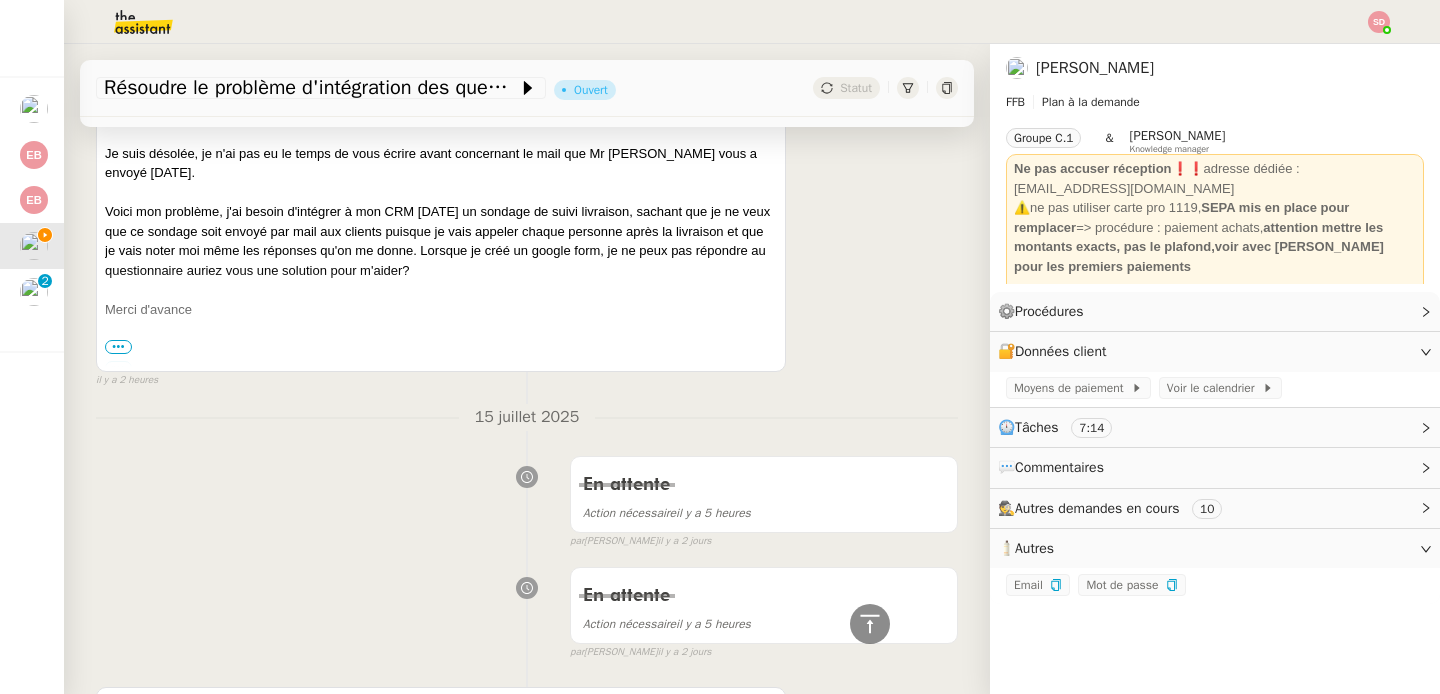 scroll, scrollTop: 637, scrollLeft: 0, axis: vertical 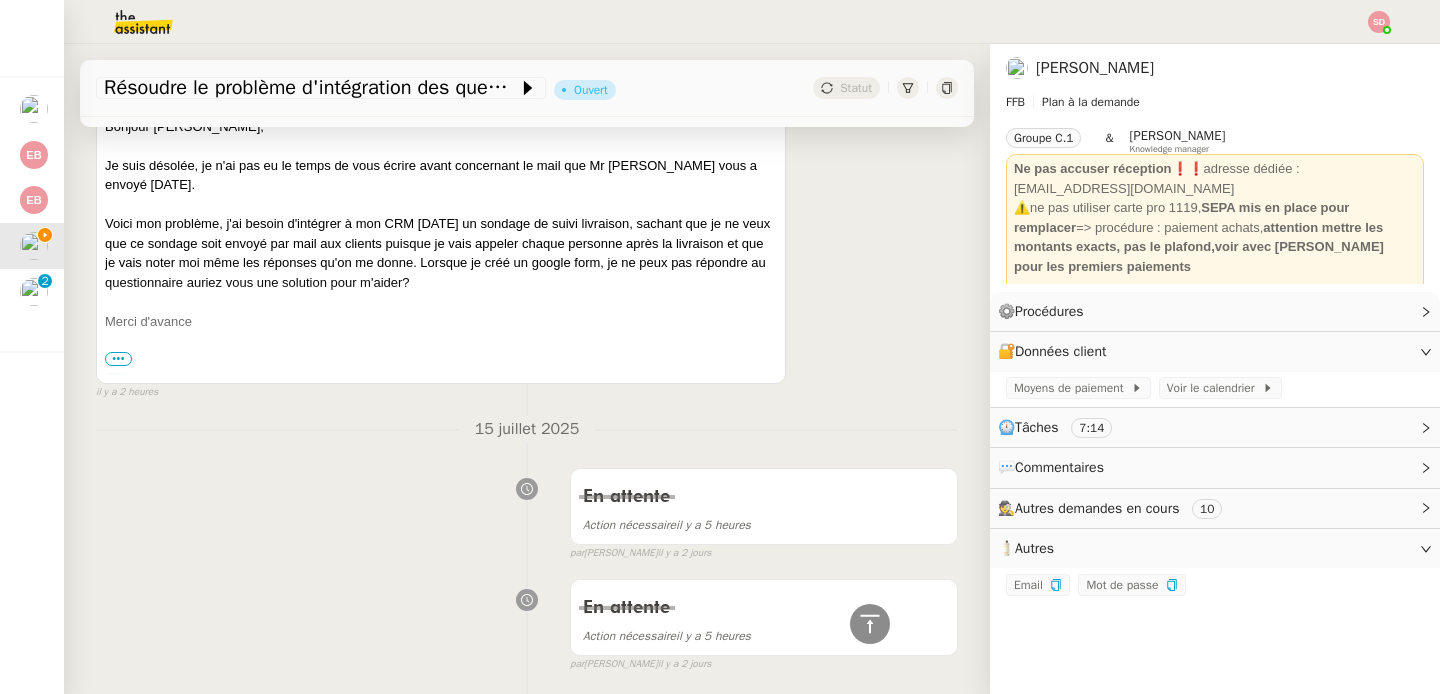click on "Voici mon problème, j'ai besoin d'intégrer à mon CRM [DATE] un sondage de suivi livraison, sachant que je ne veux que ce sondage soit envoyé par mail aux clients puisque je vais appeler chaque personne après la livraison et que je vais noter moi même les réponses qu'on me donne. Lorsque je créé un google form, je ne peux pas répondre au questionnaire auriez vous une solution pour m'aider?" at bounding box center (441, 253) 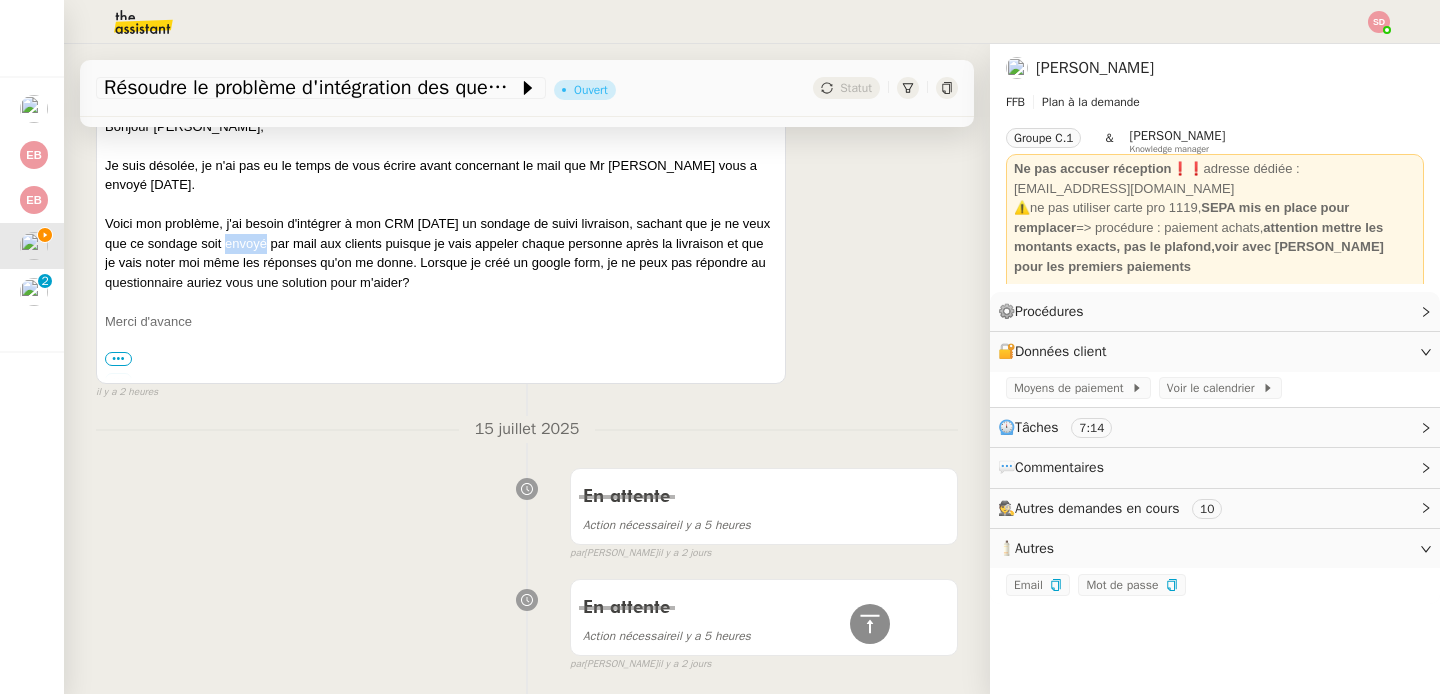 click on "Voici mon problème, j'ai besoin d'intégrer à mon CRM [DATE] un sondage de suivi livraison, sachant que je ne veux que ce sondage soit envoyé par mail aux clients puisque je vais appeler chaque personne après la livraison et que je vais noter moi même les réponses qu'on me donne. Lorsque je créé un google form, je ne peux pas répondre au questionnaire auriez vous une solution pour m'aider?" at bounding box center (441, 253) 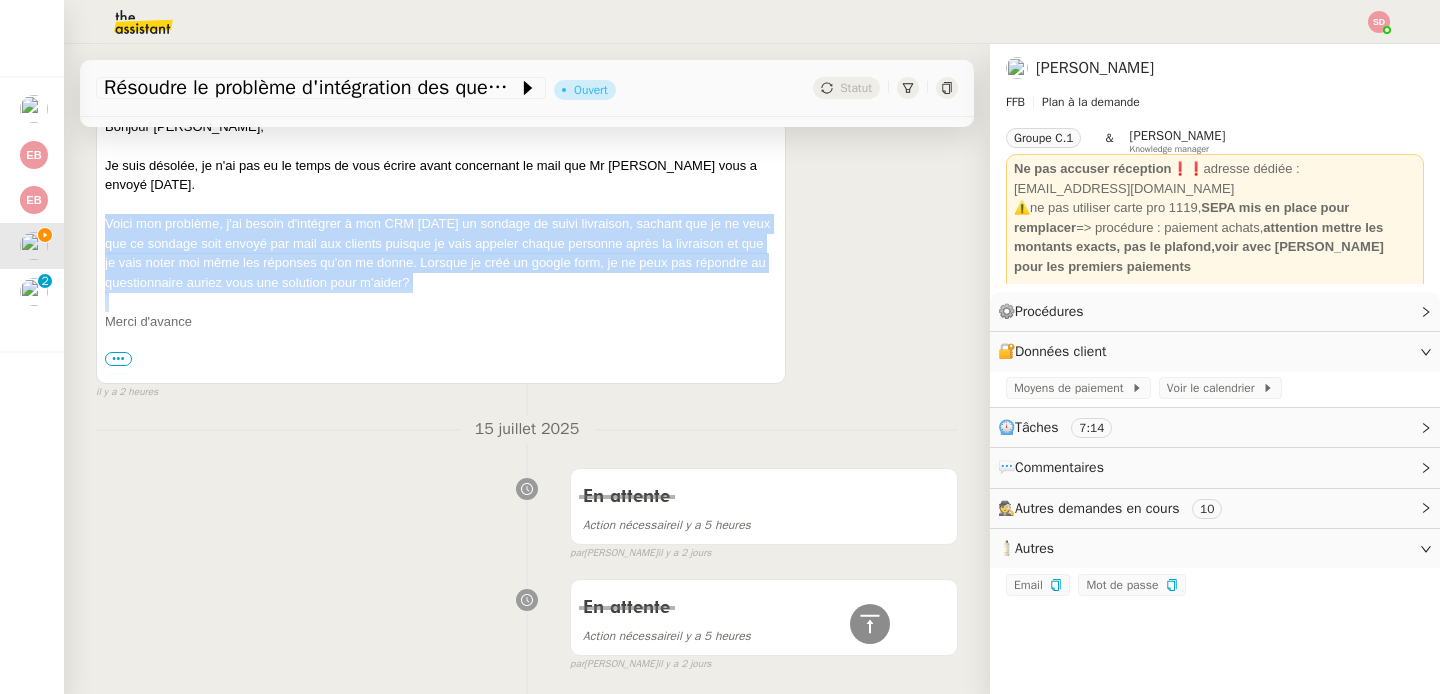 click on "Voici mon problème, j'ai besoin d'intégrer à mon CRM [DATE] un sondage de suivi livraison, sachant que je ne veux que ce sondage soit envoyé par mail aux clients puisque je vais appeler chaque personne après la livraison et que je vais noter moi même les réponses qu'on me donne. Lorsque je créé un google form, je ne peux pas répondre au questionnaire auriez vous une solution pour m'aider?" at bounding box center [441, 253] 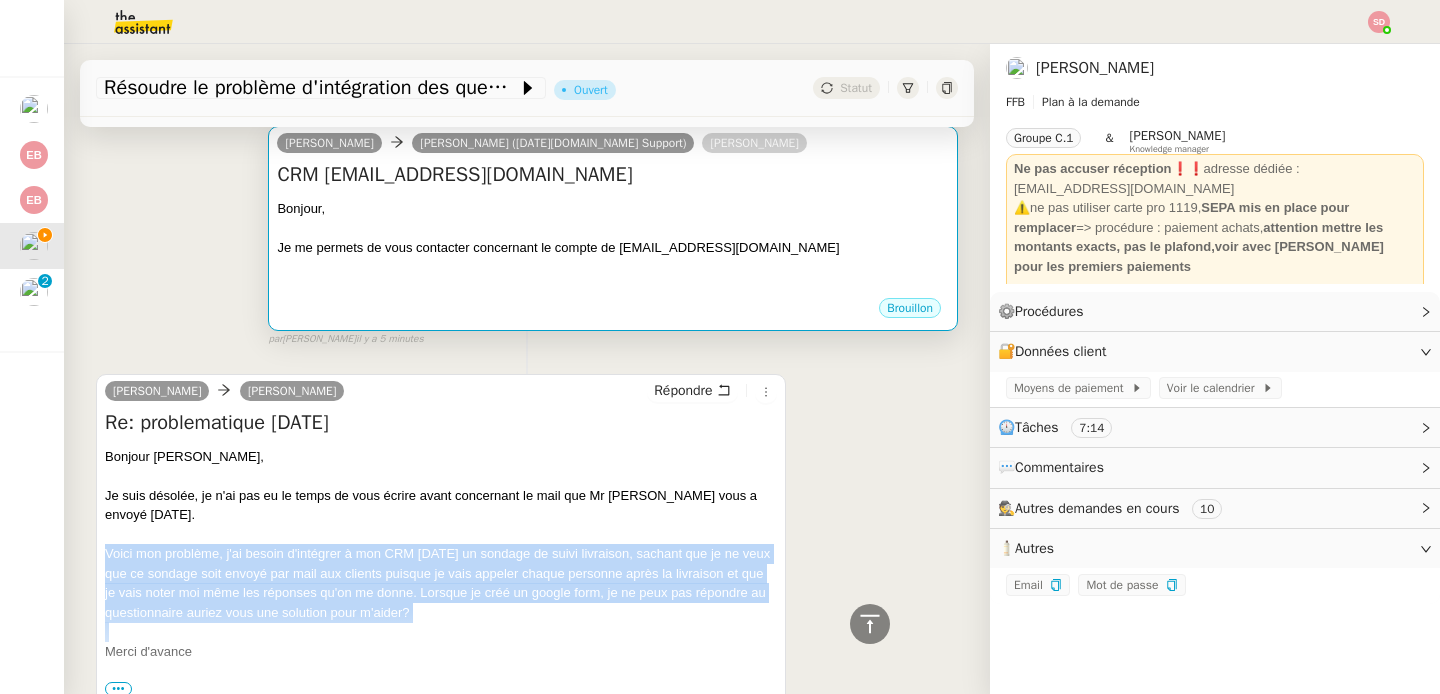 scroll, scrollTop: 0, scrollLeft: 0, axis: both 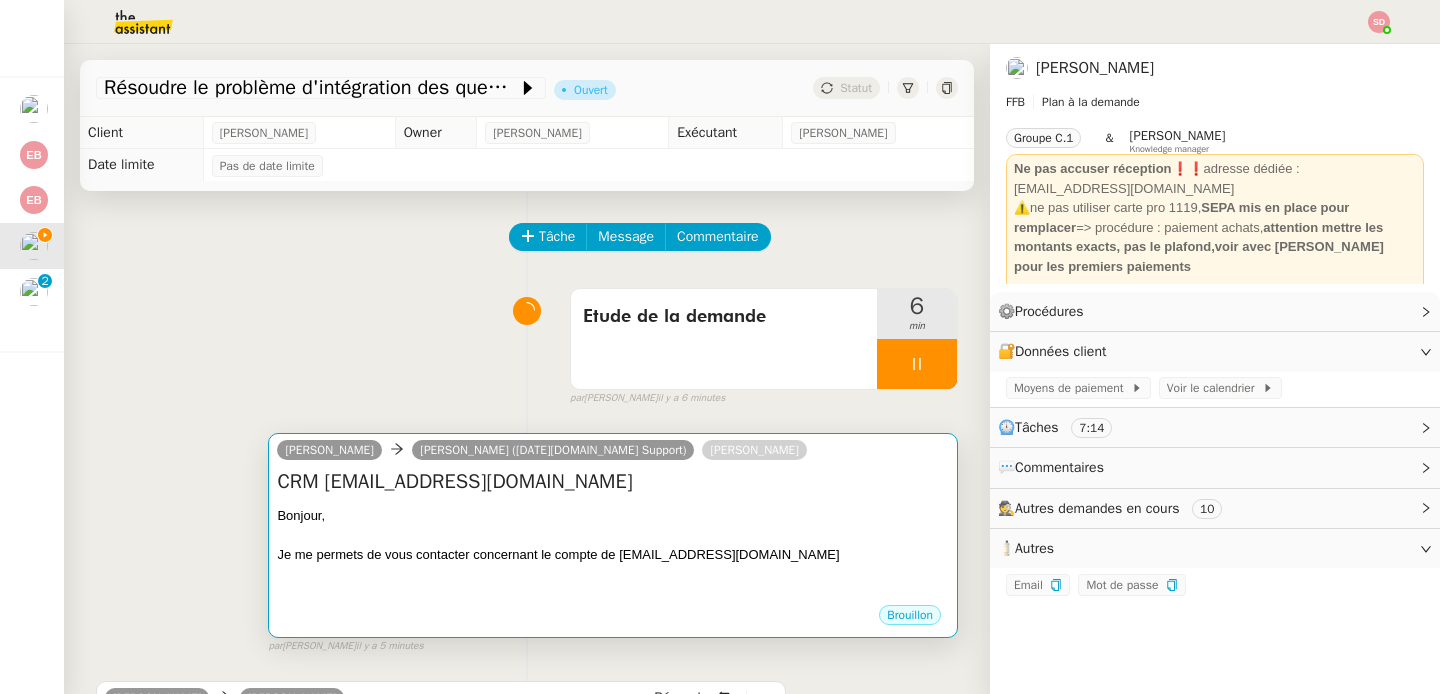 click at bounding box center (613, 535) 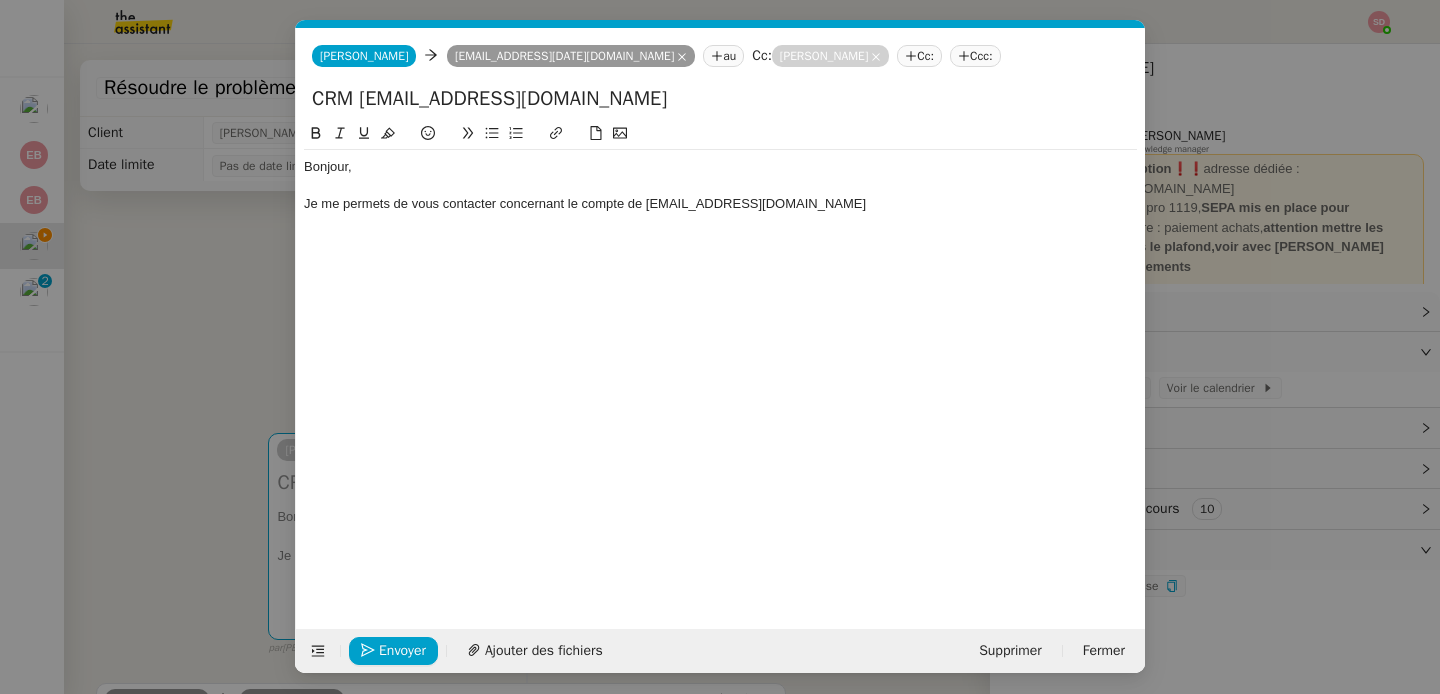 scroll, scrollTop: 0, scrollLeft: 42, axis: horizontal 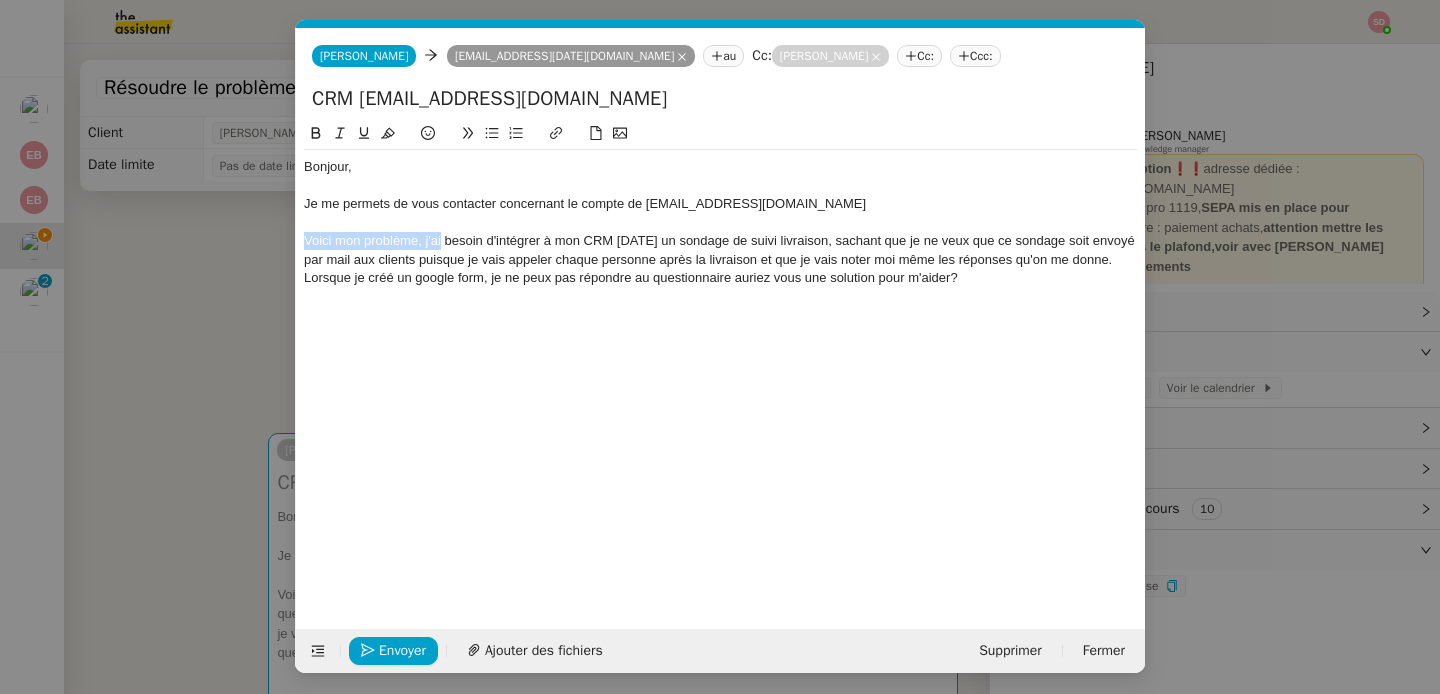 drag, startPoint x: 441, startPoint y: 242, endPoint x: 256, endPoint y: 246, distance: 185.04324 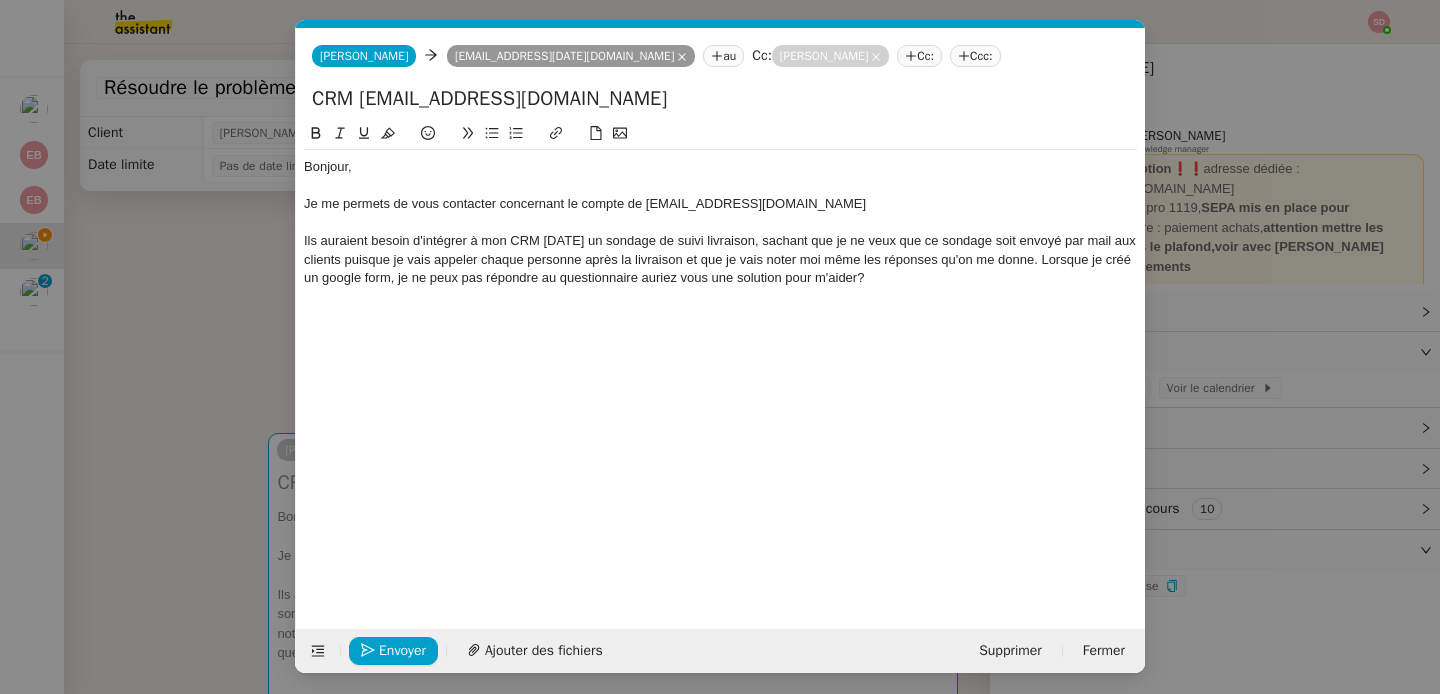 click on "Ils auraient besoin d'intégrer à mon CRM Monday un sondage de suivi livraison, sachant que je ne veux que ce sondage soit envoyé par mail aux clients puisque je vais appeler chaque personne après la livraison et que je vais noter moi même les réponses qu'on me donne. Lorsque je créé un google form, je ne peux pas répondre au questionnaire auriez vous une solution pour m'aider?" 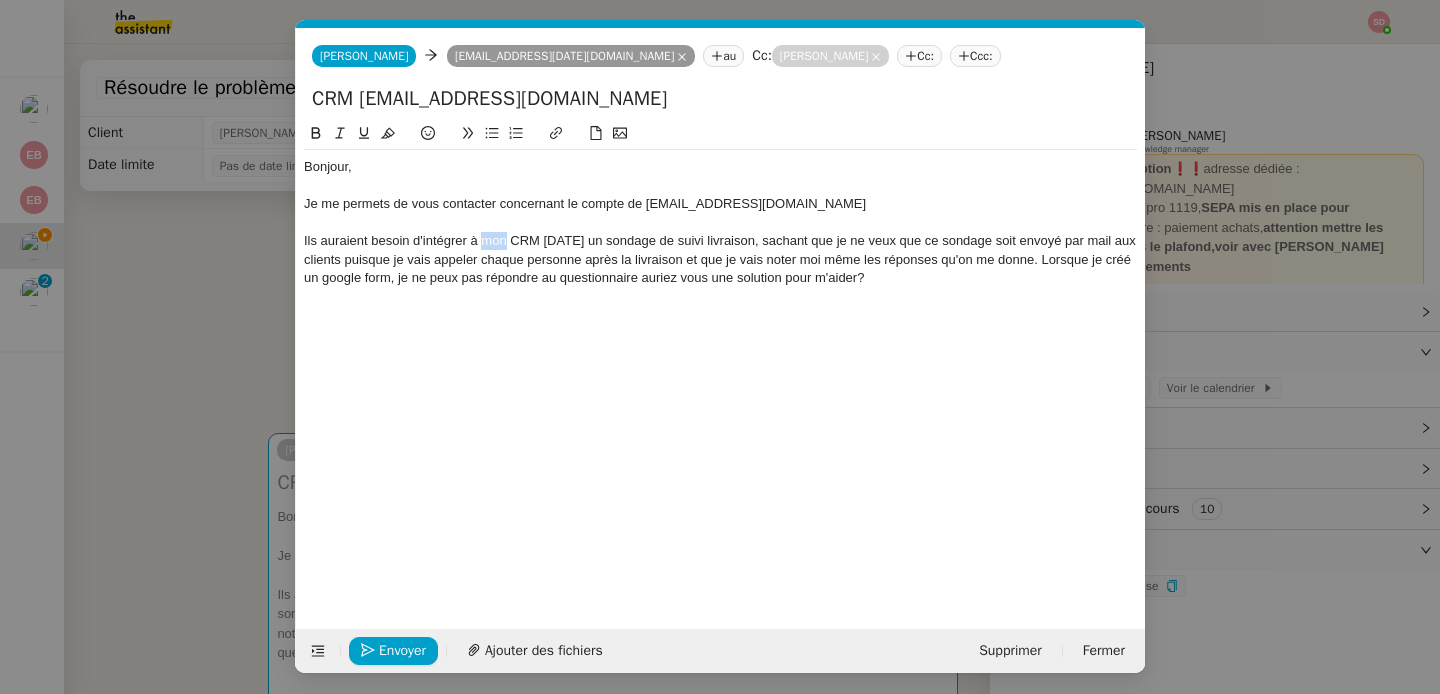 click on "Ils auraient besoin d'intégrer à mon CRM Monday un sondage de suivi livraison, sachant que je ne veux que ce sondage soit envoyé par mail aux clients puisque je vais appeler chaque personne après la livraison et que je vais noter moi même les réponses qu'on me donne. Lorsque je créé un google form, je ne peux pas répondre au questionnaire auriez vous une solution pour m'aider?" 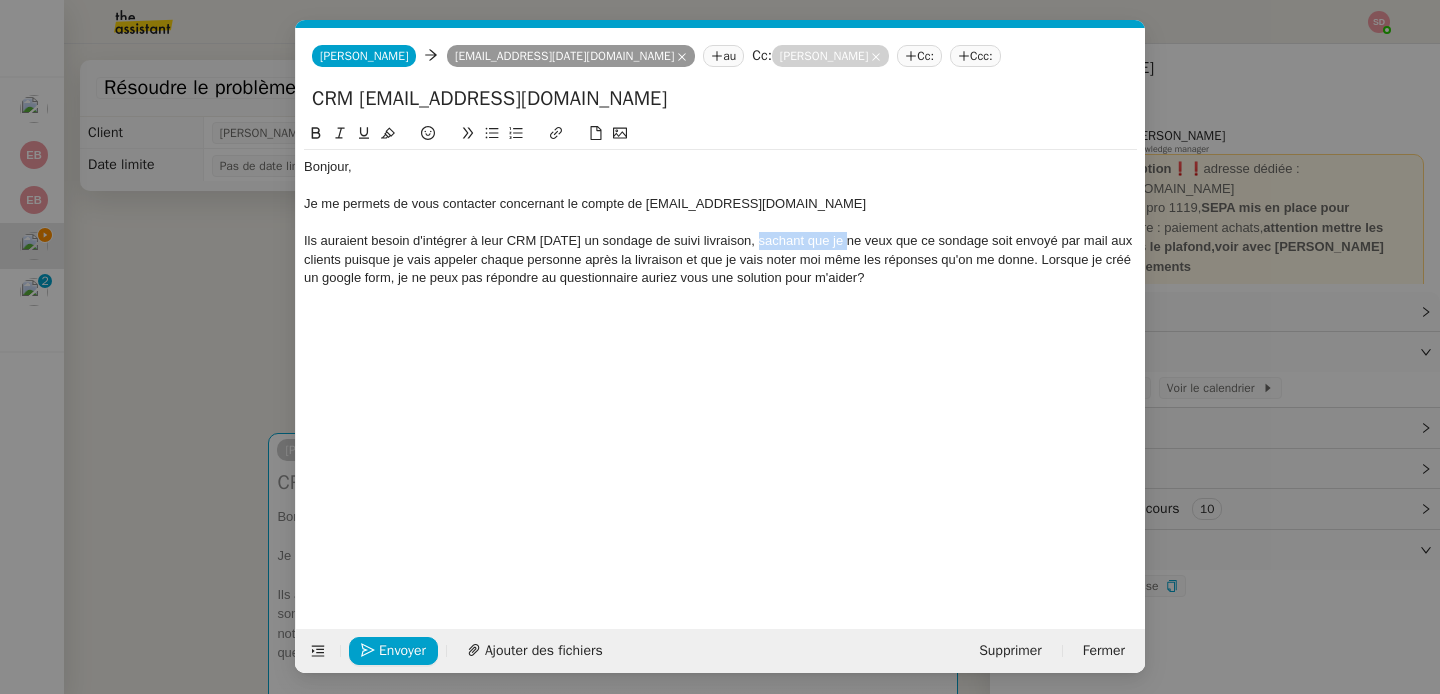 drag, startPoint x: 763, startPoint y: 240, endPoint x: 852, endPoint y: 245, distance: 89.140335 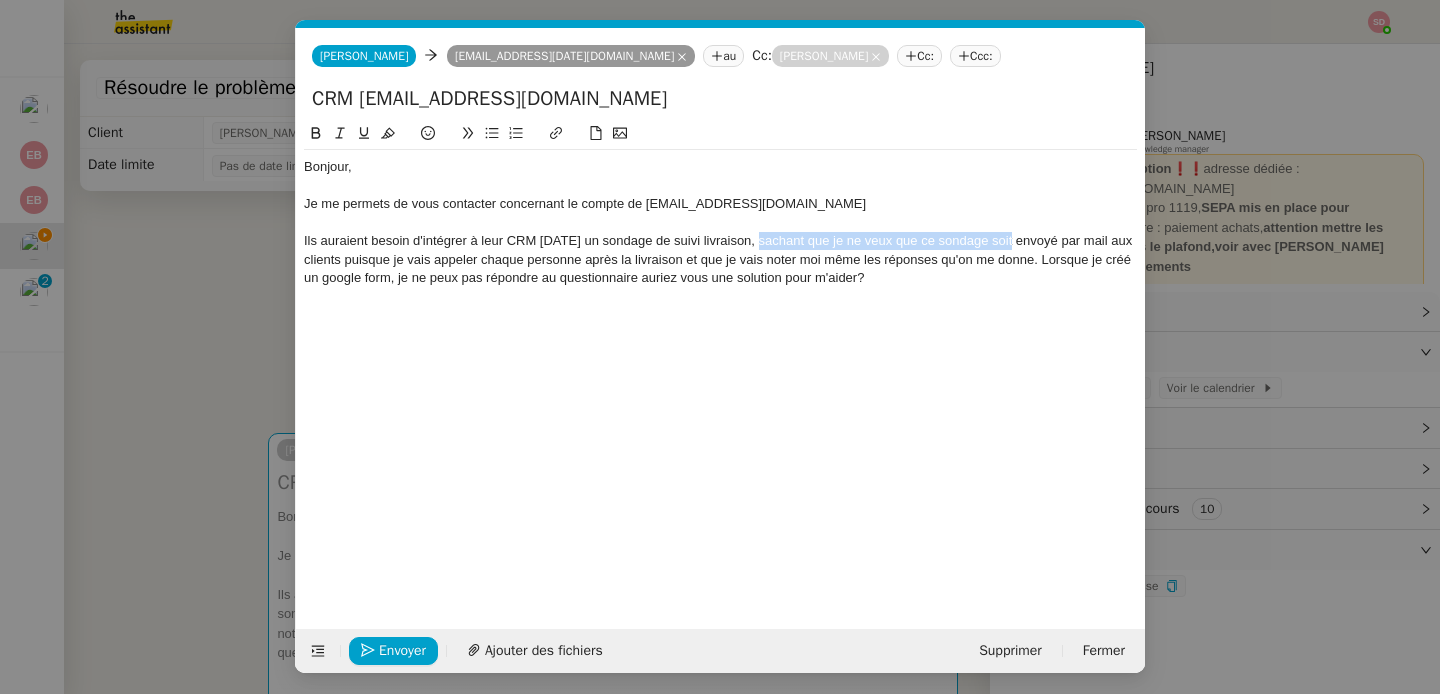 drag, startPoint x: 765, startPoint y: 242, endPoint x: 1019, endPoint y: 245, distance: 254.01772 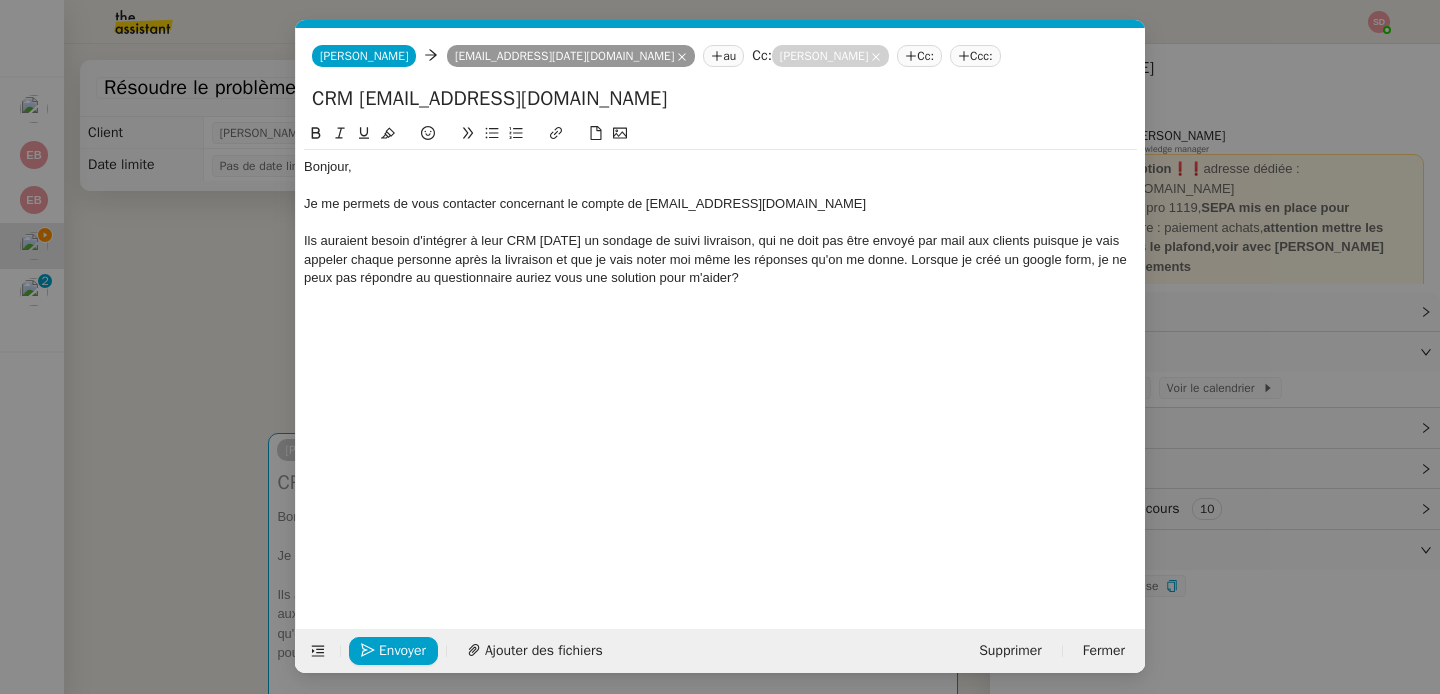 click on "Ils auraient besoin d'intégrer à leur CRM Monday un sondage de suivi livraison, qui ne doit pas être envoyé par mail aux clients puisque je vais appeler chaque personne après la livraison et que je vais noter moi même les réponses qu'on me donne. Lorsque je créé un google form, je ne peux pas répondre au questionnaire auriez vous une solution pour m'aider?" 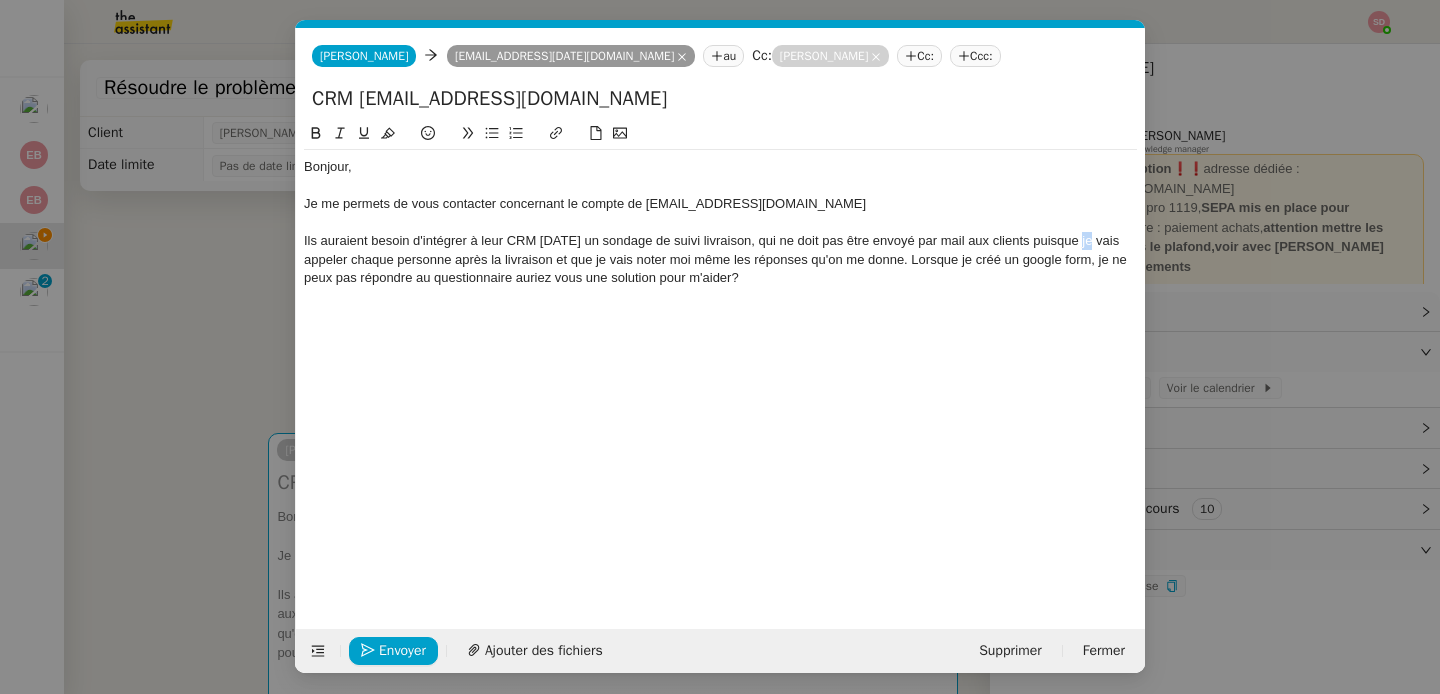 click on "Ils auraient besoin d'intégrer à leur CRM Monday un sondage de suivi livraison, qui ne doit pas être envoyé par mail aux clients puisque je vais appeler chaque personne après la livraison et que je vais noter moi même les réponses qu'on me donne. Lorsque je créé un google form, je ne peux pas répondre au questionnaire auriez vous une solution pour m'aider?" 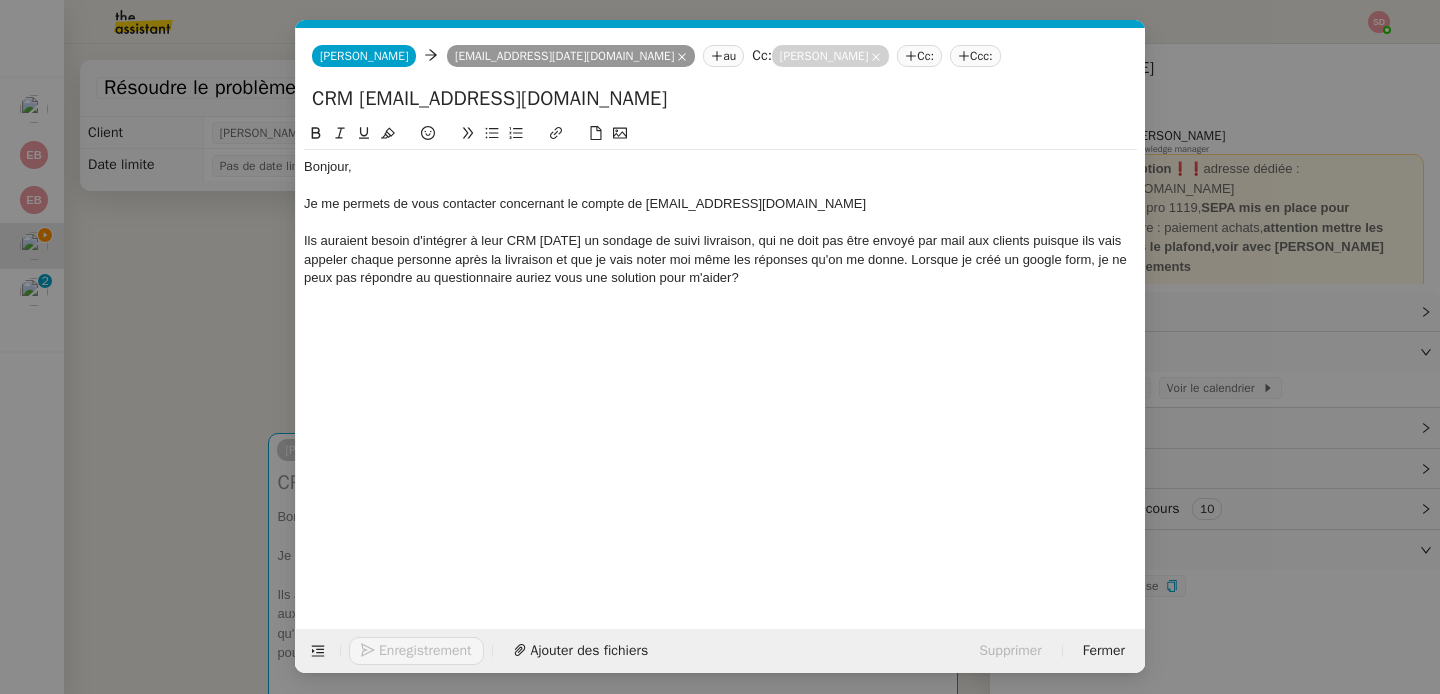 click on "Ils auraient besoin d'intégrer à leur CRM Monday un sondage de suivi livraison, qui ne doit pas être envoyé par mail aux clients puisque ils vais appeler chaque personne après la livraison et que je vais noter moi même les réponses qu'on me donne. Lorsque je créé un google form, je ne peux pas répondre au questionnaire auriez vous une solution pour m'aider?" 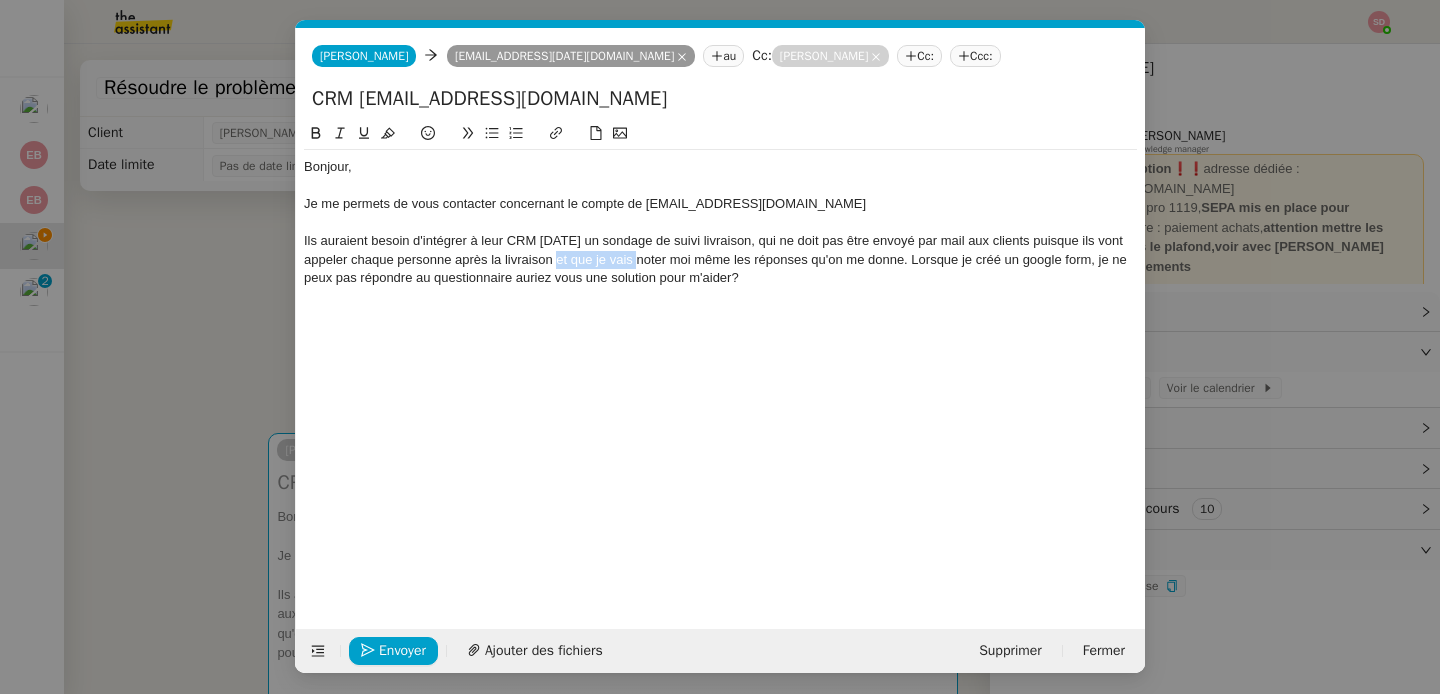drag, startPoint x: 558, startPoint y: 260, endPoint x: 639, endPoint y: 257, distance: 81.055534 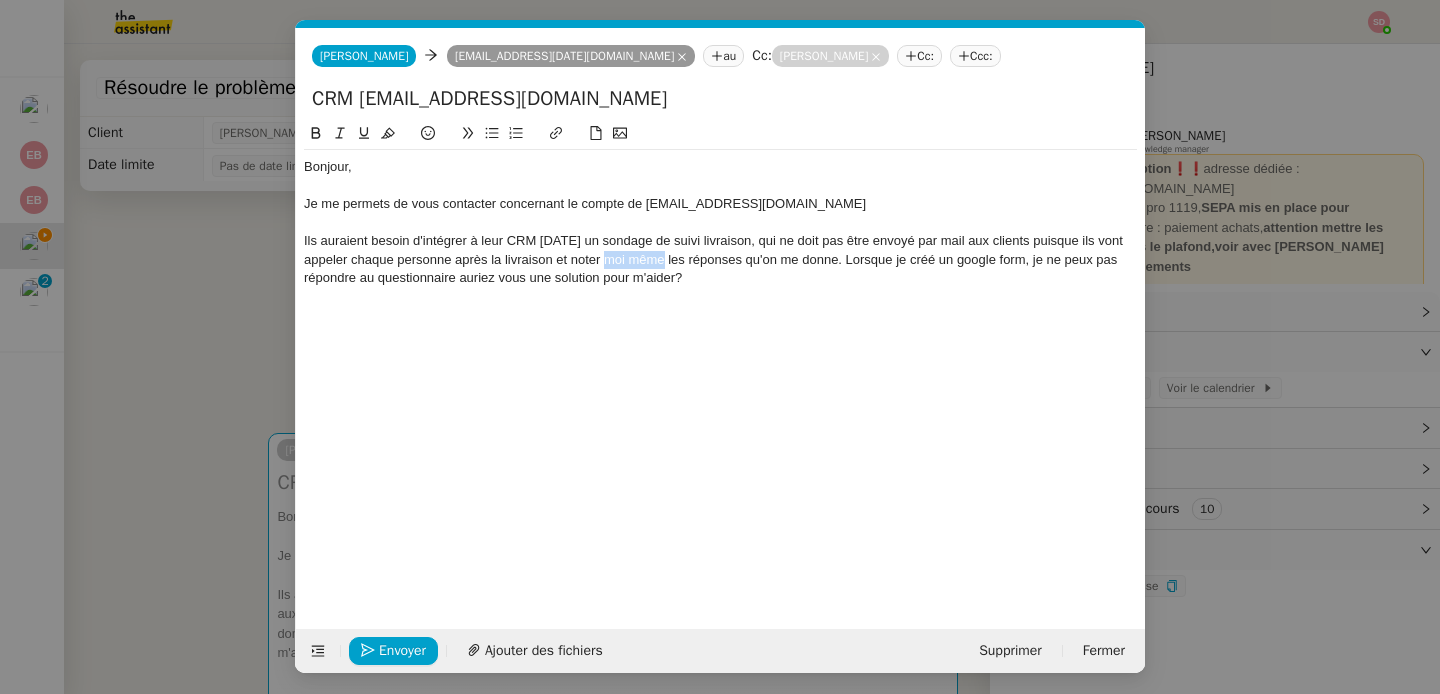 drag, startPoint x: 603, startPoint y: 260, endPoint x: 663, endPoint y: 257, distance: 60.074955 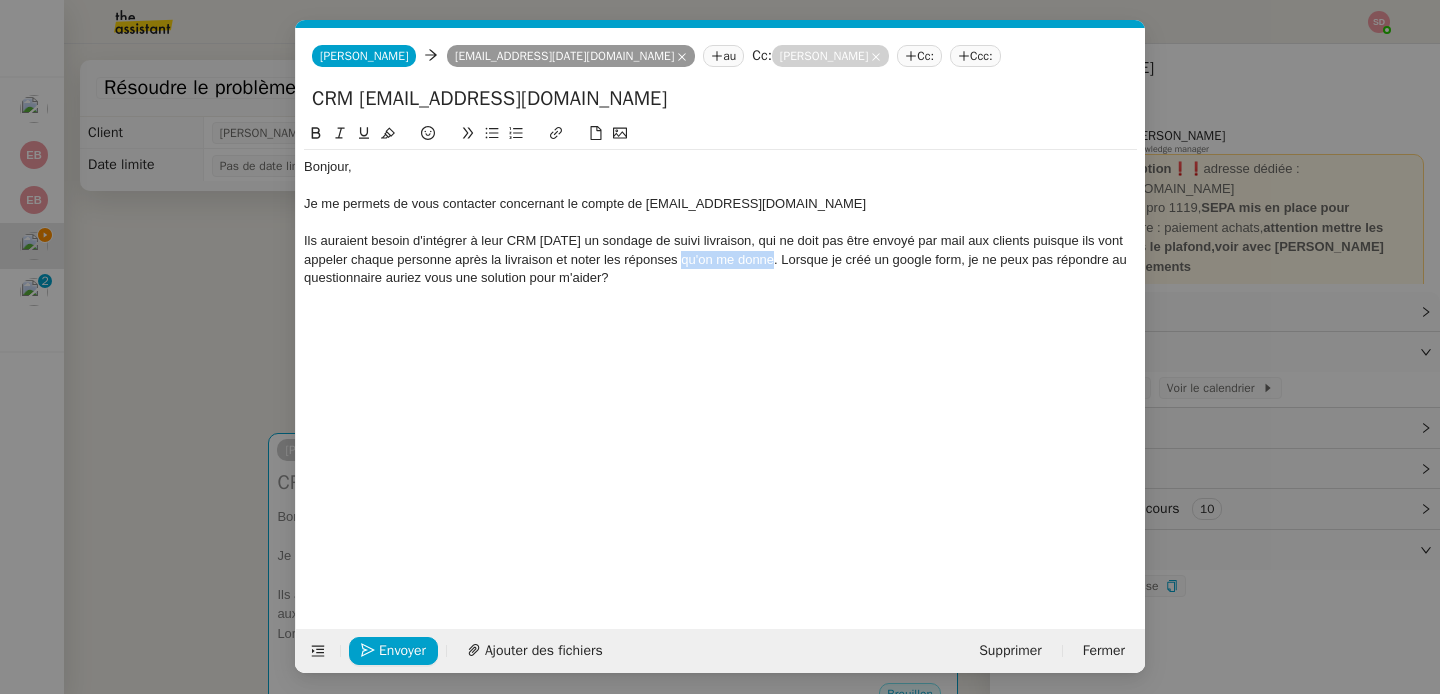 drag, startPoint x: 683, startPoint y: 262, endPoint x: 773, endPoint y: 262, distance: 90 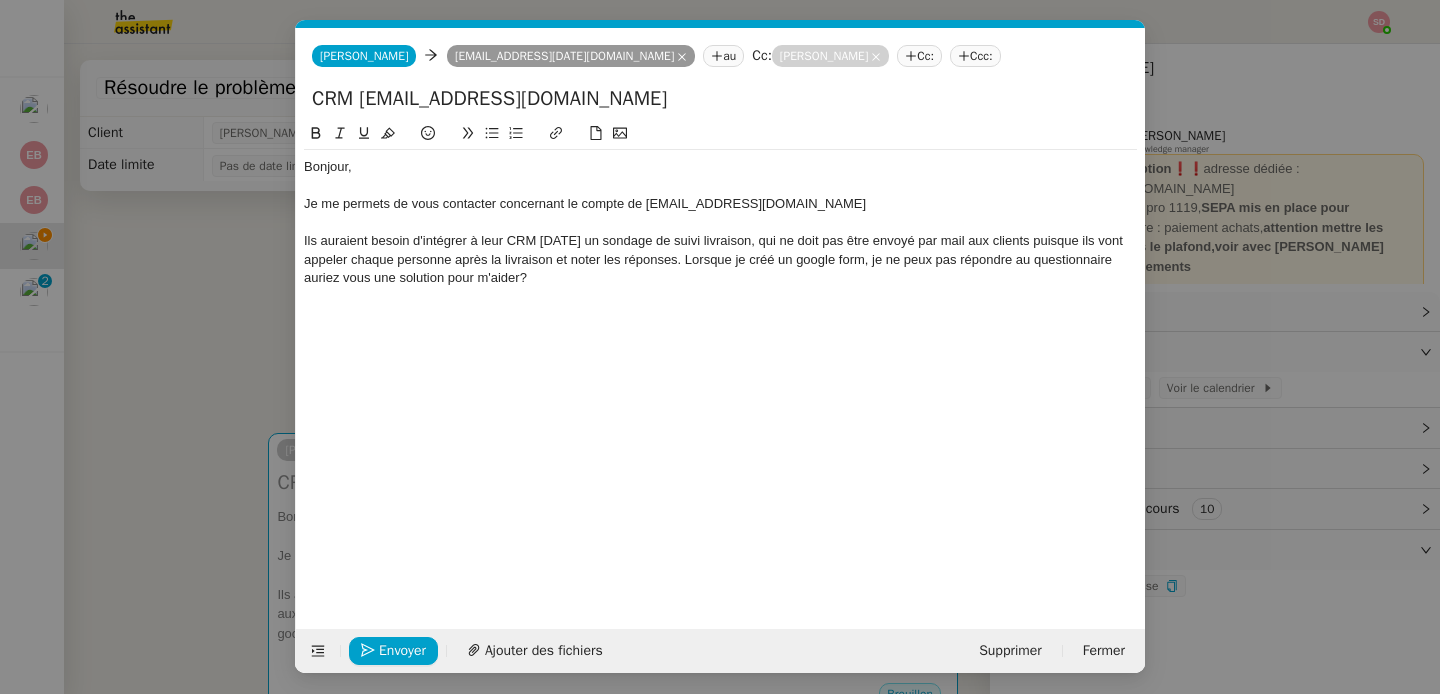 click on "Ils auraient besoin d'intégrer à leur CRM Monday un sondage de suivi livraison, qui ne doit pas être envoyé par mail aux clients puisque ils vont appeler chaque personne après la livraison et noter les réponses. Lorsque je créé un google form, je ne peux pas répondre au questionnaire auriez vous une solution pour m'aider?" 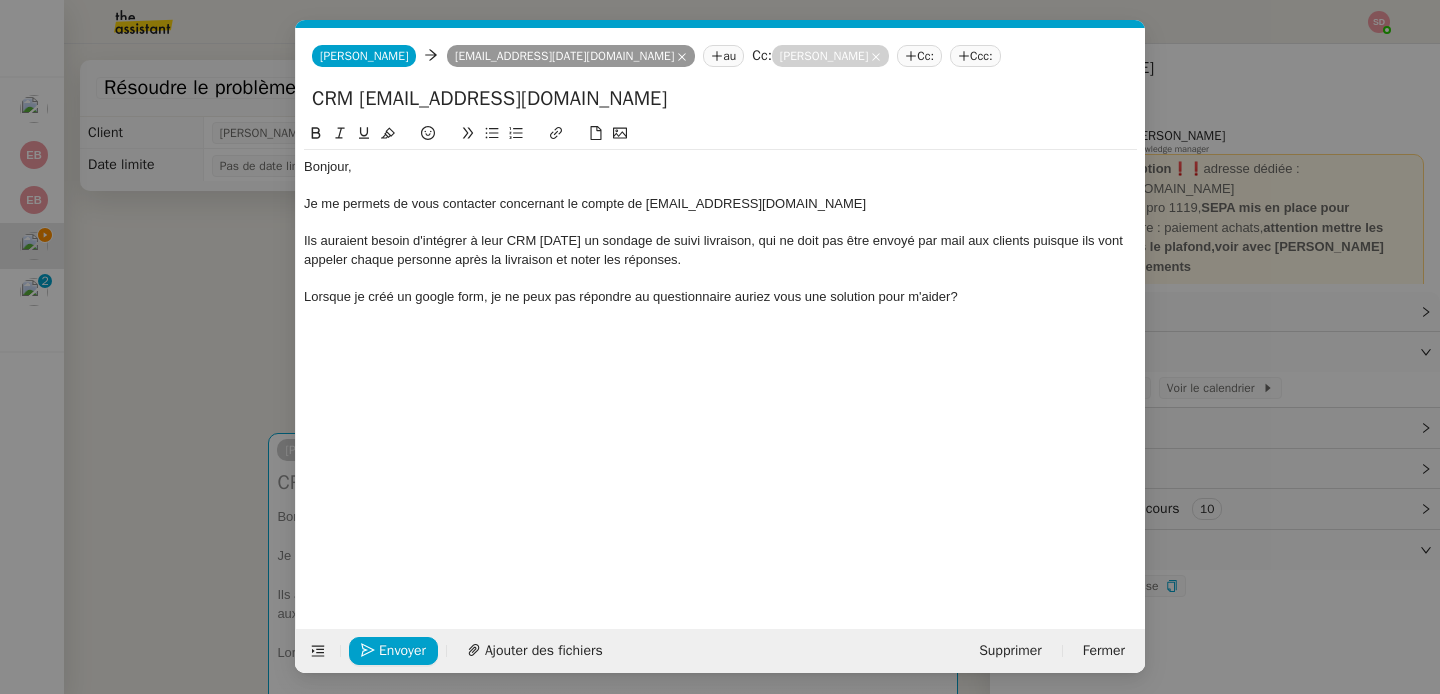 click on "Ils auraient besoin d'intégrer à leur CRM Monday un sondage de suivi livraison, qui ne doit pas être envoyé par mail aux clients puisque ils vont appeler chaque personne après la livraison et noter les réponses." 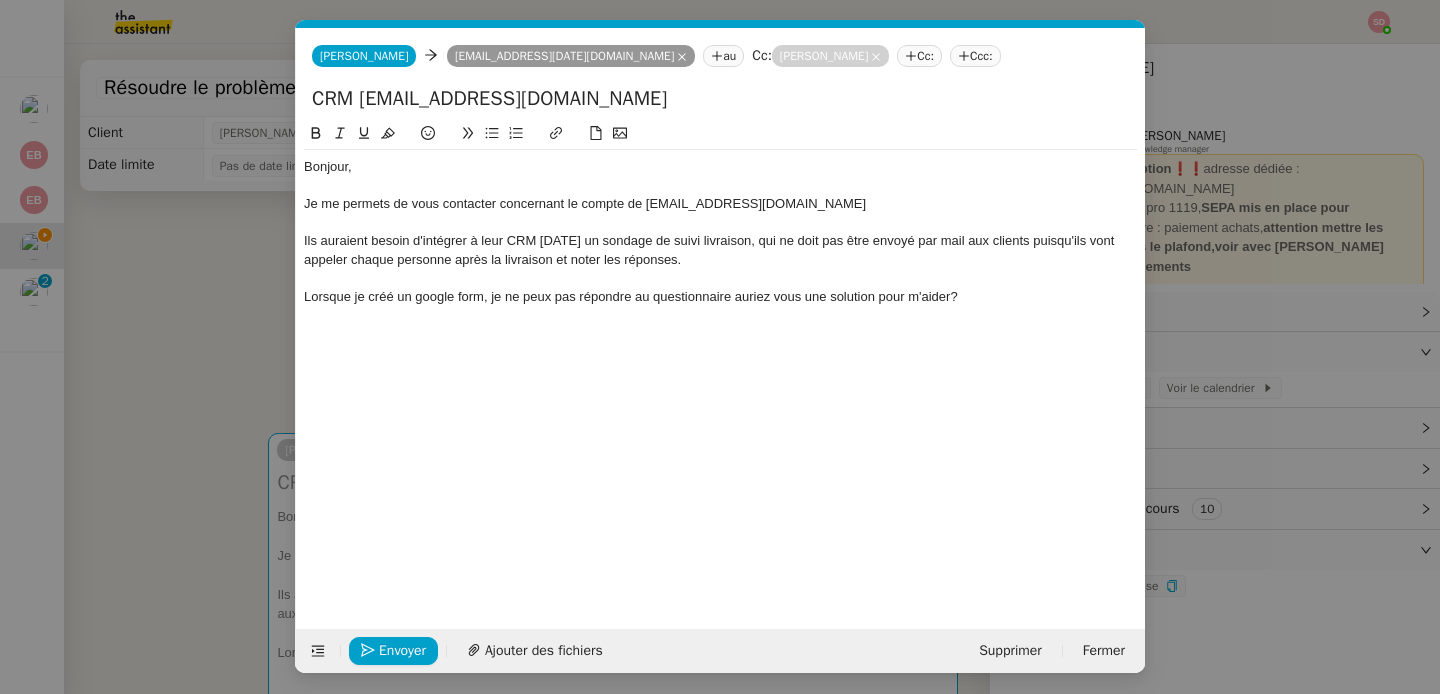 click on "Lorsque je créé un google form, je ne peux pas répondre au questionnaire auriez vous une solution pour m'aider?" 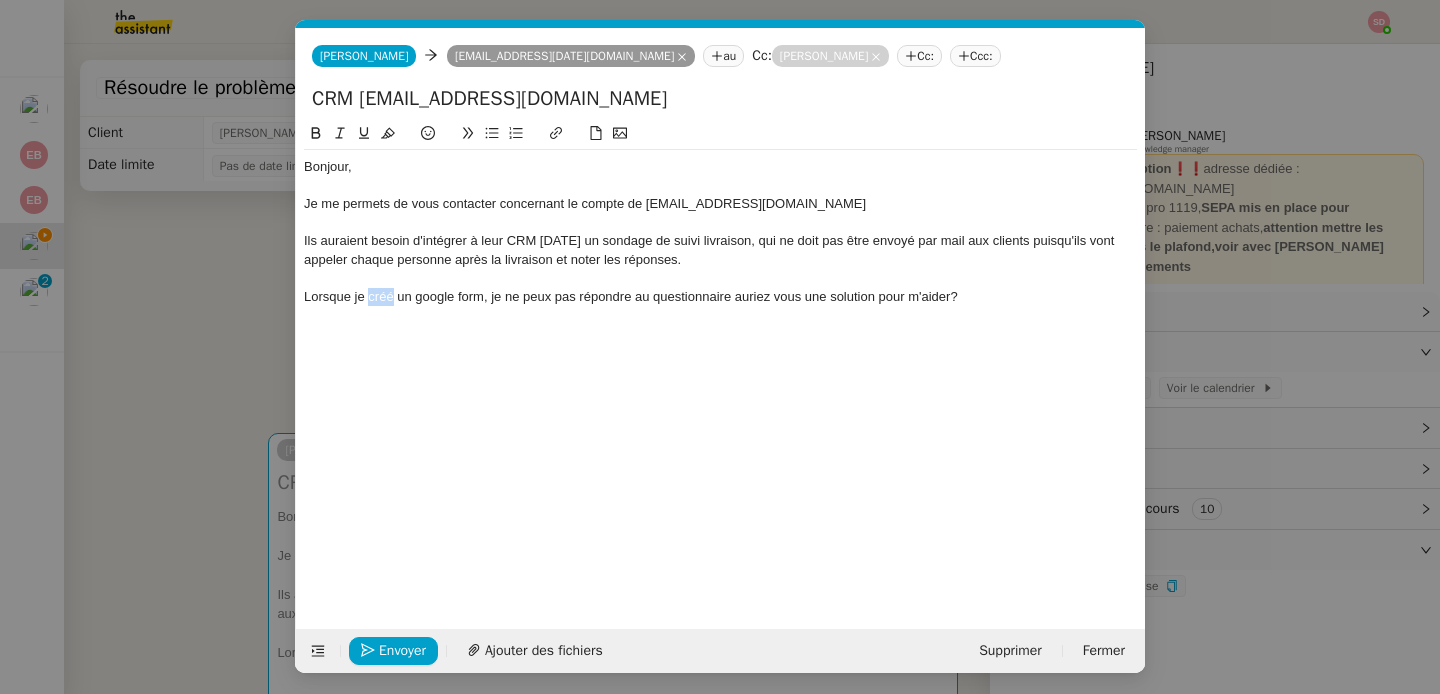 click on "Lorsque je créé un google form, je ne peux pas répondre au questionnaire auriez vous une solution pour m'aider?" 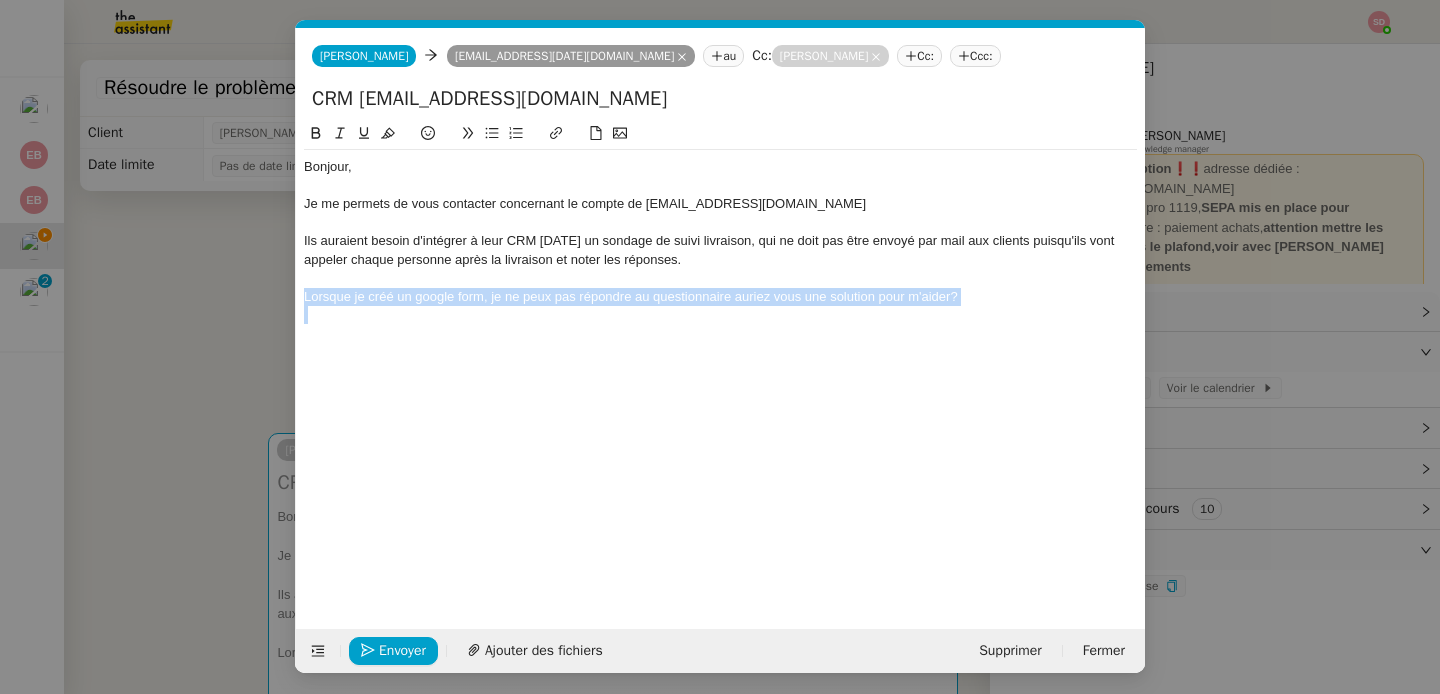 click on "Lorsque je créé un google form, je ne peux pas répondre au questionnaire auriez vous une solution pour m'aider?" 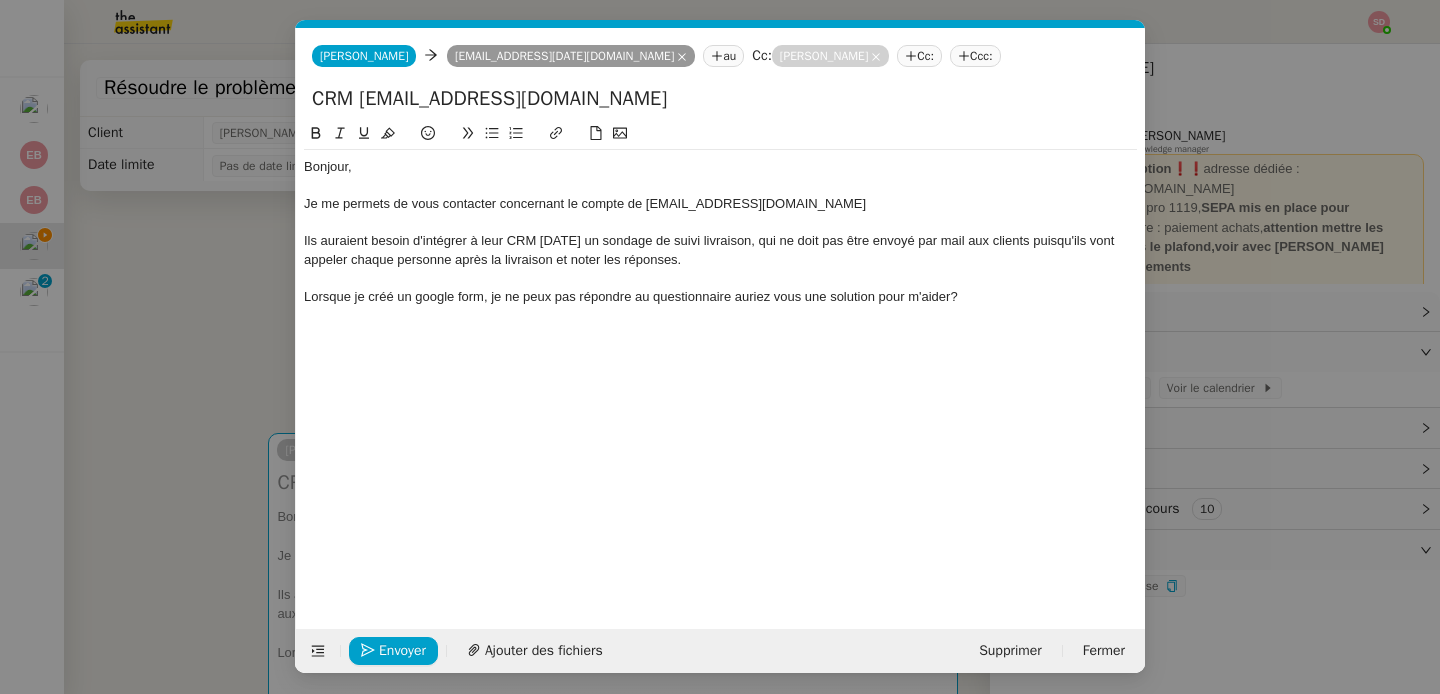 click 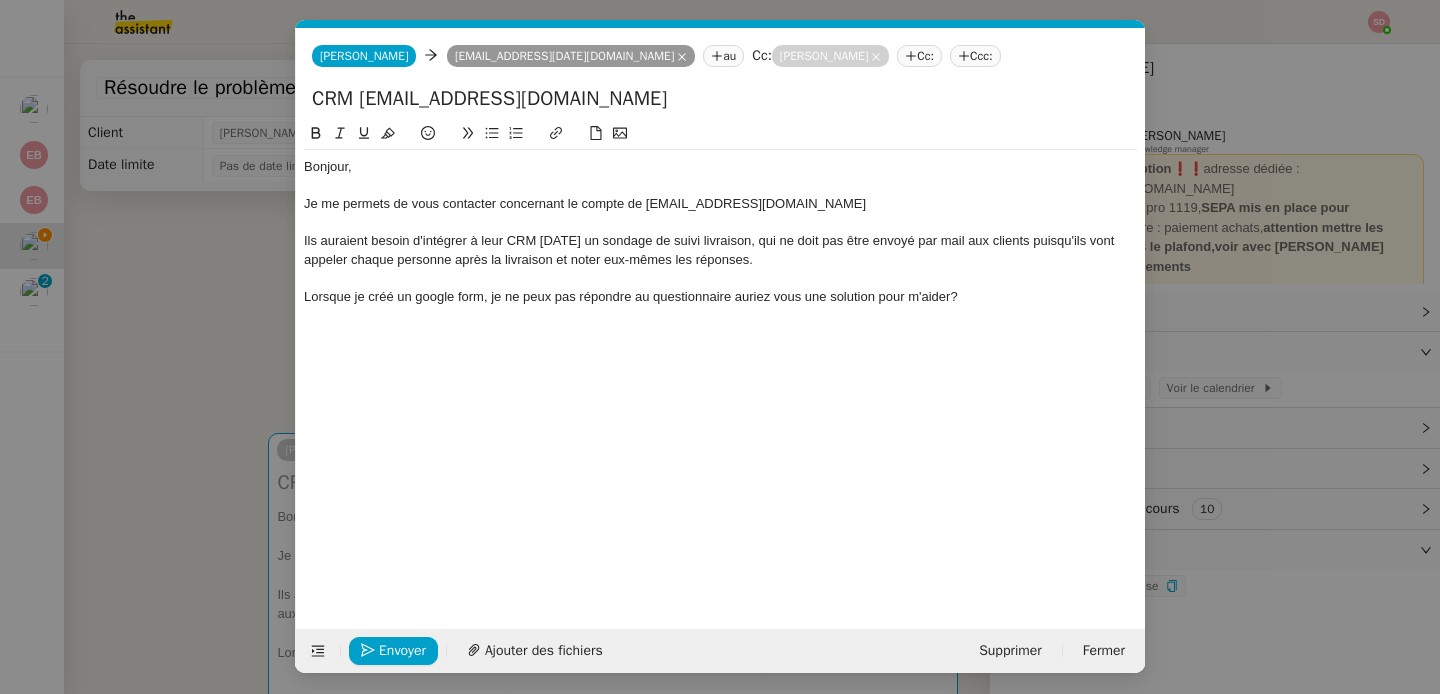click on "Lorsque je créé un google form, je ne peux pas répondre au questionnaire auriez vous une solution pour m'aider?" 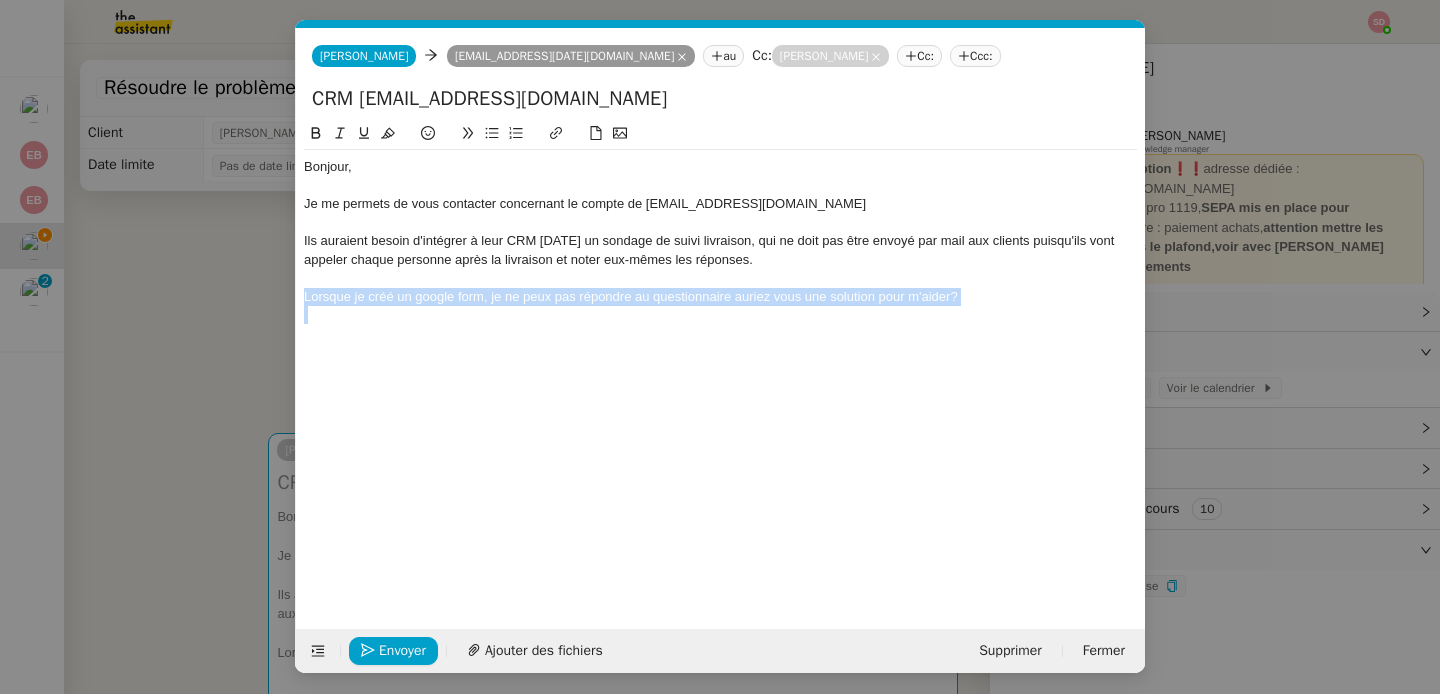 click on "Lorsque je créé un google form, je ne peux pas répondre au questionnaire auriez vous une solution pour m'aider?" 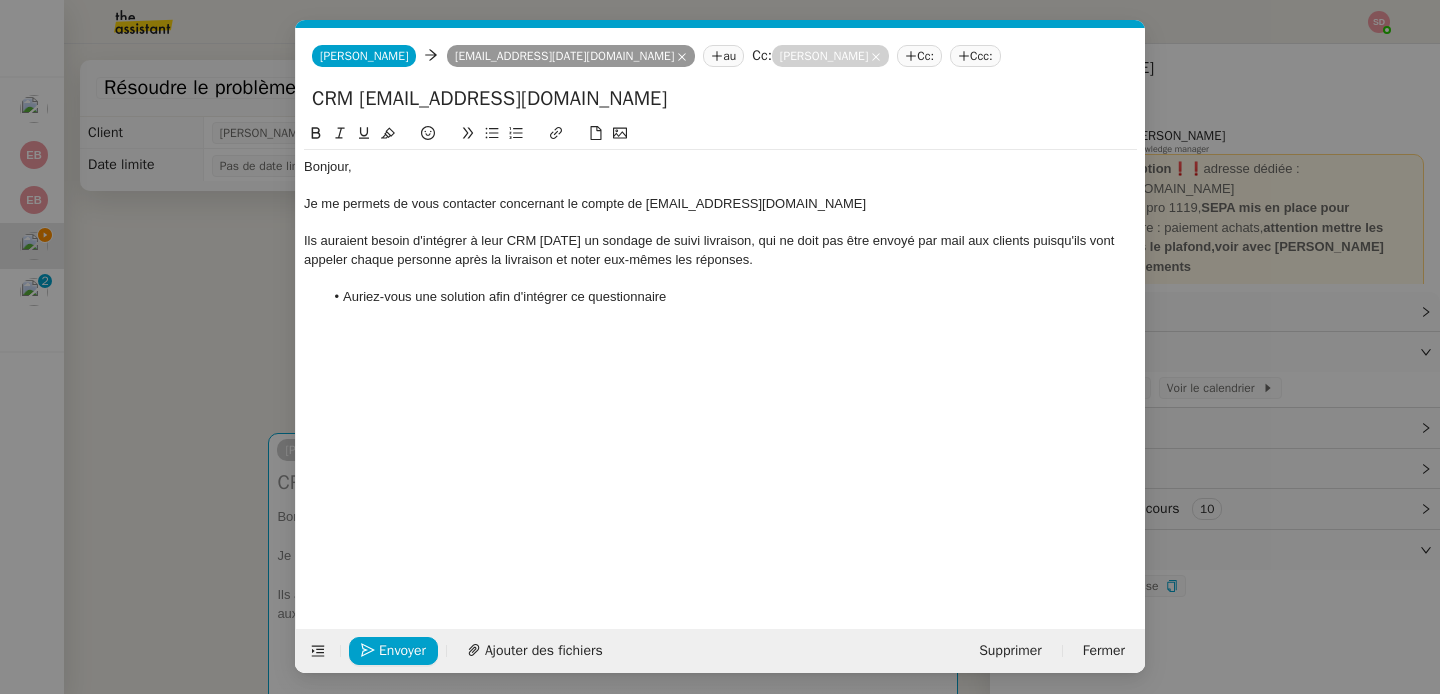 drag, startPoint x: 523, startPoint y: 299, endPoint x: 717, endPoint y: 302, distance: 194.0232 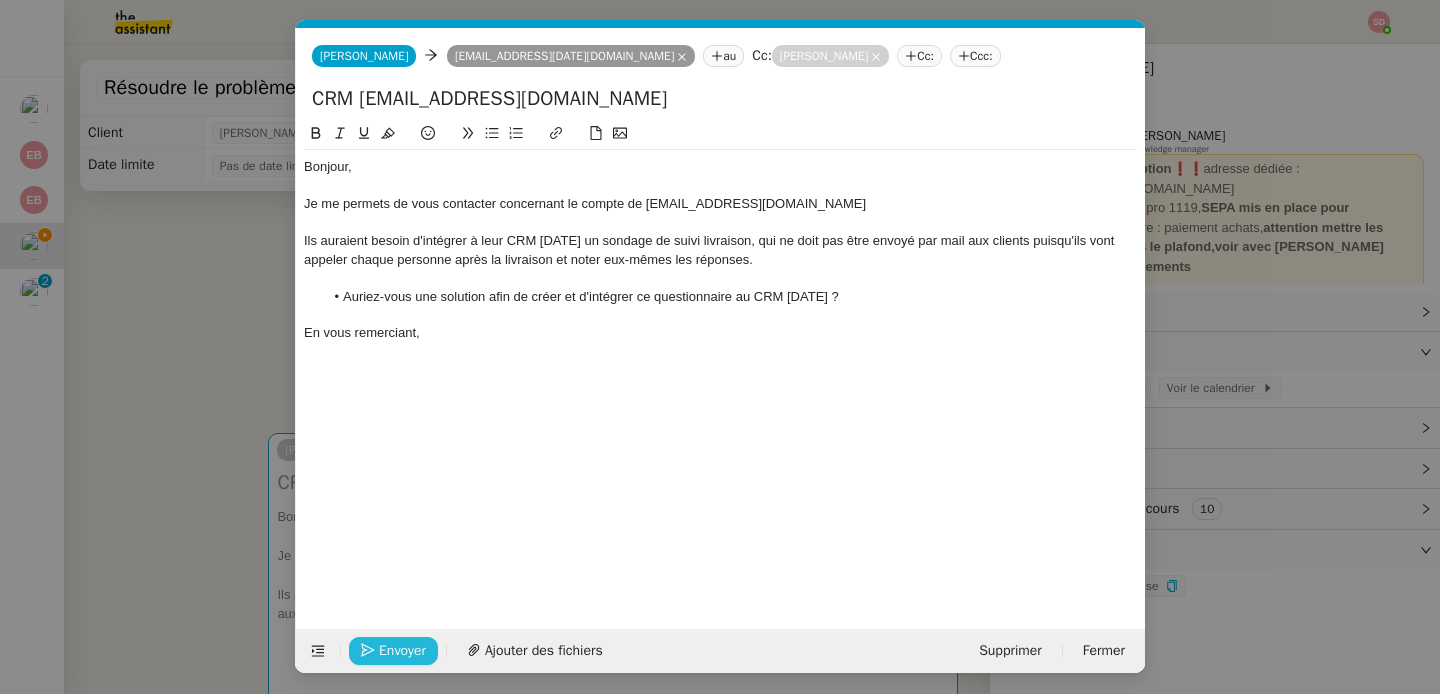 click on "Envoyer" 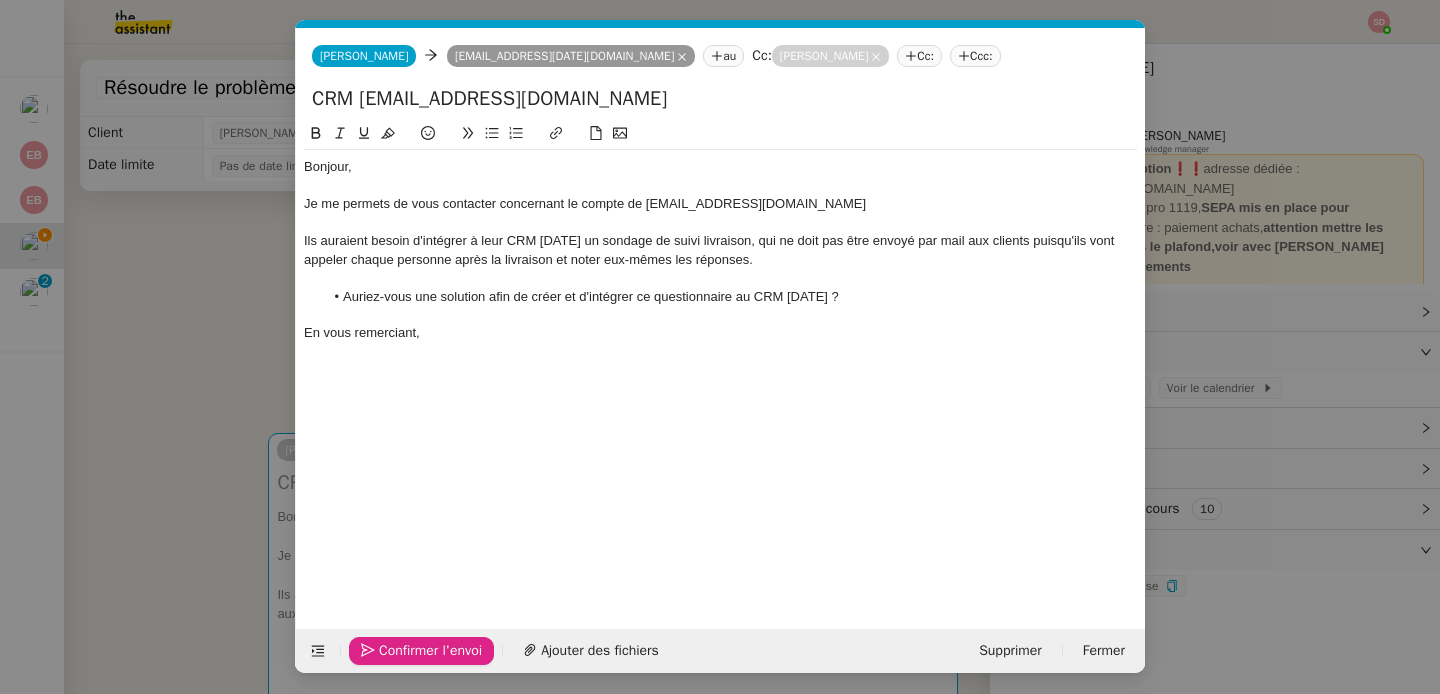 click on "Confirmer l'envoi" 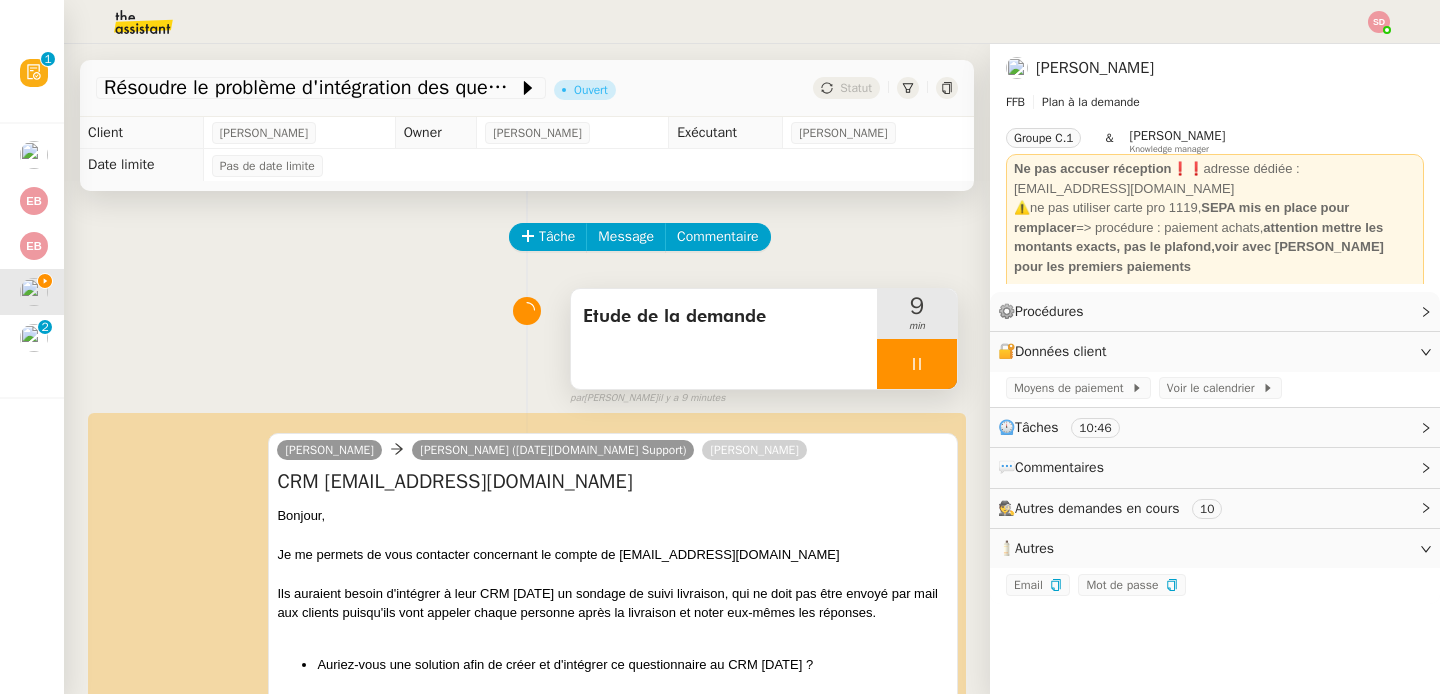 click at bounding box center [917, 364] 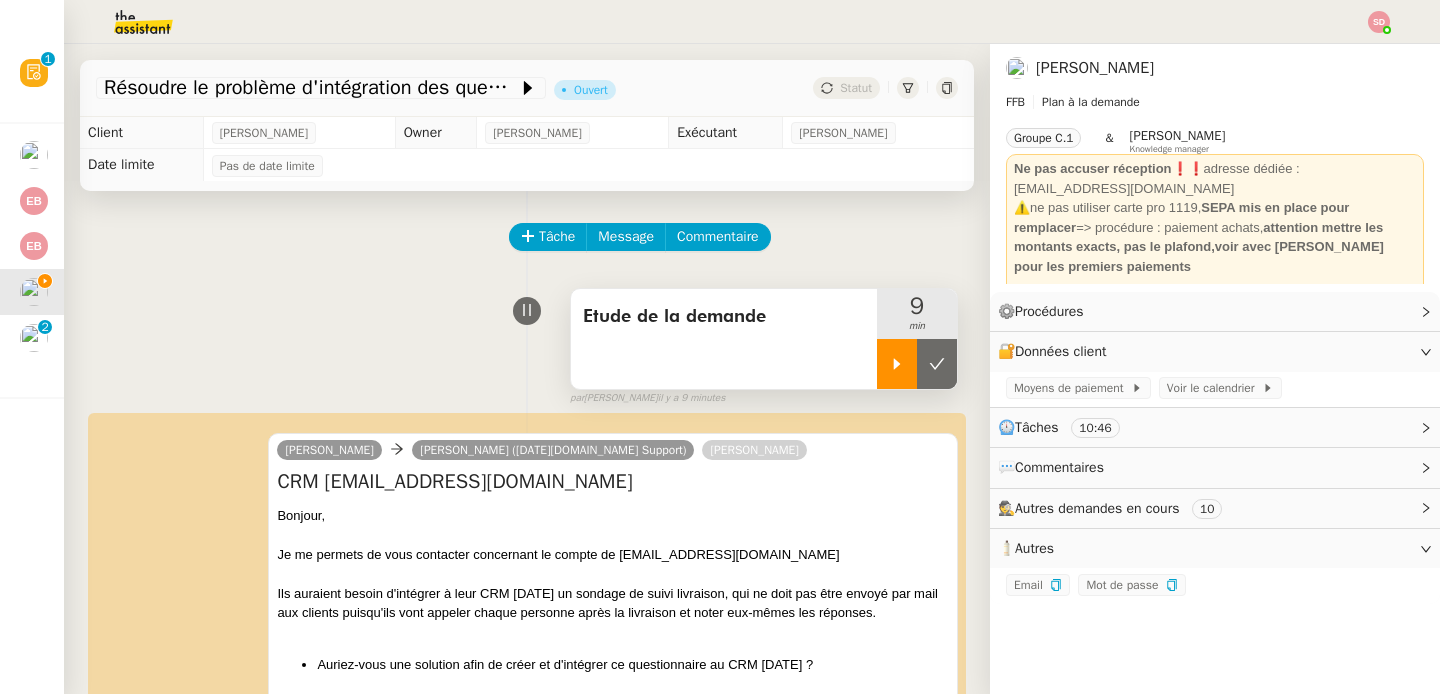 click 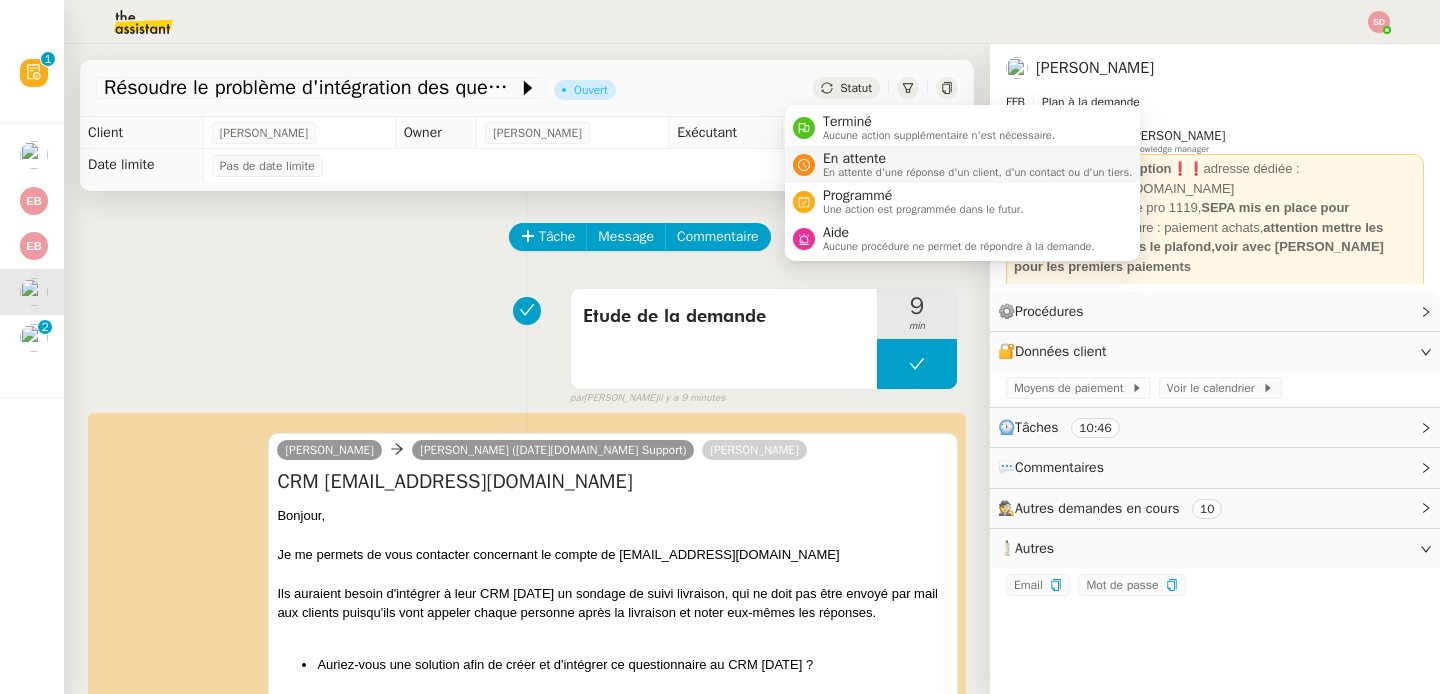 click on "En attente En attente d'une réponse d'un client, d'un contact ou d'un tiers." at bounding box center (963, 164) 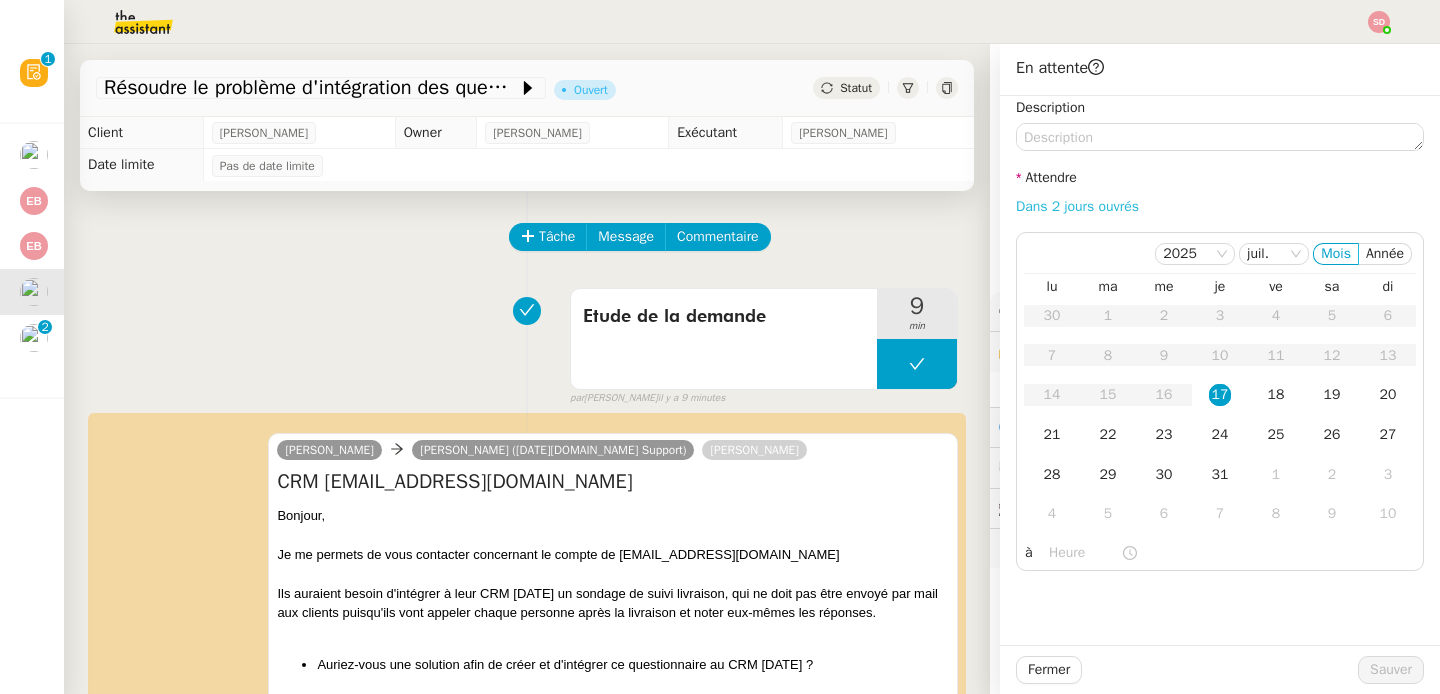 click on "Dans 2 jours ouvrés" 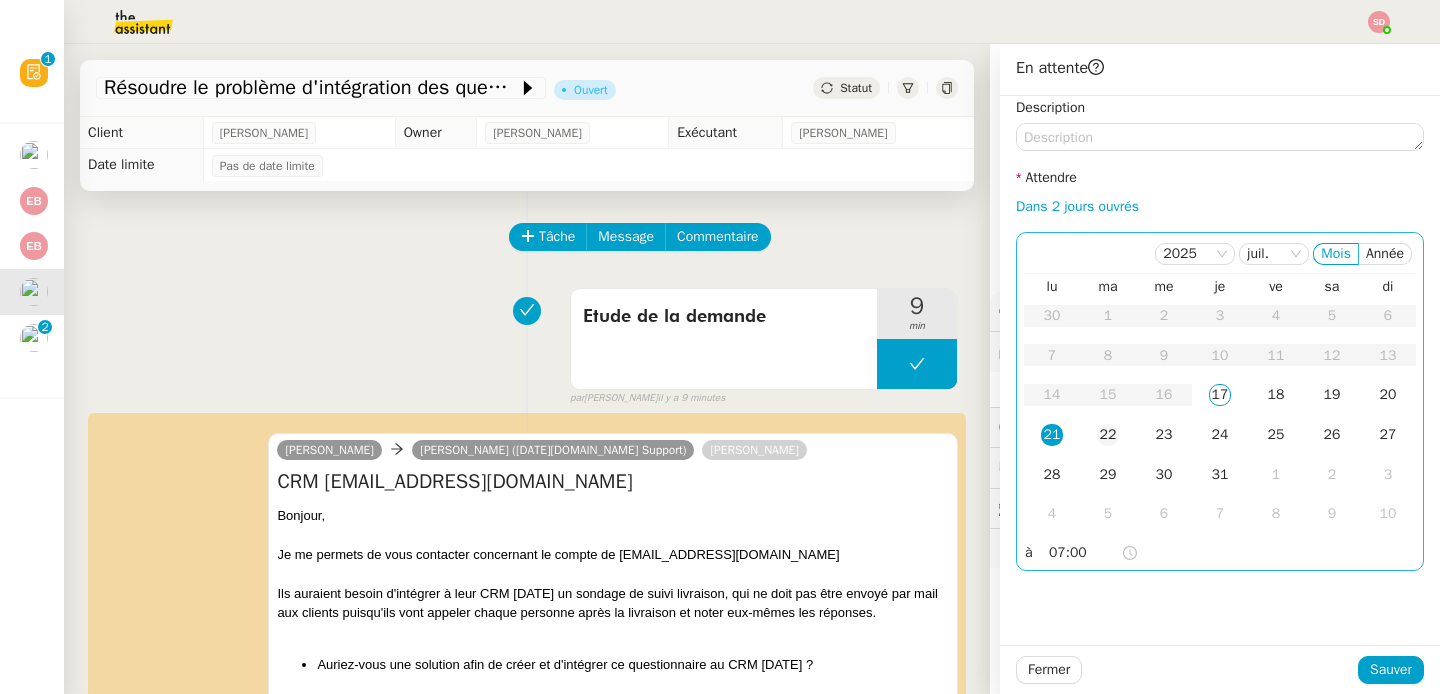 click on "22" 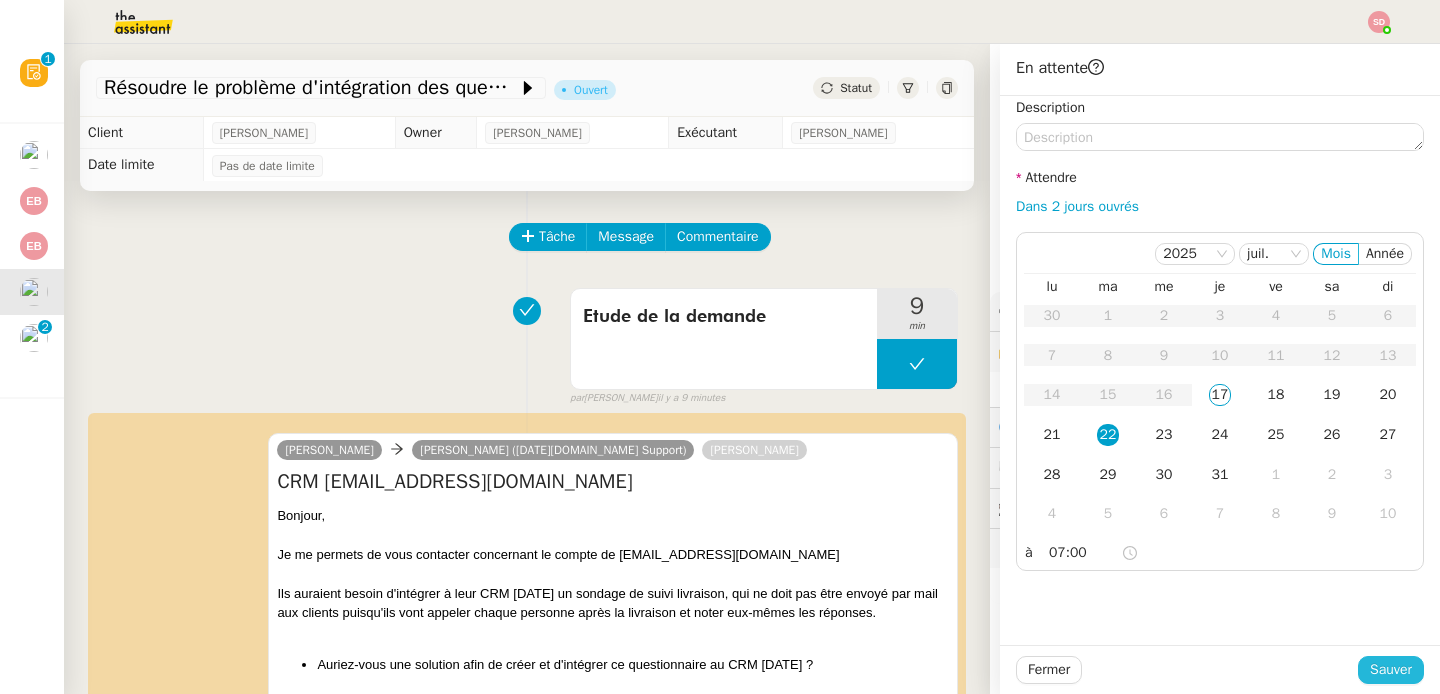 click on "Sauver" 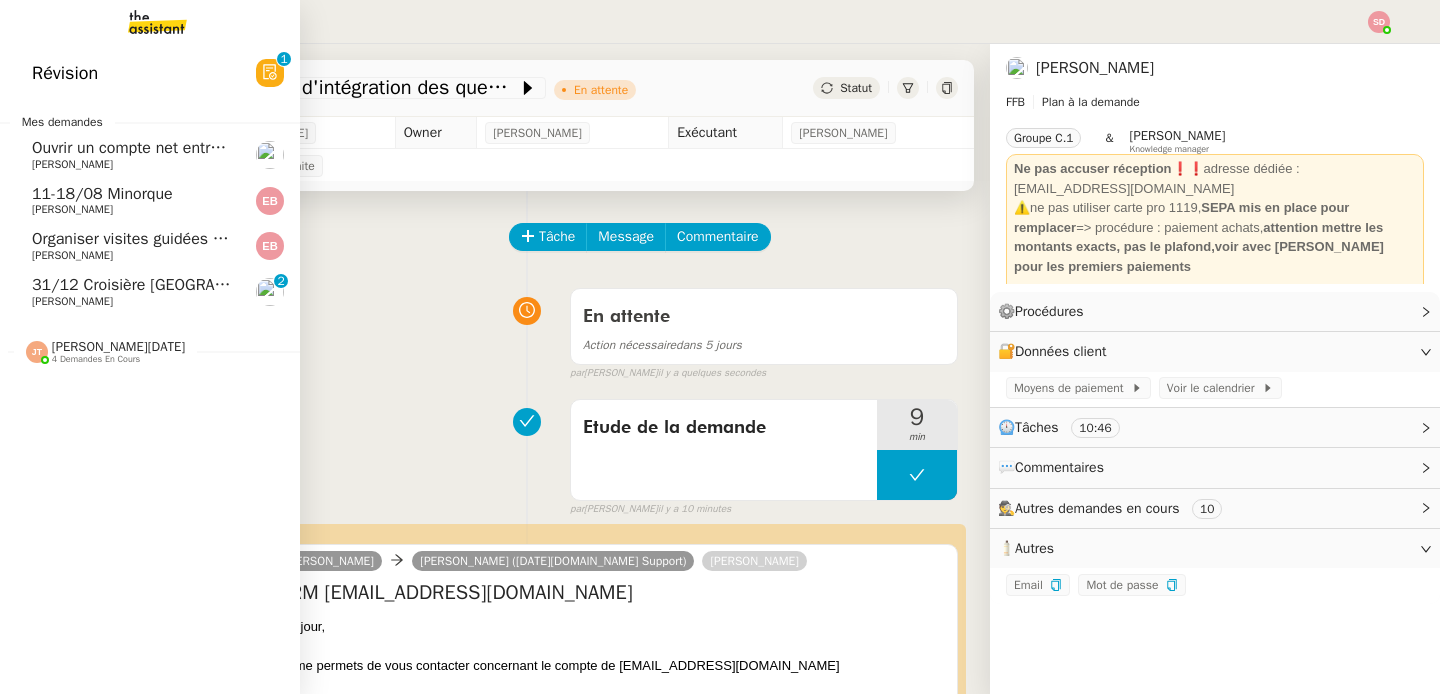 click on "11-18/08 Minorque" 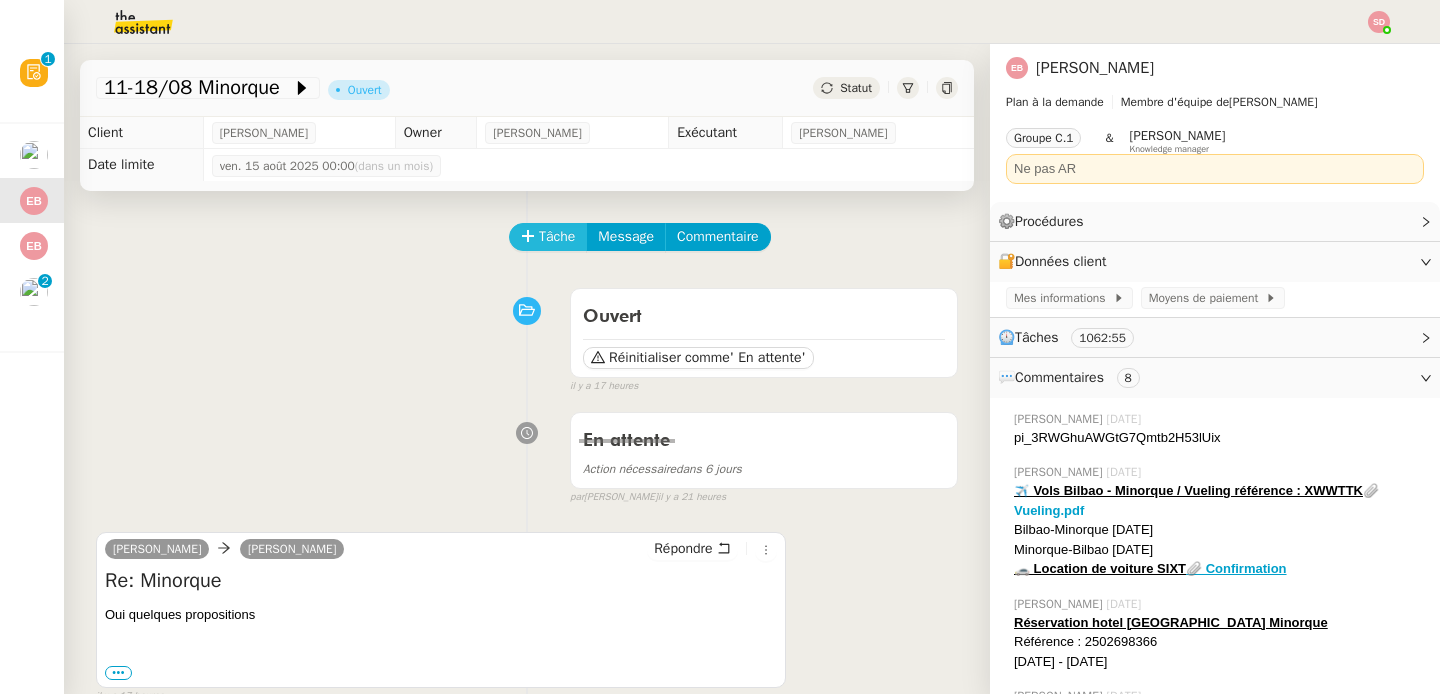 click 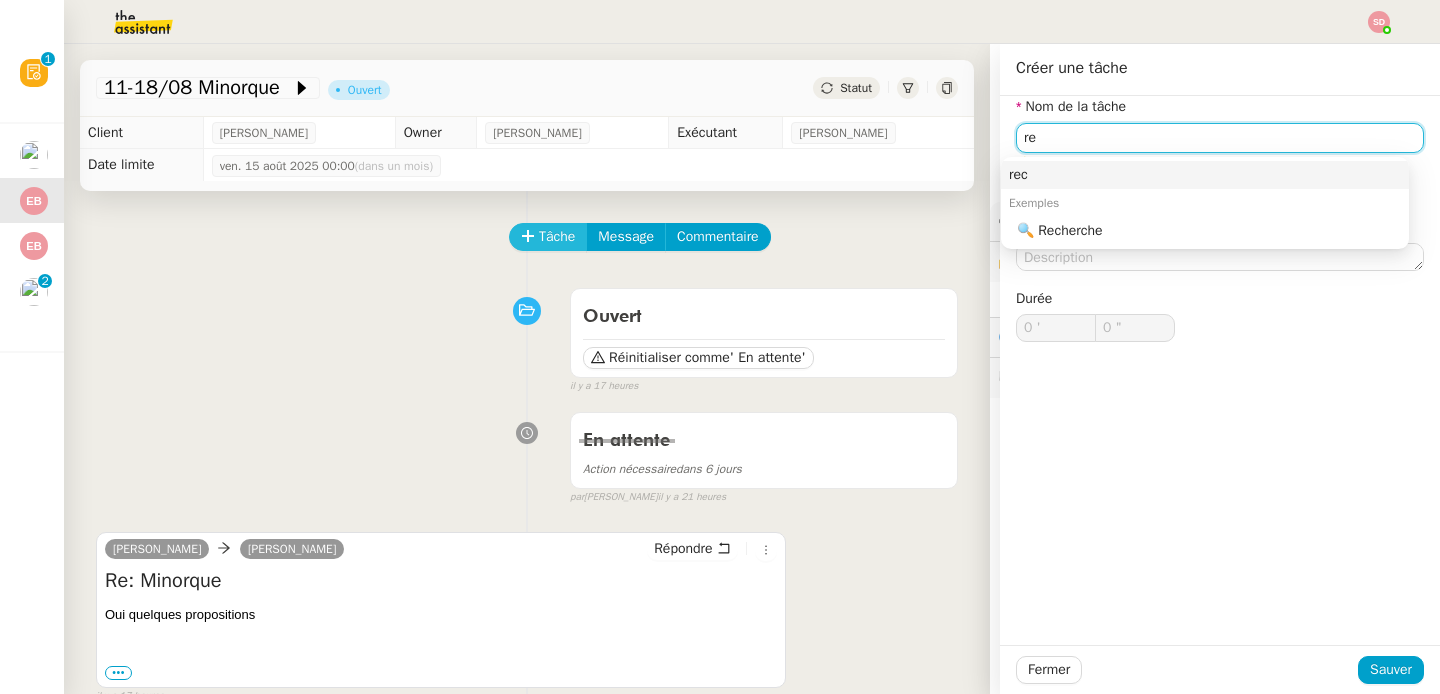type on "r" 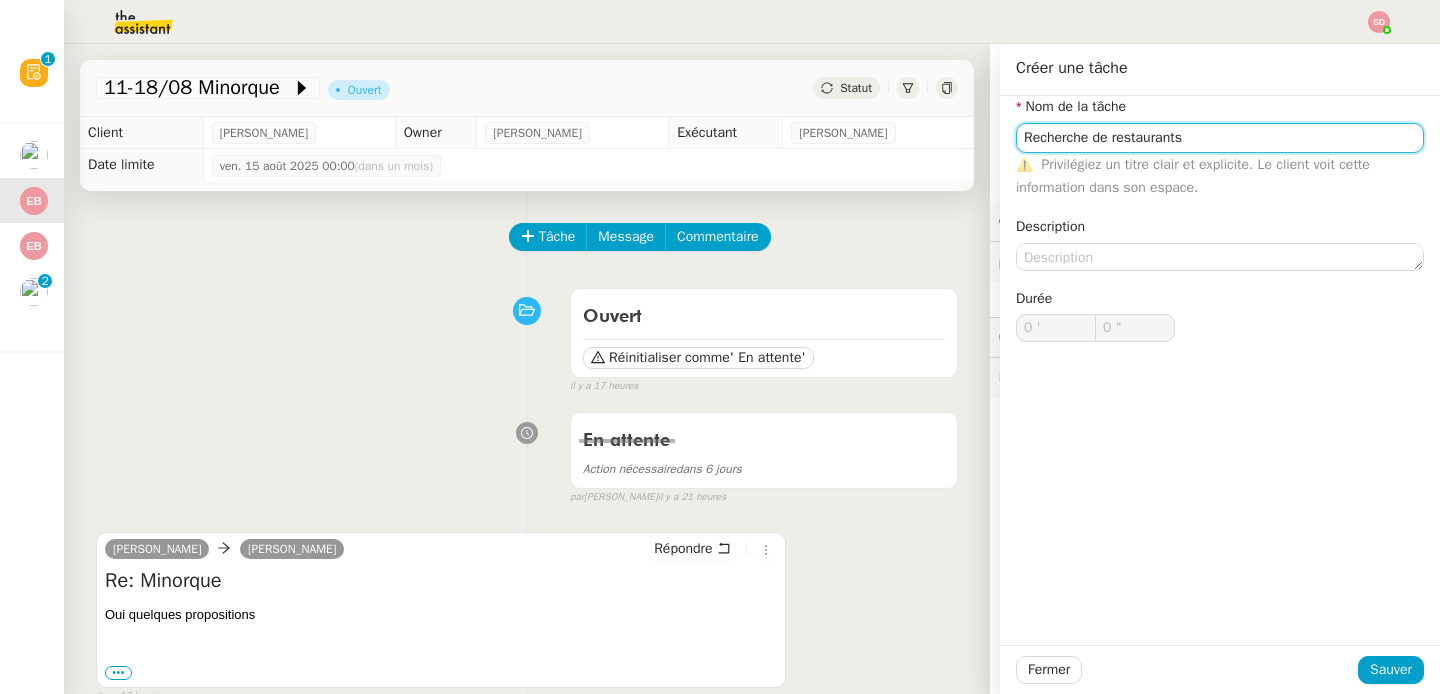 type on "Recherche de restaurants" 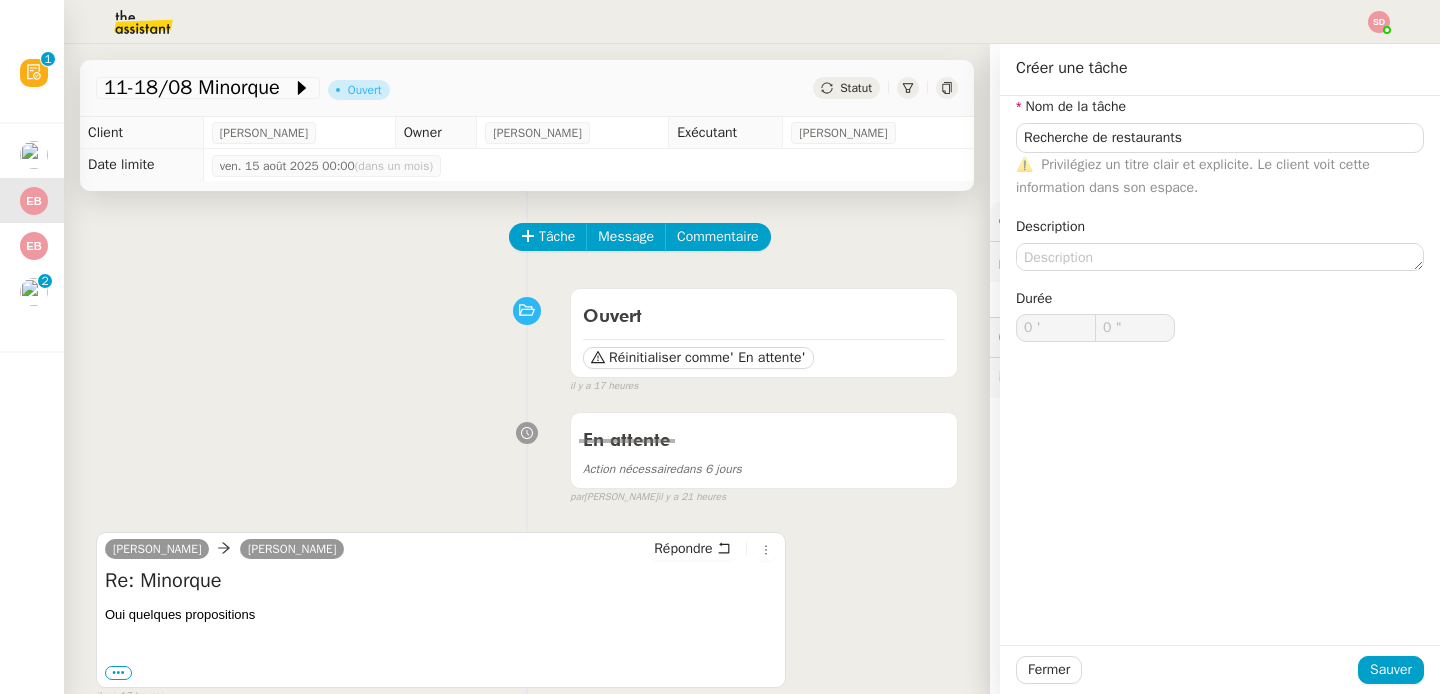 click on "Fermer Sauver" 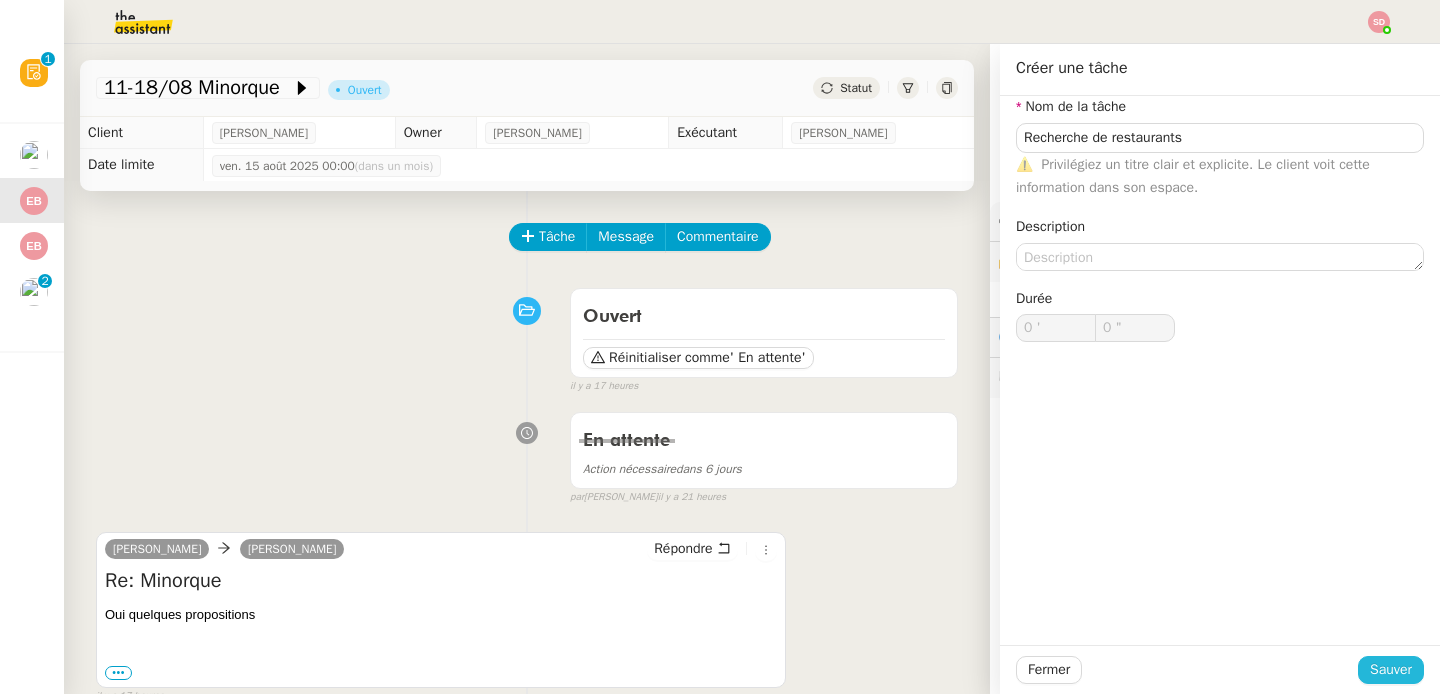 click on "Sauver" 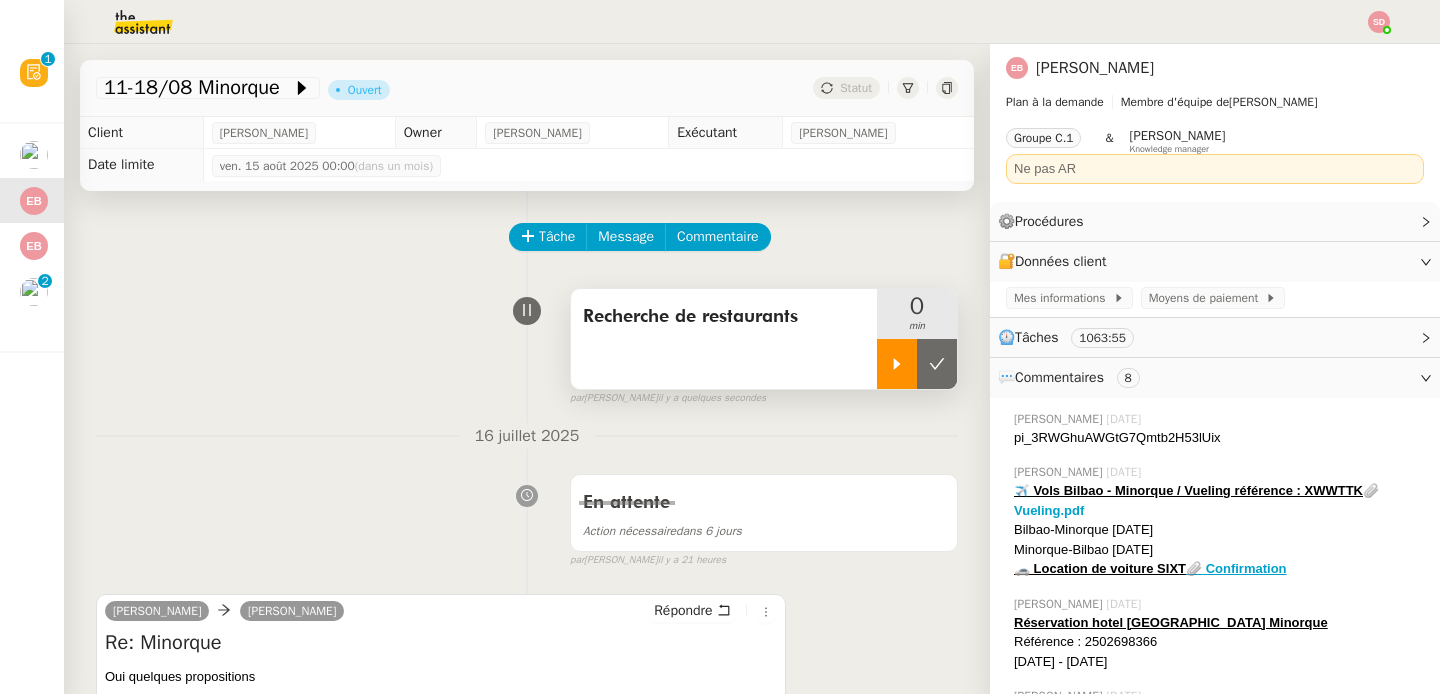click at bounding box center (897, 364) 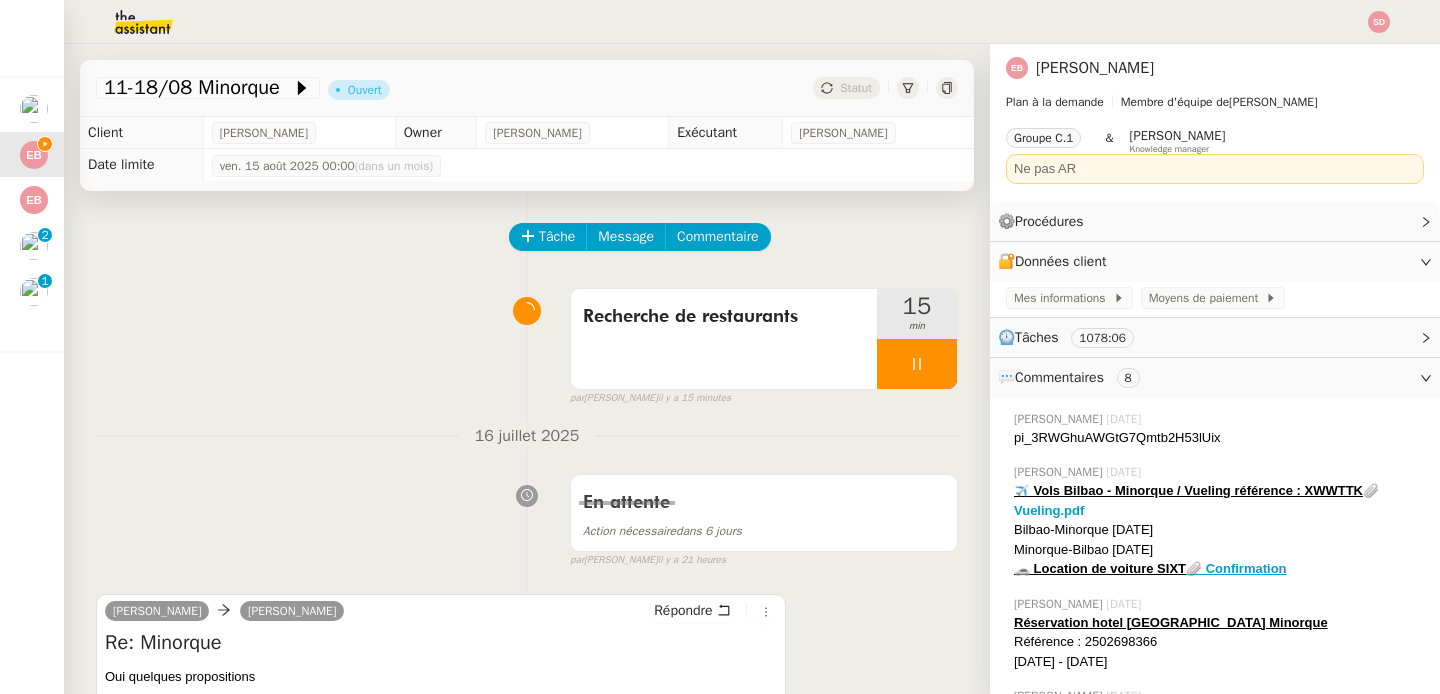 click on "Recherche de restaurants     15 min false par   Sheida D.   il y a 15 minutes" at bounding box center (527, 343) 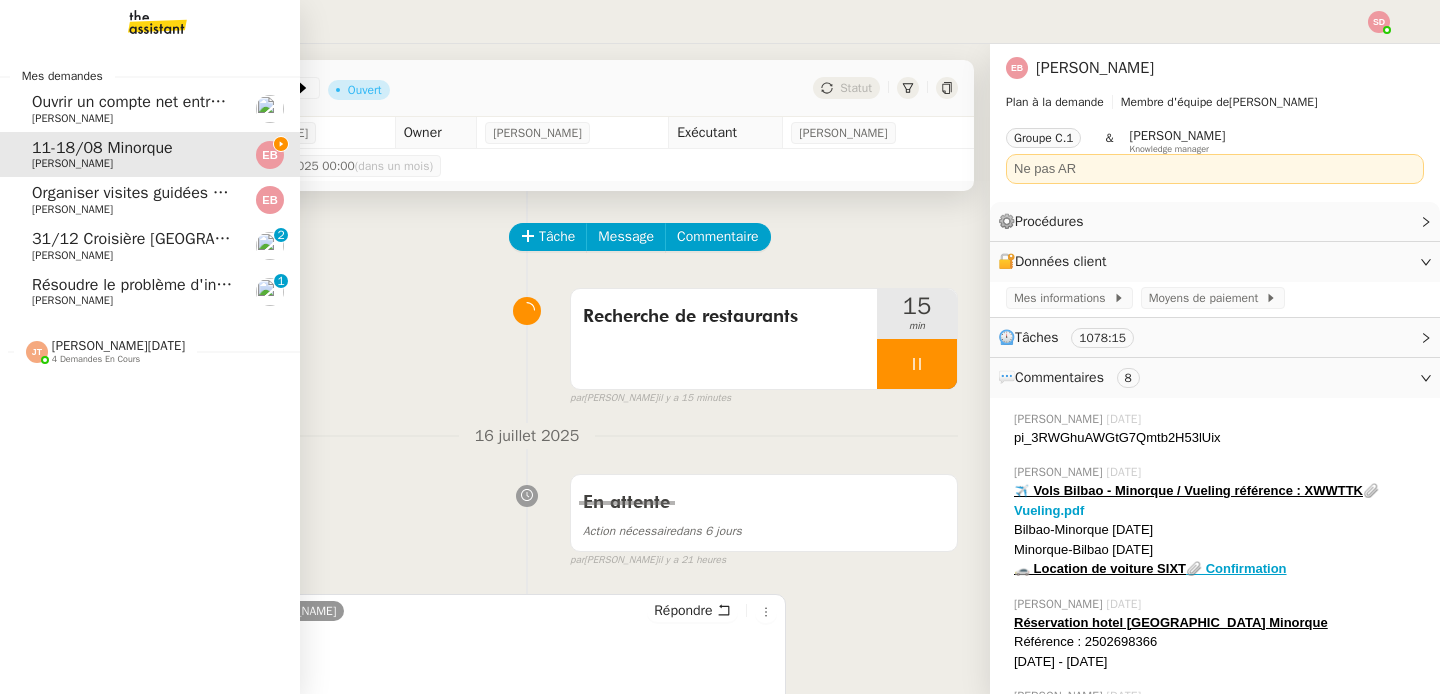 click 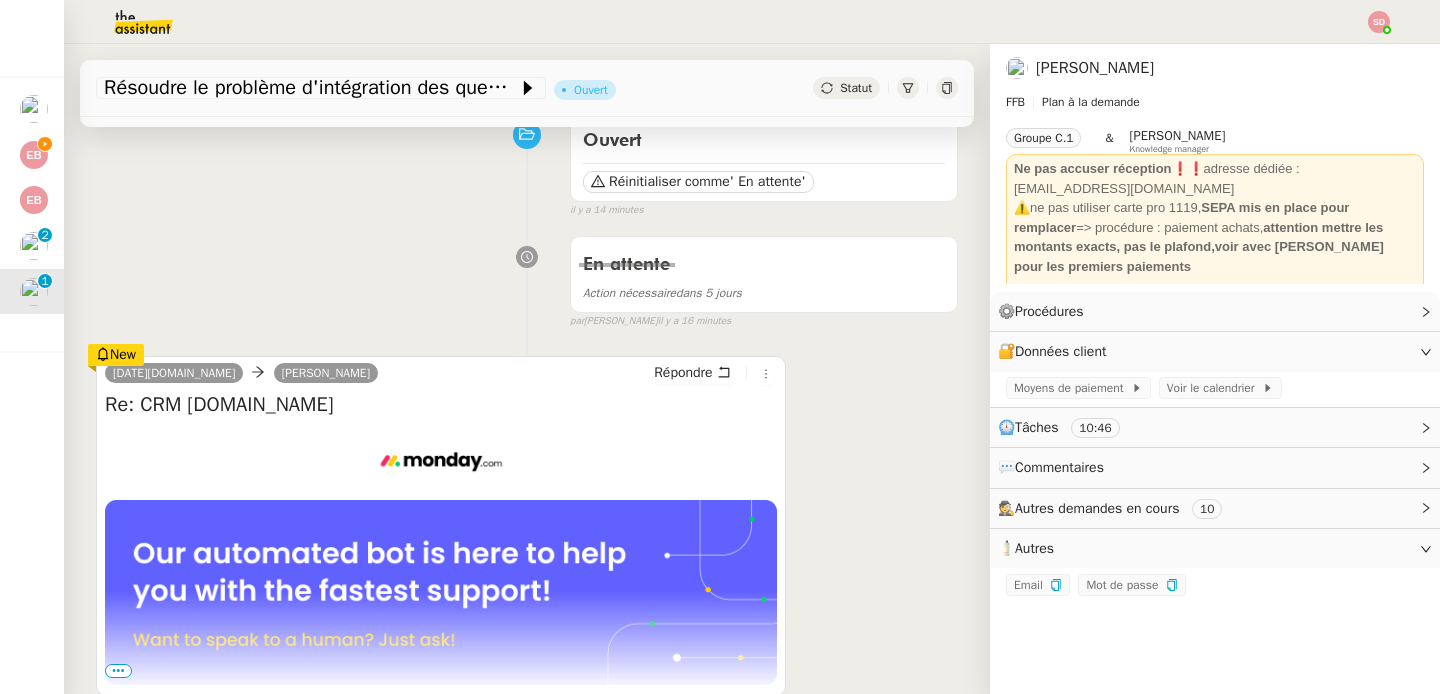 scroll, scrollTop: 354, scrollLeft: 0, axis: vertical 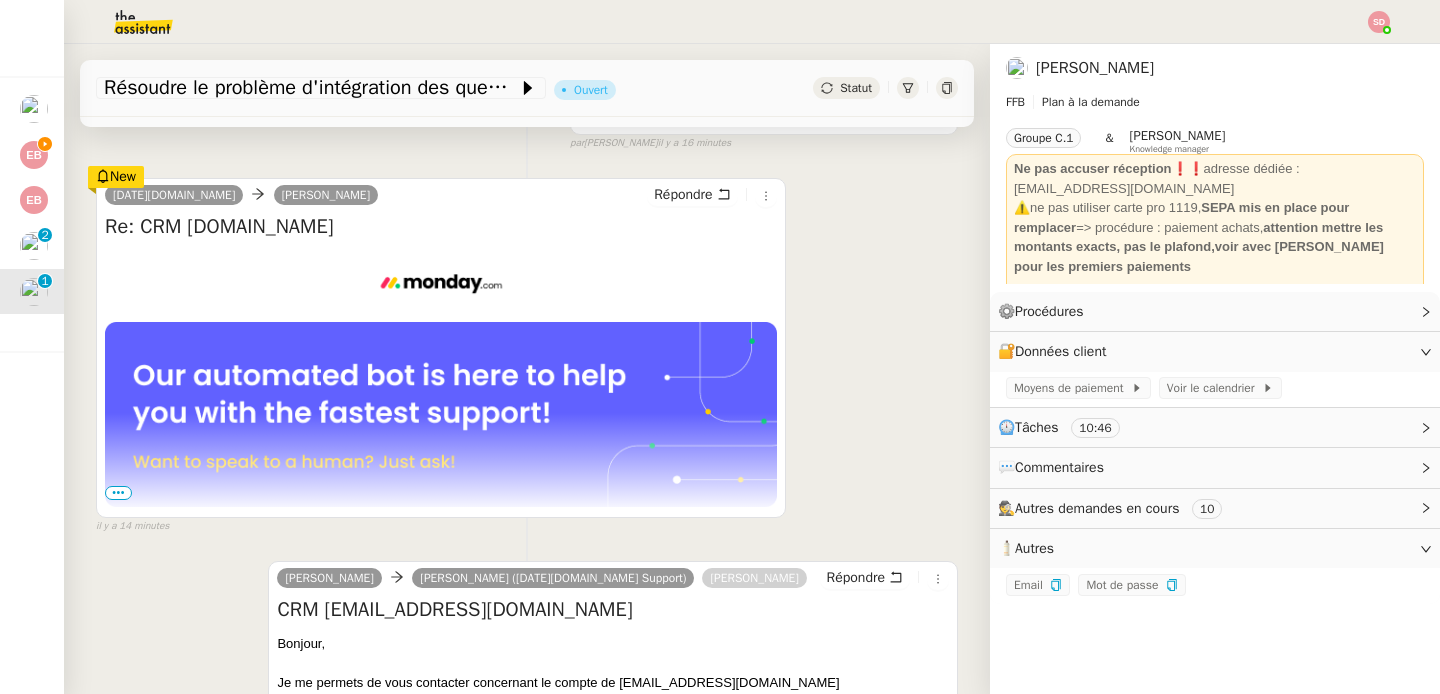 click at bounding box center (441, 379) 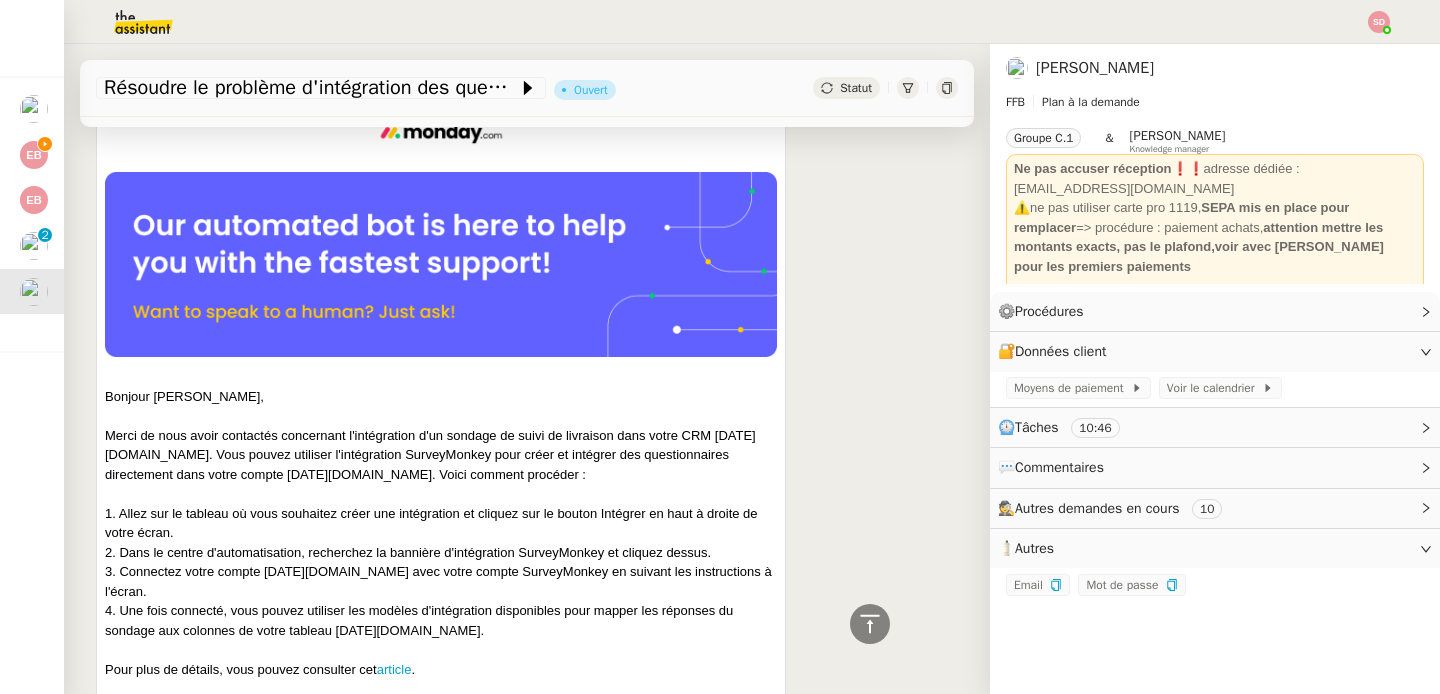 scroll, scrollTop: 0, scrollLeft: 0, axis: both 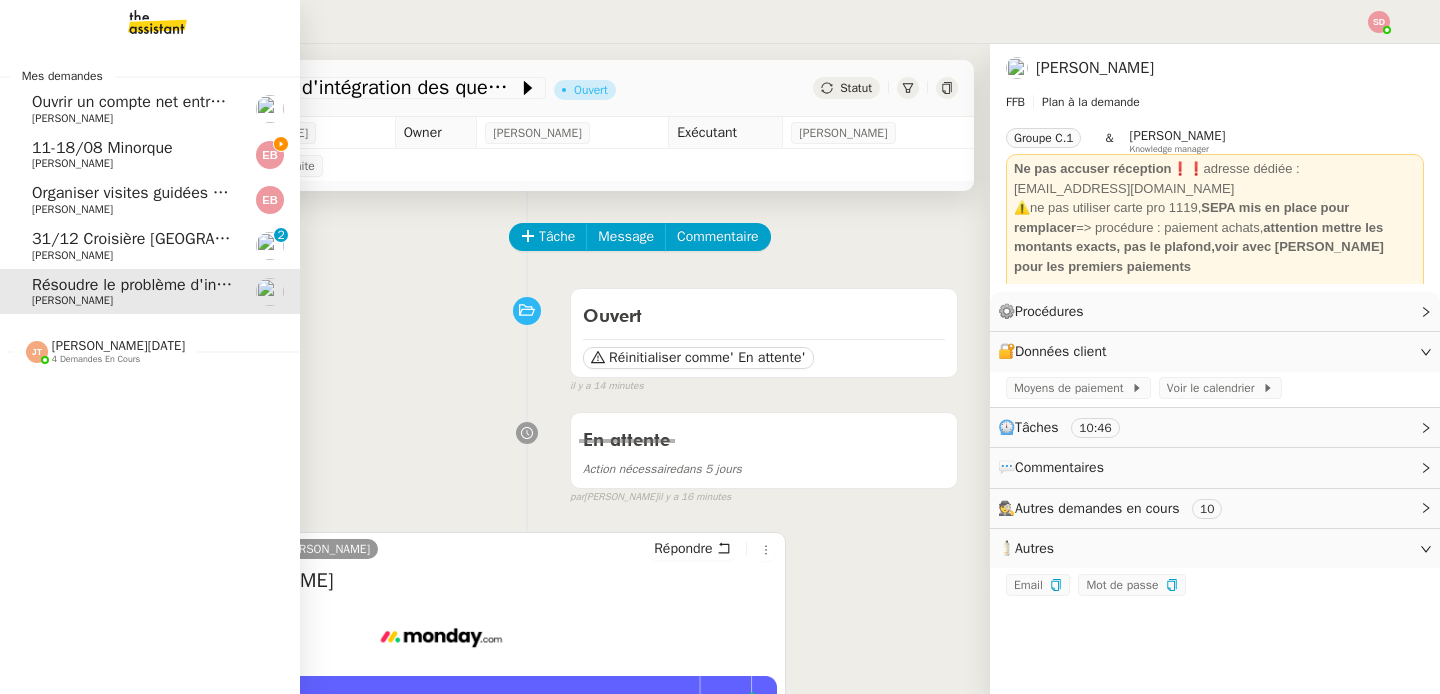 click on "11-18/08 Minorque" 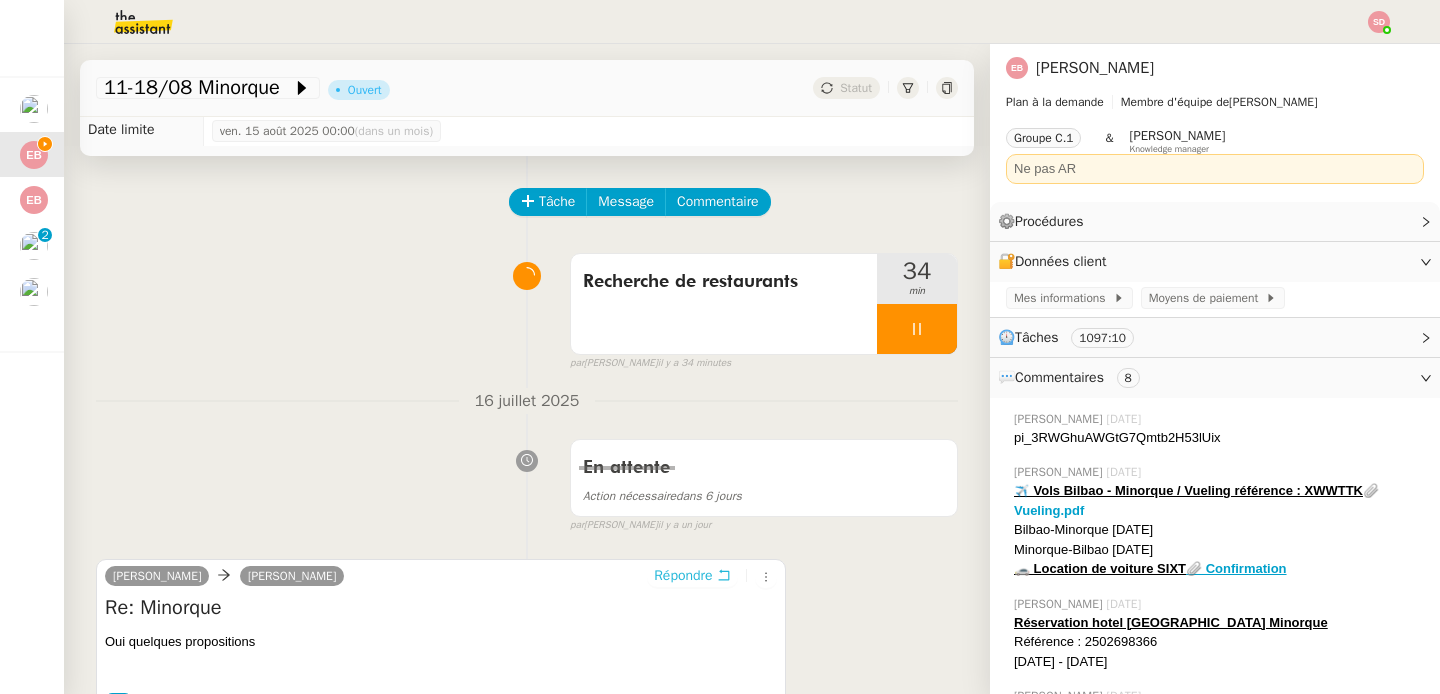 scroll, scrollTop: 141, scrollLeft: 0, axis: vertical 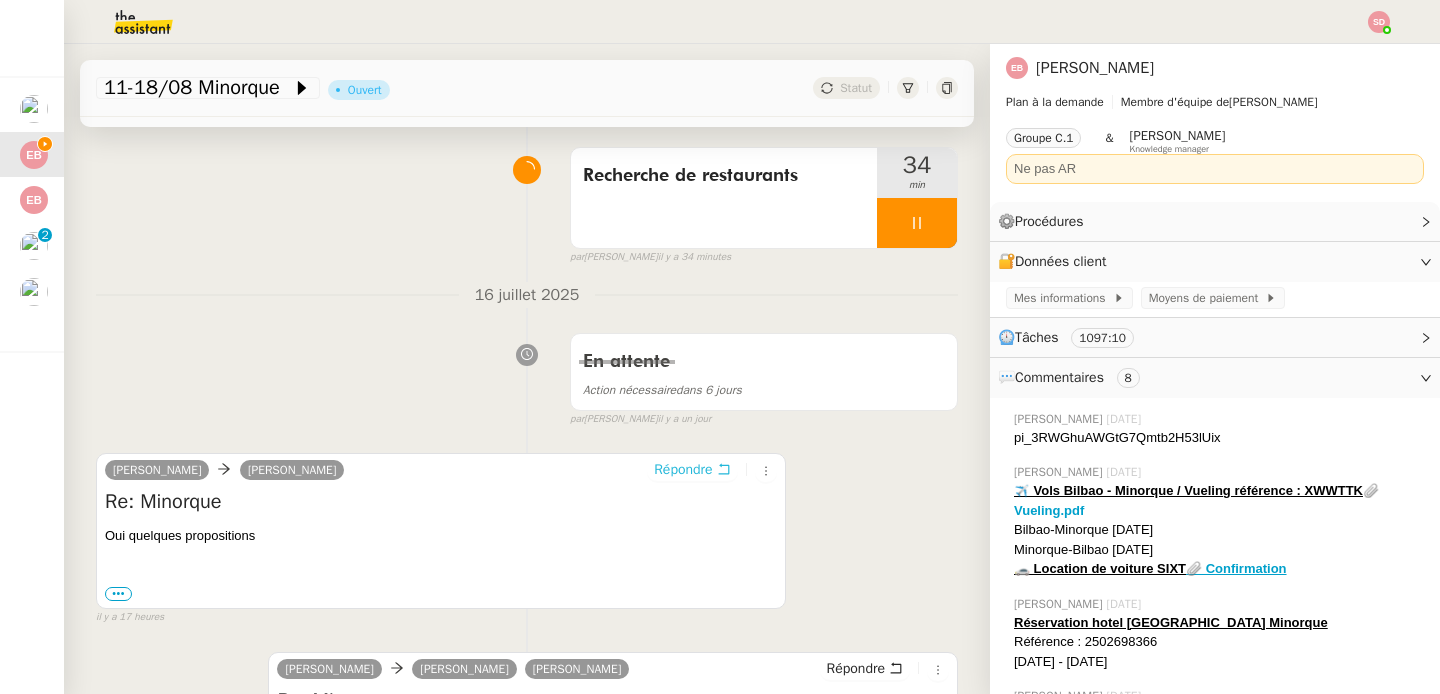 click on "Répondre" at bounding box center [692, 470] 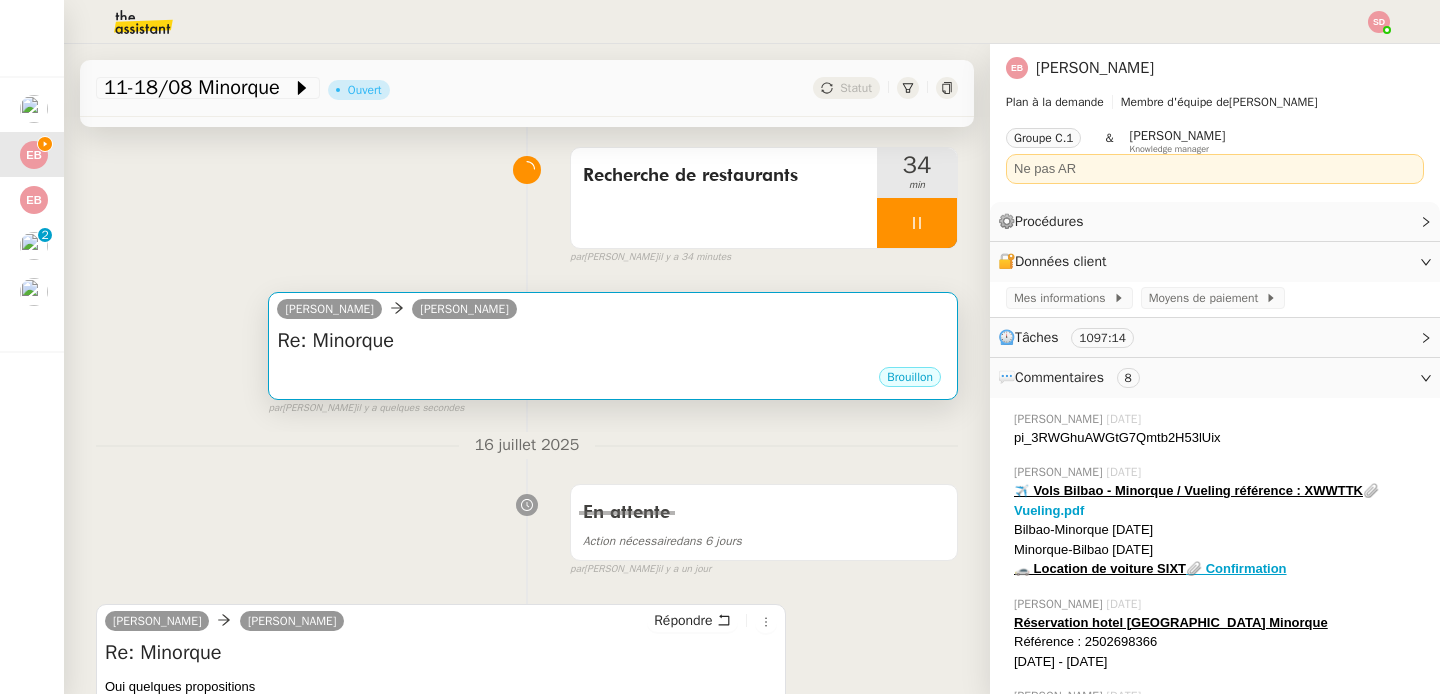click on "Re: Minorque    •••" at bounding box center [613, 346] 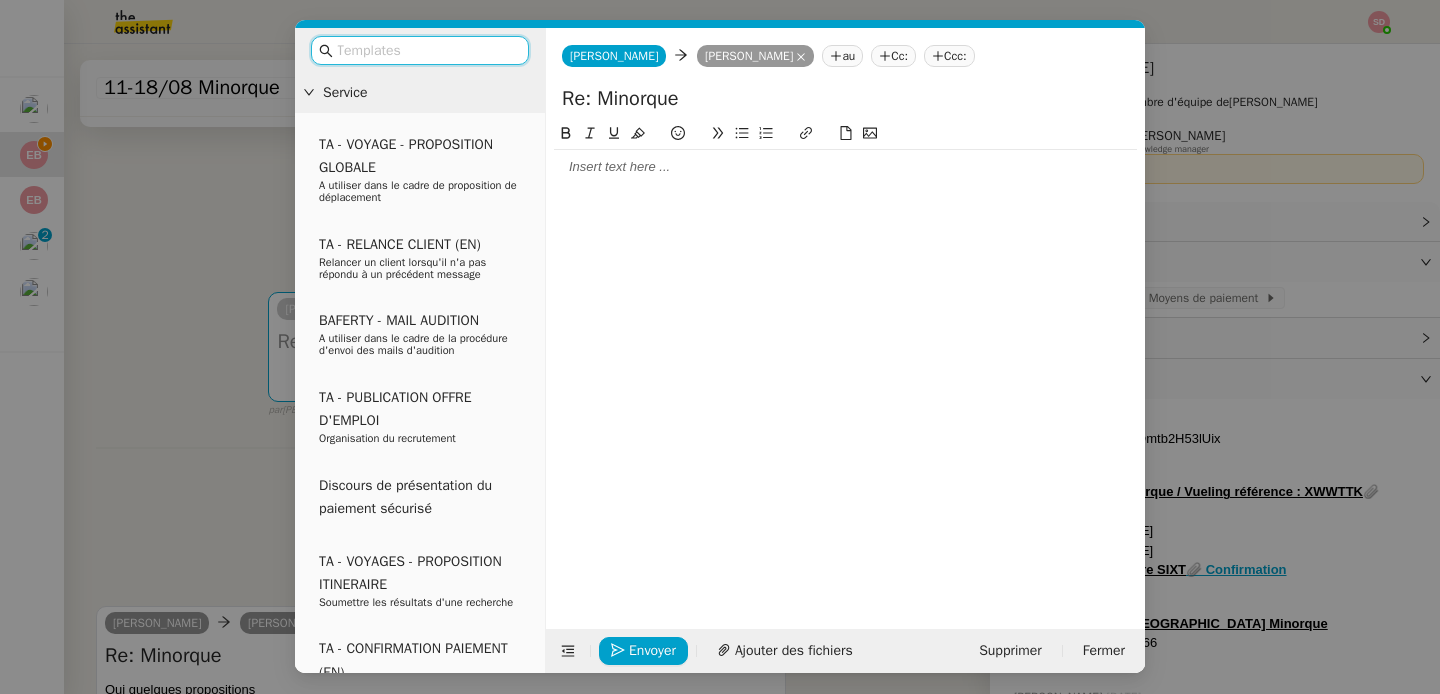 click 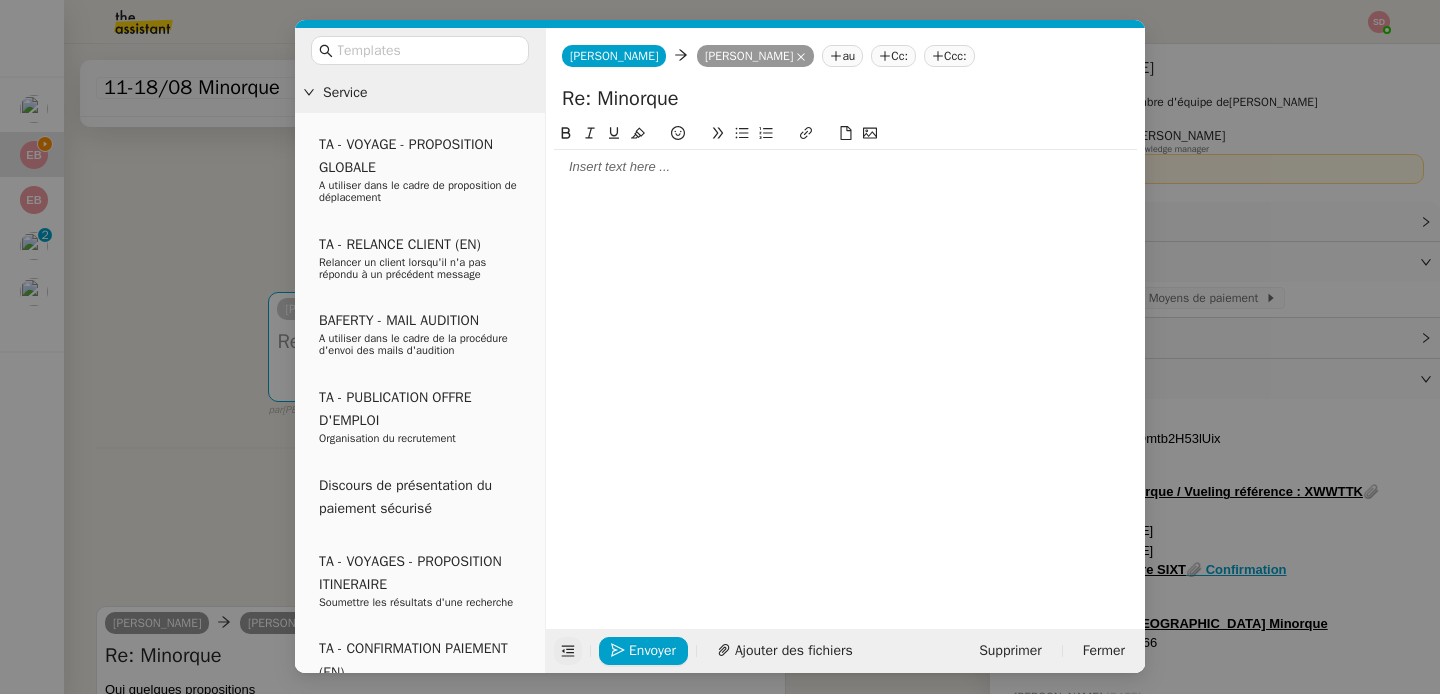 click 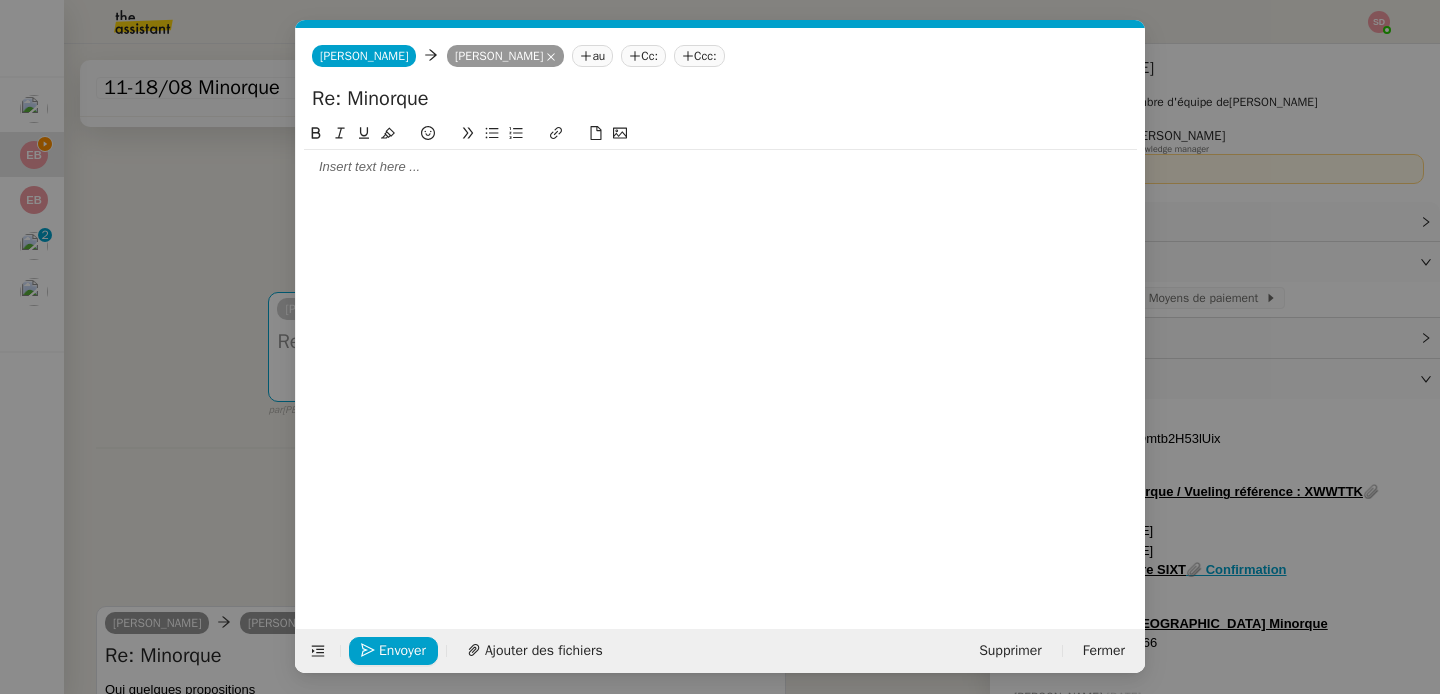 click 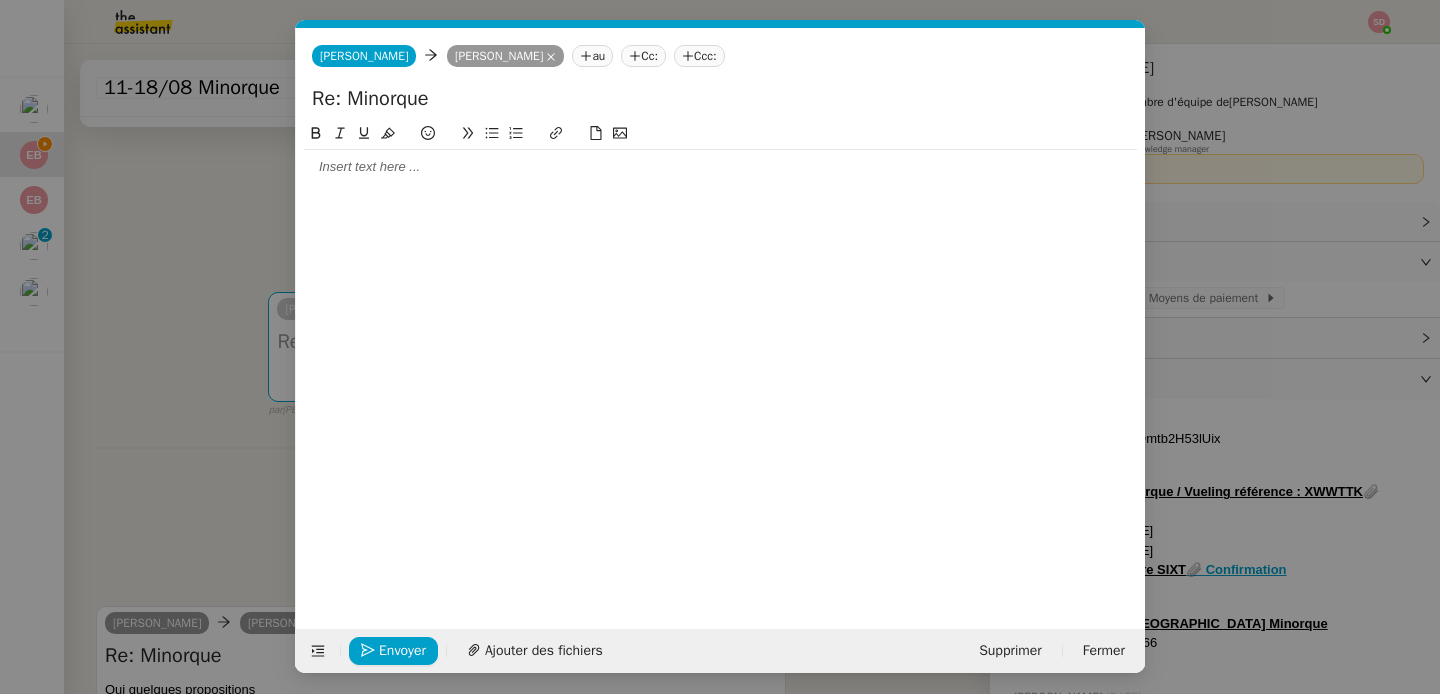 type 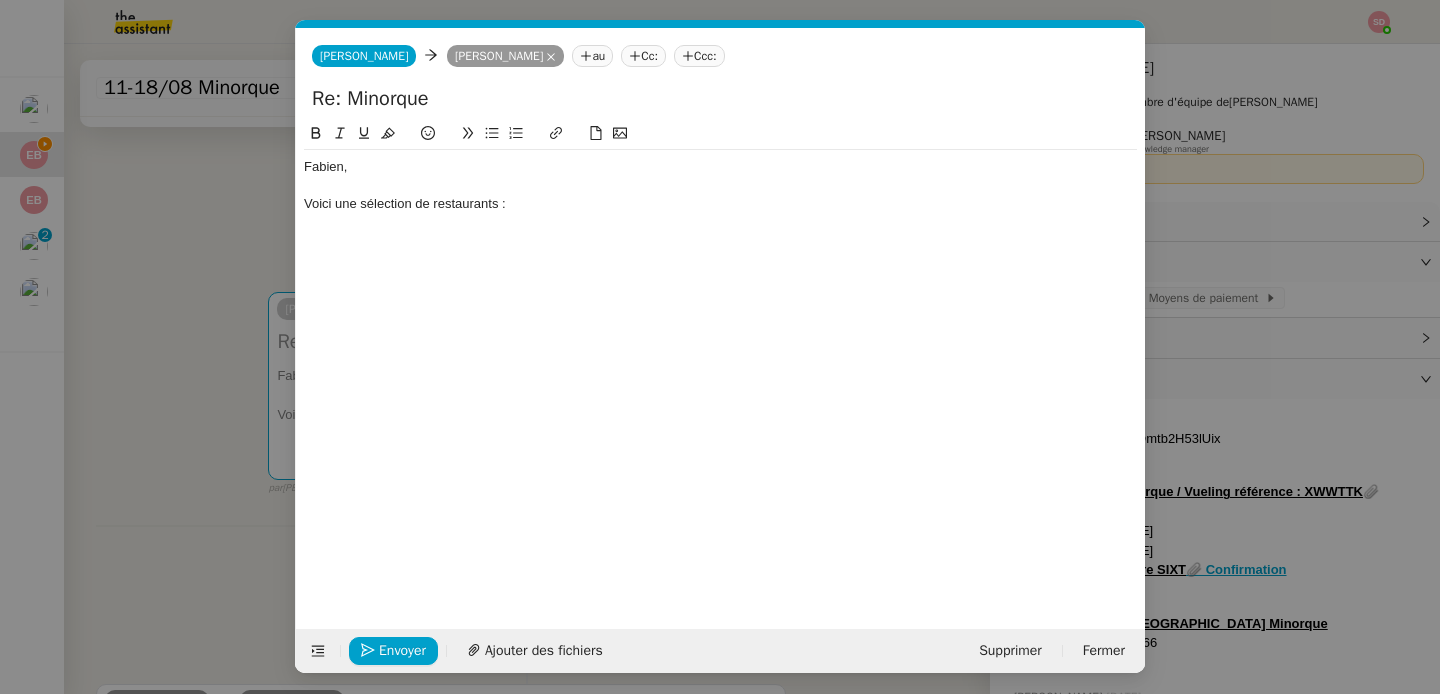 scroll, scrollTop: 0, scrollLeft: 0, axis: both 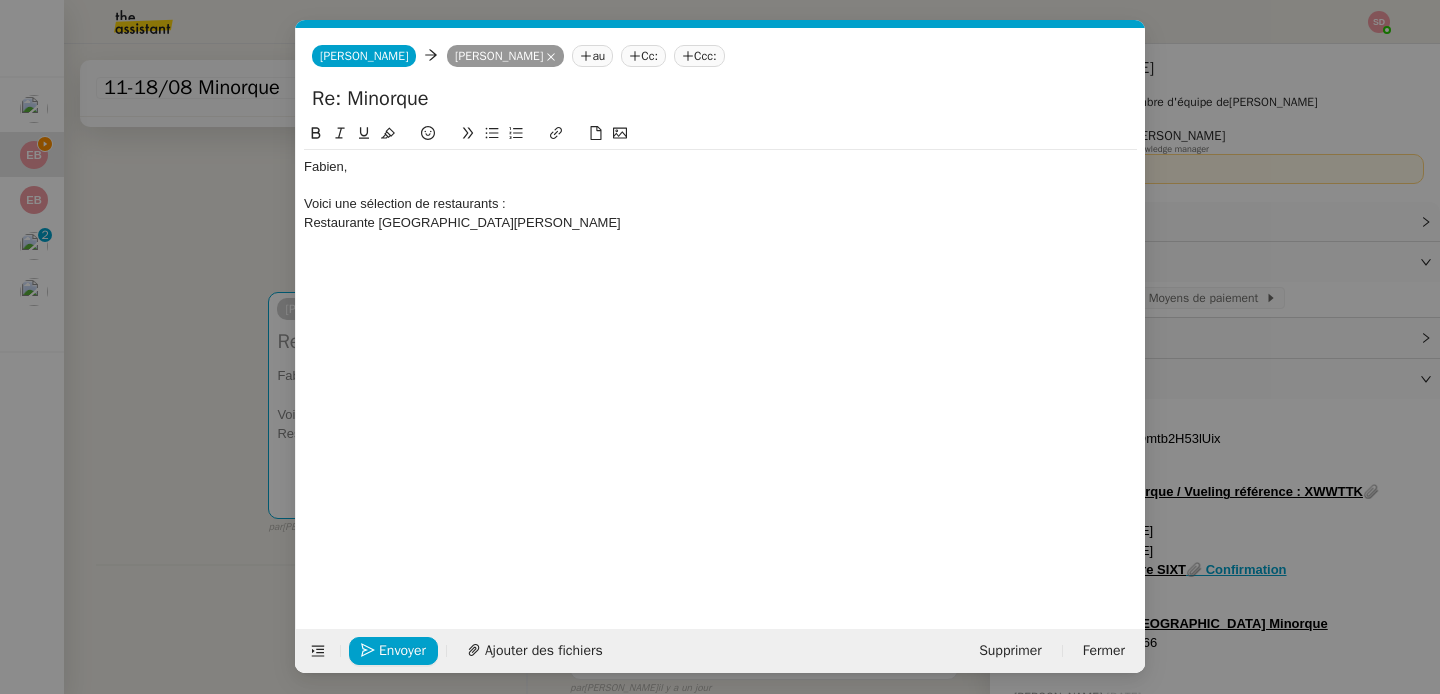 click on "Restaurante Ca na Pilar" 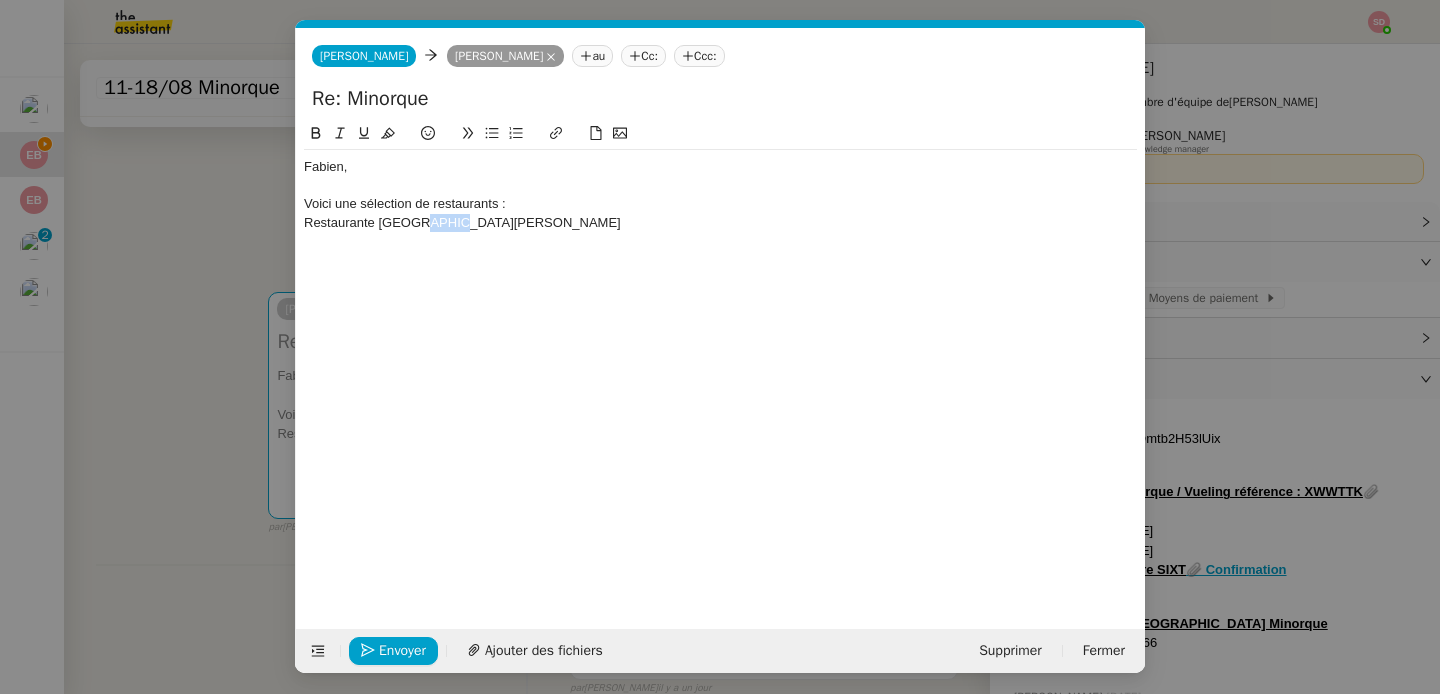 click on "Restaurante Ca na Pilar" 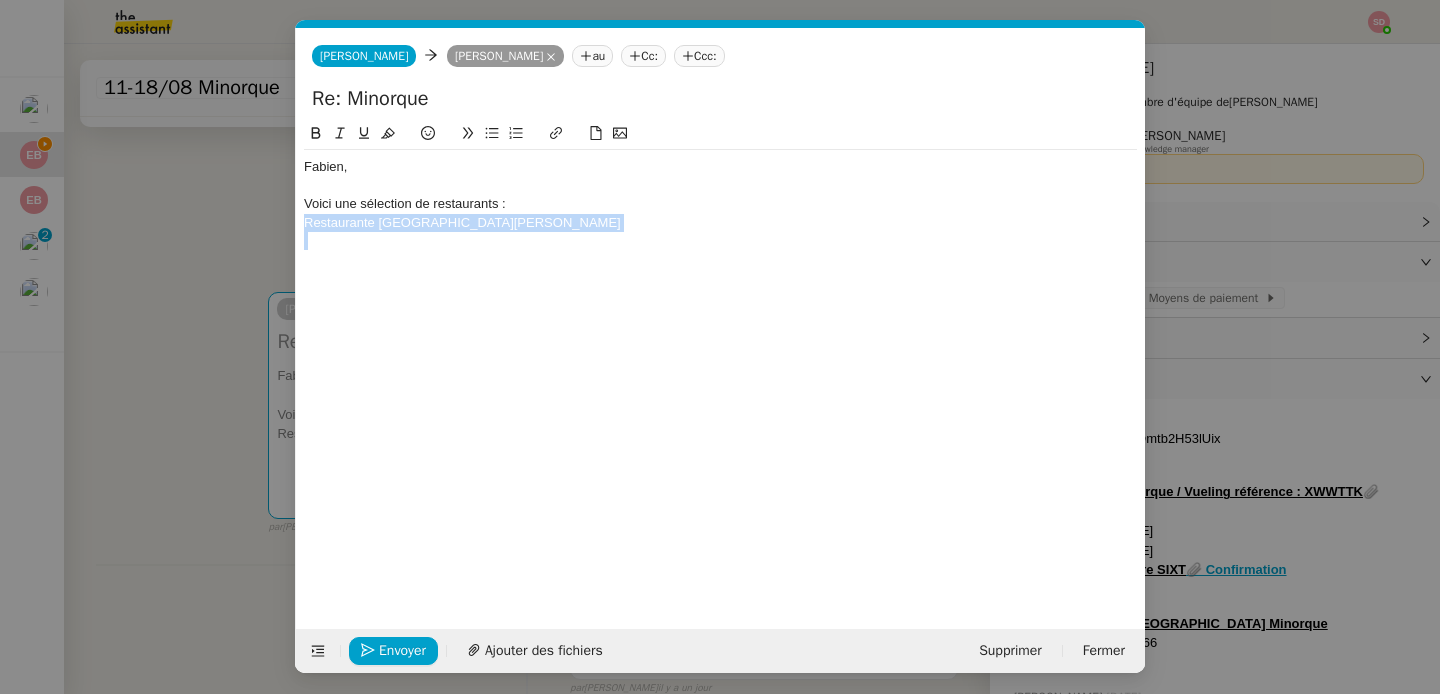 click on "Restaurante Ca na Pilar" 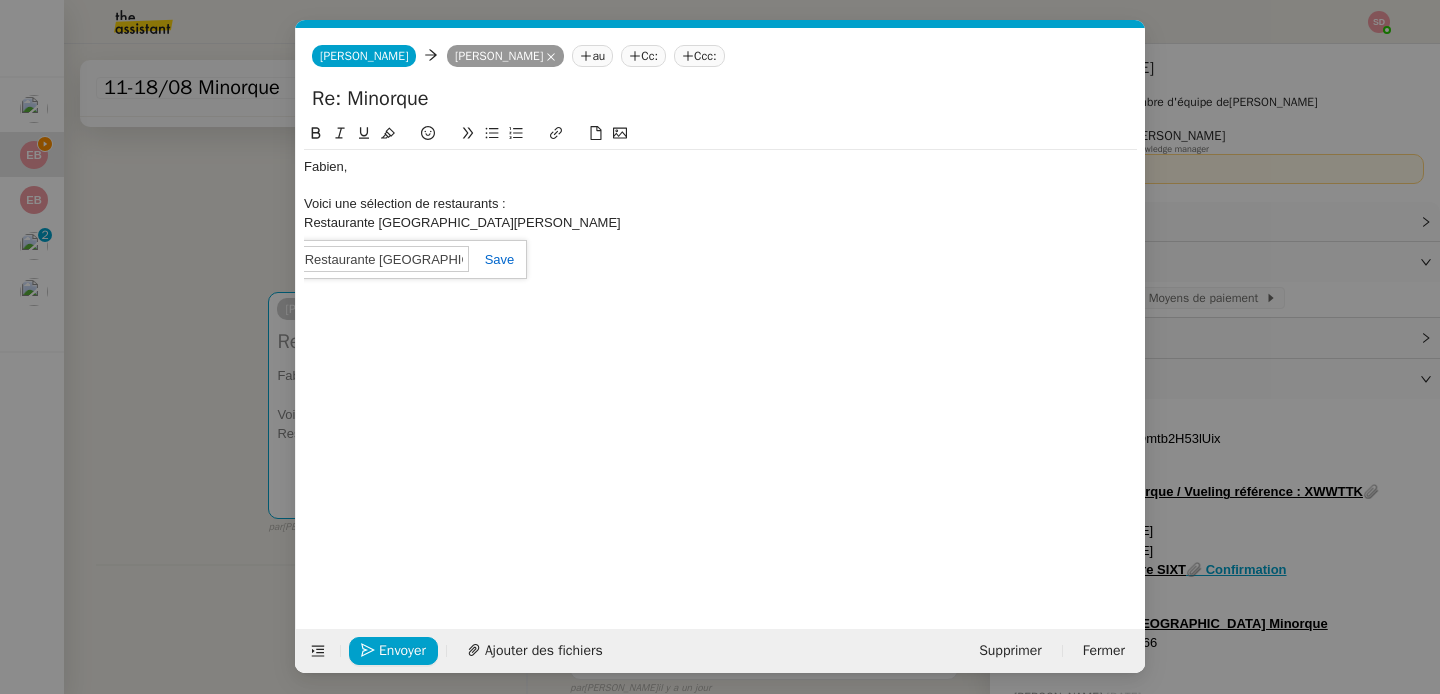 paste on "https://www.google.com/maps/place/Restaurante+Ca+na+Pilar/@39.9498,4.0505,17z/data=!3m1!4b1!4m6!3m5!1s0x12be1f9fbe16297b:0x47d255cb72e787cf!8m2!3d39.9498!4d4.0505!16s%2Fg%2F1tf8b25k?entry=ttu&g_ep=EgoyMDI1MDcxNS4xIKXMDSoASAFQAw%3D%3D" 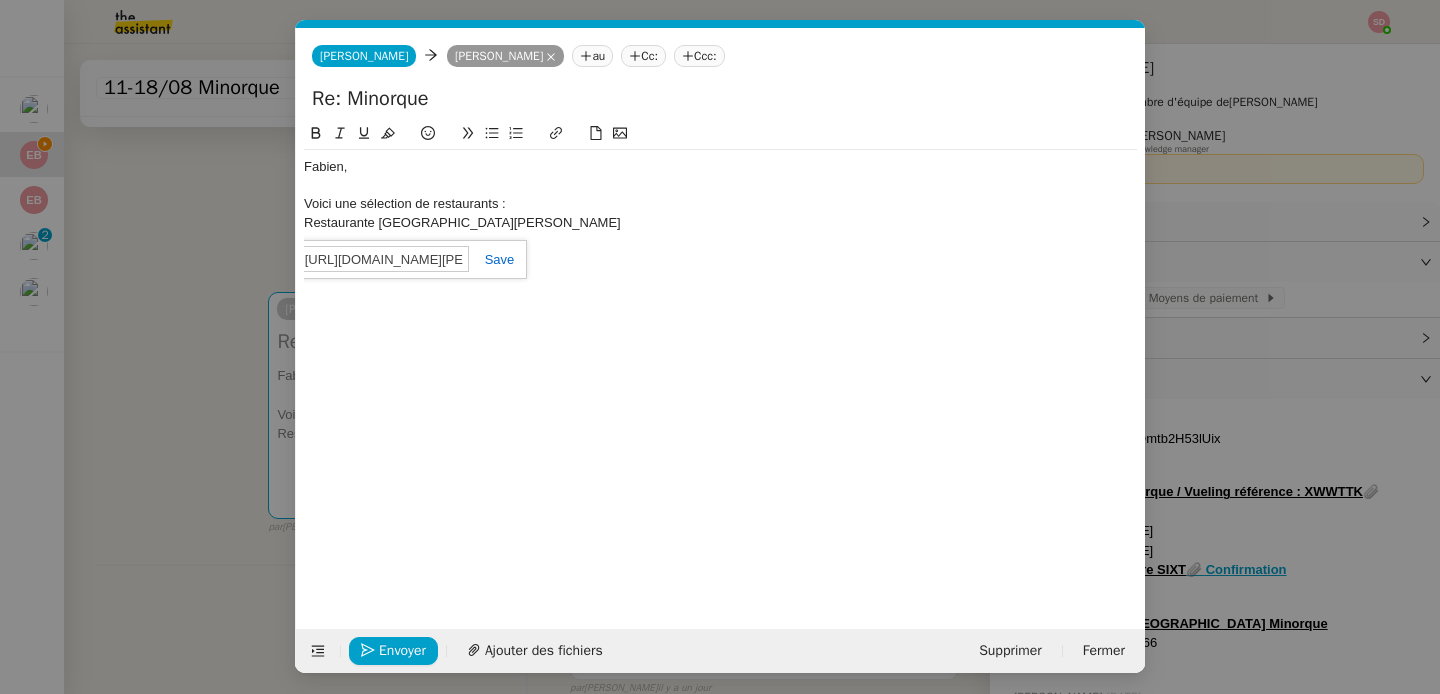 scroll, scrollTop: 0, scrollLeft: 1442, axis: horizontal 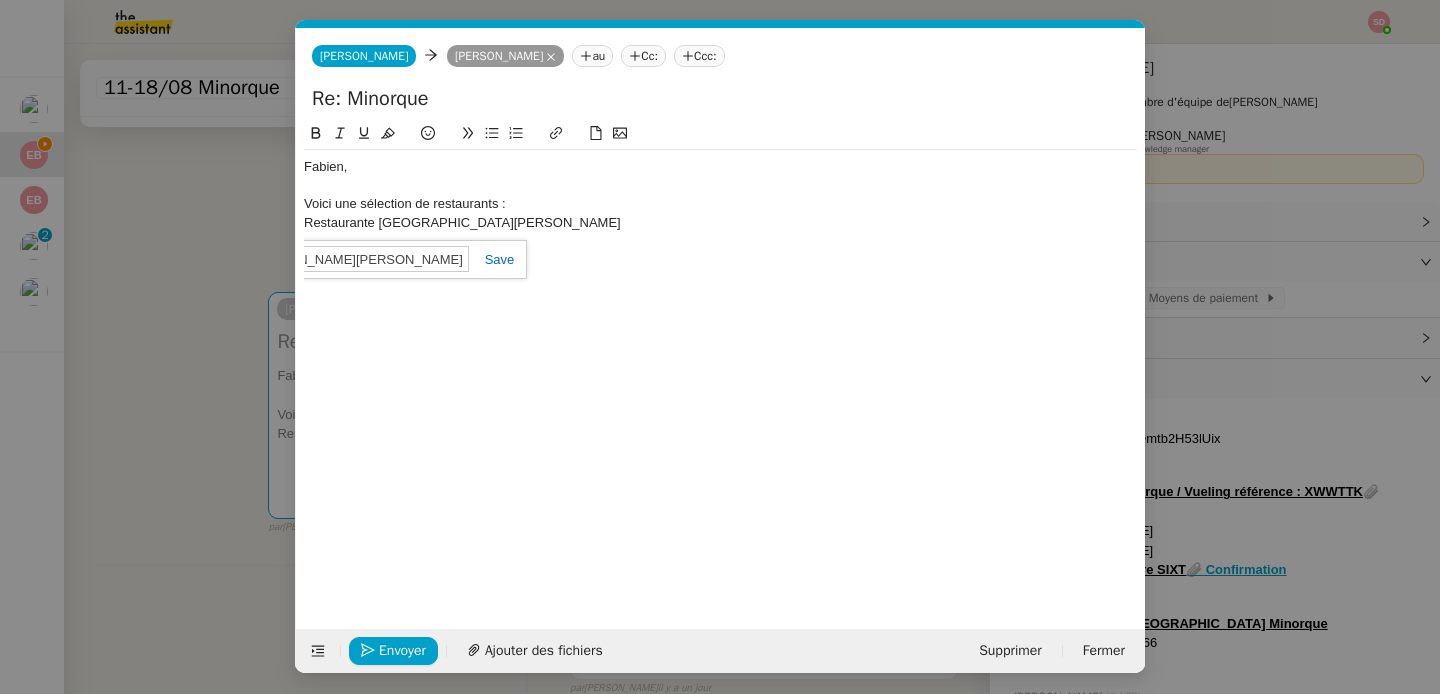 click 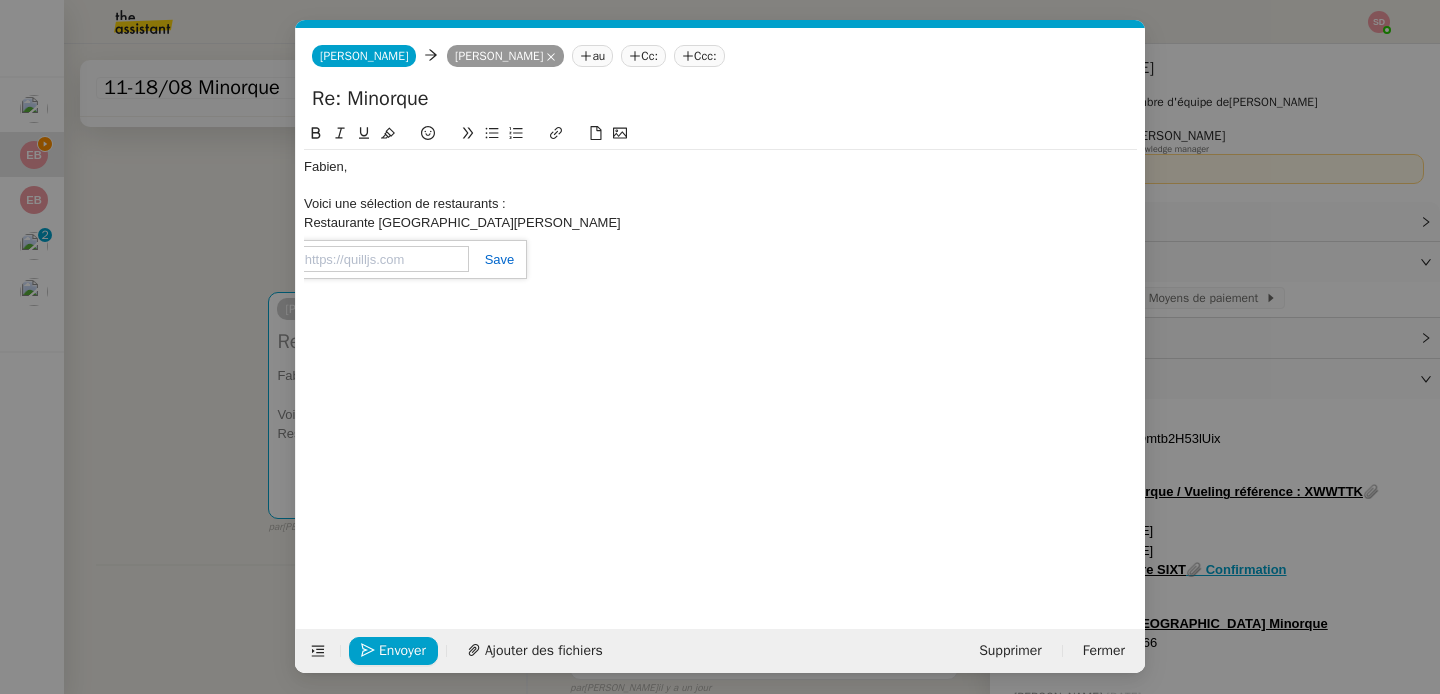 scroll, scrollTop: 0, scrollLeft: 0, axis: both 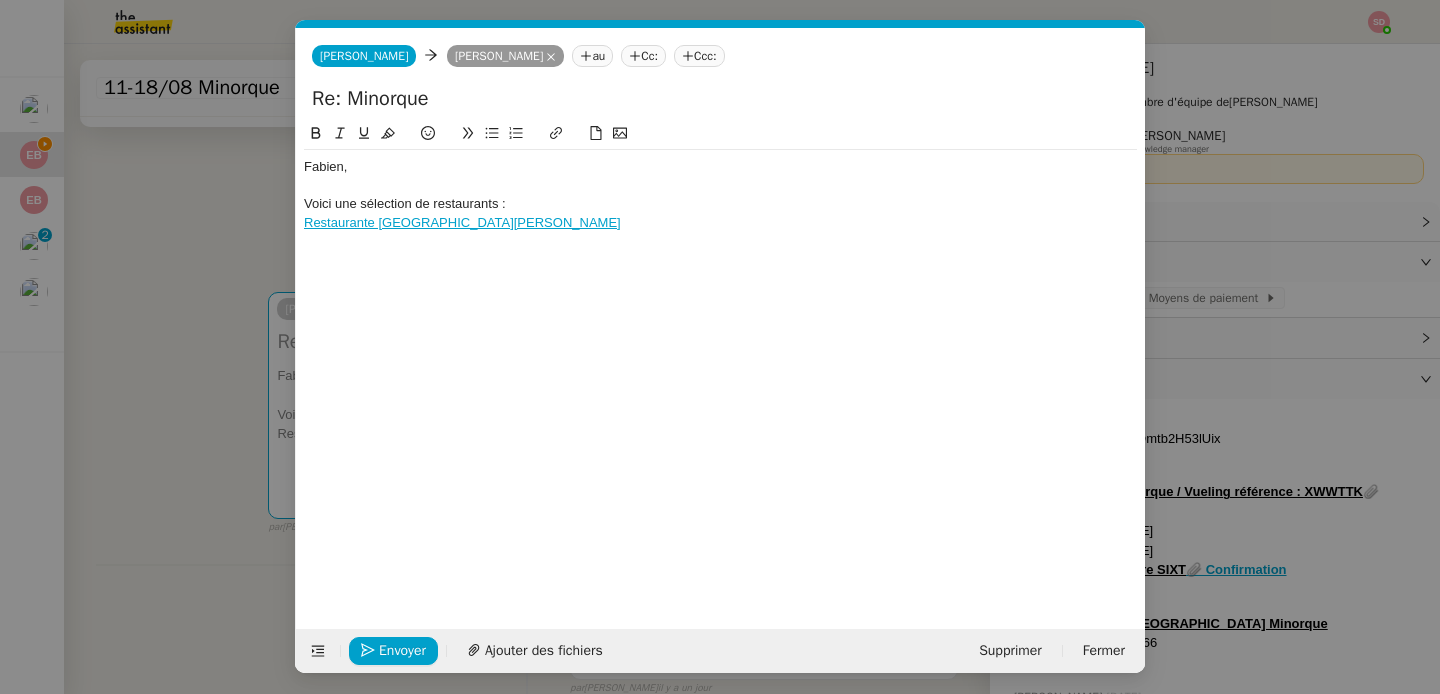 click 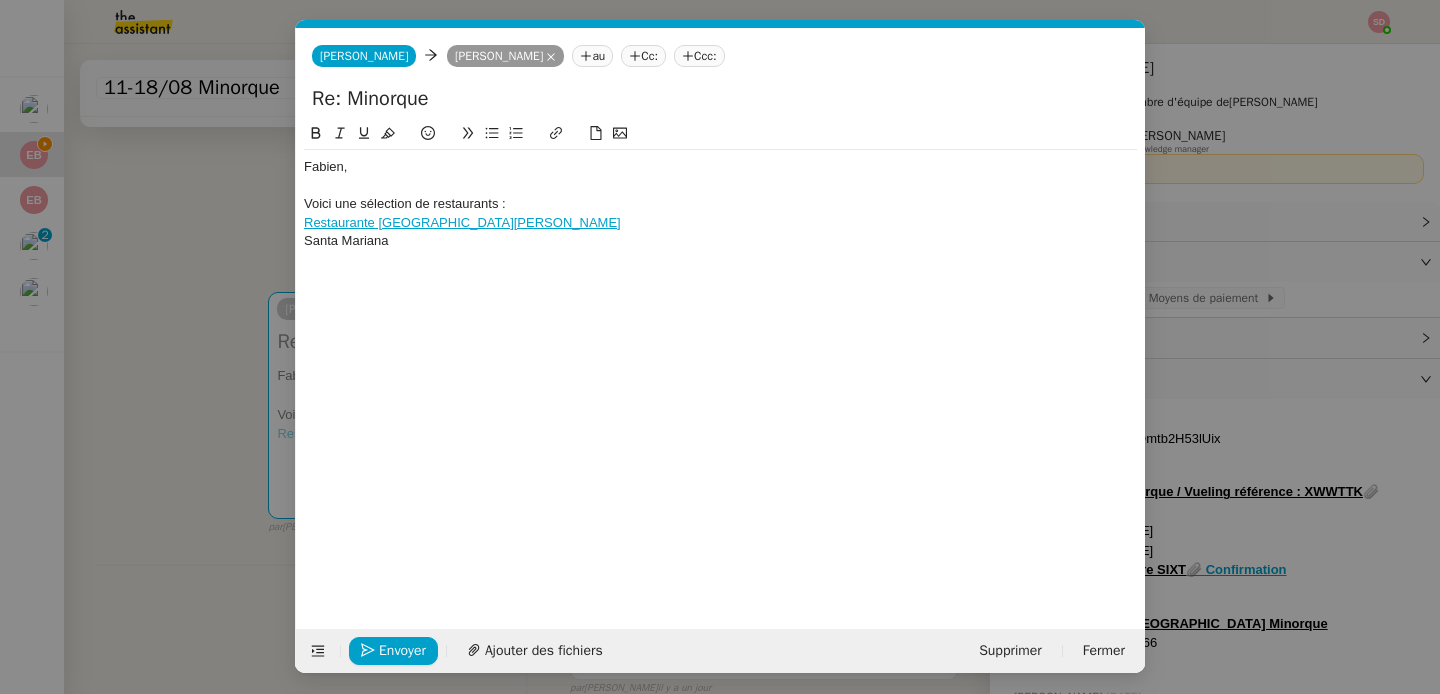 scroll, scrollTop: 0, scrollLeft: 0, axis: both 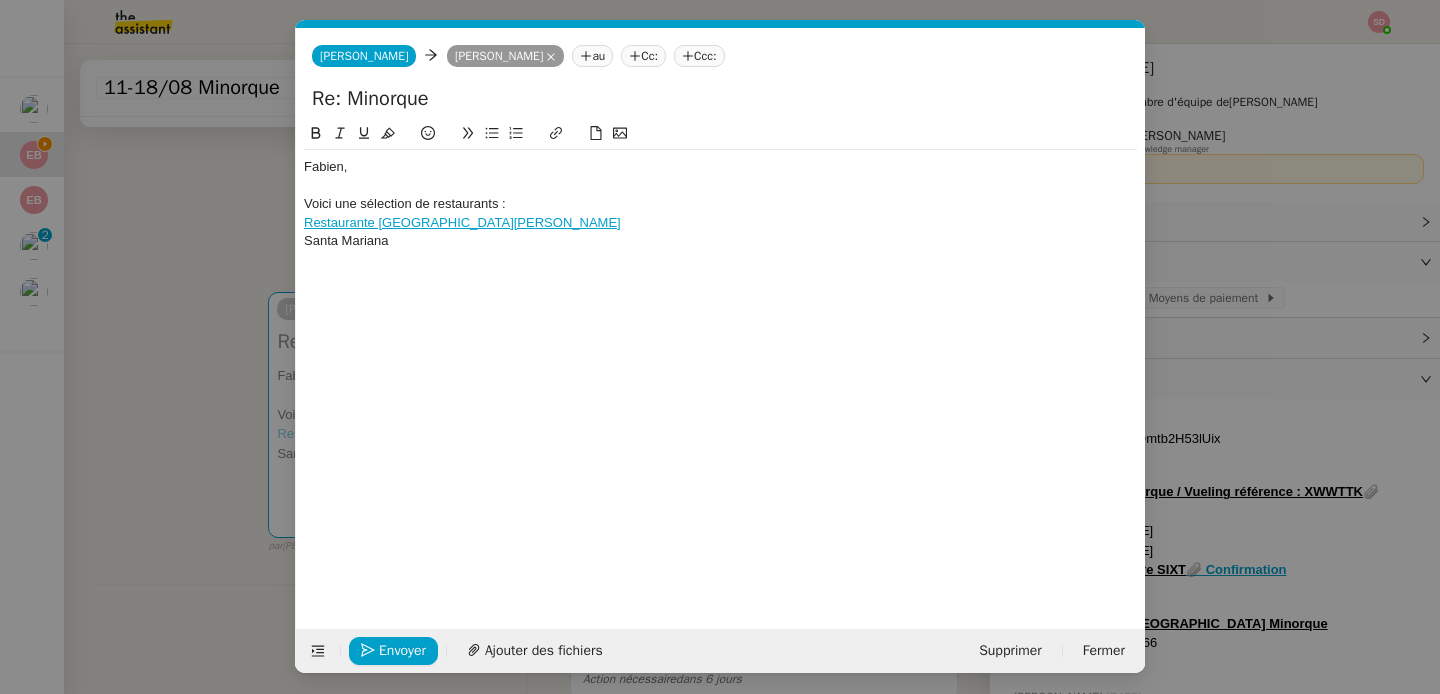 click on "Santa Mariana" 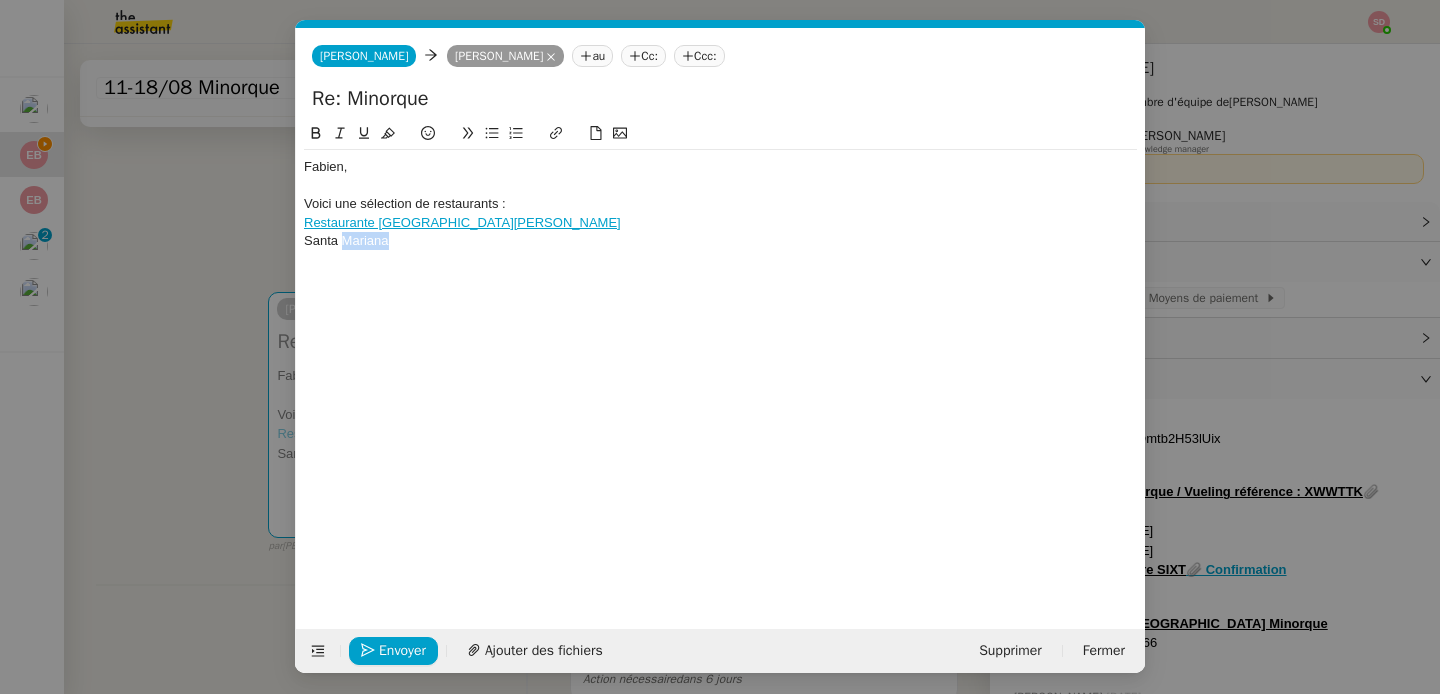 click on "Santa Mariana" 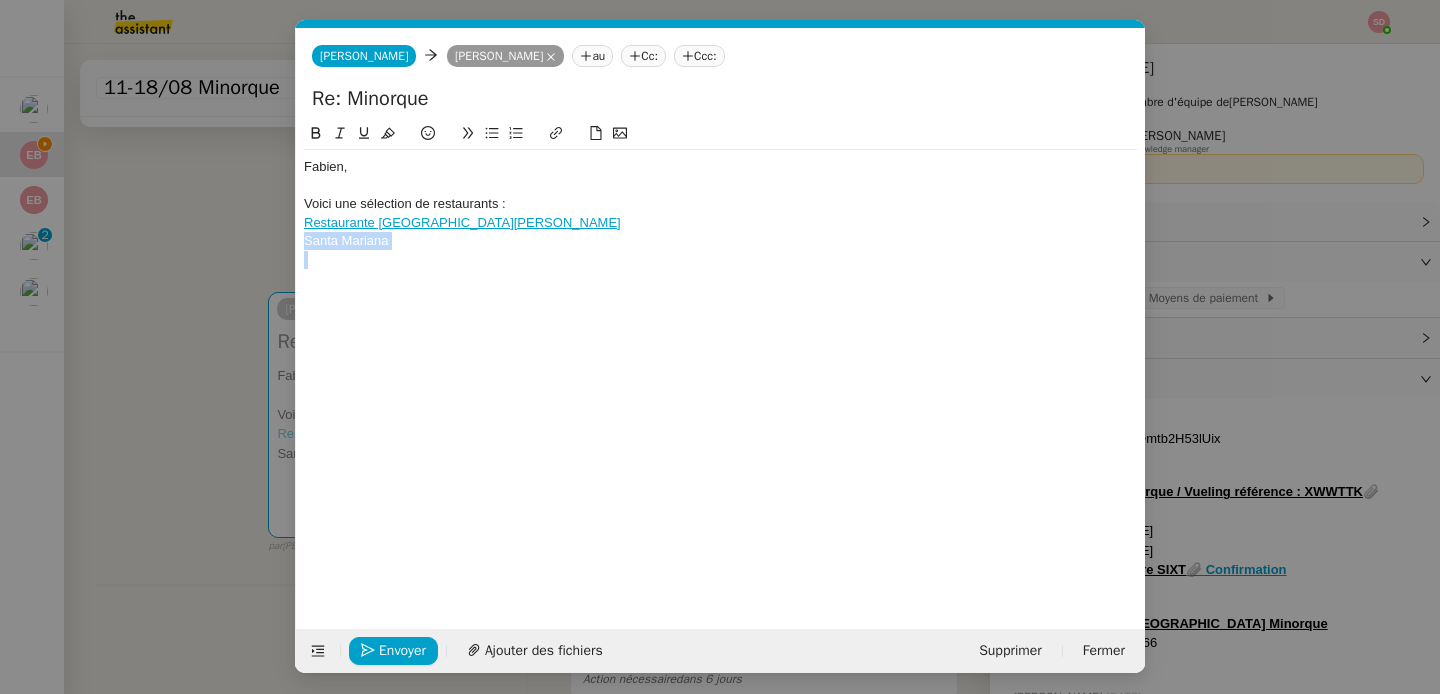 click on "Santa Mariana" 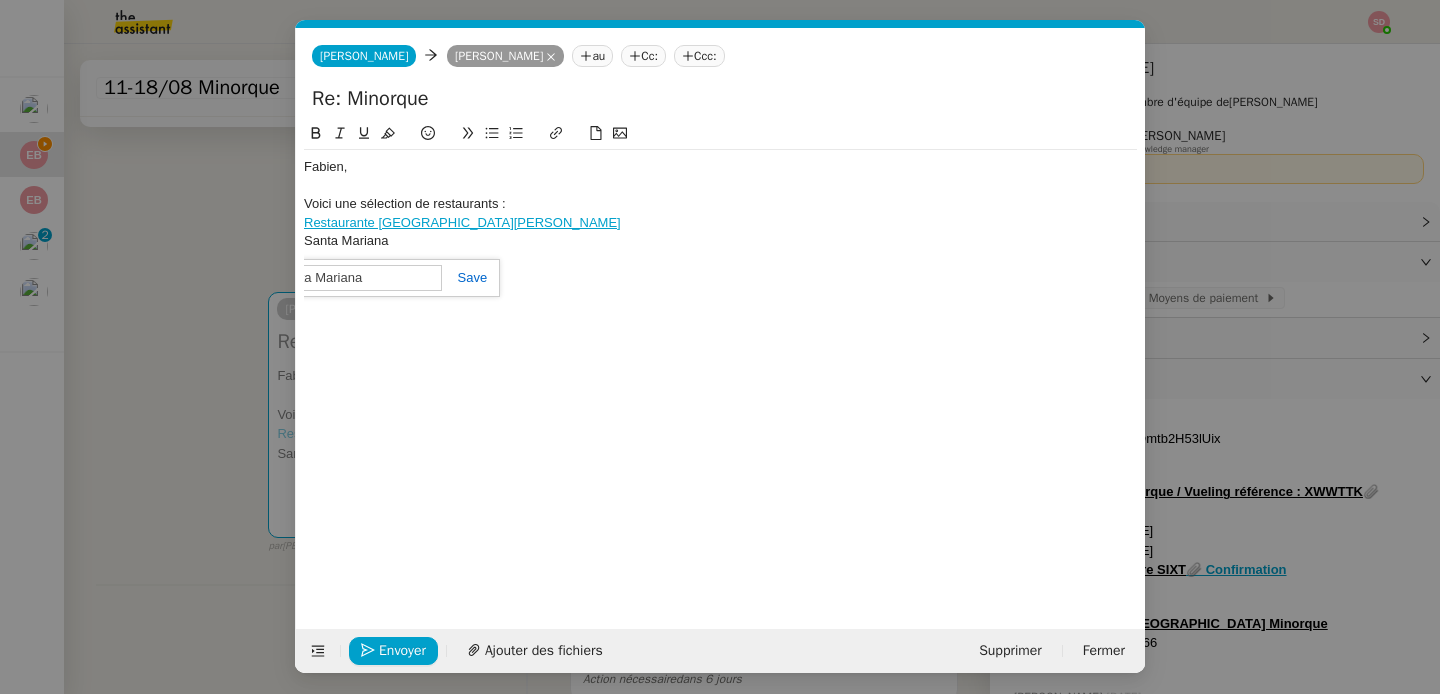 paste on "https://www.google.com/maps/place/Santa+Mariana/@39.9254427,4.1642911,17z/data=!3m1!4b1!4m9!3m8!1s0x12be27411c08ec39:0x49c95b4cc94c7234!5m2!4m1!1i2!8m2!3d39.9254427!4d4.1642911!16s%2Fg%2F11bzymkj7x?hl=fr&entry=ttu&g_ep=EgoyMDI1MDcxNS4xIKXMDSoASAFQAw%3D%3D" 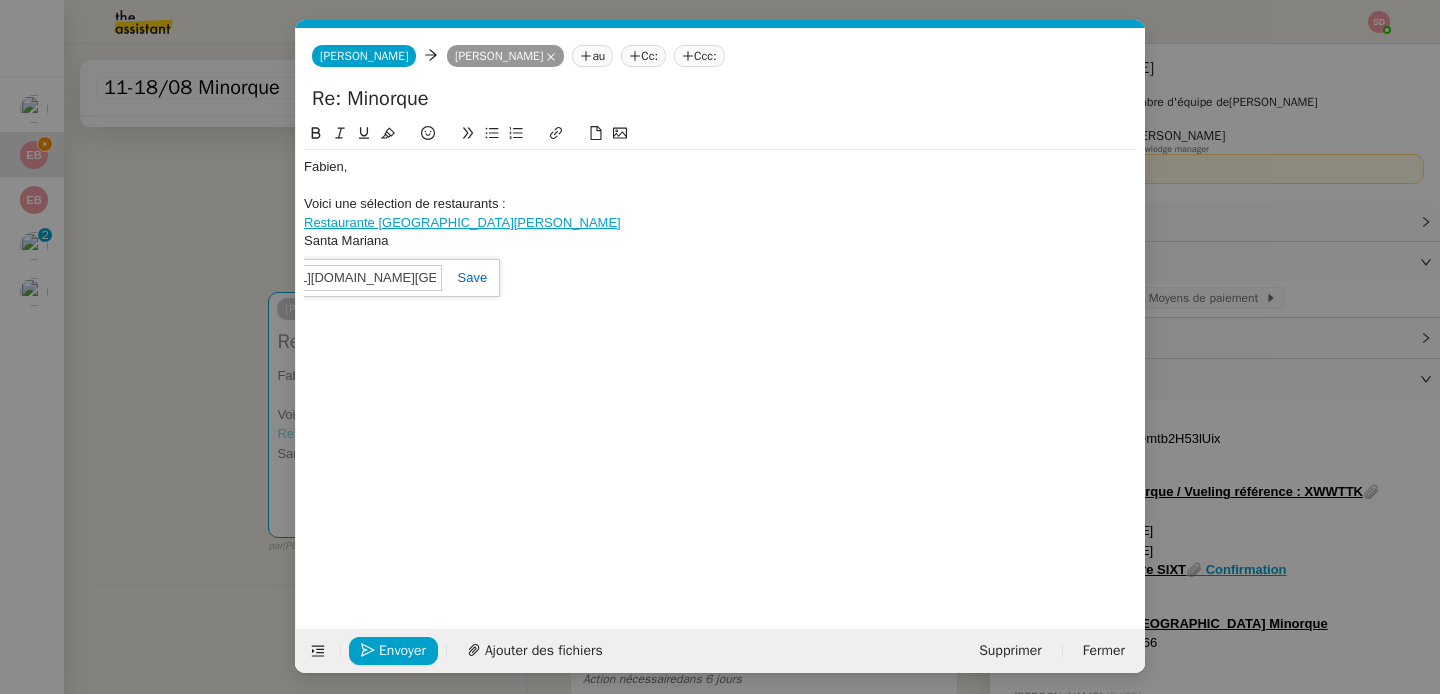 scroll, scrollTop: 0, scrollLeft: 1603, axis: horizontal 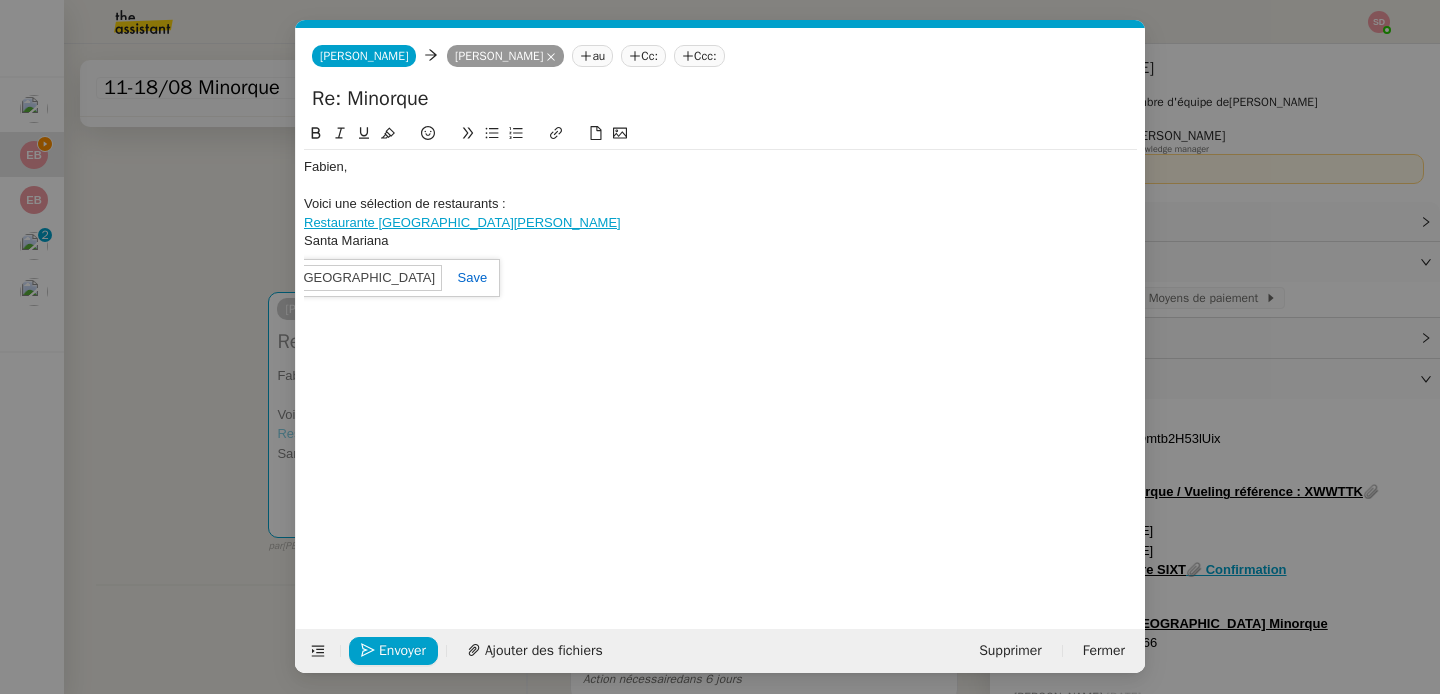 click 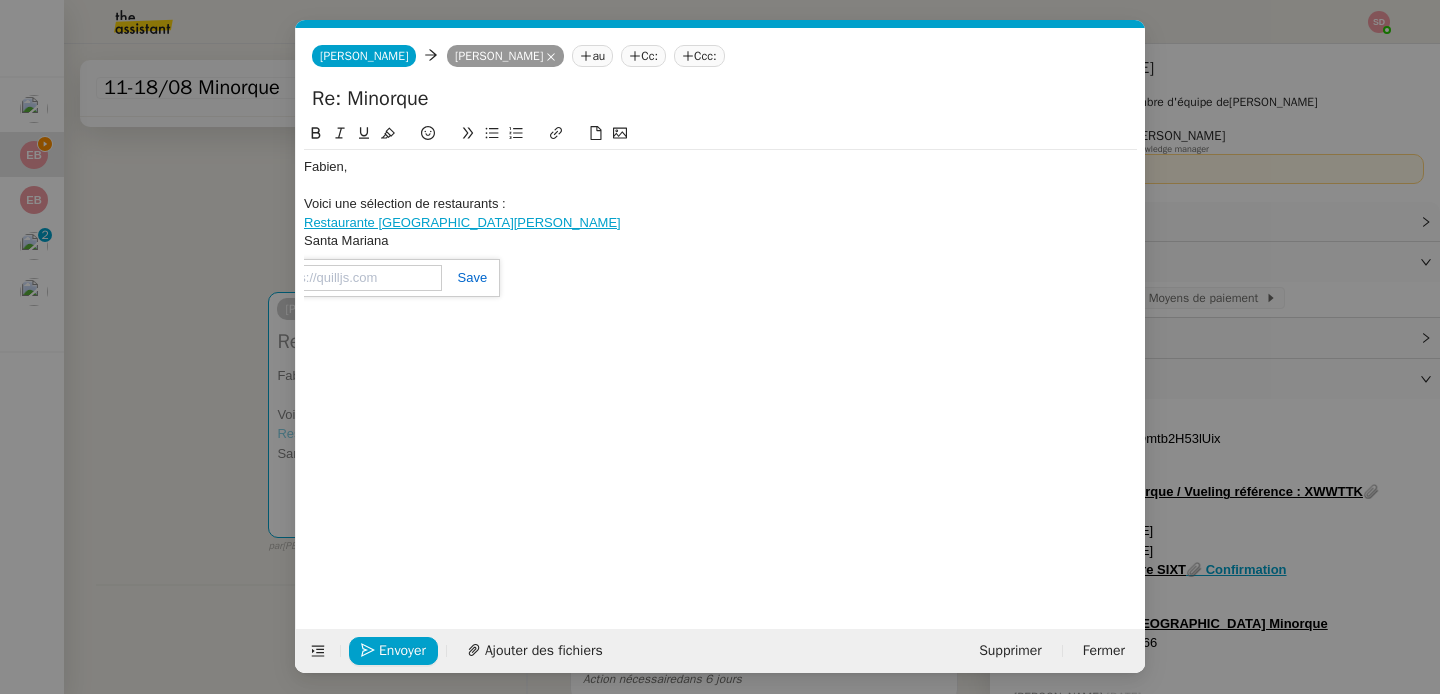 scroll, scrollTop: 0, scrollLeft: 0, axis: both 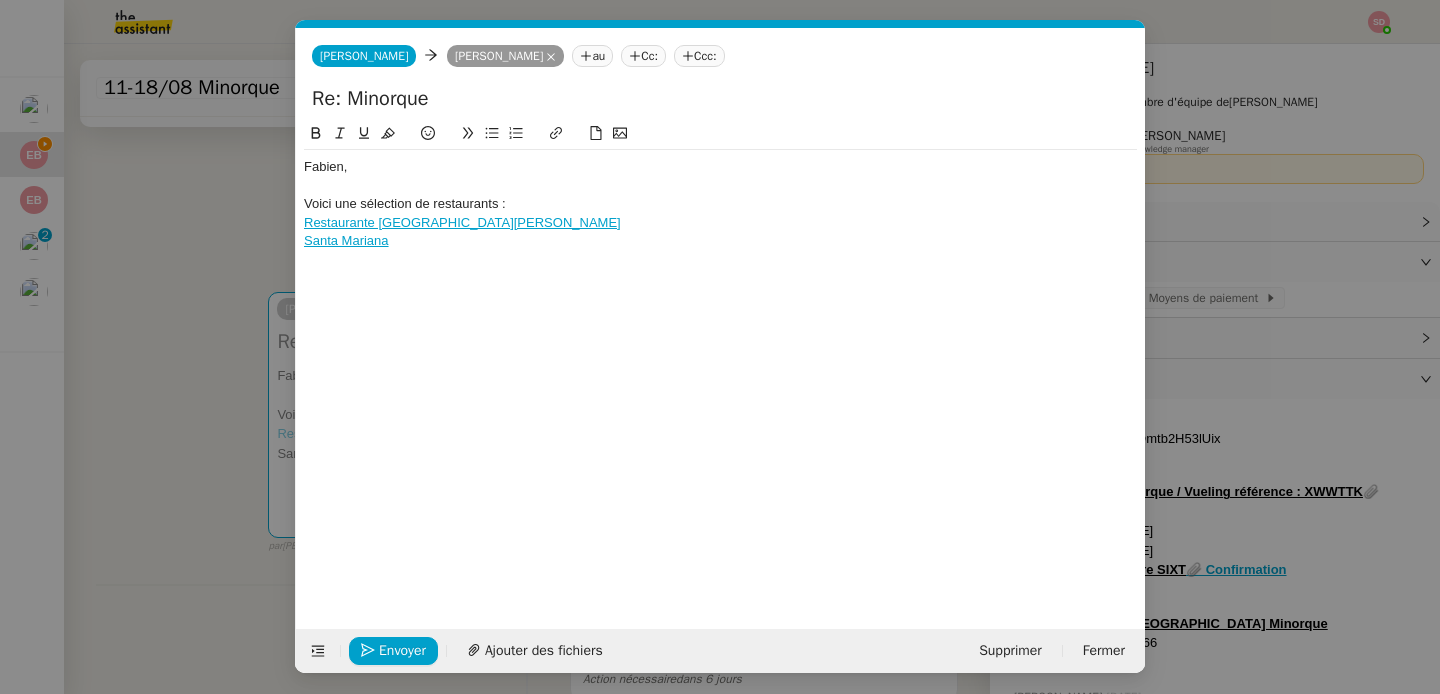 click 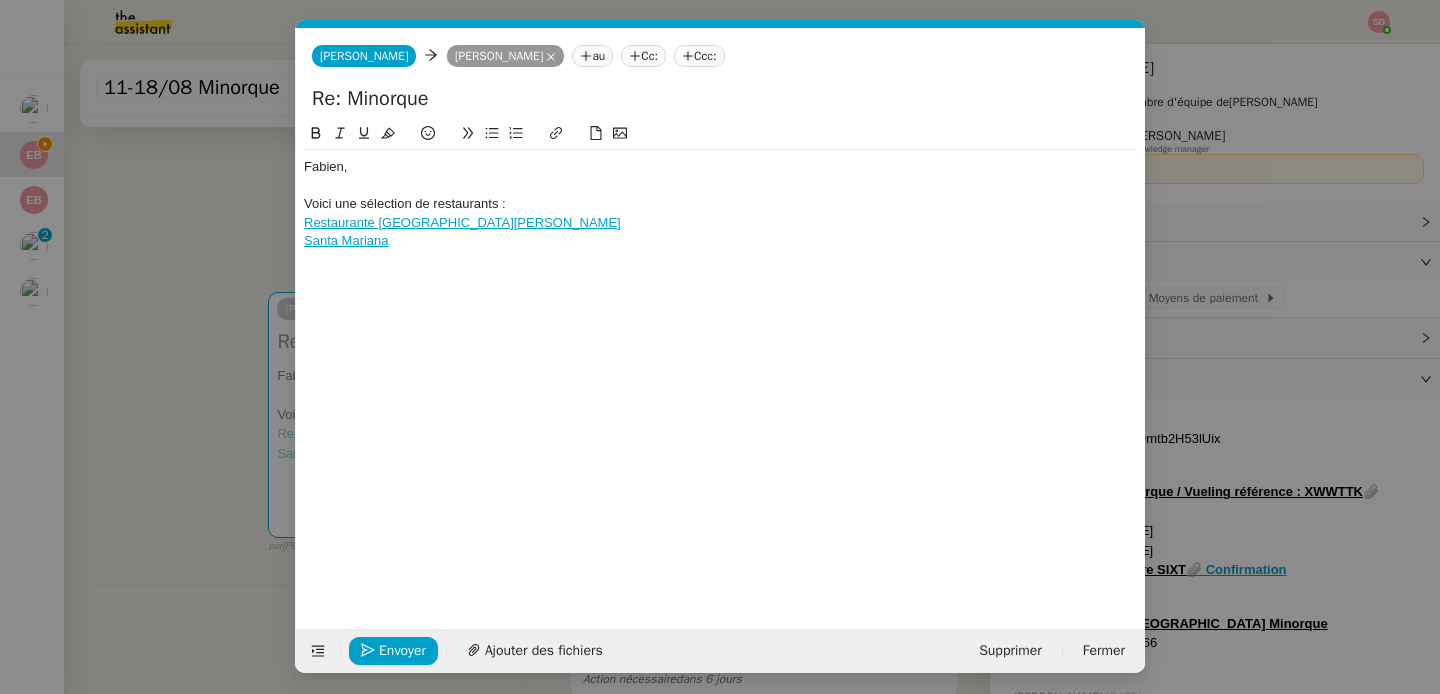 scroll, scrollTop: 0, scrollLeft: 0, axis: both 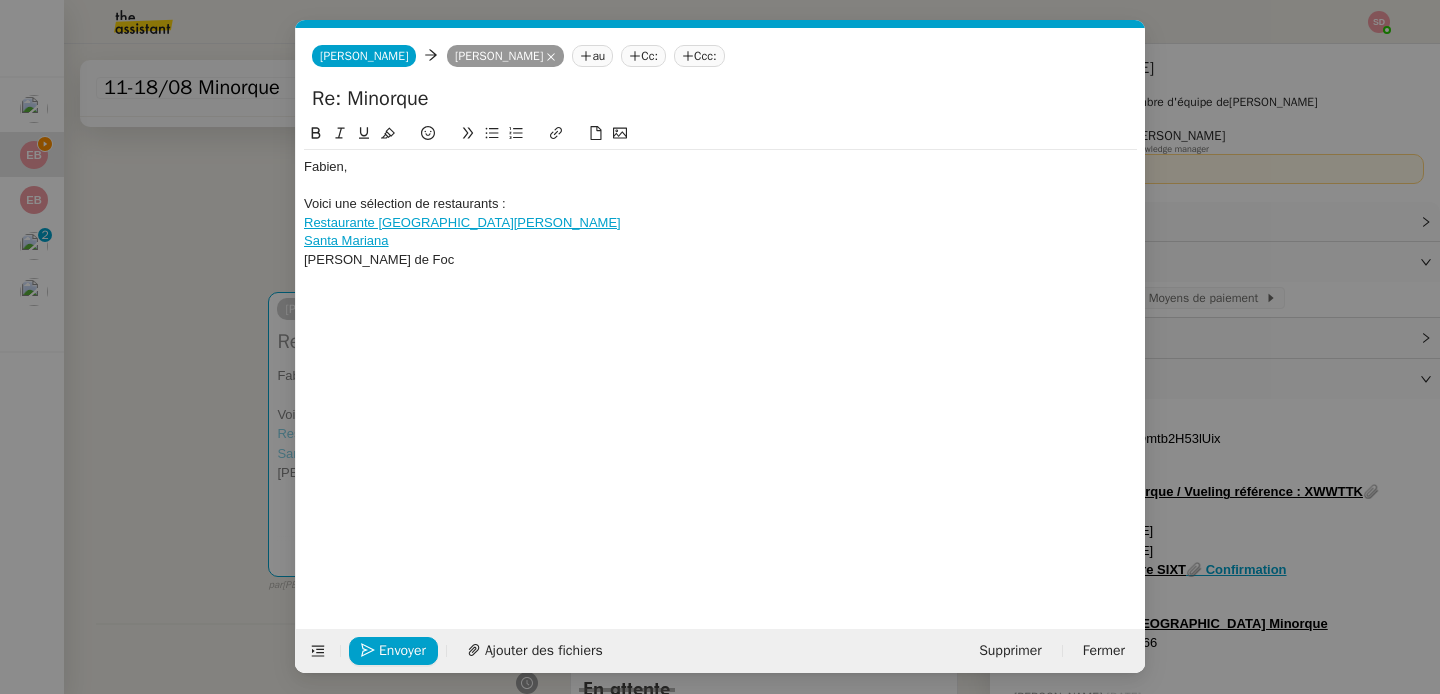 click on "Burdell de Foc" 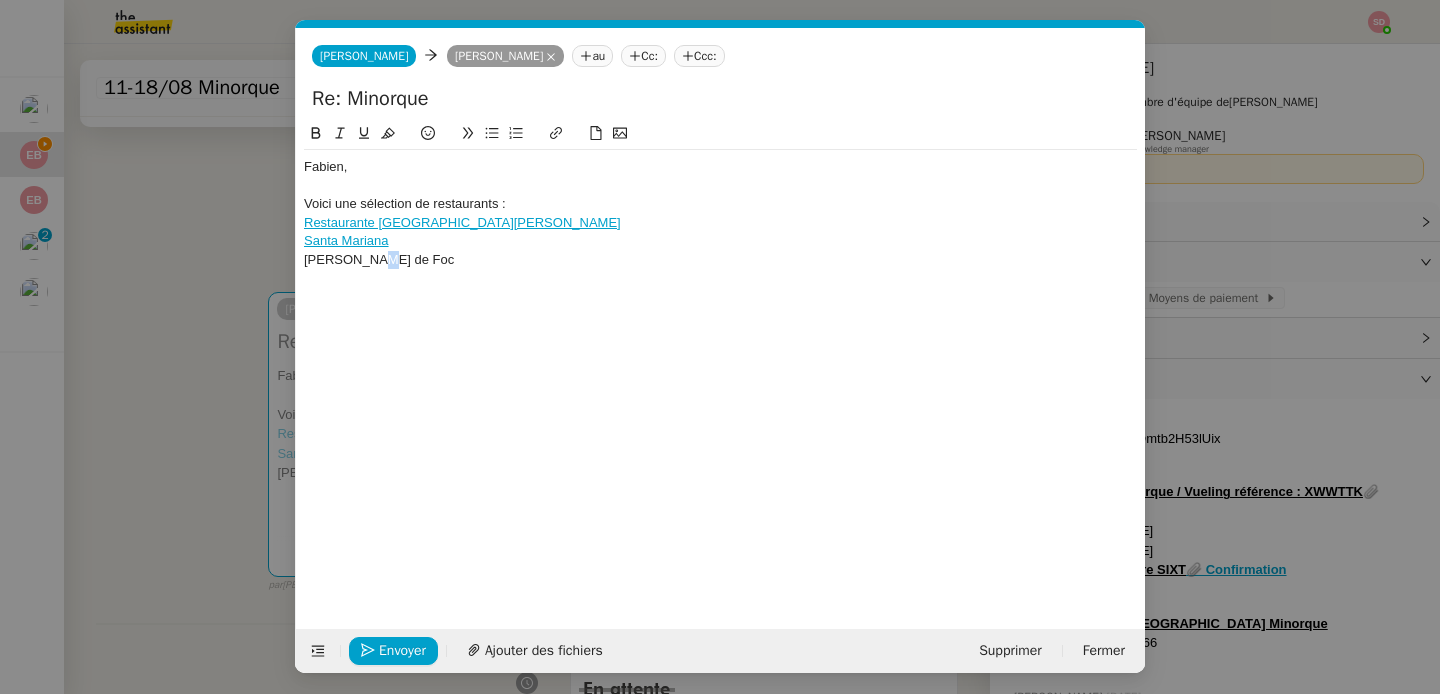 click on "Burdell de Foc" 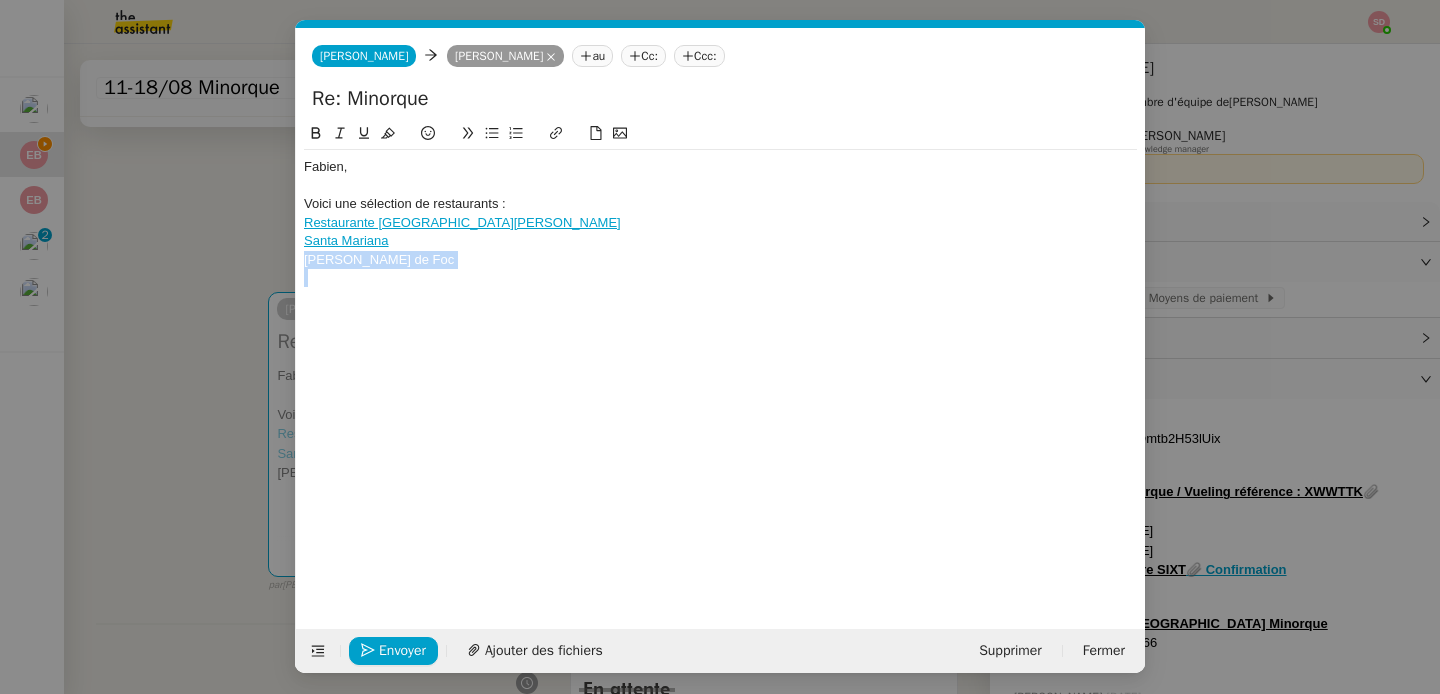 click on "Burdell de Foc" 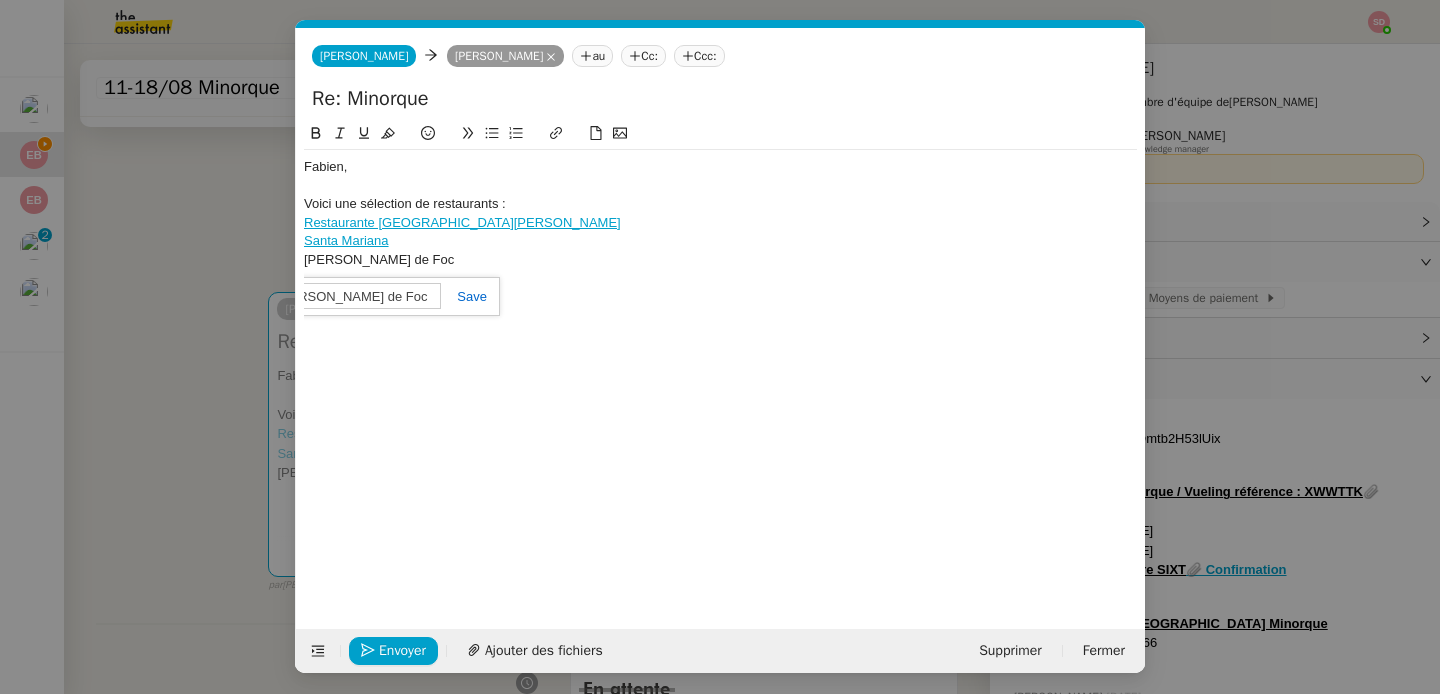 paste on "https://www.google.com/maps/place/Burdell+de+Foc/@39.8717444,4.2400243,17z/data=!3m1!4b1!4m6!3m5!1s0x1295876bc7fc3ceb:0xf3263ad82a9a8793!8m2!3d39.8717444!4d4.2400243!16s%2Fg%2F11t4b1sq1b?entry=ttu&g_ep=EgoyMDI1MDcxNS4xIKXMDSoASAFQAw%3D%3D" 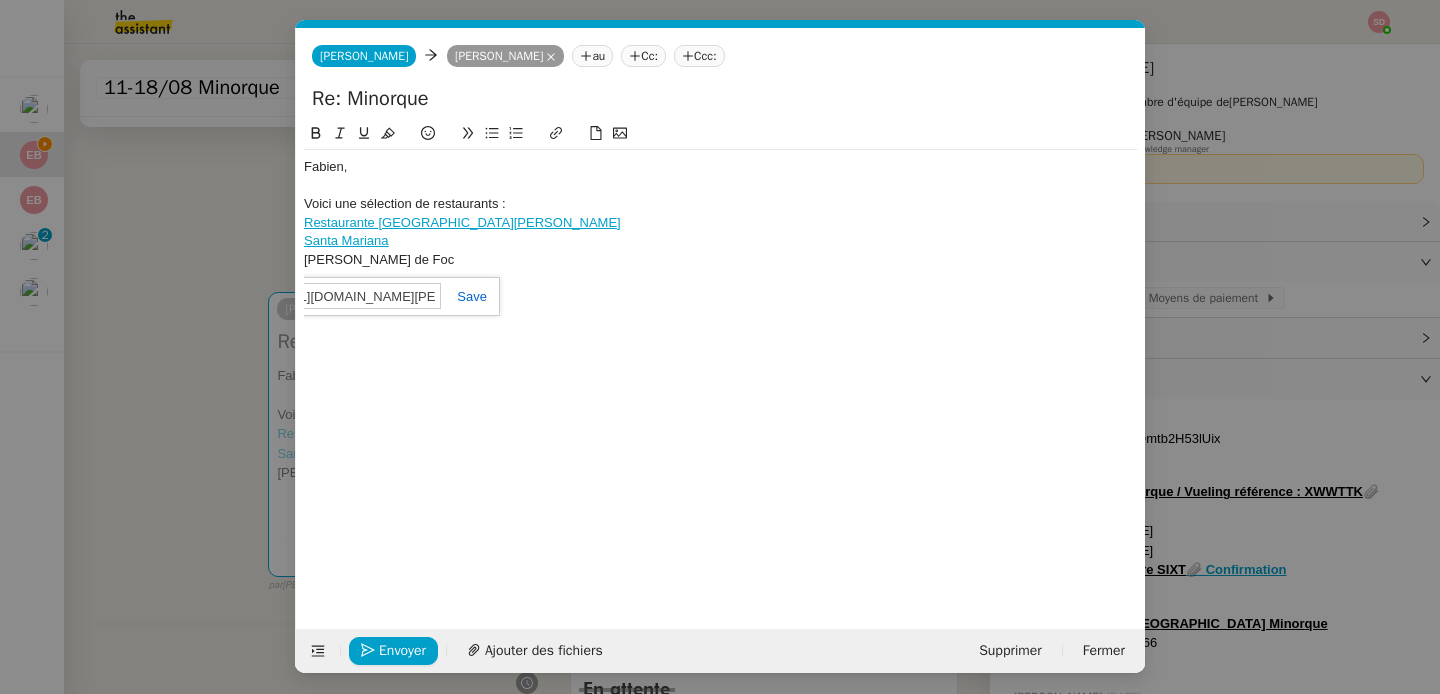 scroll, scrollTop: 0, scrollLeft: 1490, axis: horizontal 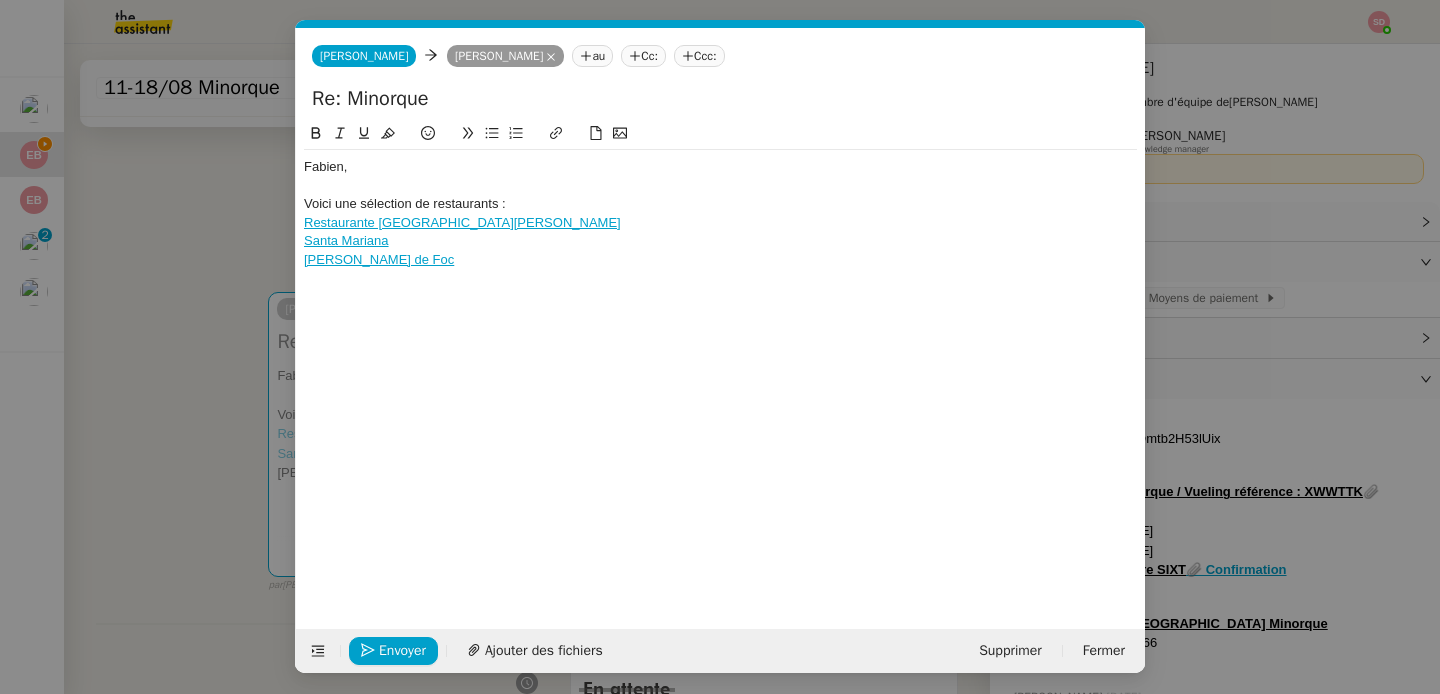 click 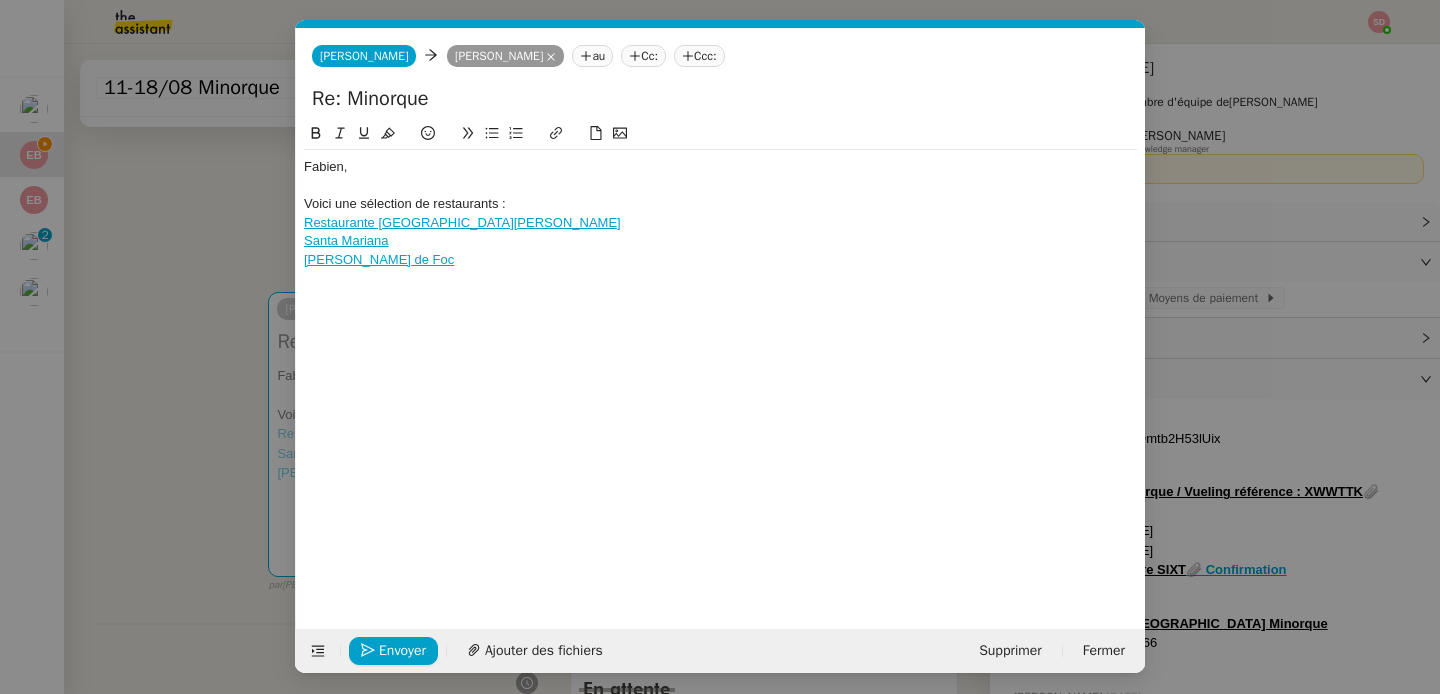 scroll, scrollTop: 0, scrollLeft: 0, axis: both 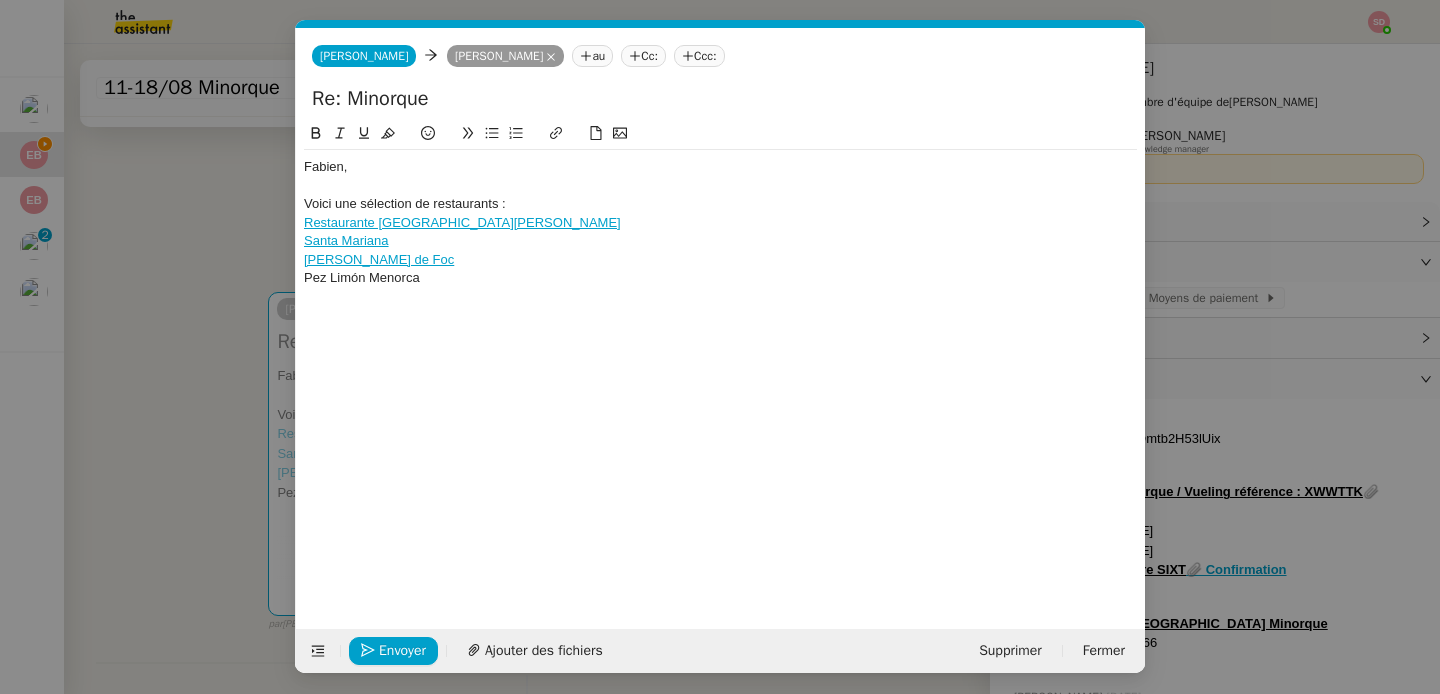 click on "Pez Limón Menorca" 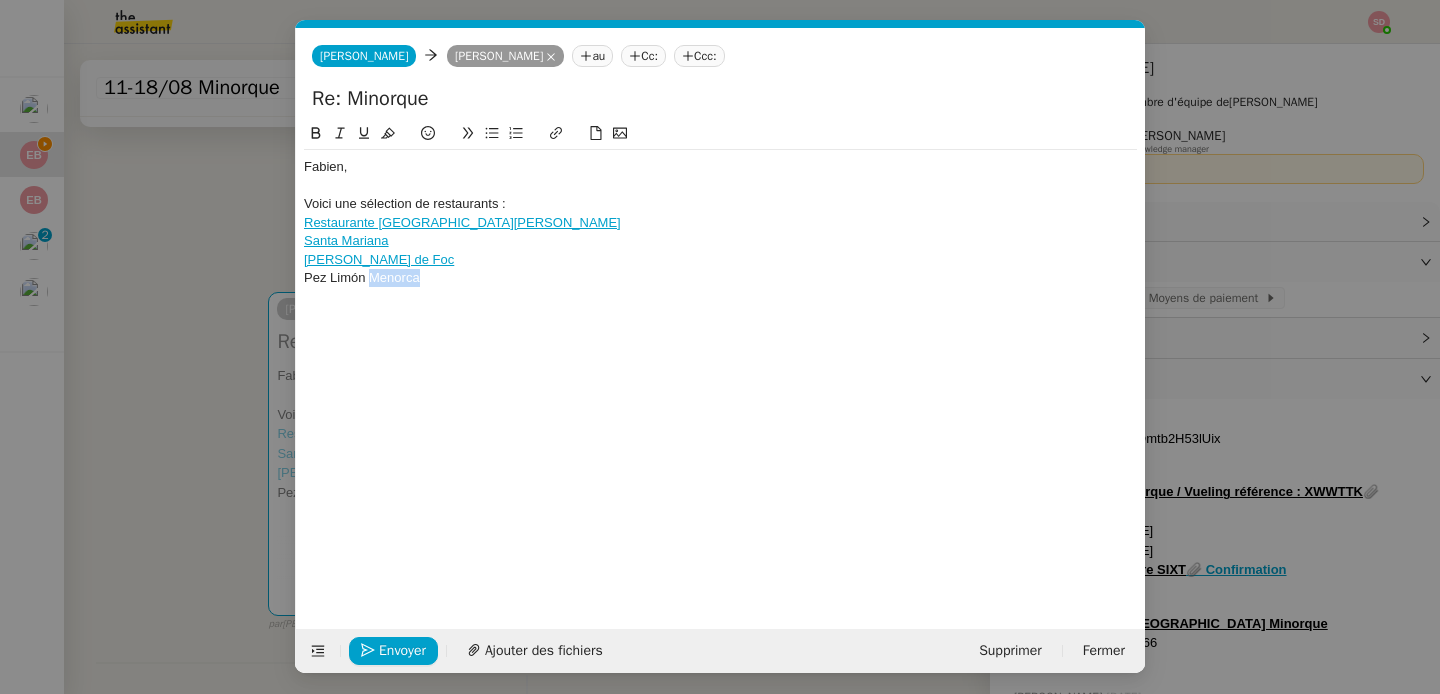 click on "Pez Limón Menorca" 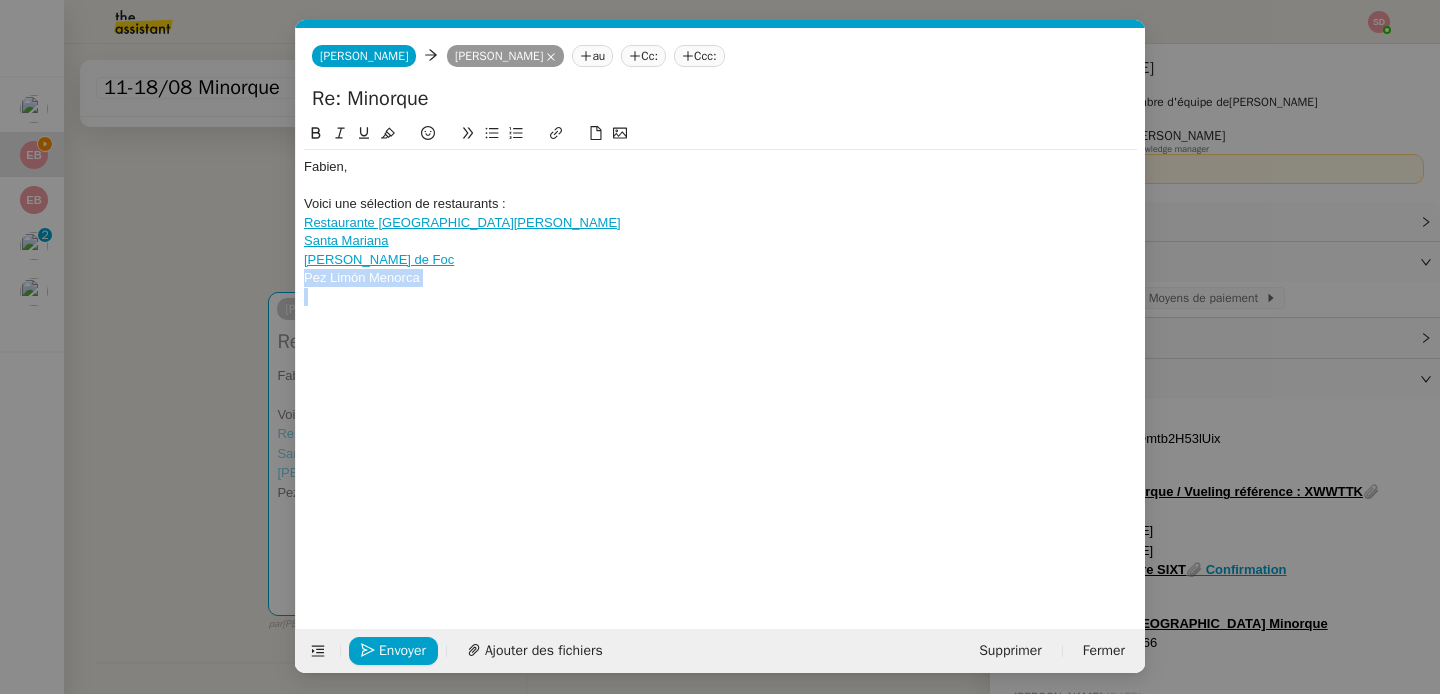 click on "Pez Limón Menorca" 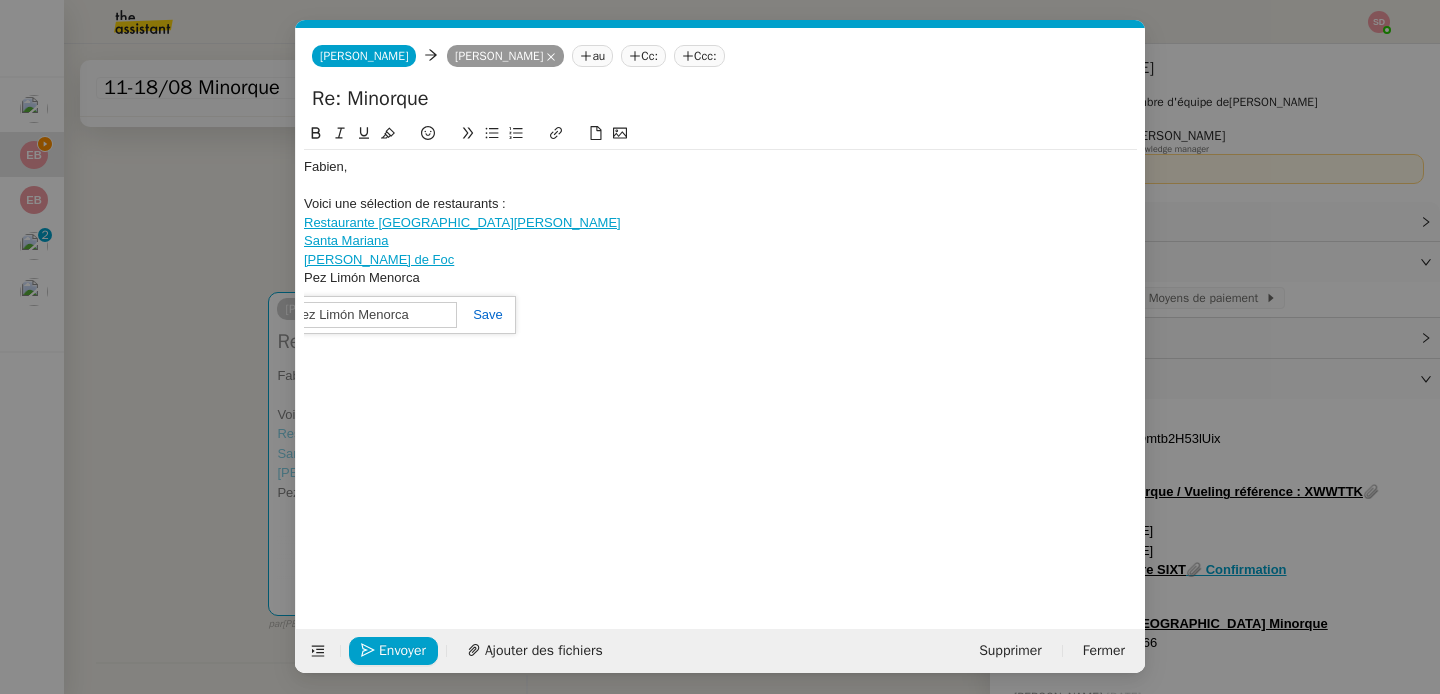 paste on "https://www.google.com/maps/place/Pez+Lim%C3%B3n+Menorca/@40.0002611,3.8387039,17z/data=!3m1!4b1!4m6!3m5!1s0x12be05de61b3bb37:0x6ab10080434452a6!8m2!3d40.0002611!4d3.8387039!16s%2Fg%2F11py72thkd?entry=ttu&g_ep=EgoyMDI1MDcxNS4xIKXMDSoASAFQAw%3D%3D" 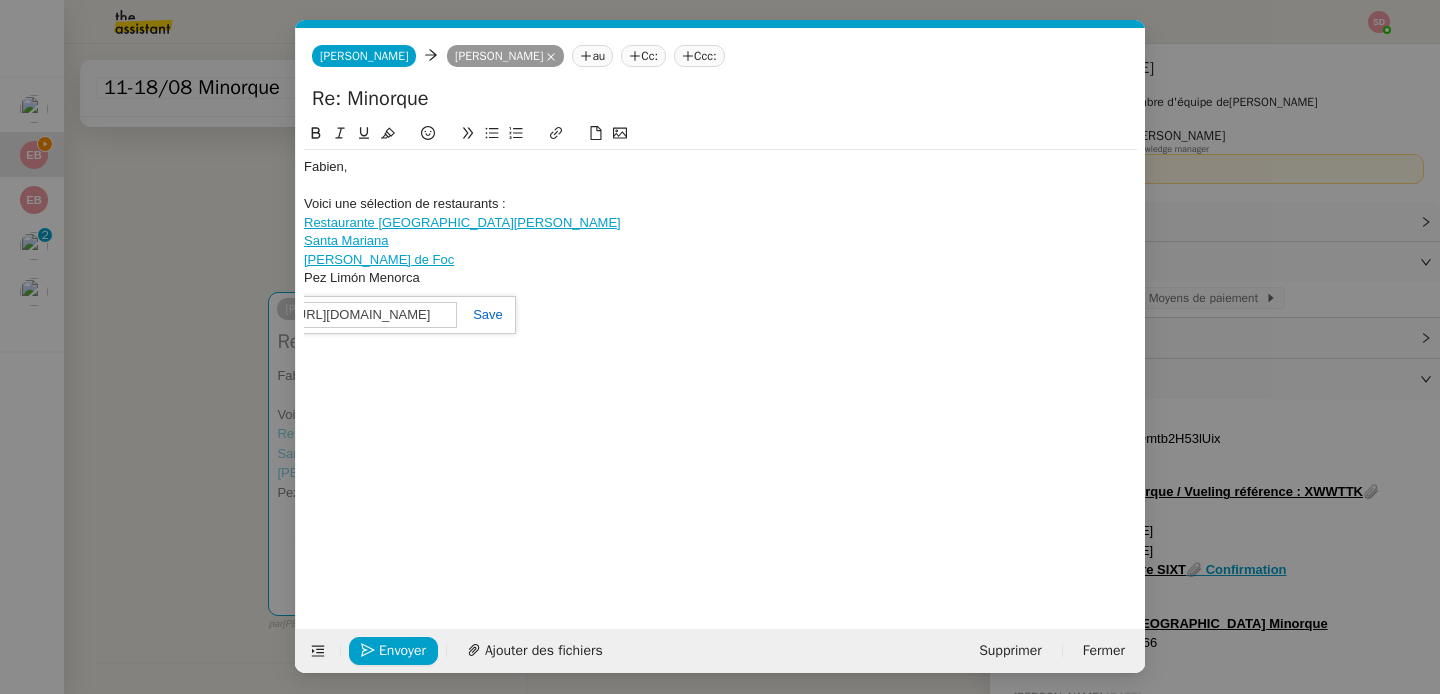 scroll, scrollTop: 0, scrollLeft: 1577, axis: horizontal 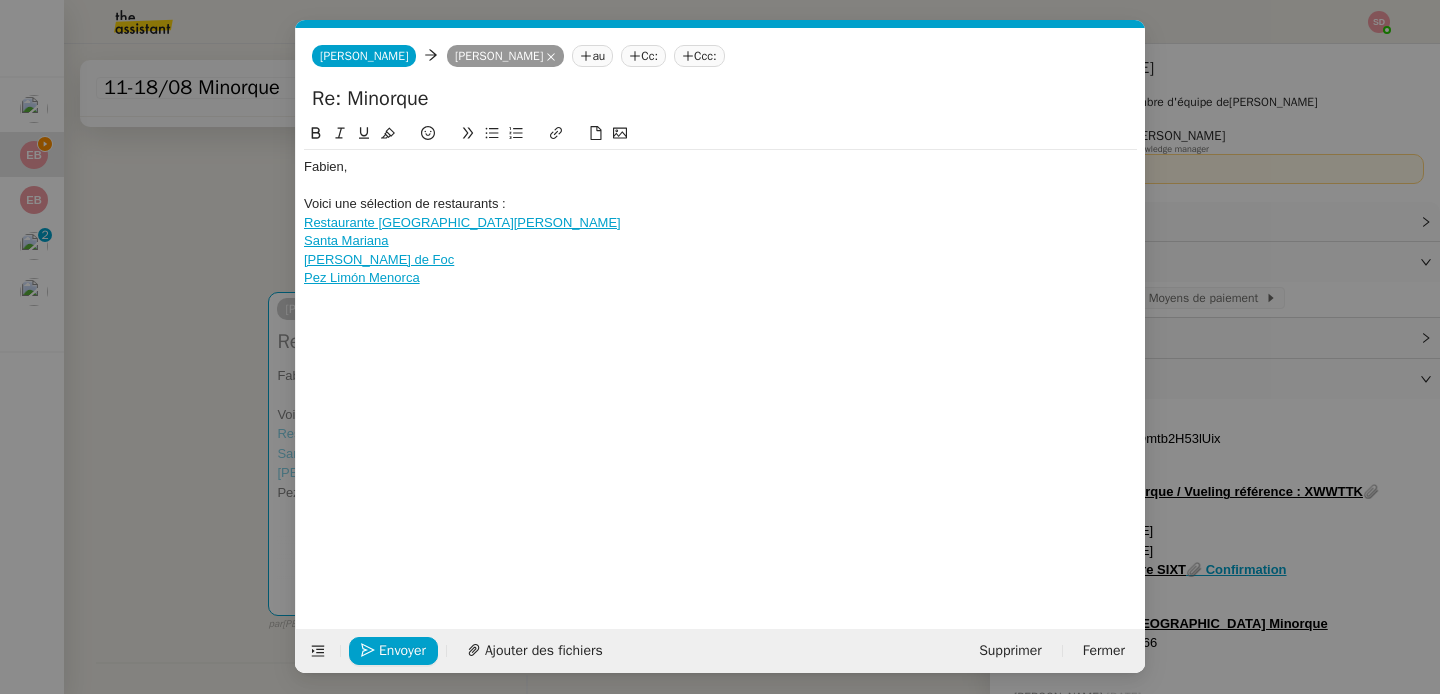 click 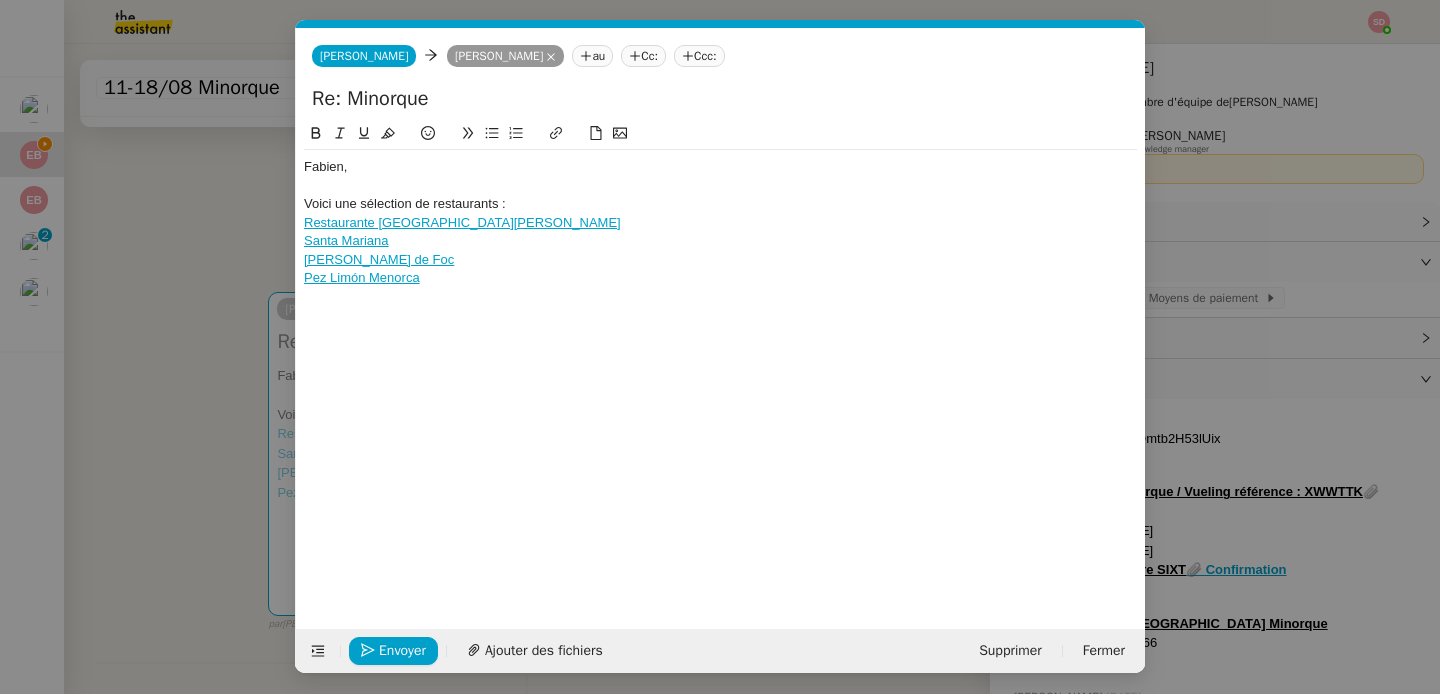 scroll, scrollTop: 0, scrollLeft: 0, axis: both 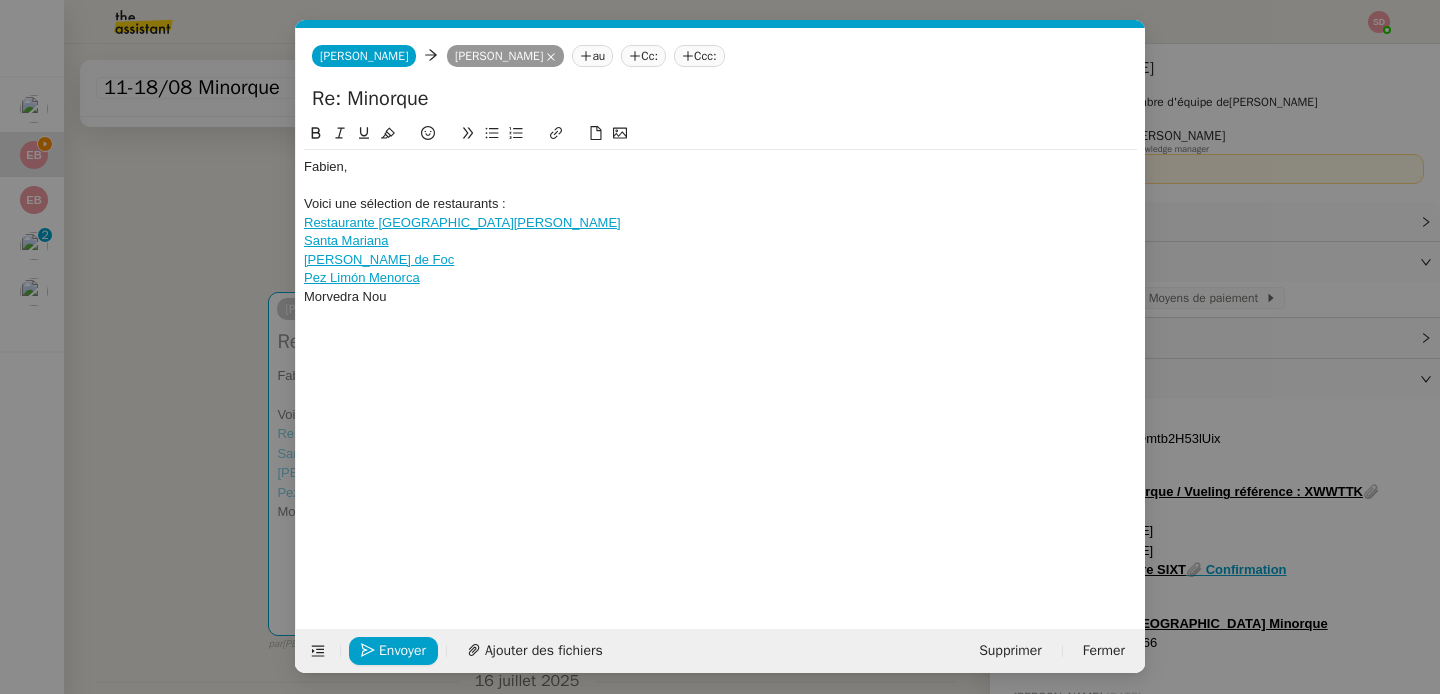 click on "Morvedra Nou" 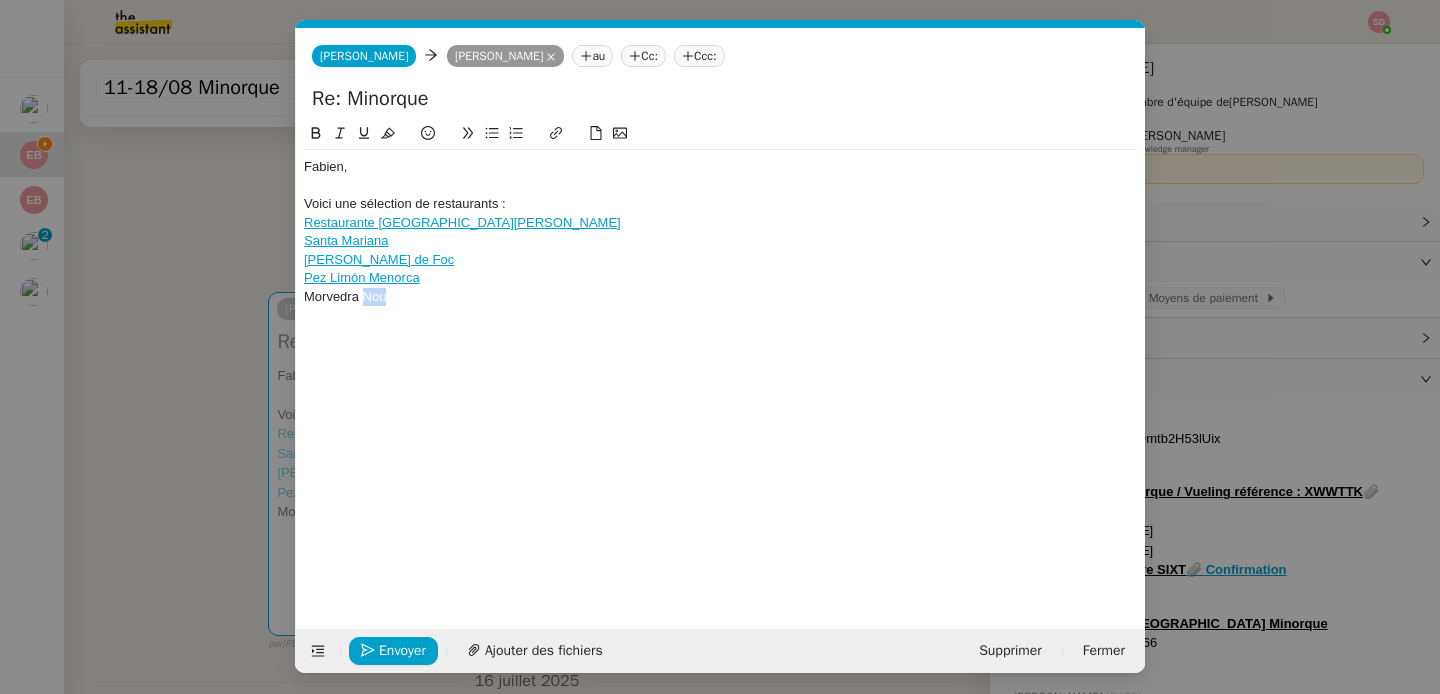 click on "Morvedra Nou" 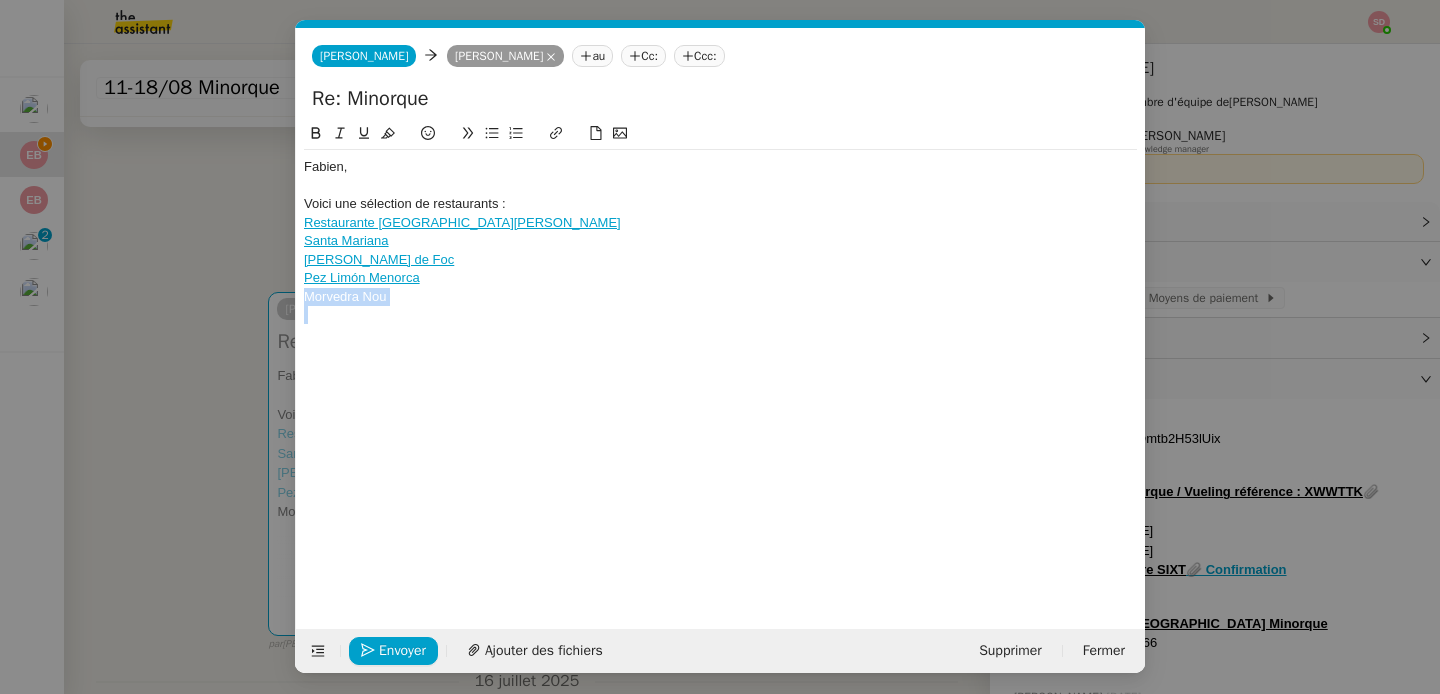 click on "Morvedra Nou" 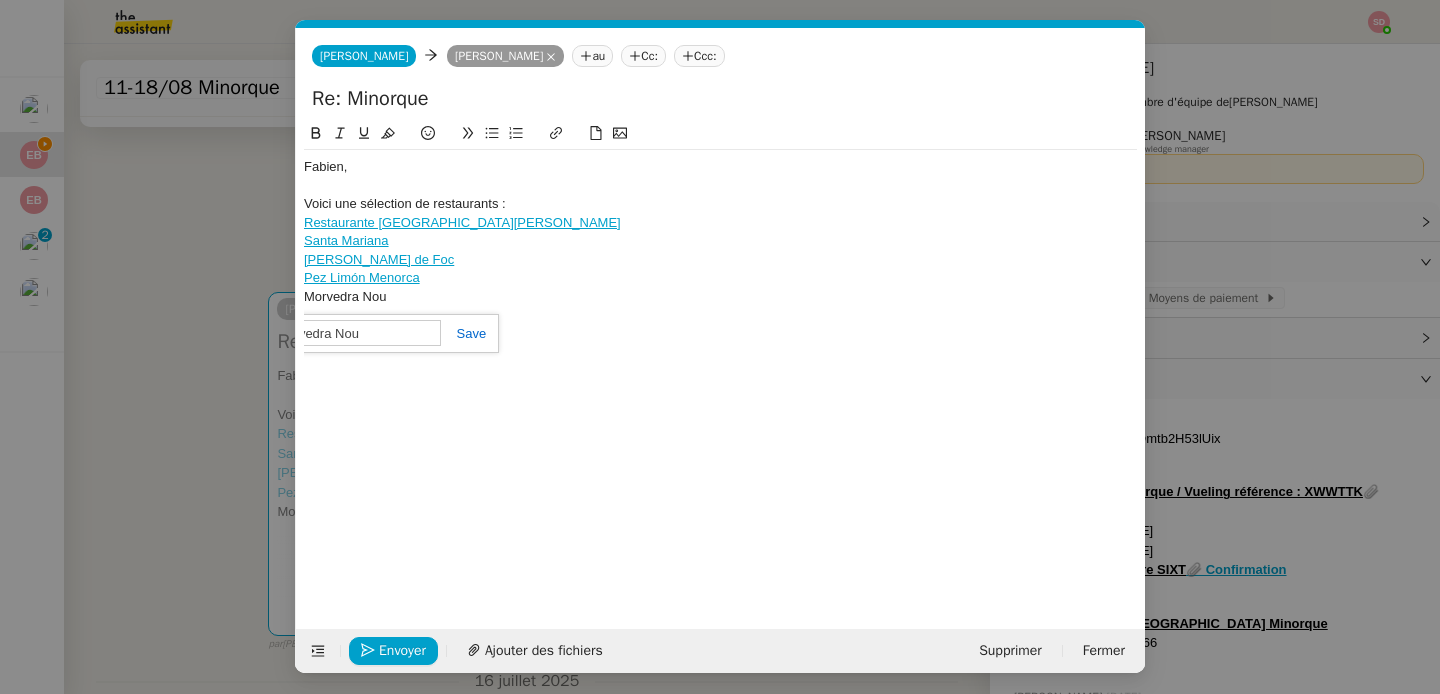 paste on "https://www.google.com/maps/place/Restaurant+@+Morvedra+Nou/@39.9729347,3.9079426,17z/data=!3m1!4b1!4m6!3m5!1s0x12be0322851eeb77:0x98fb5f0c5a8a893c!8m2!3d39.9729347!4d3.9079426!16s%2Fg%2F11n04l_g5w?entry=ttu&g_ep=EgoyMDI1MDcxNS4xIKXMDSoASAFQAw%3D%3D" 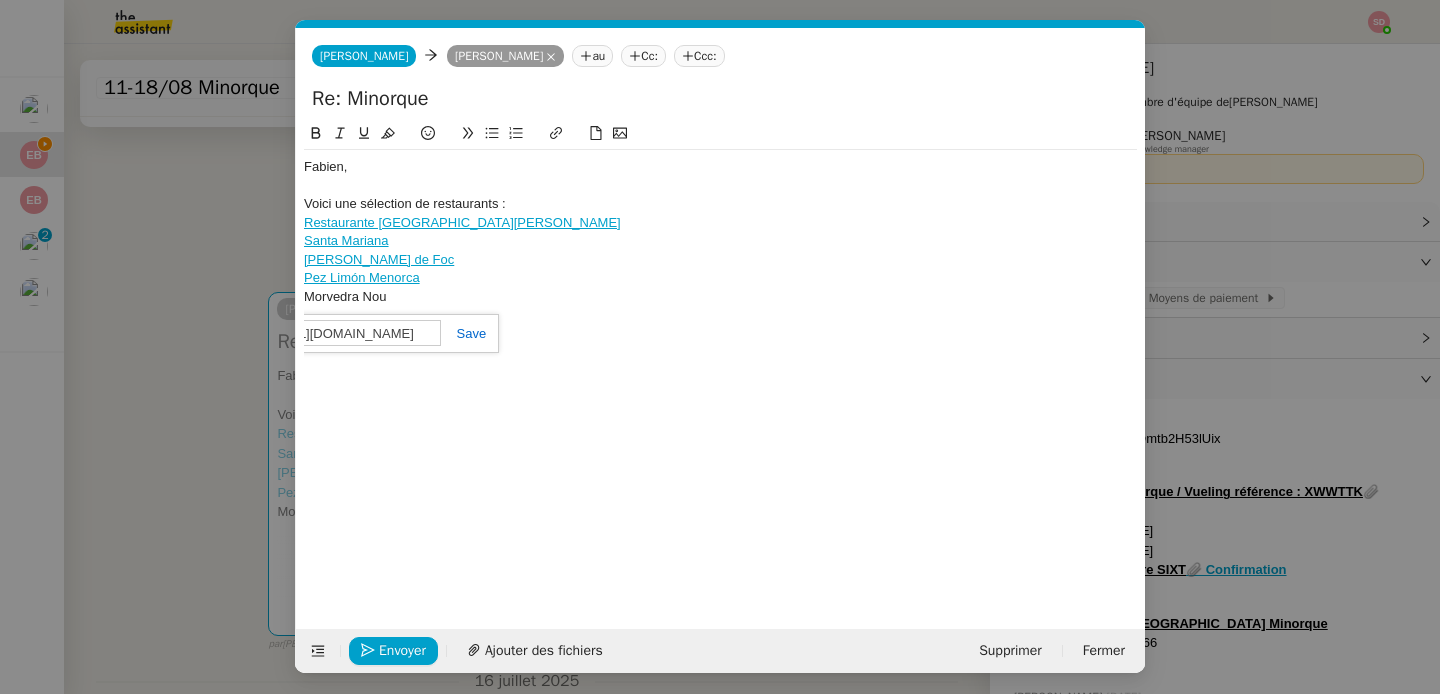 scroll, scrollTop: 0, scrollLeft: 1580, axis: horizontal 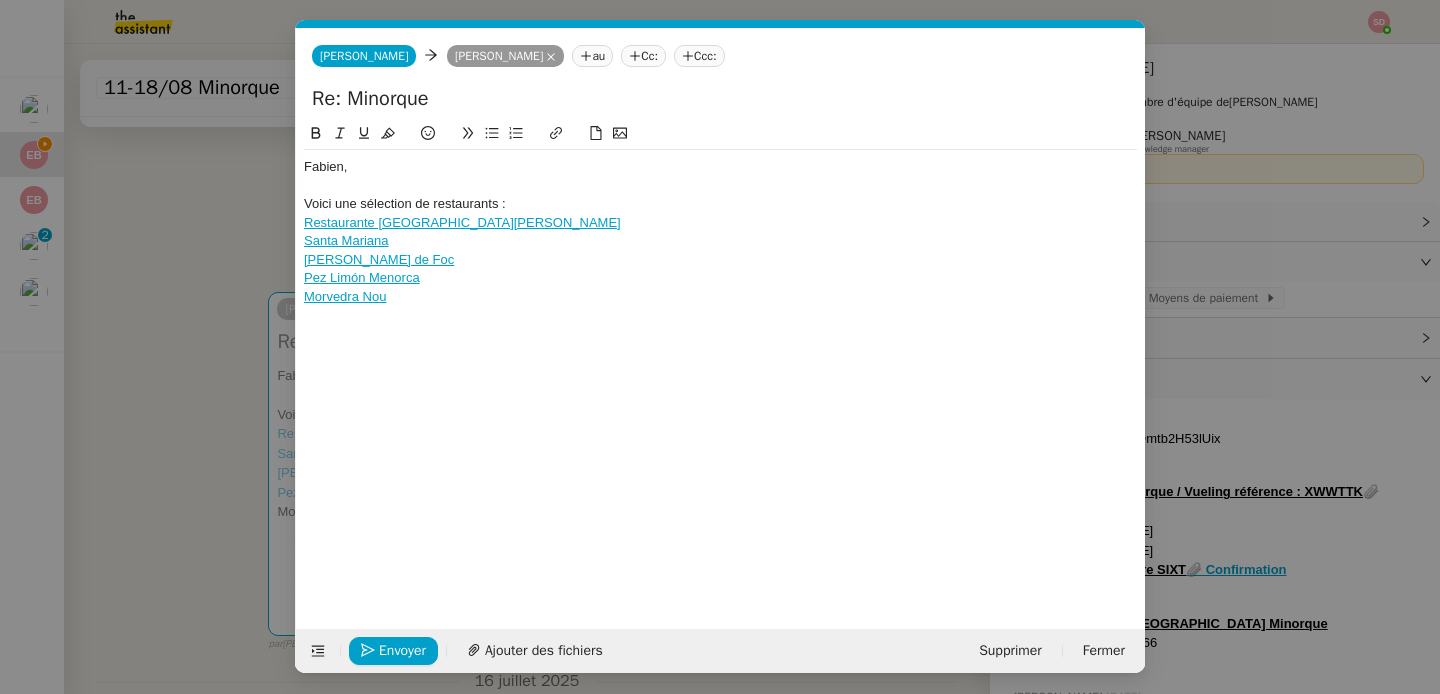 click 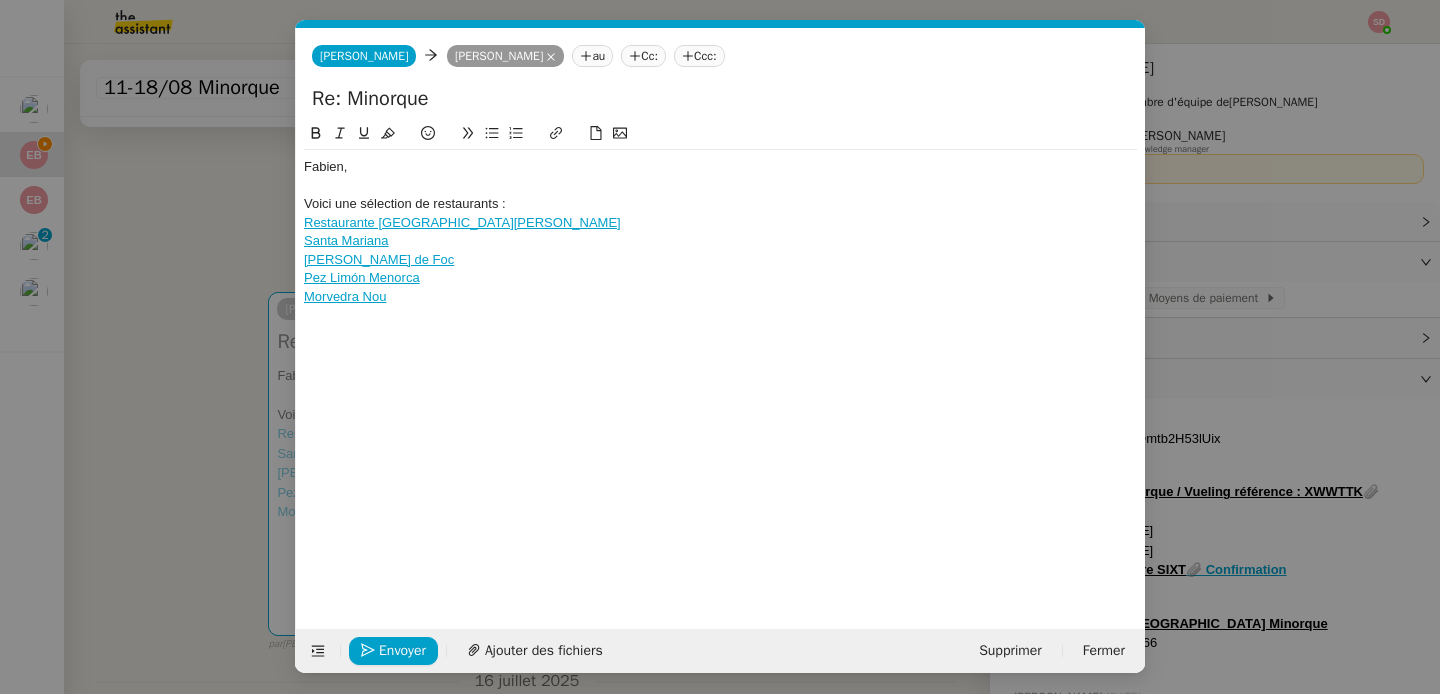 scroll, scrollTop: 0, scrollLeft: 0, axis: both 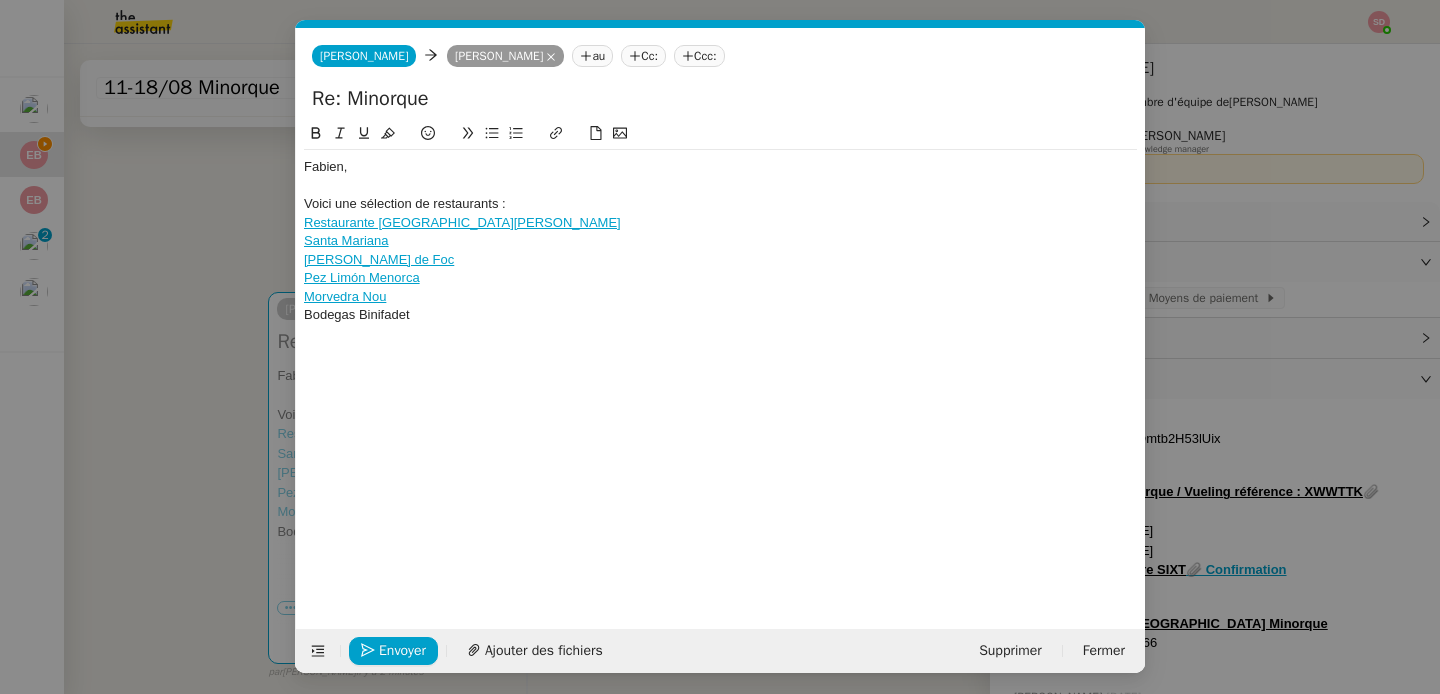 click on "Bodegas Binifadet" 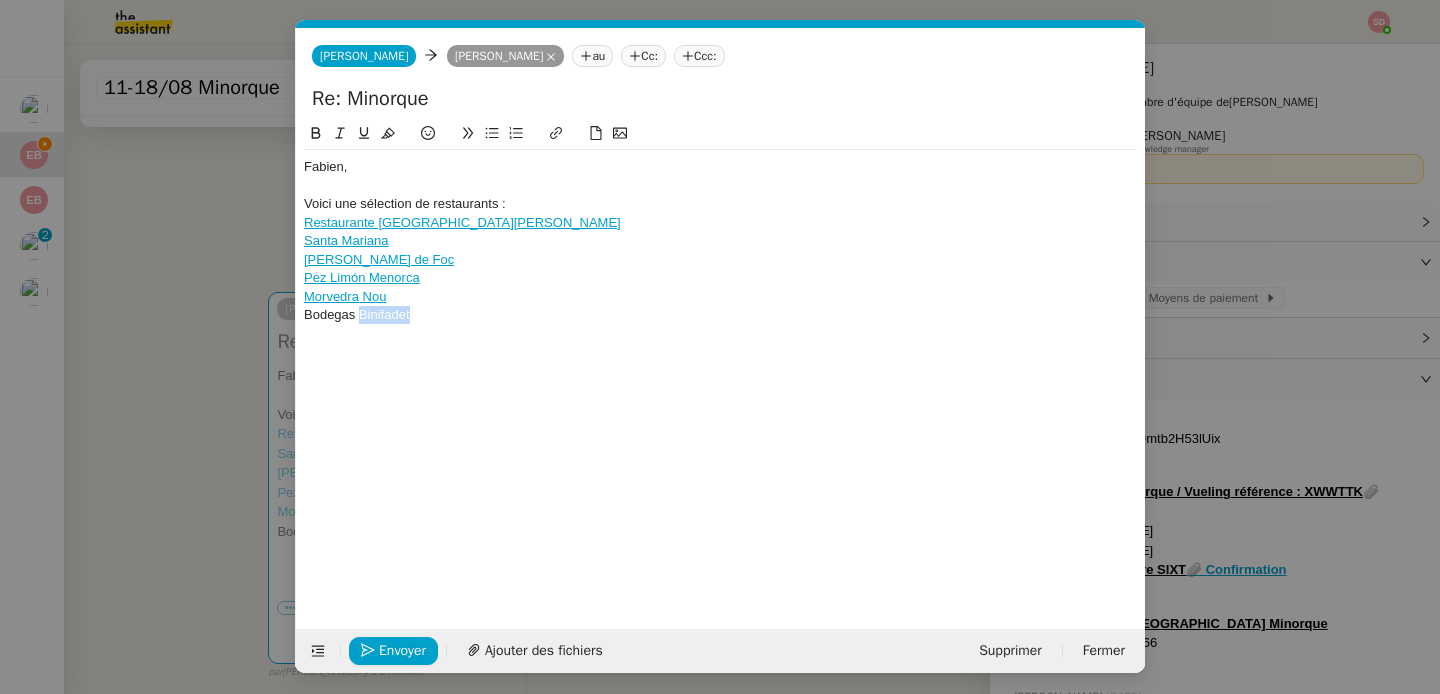 click on "Bodegas Binifadet" 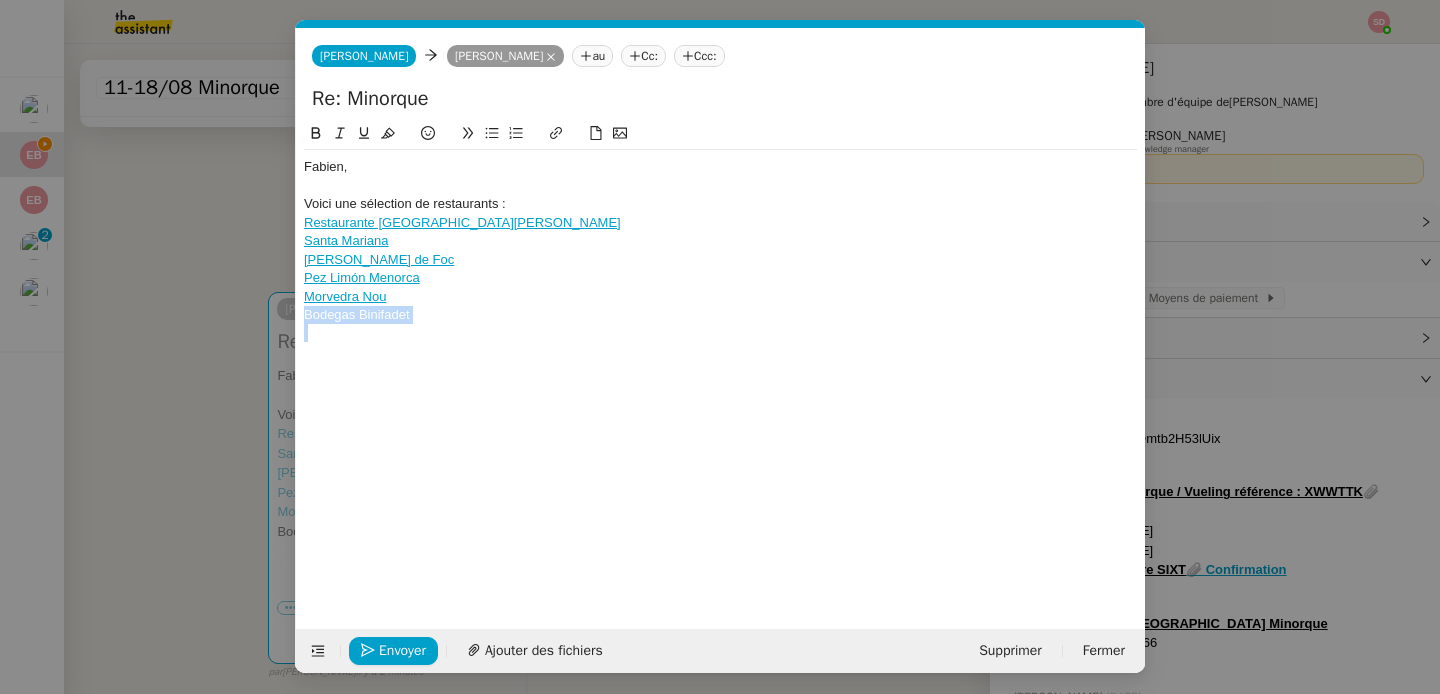 click on "Bodegas Binifadet" 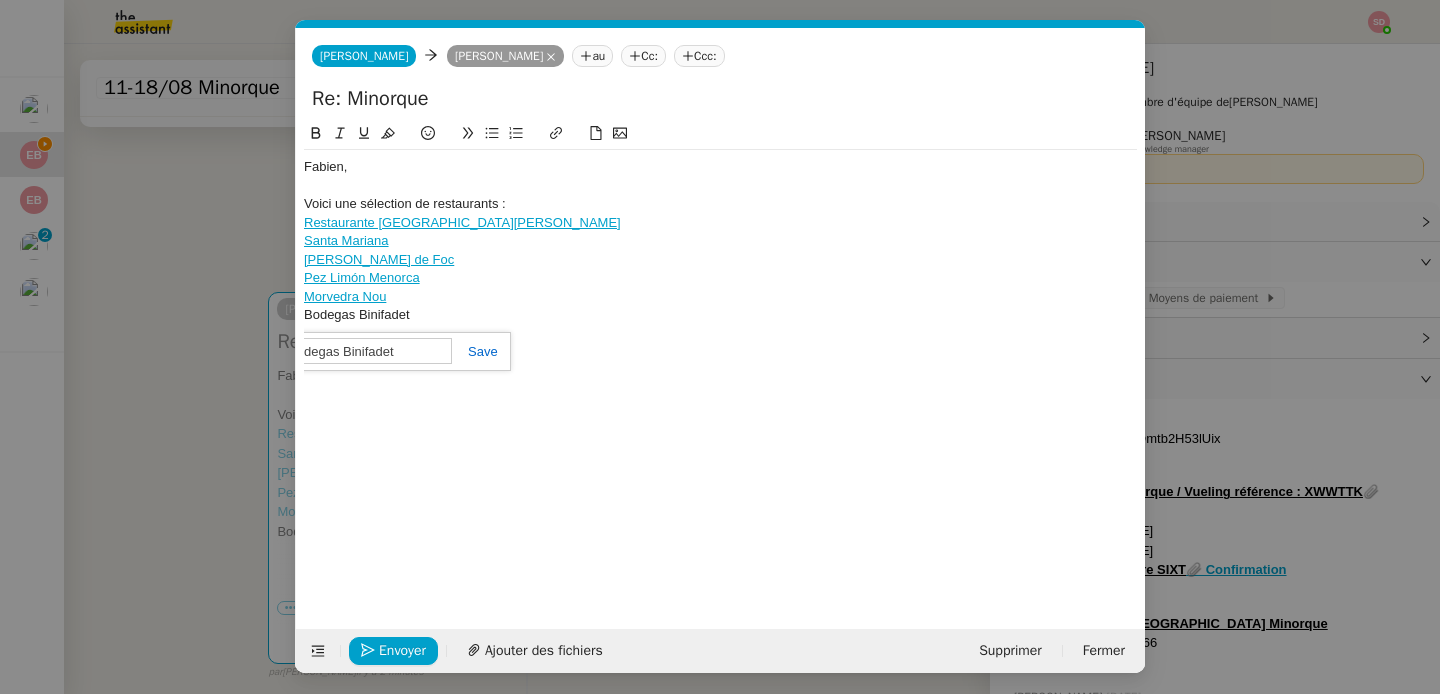 paste on "https://www.google.com/maps/place/Bodegas+Binifadet/@39.8546065,4.2626563,17z/data=!3m1!4b1!4m6!3m5!1s0x1295864fc9f0c76d:0xb2e22dac0b735dcd!8m2!3d39.8546065!4d4.2626563!16s%2Fg%2F1v19zwdr?entry=ttu&g_ep=EgoyMDI1MDcxNS4xIKXMDSoASAFQAw%3D%3D" 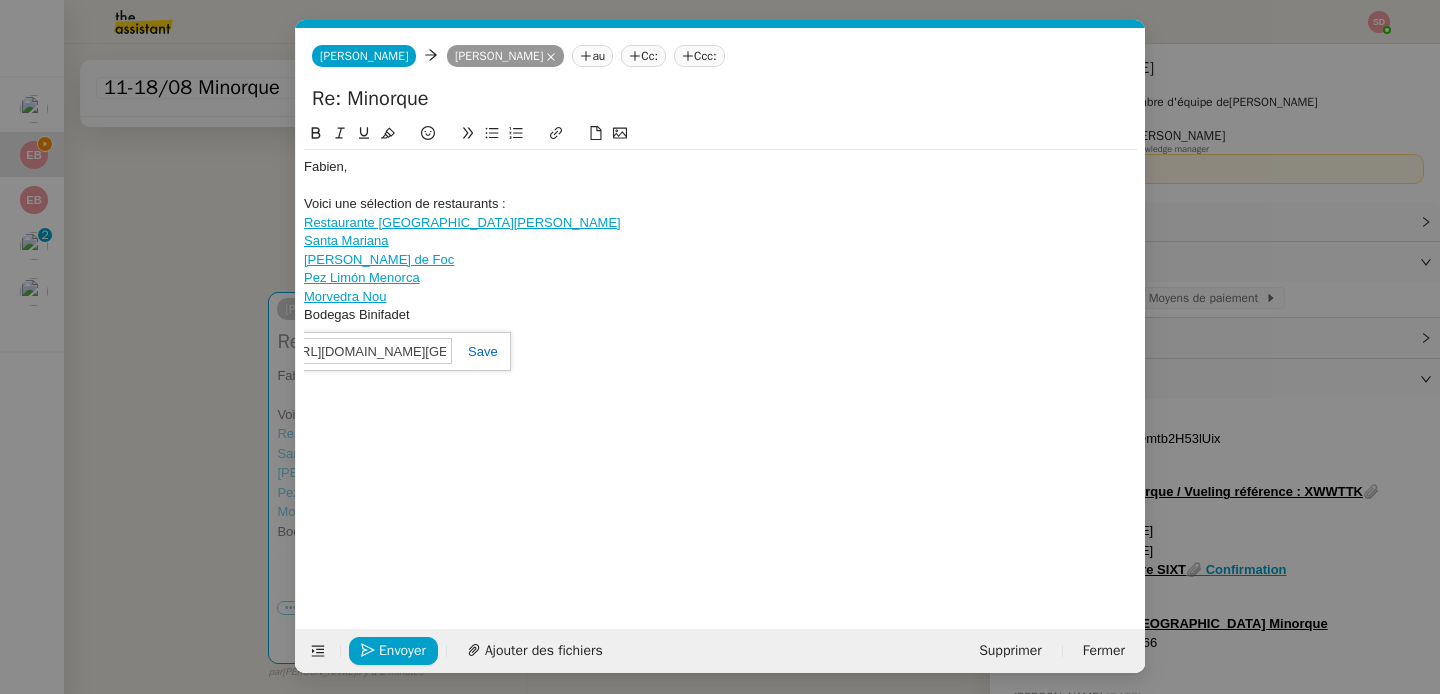 scroll, scrollTop: 0, scrollLeft: 1496, axis: horizontal 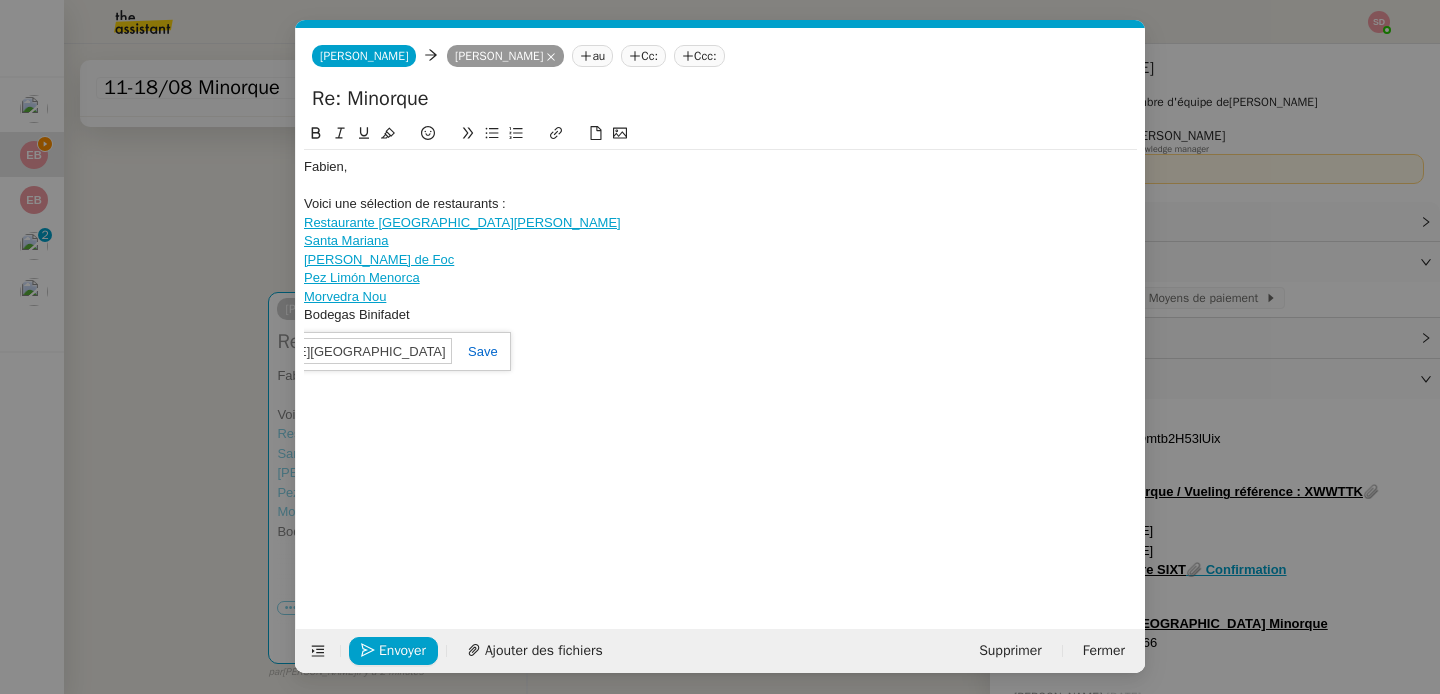 click 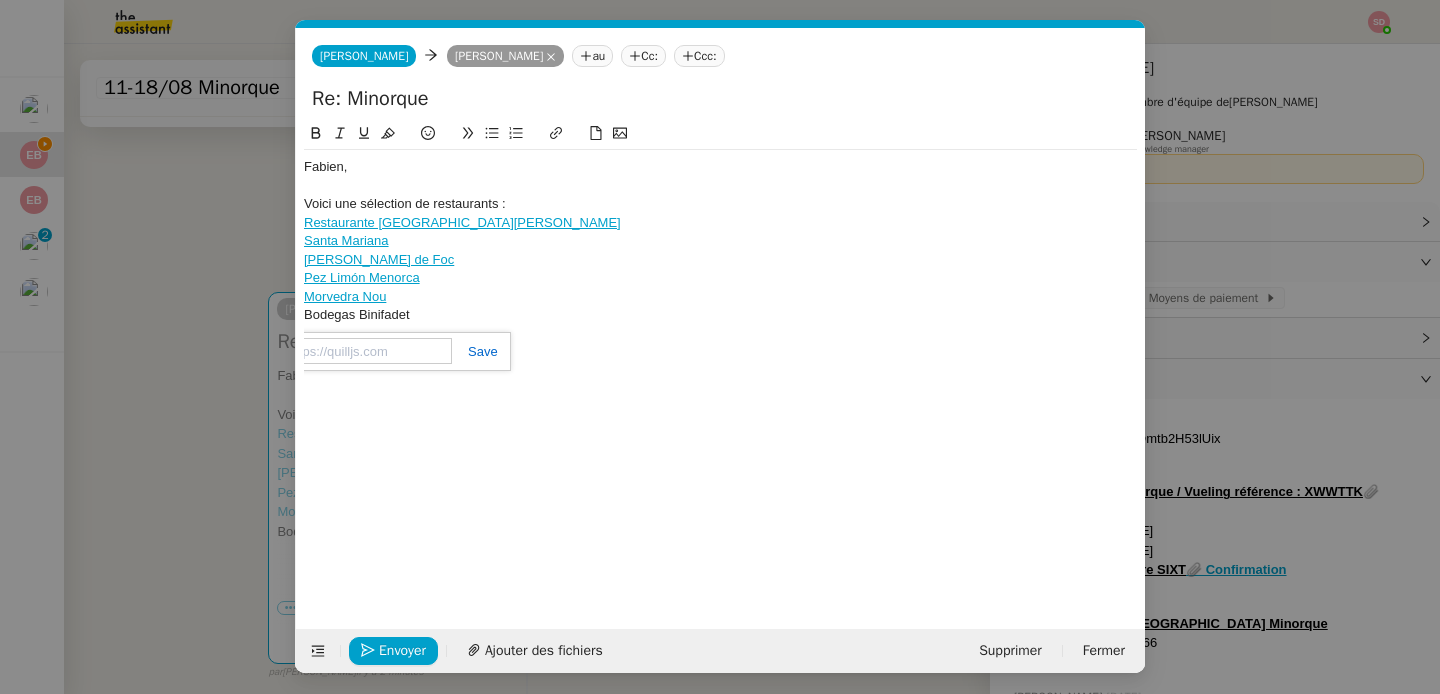 scroll, scrollTop: 0, scrollLeft: 0, axis: both 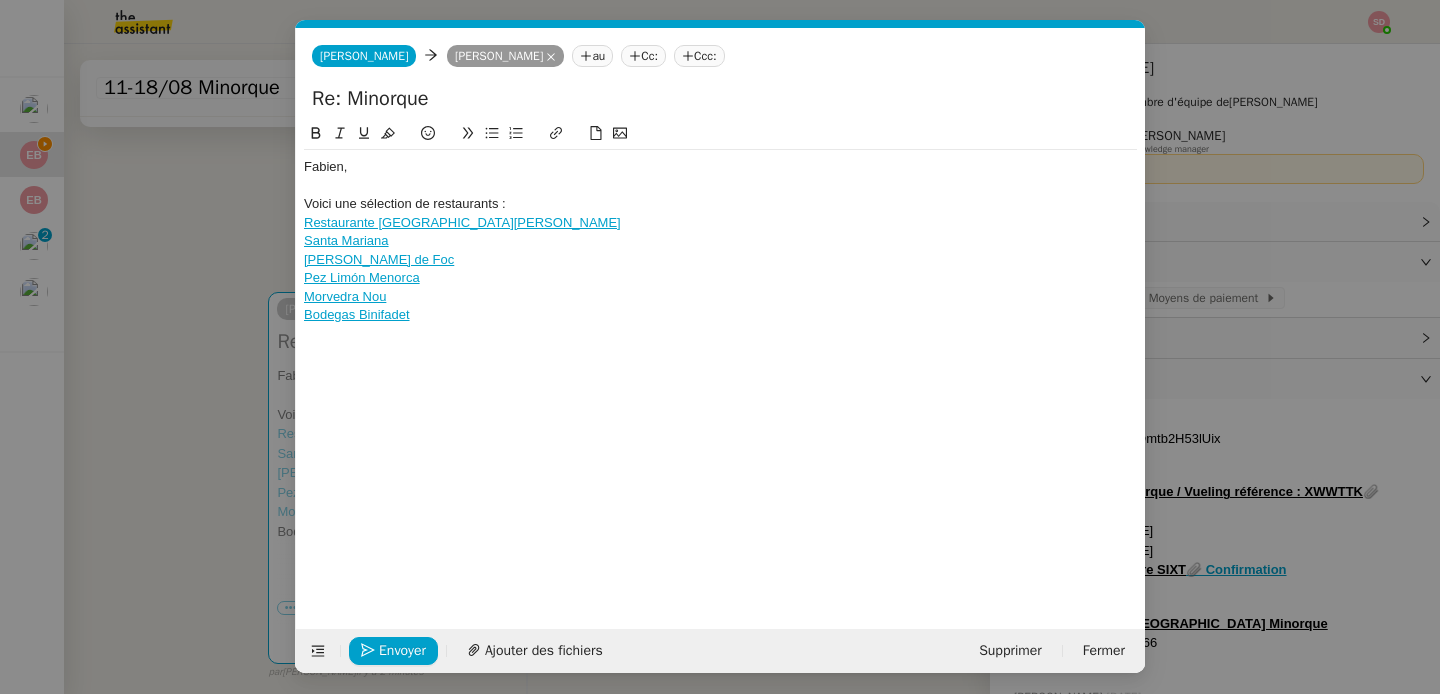 click 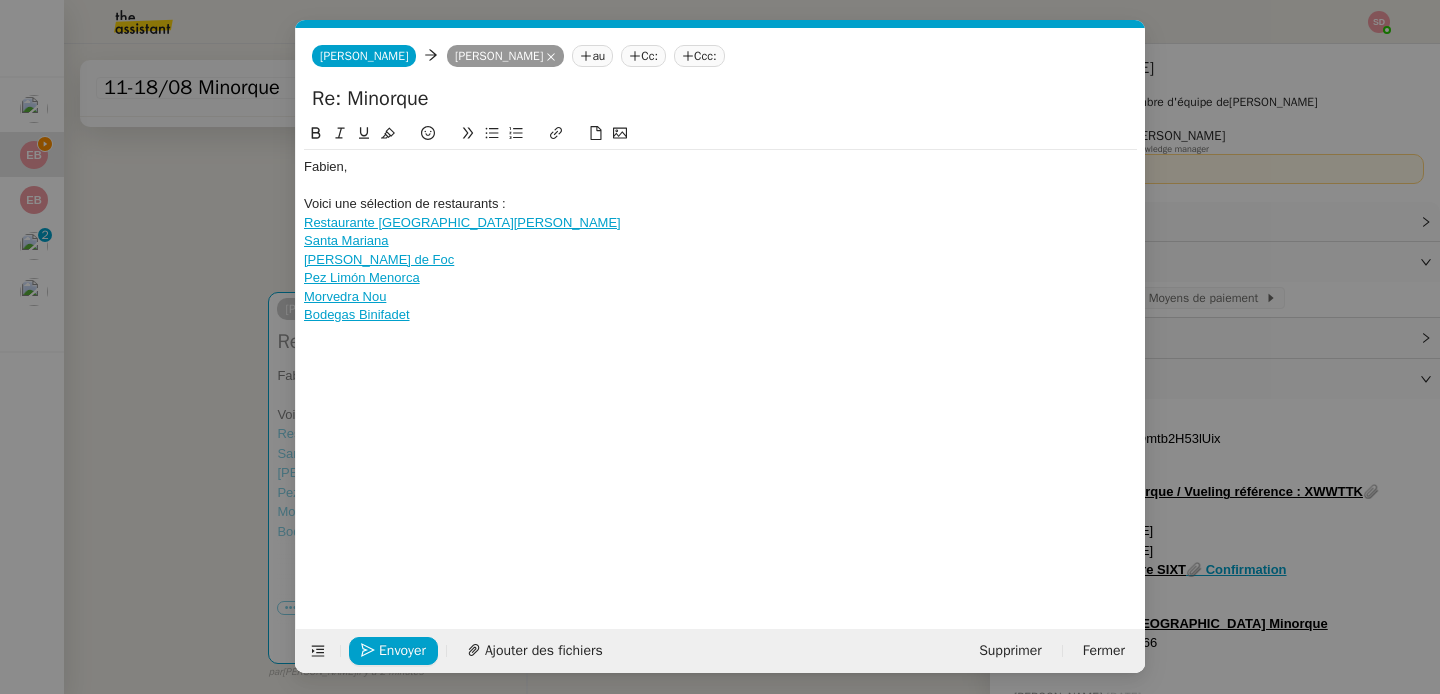 scroll, scrollTop: 0, scrollLeft: 0, axis: both 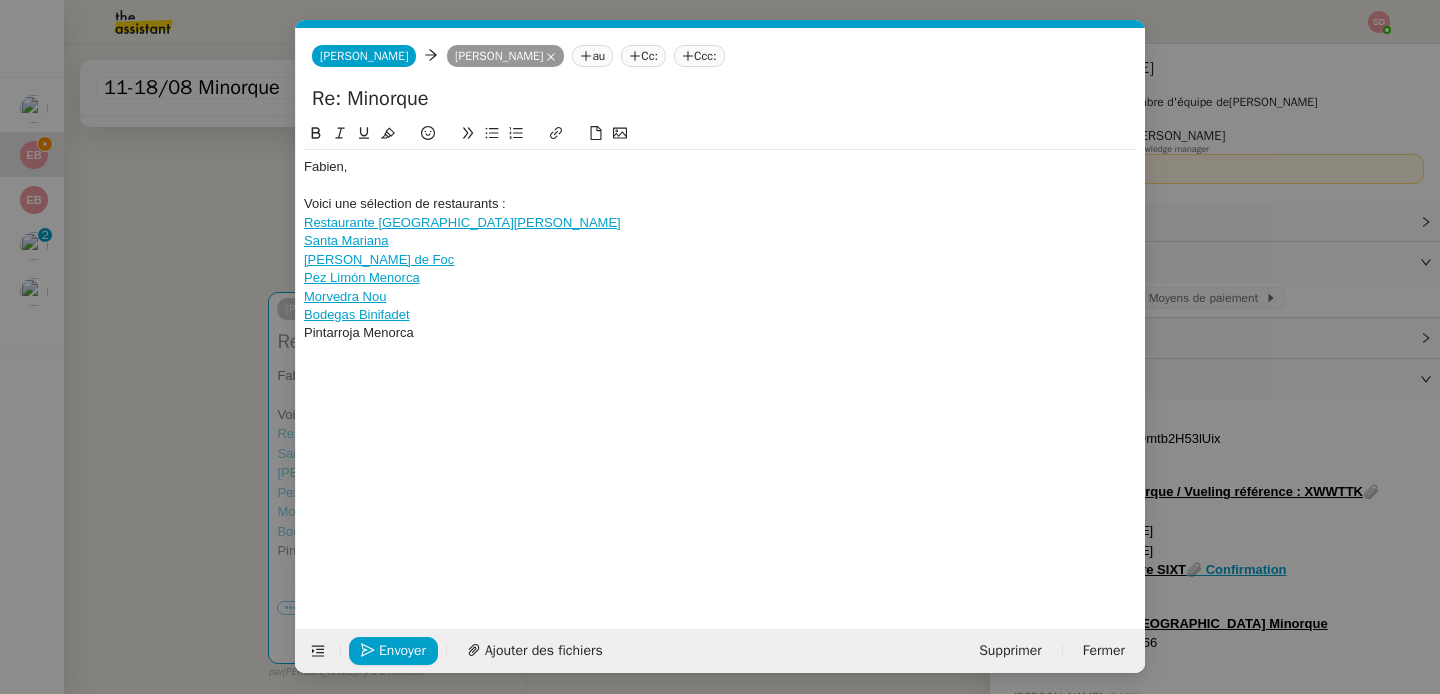 click on "Pintarroja Menorca" 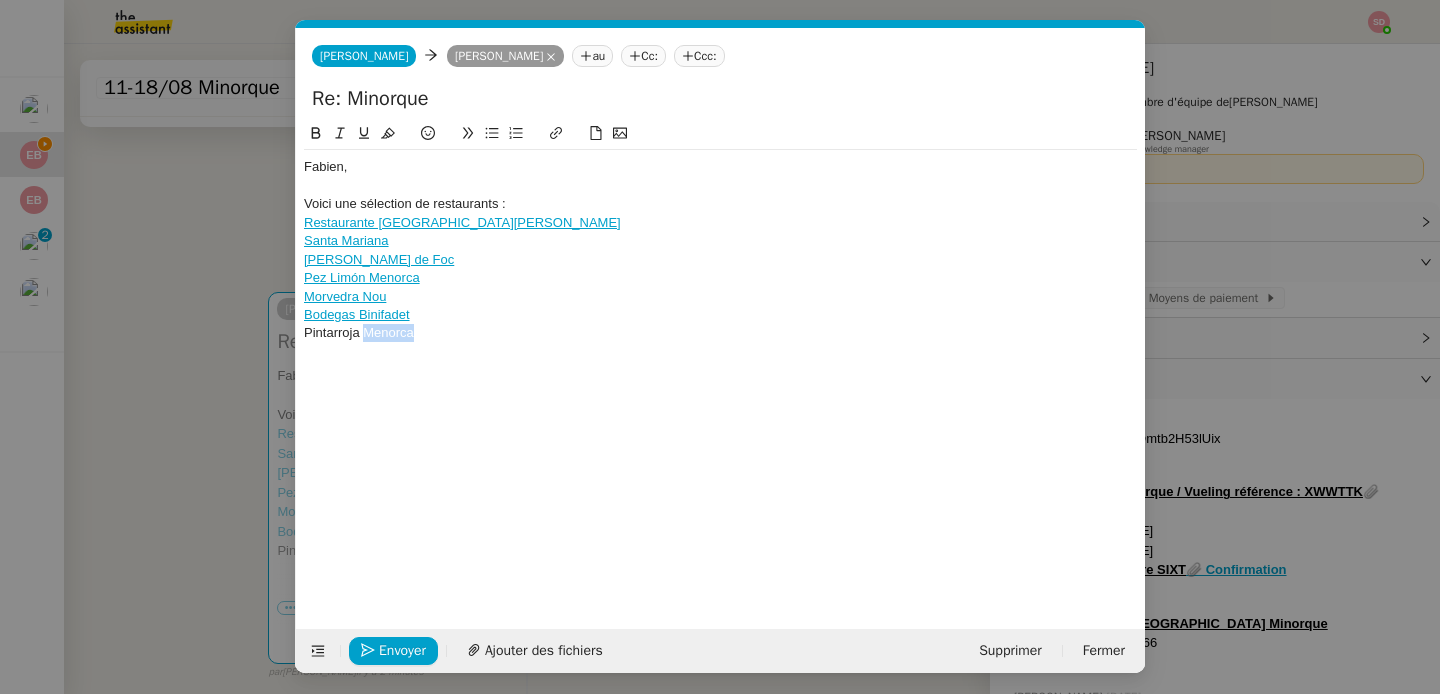 click on "Pintarroja Menorca" 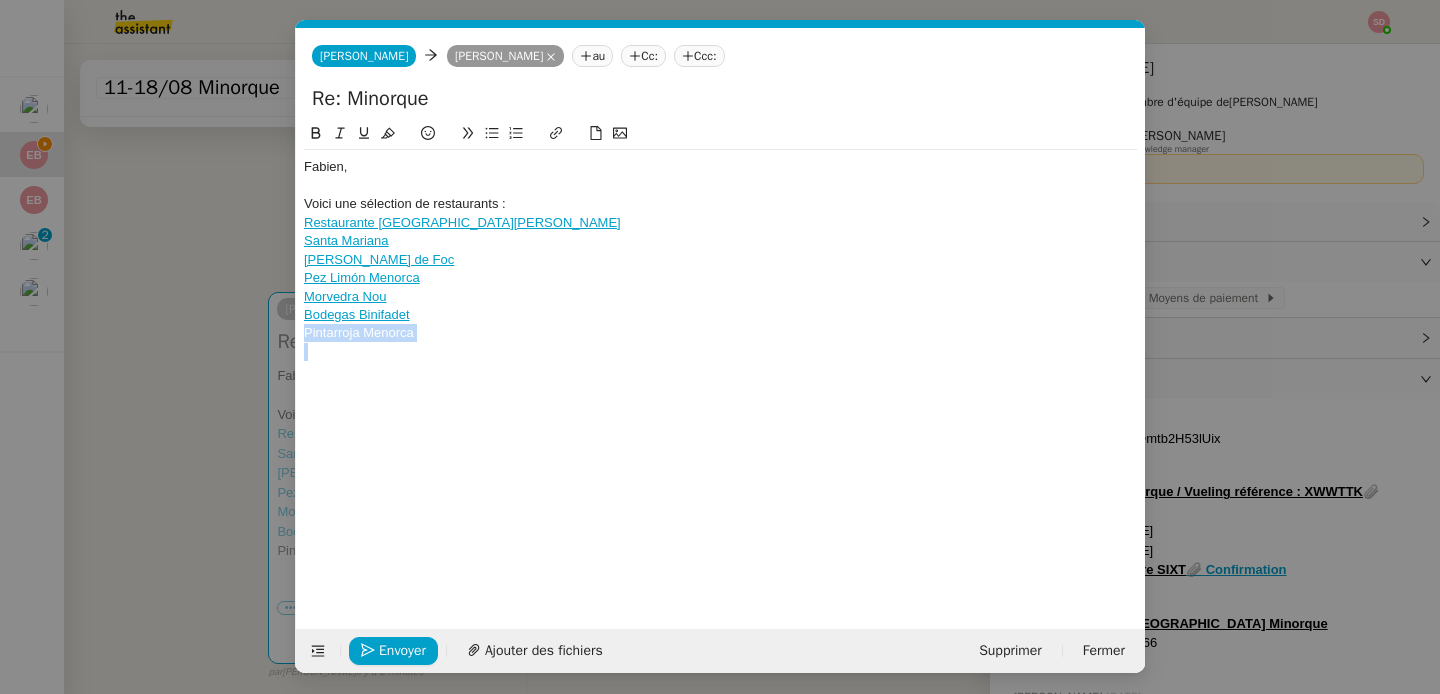 click on "Pintarroja Menorca" 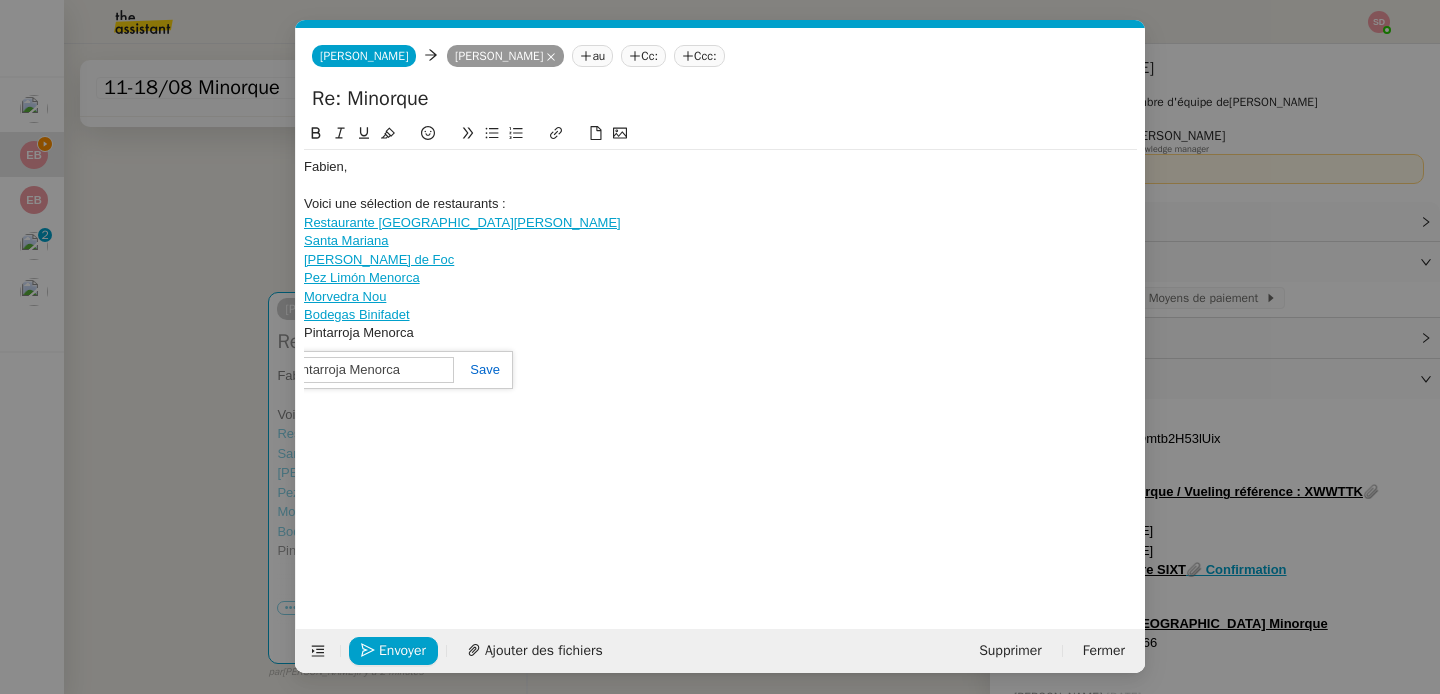 paste on "https://www.google.com/maps/place/Pintarroja+Menorca/@39.88112,4.29385,17z/data=!3m1!4b1!4m6!3m5!1s0x129587af75ab29cd:0x30516b634ce1d84c!8m2!3d39.88112!4d4.29385!16s%2Fg%2F11sszt4mn2?entry=ttu&g_ep=EgoyMDI1MDcxNS4xIKXMDSoASAFQAw%3D%3D" 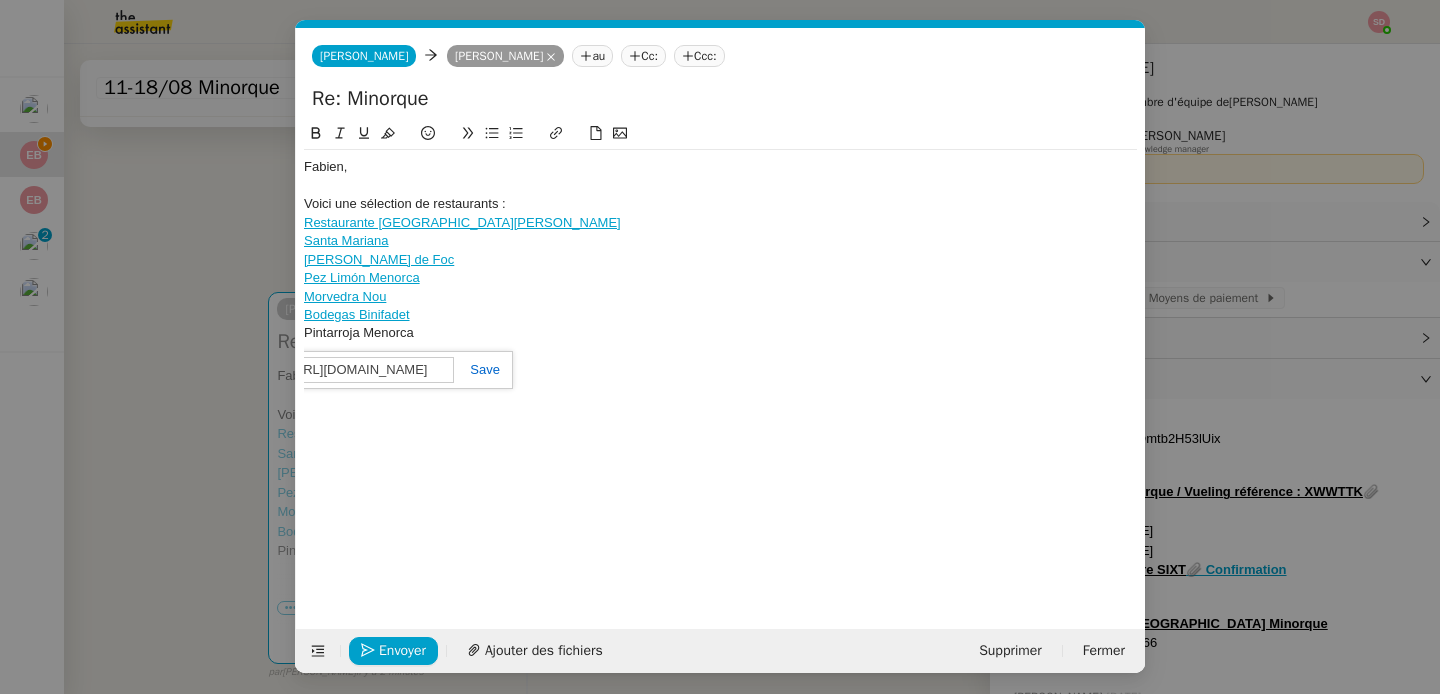 scroll, scrollTop: 0, scrollLeft: 1458, axis: horizontal 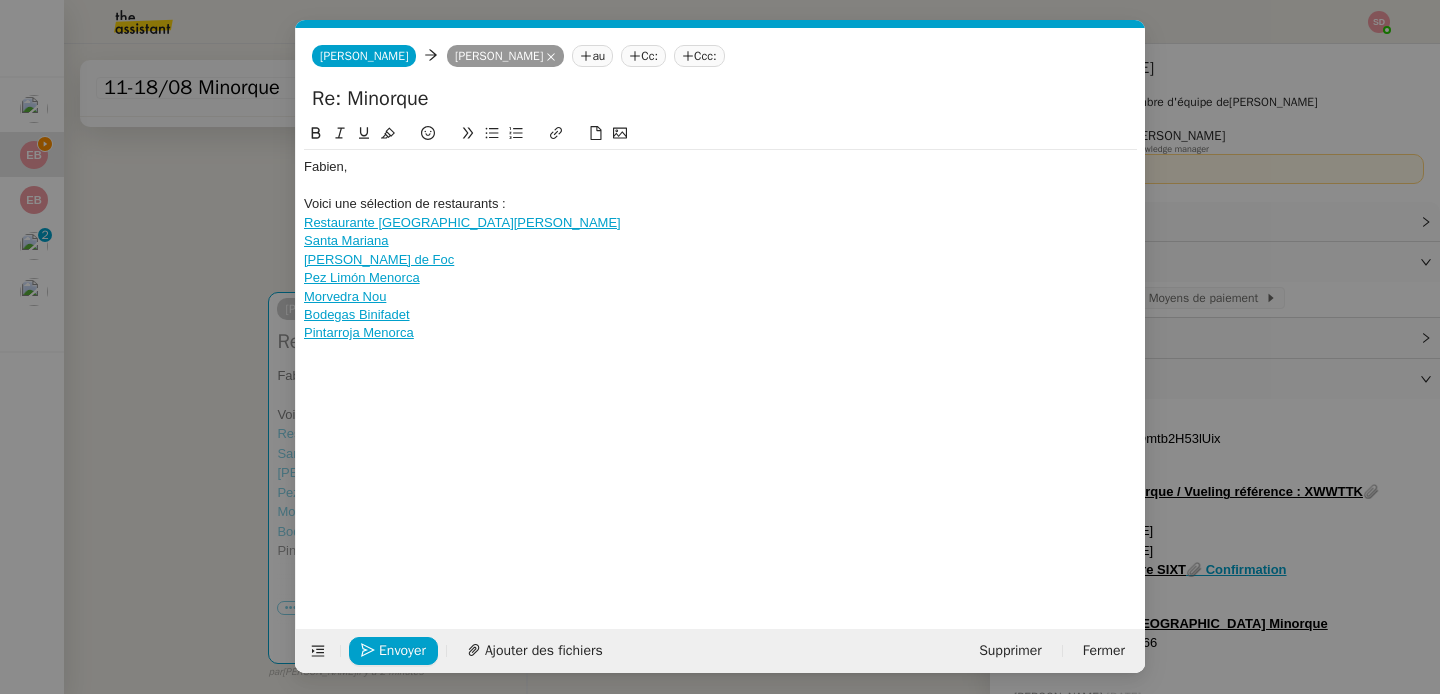 click 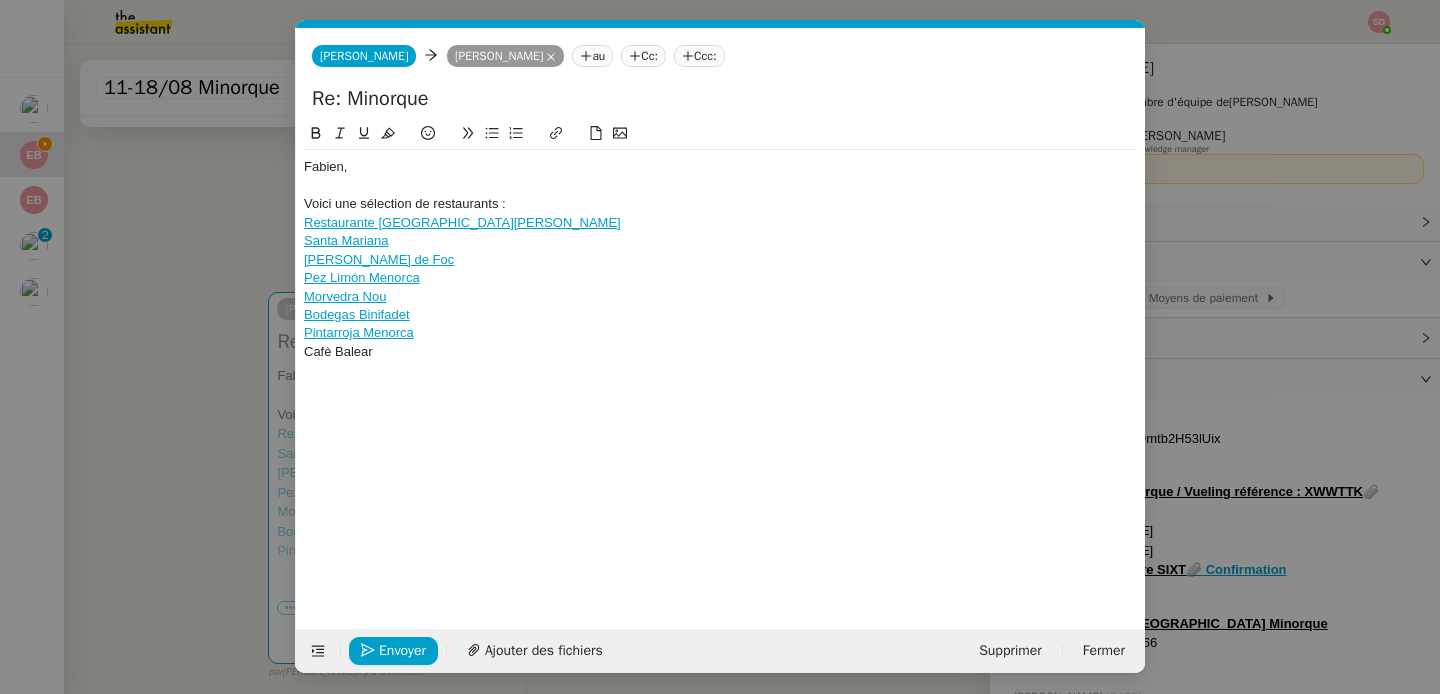 scroll, scrollTop: 0, scrollLeft: 0, axis: both 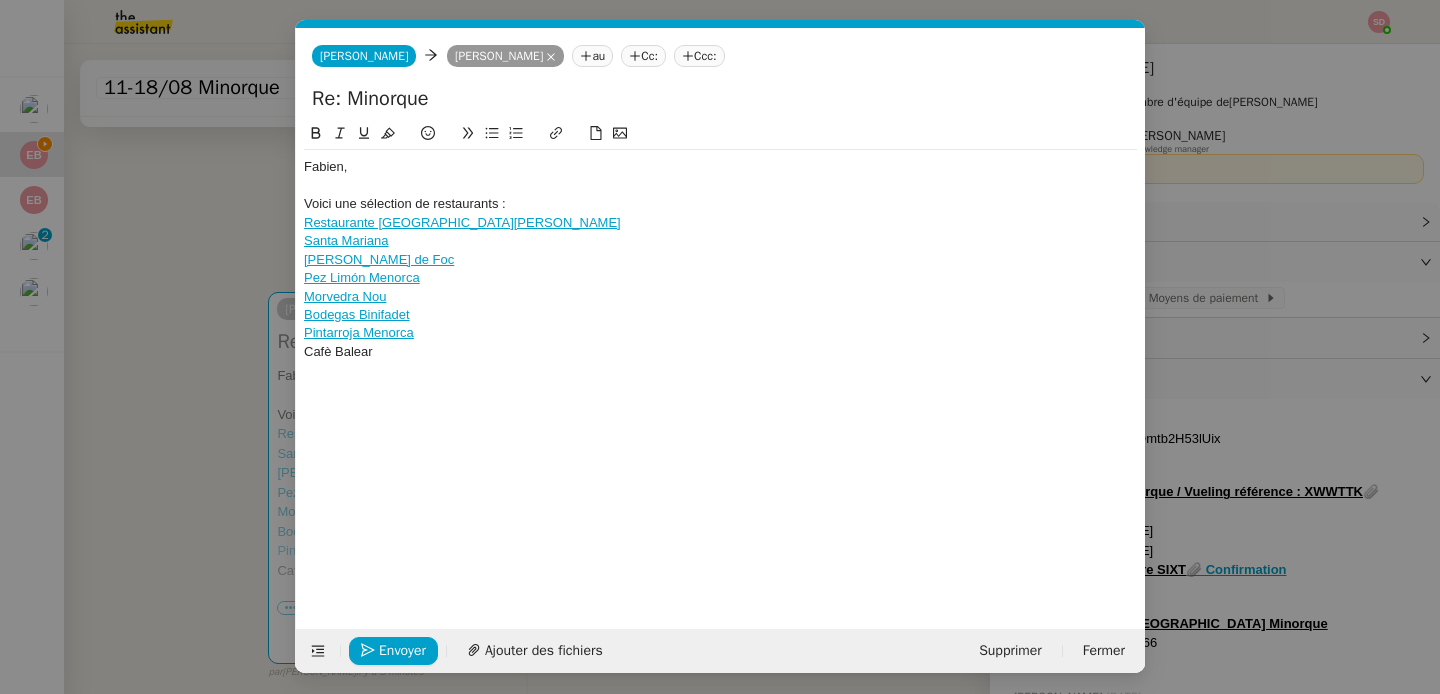 click on "Cafè Balear" 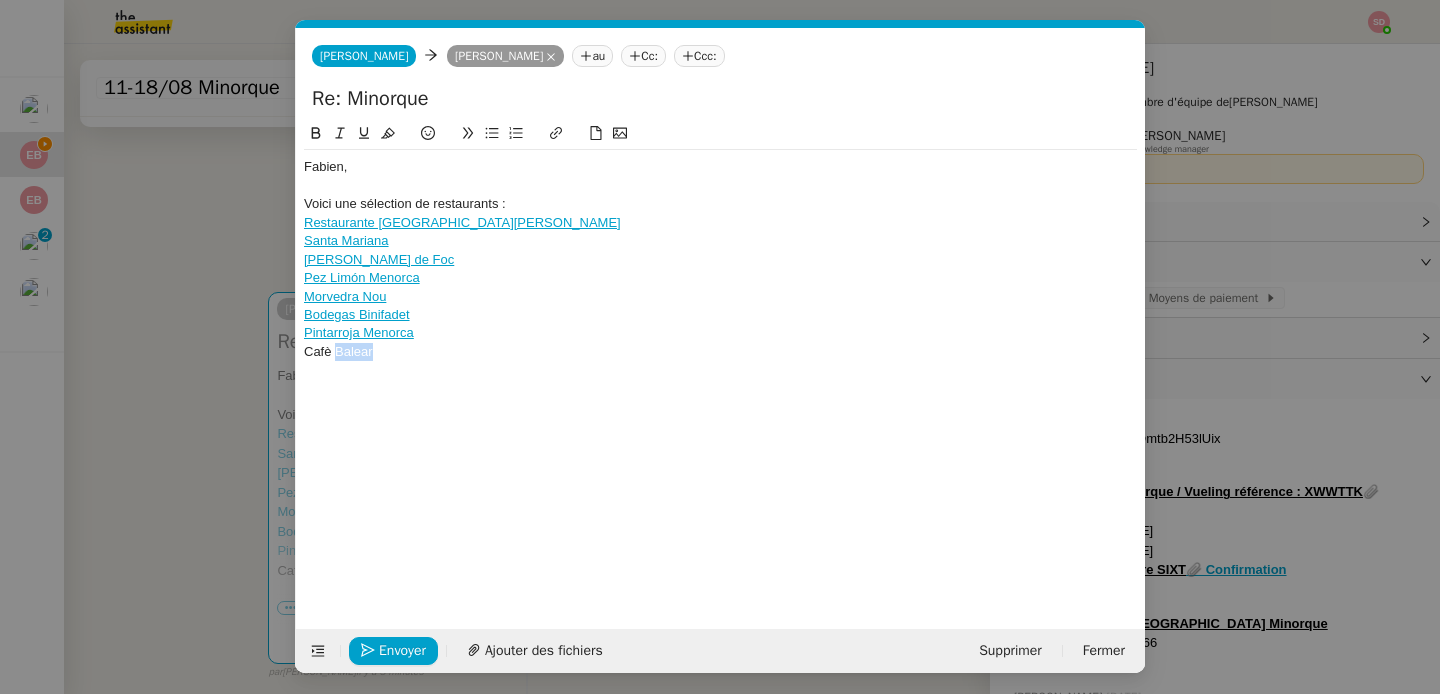 click on "Cafè Balear" 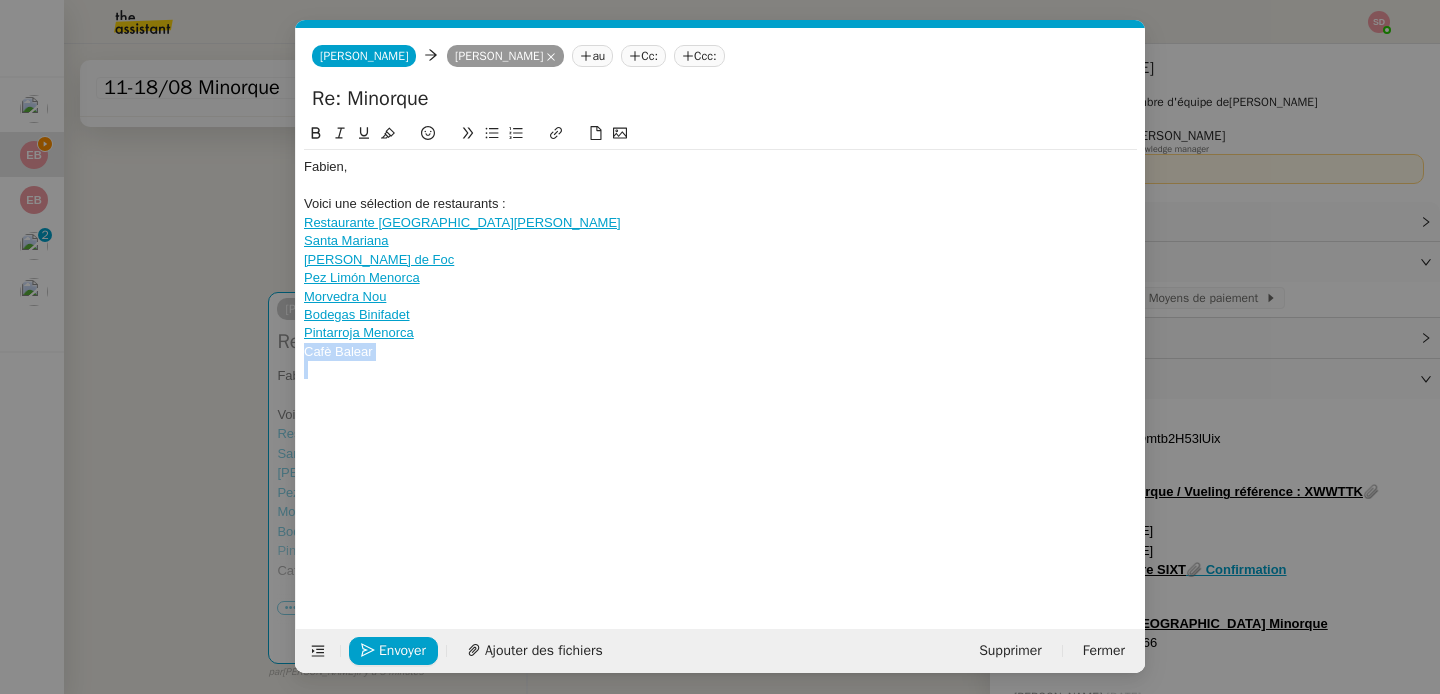 click on "Cafè Balear" 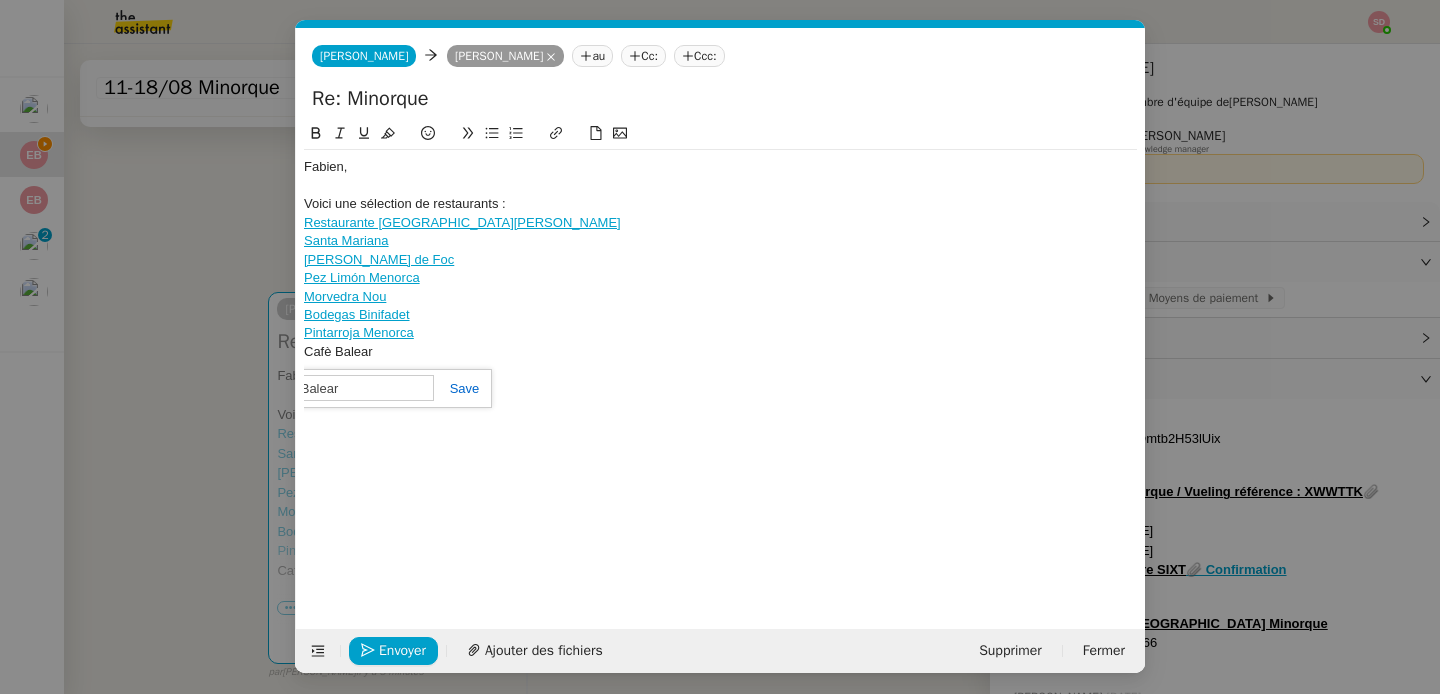 paste on "https://www.google.com/maps/place/Restaurant+Caf%C3%A8+Balear/@40.0021649,3.8359217,16z/data=!3m1!4b1!4m6!3m5!1s0x12be0408c28e5d61:0x2e0300acfa1aa43!8m2!3d40.0021649!4d3.8359217!16s%2Fg%2F1q5bntpdg?entry=ttu&g_ep=EgoyMDI1MDcxNS4xIKXMDSoASAFQAw%3D%3D" 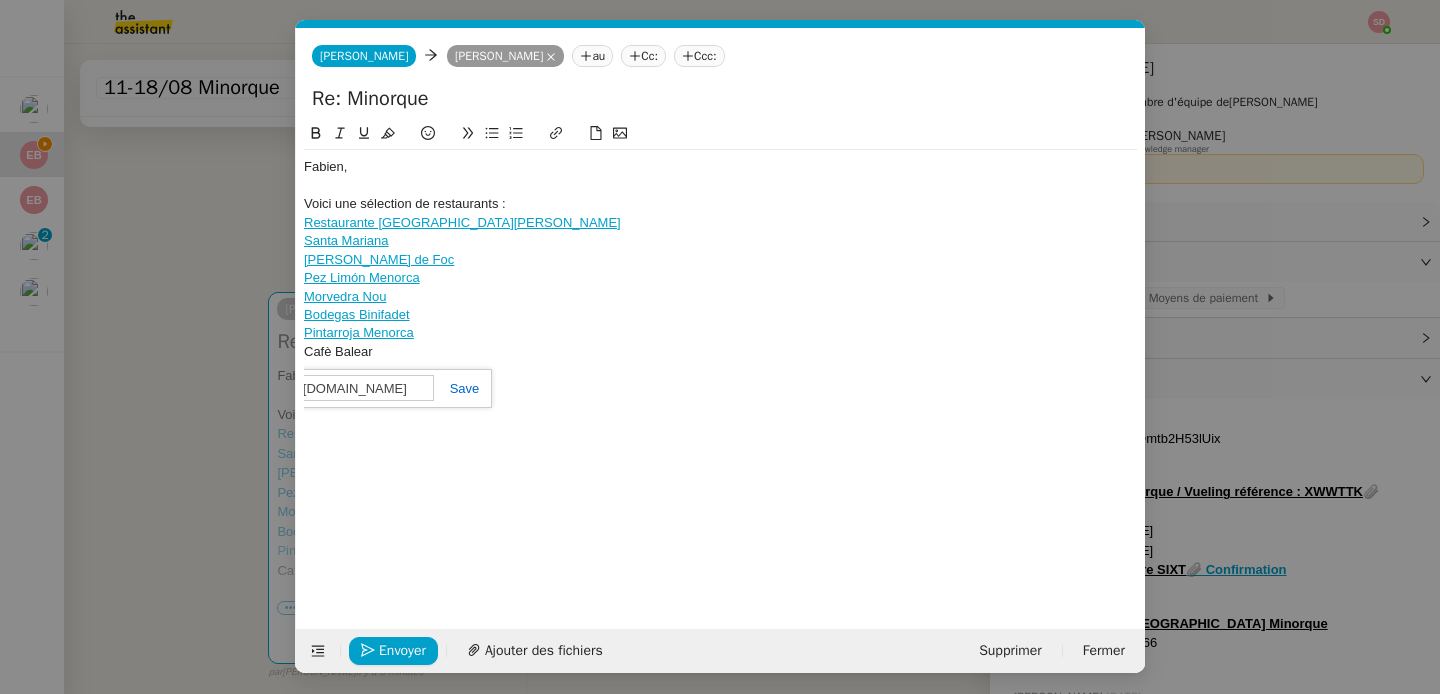 scroll, scrollTop: 0, scrollLeft: 1582, axis: horizontal 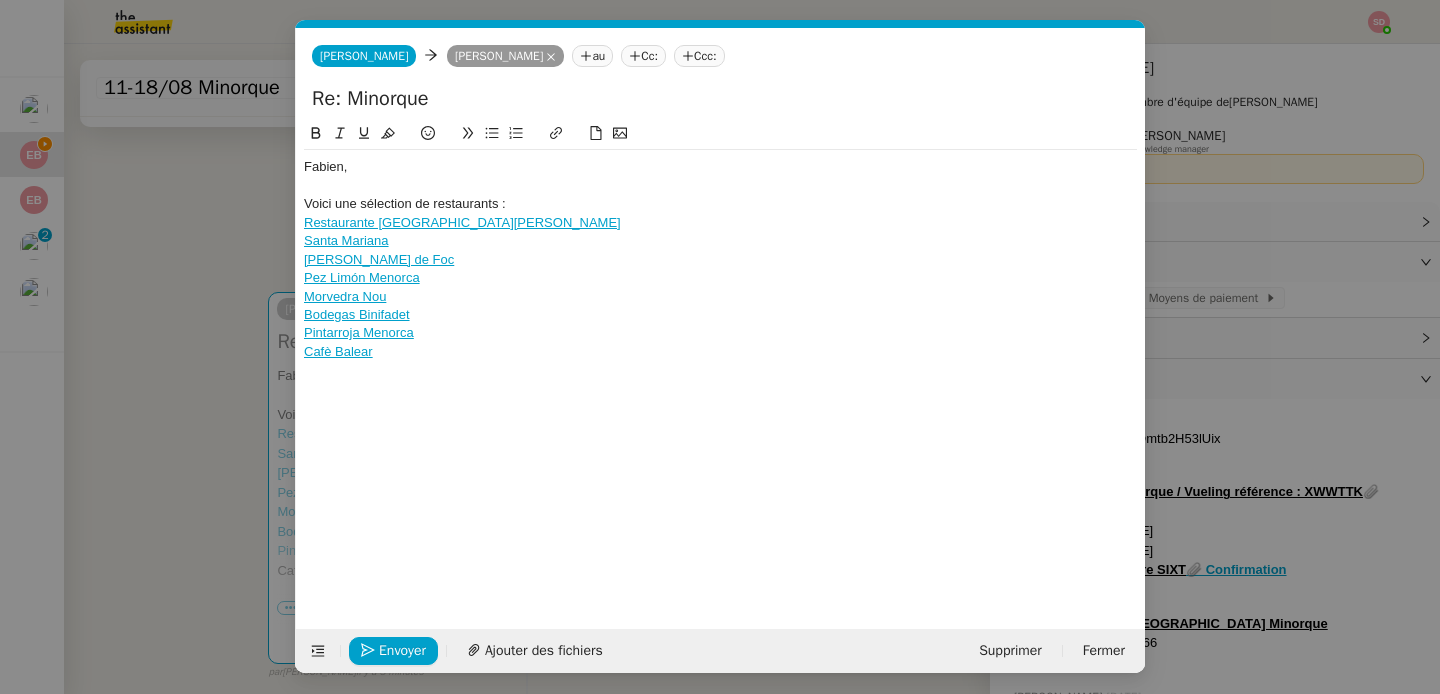 click 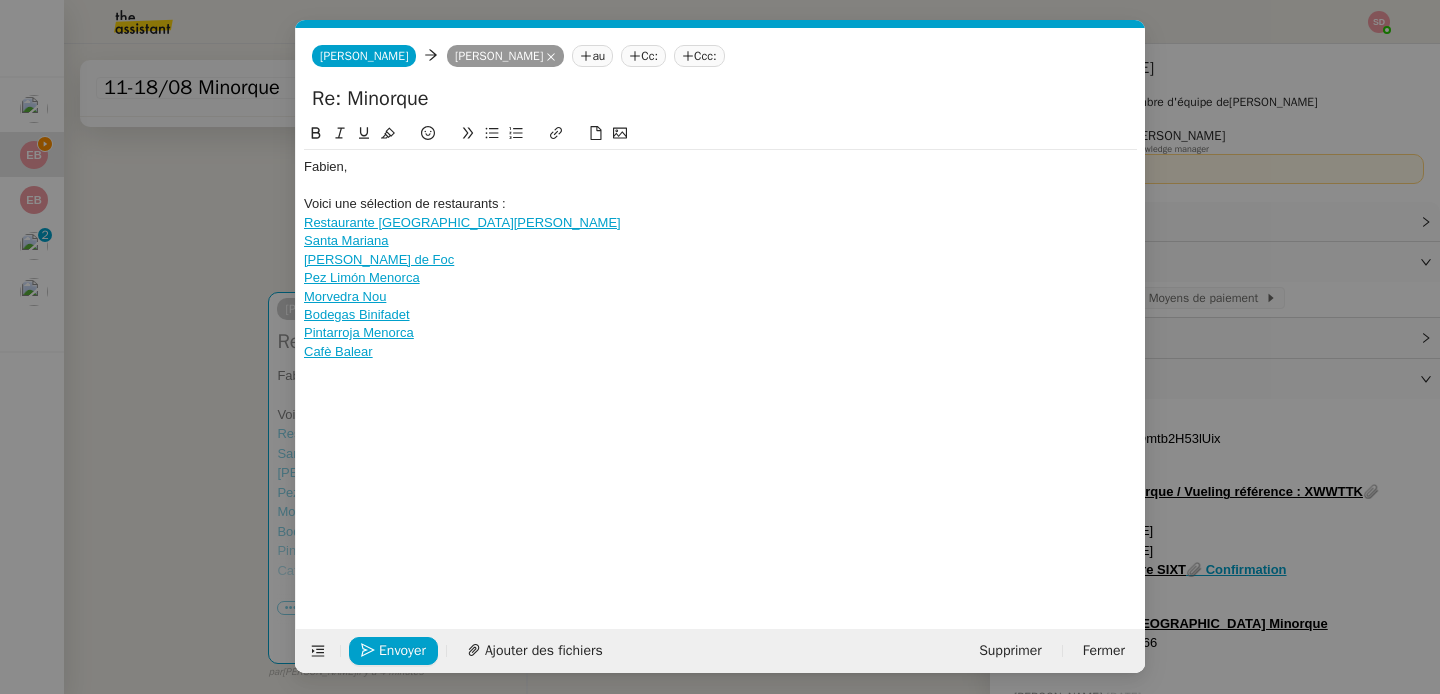 click on "Burdell de Foc" 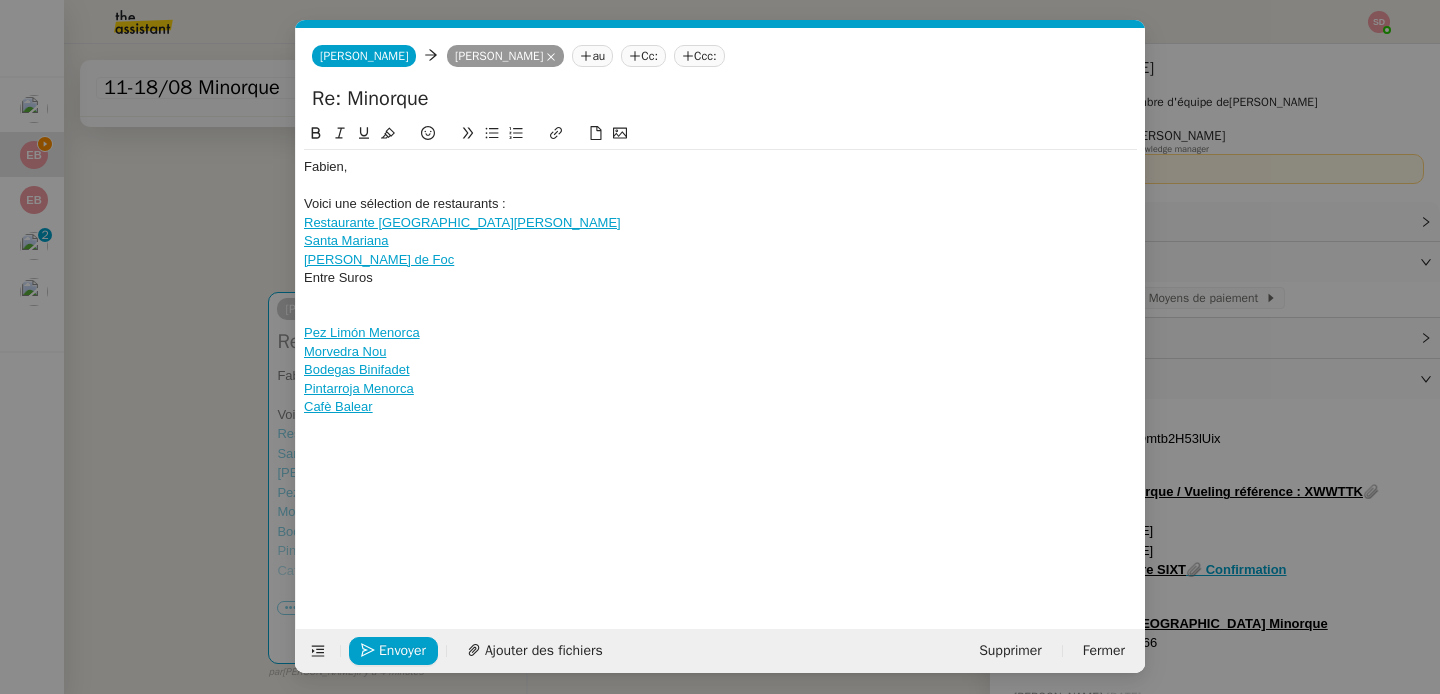 scroll, scrollTop: 0, scrollLeft: 0, axis: both 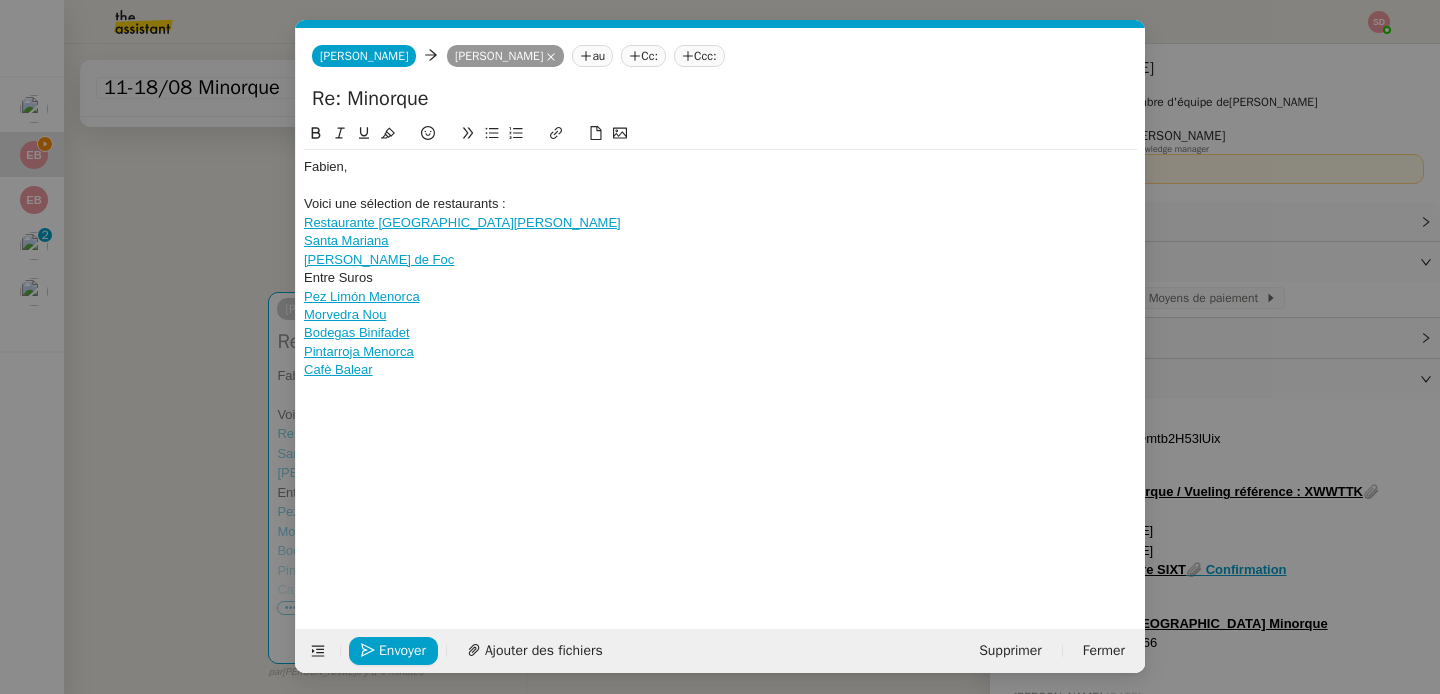 click on "Entre Suros" 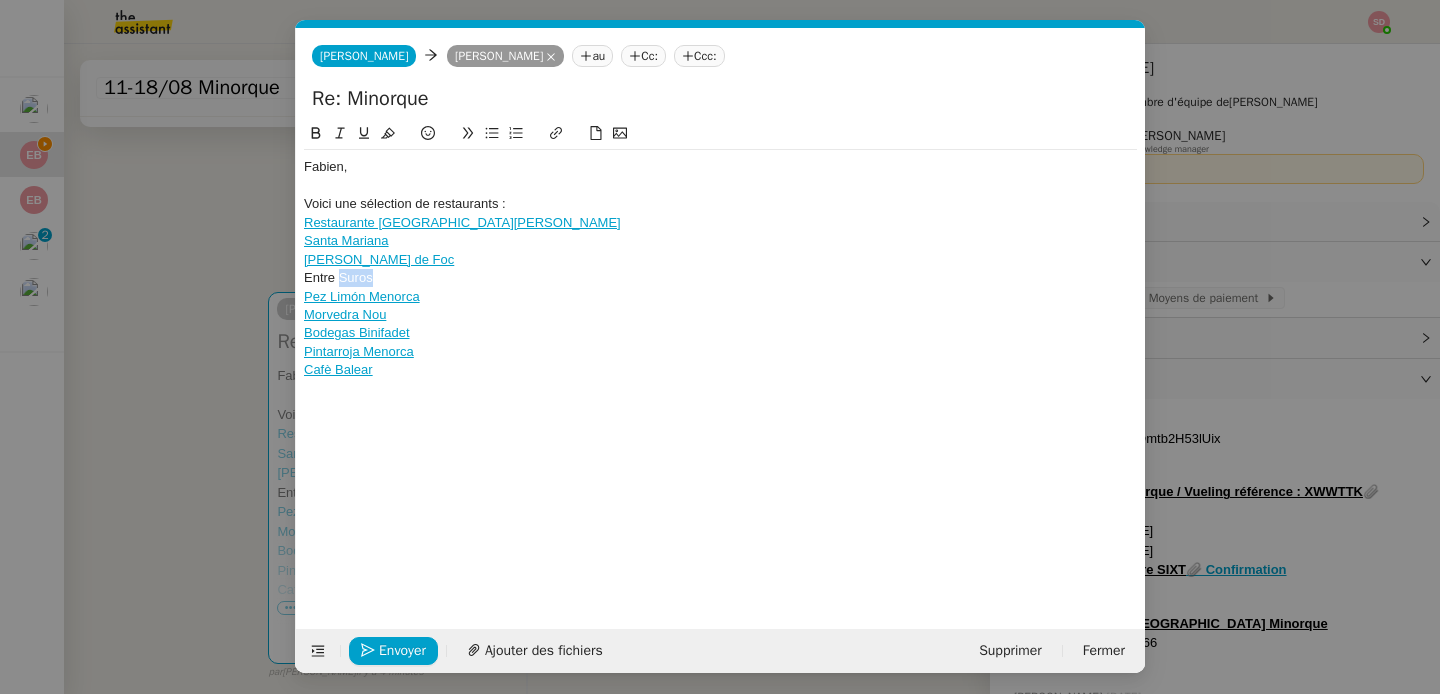 click on "Entre Suros" 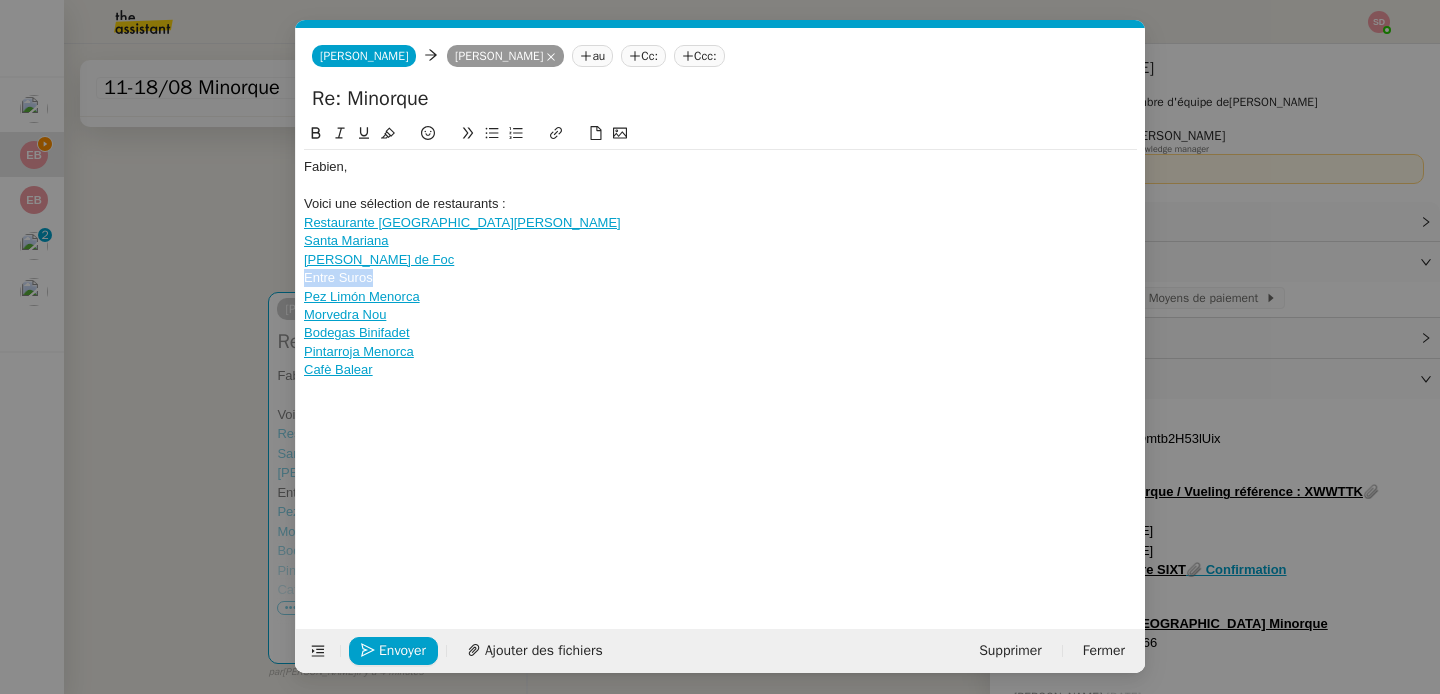 click on "Entre Suros" 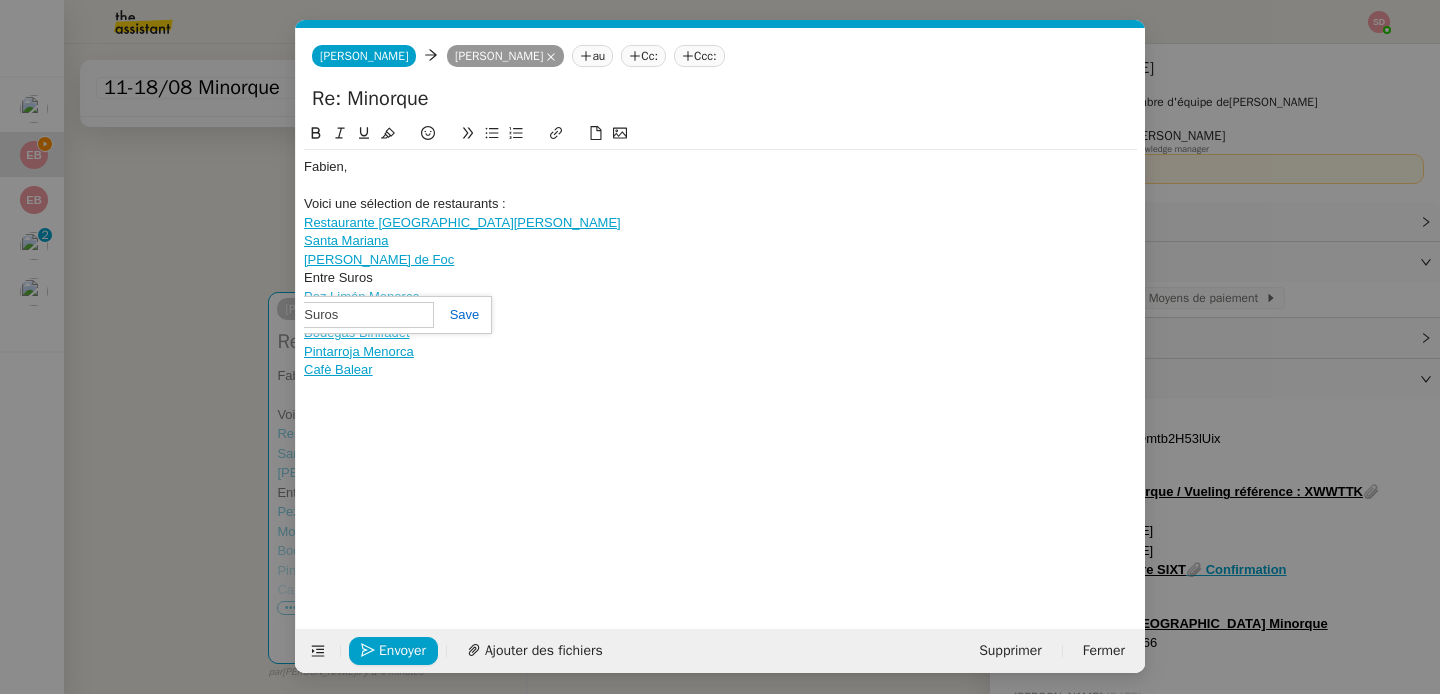 paste on "https://www.google.com/maps/place/Entre+Suros/@40.0020251,3.8395591,17z/data=!3m1!4b1!4m6!3m5!1s0x12be054450a59d57:0xae6acf2f528cd936!8m2!3d40.0020251!4d3.8395591!16s%2Fg%2F11sv55kmvh?entry=ttu&g_ep=EgoyMDI1MDcxNS4xIKXMDSoASAFQAw%3D%3D" 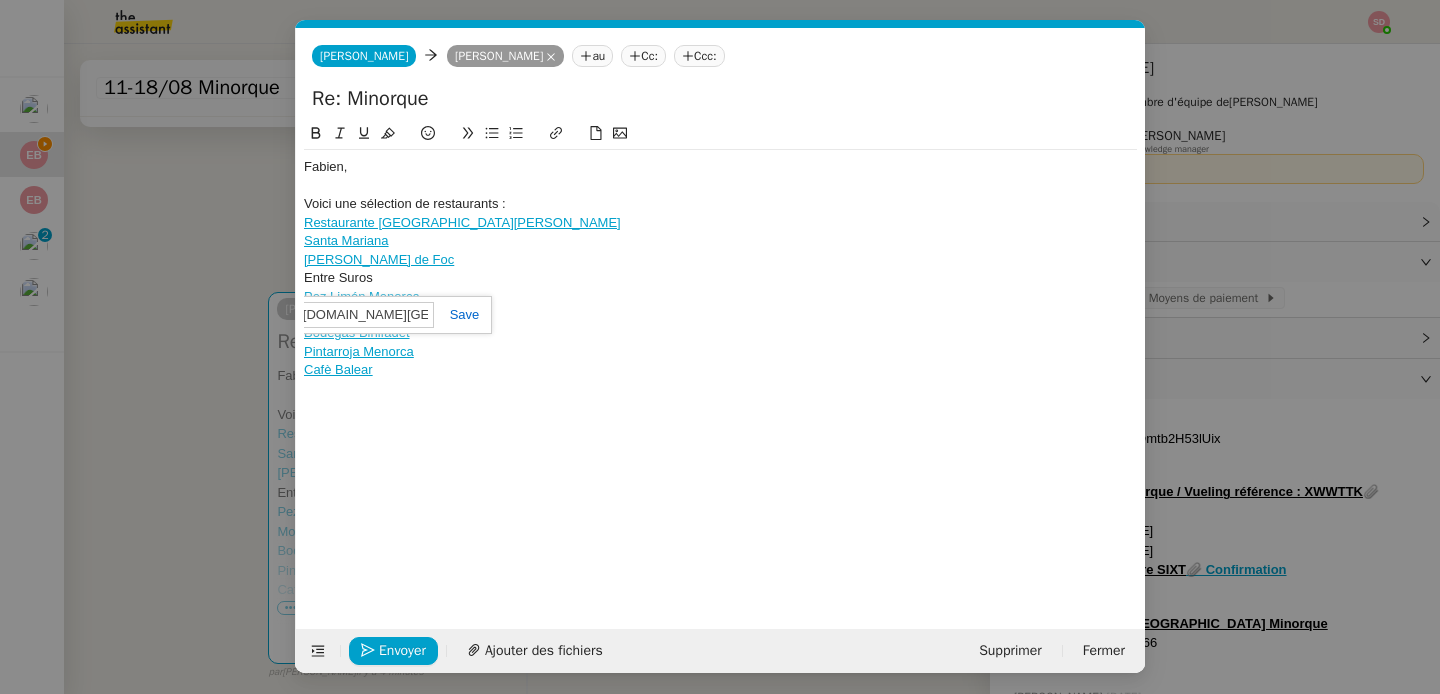 scroll, scrollTop: 0, scrollLeft: 1477, axis: horizontal 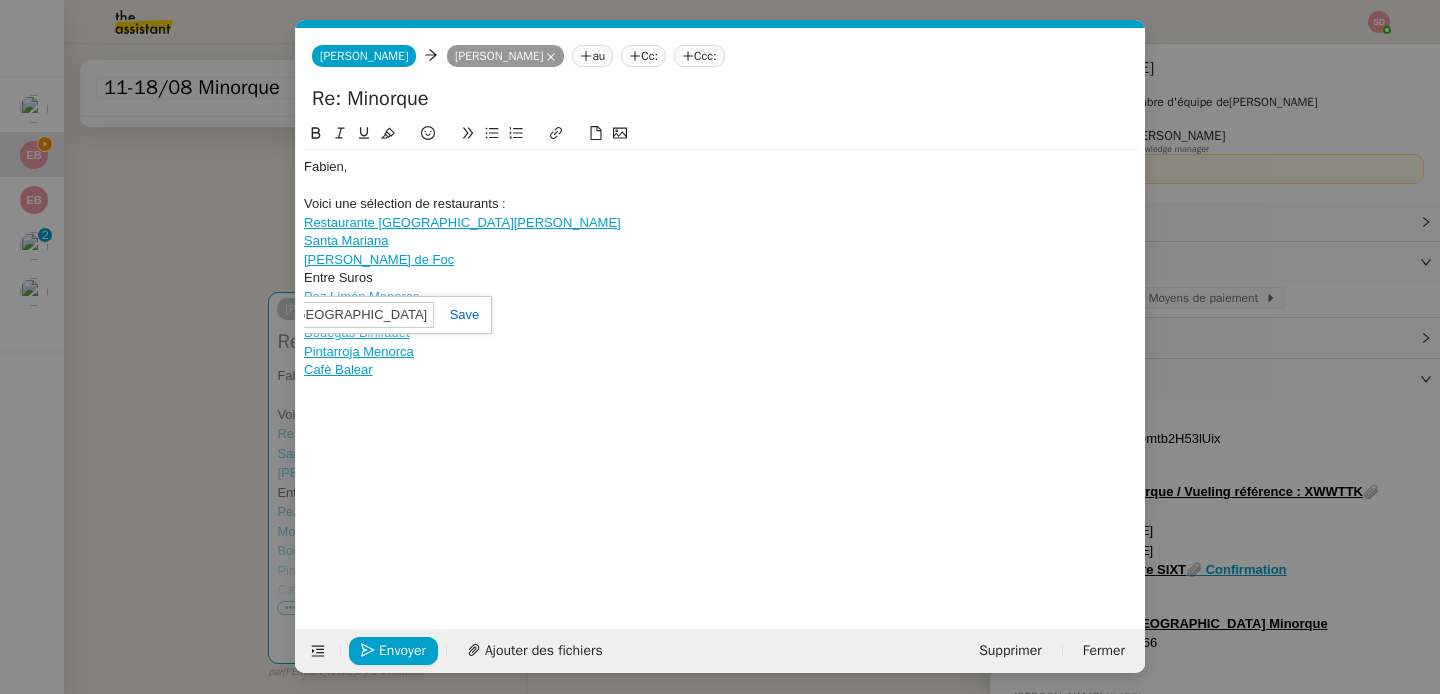 click 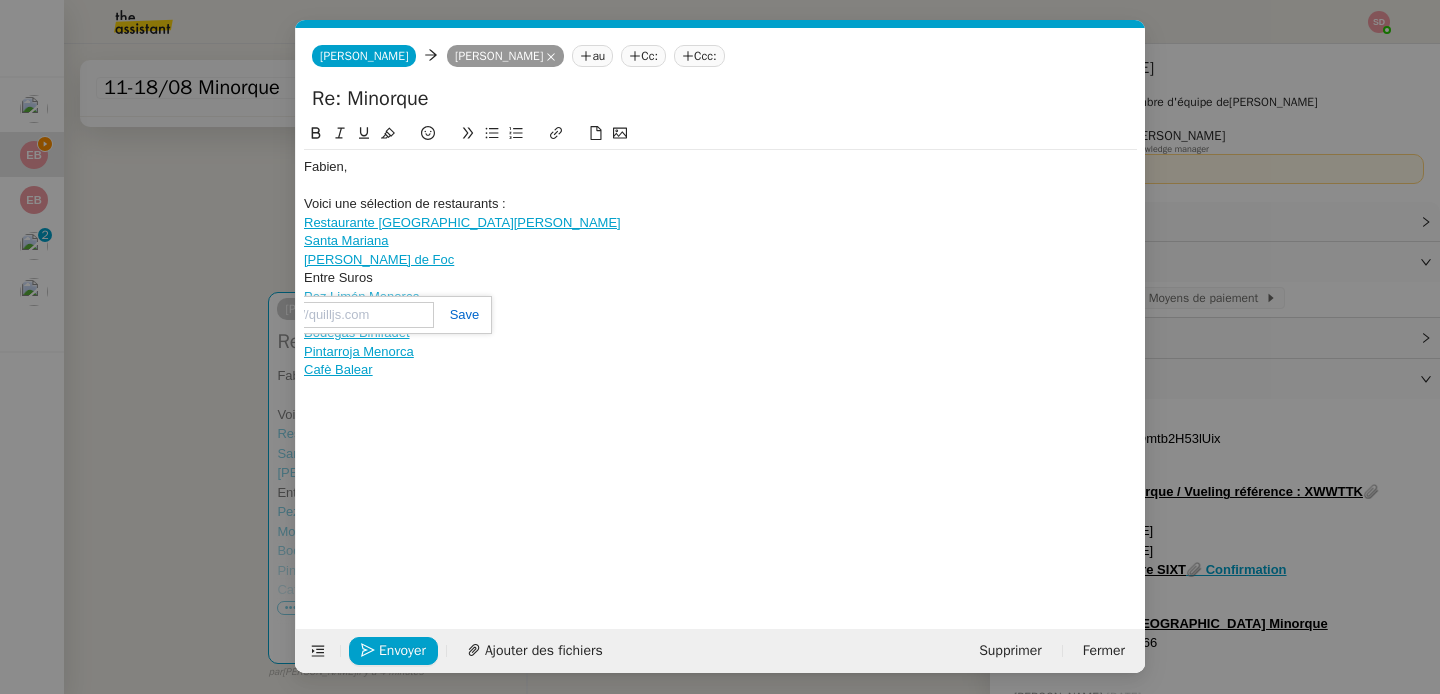 scroll, scrollTop: 0, scrollLeft: 0, axis: both 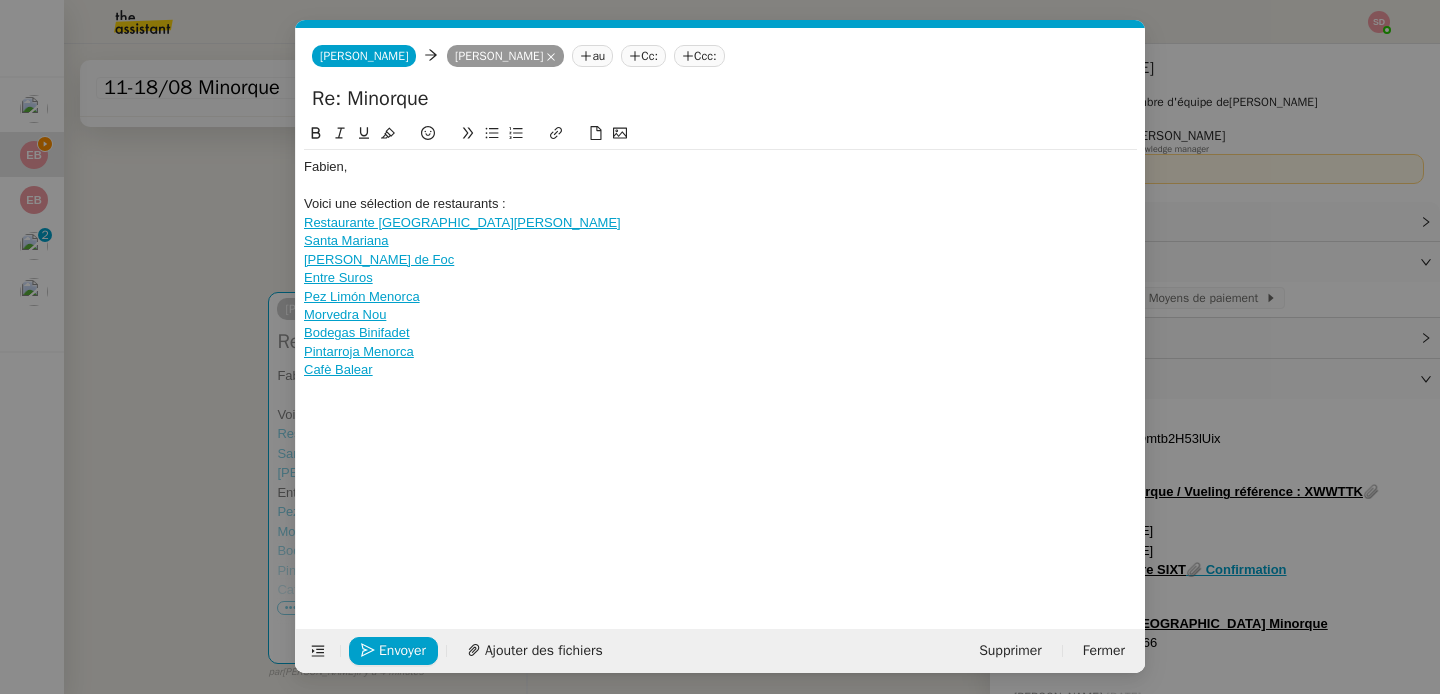 click 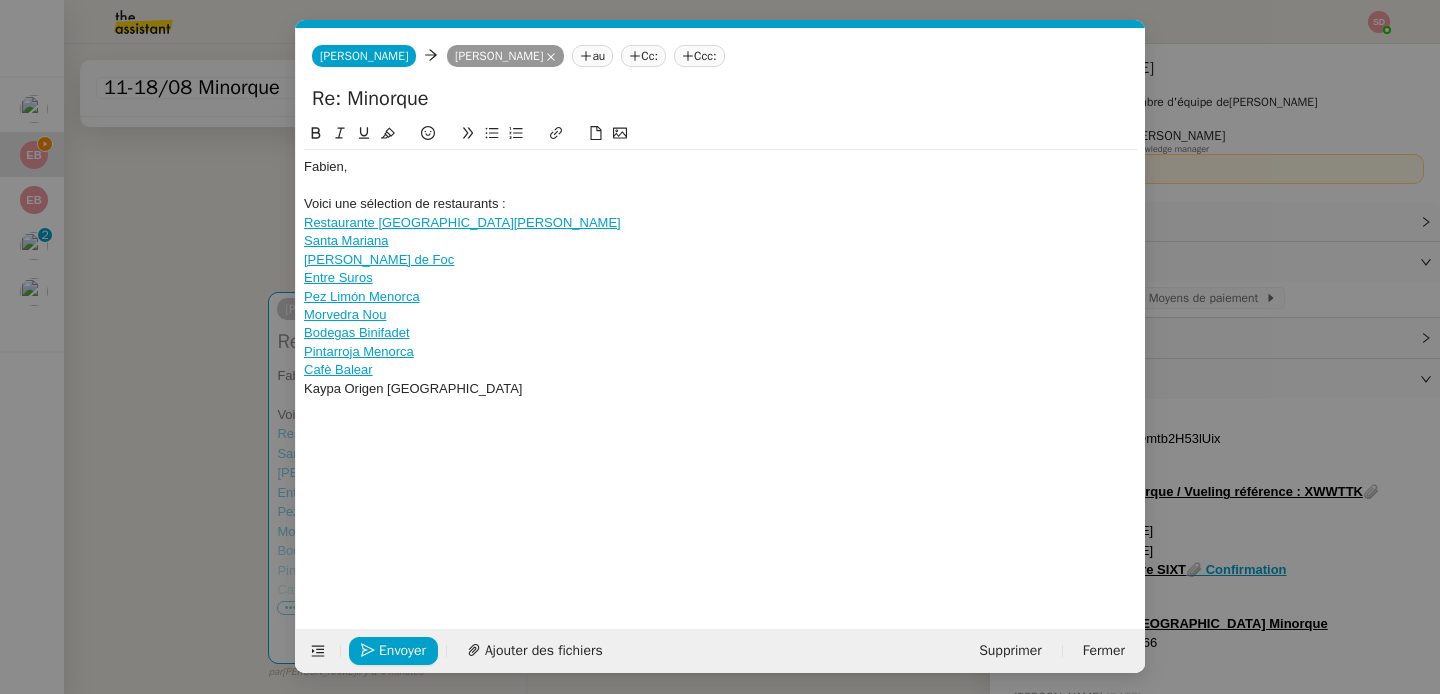scroll, scrollTop: 0, scrollLeft: 0, axis: both 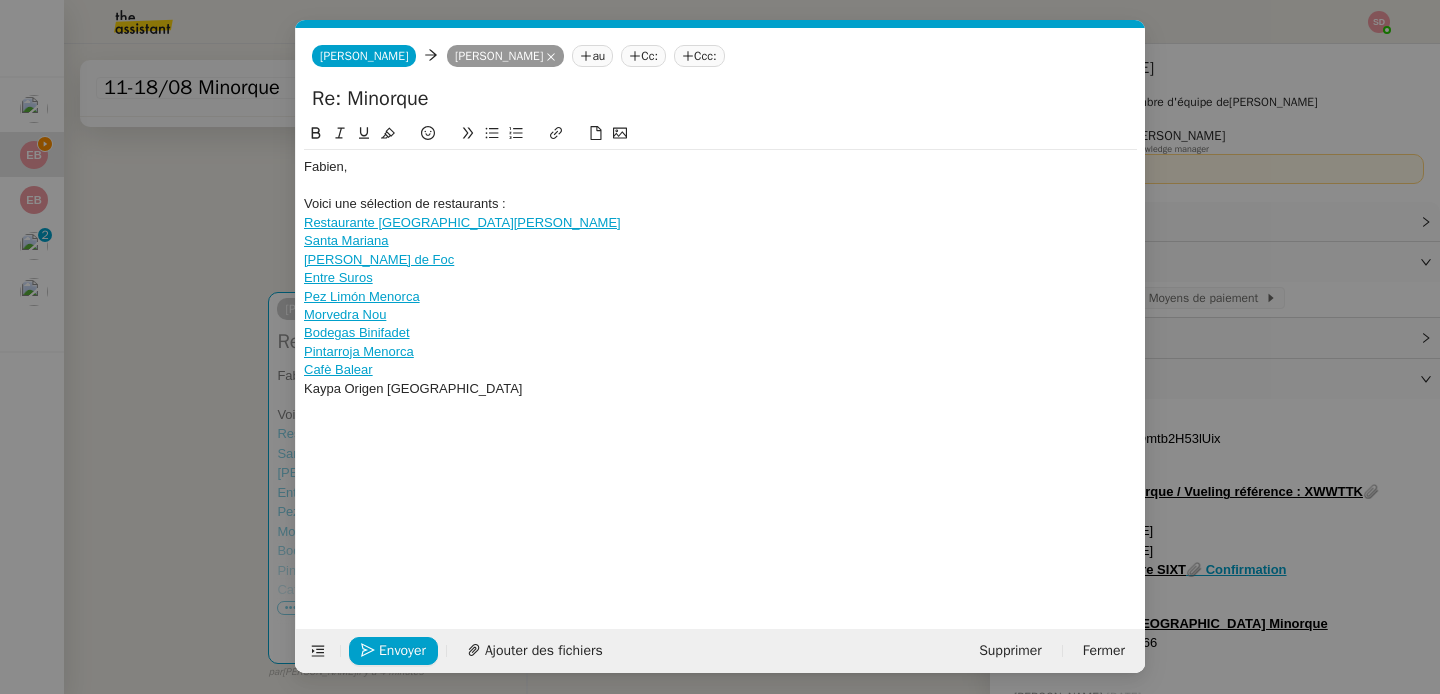 click on "Kaypa Origen Perú" 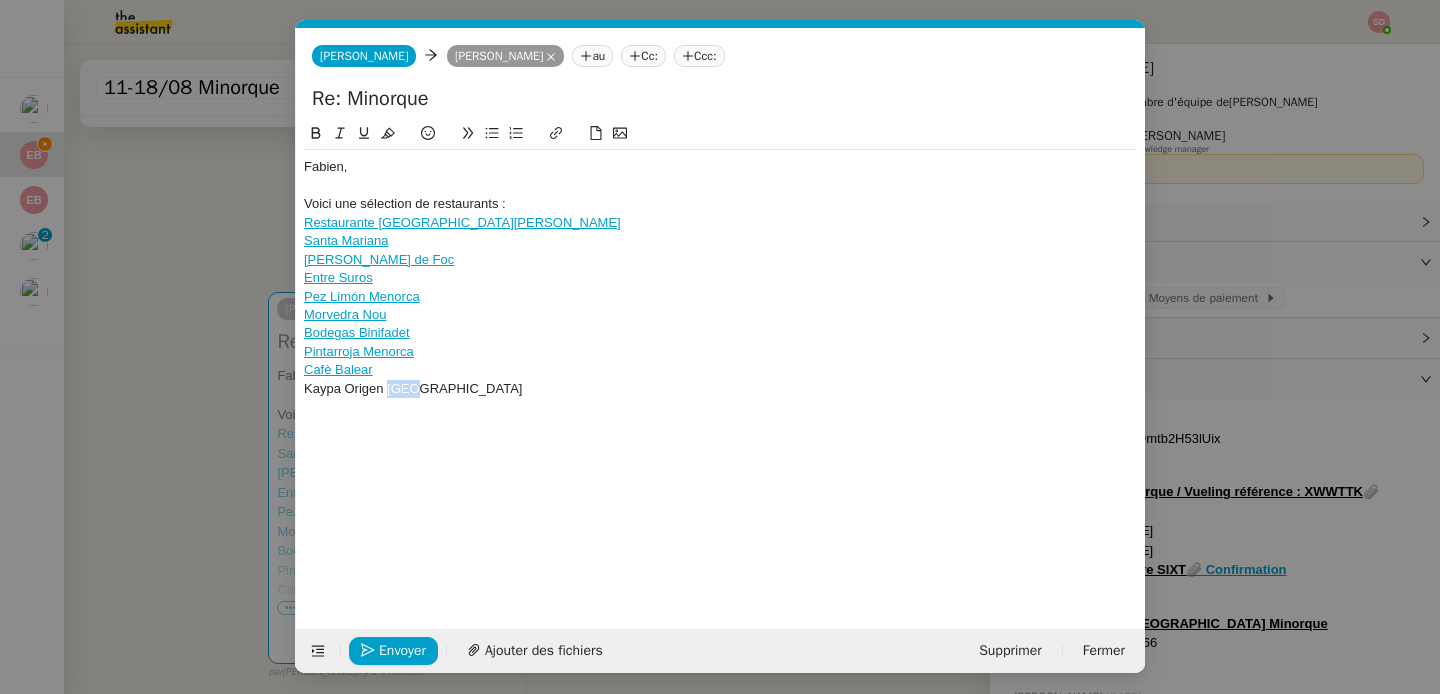 click on "Kaypa Origen Perú" 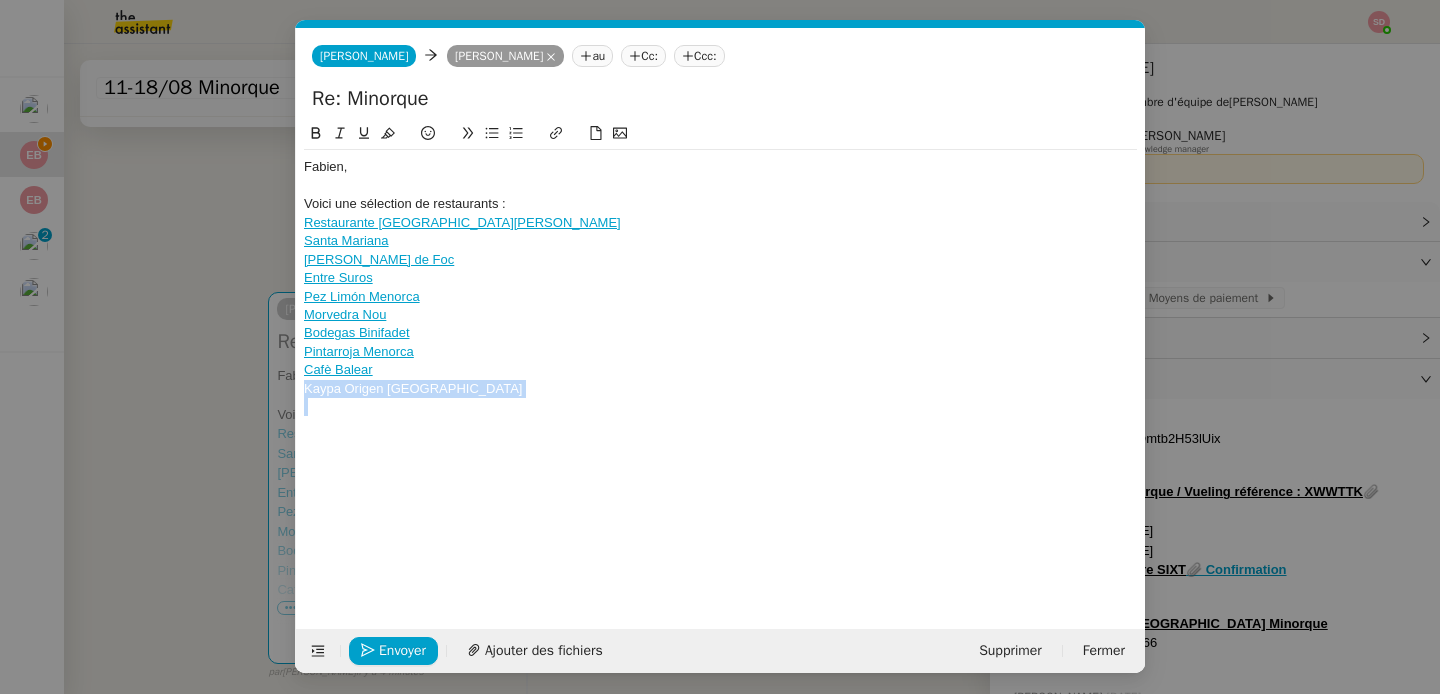 click on "Kaypa Origen Perú" 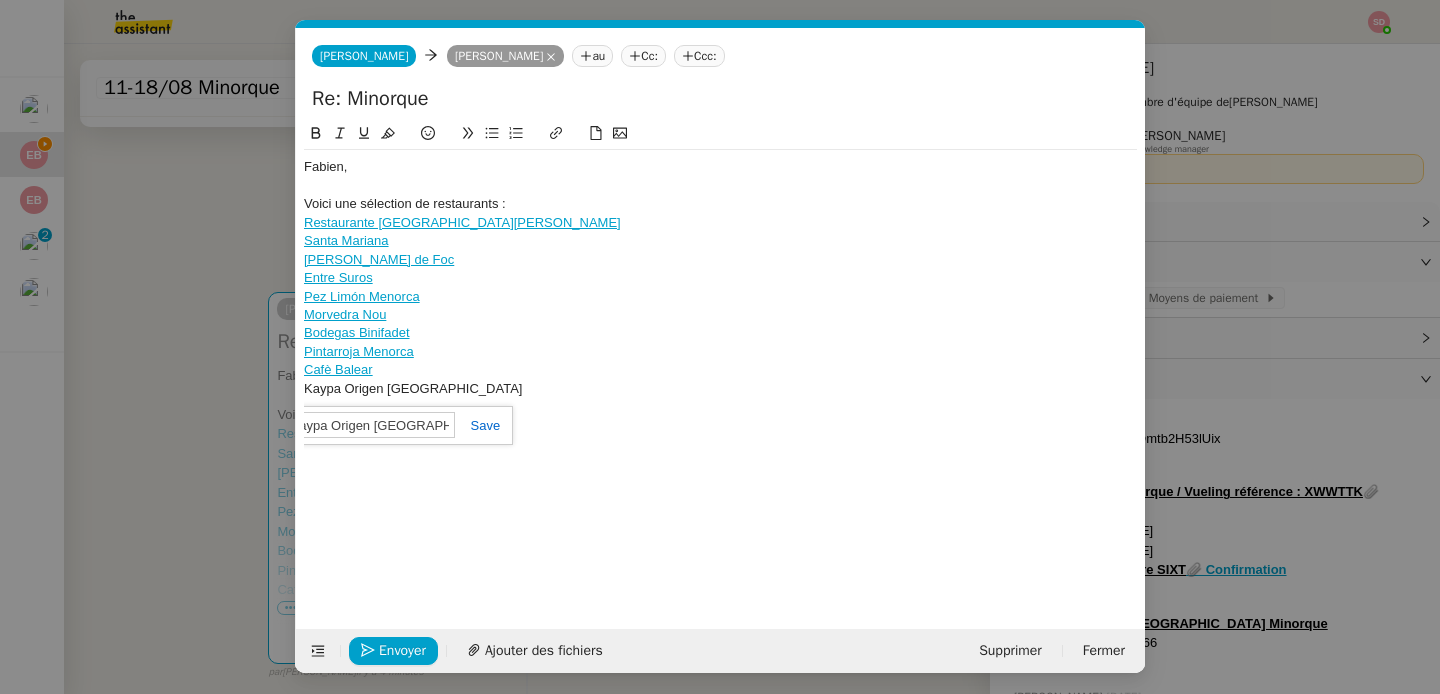 paste on "https://www.google.com/maps/place/Kaypa+Origen+Per%C3%BA/@39.9272749,3.8336872,16z/data=!3m1!4b1!4m6!3m5!1s0x12be03b371e99143:0x77fec13b865f7793!8m2!3d39.9272749!4d3.8336872!16s%2Fg%2F11rznqh5xg?entry=ttu&g_ep=EgoyMDI1MDcxNS4xIKXMDSoASAFQAw%3D%3D" 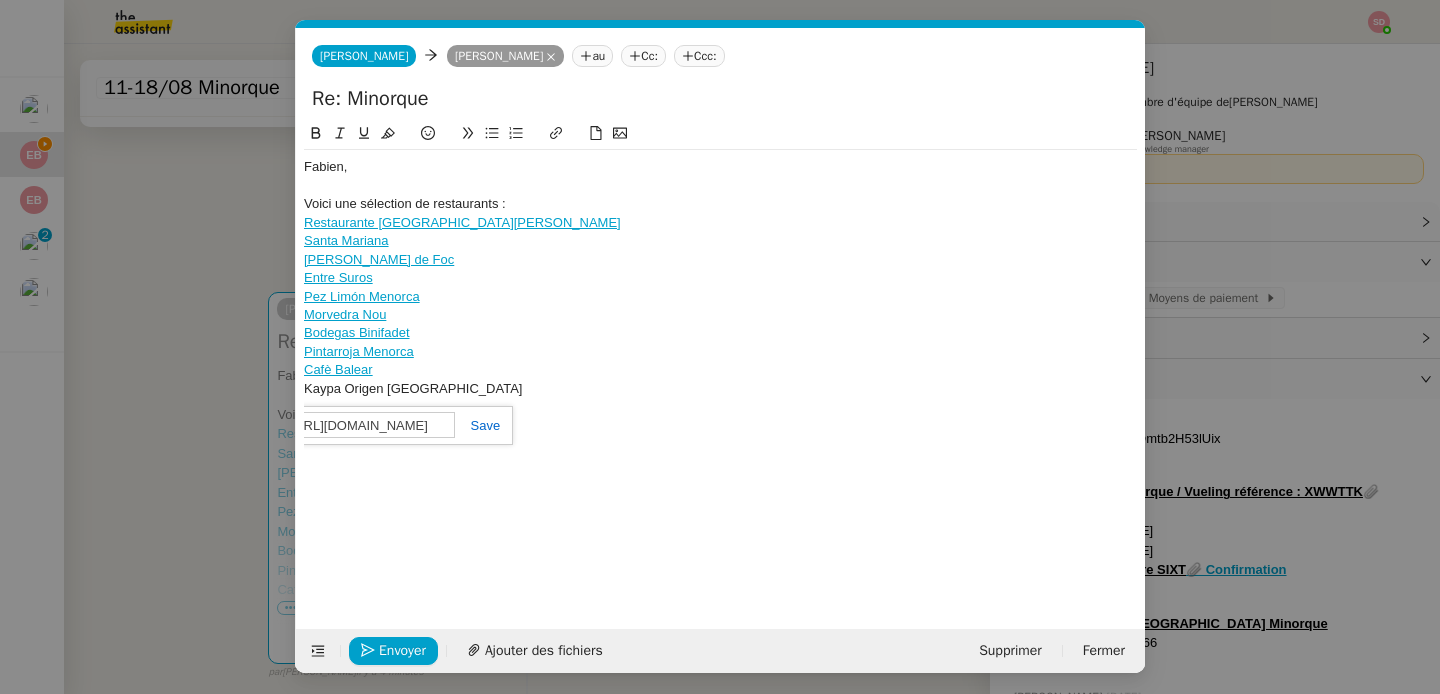 scroll, scrollTop: 0, scrollLeft: 1568, axis: horizontal 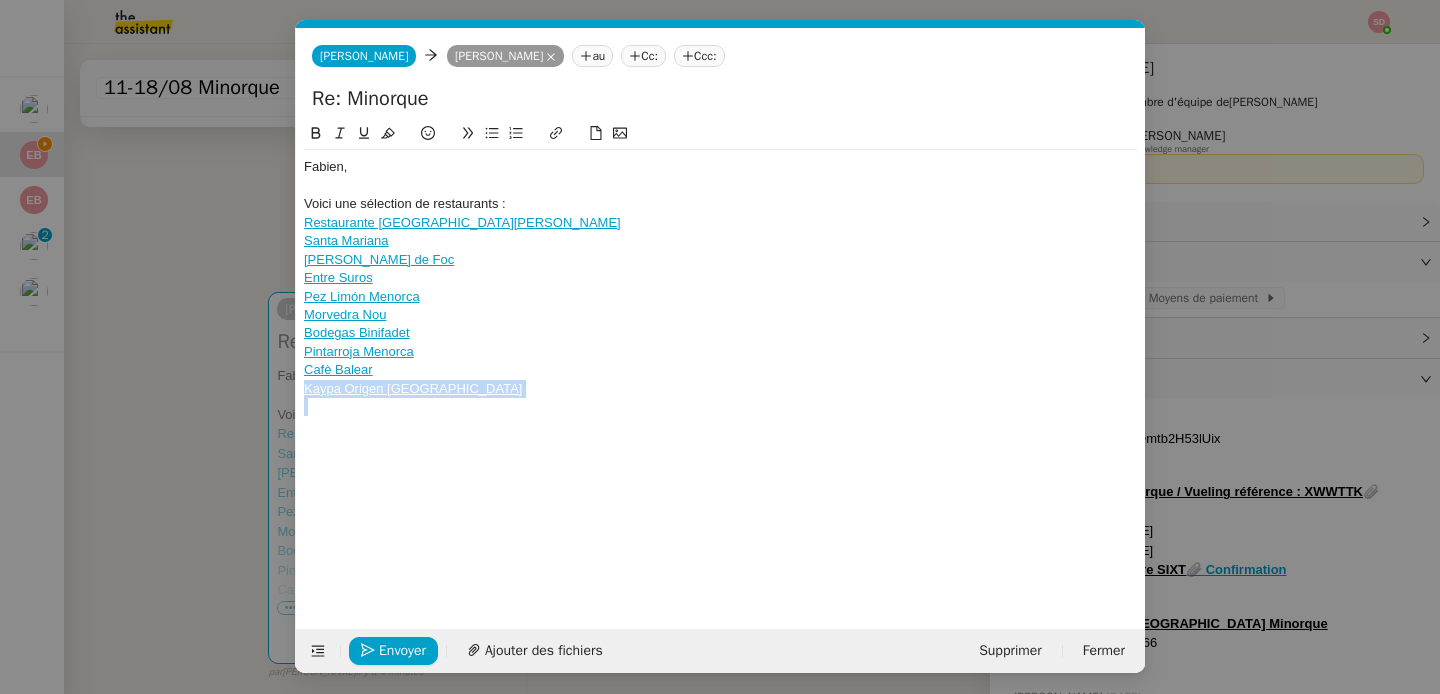click 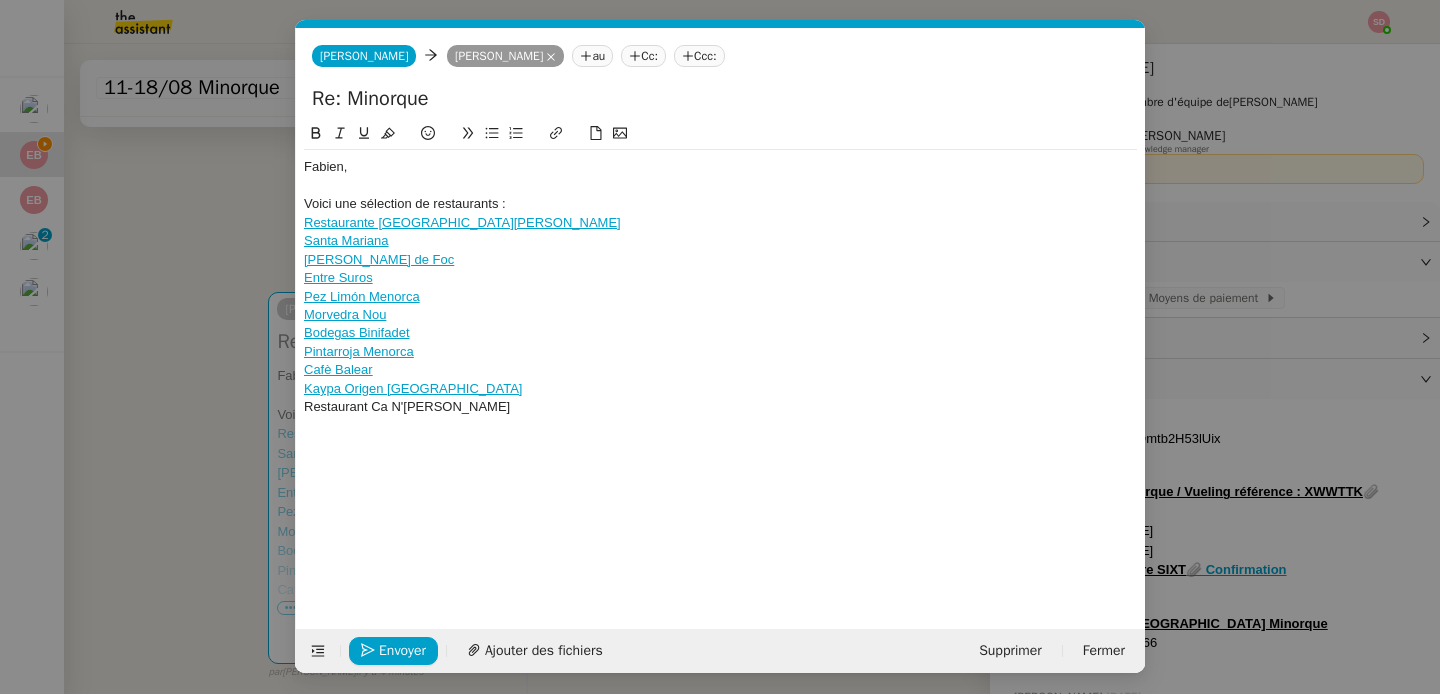 scroll, scrollTop: 0, scrollLeft: 0, axis: both 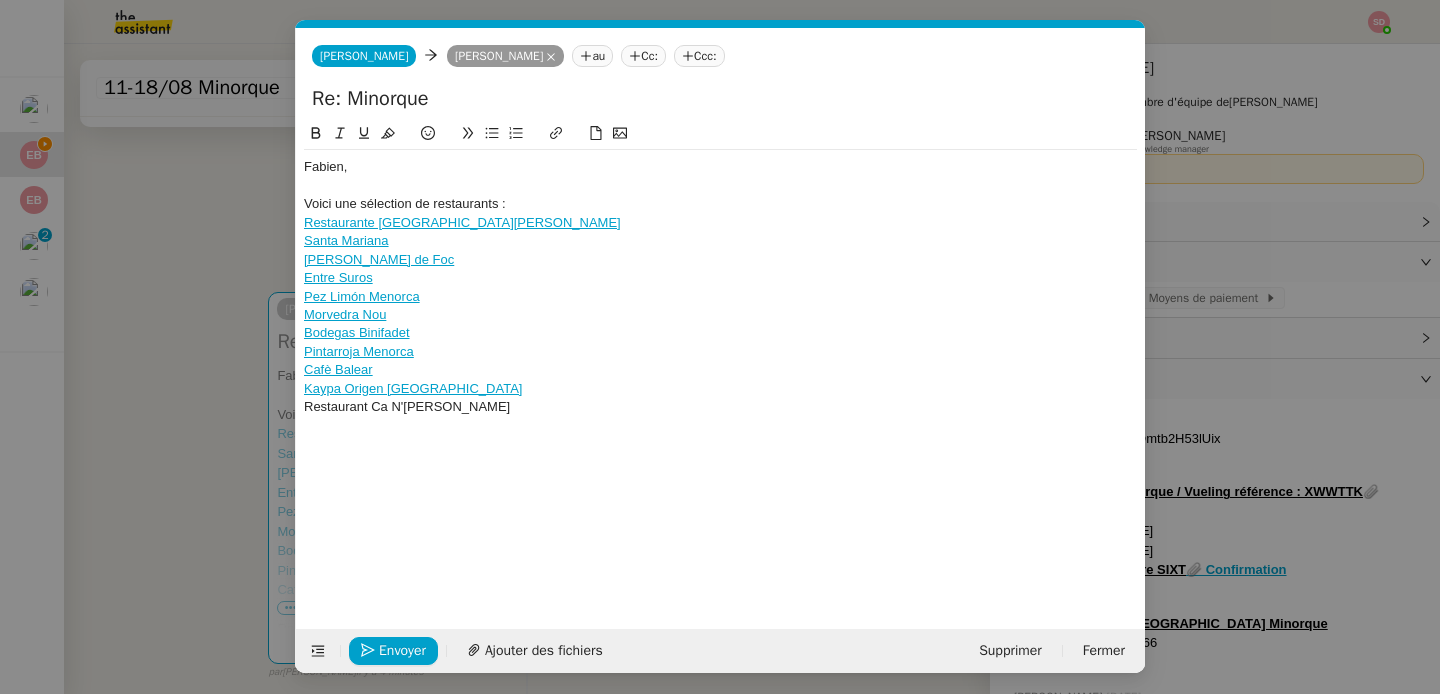 click on "Restaurant Ca N'Olga" 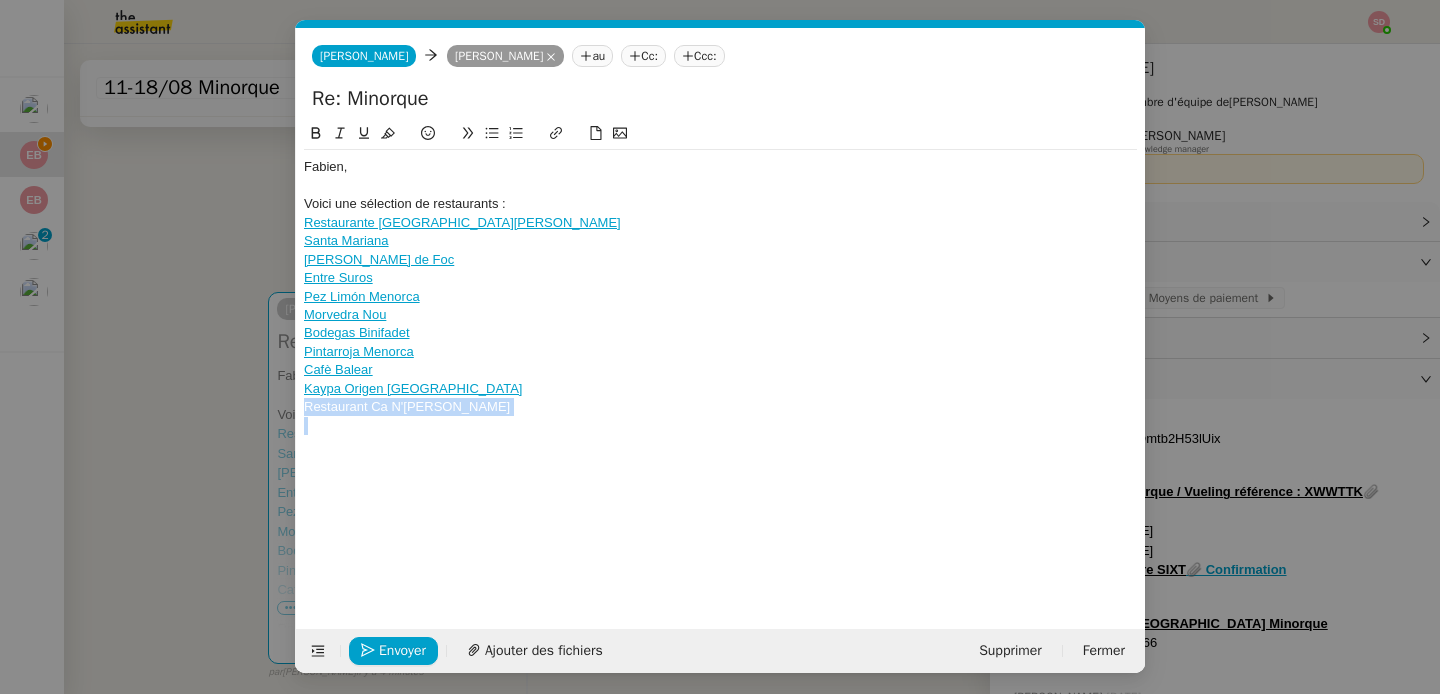 click on "Restaurant Ca N'Olga" 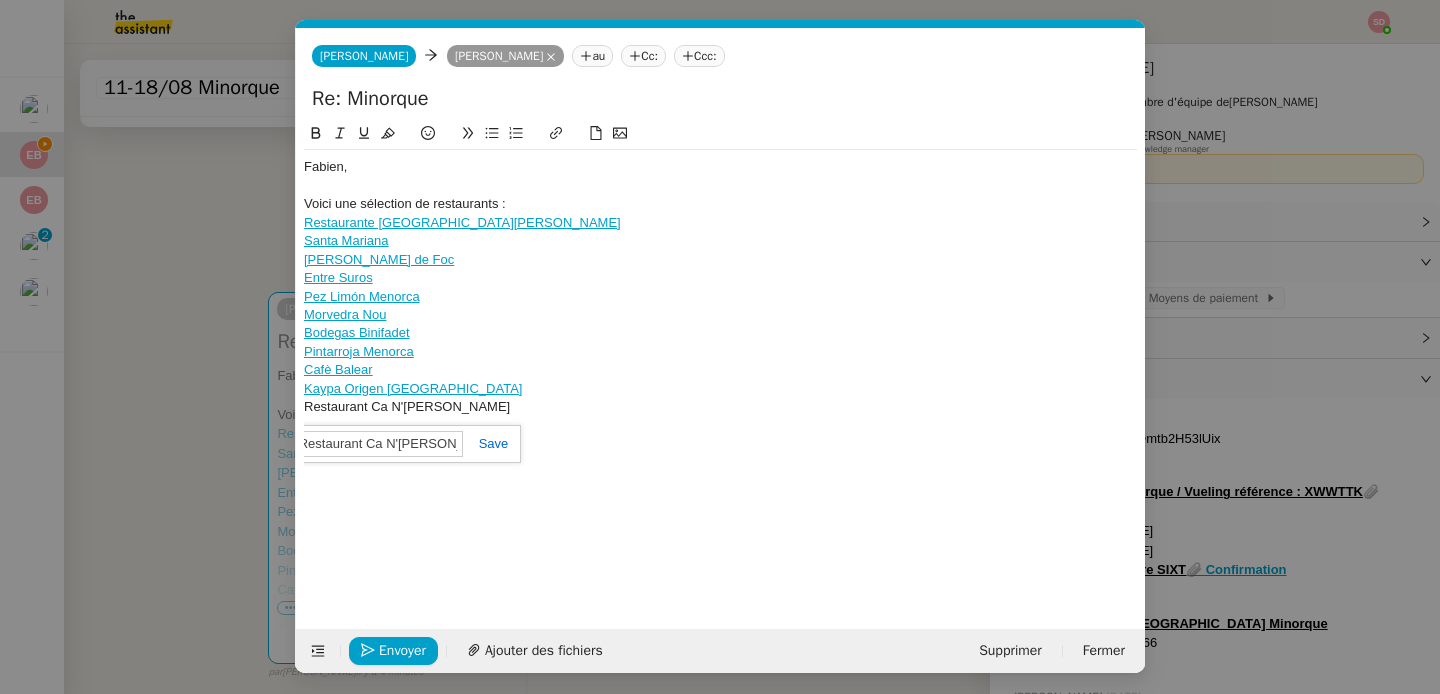 paste on "https://www.google.com/maps/place/Restaurant+Ca+N'Olga/@39.9889195,4.0916951,17z/data=!3m1!4b1!4m6!3m5!1s0x12be218c7e149cb9:0x3c8462e50abecdad!8m2!3d39.9889195!4d4.0916951!16s%2Fg%2F11xf2ydpb?entry=ttu&g_ep=EgoyMDI1MDcxNS4xIKXMDSoASAFQAw%3D%3D" 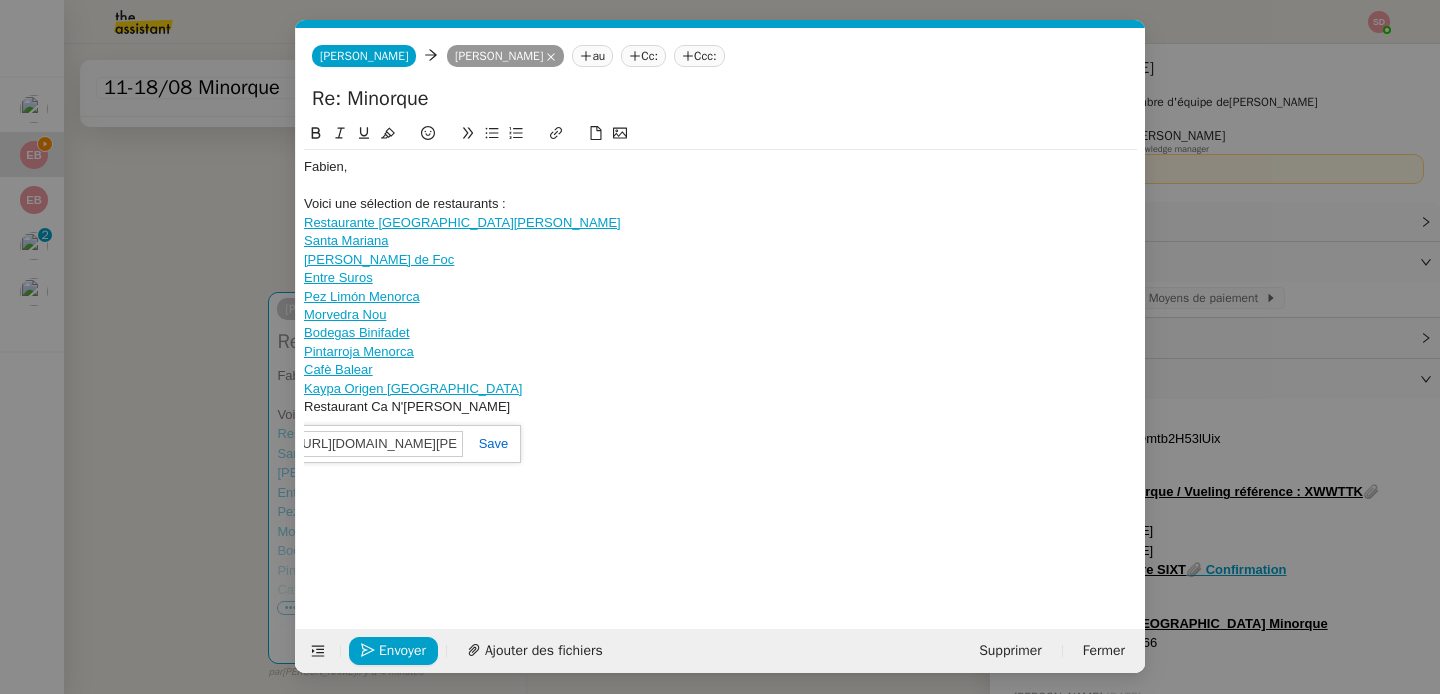 scroll, scrollTop: 0, scrollLeft: 1532, axis: horizontal 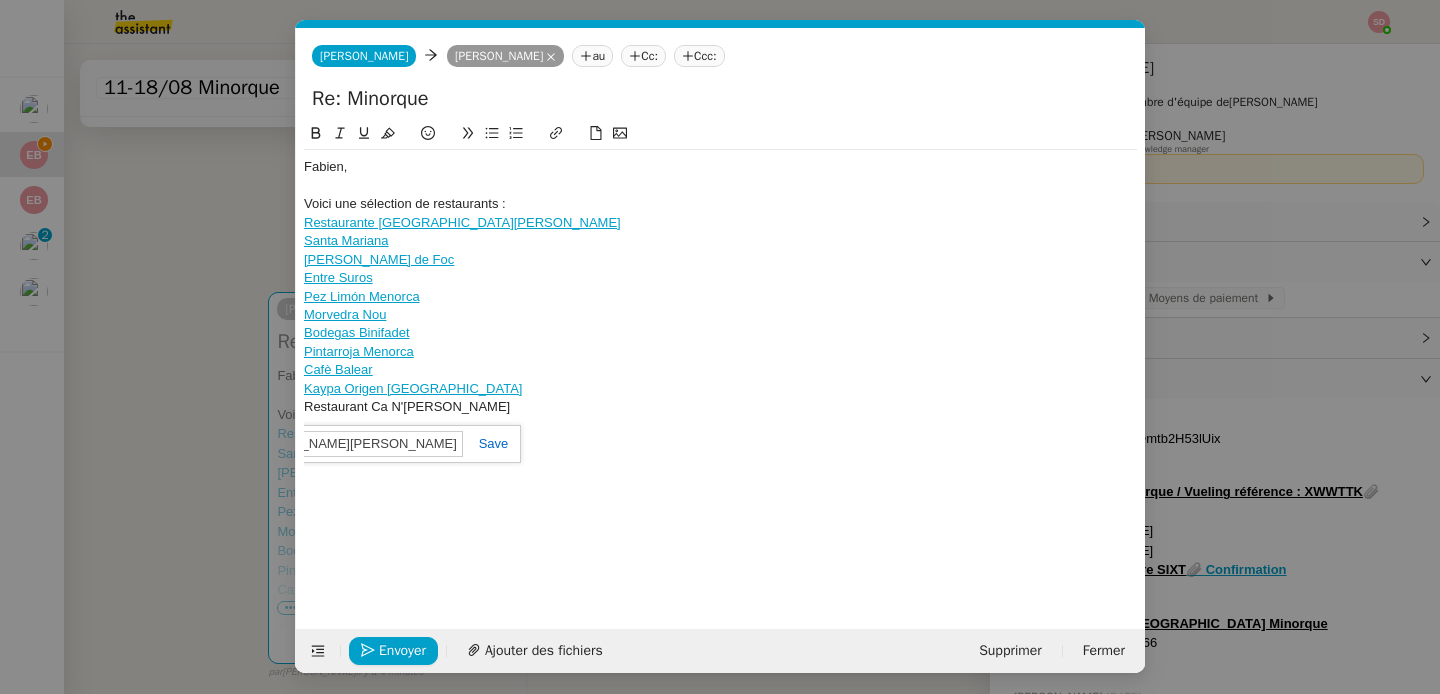 click 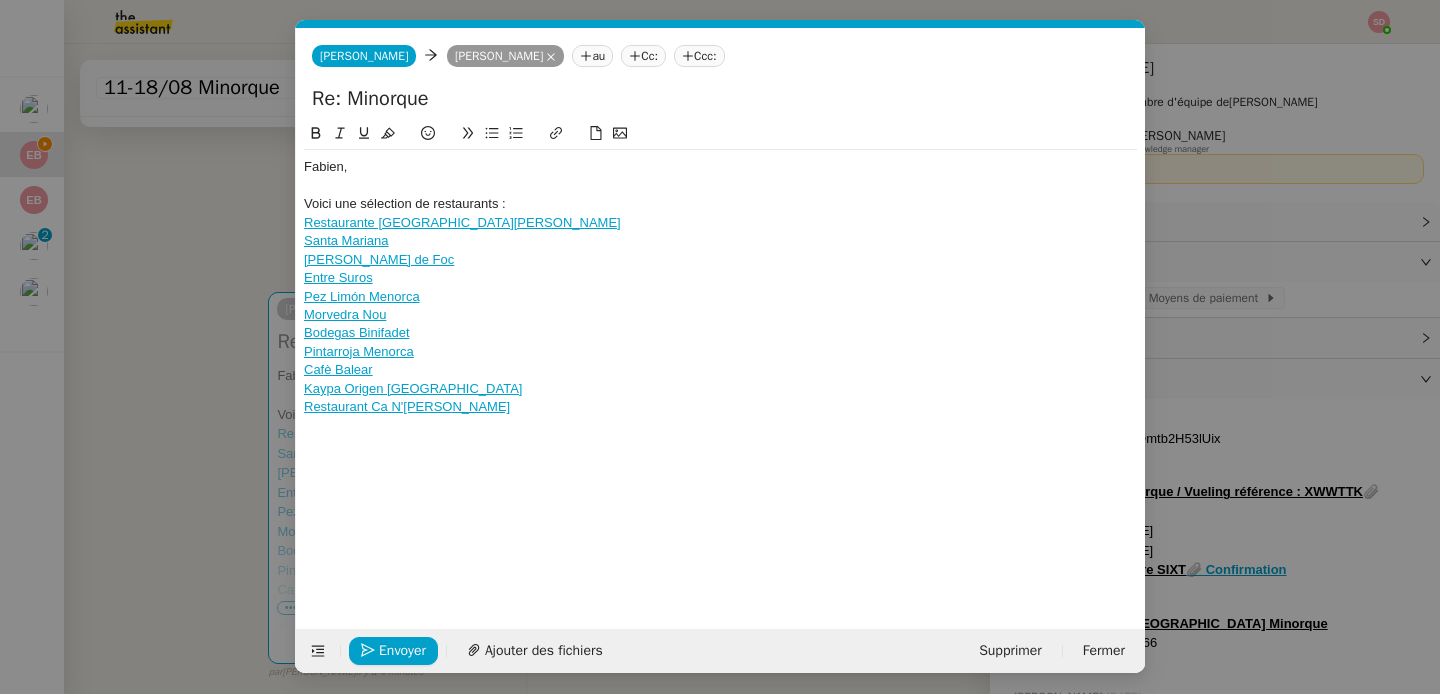 scroll, scrollTop: 0, scrollLeft: 0, axis: both 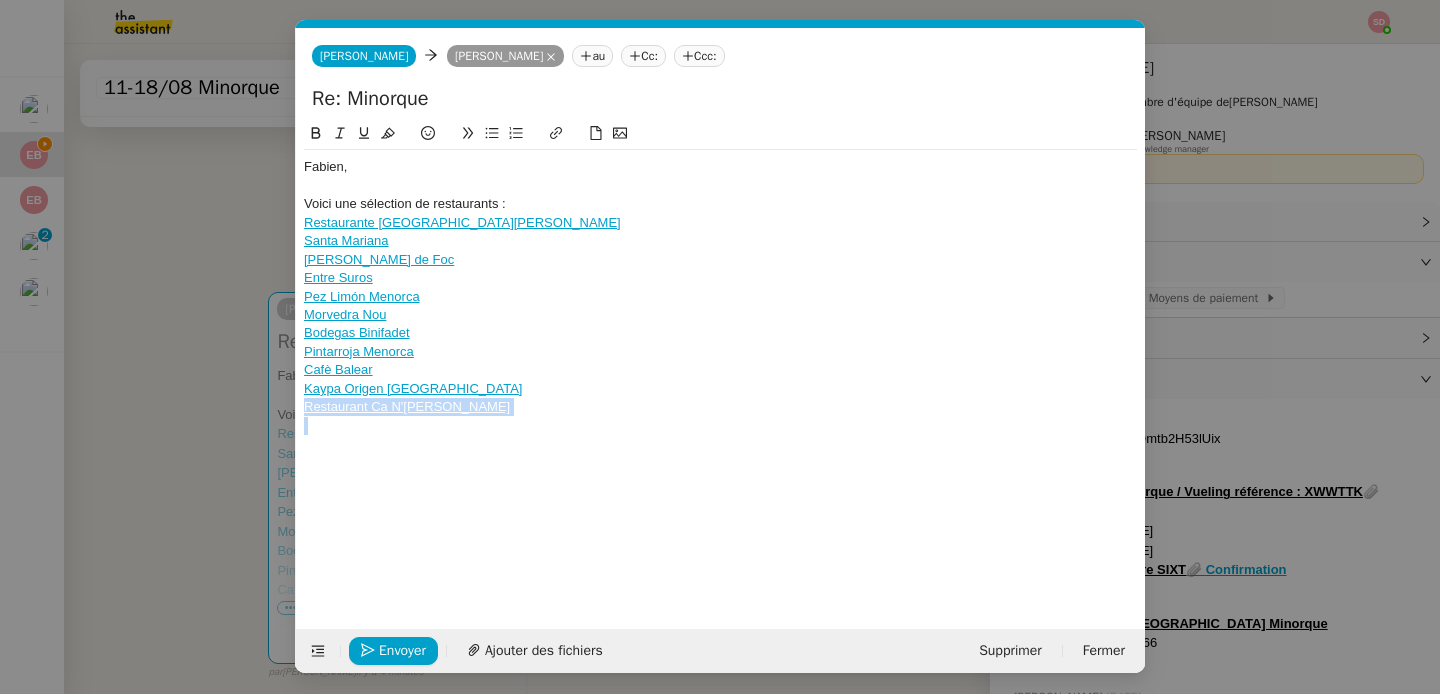 click 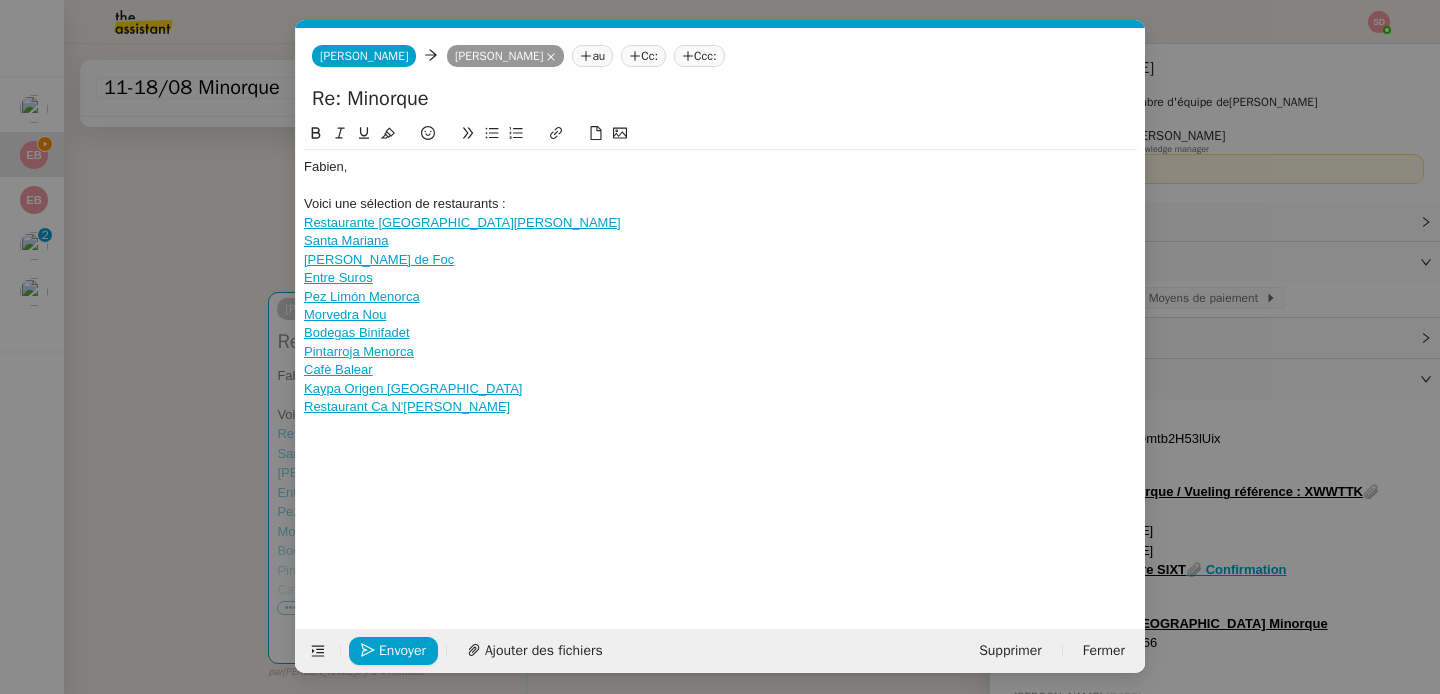 scroll, scrollTop: 0, scrollLeft: 0, axis: both 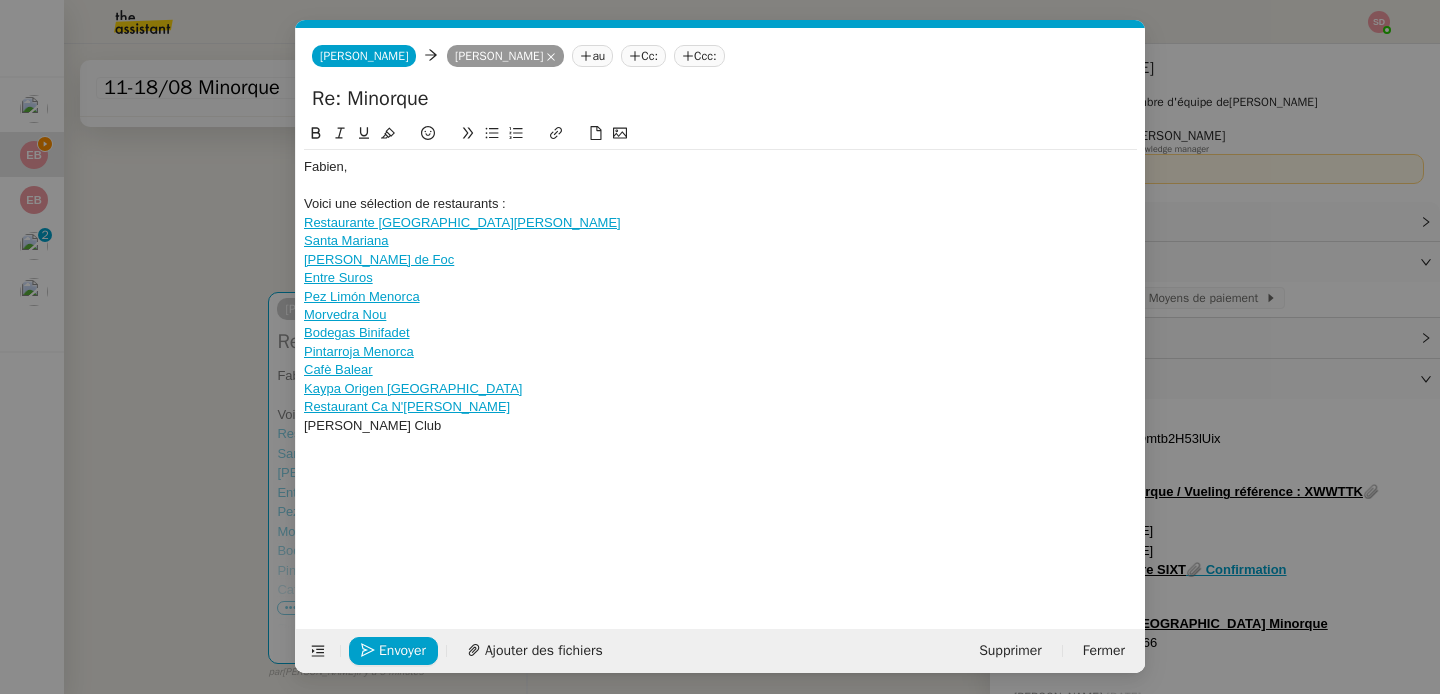 click on "Ivette Beach Club" 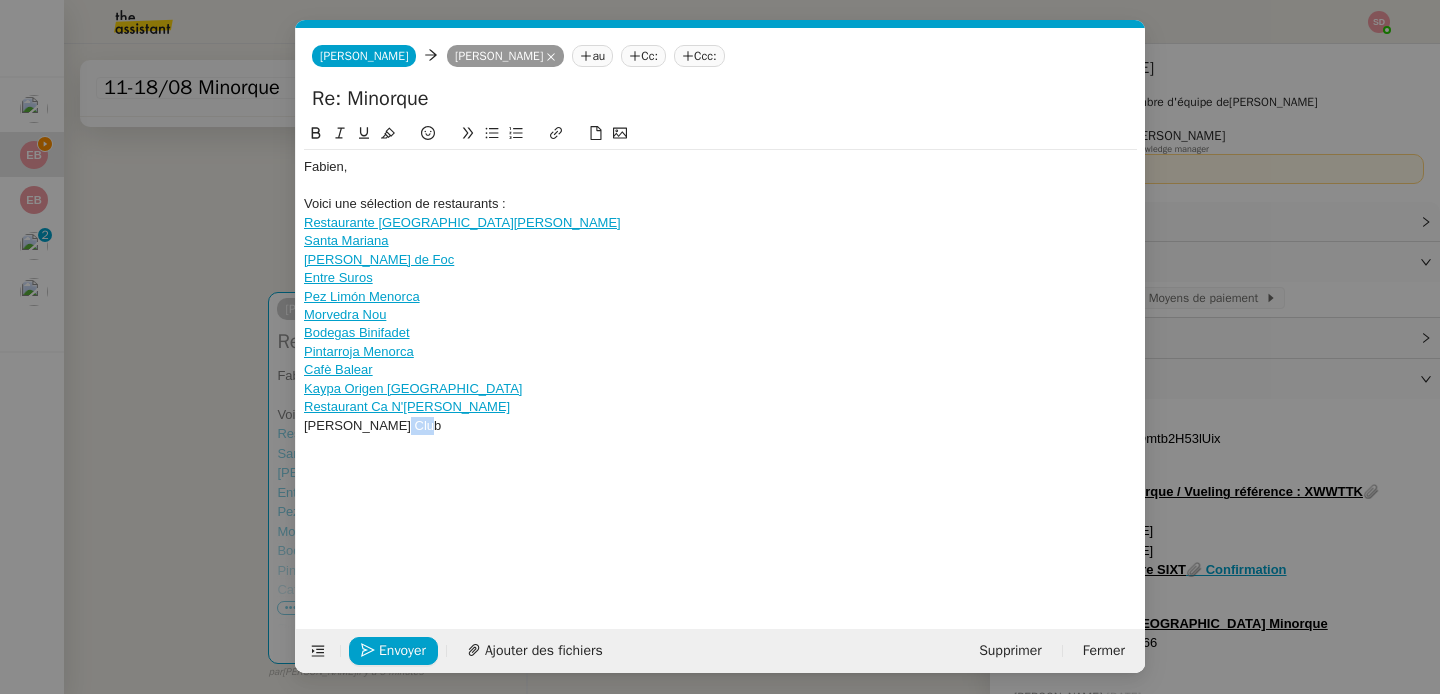 click on "Ivette Beach Club" 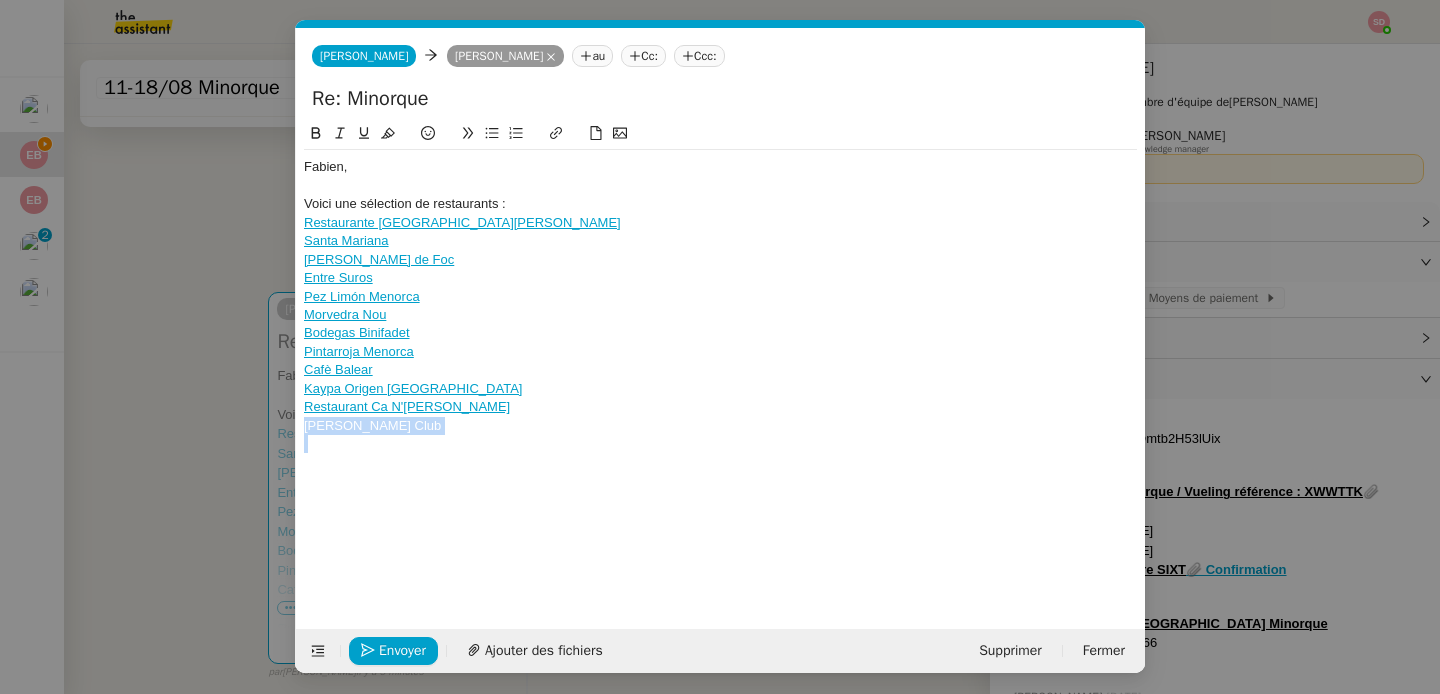 click on "Ivette Beach Club" 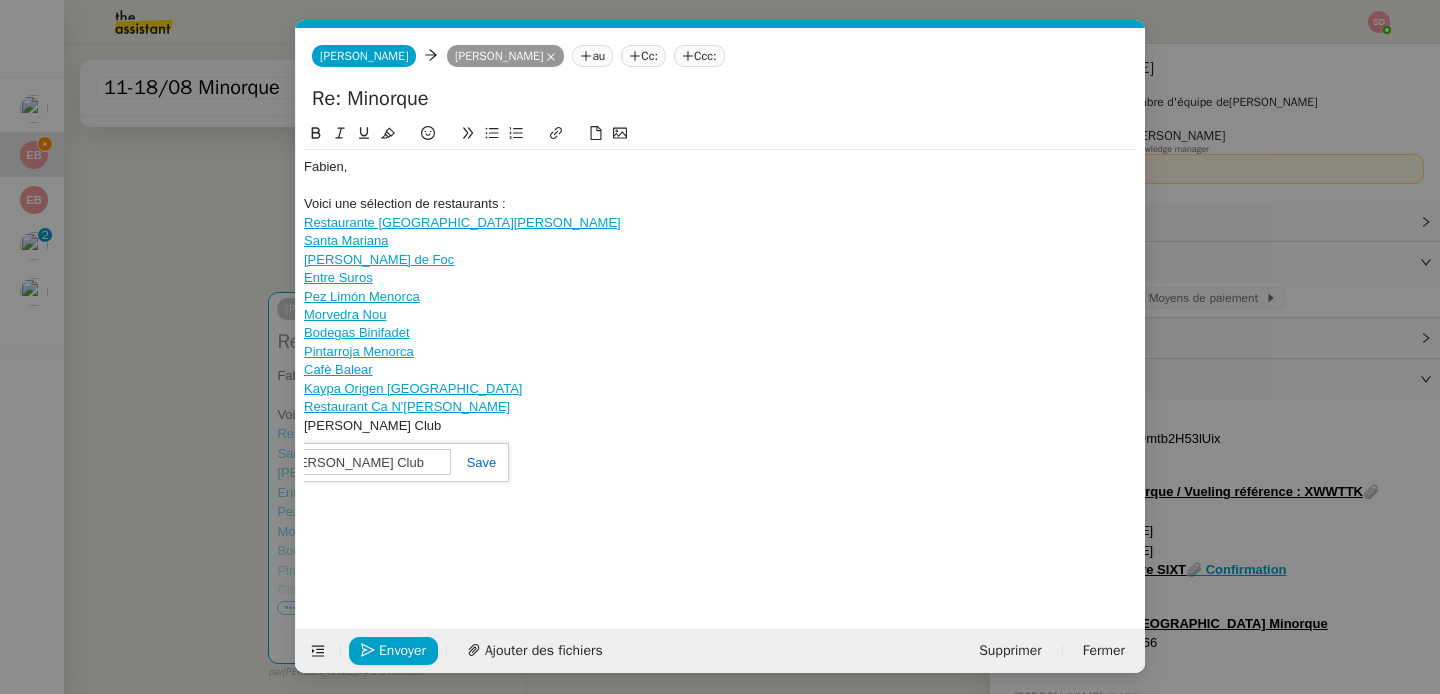 paste on "https://www.google.com/maps/place/Ivette+Beach+Club/@40.0525949,3.8831525,17z/data=!3m1!4b1!4m6!3m5!1s0x12be059334402c7f:0xb638c5970446fbbc!8m2!3d40.0525949!4d3.8831525!16s%2Fg%2F11g1lbl34z?entry=ttu&g_ep=EgoyMDI1MDcxNS4xIKXMDSoASAFQAw%3D%3D" 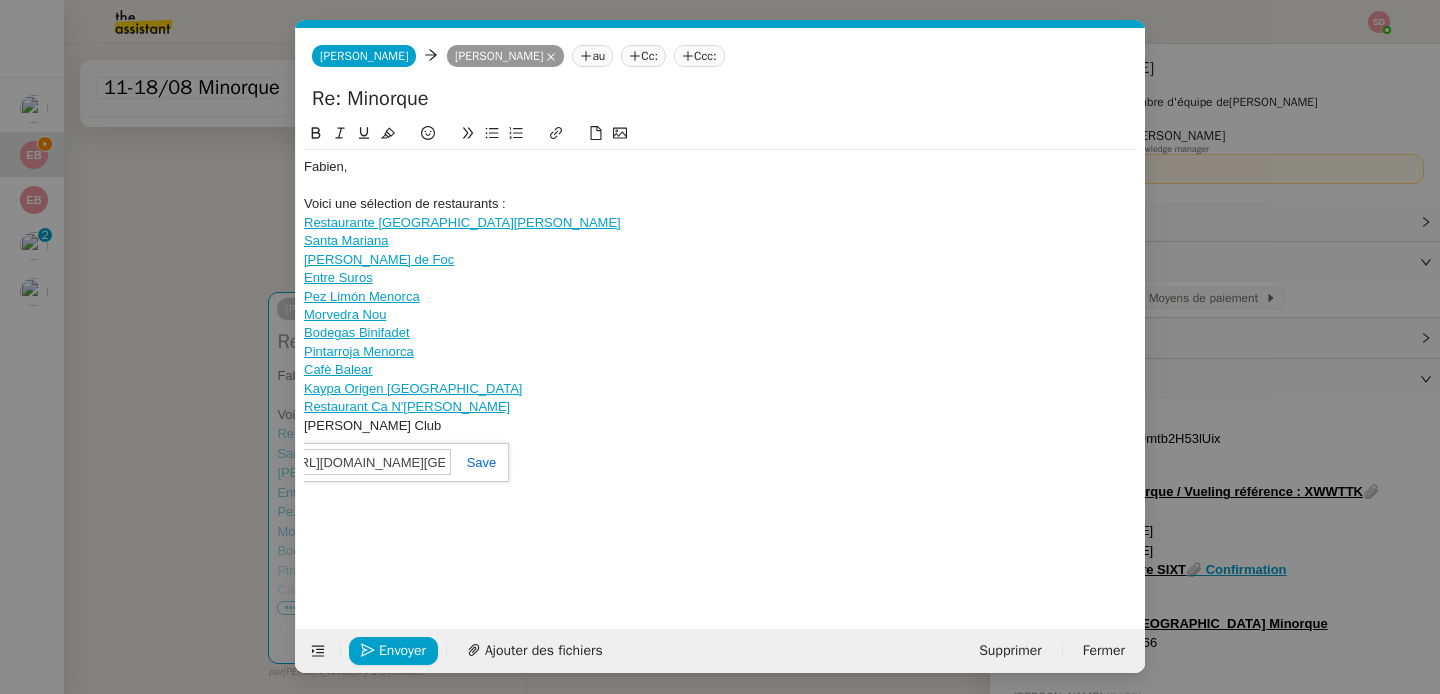 scroll, scrollTop: 0, scrollLeft: 1504, axis: horizontal 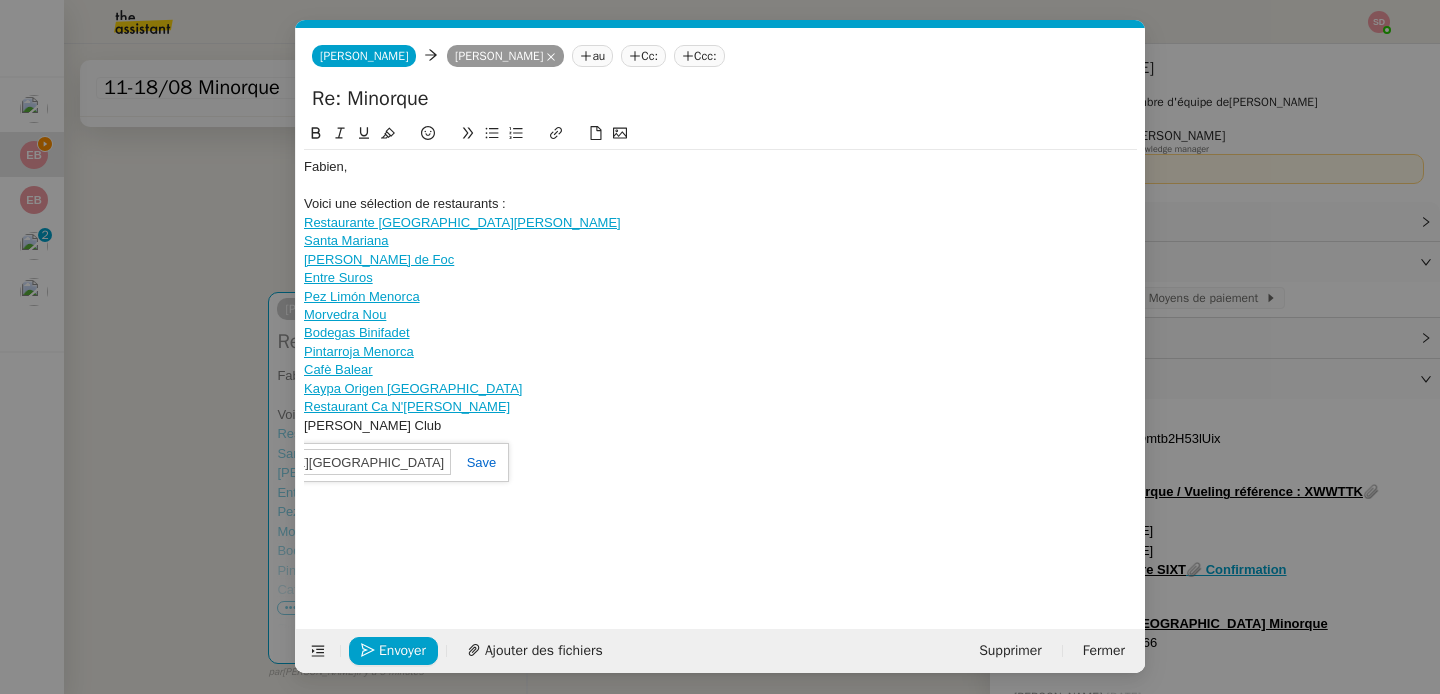 drag, startPoint x: 482, startPoint y: 465, endPoint x: 465, endPoint y: 448, distance: 24.04163 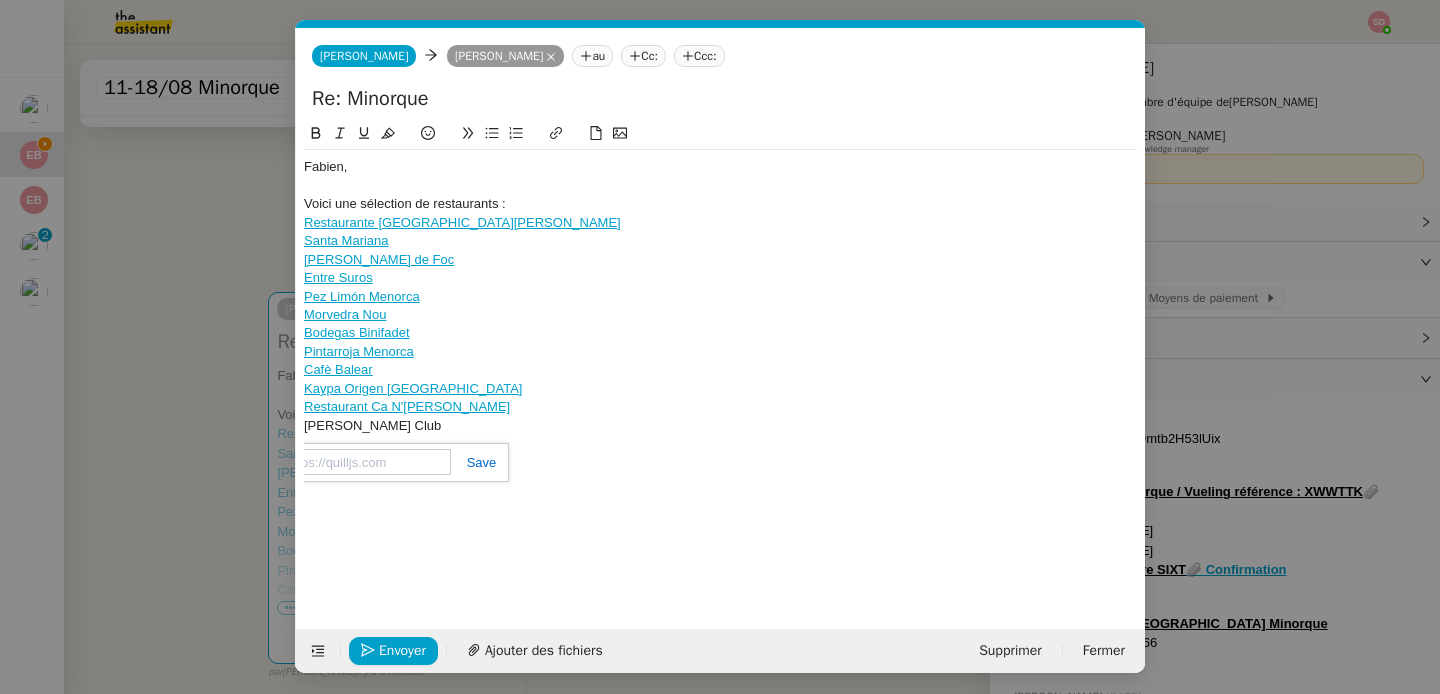 scroll, scrollTop: 0, scrollLeft: 0, axis: both 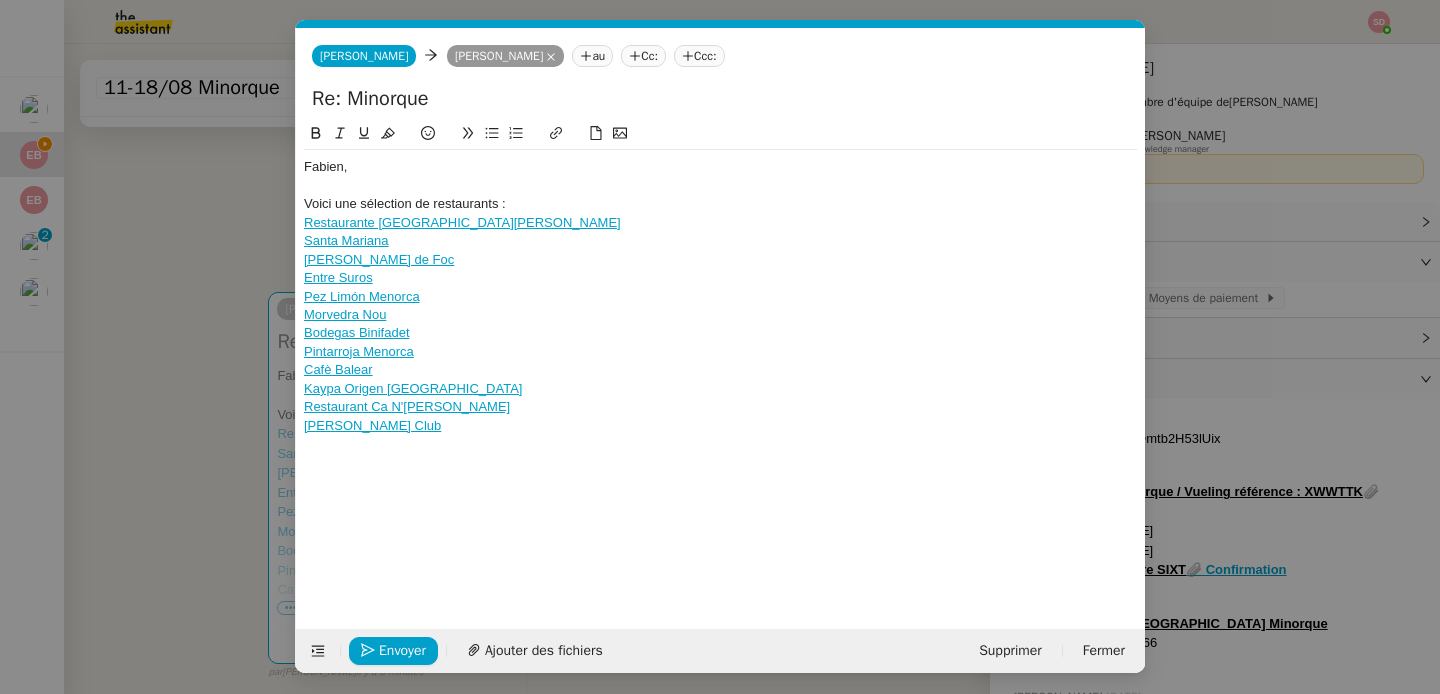 click 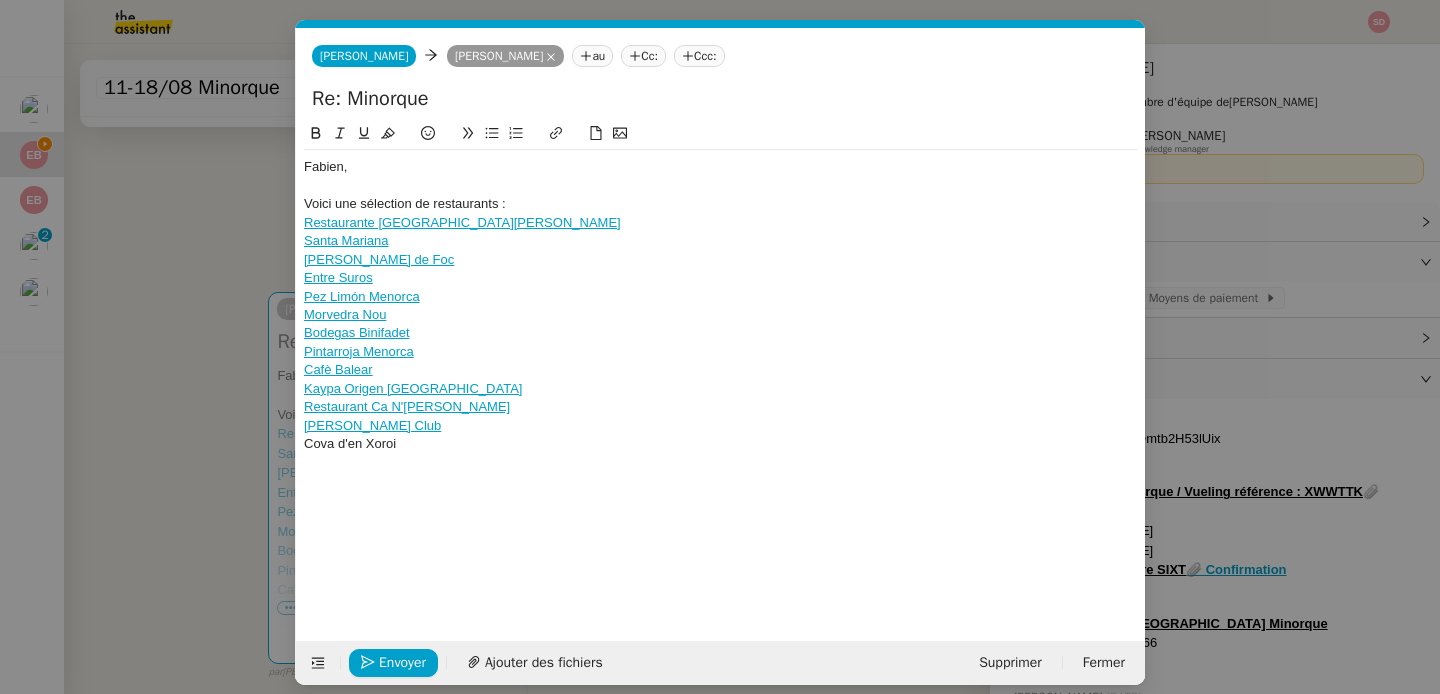 scroll, scrollTop: 0, scrollLeft: 0, axis: both 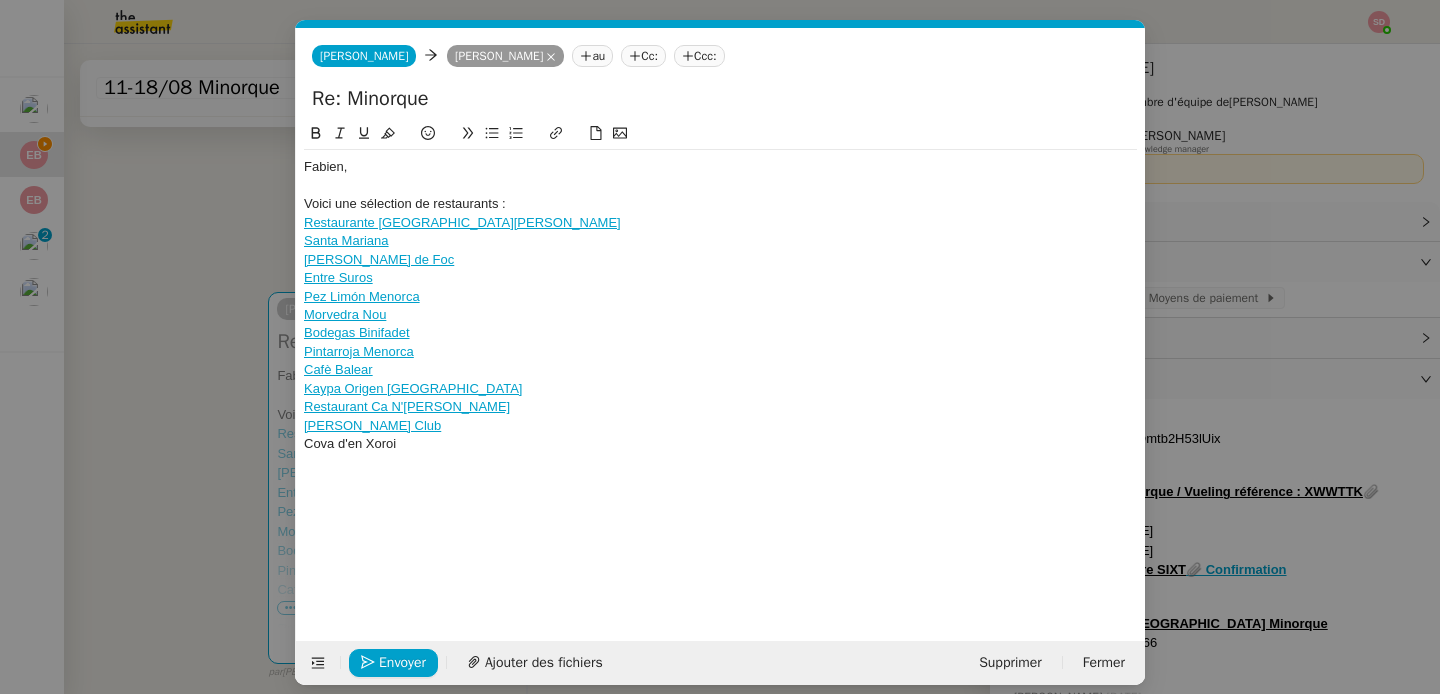 click on "Cova d'en Xoroi" 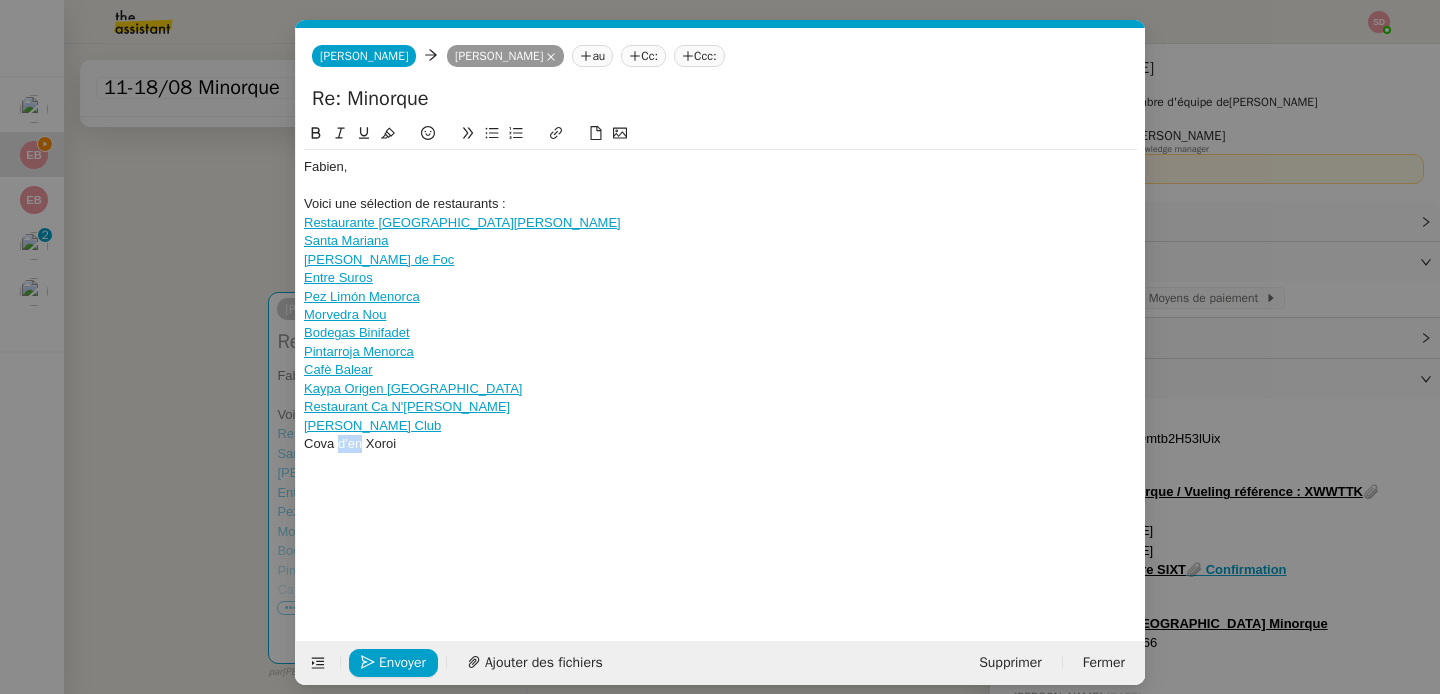 click on "Cova d'en Xoroi" 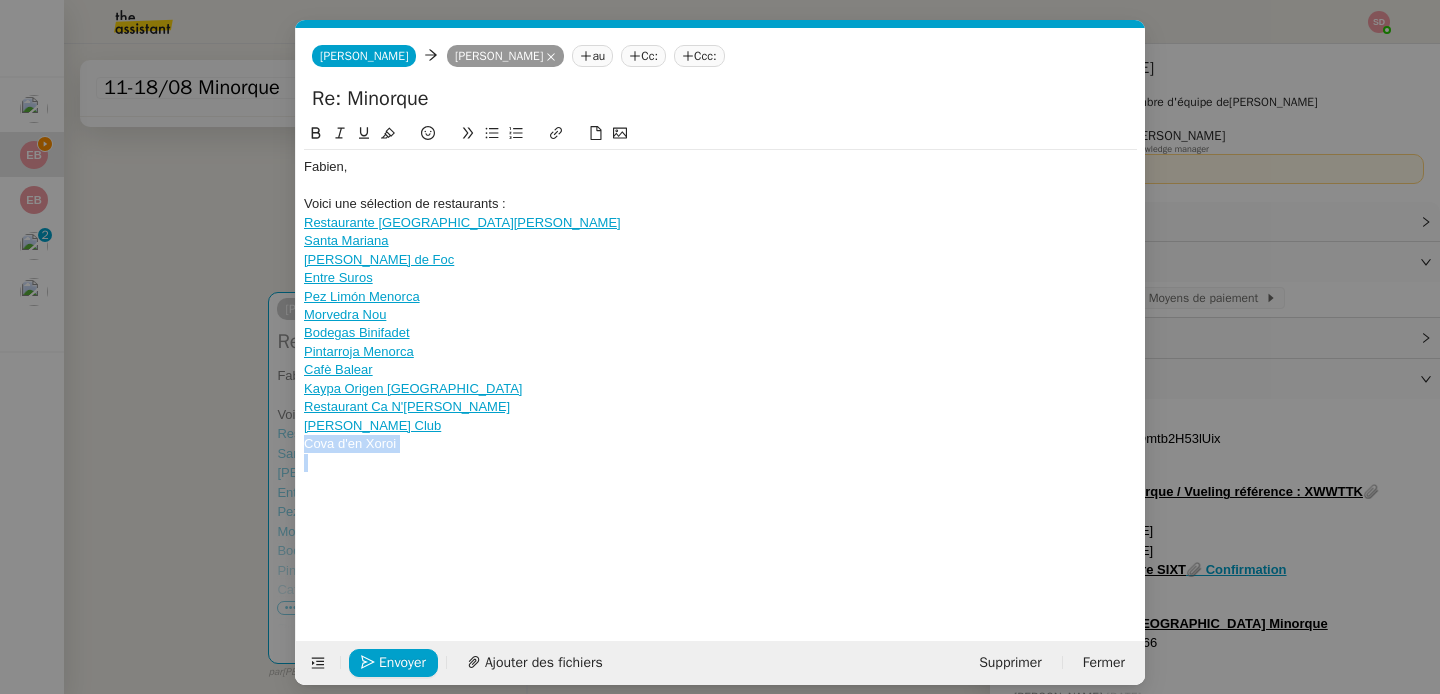 click on "Cova d'en Xoroi" 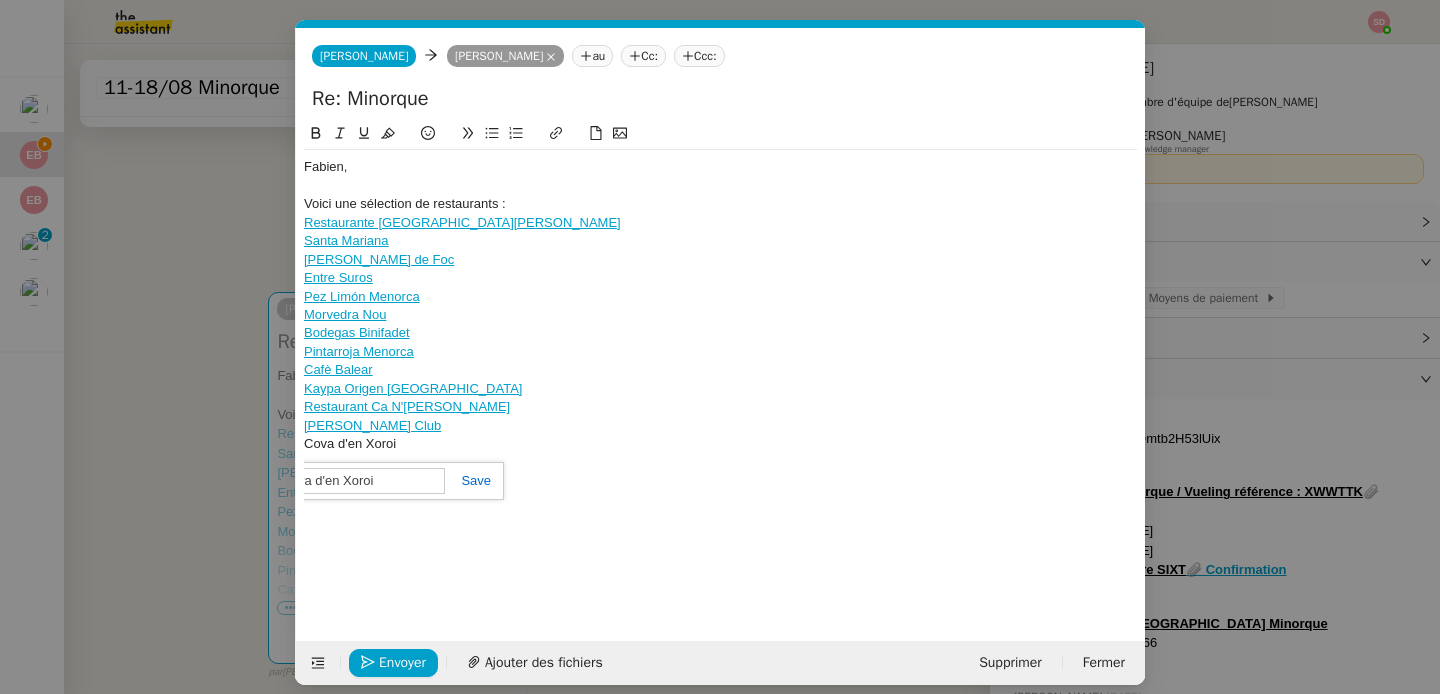 paste on "https://www.google.com/maps/place/Cova+d'en+Xoroi/@39.86566,4.132834,17z/data=!3m1!4b1!4m6!3m5!1s0x12958a858dd04ac7:0x6266289fe8964f3b!8m2!3d39.86566!4d4.132834!16s%2Fg%2F122tp4rj?entry=ttu&g_ep=EgoyMDI1MDcxNS4xIKXMDSoASAFQAw%3D%3D" 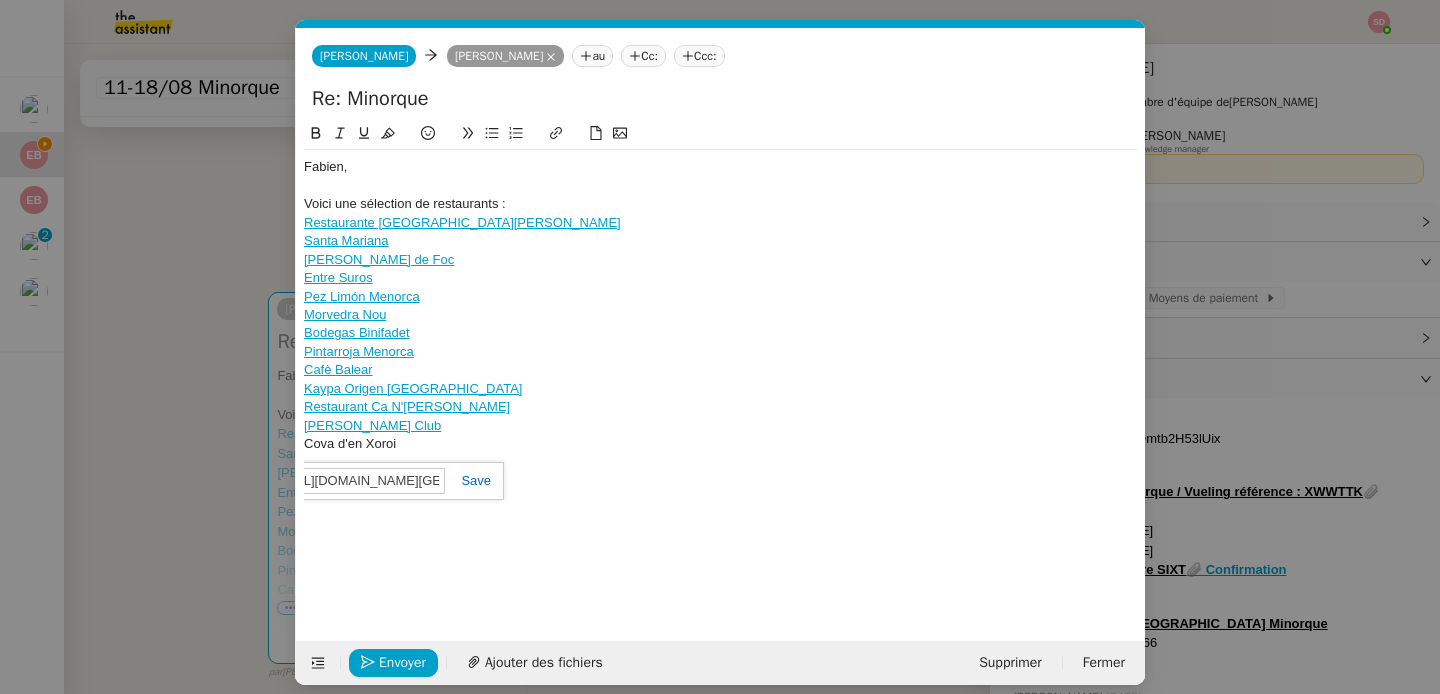 scroll, scrollTop: 0, scrollLeft: 1436, axis: horizontal 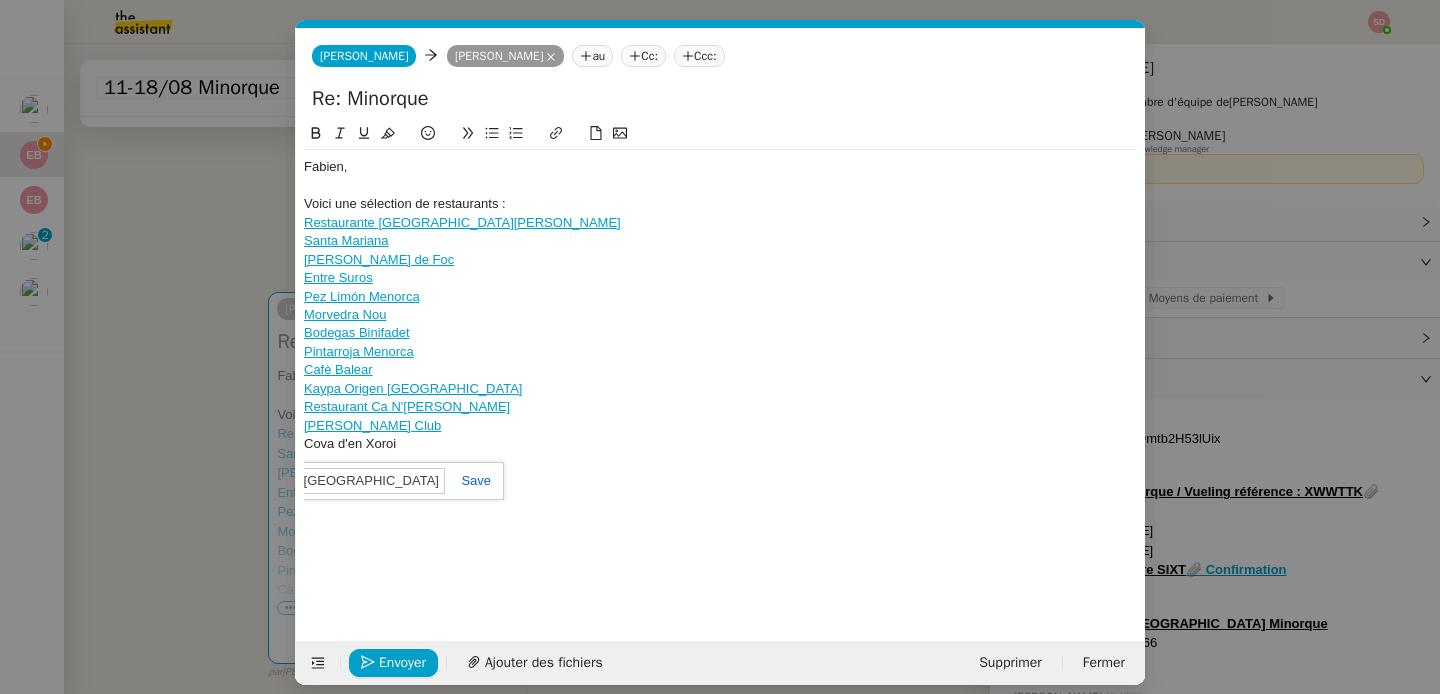 click 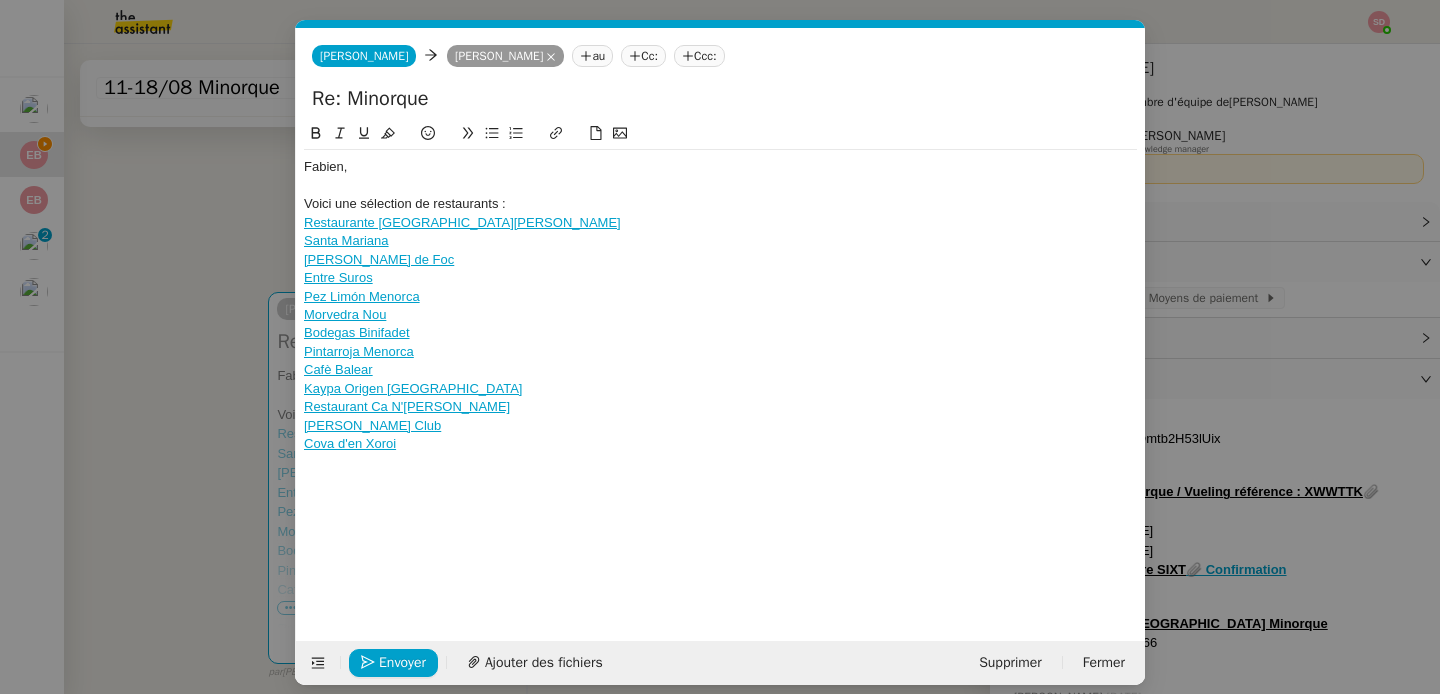 scroll, scrollTop: 0, scrollLeft: 0, axis: both 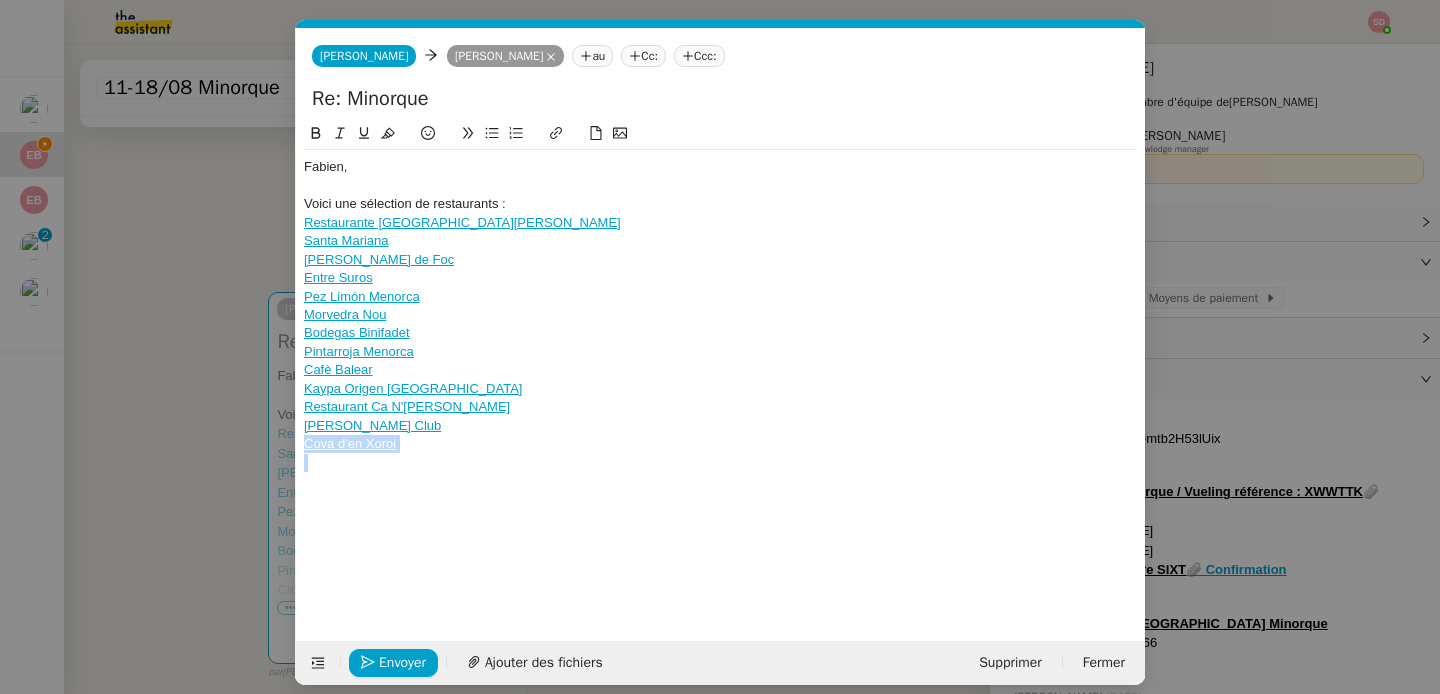 click on "Cova d'en Xoroi" 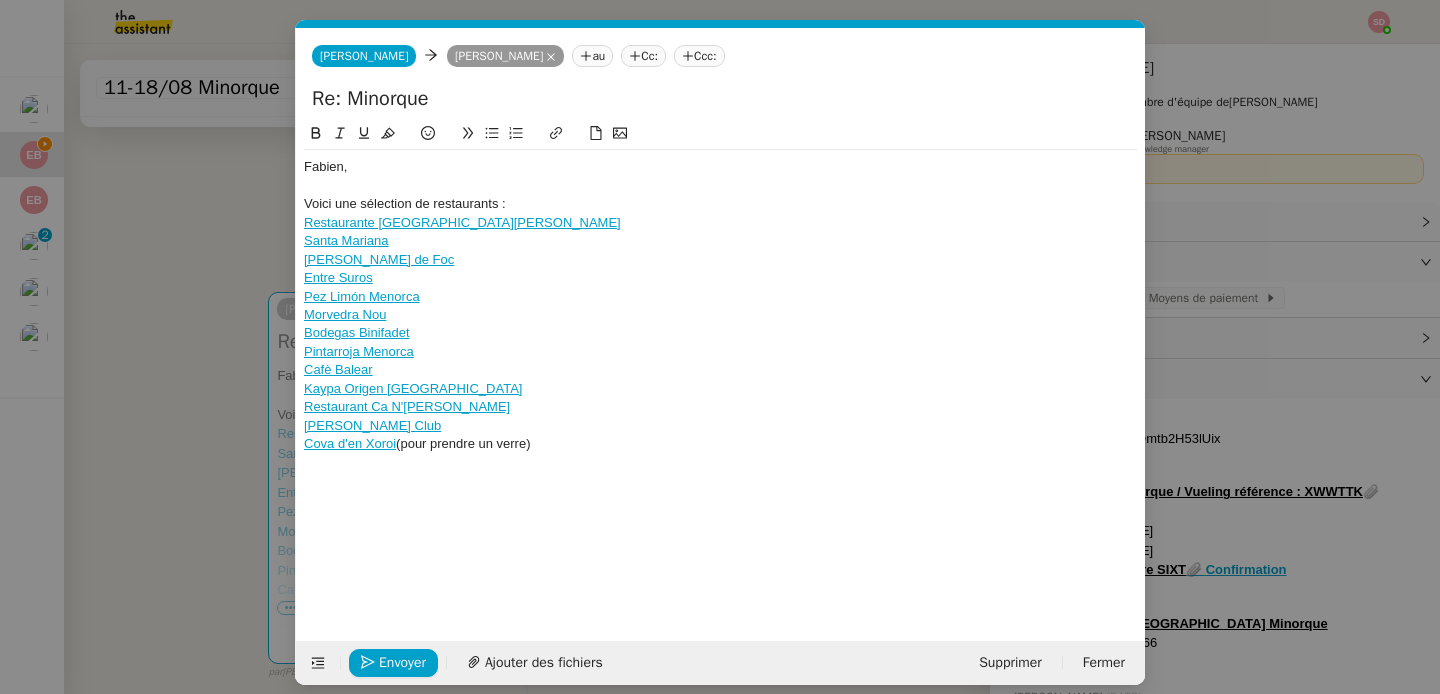 click on "Ivette Beach Club" 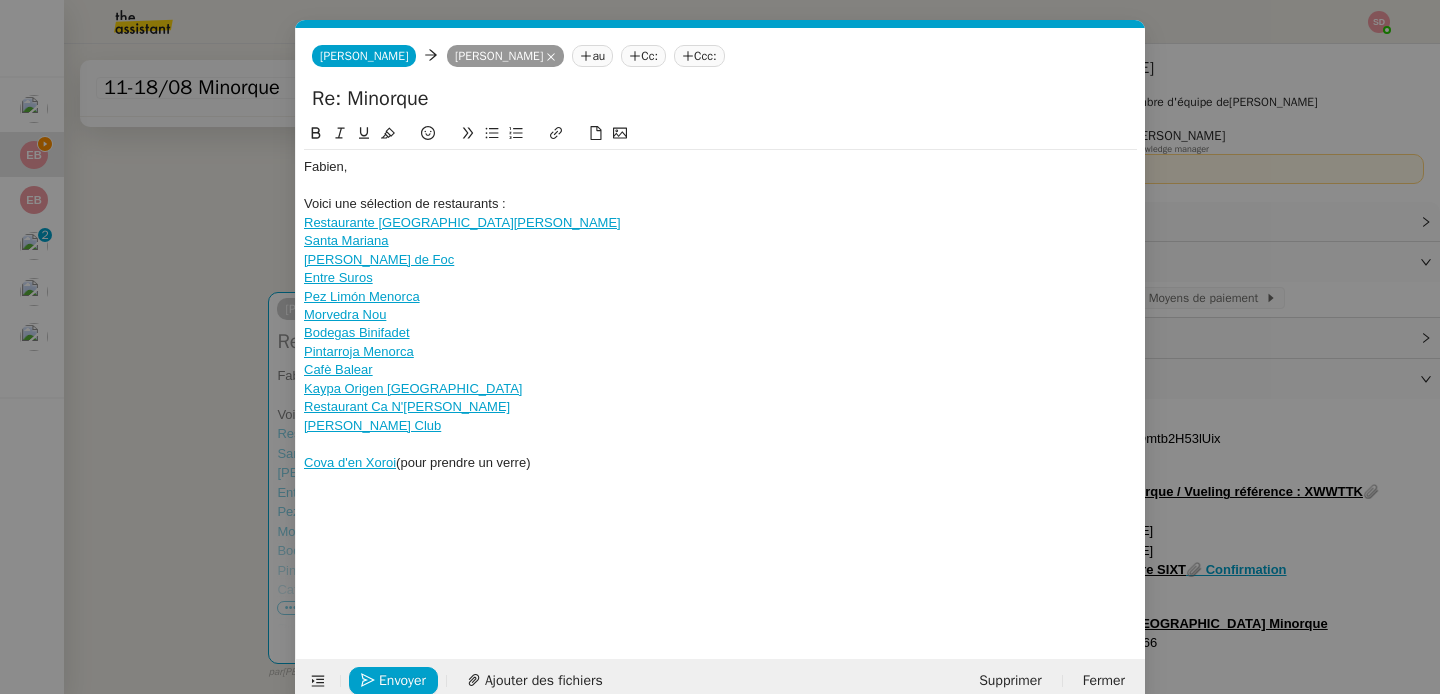 scroll, scrollTop: 0, scrollLeft: 0, axis: both 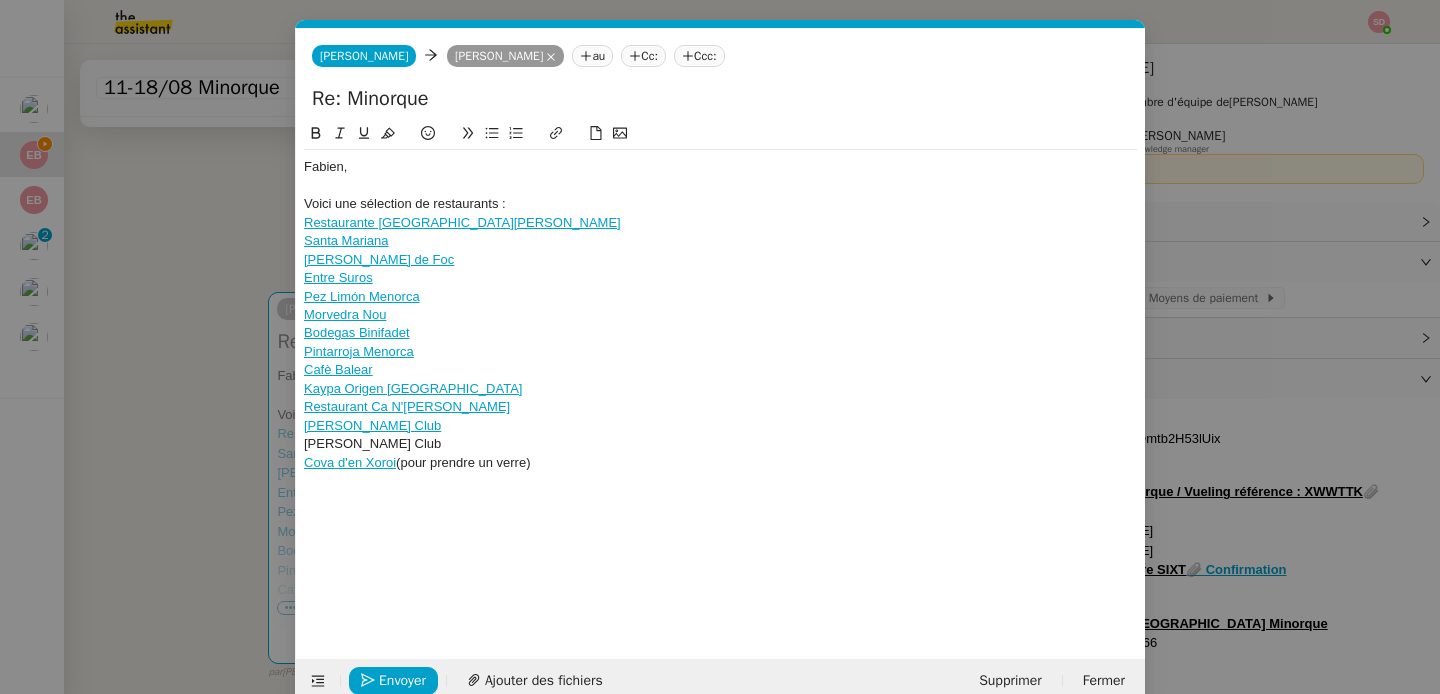 click on "Isabella Beach Club" 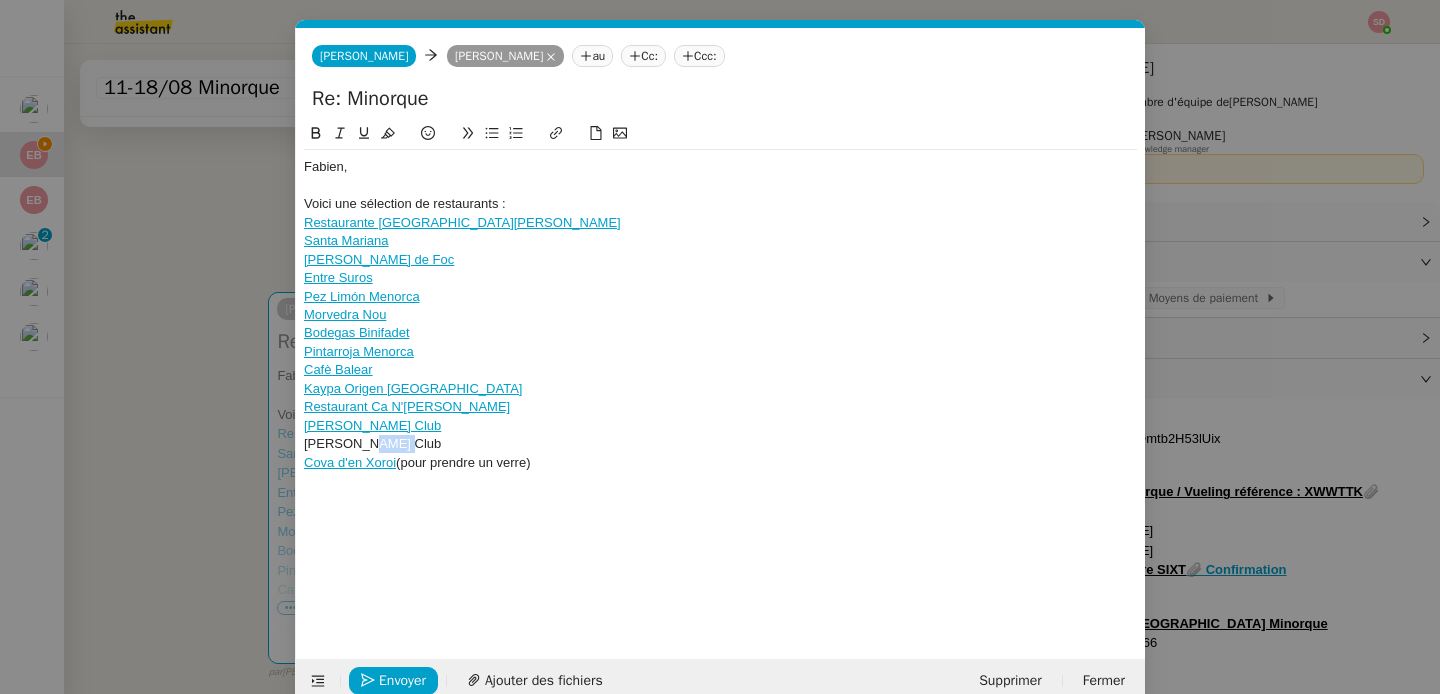 click on "Isabella Beach Club" 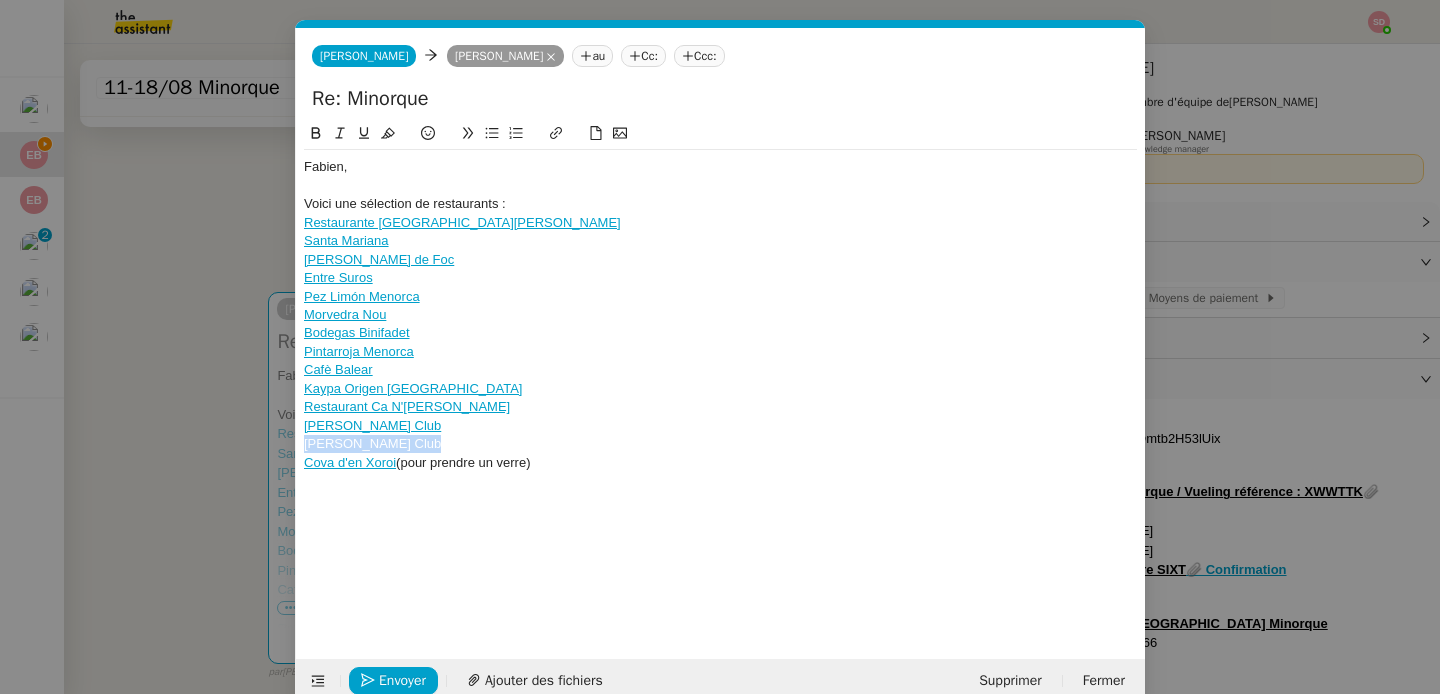 click on "Isabella Beach Club" 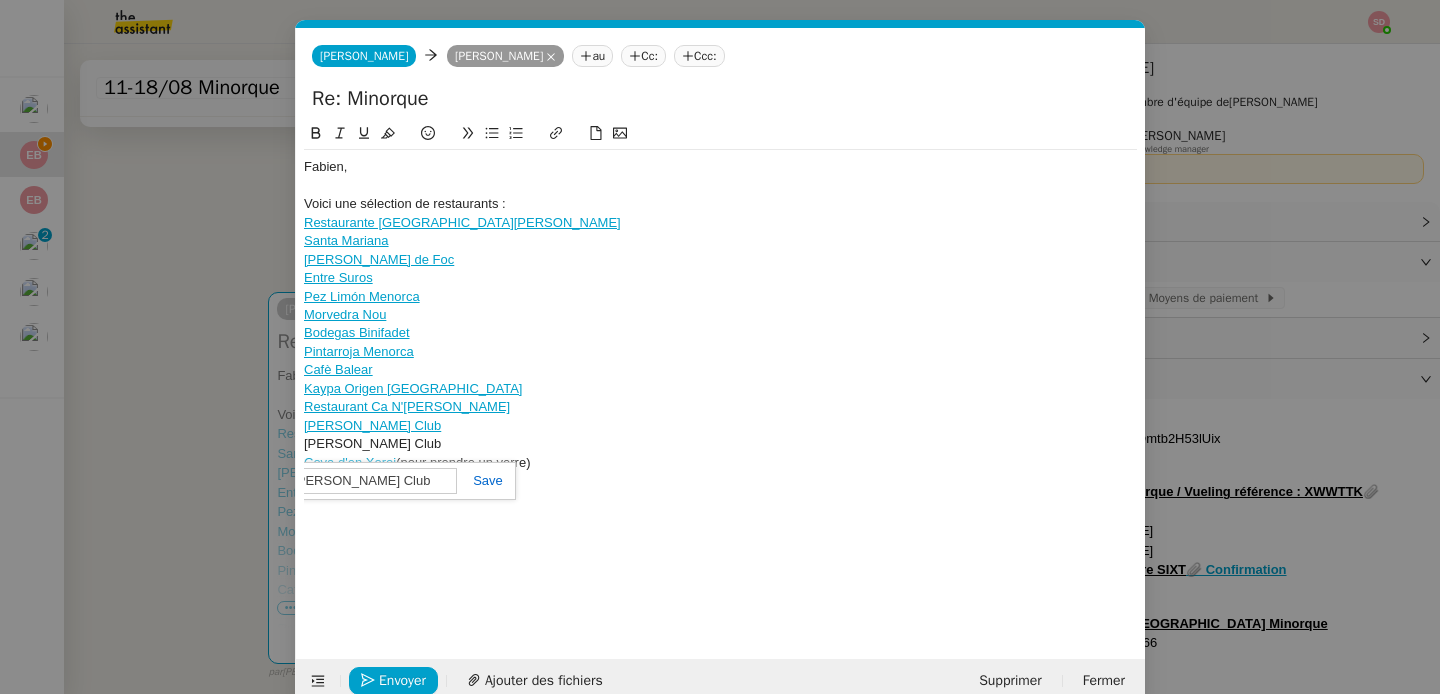 paste on "https://www.google.com/maps/place/Isabella+Beach+Club/@40.0501784,4.1084754,17z/data=!4m15!1m8!3m7!1s0x12be2334375533ef:0xcda521058bb4d780!2sLa+Terracita!8m2!3d40.0506969!4d4.1094971!10e5!16s%2Fg%2F11hz9rc8g6!3m5!1s0x12be22e05a5f2ea5:0x4bddbaf643cac01!8m2!3d40.0503428!4d4.1083587!16s%2Fg%2F11bz_yyy3p?hl=fr&entry=ttu&g_ep=EgoyMDI1MDcxNS4xIKXMDSoASAFQAw%3D%3D" 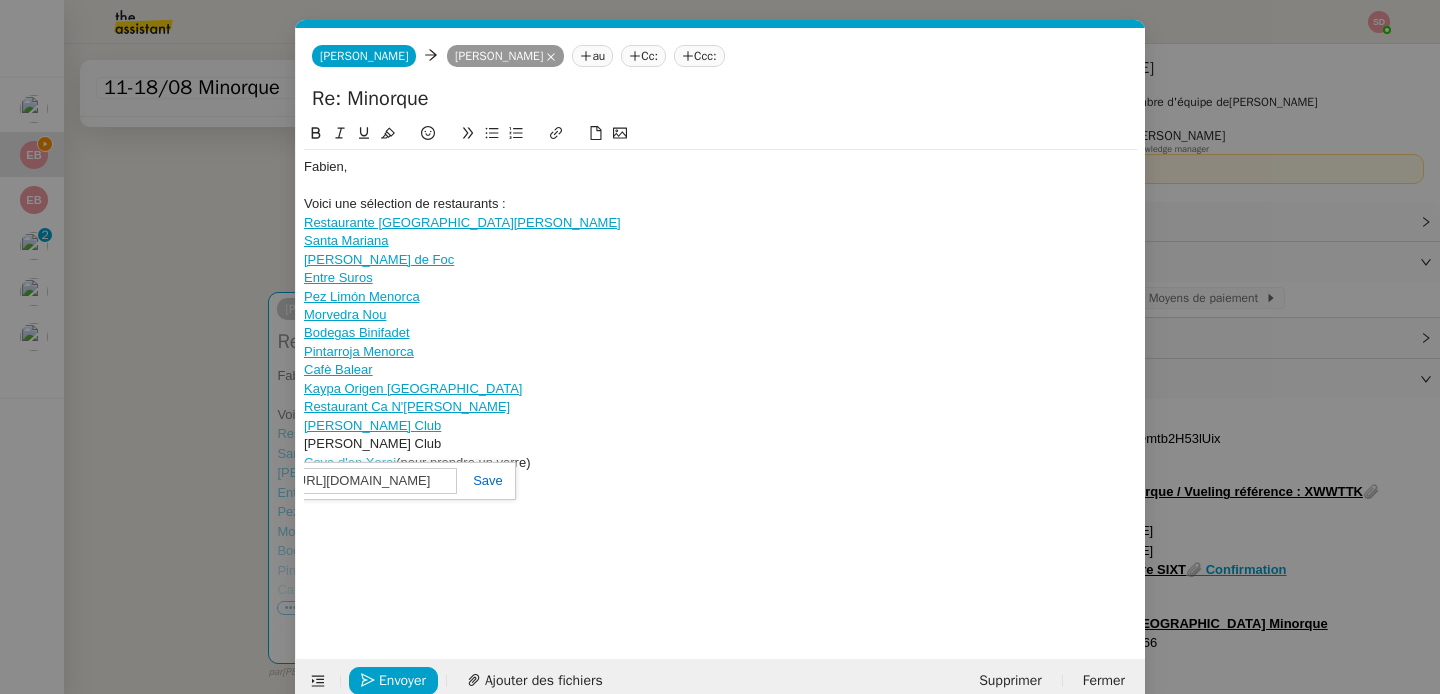 scroll, scrollTop: 0, scrollLeft: 2307, axis: horizontal 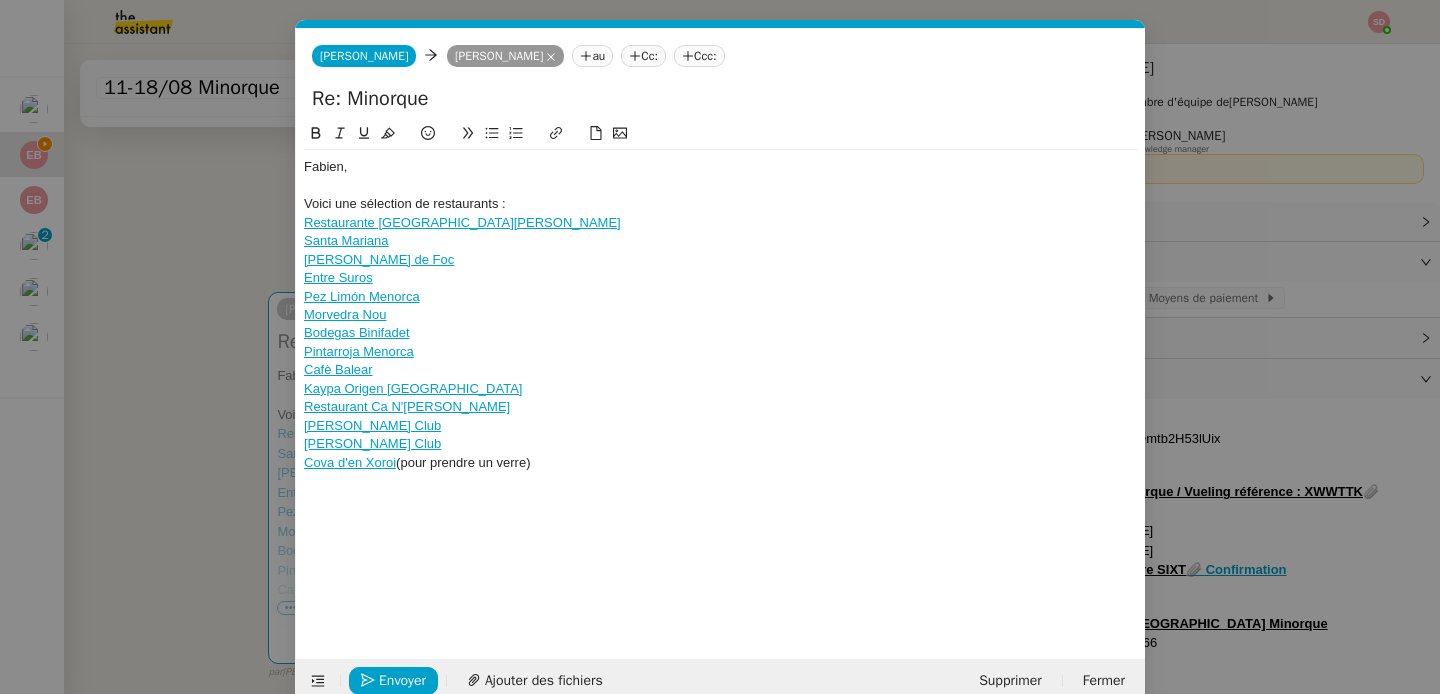 click on "Cova d'en Xoroi  (pour prendre un verre)" 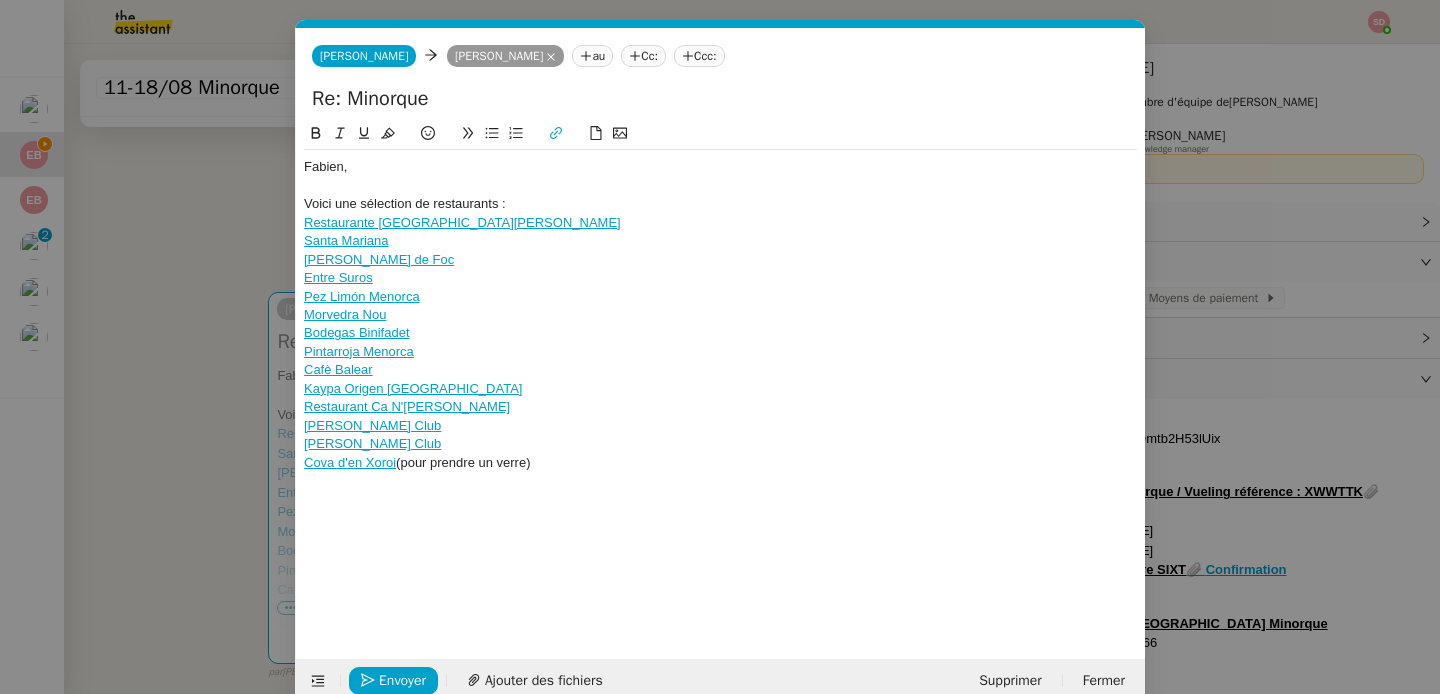 click on "Bodegas Binifadet" 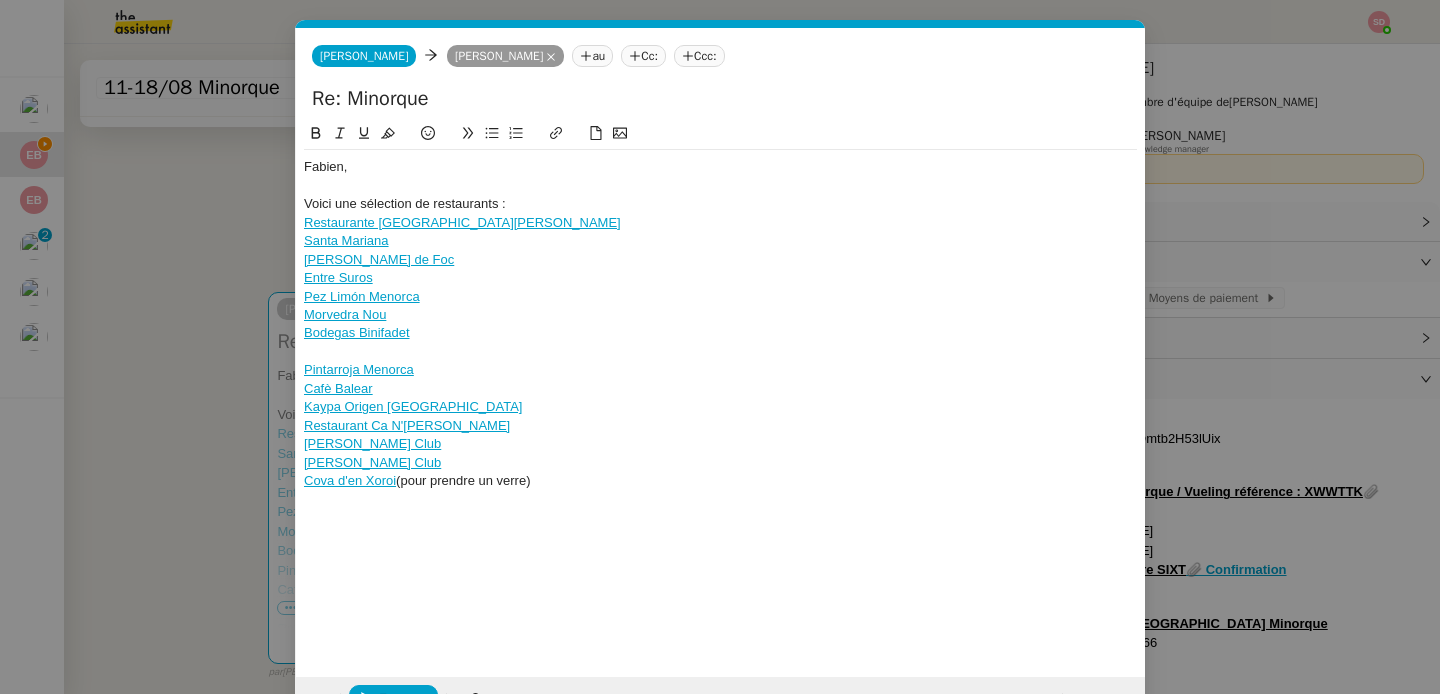 scroll, scrollTop: 0, scrollLeft: 0, axis: both 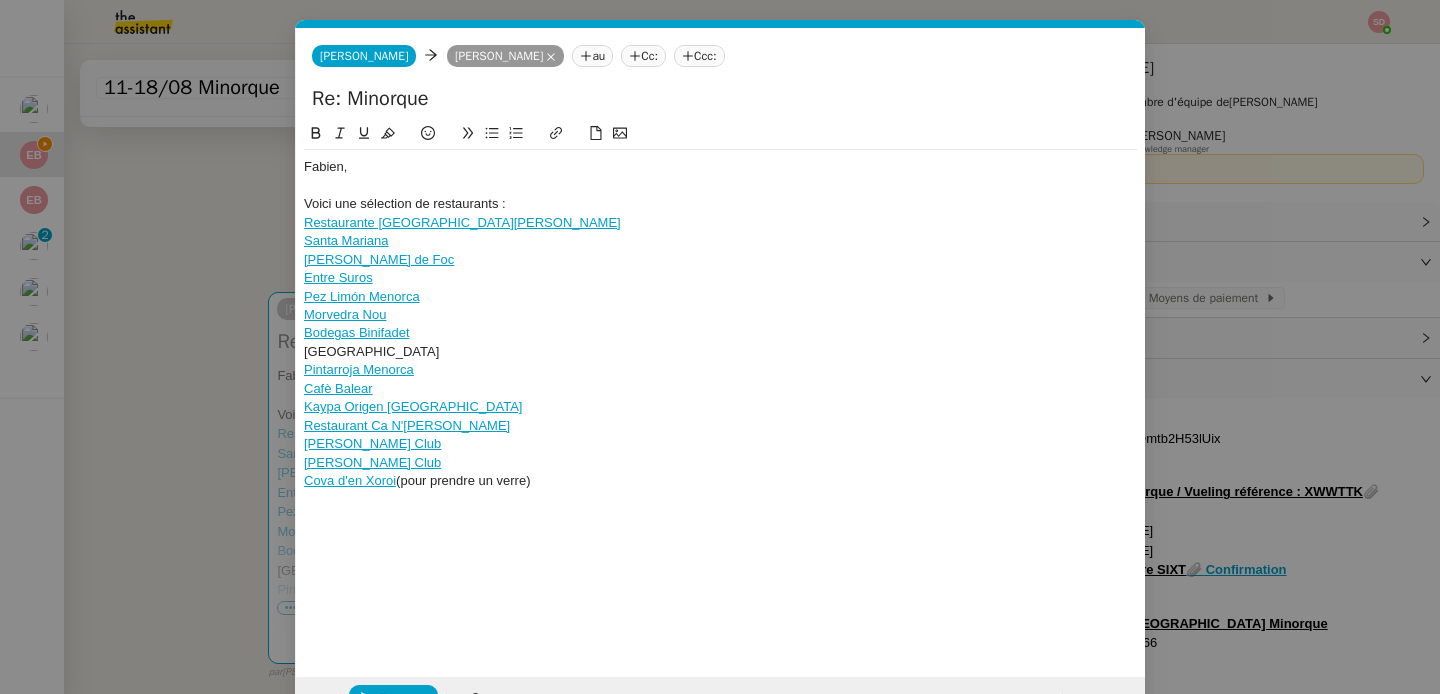 click on "Son Blanc Farmhouse Menorca" 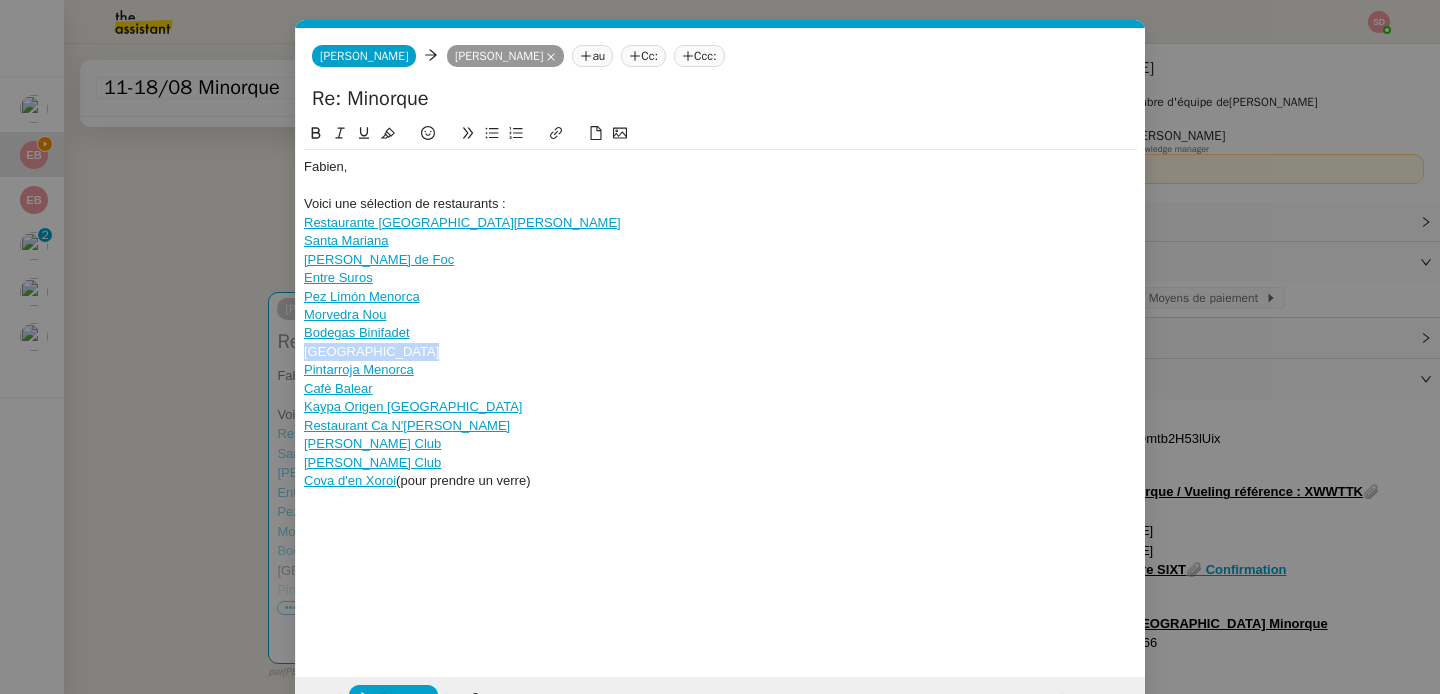 click on "Son Blanc Farmhouse Menorca" 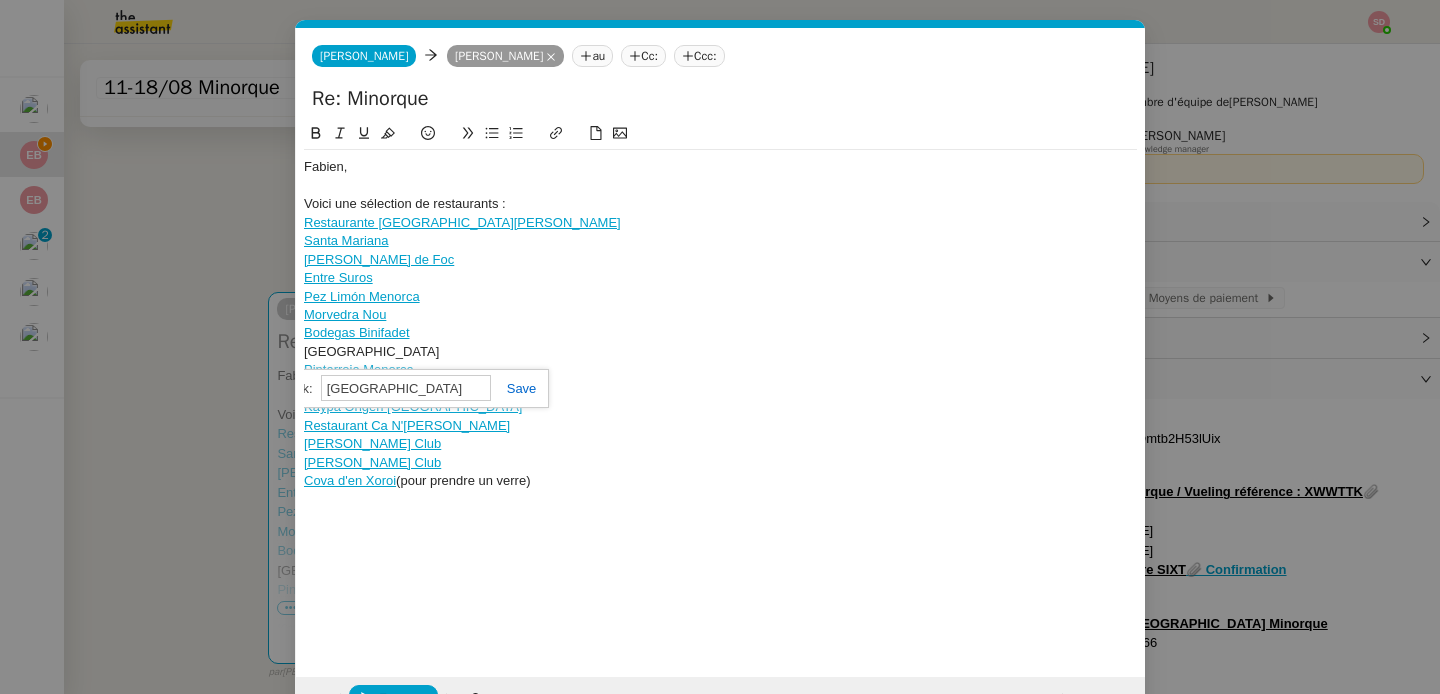 paste on "https://www.google.com/maps/place/Son+Blanc+Farmhouse+Menorca/@39.9317447,4.0843533,17z/data=!3m1!4b1!4m9!3m8!1s0x12be2189fd3a984d:0xc2891af70f02df26!5m2!4m1!1i2!8m2!3d39.9317447!4d4.0843533!16s%2Fg%2F11sdn6083s?entry=ttu&g_ep=EgoyMDI1MDcxNS4xIKXMDSoASAFQAw%3D%3D" 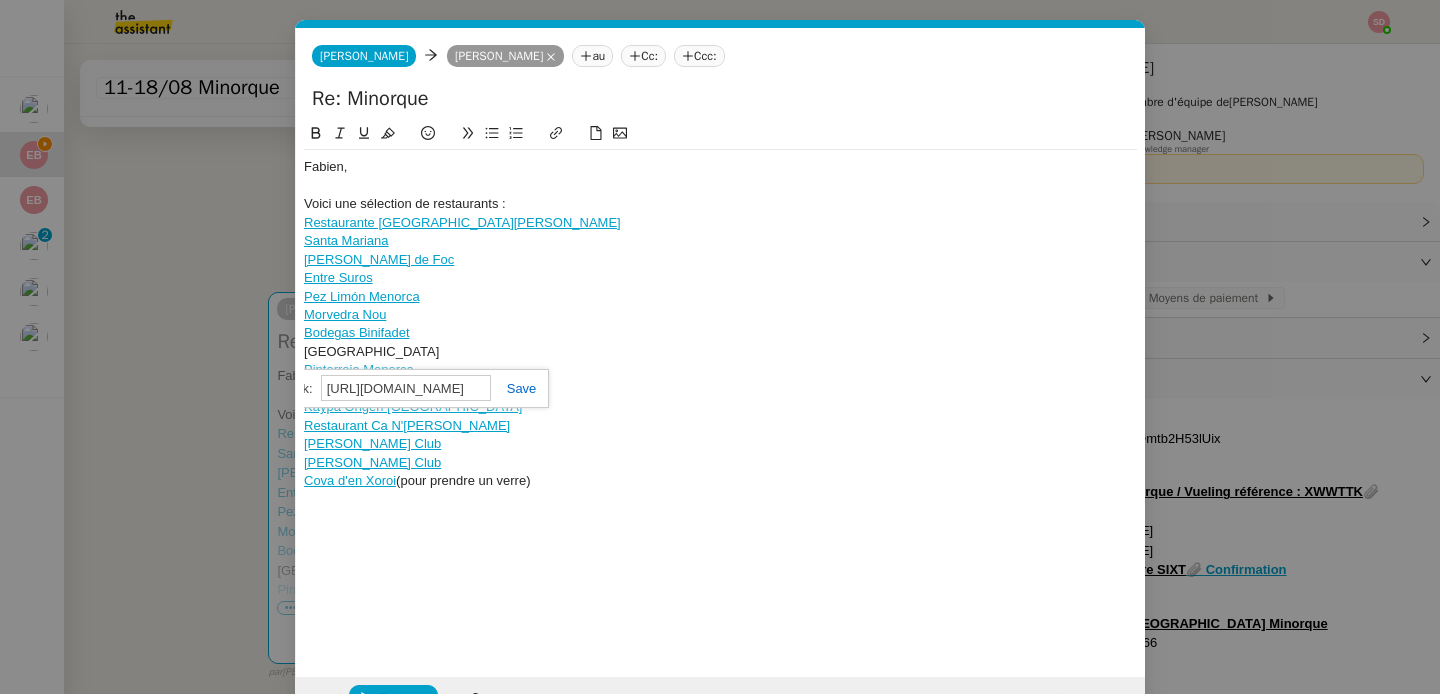 scroll, scrollTop: 0, scrollLeft: 1669, axis: horizontal 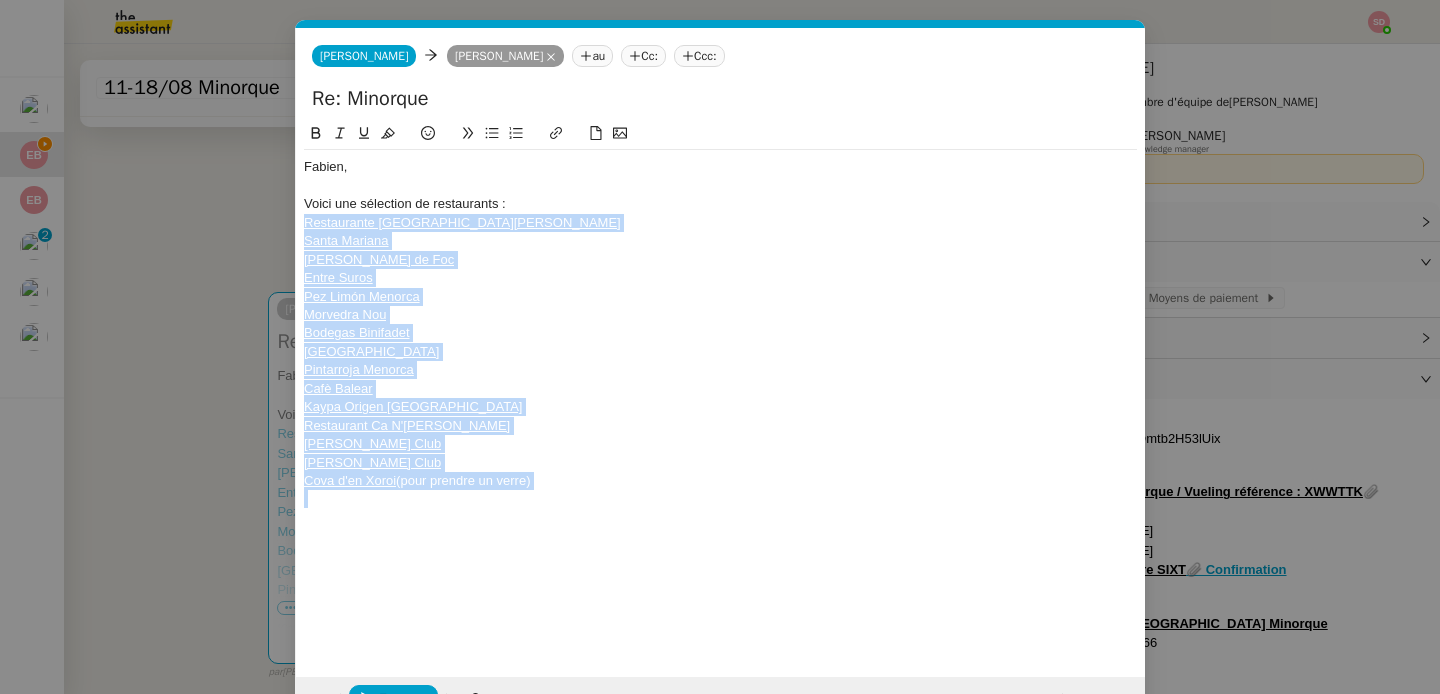 drag, startPoint x: 572, startPoint y: 493, endPoint x: 280, endPoint y: 223, distance: 397.69836 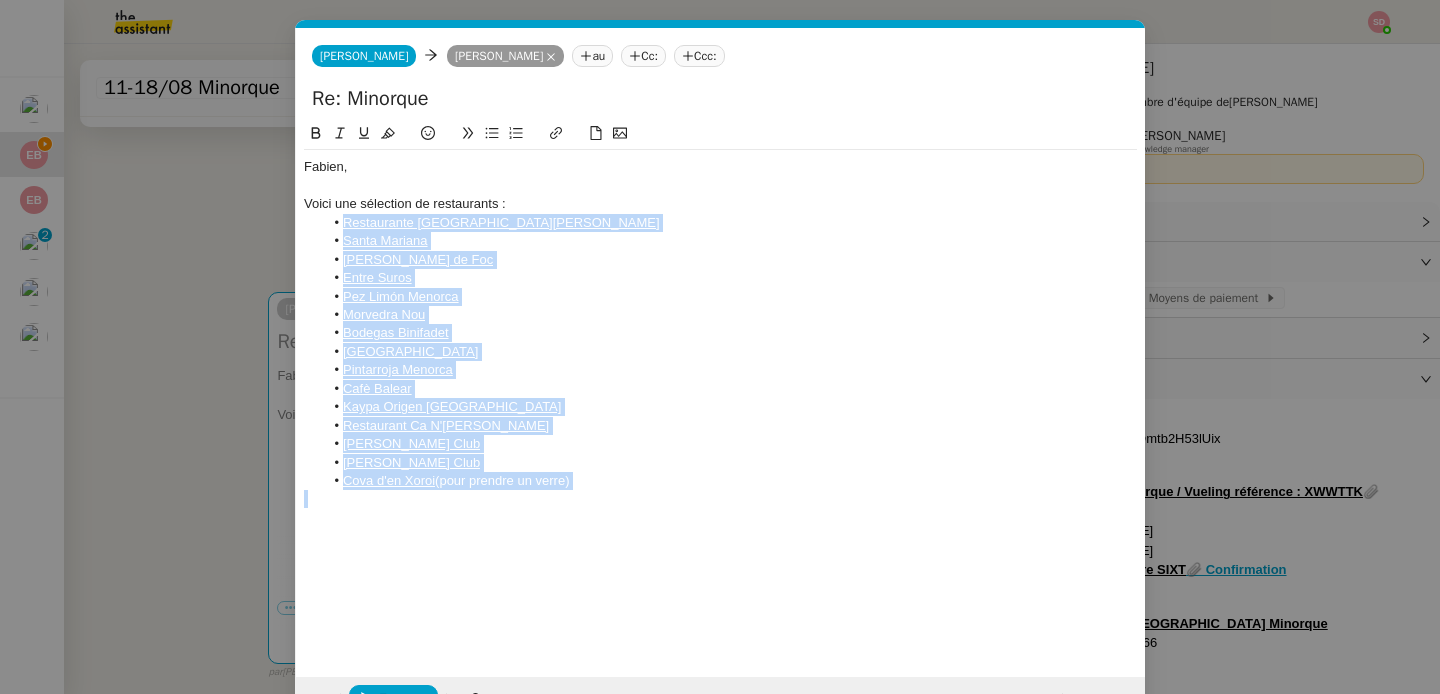 click 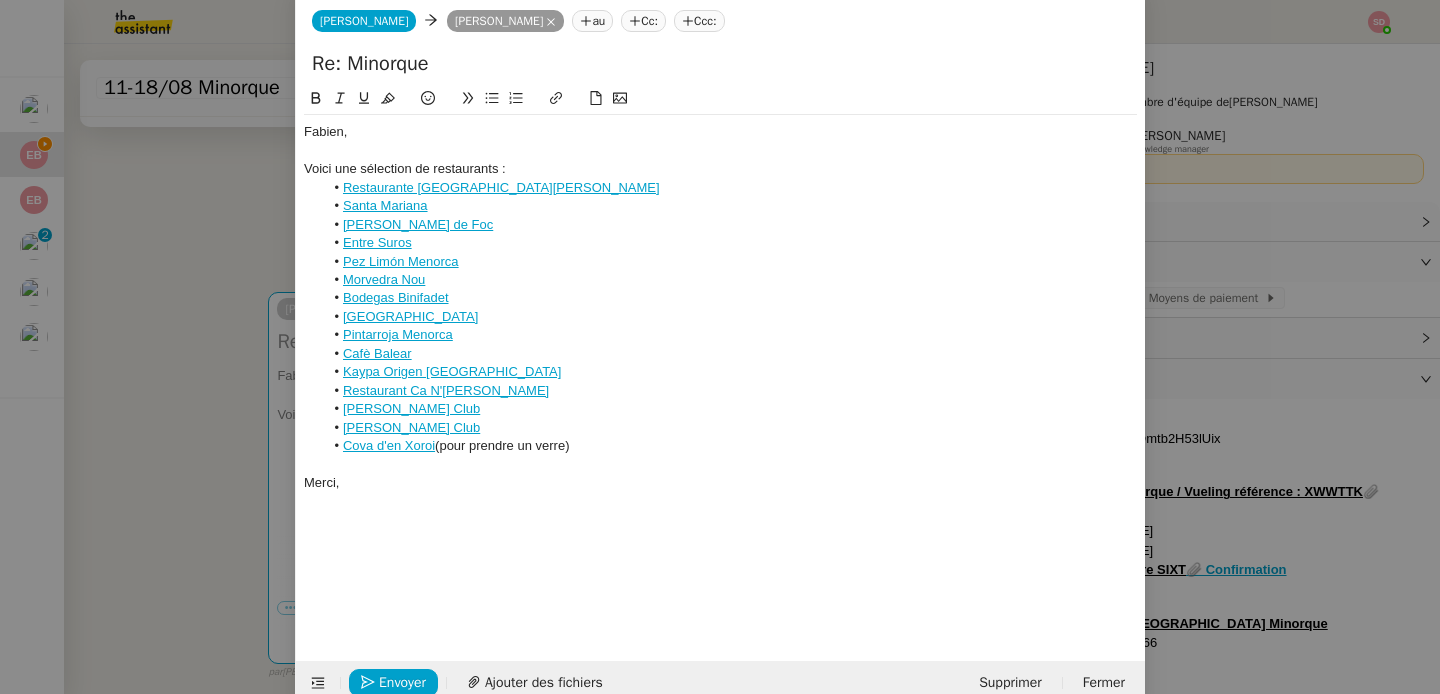 scroll, scrollTop: 0, scrollLeft: 0, axis: both 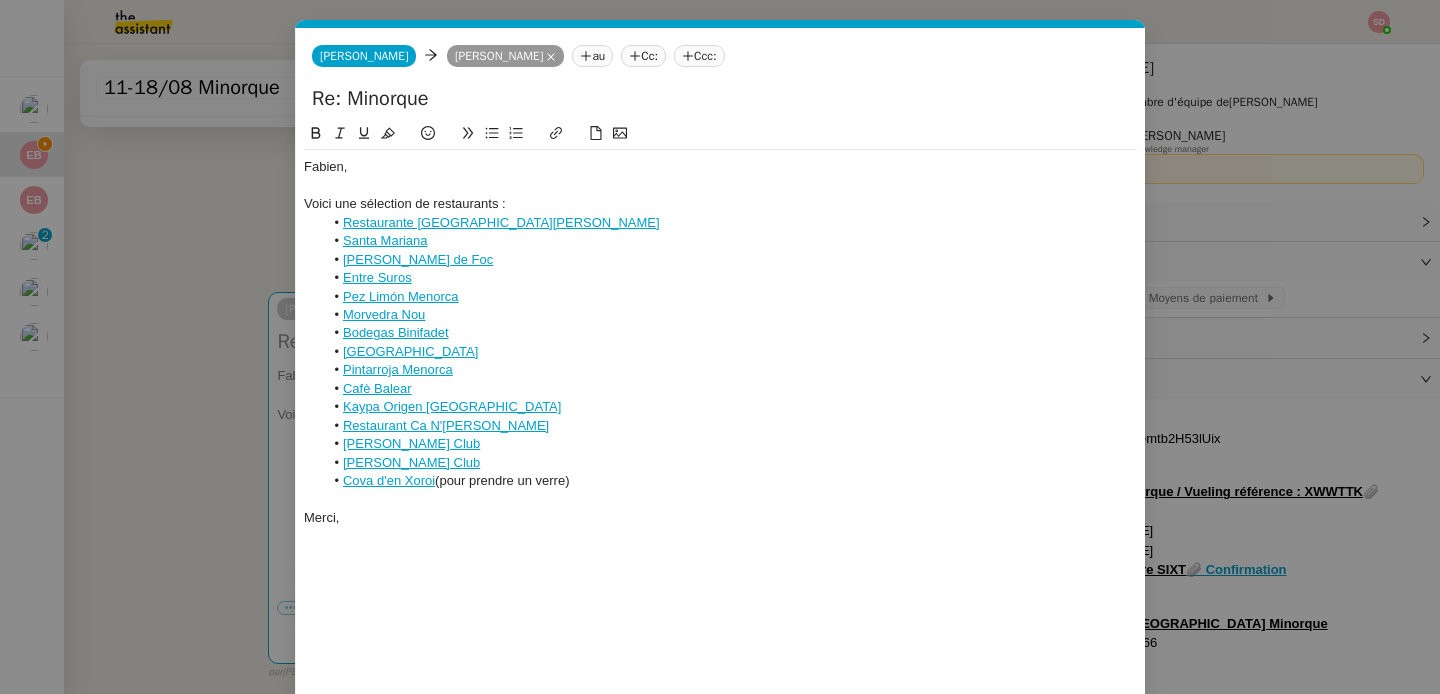 click on "Cc:" 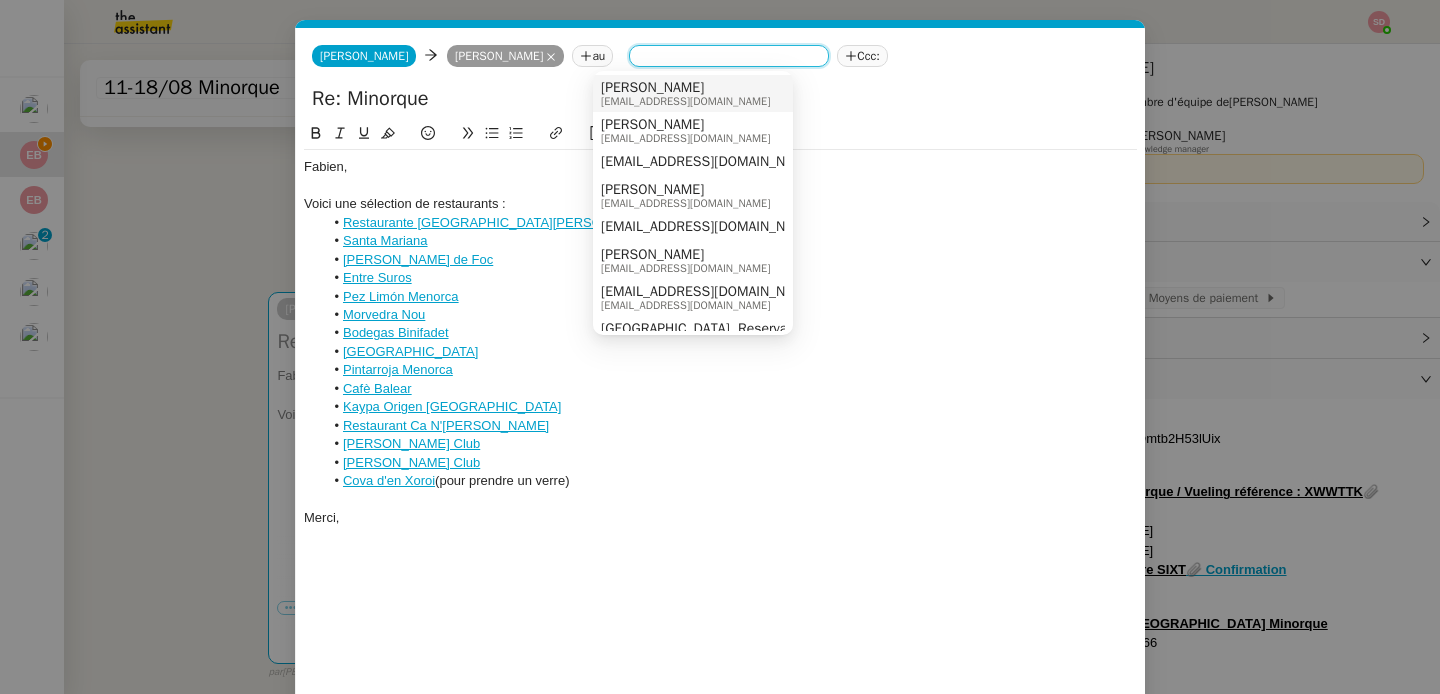 click on "Emilie Laboudigue" at bounding box center (685, 88) 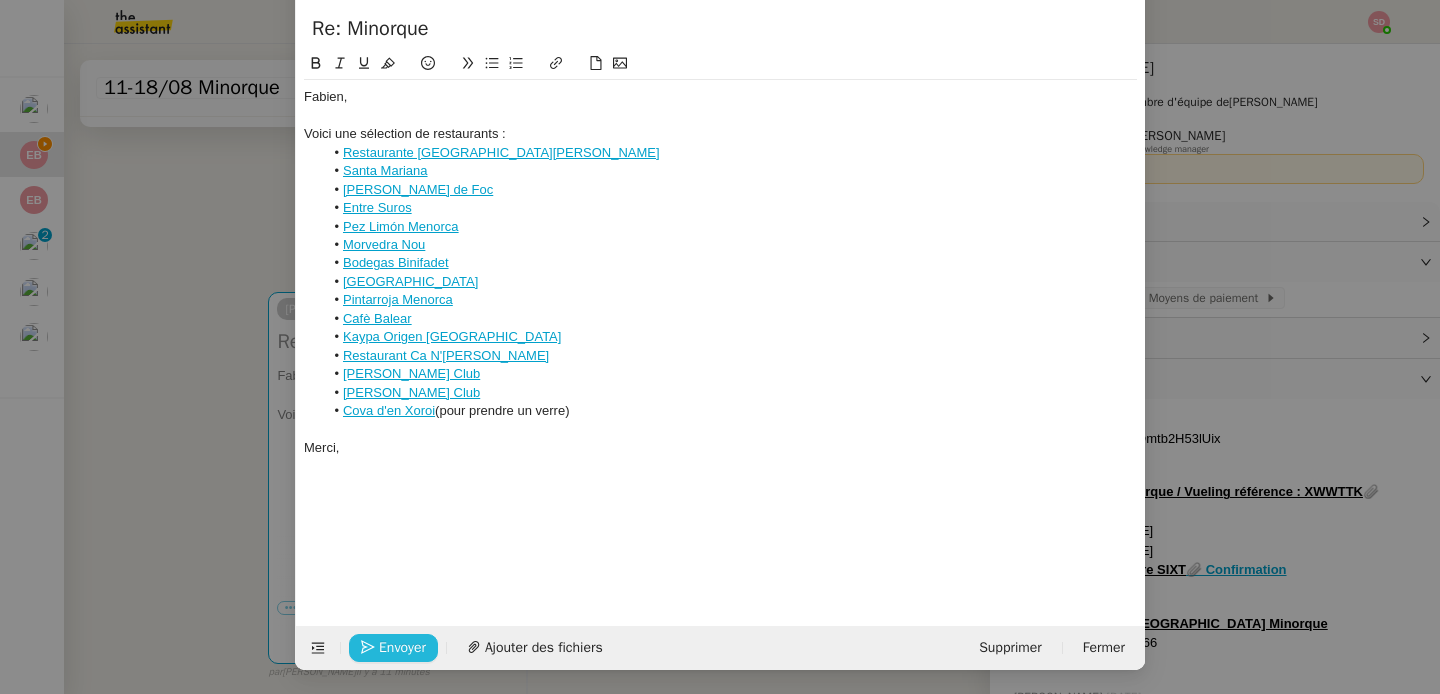 click on "Envoyer" 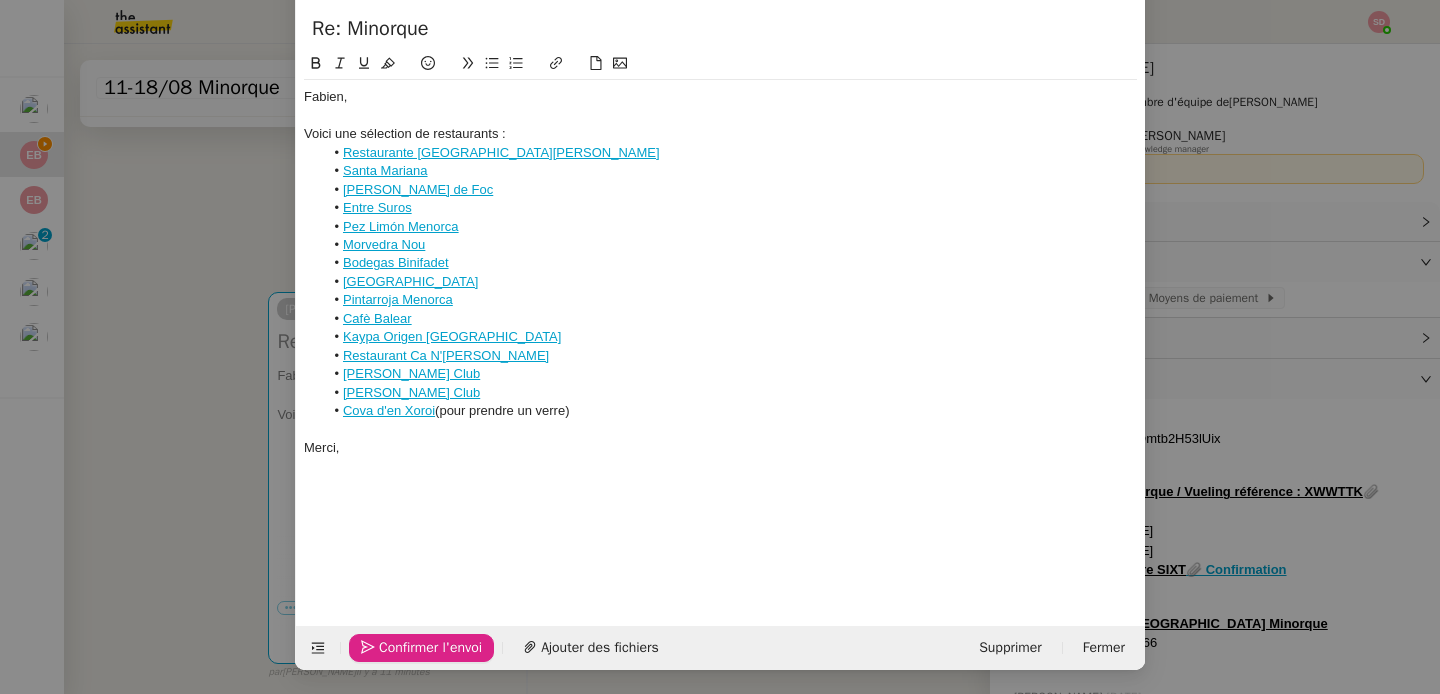 click on "Confirmer l'envoi" 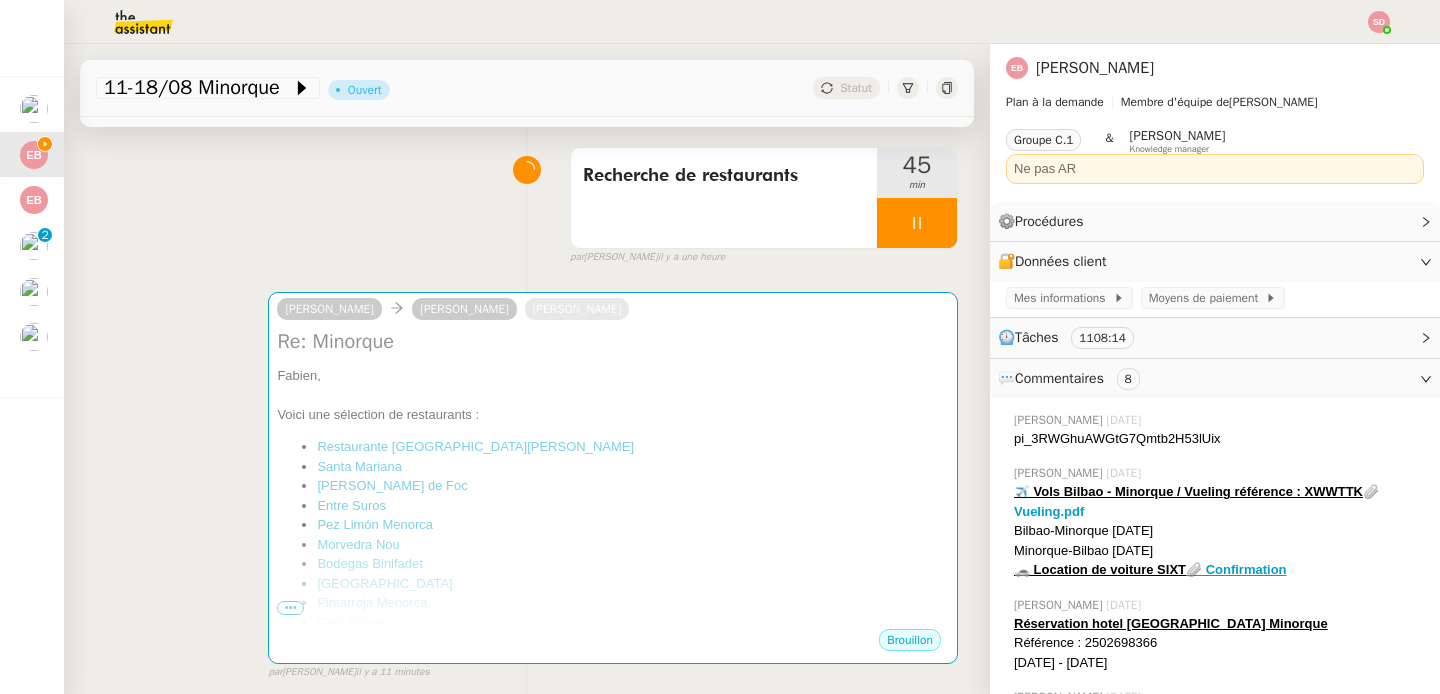 scroll, scrollTop: 50, scrollLeft: 0, axis: vertical 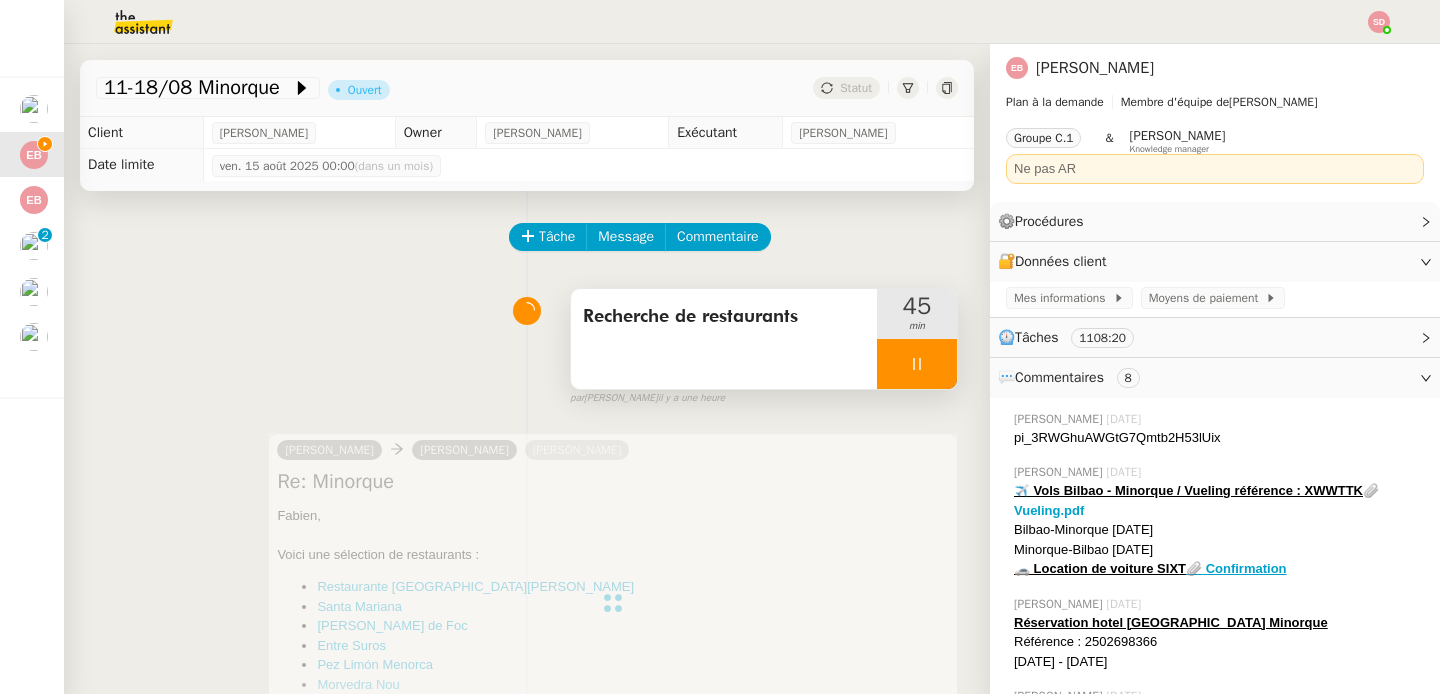 click at bounding box center [917, 364] 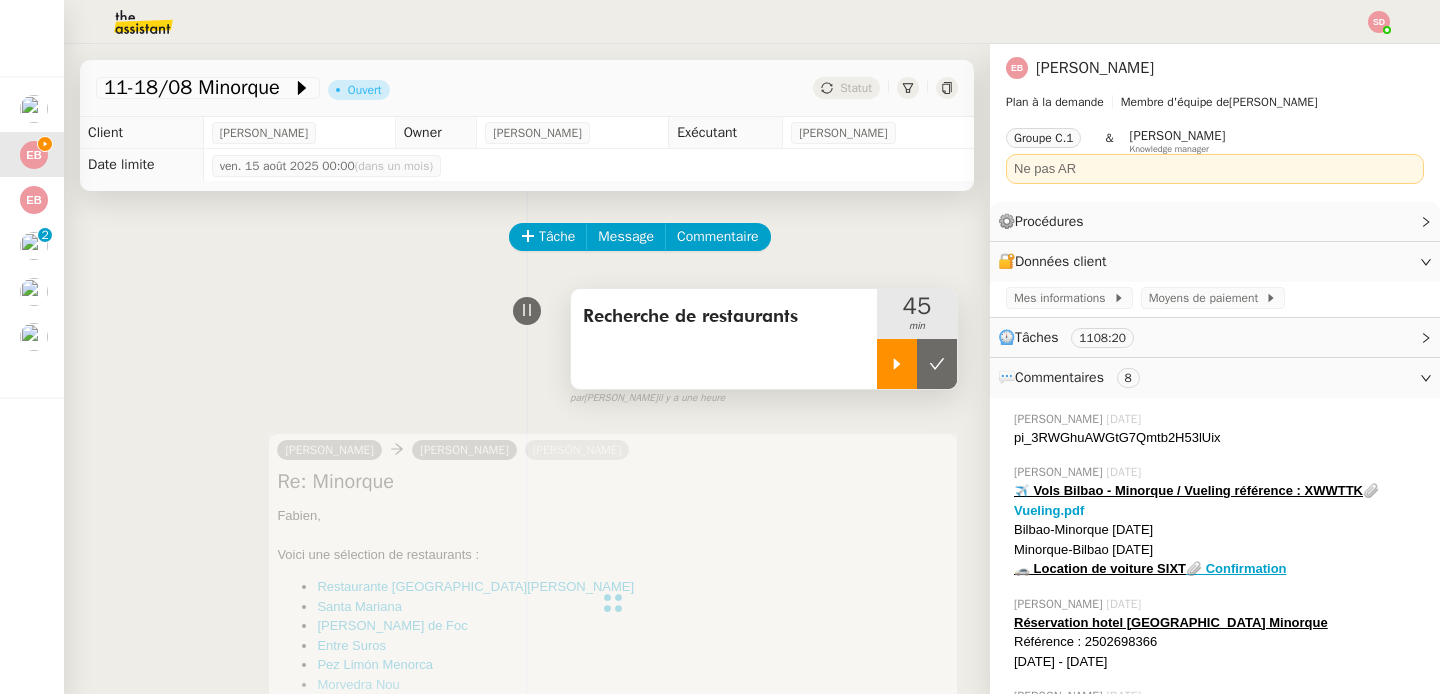 click at bounding box center [917, 364] 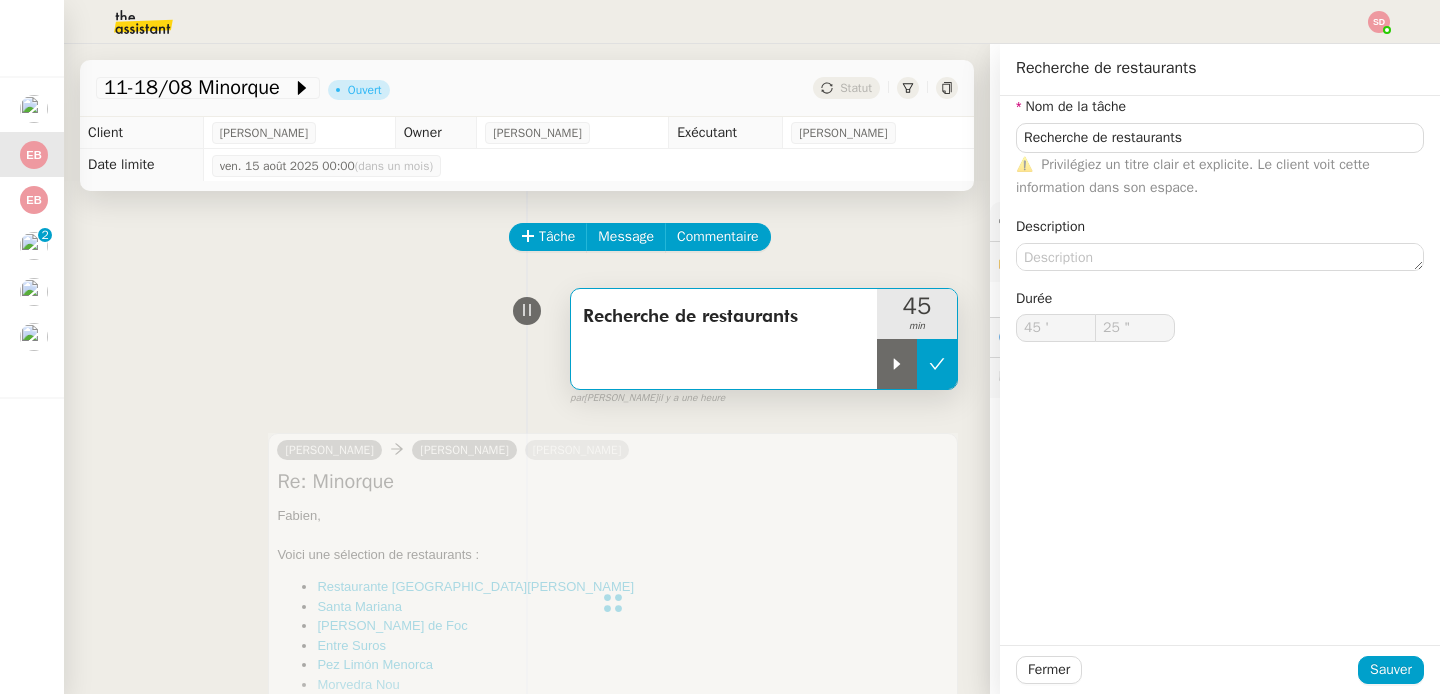 type on "Recherche de restaurants" 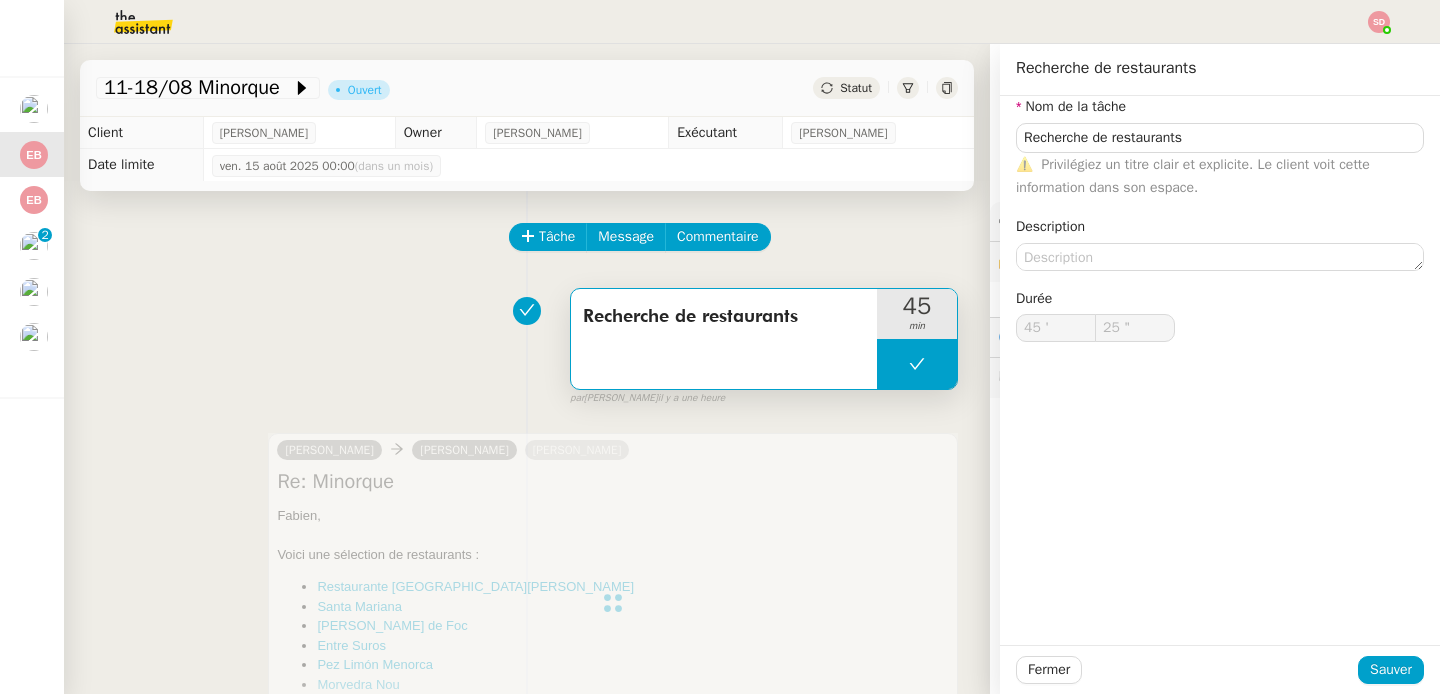 type on "Recherche de restaurants" 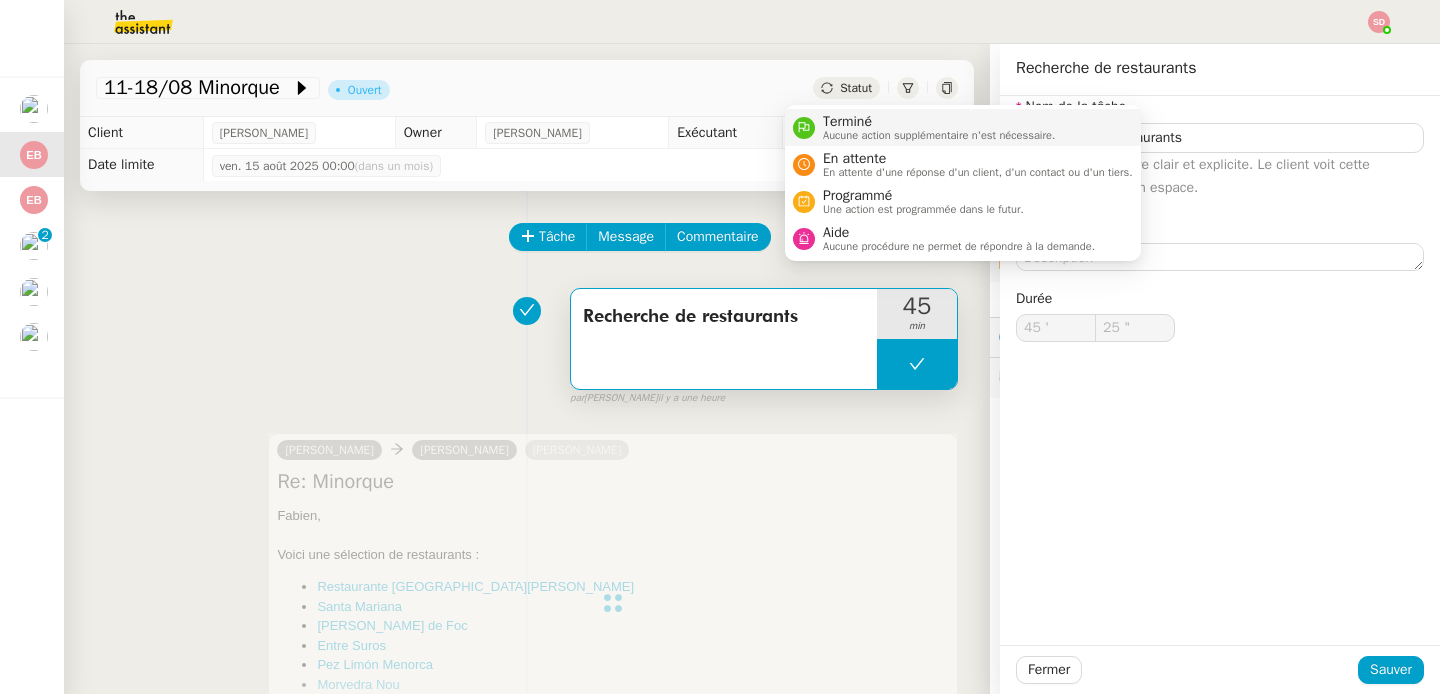 type on "Recherche de restaurants" 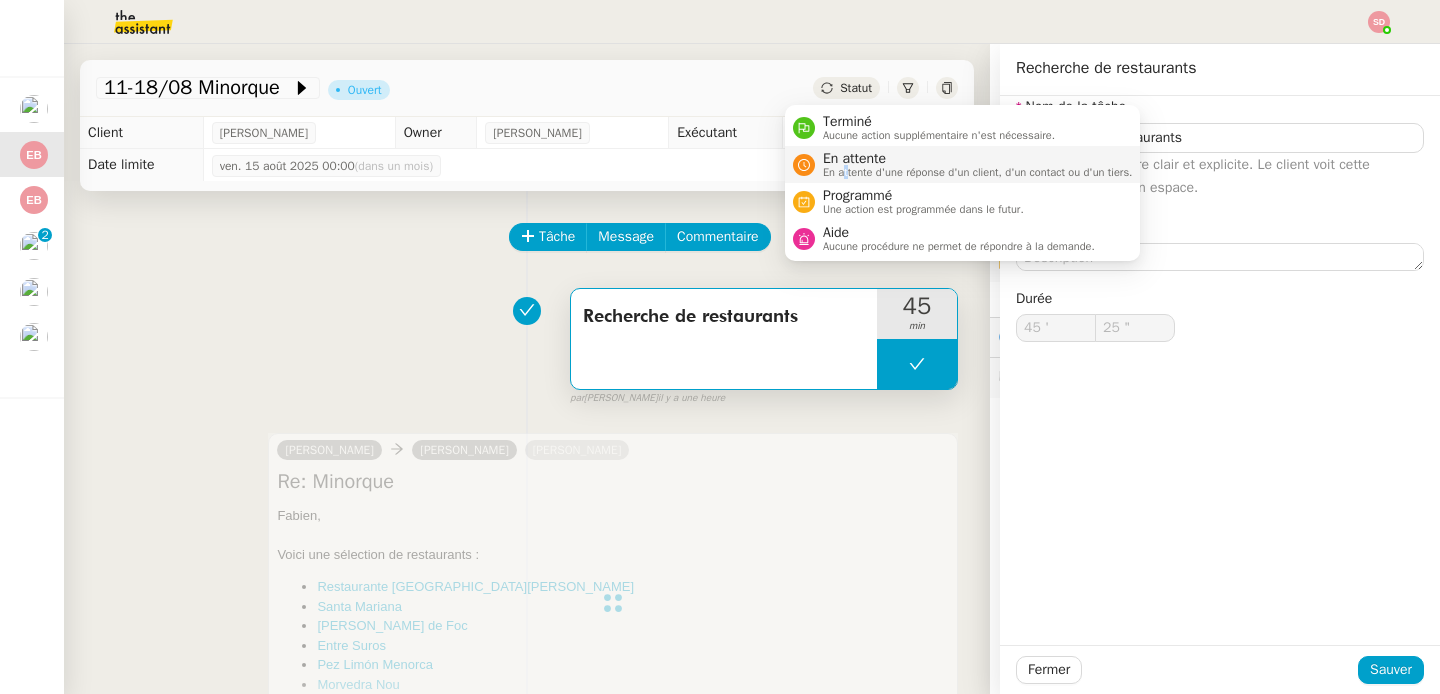 click on "En attente d'une réponse d'un client, d'un contact ou d'un tiers." at bounding box center [978, 172] 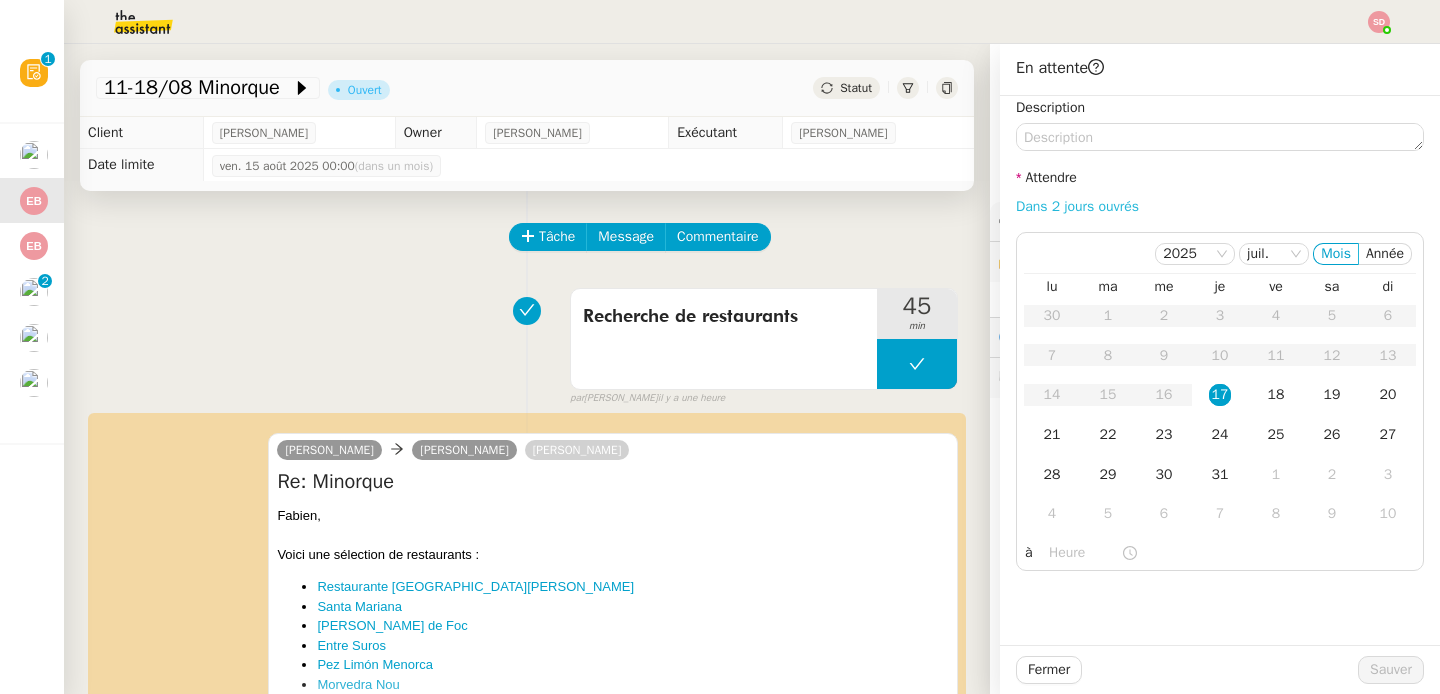 click on "Dans 2 jours ouvrés" 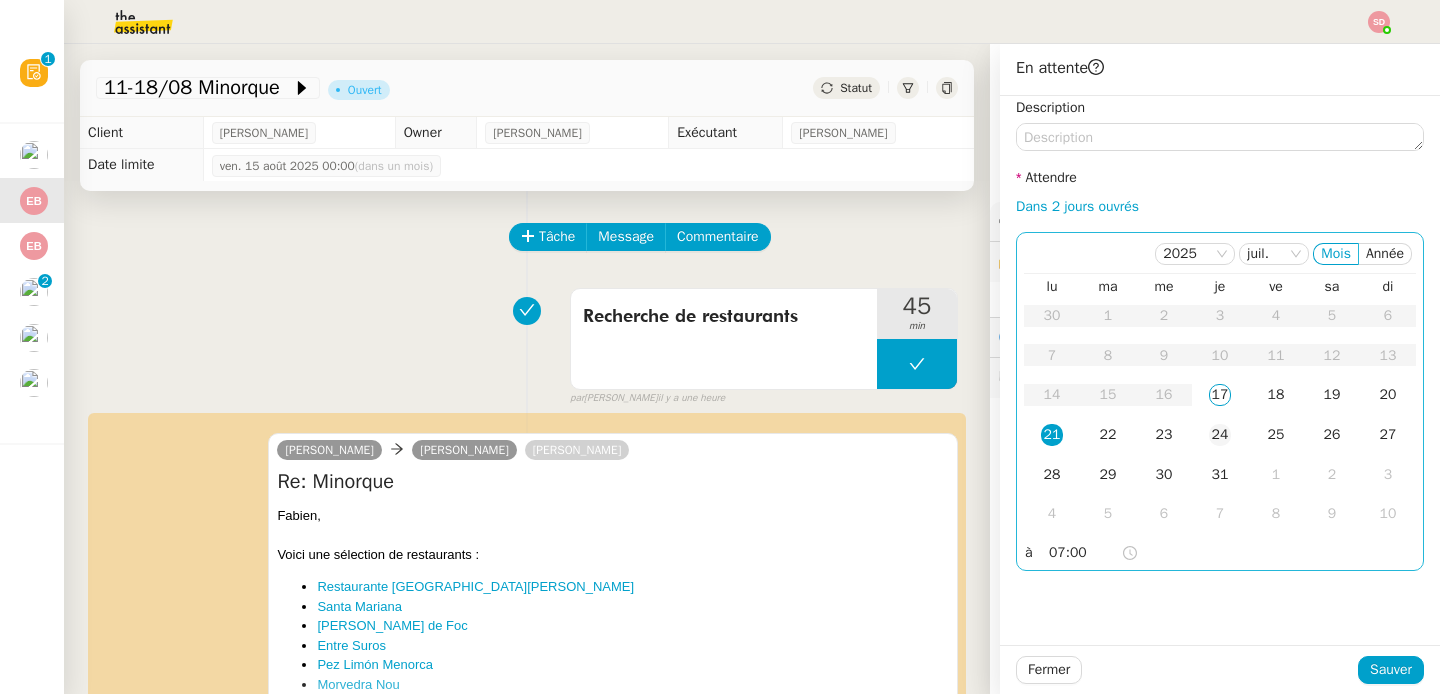 click on "24" 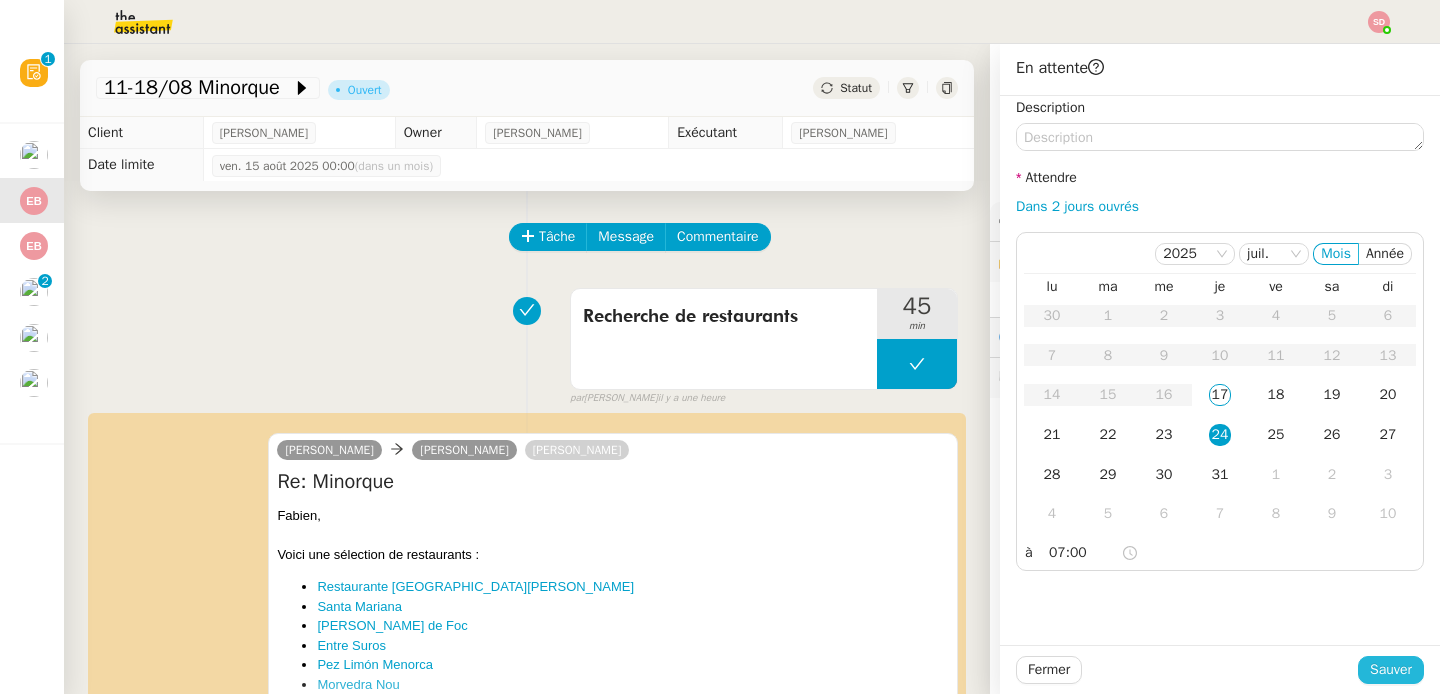 drag, startPoint x: 1376, startPoint y: 673, endPoint x: 1365, endPoint y: 675, distance: 11.18034 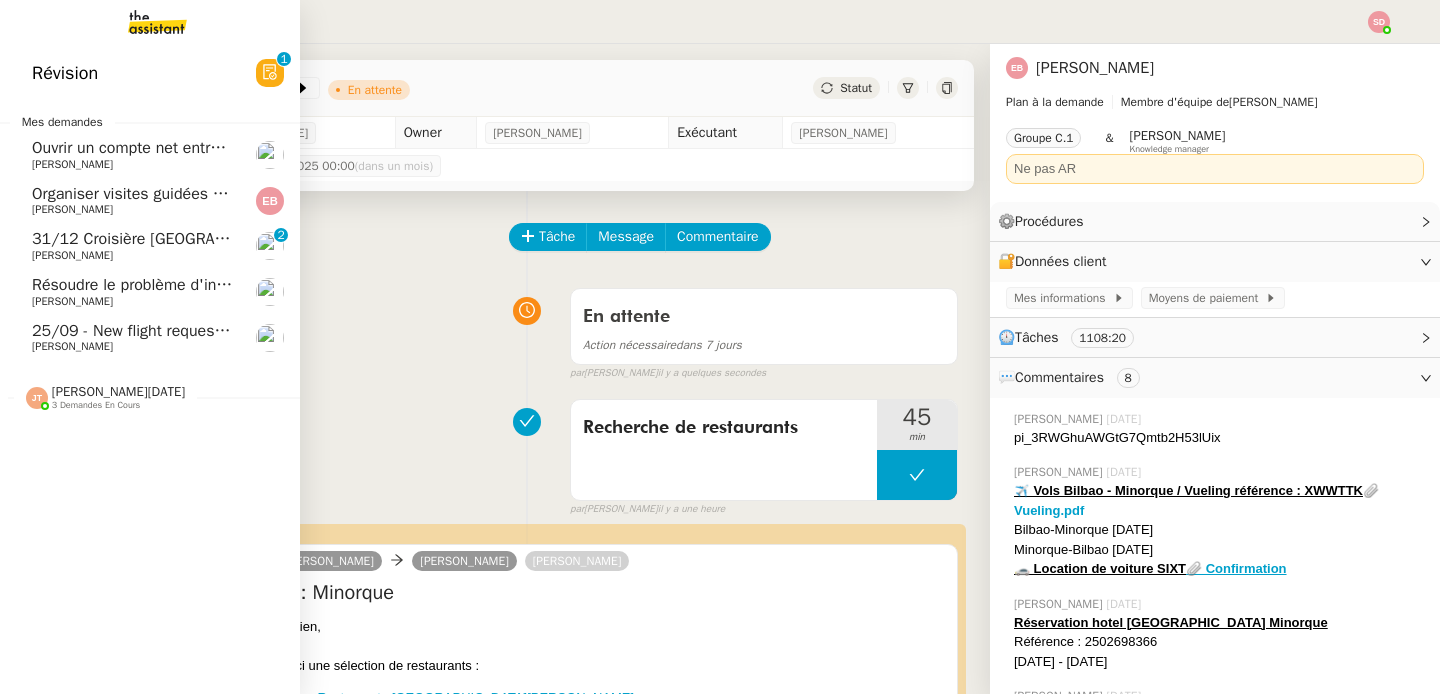 click on "[PERSON_NAME]" 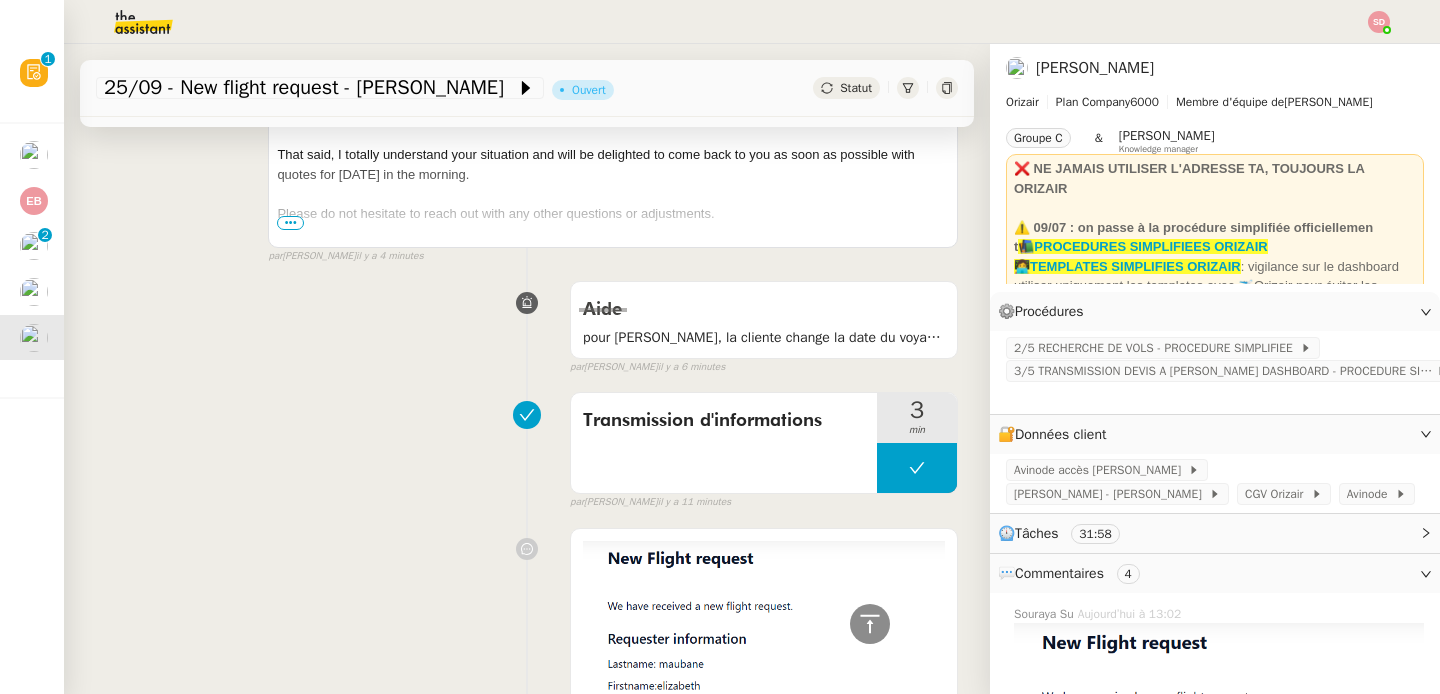 scroll, scrollTop: 0, scrollLeft: 0, axis: both 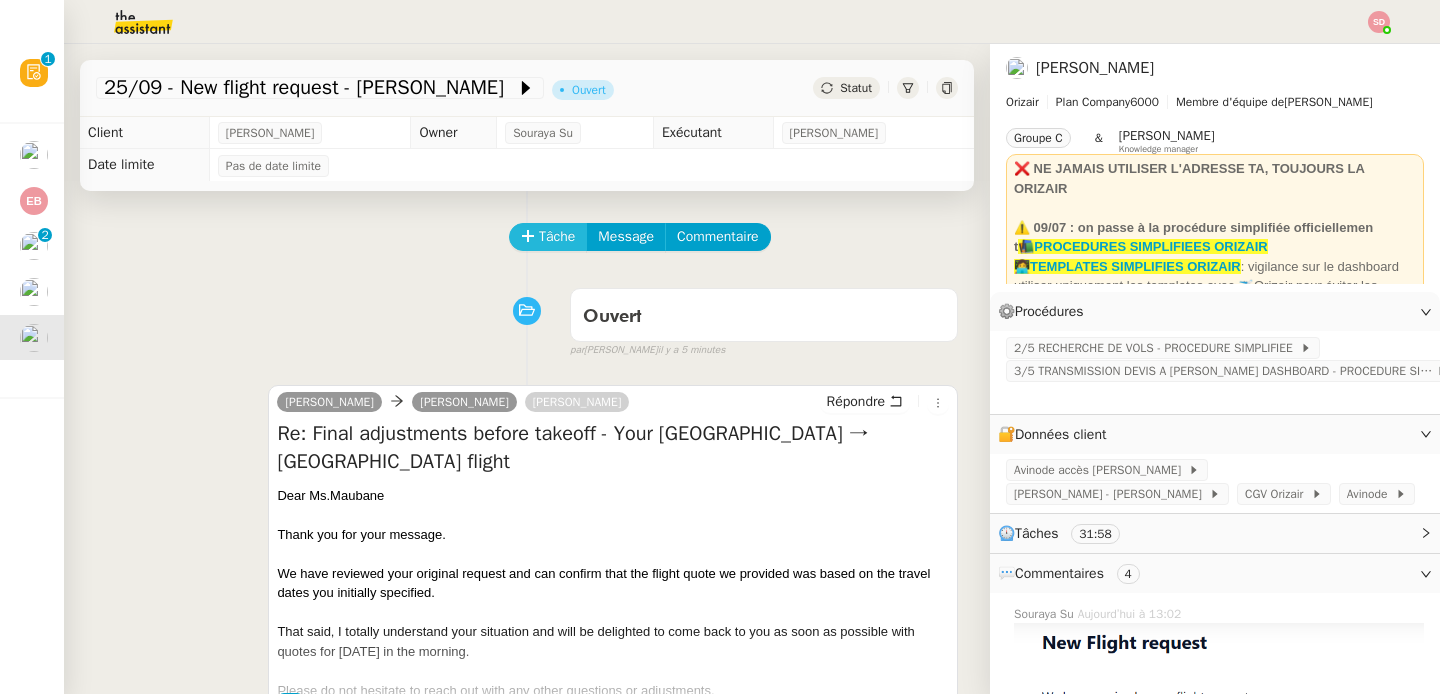 click 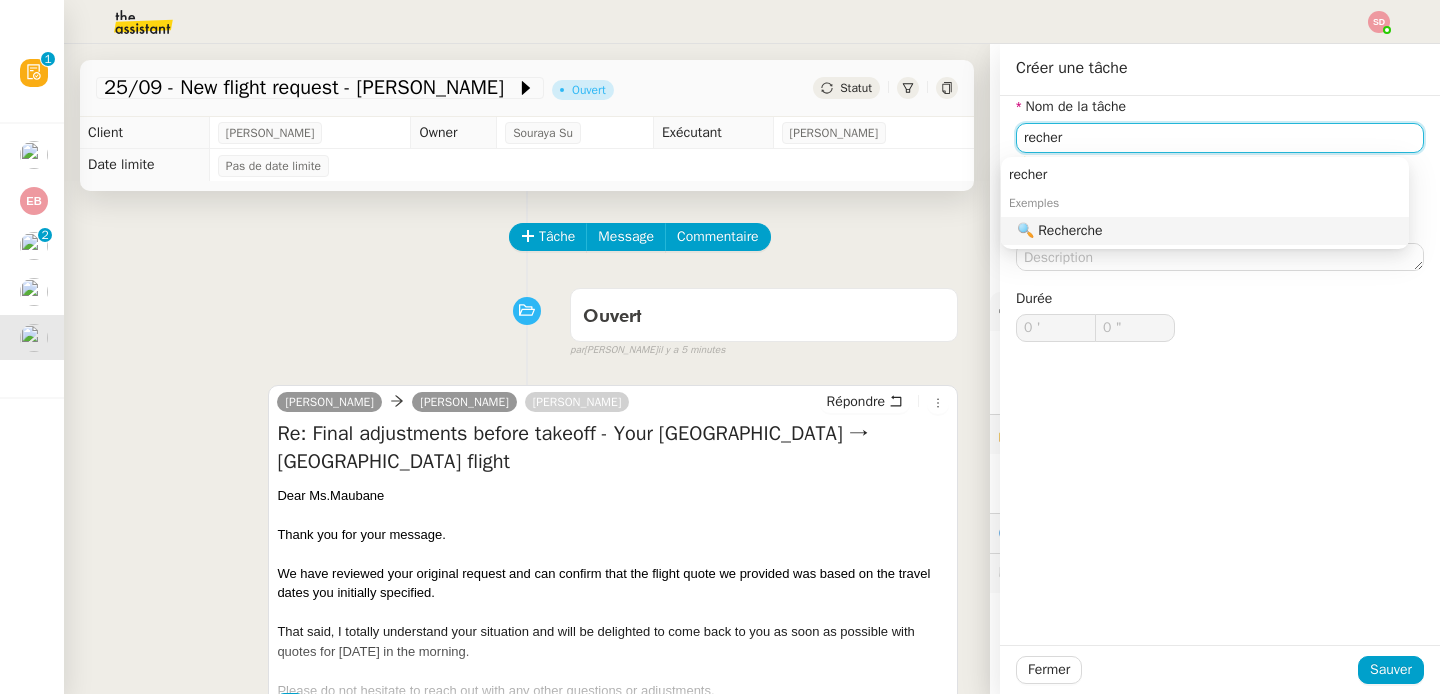 click on "🔍 Recherche" 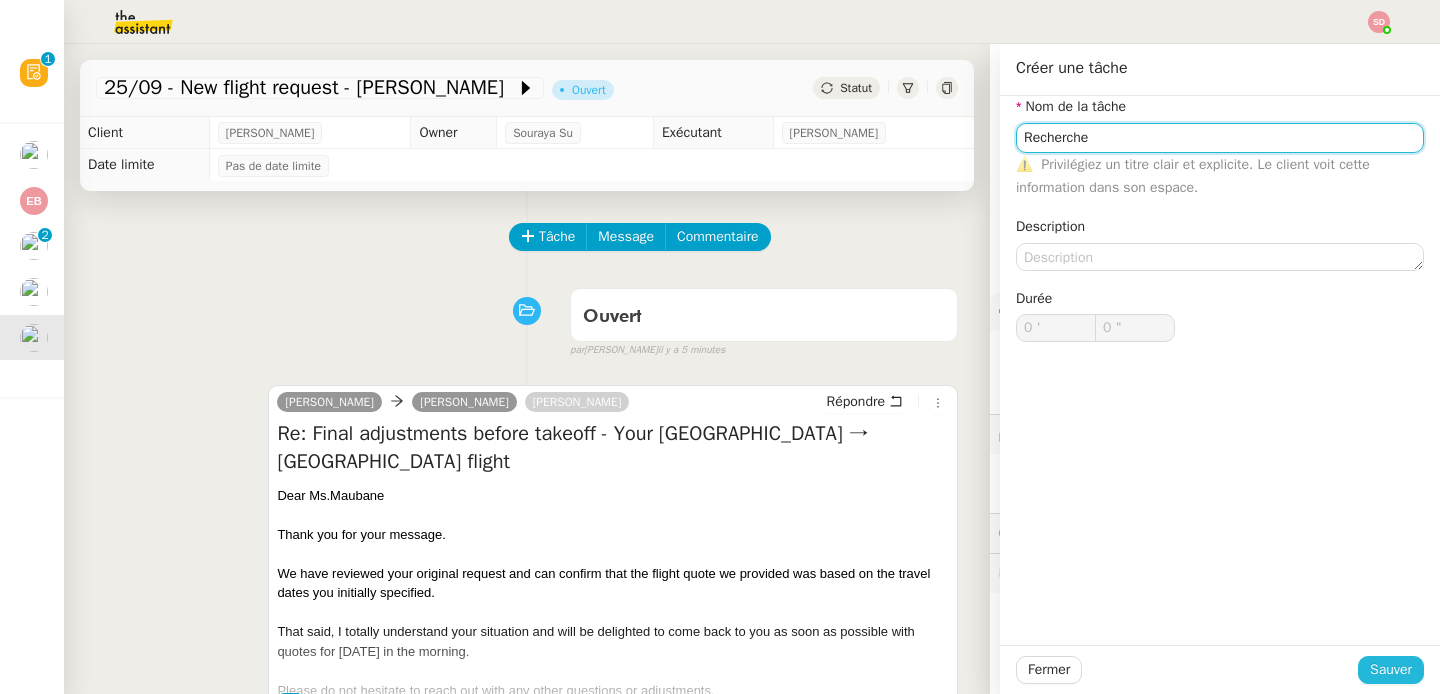 type on "Recherche" 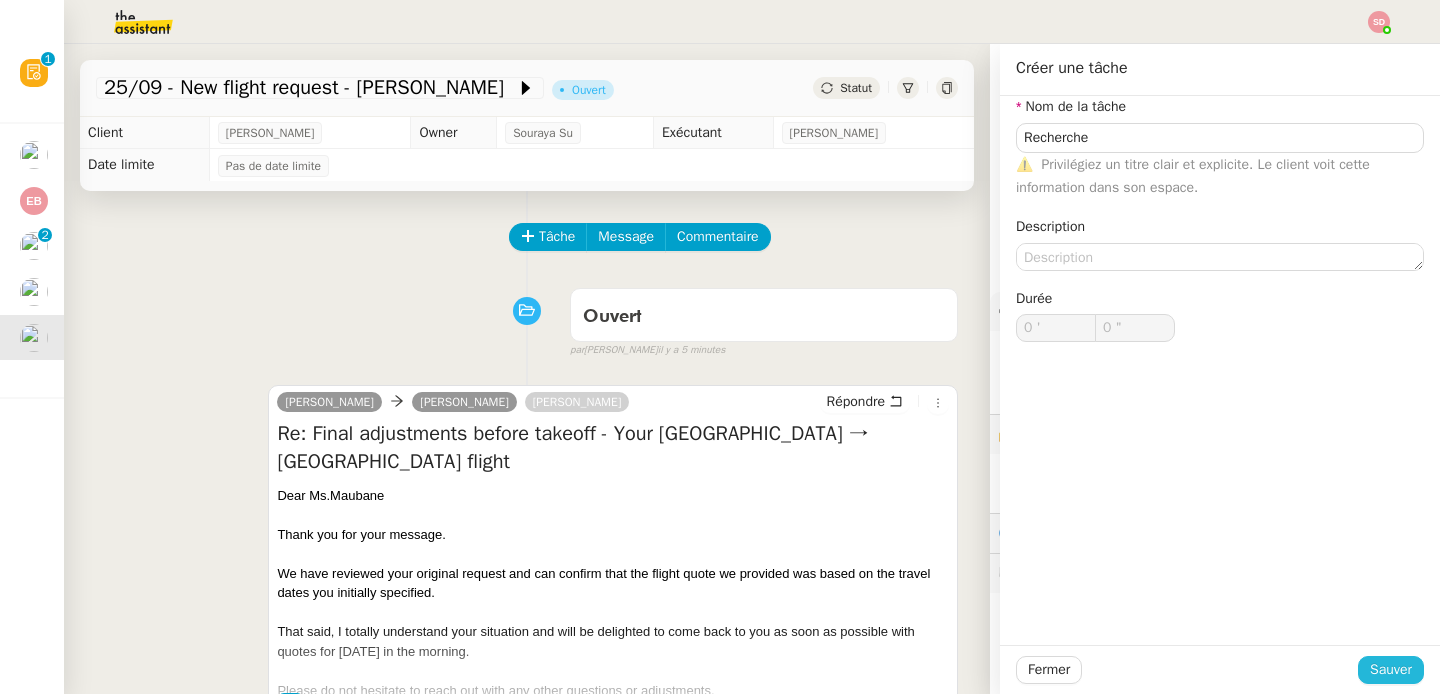 click on "Sauver" 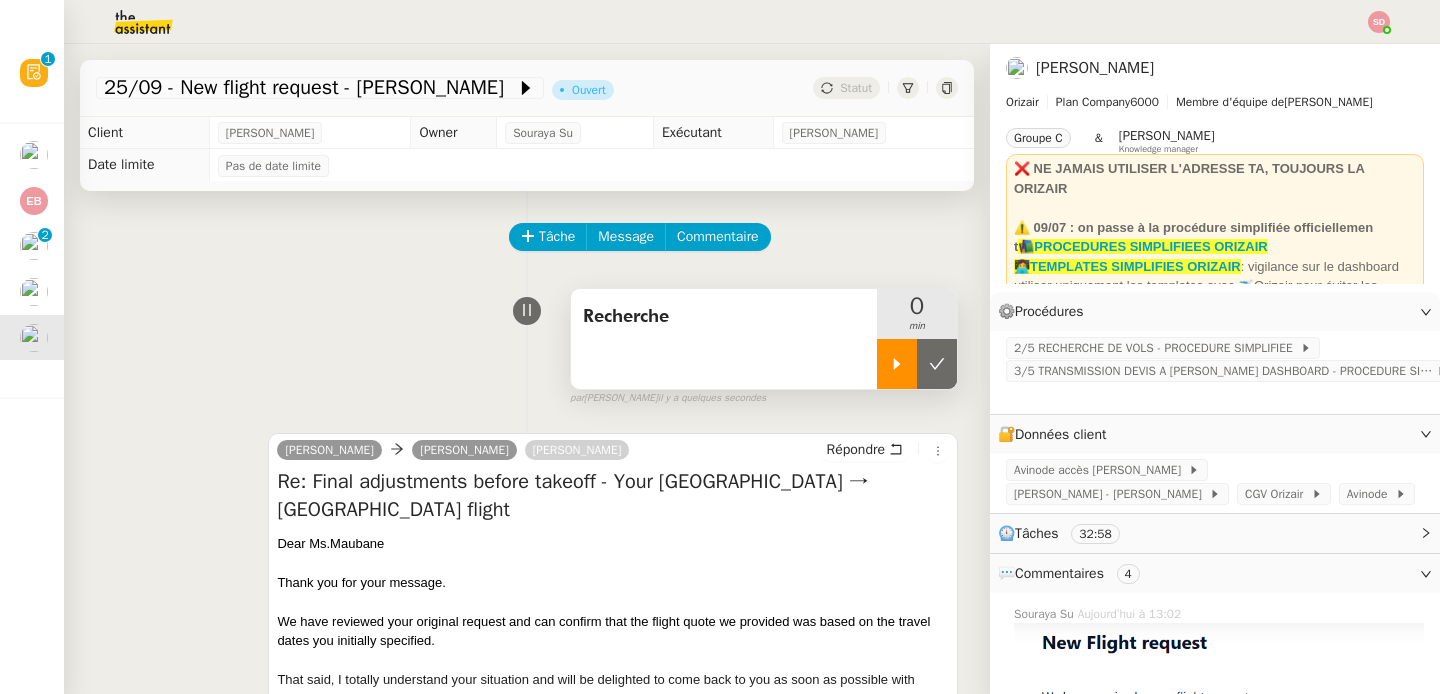 click 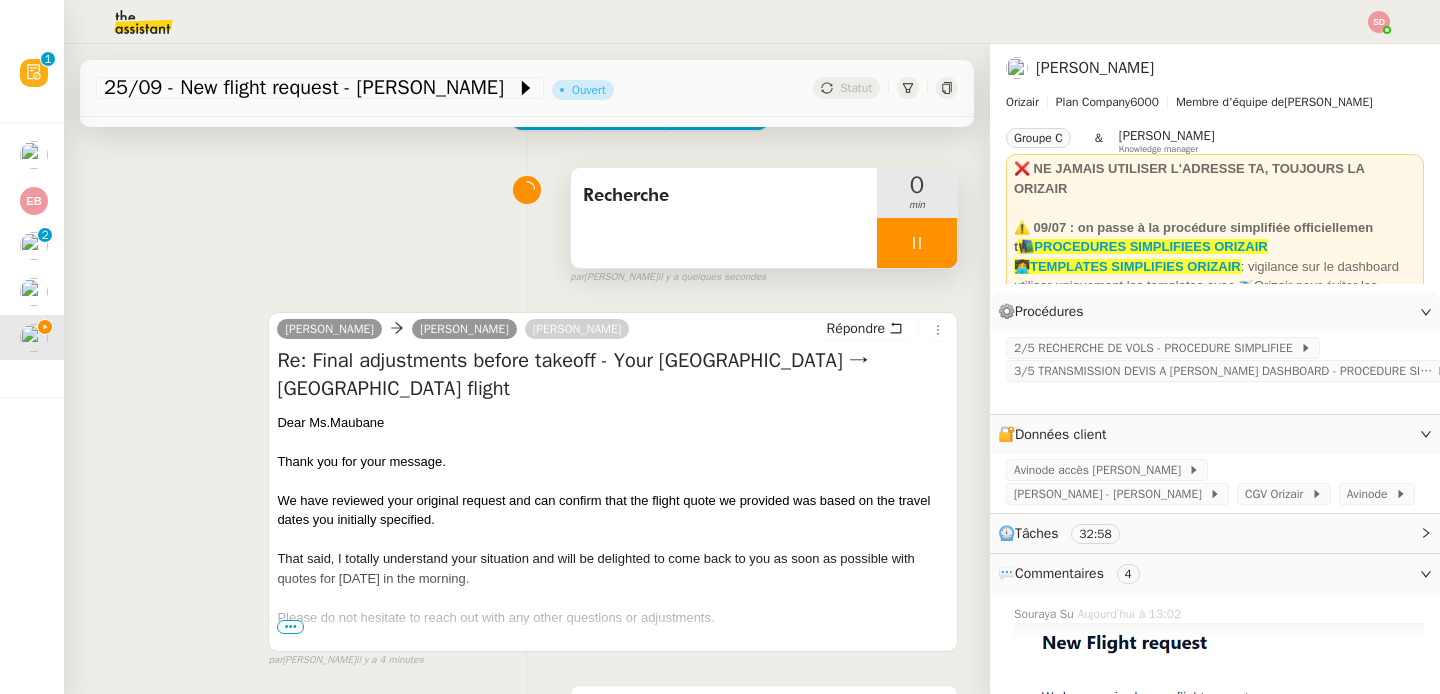 scroll, scrollTop: 123, scrollLeft: 0, axis: vertical 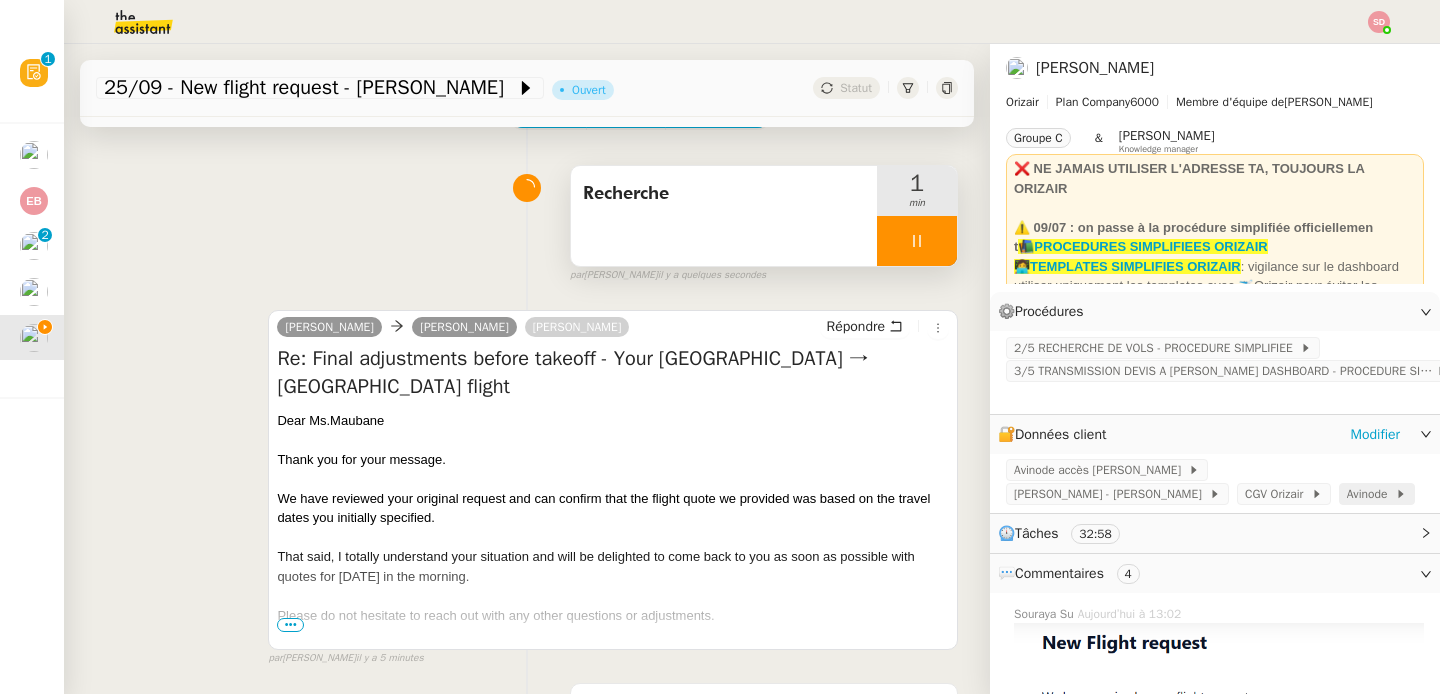 click on "Avinode" 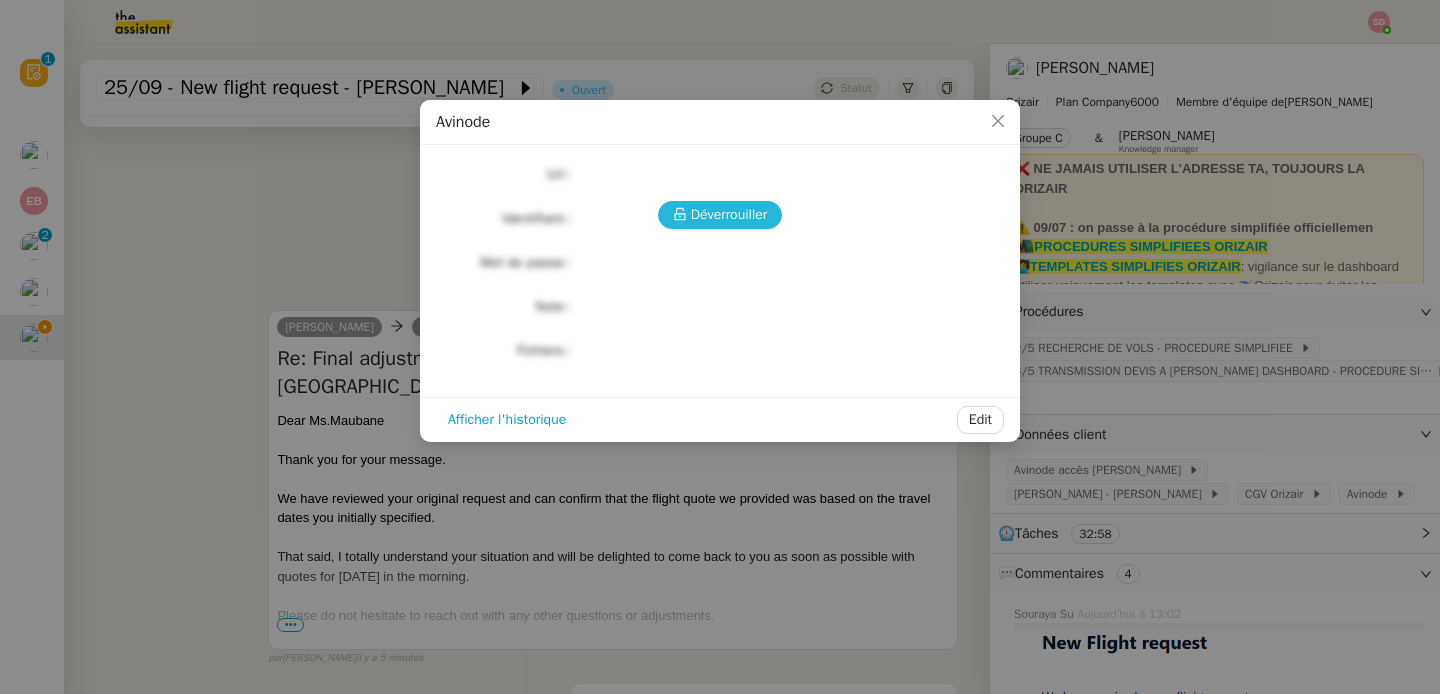 click on "Déverrouiller" at bounding box center [729, 214] 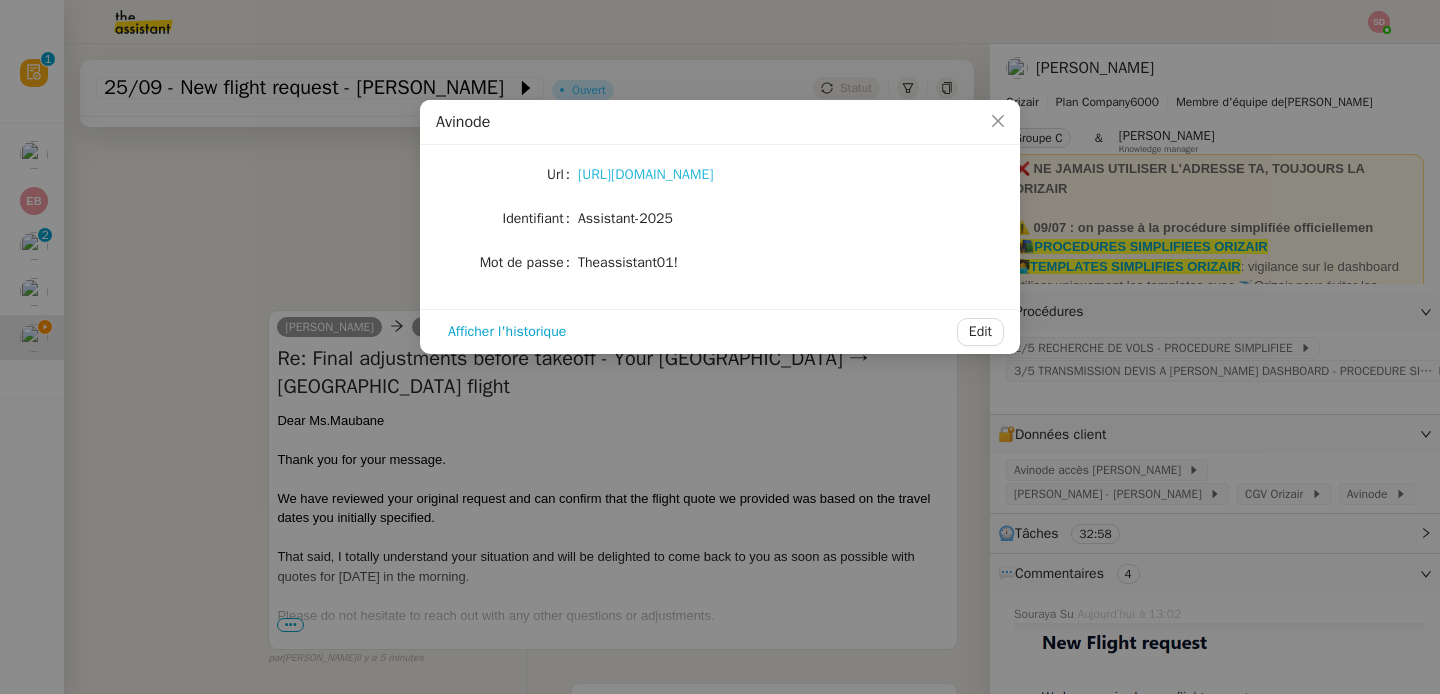 click on "[URL][DOMAIN_NAME]" 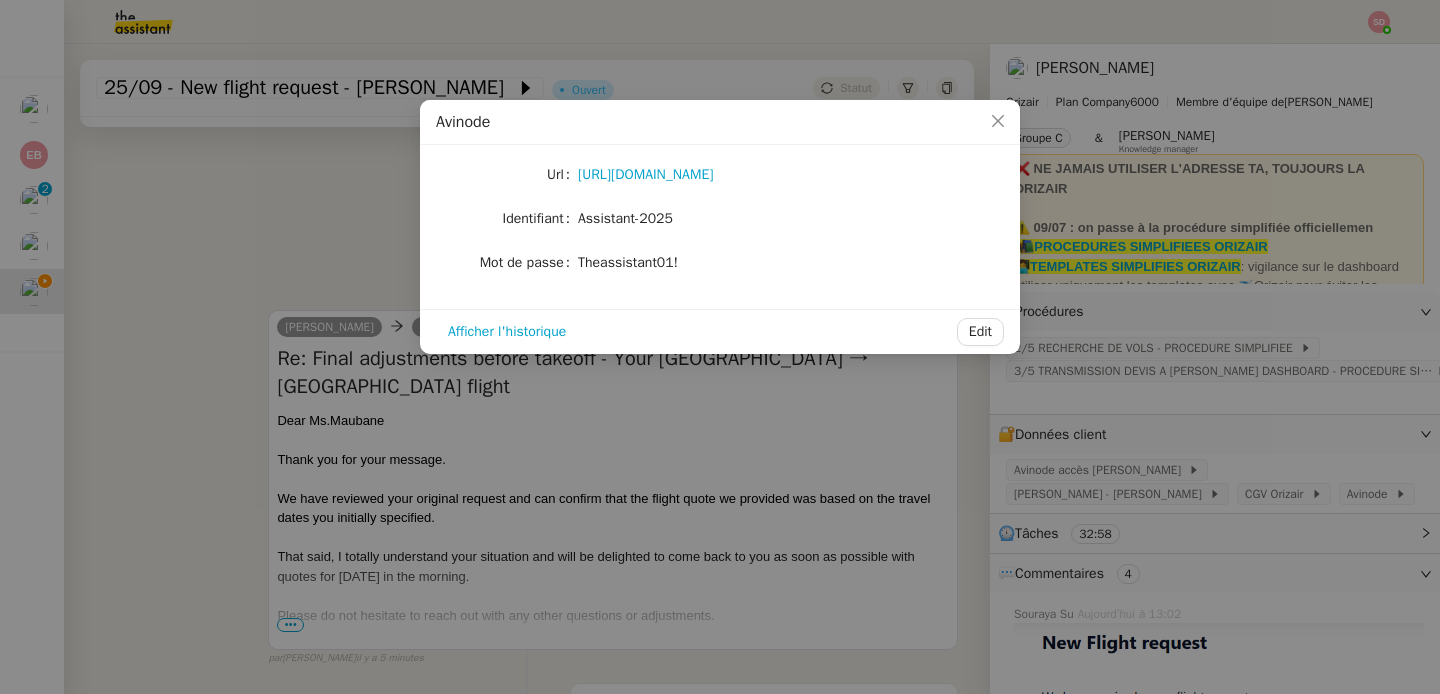 click on "Avinode  Url [URL][DOMAIN_NAME]    Identifiant Assistant-2025 Mot de passe [SECURITY_DATA] Afficher l'historique Edit" at bounding box center (720, 347) 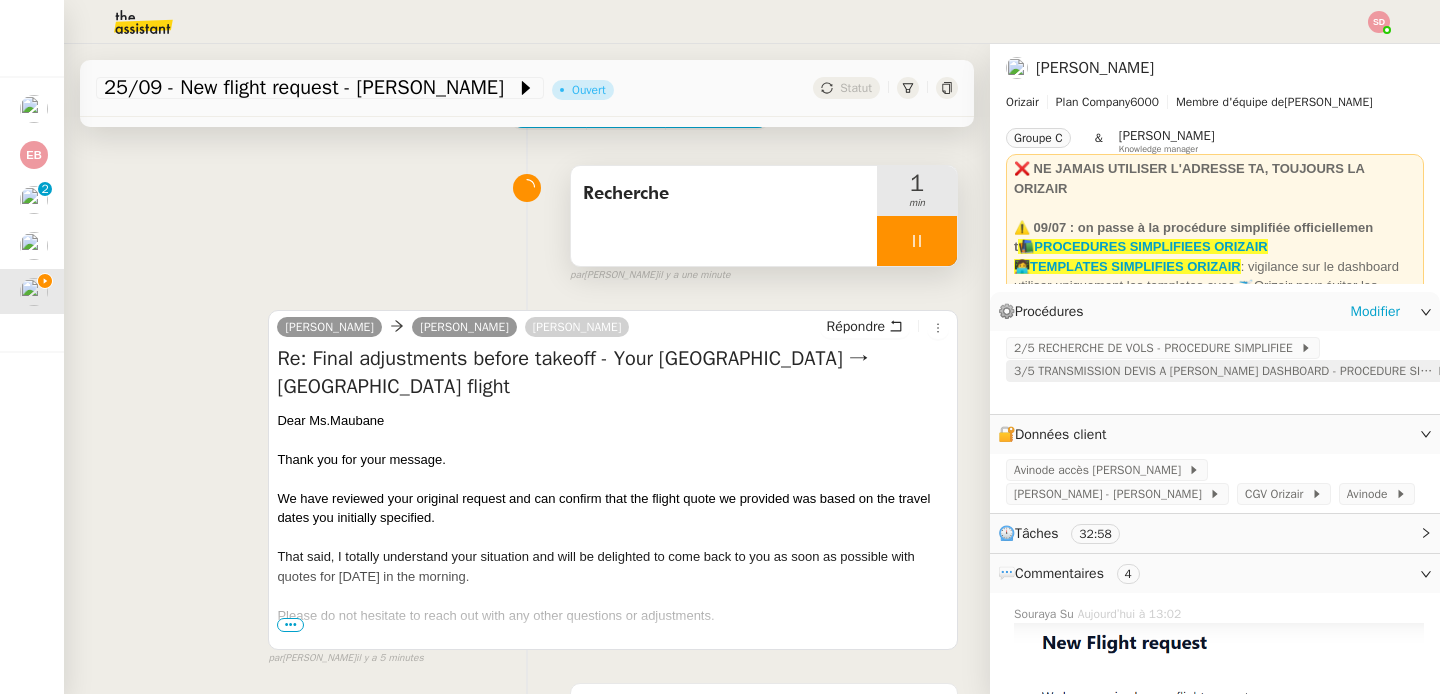 click on "3/5 TRANSMISSION DEVIS A [PERSON_NAME] DASHBOARD - PROCEDURE SIMPLIFIEE" 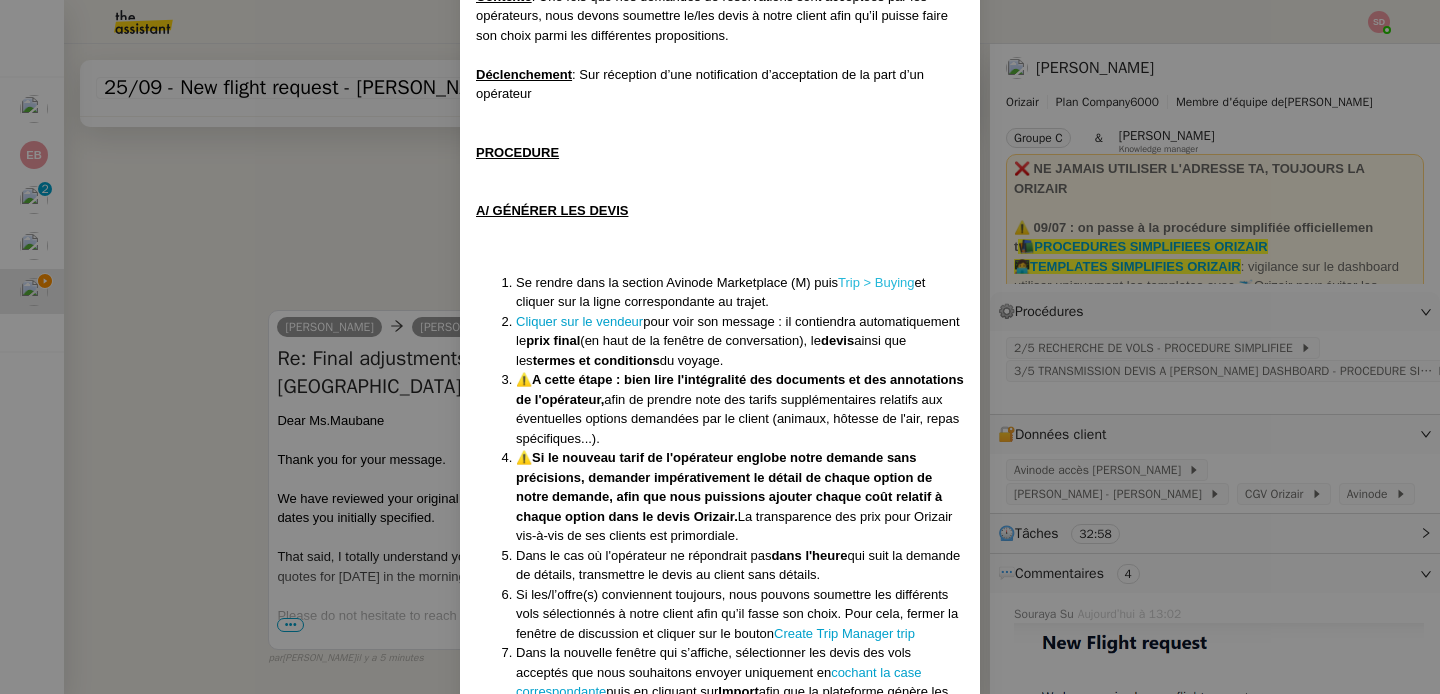 scroll, scrollTop: 243, scrollLeft: 0, axis: vertical 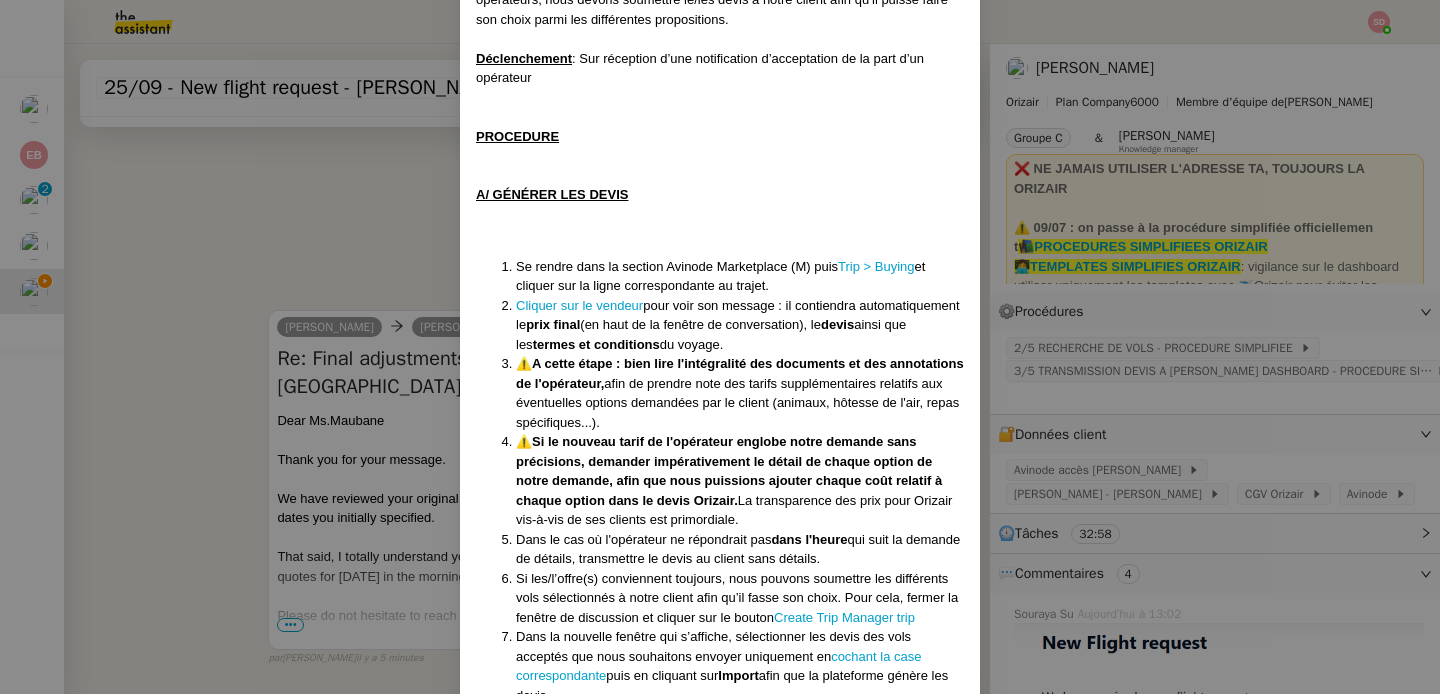 click on "Créée le [DATE] MAJ le [DATE] Équipe Orizair qui réalise la procédure :  Équipe [PERSON_NAME] Contexte  : Une fois que nos demandes de réservations sont acceptées par les opérateurs, nous devons soumettre le/les devis à notre client afin qu’il puisse faire son choix parmi les différentes propositions. Déclenchement  : Sur réception d’une notification d’acceptation de la part d’un opérateur PROCEDURE A/ GÉNÉRER LES DEVIS Se rendre dans la section Avinode Marketplace (M) puis  Trip > Buying  et cliquer sur la ligne correspondante au trajet. Cliquer sur le vendeur  pour voir son message : il contiendra automatiquement le  prix final  (en haut de la fenêtre de conversation), le  devis  ainsi que les  termes et conditions  du voyage. ⚠️  A cette étape : bien lire l'intégralité des documents et des annotations de l'opérateur,  ⚠️ La transparence des prix pour Orizair vis-à-vis de ses clients est primordiale. Dans le cas où l'opérateur ne répondrait pas  Import" at bounding box center [720, 347] 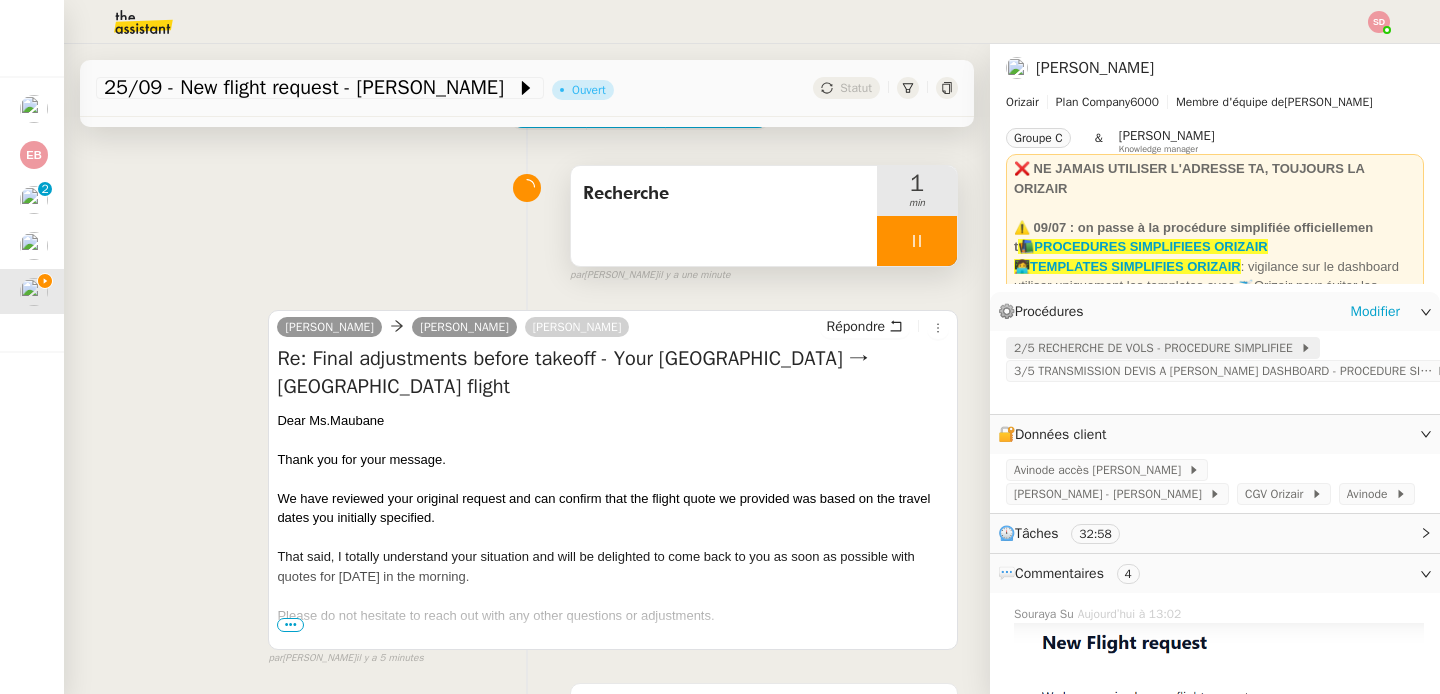 click on "2/5 RECHERCHE DE VOLS - PROCEDURE SIMPLIFIEE" 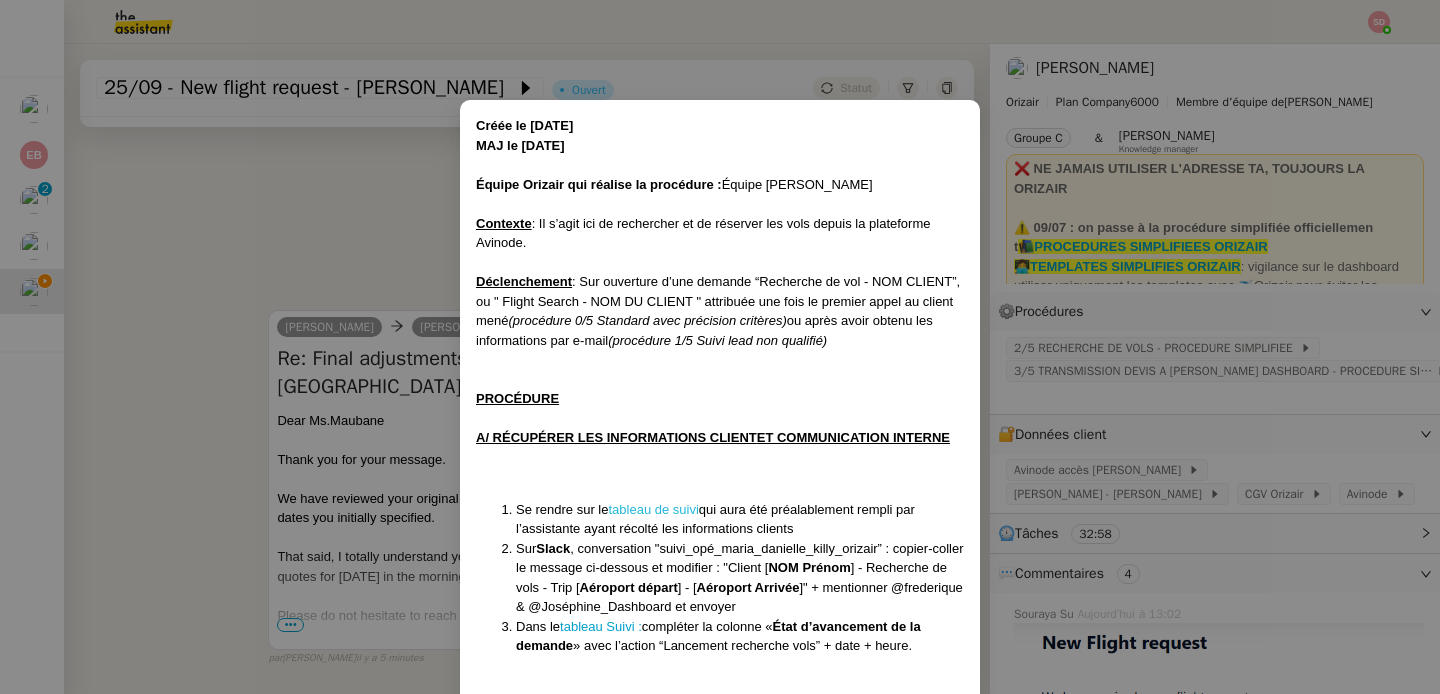click on "tableau de suivi" at bounding box center (654, 509) 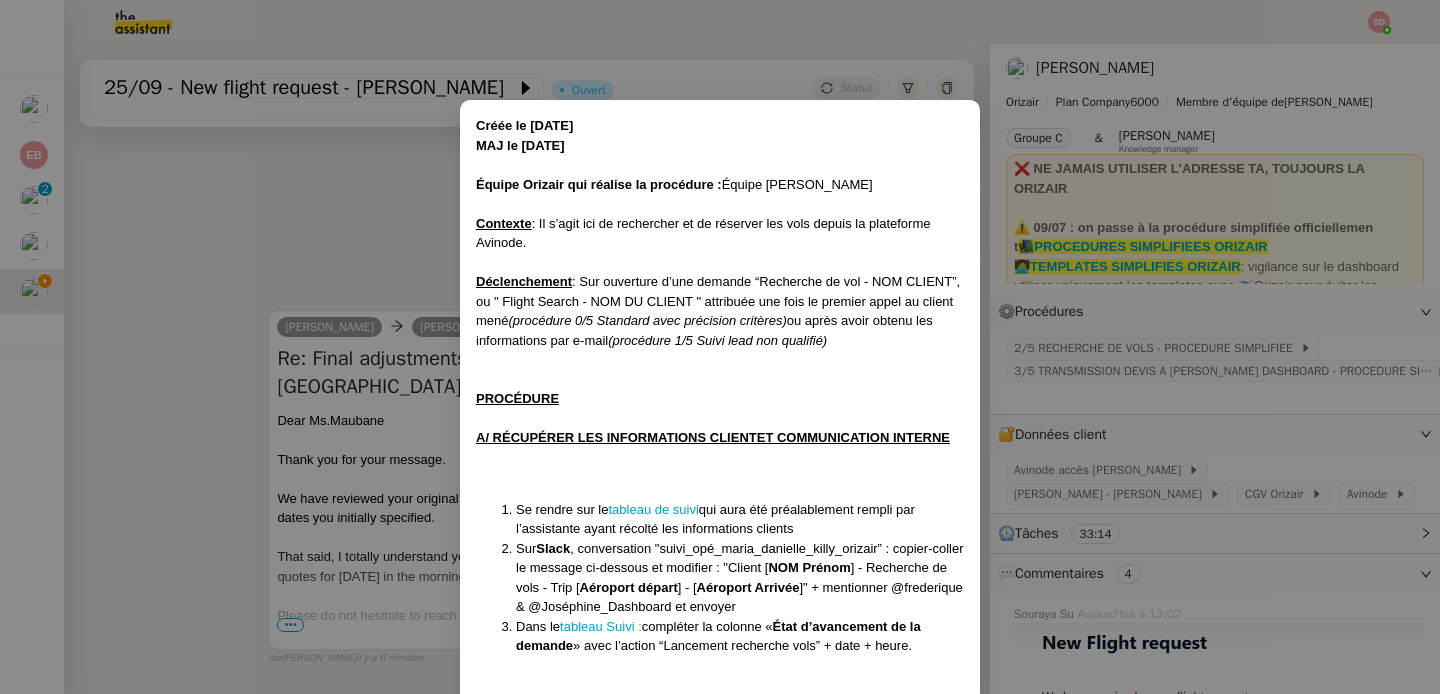 click on "Créée le [DATE]  MAJ le [DATE] Équipe Orizair qui réalise la procédure :  Équipe [PERSON_NAME]  Contexte  : Il s’agit ici de rechercher et de réserver les vols depuis la plateforme Avinode. Déclenchement  : Sur ouverture d’une demande “Recherche de vol - NOM CLIENT”, ou " Flight Search - NOM DU CLIENT " attribuée une fois le premier appel au client mené  (procédure 0/5 Standard avec précision critères)  ou après avoir obtenu les informations par e-mail  (procédure 1/5 Suivi lead non qualifié)   PROCÉDURE   A/ RÉCUPÉRER LES INFORMATIONS CLIENT  ET COMMUNICATION INTERNE Se rendre sur le  tableau de suivi  qui aura été préalablement rempli par l’assistante ayant récolté les informations clients Sur  Slack , conversation "suivi_opé_maria_danielle_killy_orizair” : copier-coller le message ci-dessous et modifier : "Client [ NOM Prénom ] - Recherche de vols - Trip [ Aéroport départ ] - [ Aéroport Arrivée Dans le  tableau Suivi :  compléter la colonne « M   +" at bounding box center [720, 347] 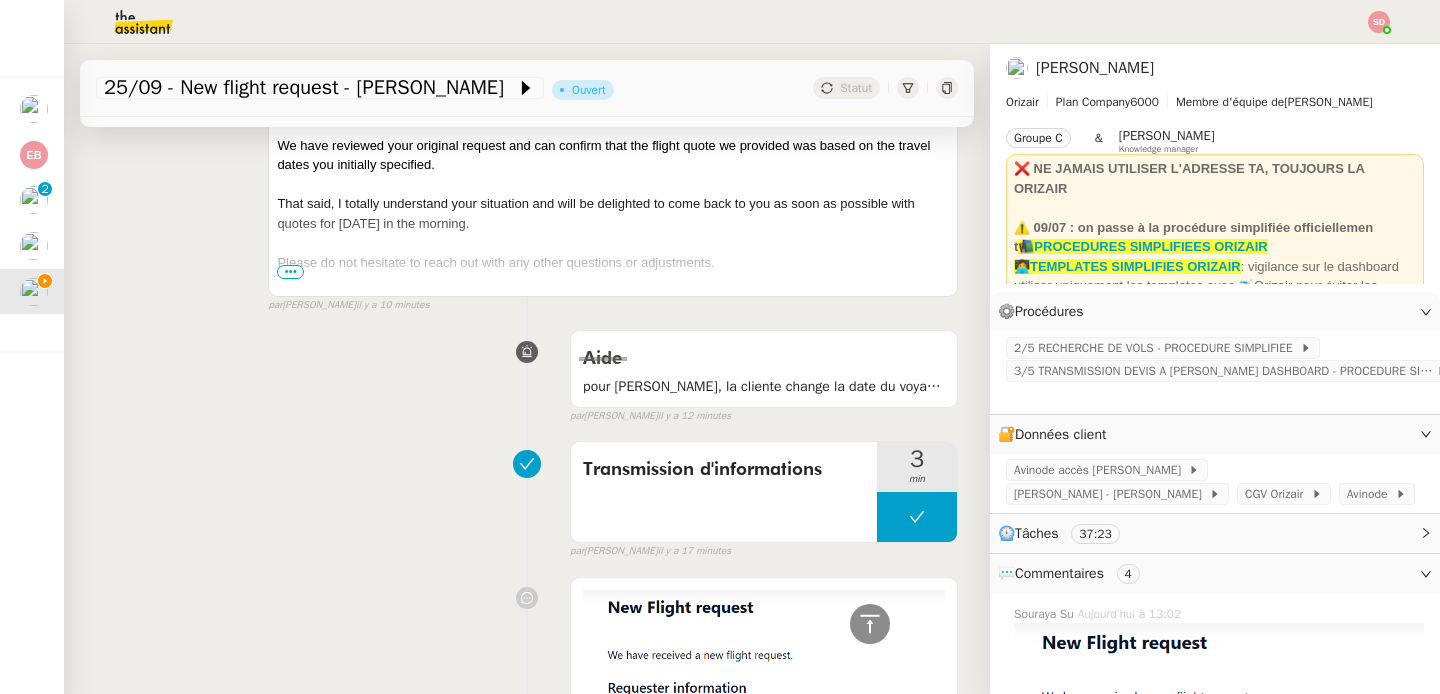 scroll, scrollTop: 0, scrollLeft: 0, axis: both 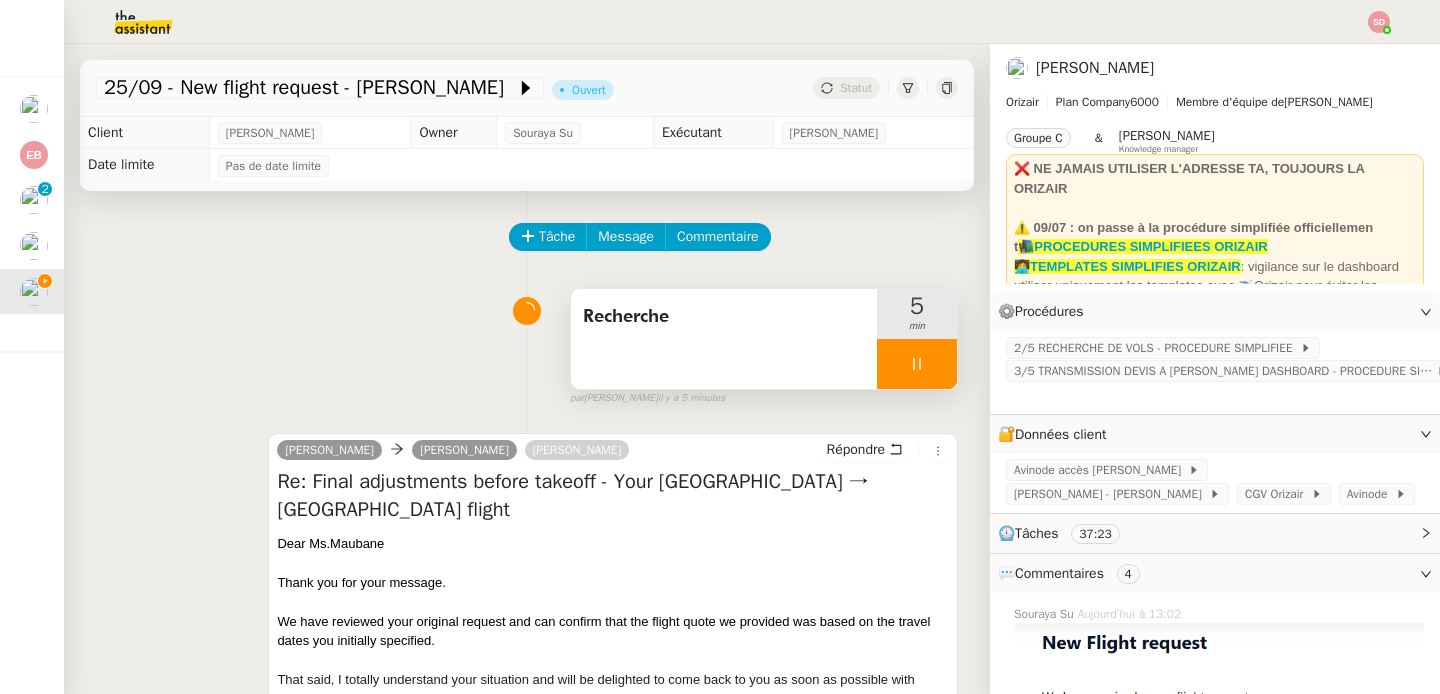 click 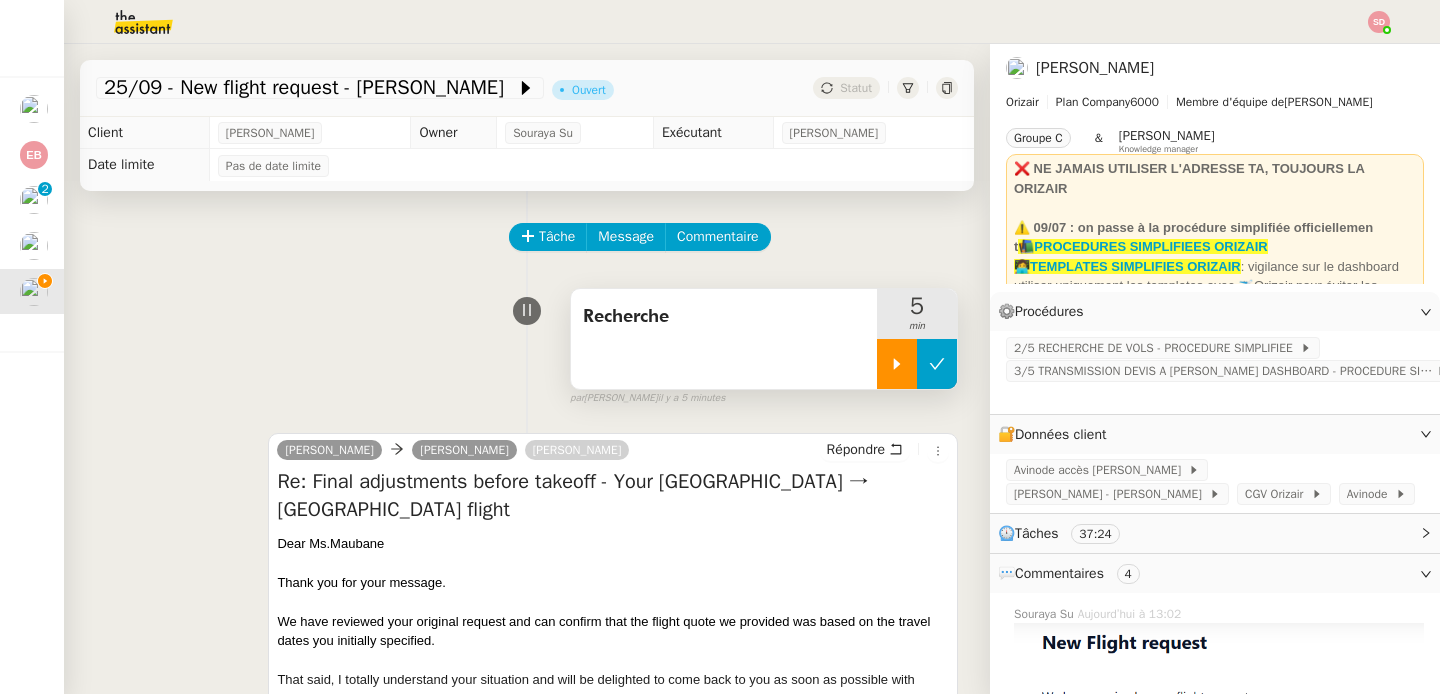 click 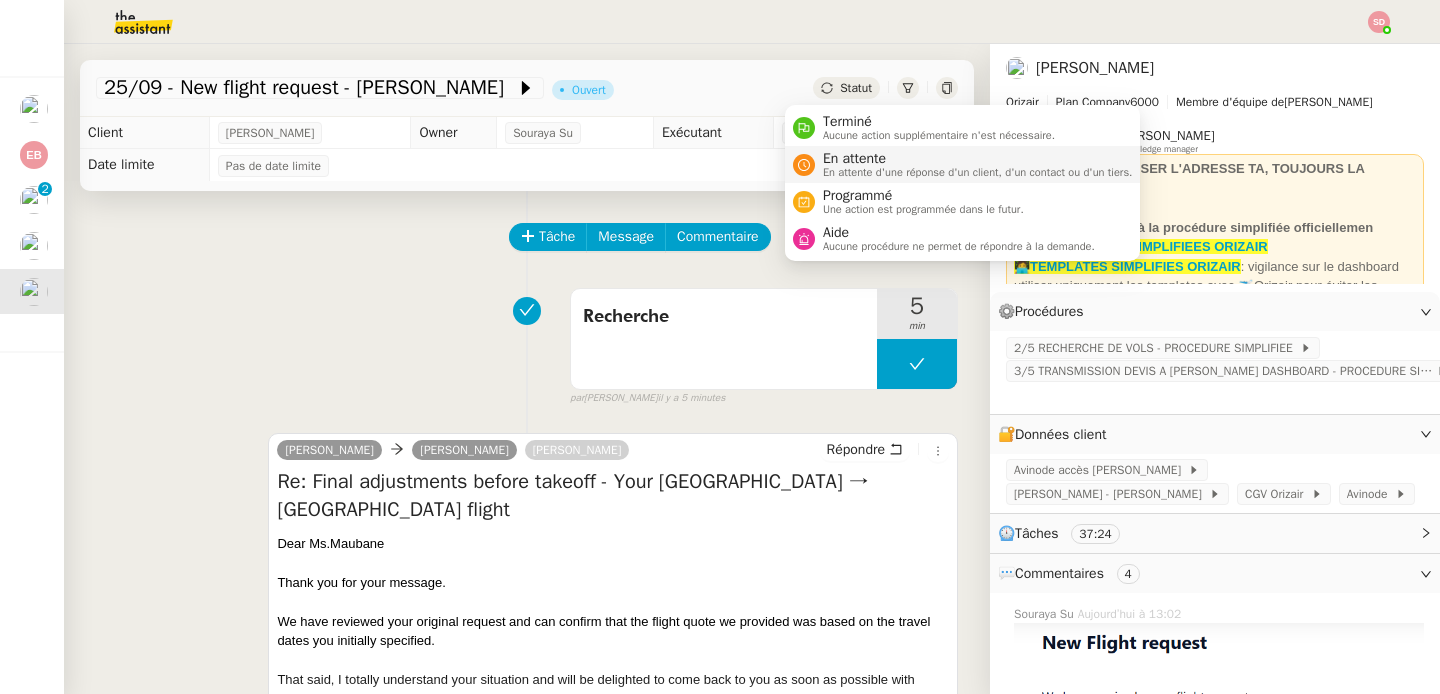 click on "En attente En attente d'une réponse d'un client, d'un contact ou d'un tiers." at bounding box center (974, 164) 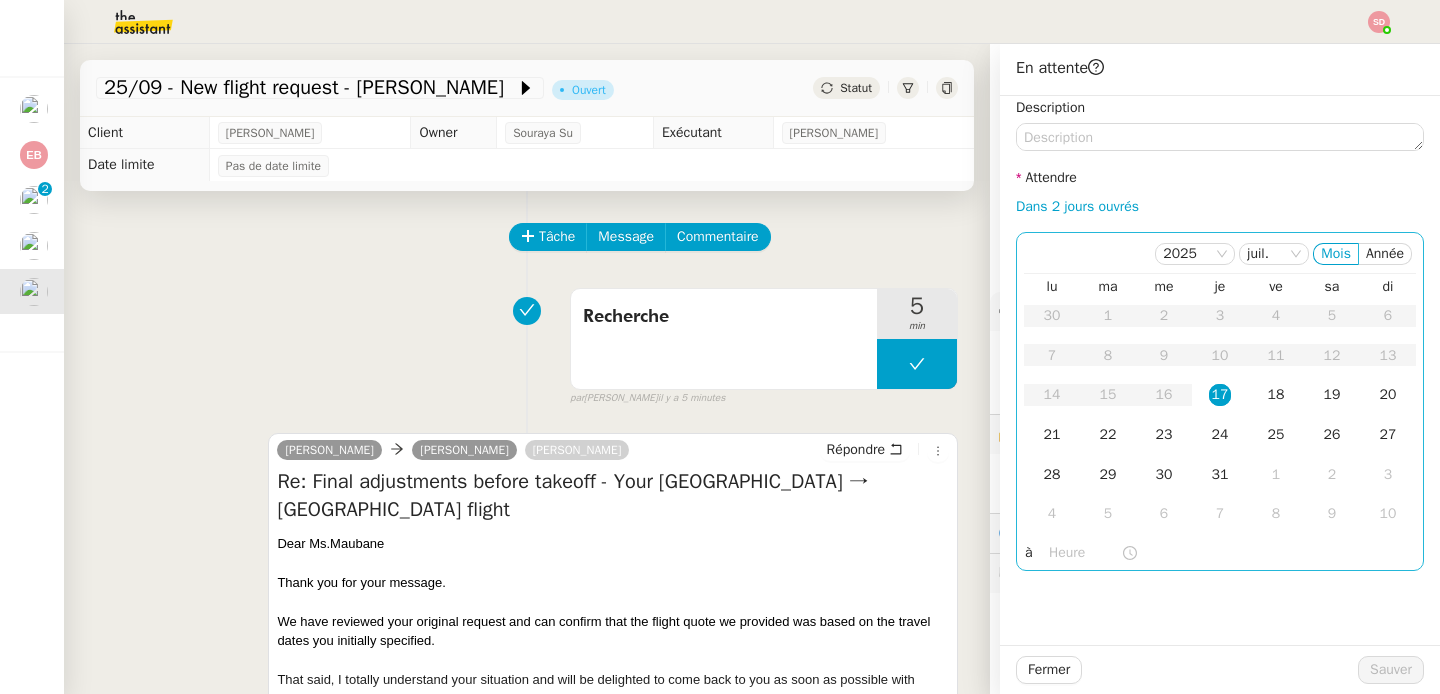 click 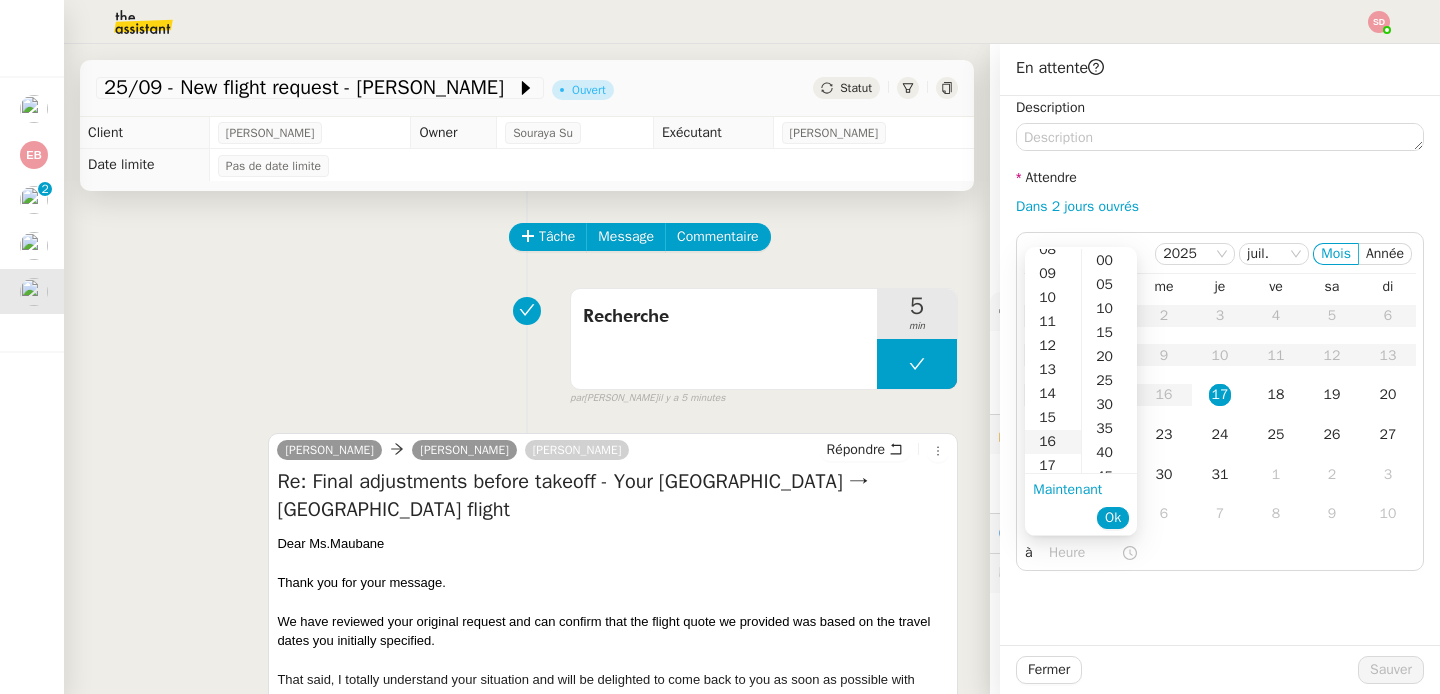 click on "16" at bounding box center (1053, 442) 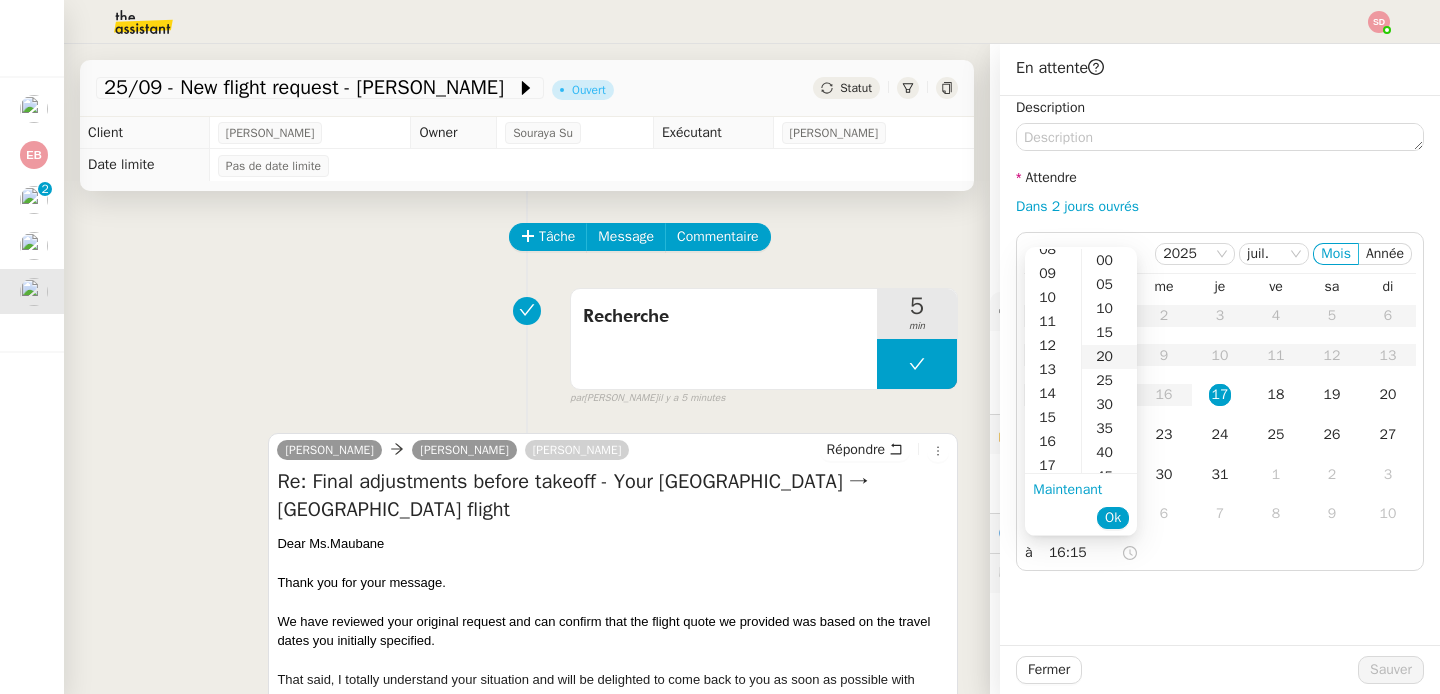scroll, scrollTop: 371, scrollLeft: 0, axis: vertical 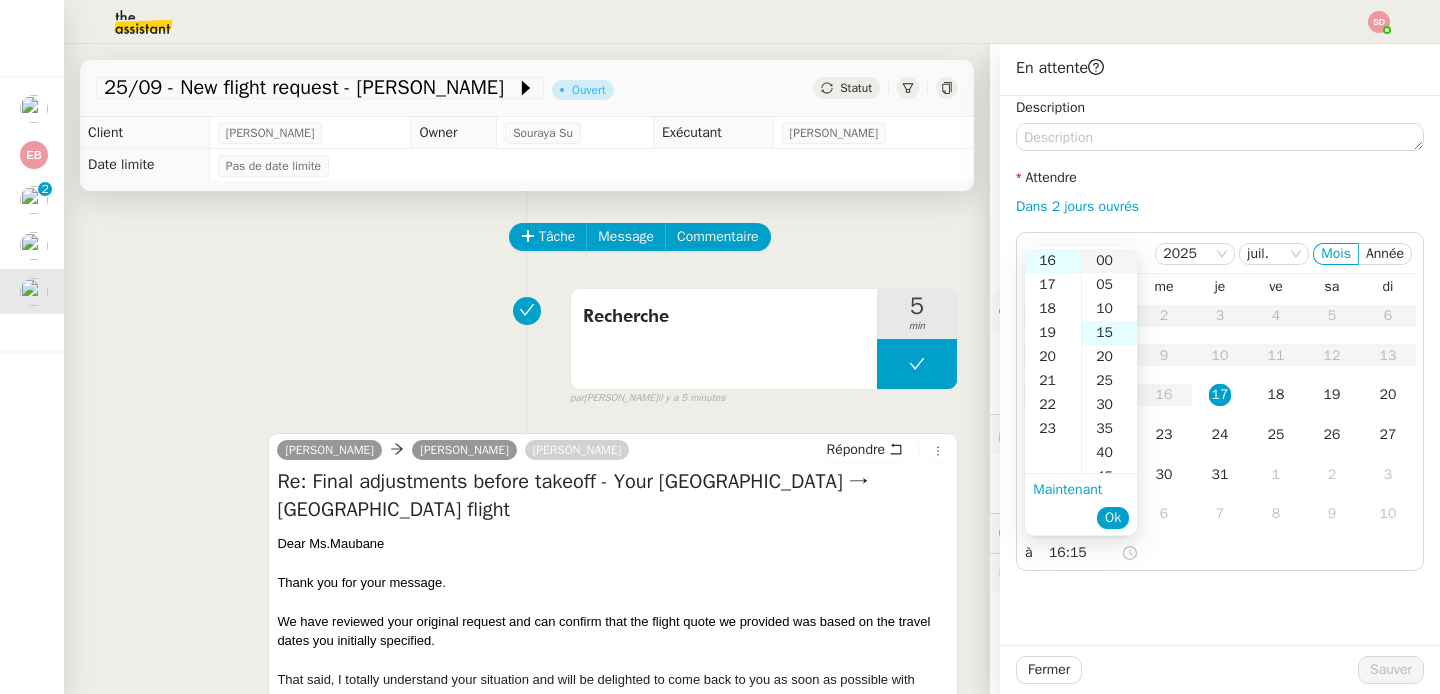 click on "00" at bounding box center (1109, 261) 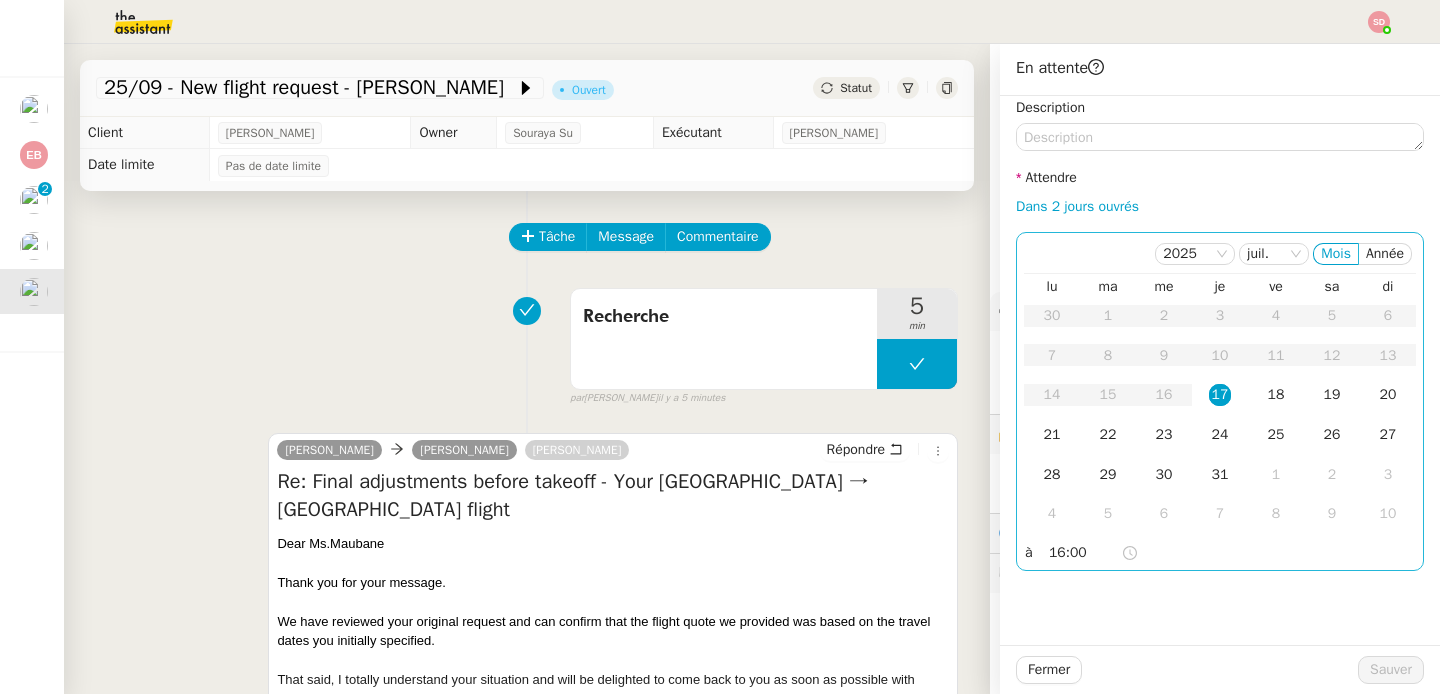 click on "17" 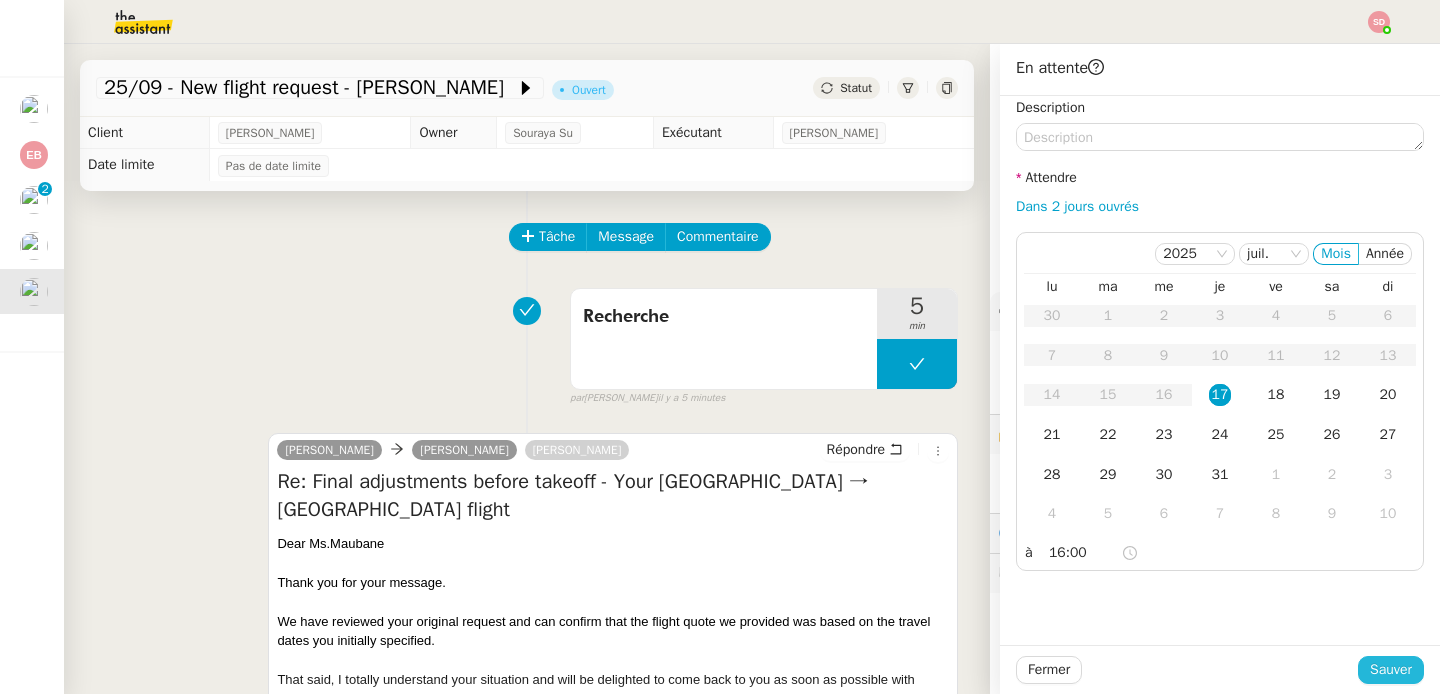 click on "Sauver" 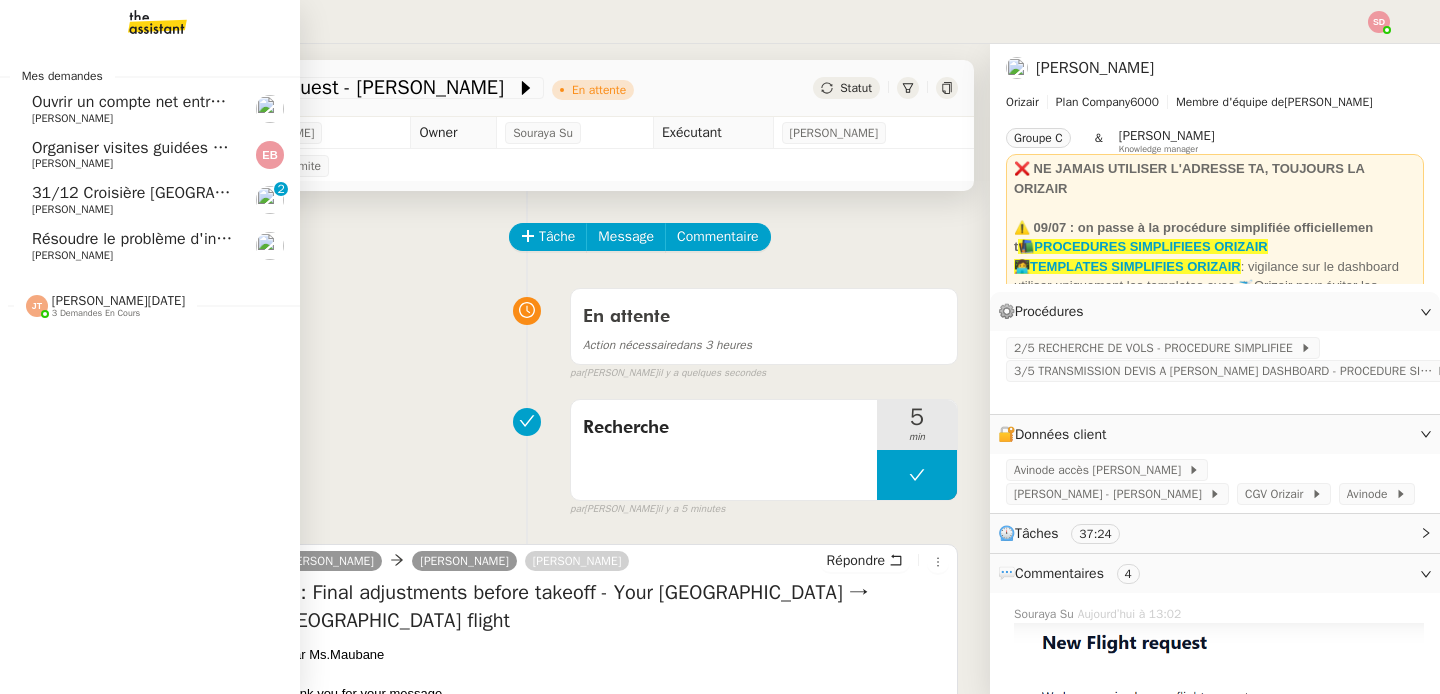 click on "Résoudre le problème d'intégration des questionnaires" 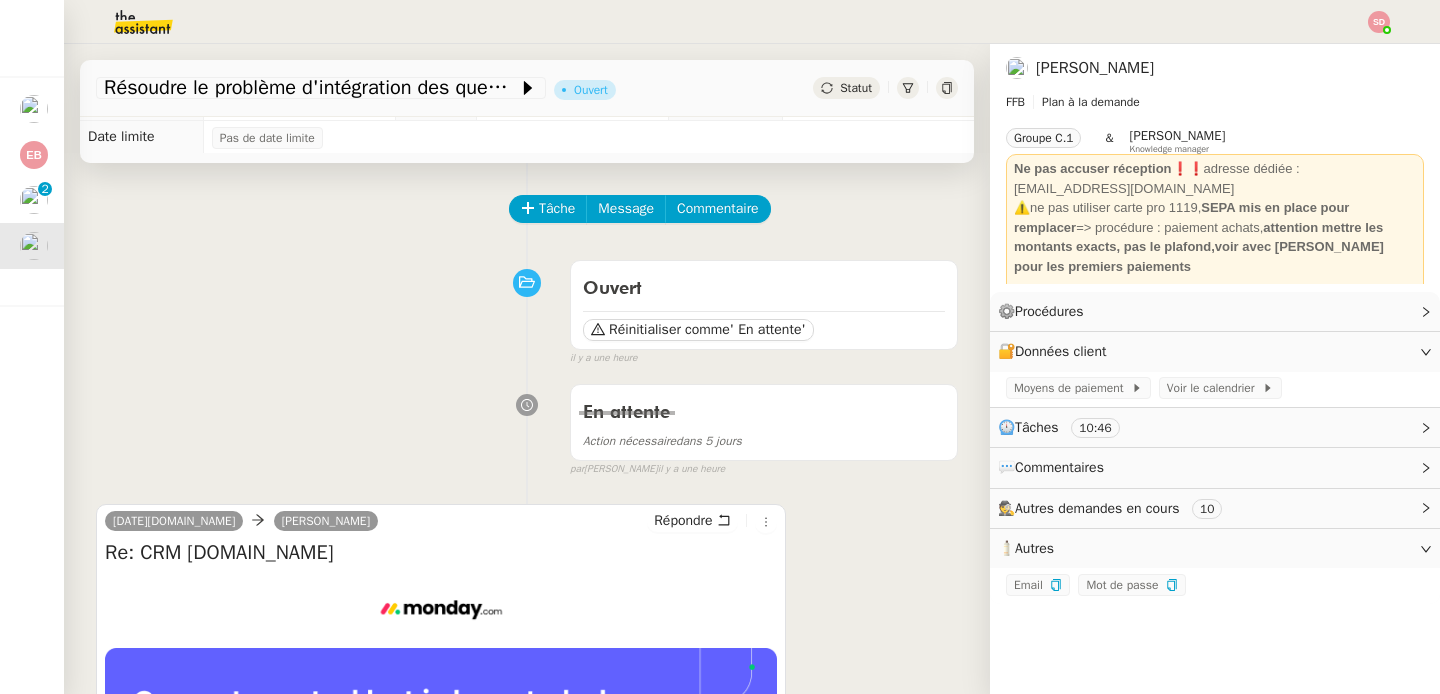 scroll, scrollTop: 0, scrollLeft: 0, axis: both 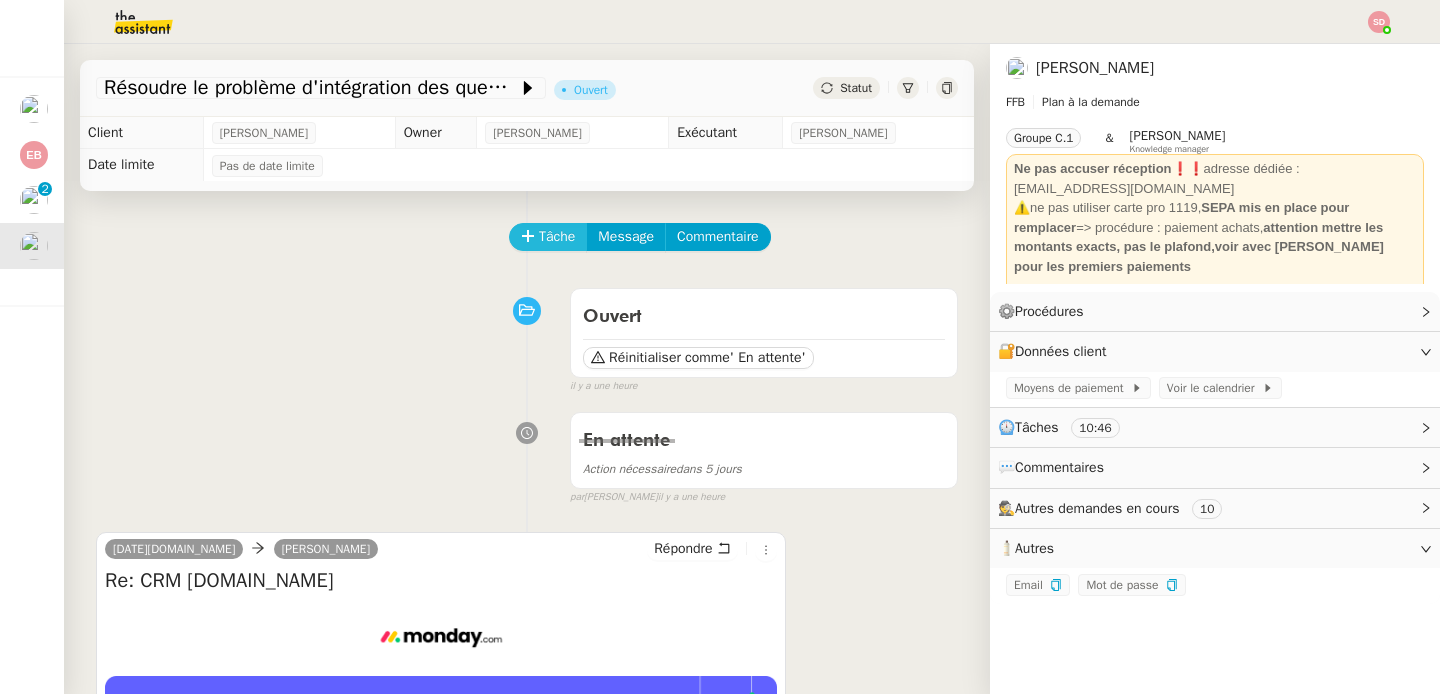 click on "Tâche" 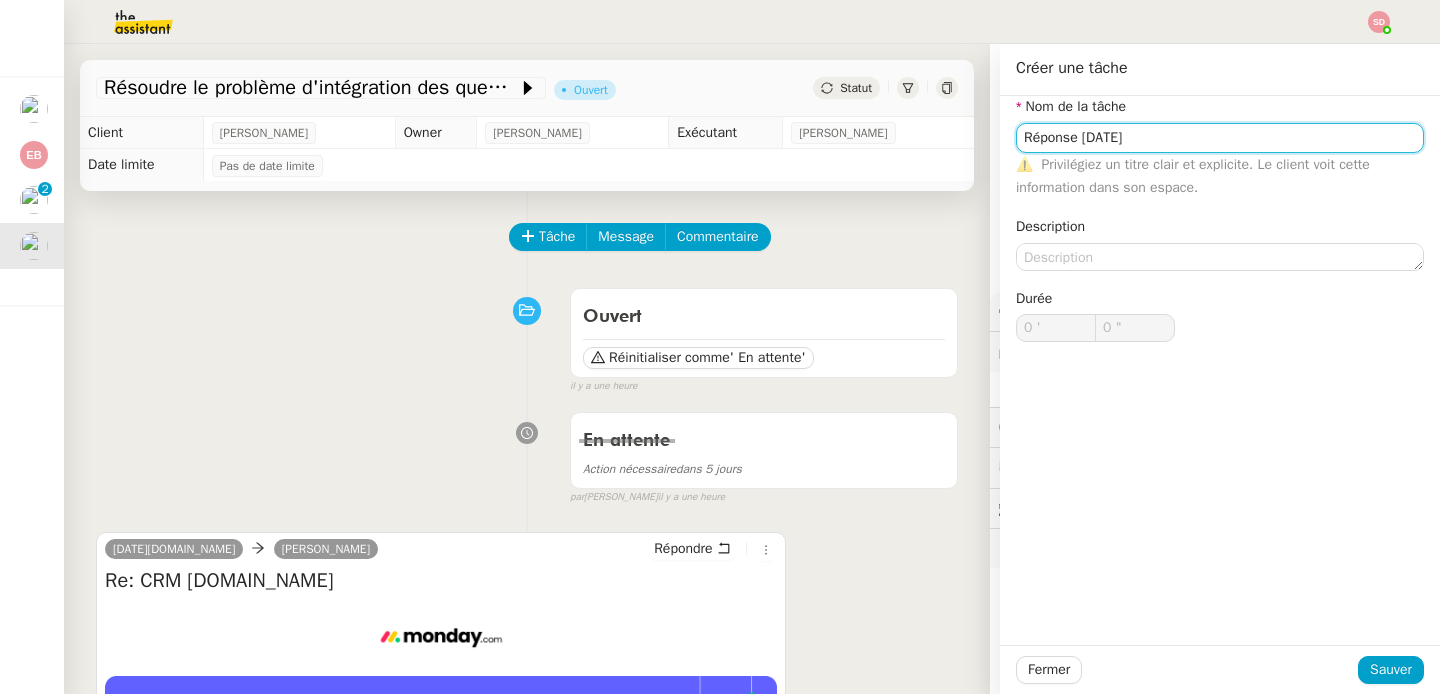 type on "Réponse Monday" 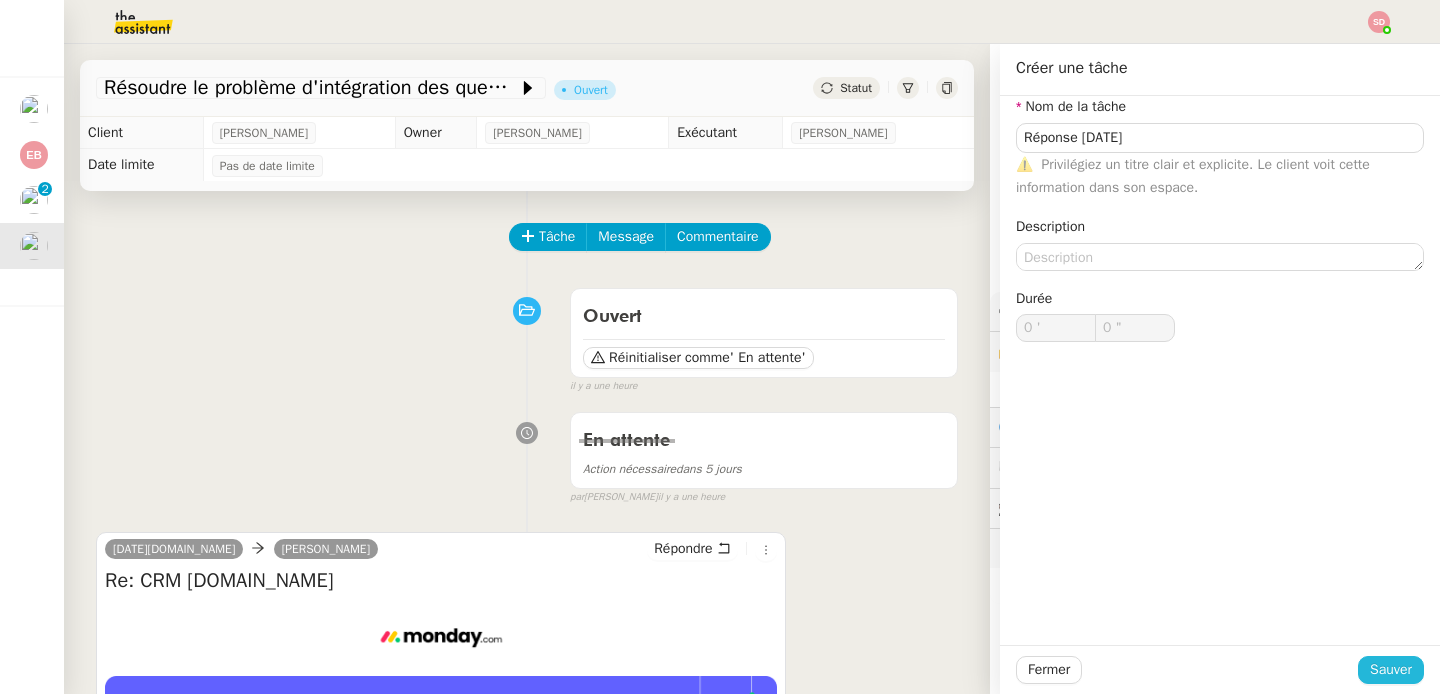 drag, startPoint x: 1380, startPoint y: 654, endPoint x: 1365, endPoint y: 657, distance: 15.297058 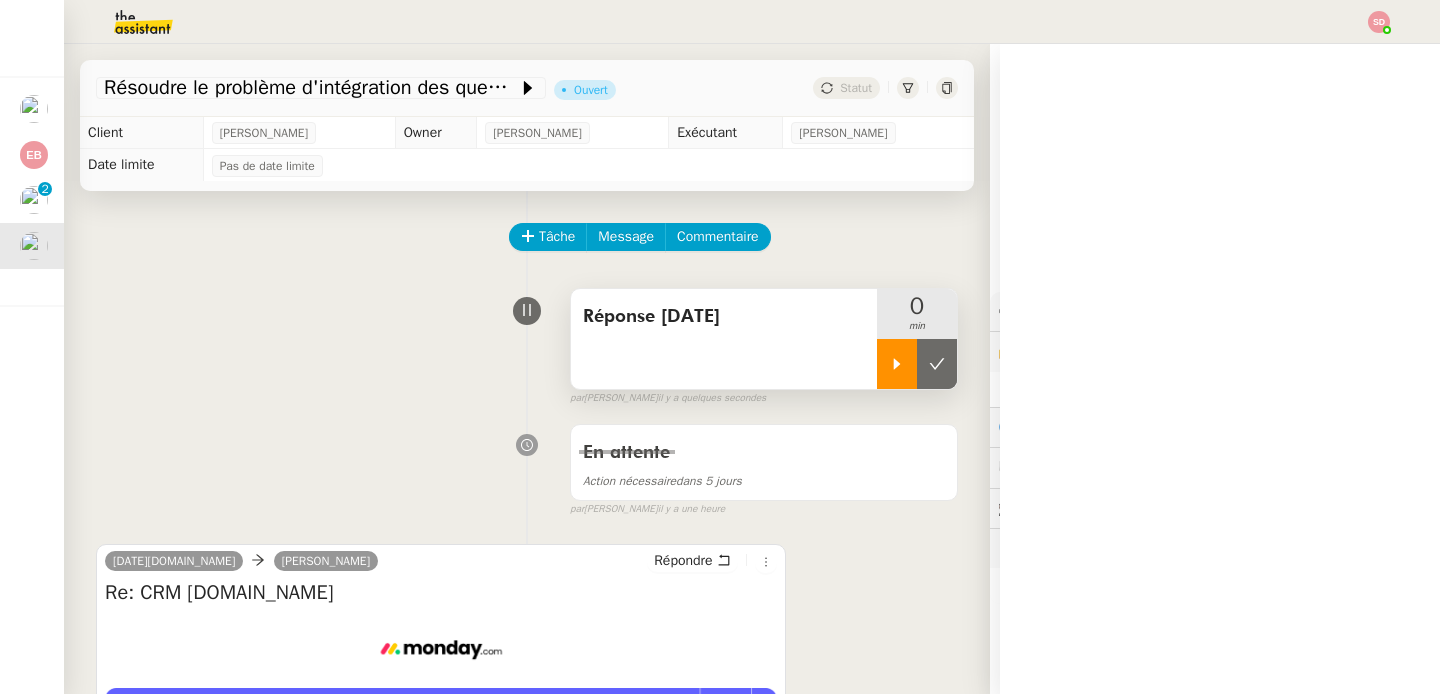 click 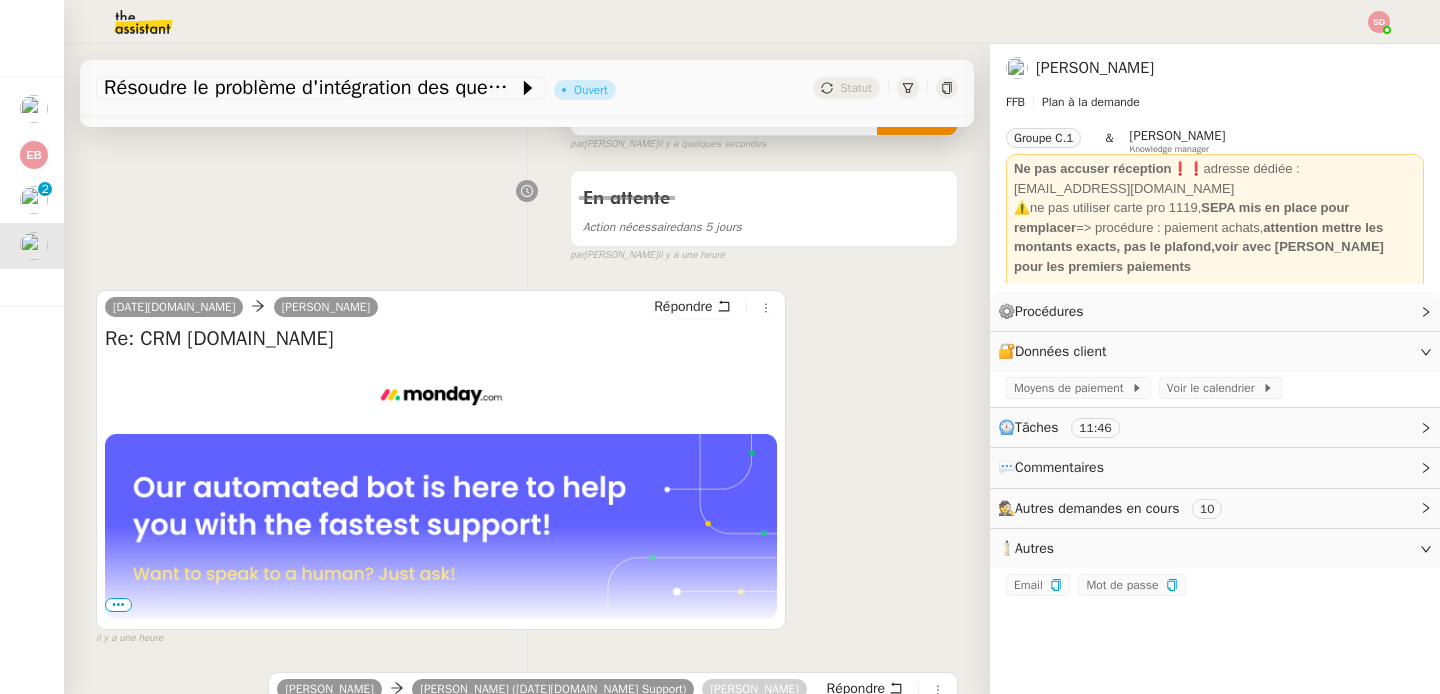 scroll, scrollTop: 385, scrollLeft: 0, axis: vertical 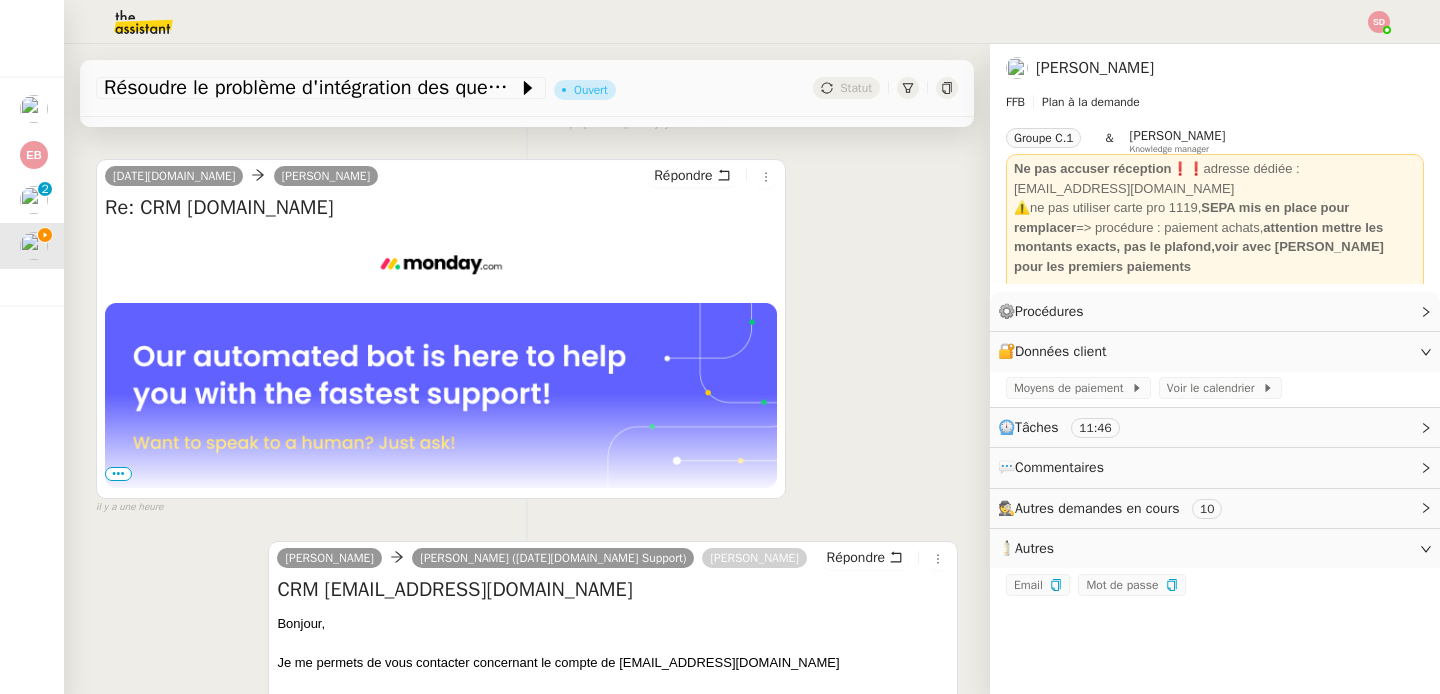 click on "•••" at bounding box center [118, 474] 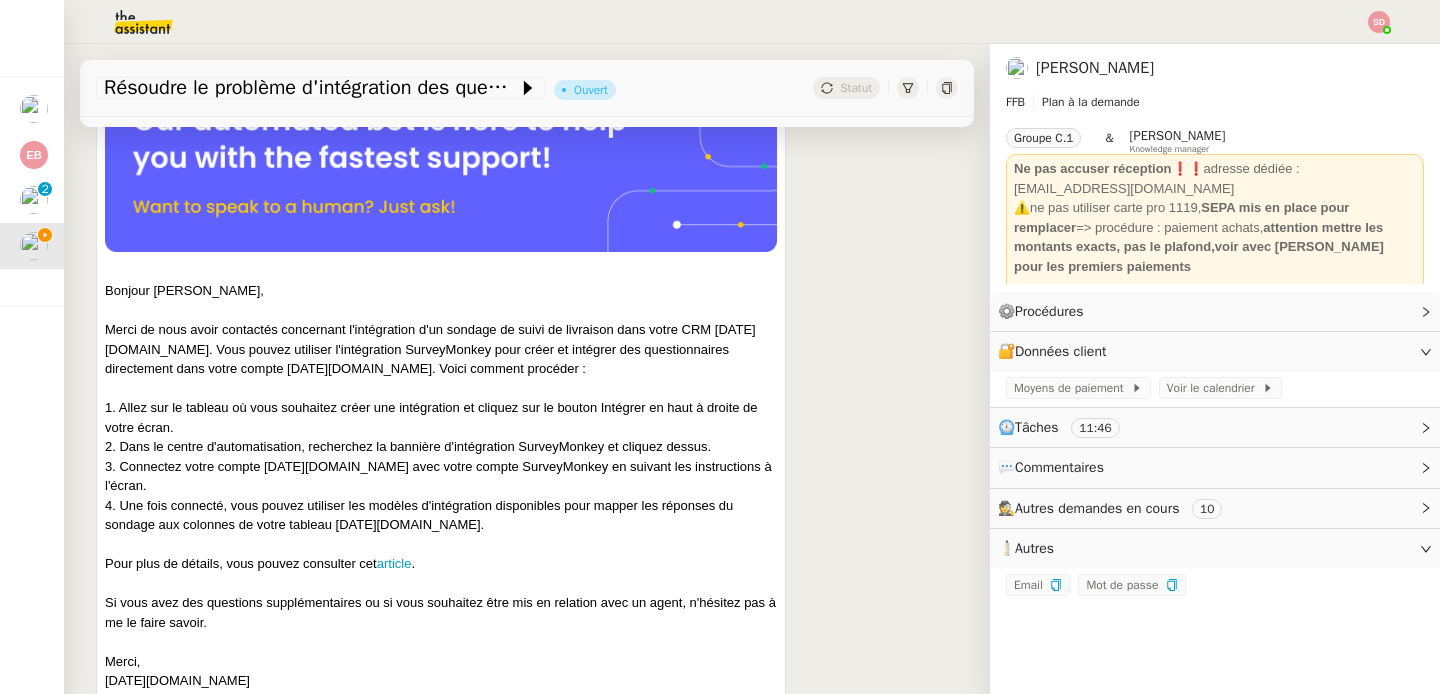 scroll, scrollTop: 663, scrollLeft: 0, axis: vertical 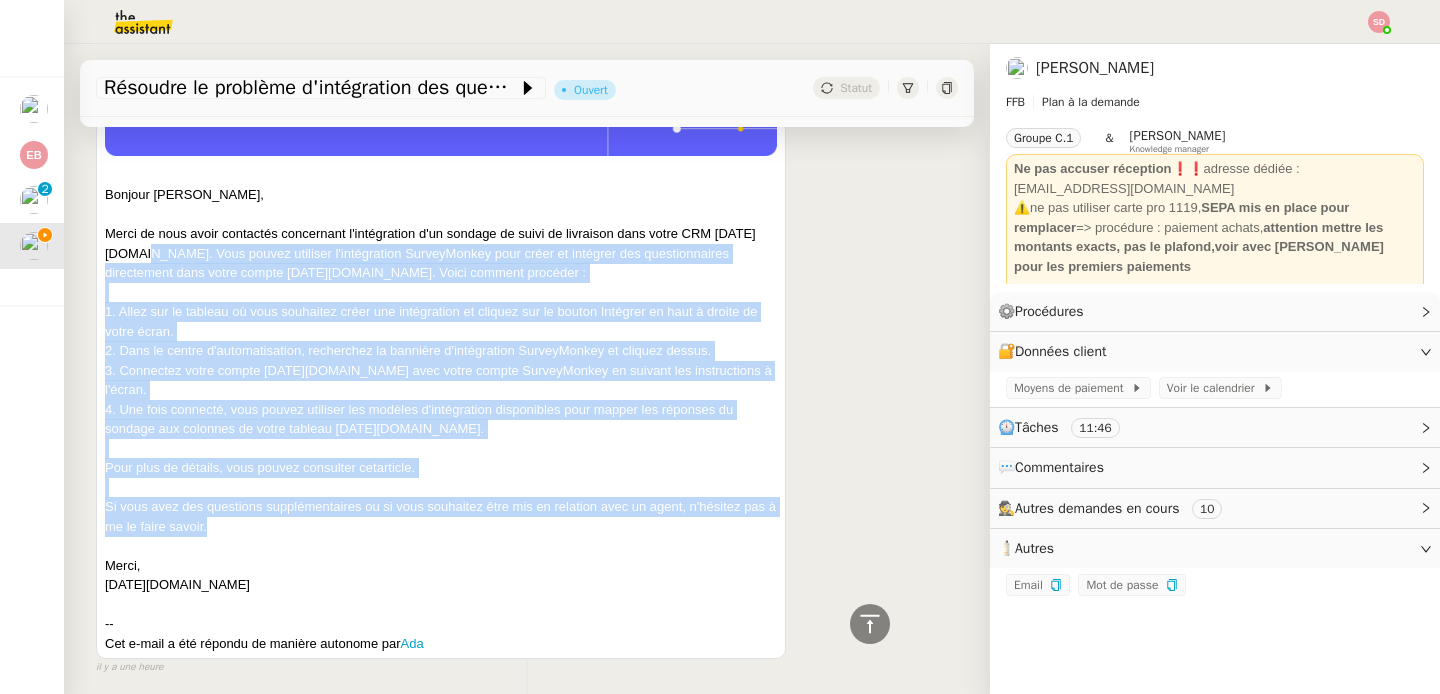 drag, startPoint x: 186, startPoint y: 298, endPoint x: 471, endPoint y: 507, distance: 353.42044 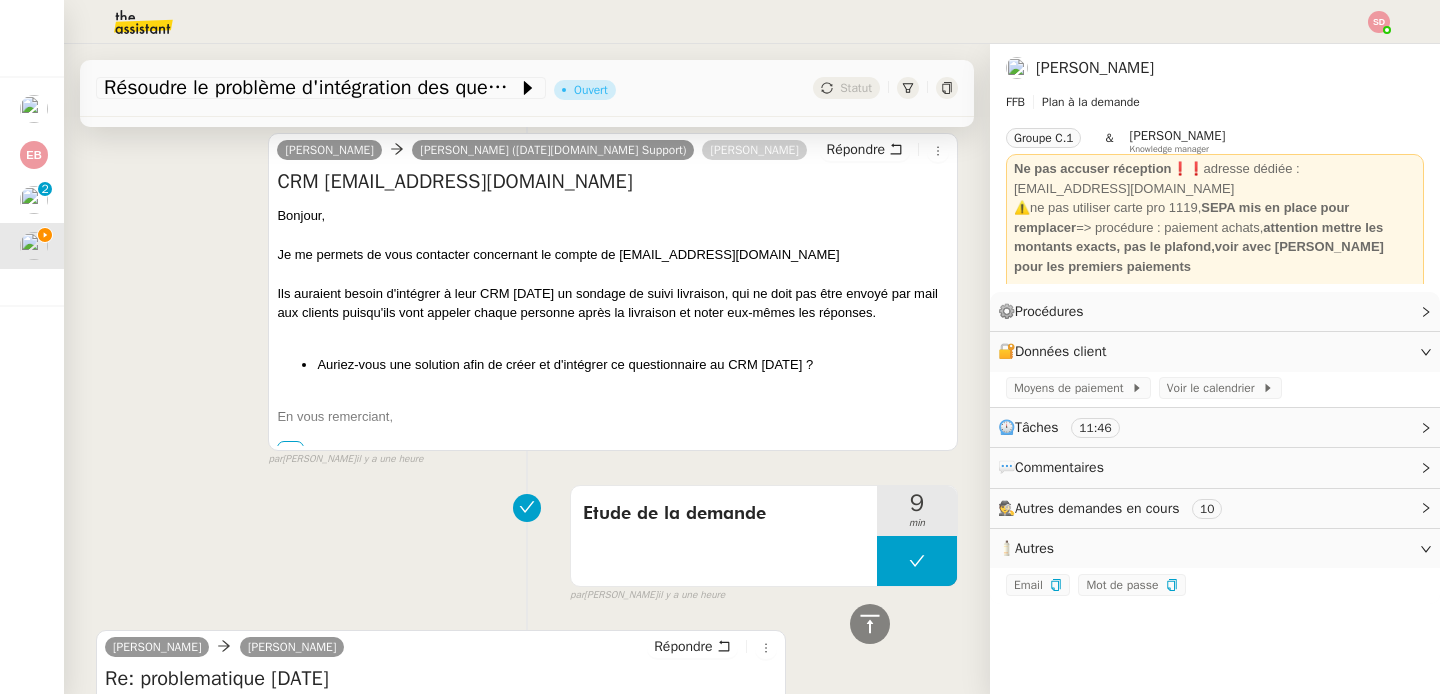scroll, scrollTop: 1633, scrollLeft: 0, axis: vertical 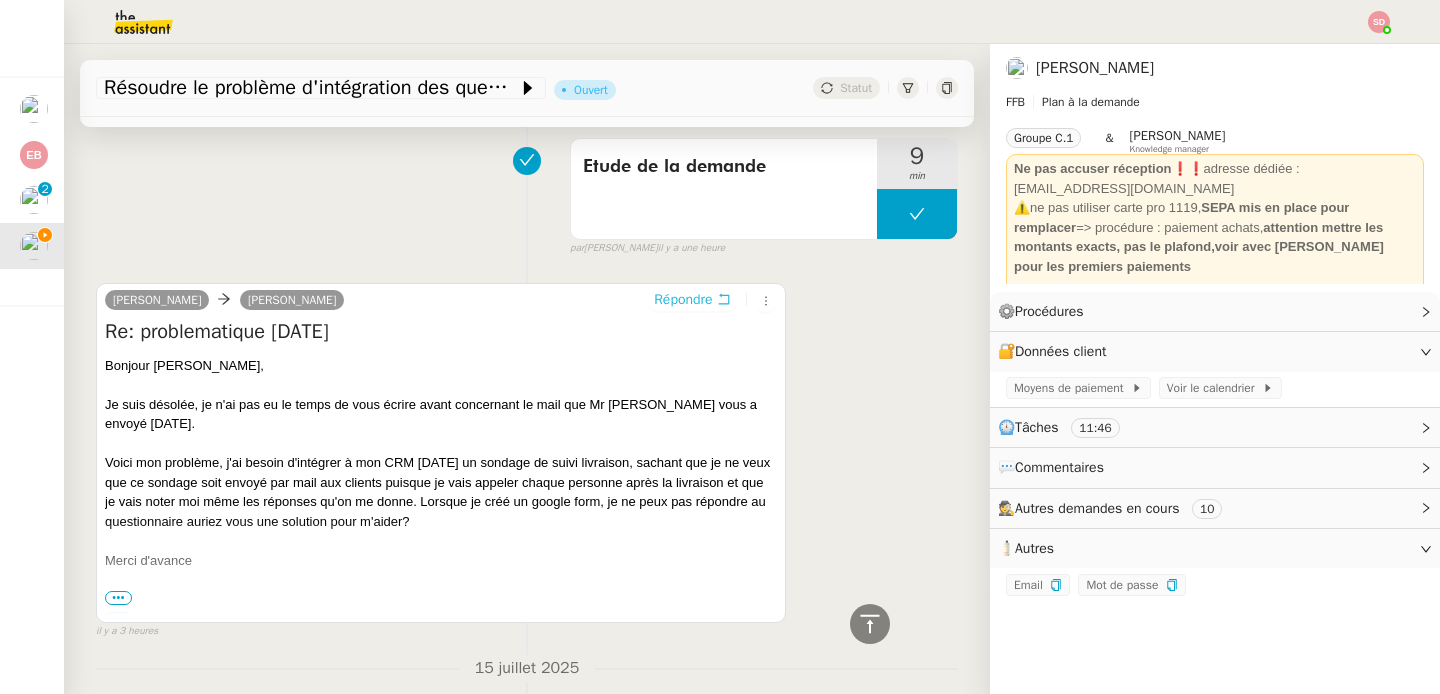 click on "Répondre" at bounding box center [683, 300] 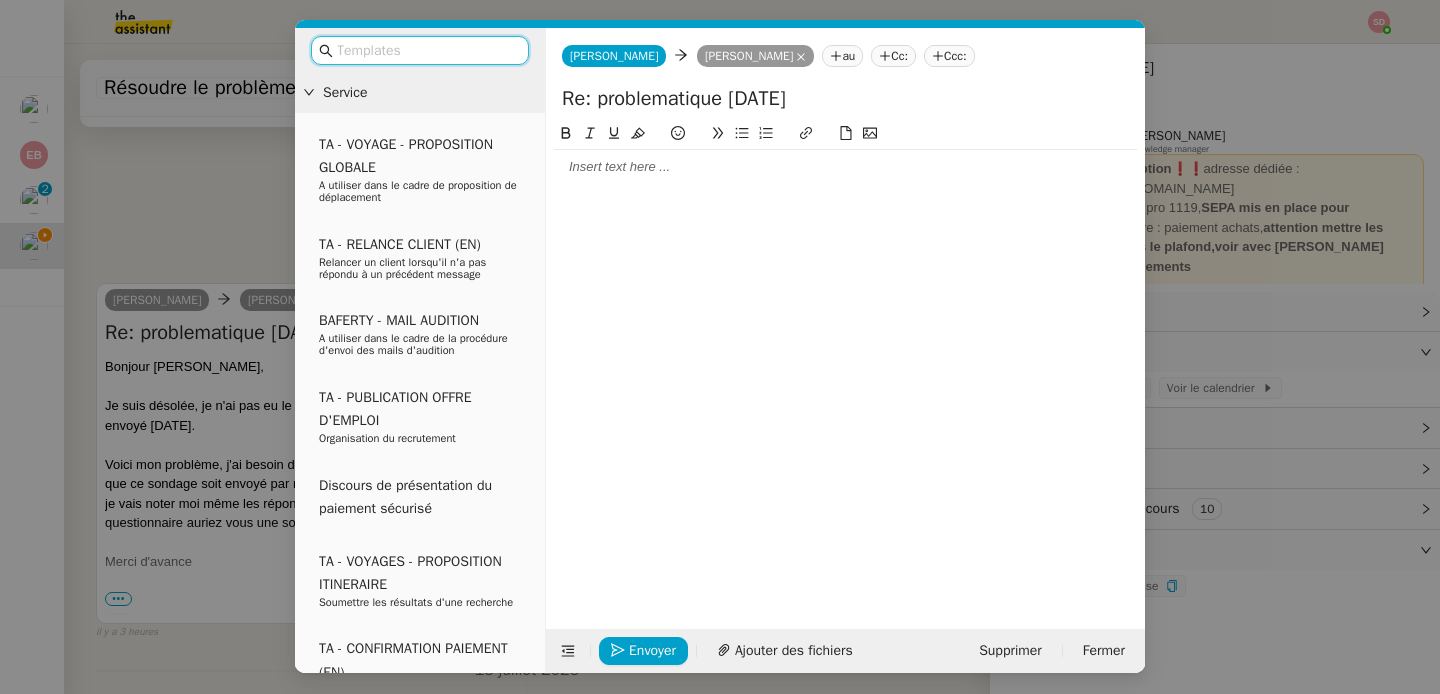 scroll, scrollTop: 1788, scrollLeft: 0, axis: vertical 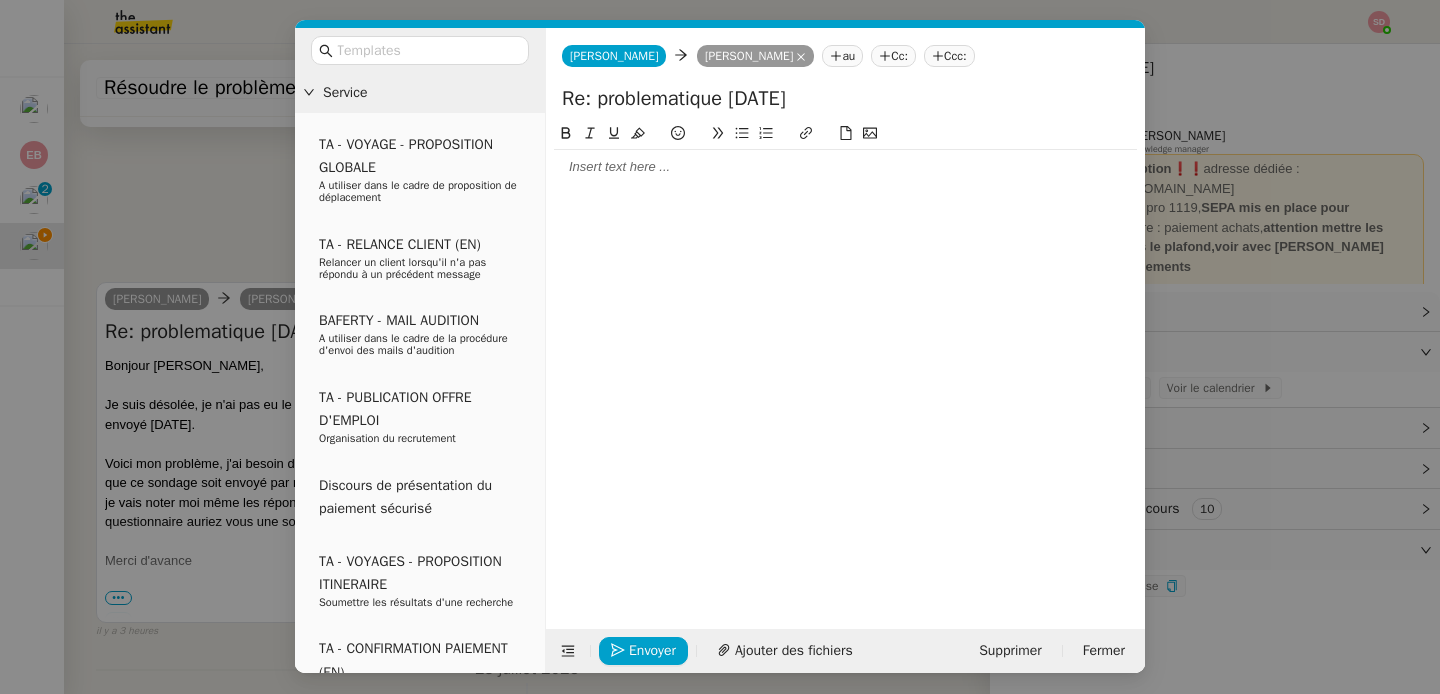 click 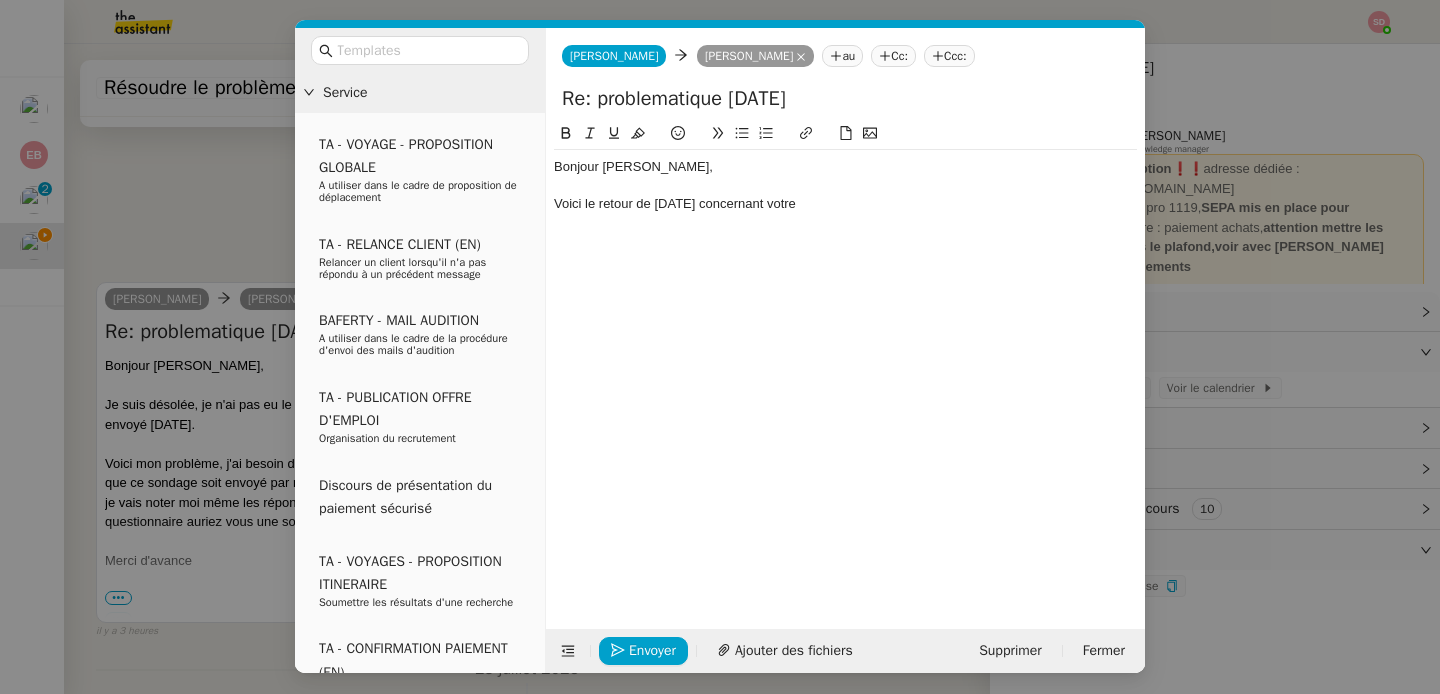 scroll, scrollTop: 1846, scrollLeft: 0, axis: vertical 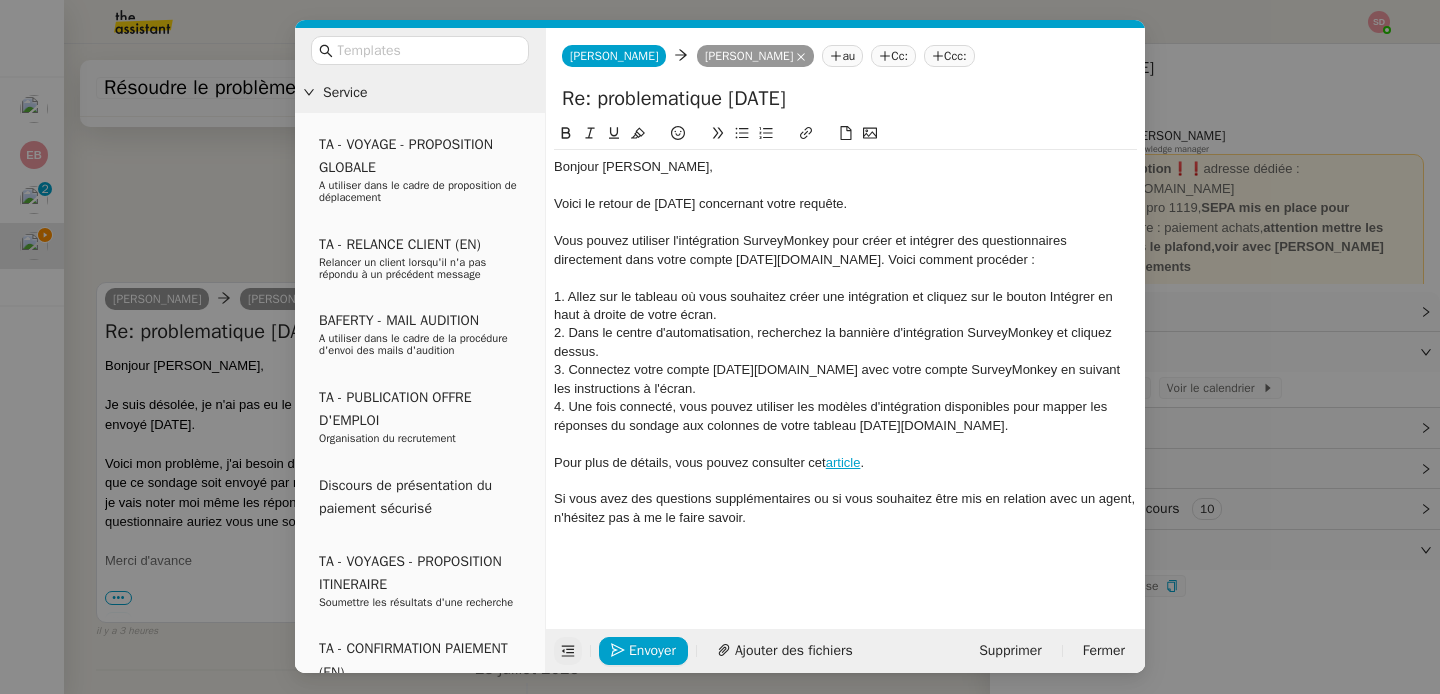 click 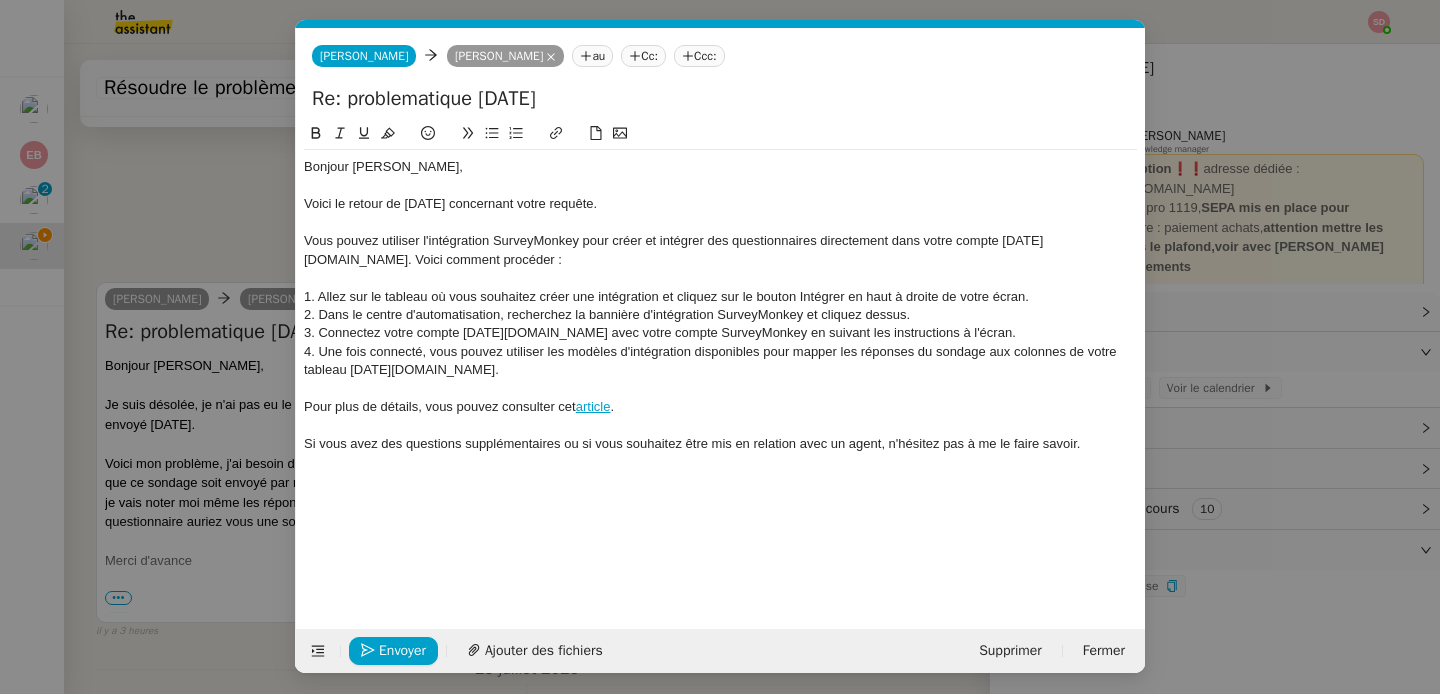 click on "Vous pouvez utiliser l'intégration SurveyMonkey pour créer et intégrer des questionnaires directement dans votre compte monday.com. Voici comment procéder :" 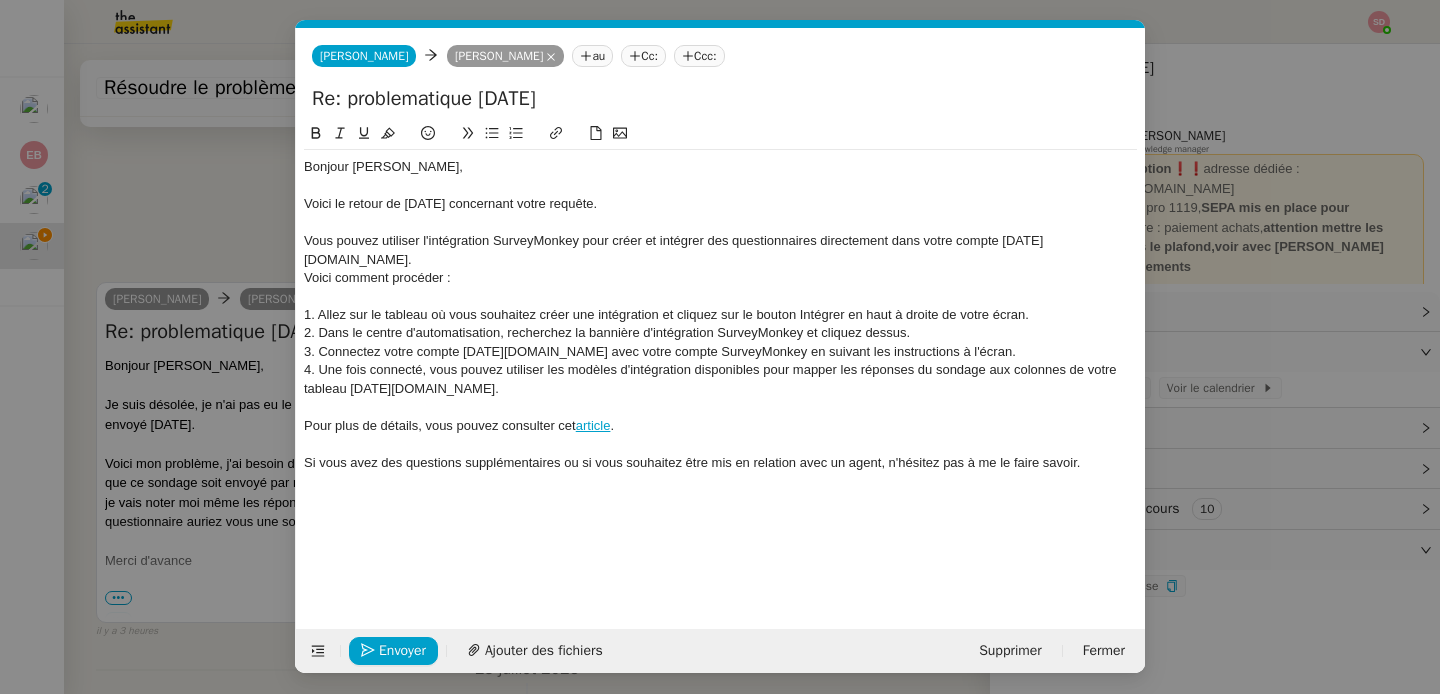 click on "Si vous avez des questions supplémentaires ou si vous souhaitez être mis en relation avec un agent, n'hésitez pas à me le faire savoir." 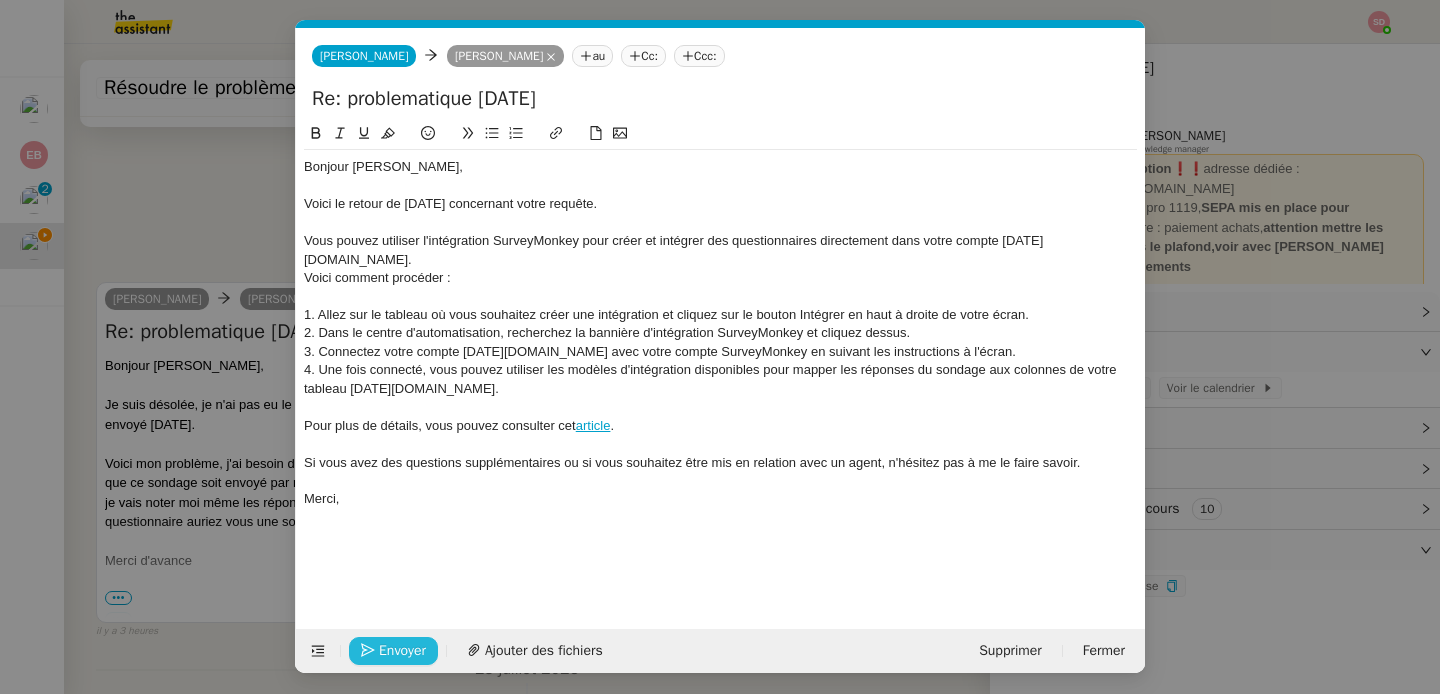 click on "Envoyer" 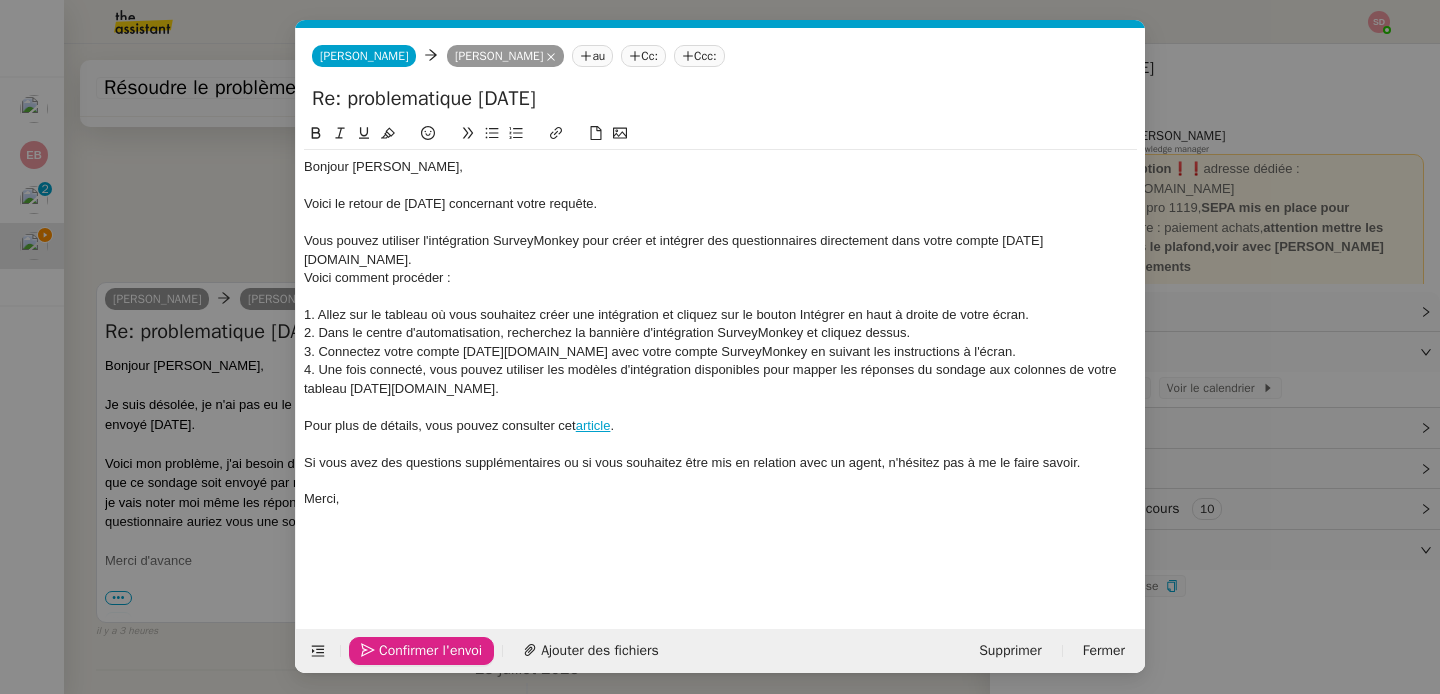 click on "Confirmer l'envoi" 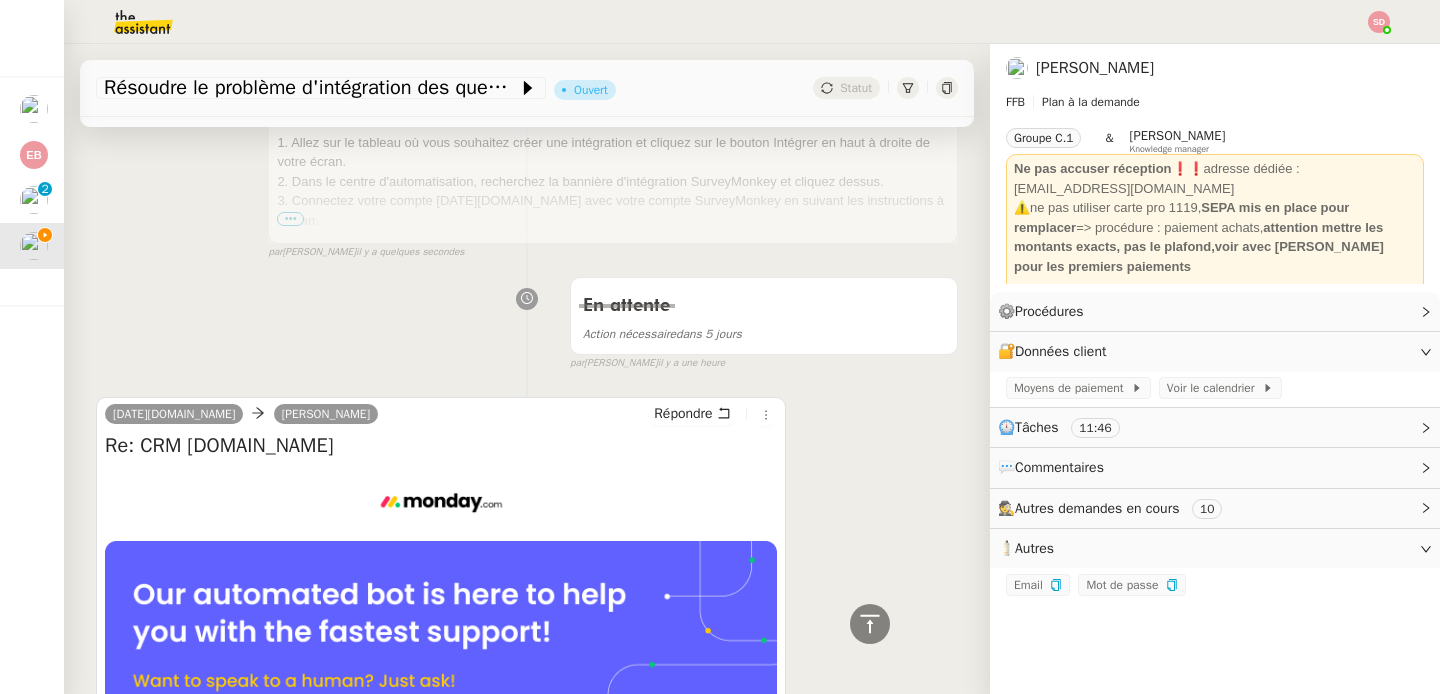 scroll, scrollTop: 88, scrollLeft: 0, axis: vertical 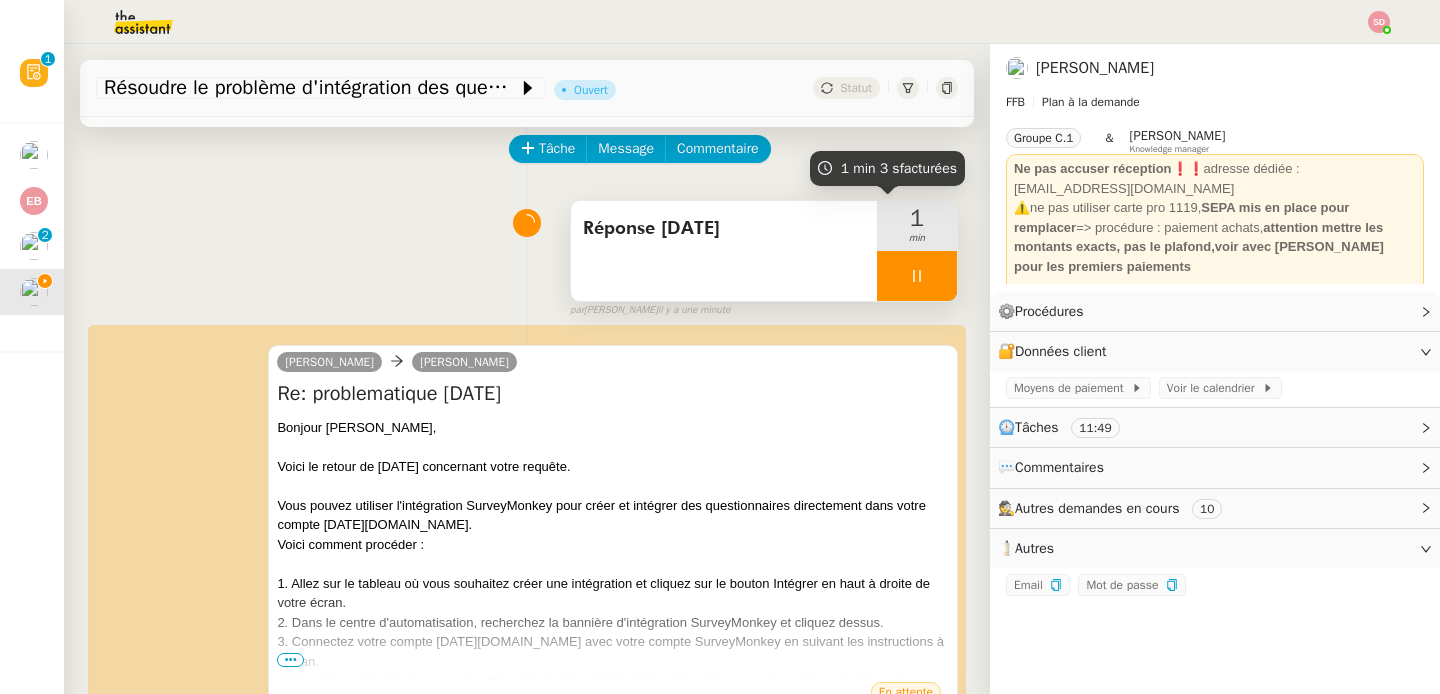 click at bounding box center [917, 276] 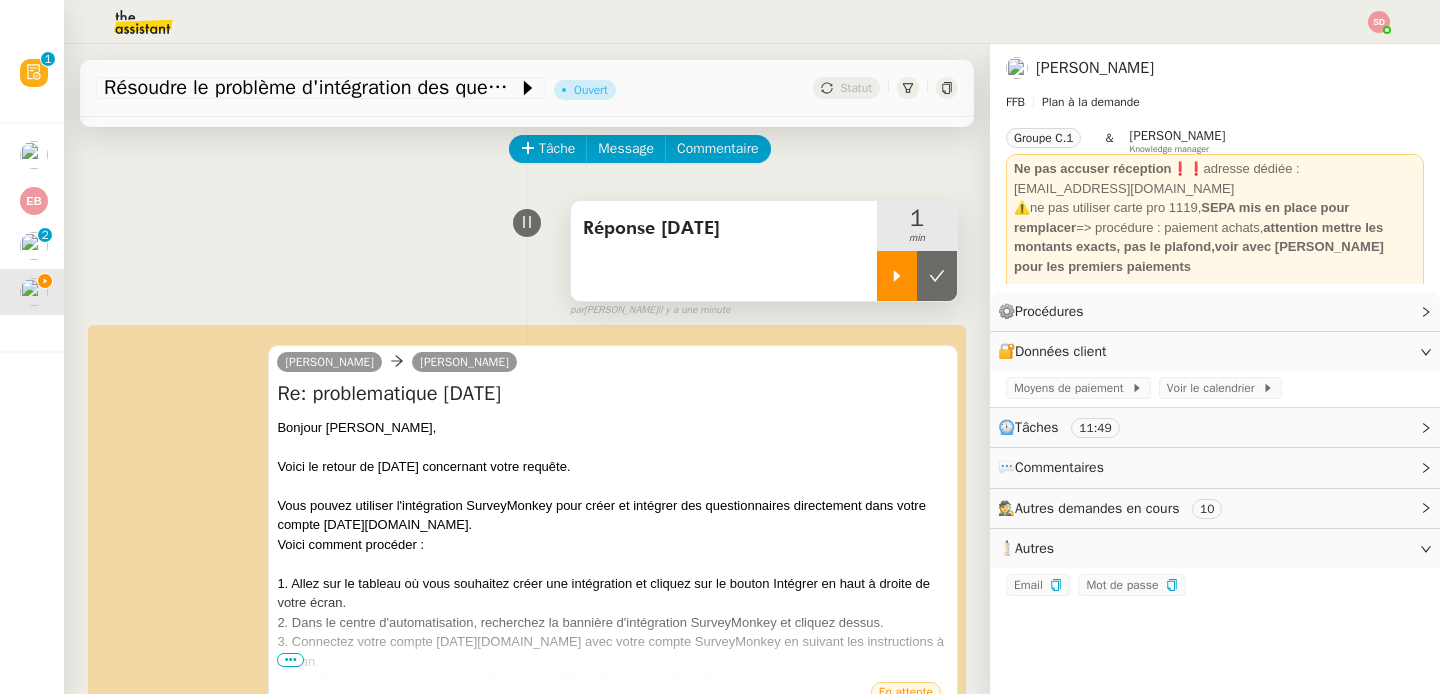 click at bounding box center [937, 276] 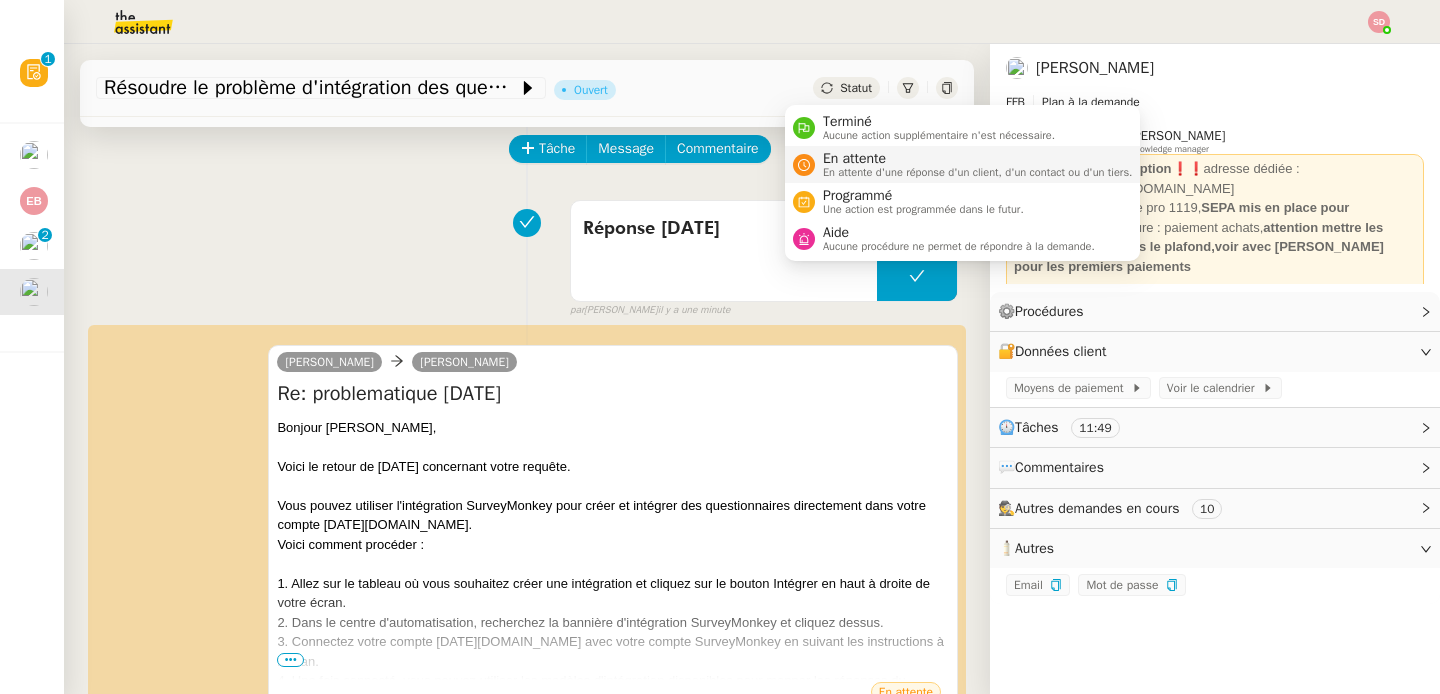 click on "En attente d'une réponse d'un client, d'un contact ou d'un tiers." at bounding box center (978, 172) 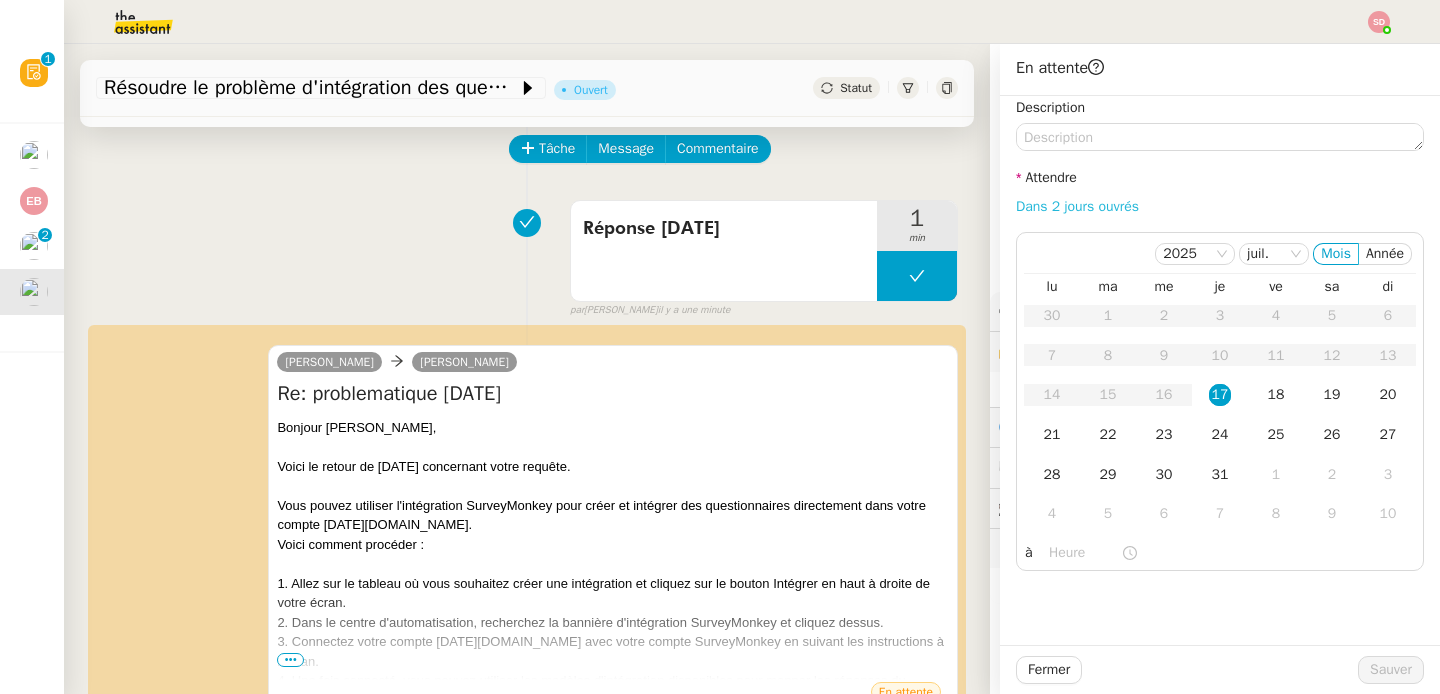 click on "Dans 2 jours ouvrés" 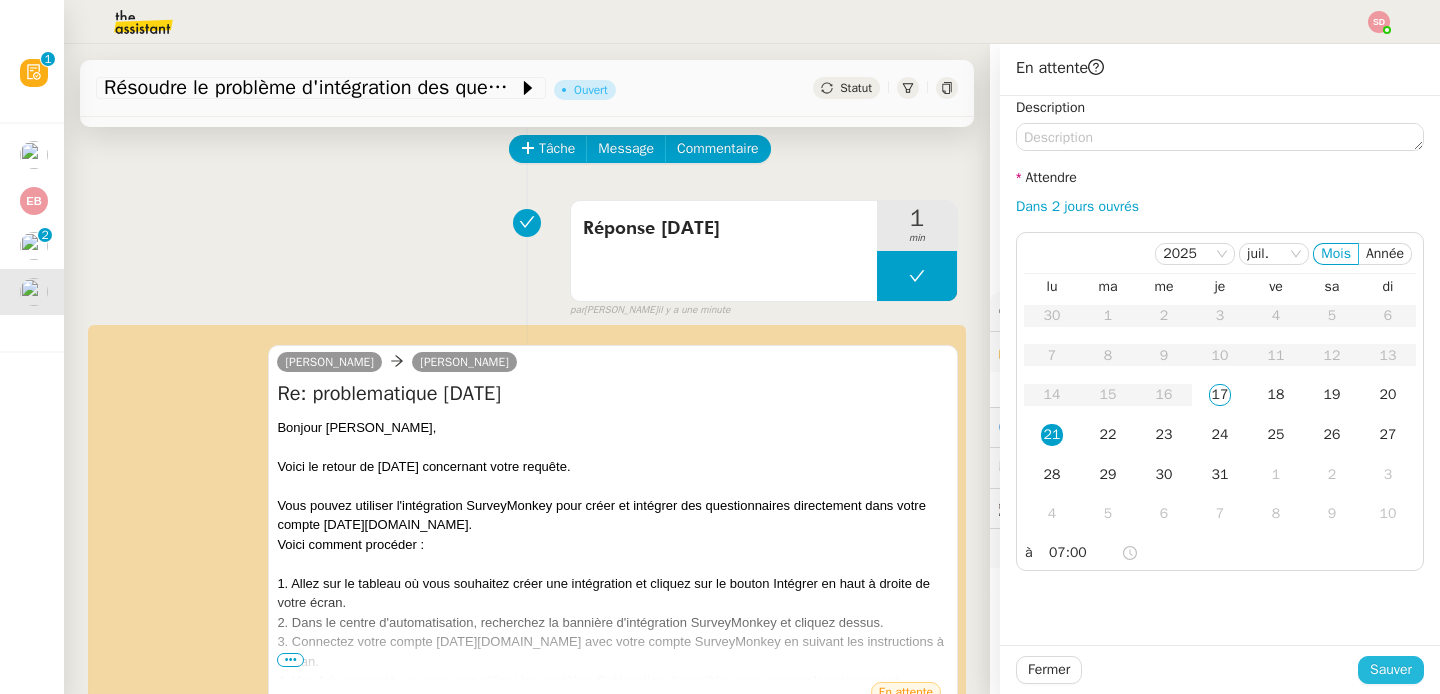 click on "Sauver" 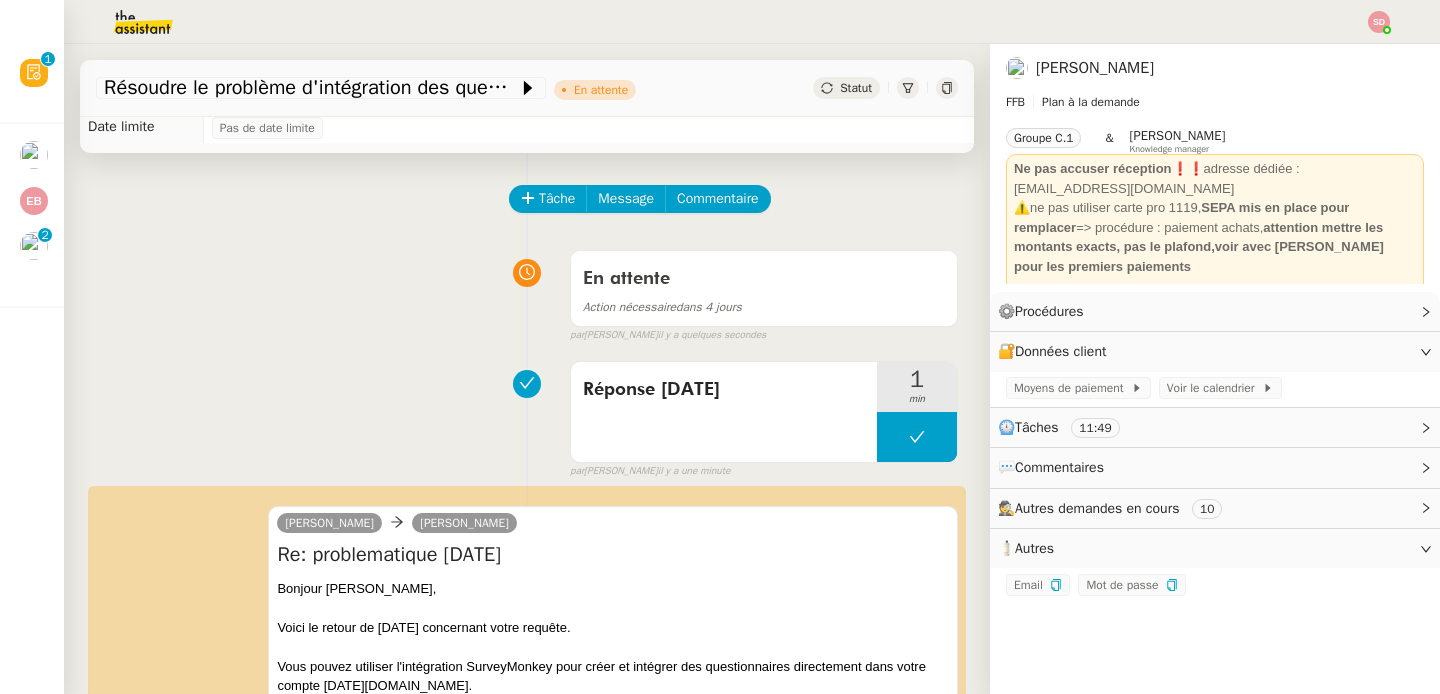 scroll, scrollTop: 0, scrollLeft: 0, axis: both 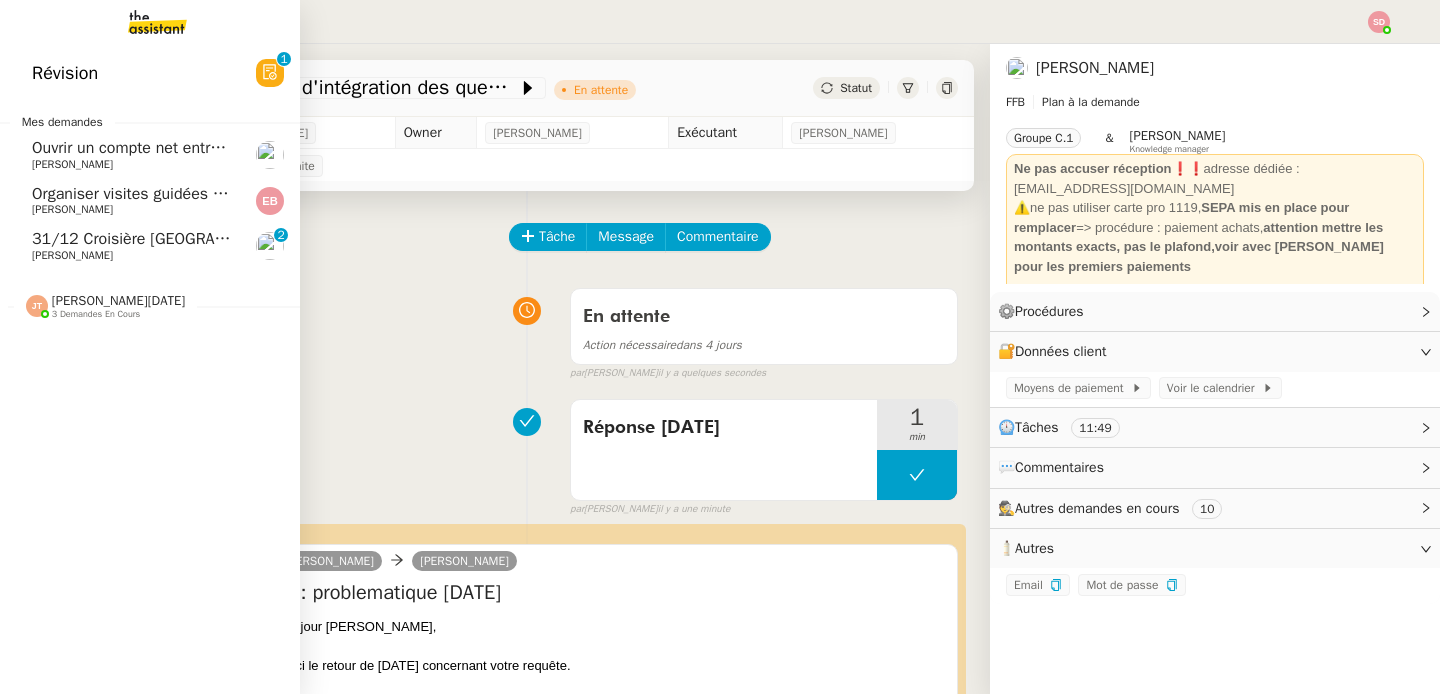 click on "[PERSON_NAME]" 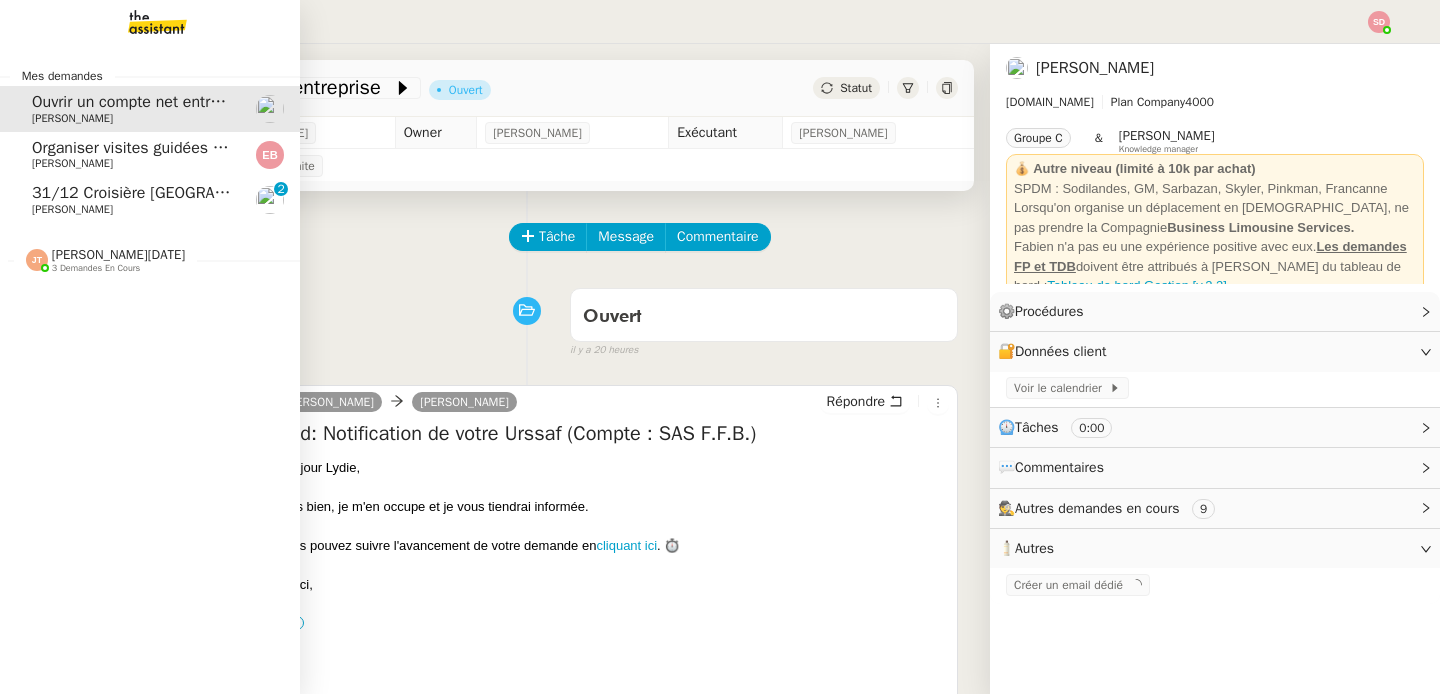 click on "31/12 Croisière Egypte    Fabien Bornancin     0   1   2   3   4   5   6   7   8   9" 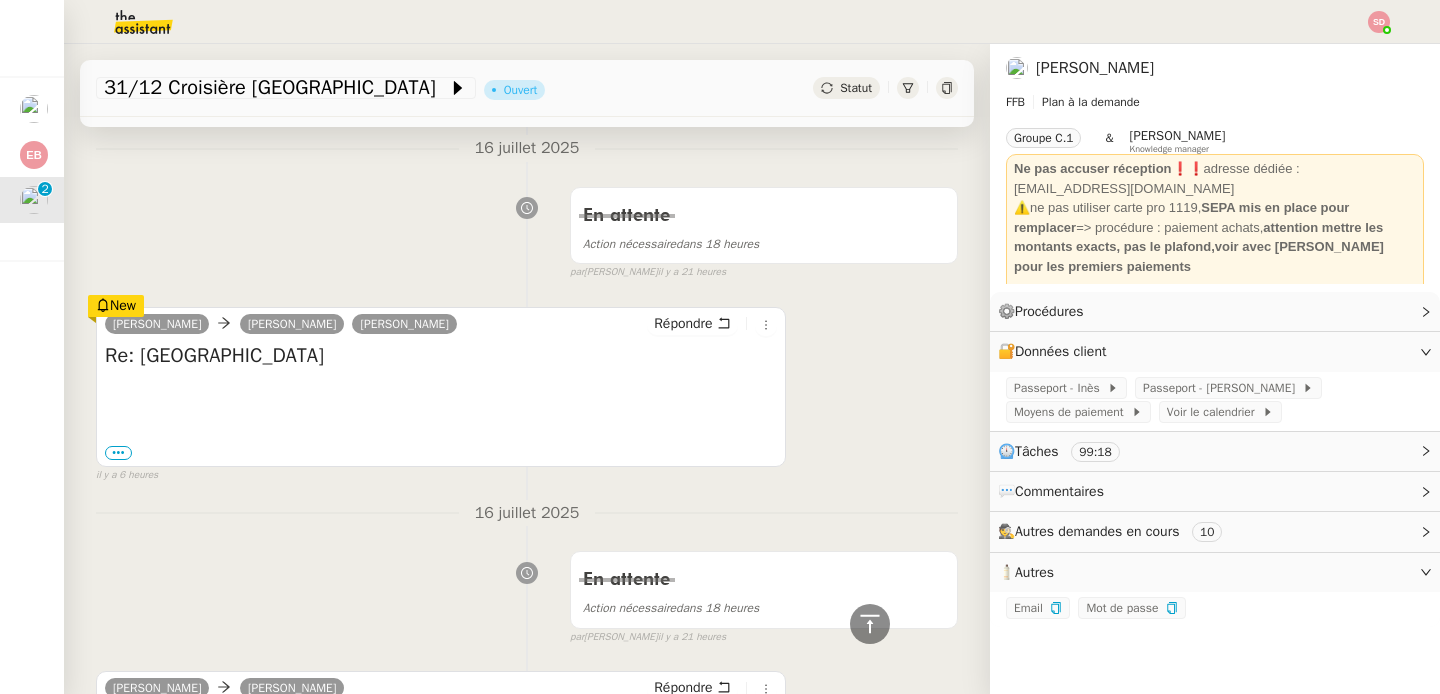 scroll, scrollTop: 753, scrollLeft: 0, axis: vertical 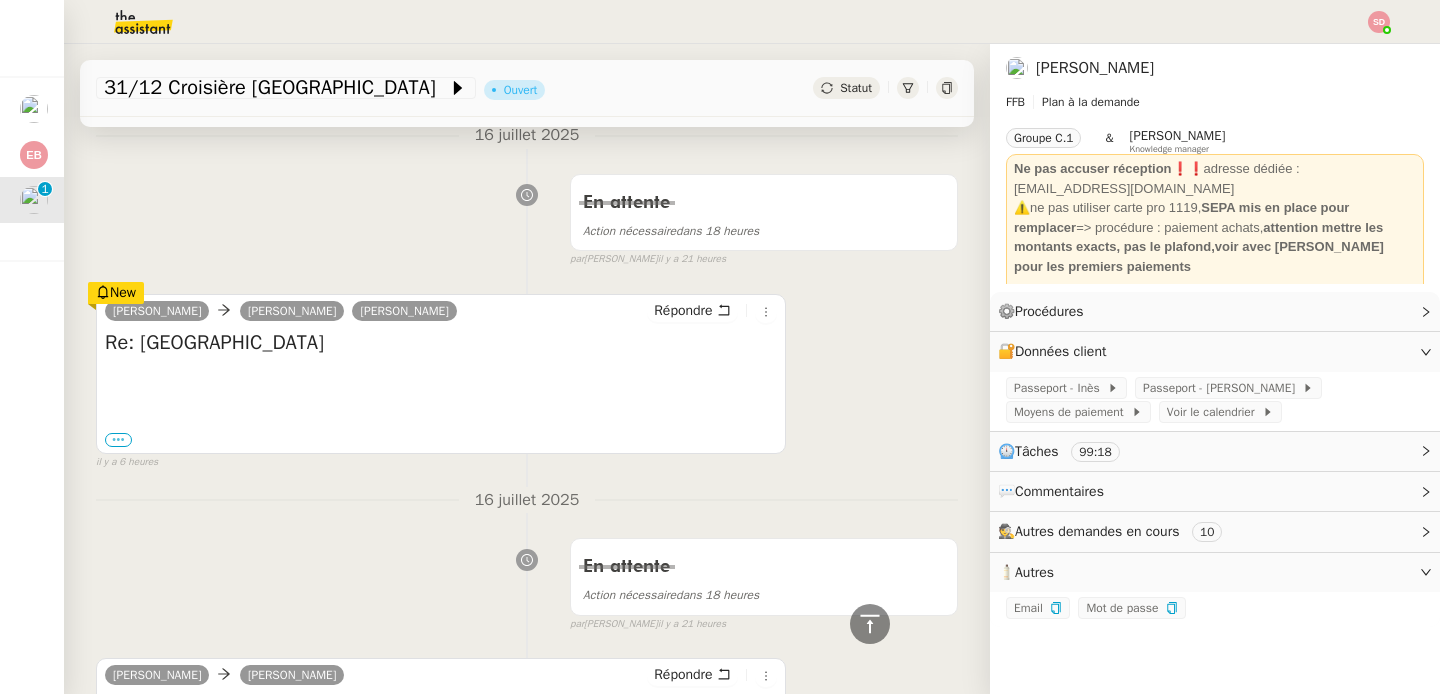 click on "•••" at bounding box center [118, 440] 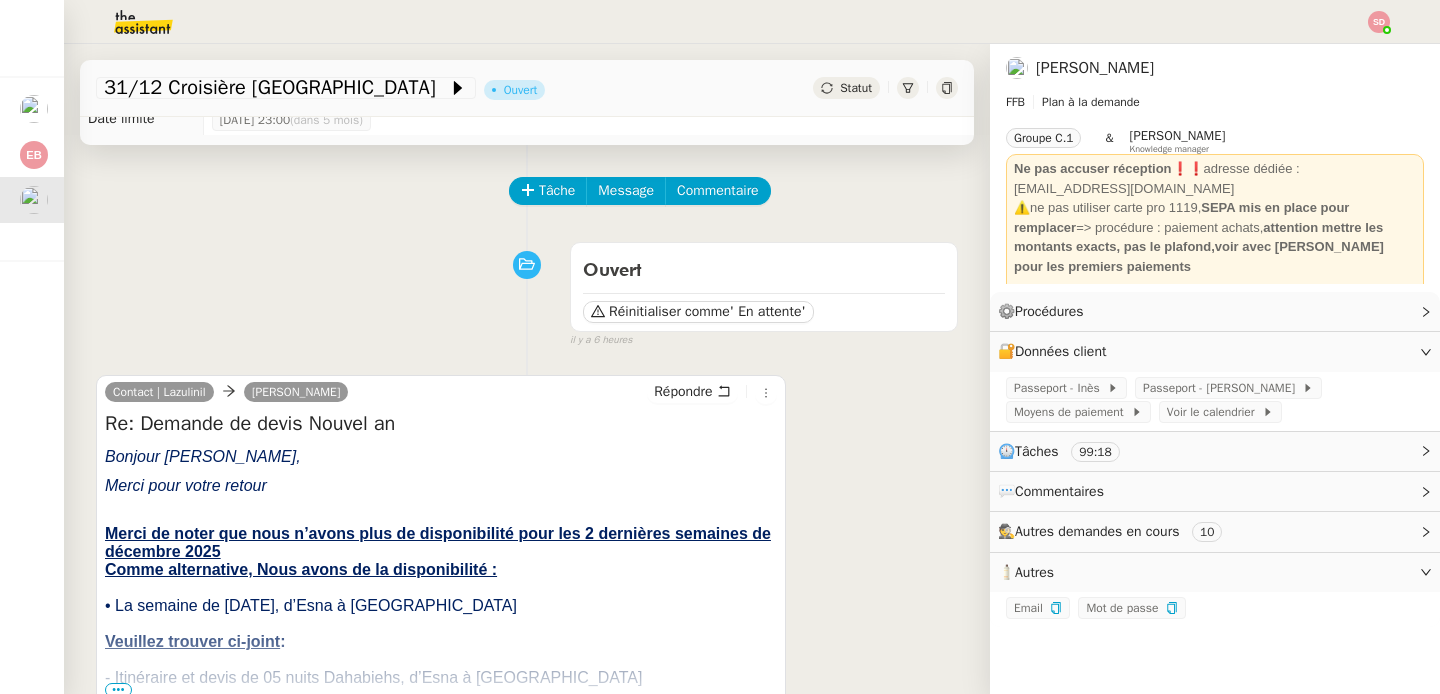 scroll, scrollTop: 0, scrollLeft: 0, axis: both 